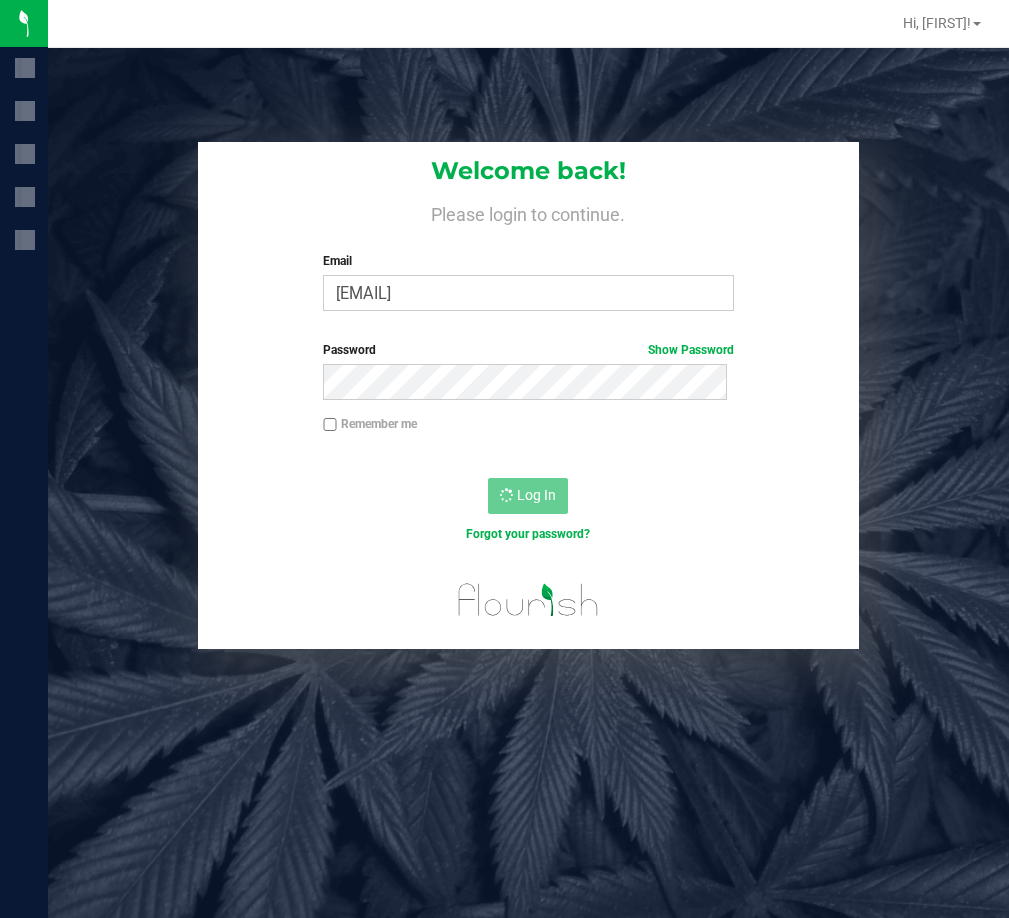 scroll, scrollTop: 0, scrollLeft: 0, axis: both 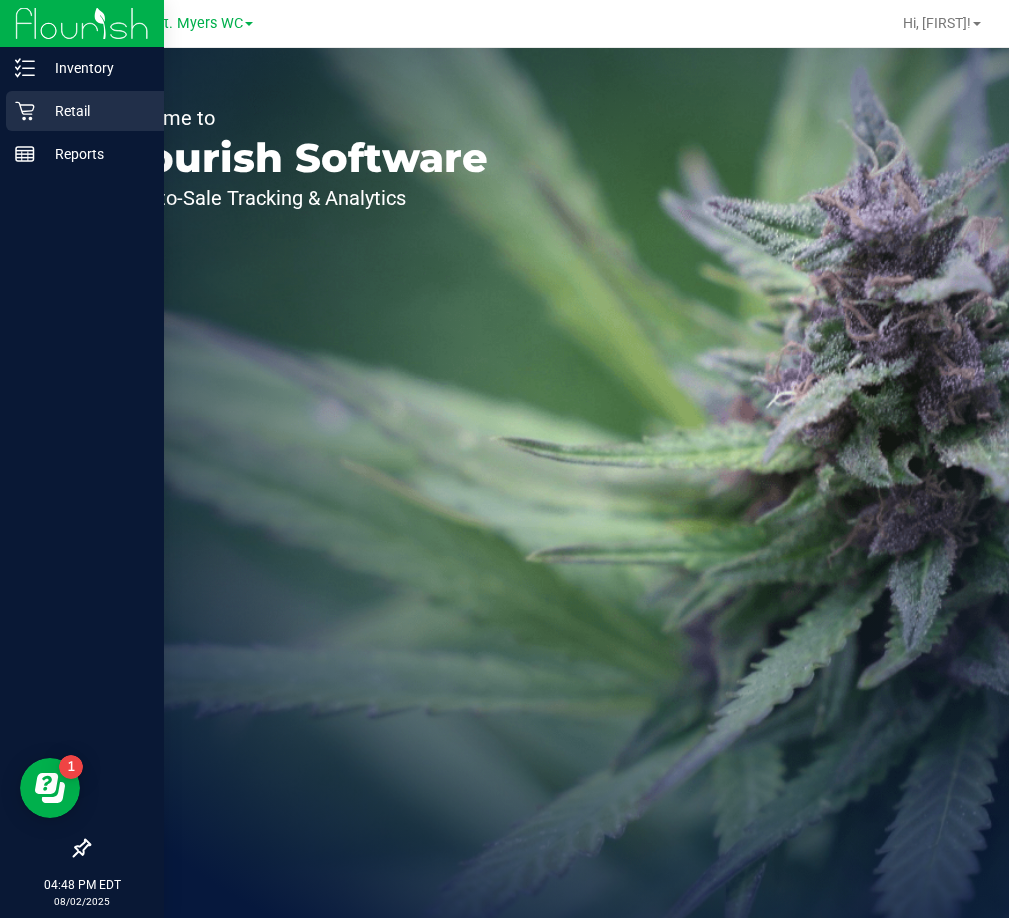click 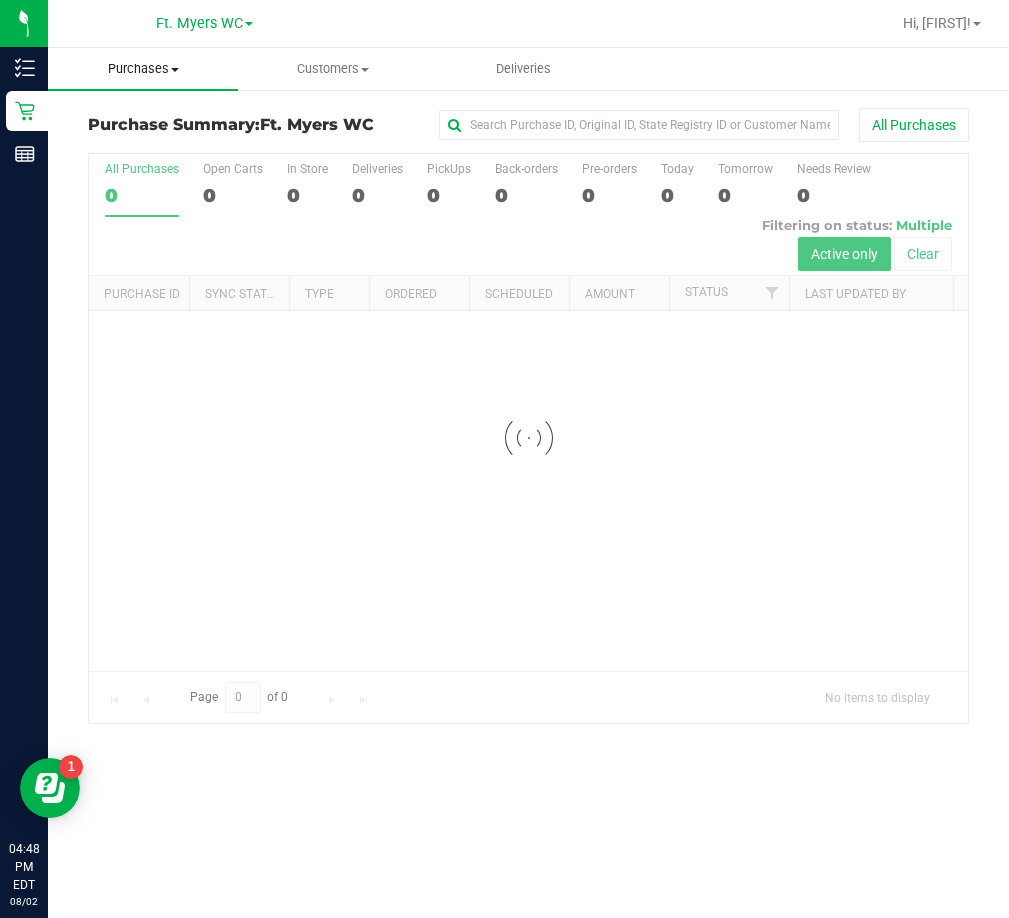 click on "Purchases
Summary of purchases
Fulfillment
All purchases" at bounding box center [143, 69] 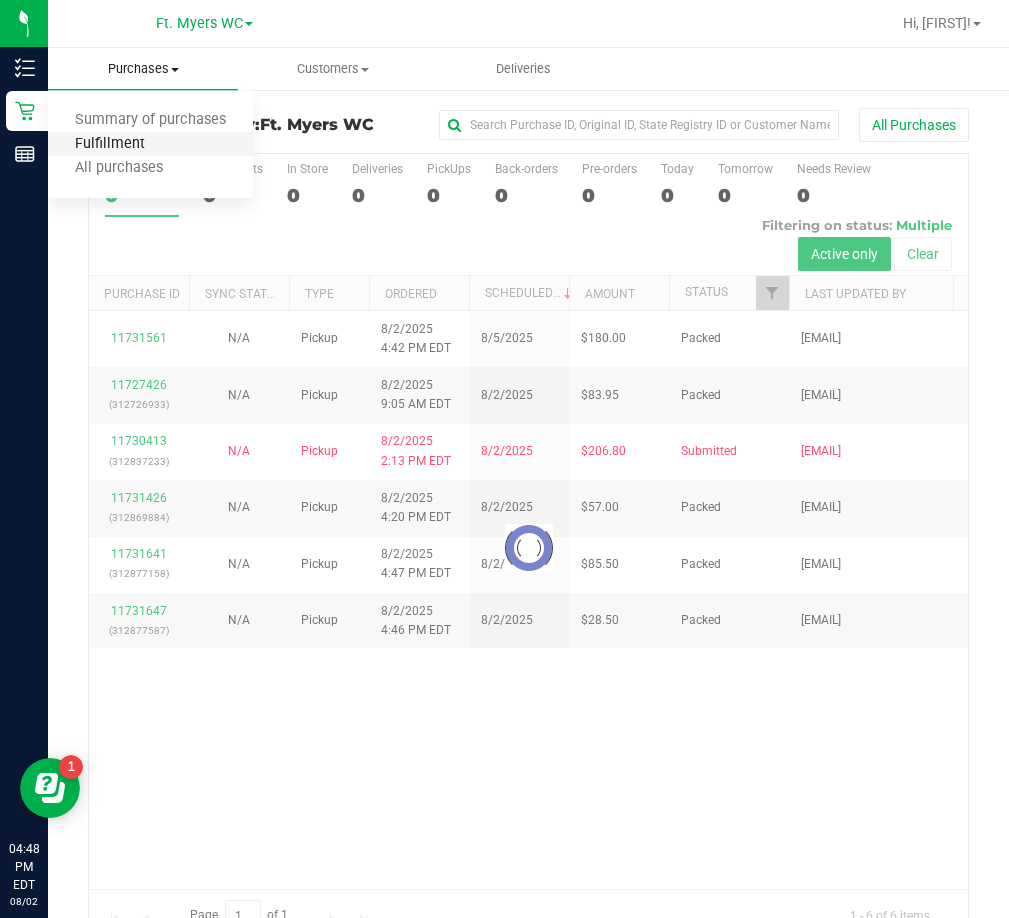click on "Fulfillment" at bounding box center (110, 144) 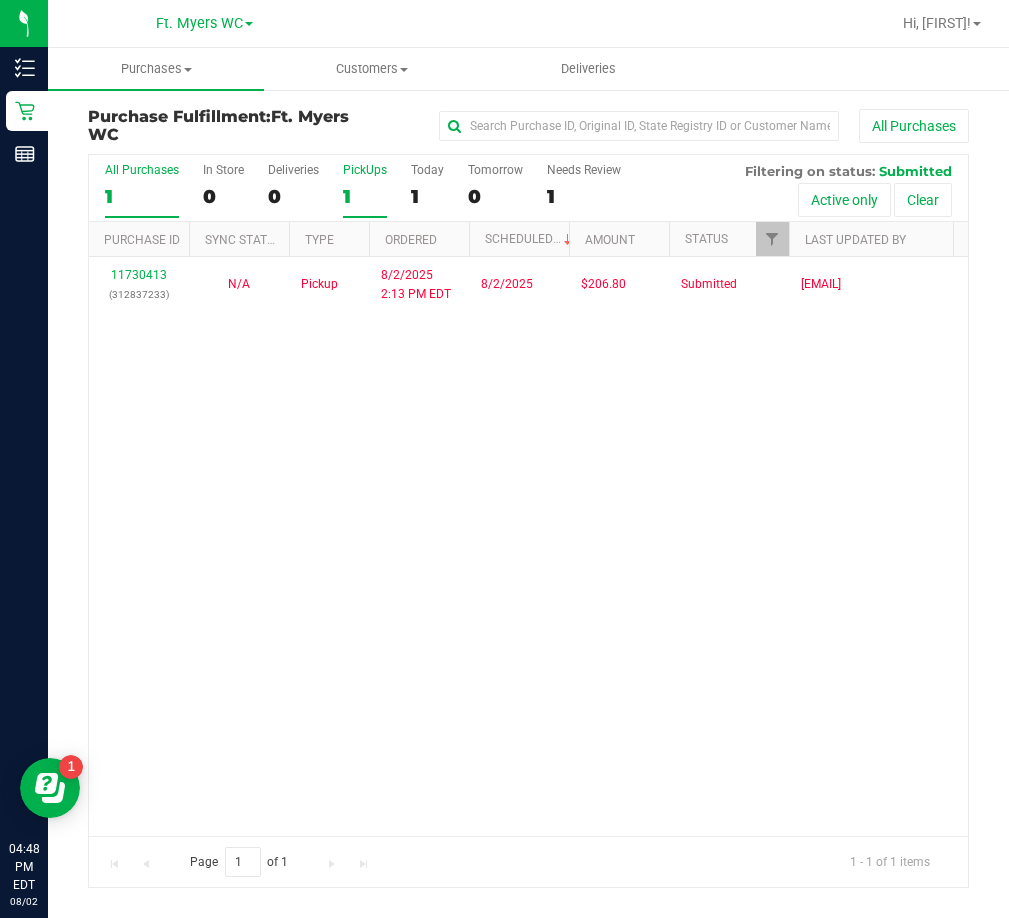 click on "PickUps" at bounding box center (365, 170) 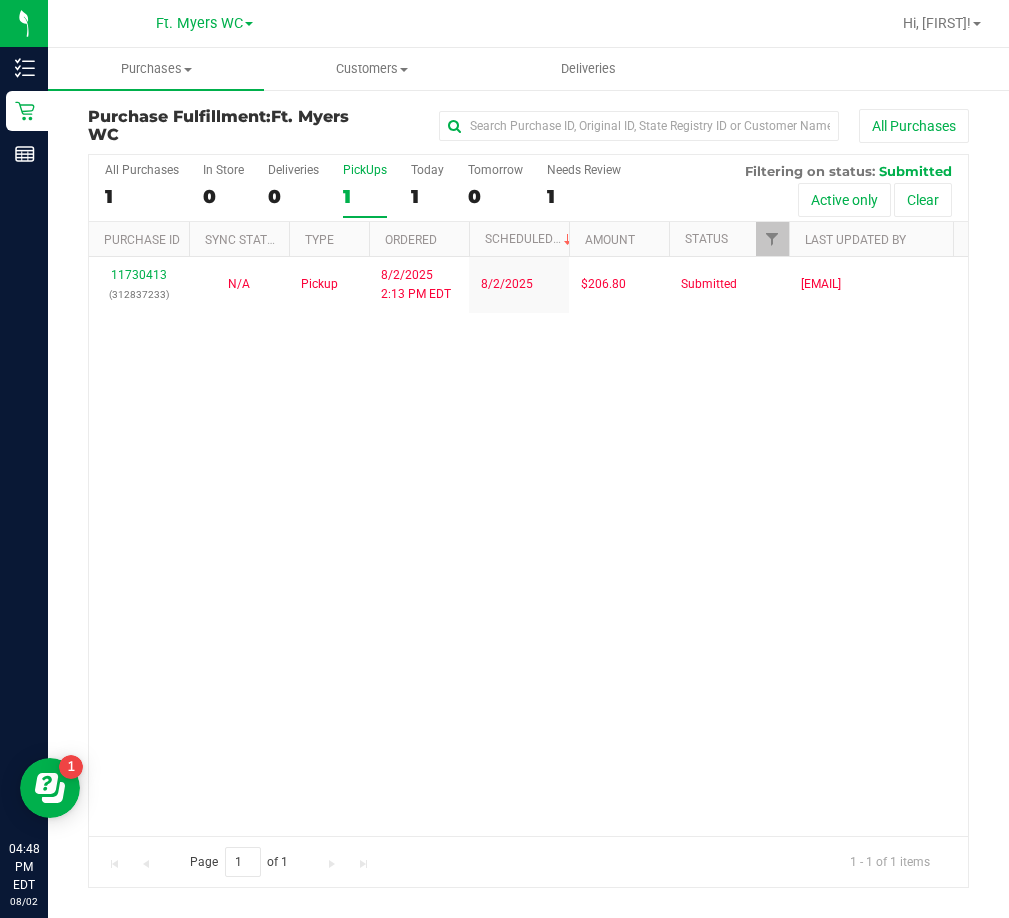 click on "11730413
(312837233)
N/A
Pickup 8/2/2025 2:13 PM EDT 8/2/2025
$206.80
Submitted neggleston@liveparallel.com" at bounding box center [528, 546] 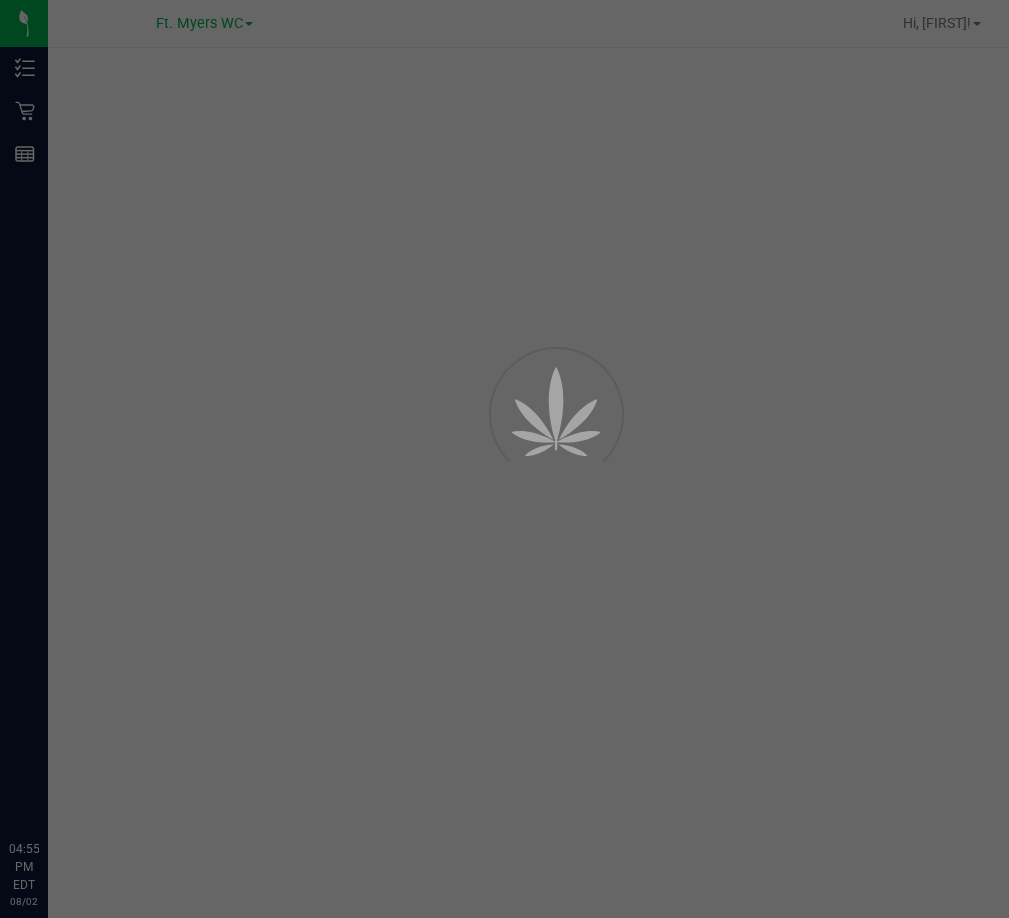 scroll, scrollTop: 0, scrollLeft: 0, axis: both 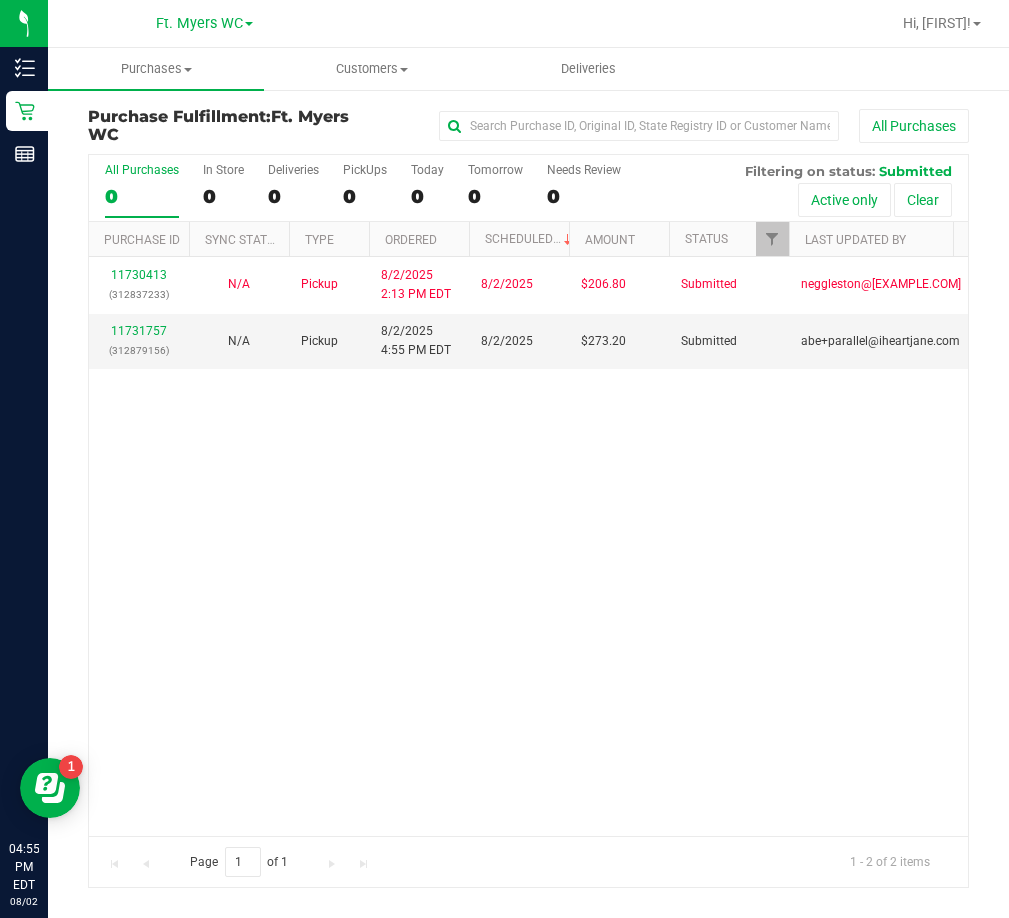 click on "Pickup 8/2/2025 2:13 PM EDT 8/2/2025
$206.80
Submitted neggleston@[EXAMPLE.COM]
11731757
([PHONE])
N/A
Pickup 8/2/2025 4:55 PM EDT 8/2/2025
$273.20
Submitted abe+parallel@[EXAMPLE.COM]" at bounding box center (528, 546) 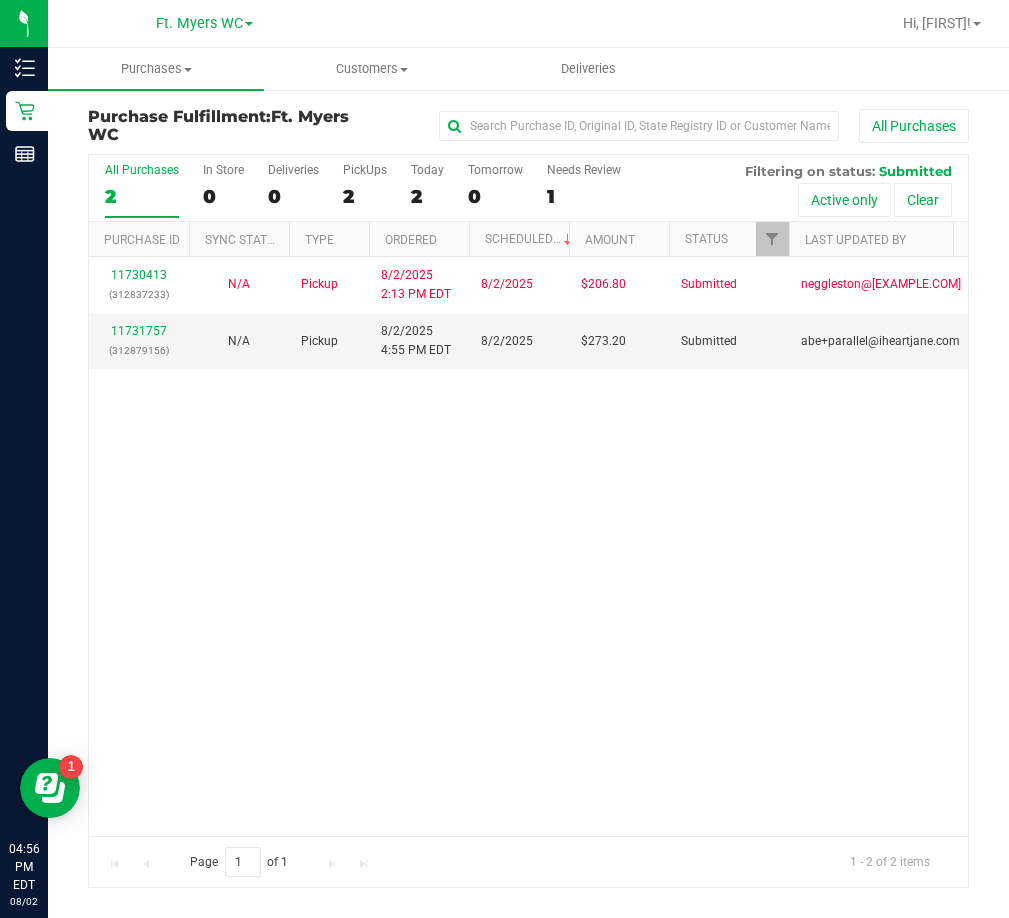 click on "Pickup 8/2/2025 2:13 PM EDT 8/2/2025
$206.80
Submitted neggleston@[EXAMPLE.COM]
11731757
([PHONE])
N/A
Pickup 8/2/2025 4:55 PM EDT 8/2/2025
$273.20
Submitted abe+parallel@[EXAMPLE.COM]" at bounding box center (528, 546) 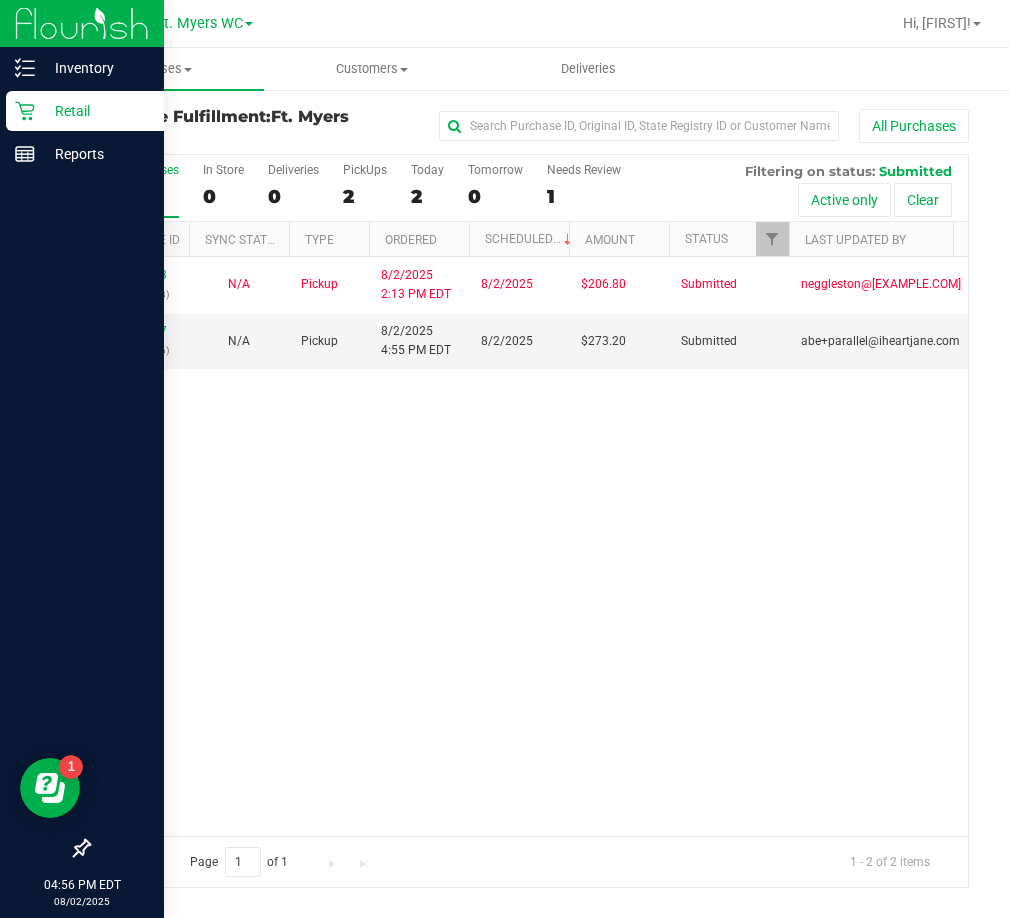 click at bounding box center [82, 503] 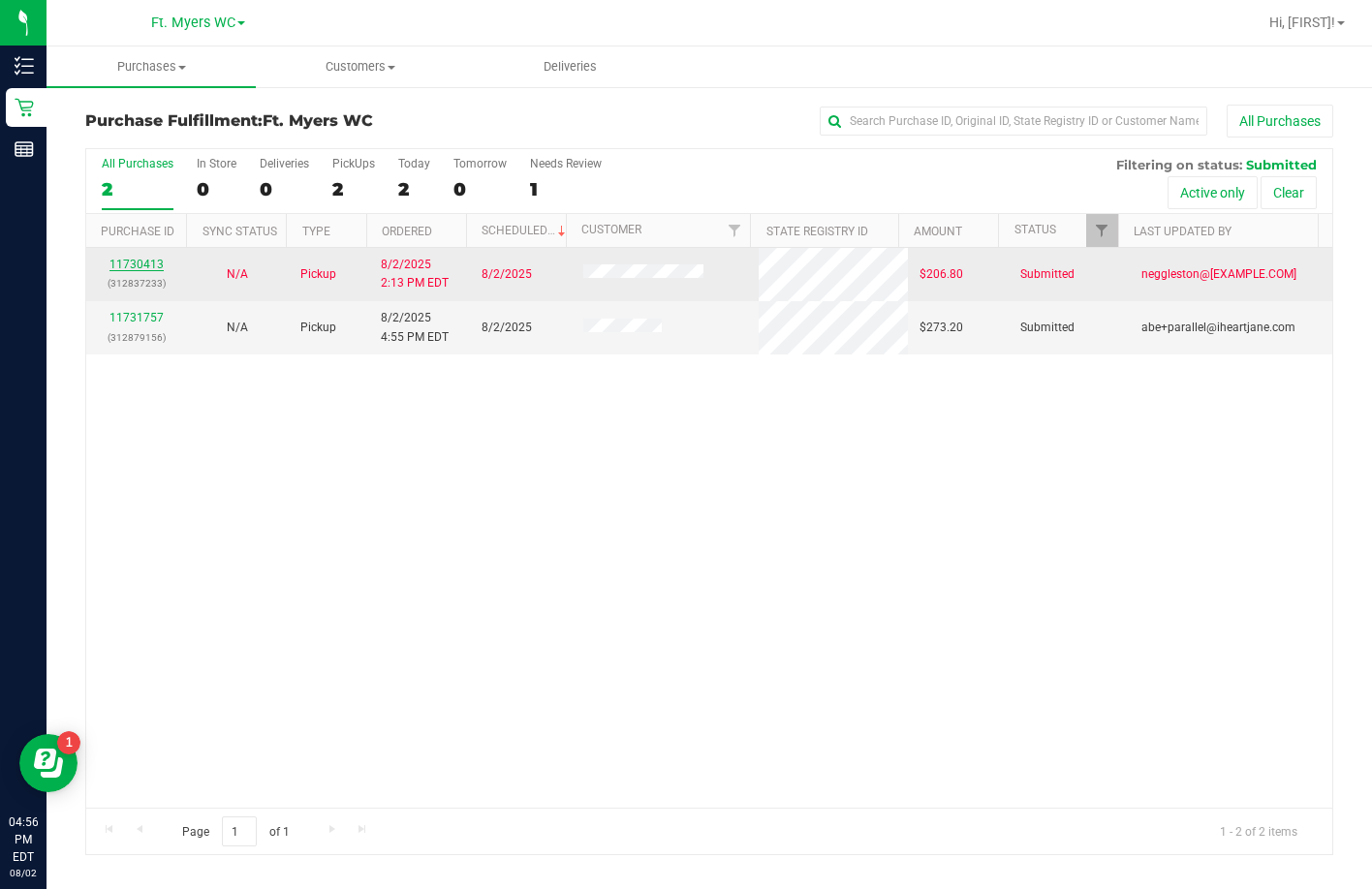 click on "11730413" at bounding box center [137, 264] 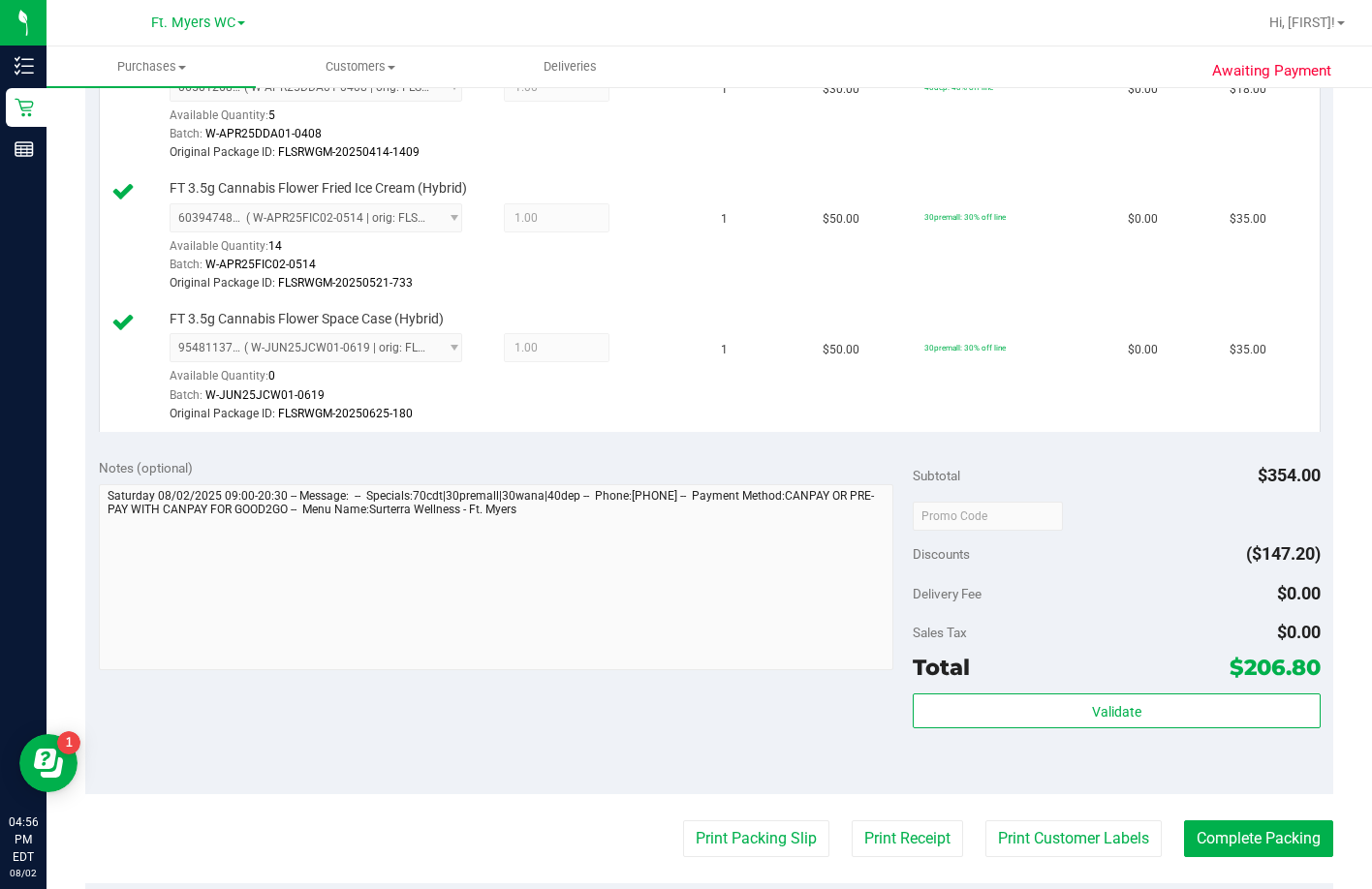 scroll, scrollTop: 1065, scrollLeft: 0, axis: vertical 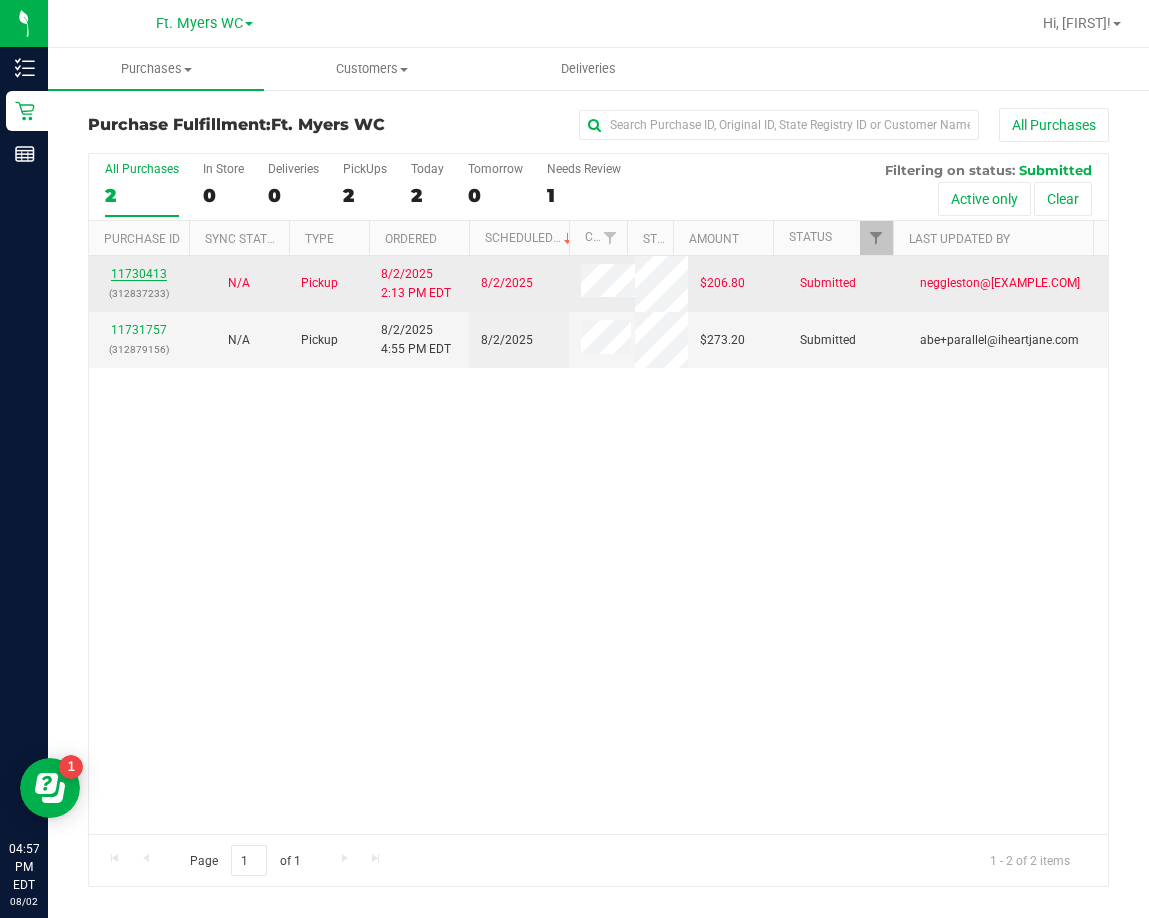 click on "11730413" at bounding box center (139, 274) 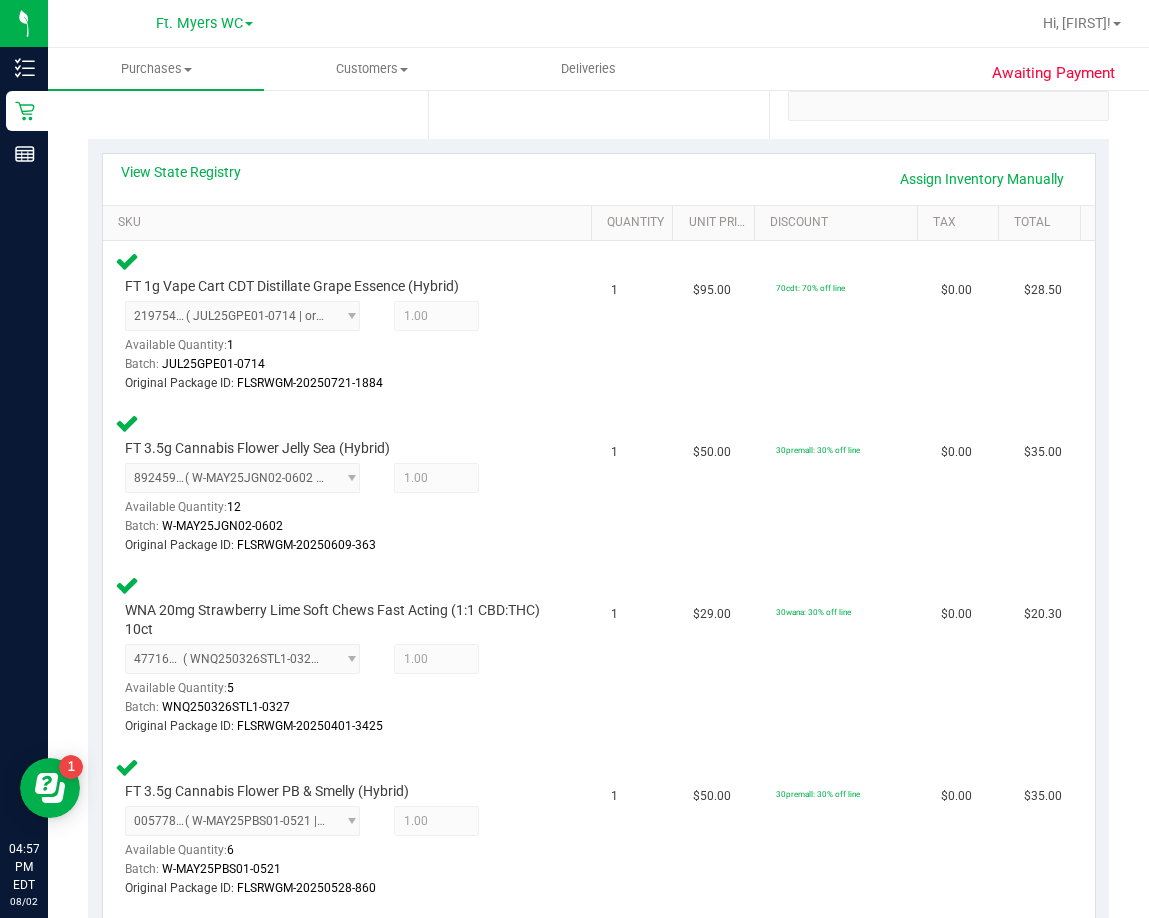 scroll, scrollTop: 300, scrollLeft: 0, axis: vertical 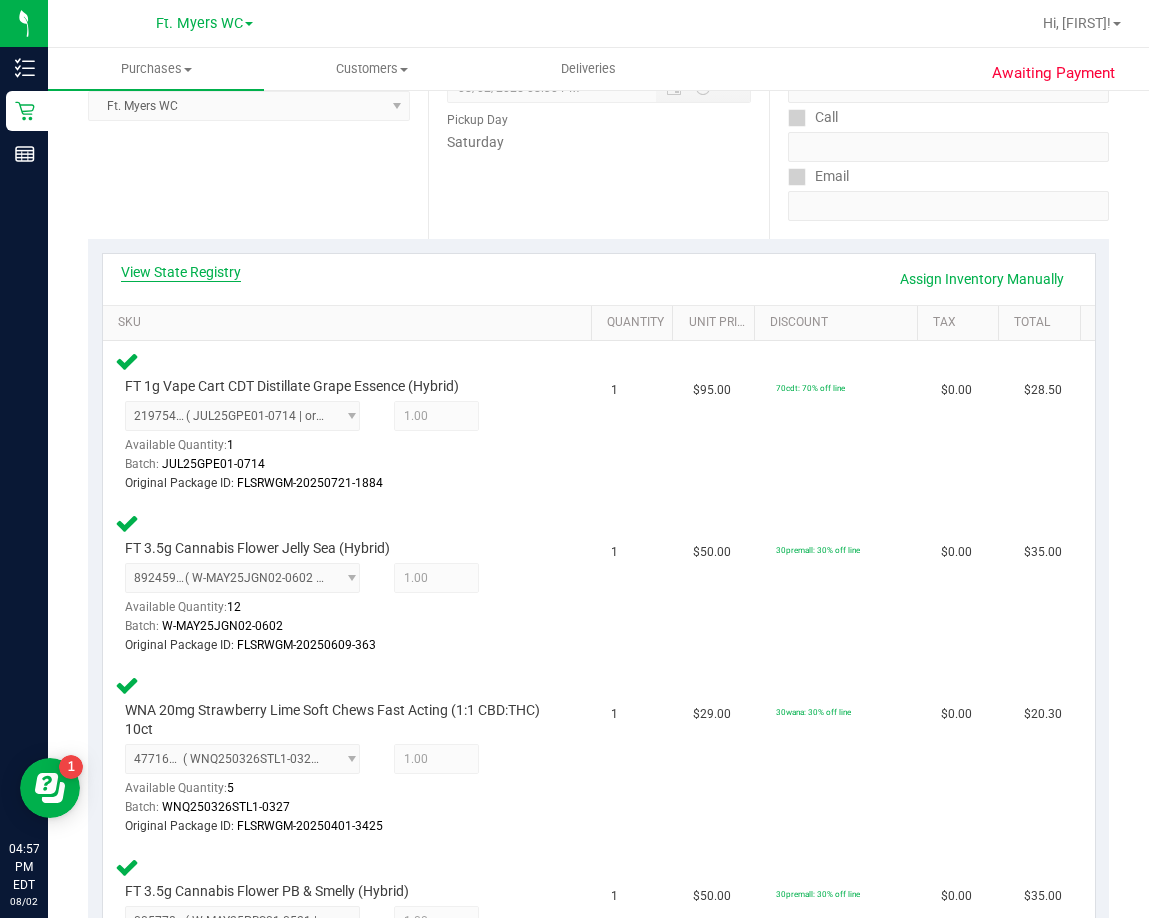 click on "View State Registry" at bounding box center [181, 272] 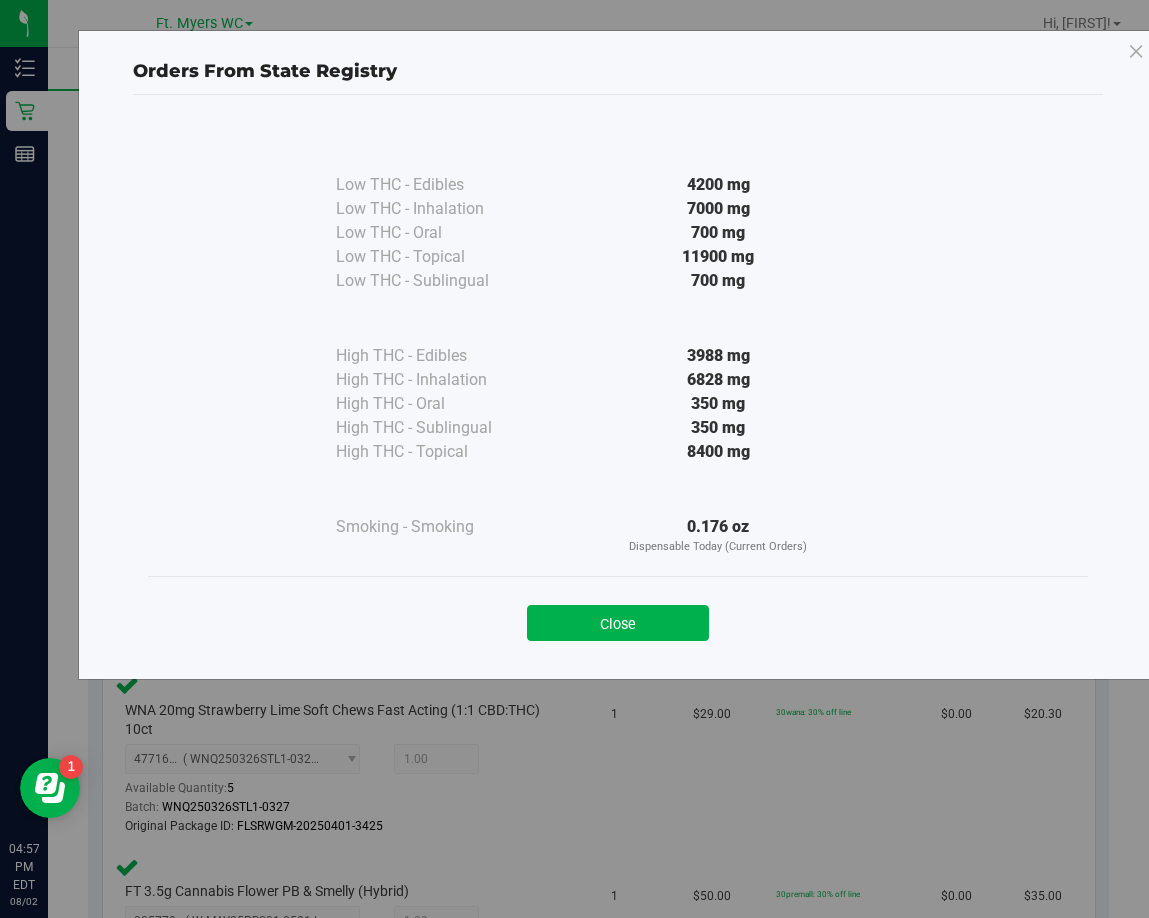 click on "Low THC - Sublingual" at bounding box center [436, 281] 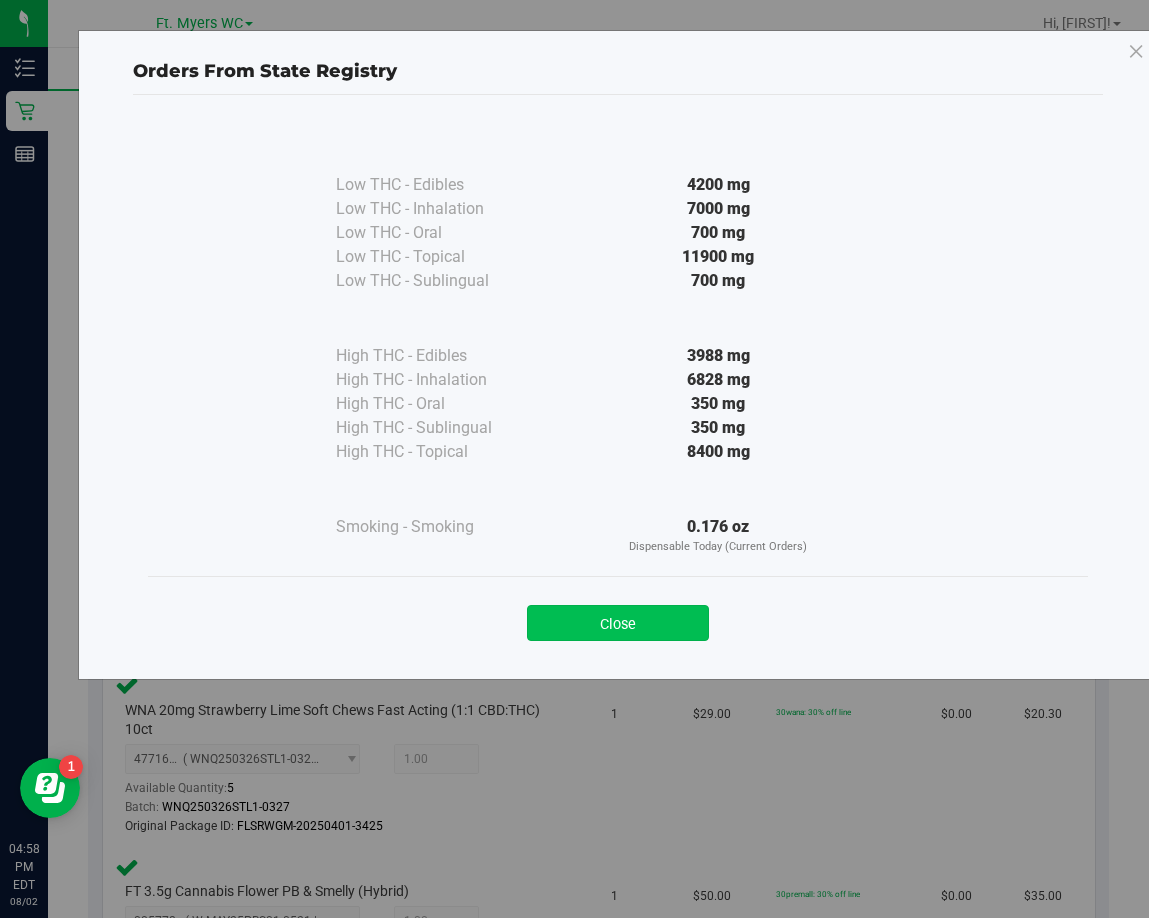 click on "Close" at bounding box center (618, 623) 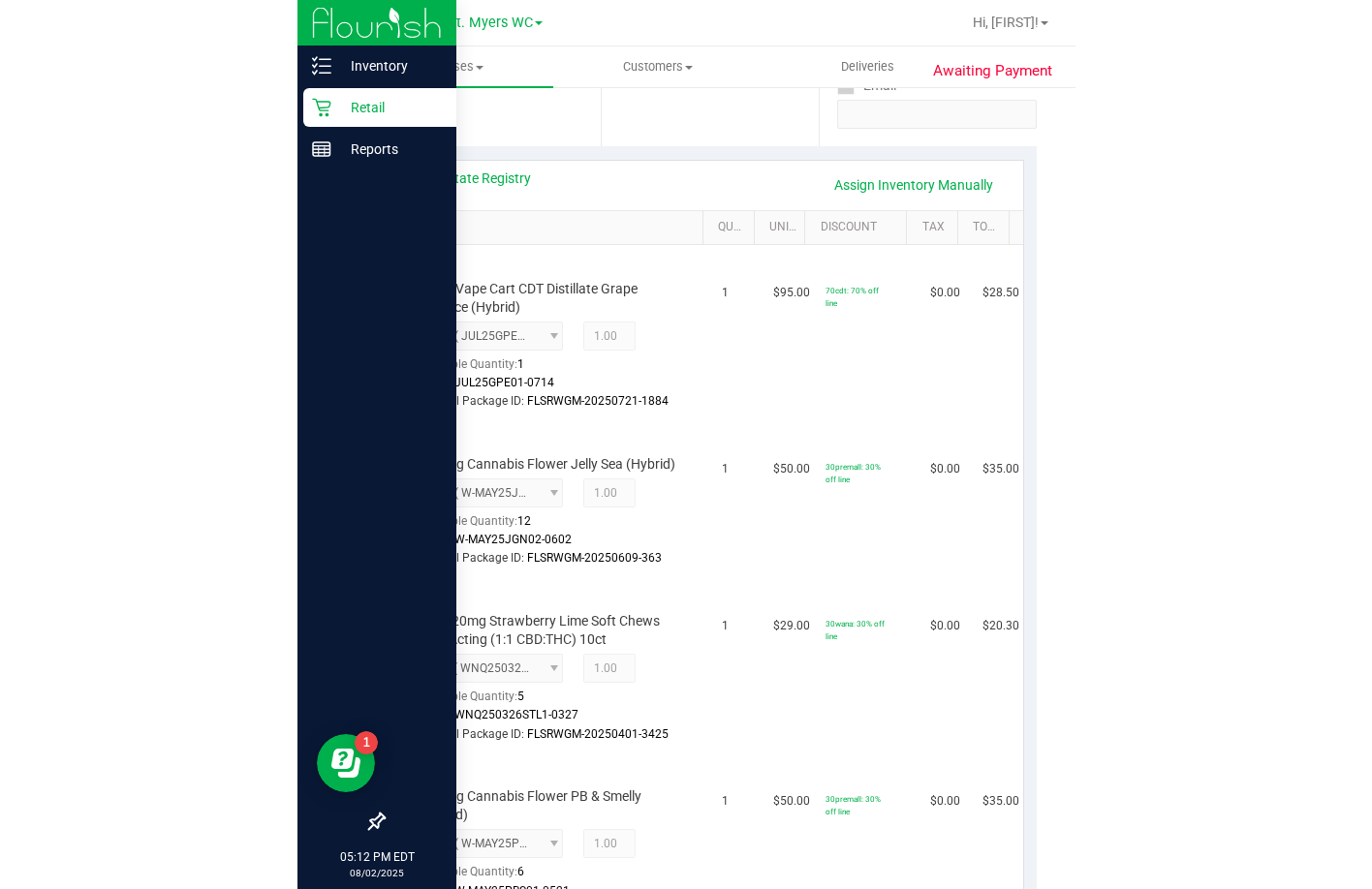 scroll, scrollTop: 395, scrollLeft: 0, axis: vertical 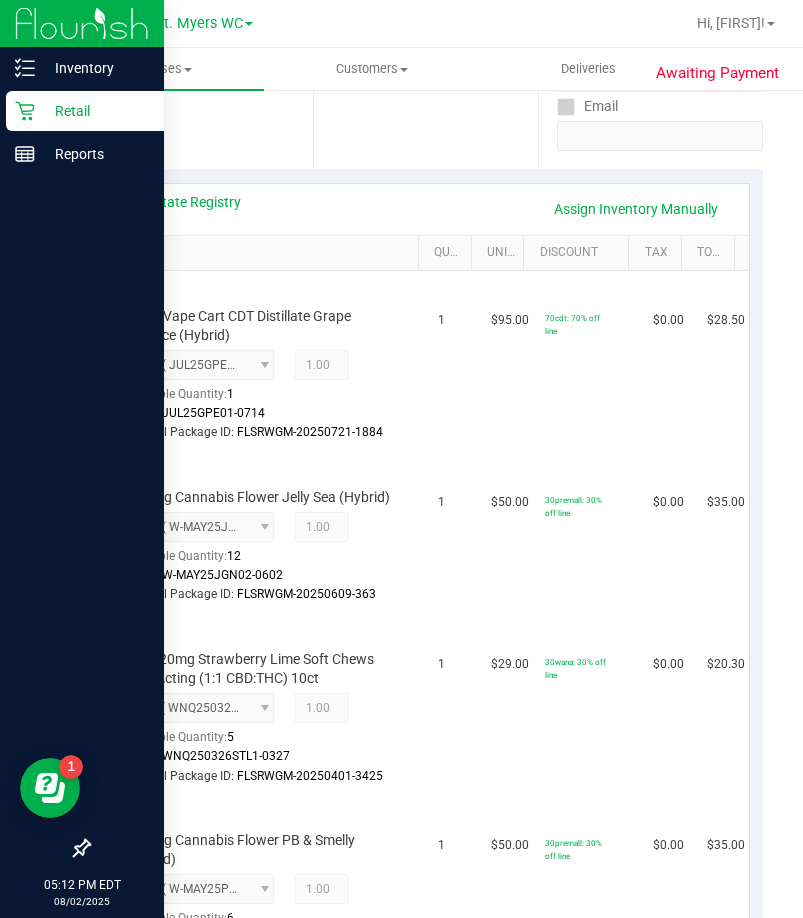 click at bounding box center (82, 503) 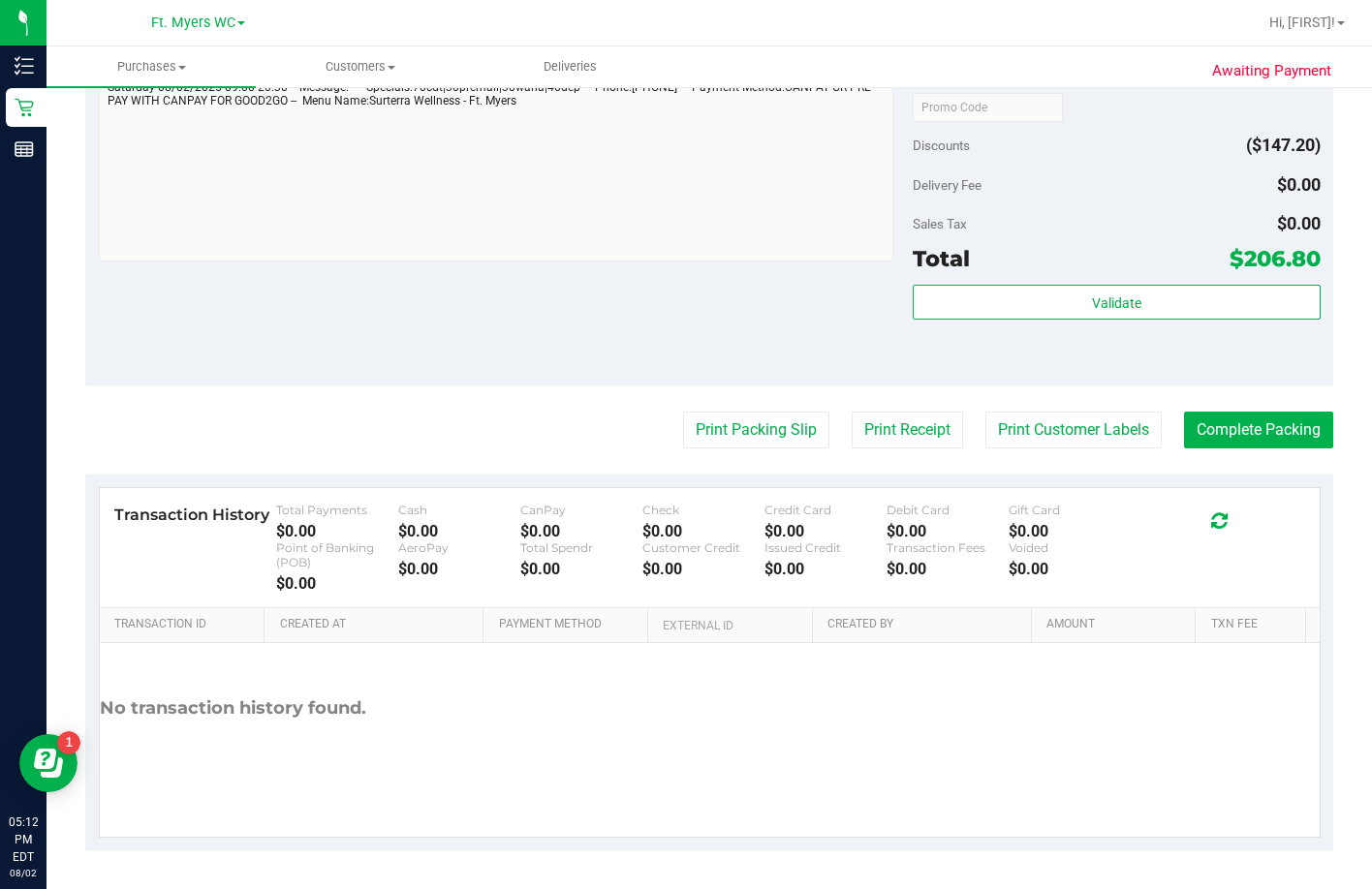 scroll, scrollTop: 1696, scrollLeft: 0, axis: vertical 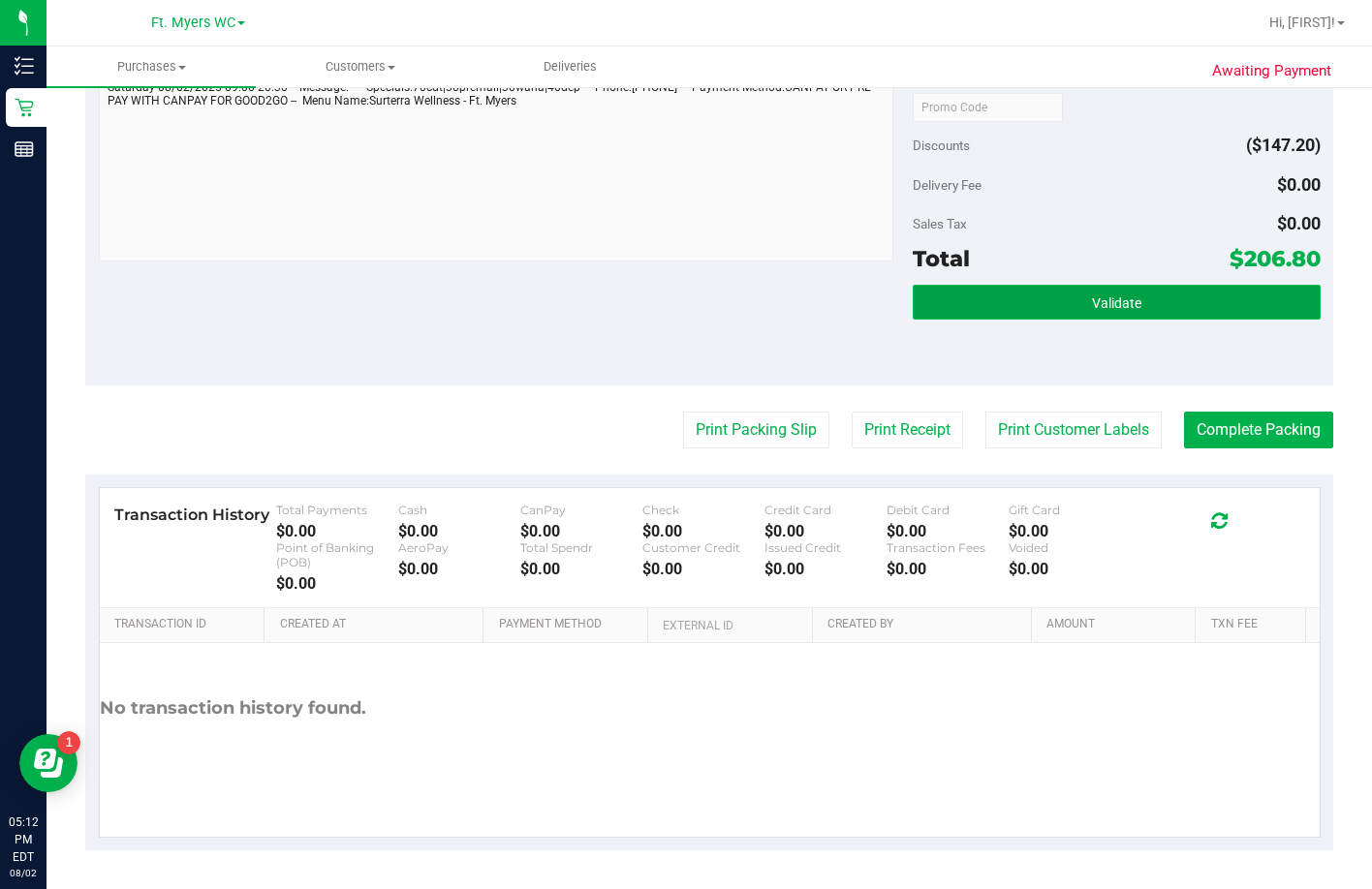 click on "Validate" at bounding box center [1116, 302] 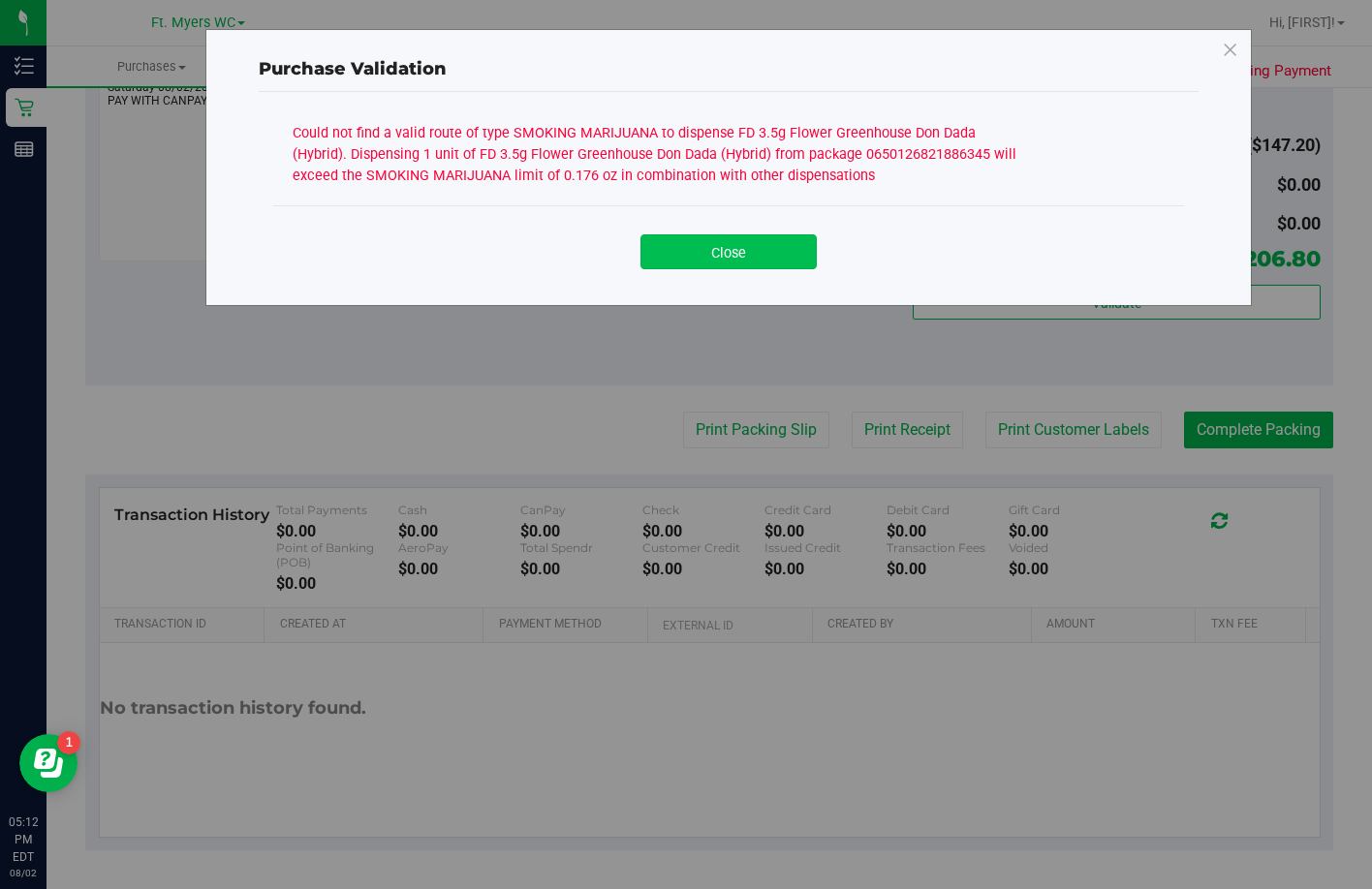 click on "Close" at bounding box center [729, 252] 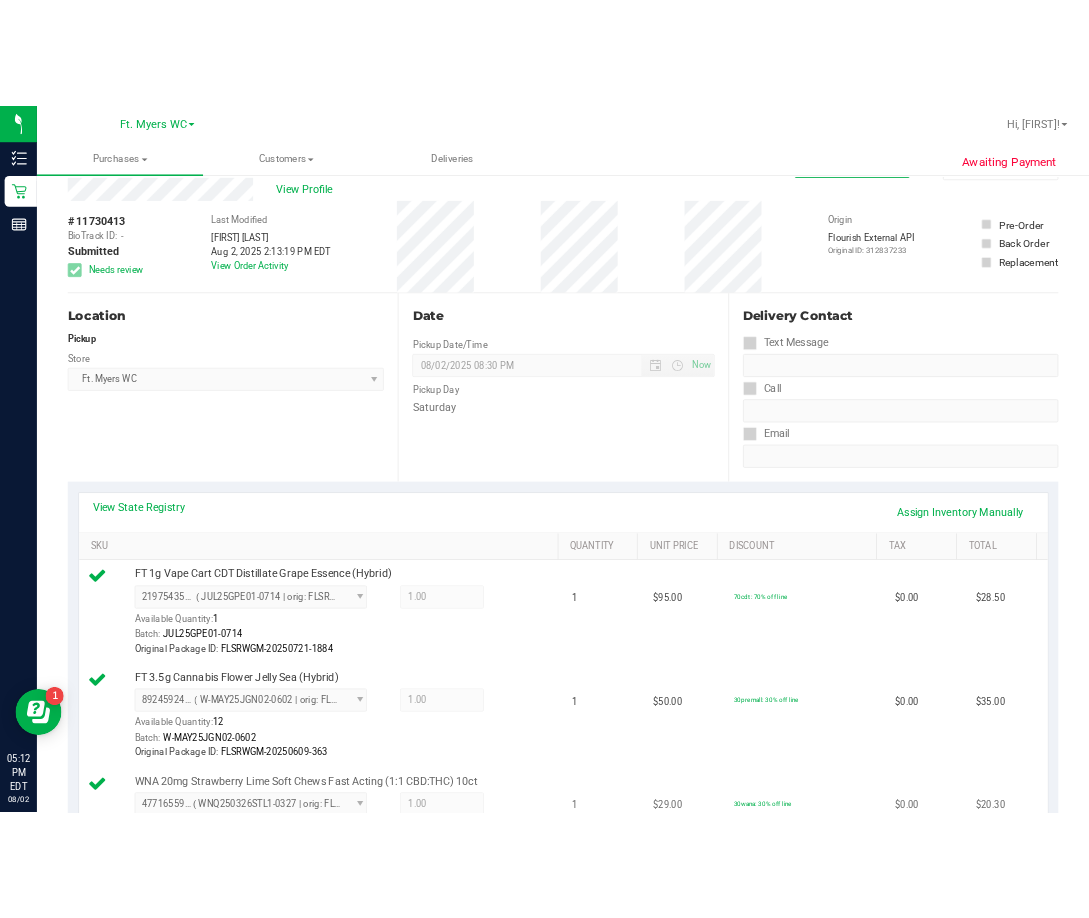 scroll, scrollTop: 0, scrollLeft: 0, axis: both 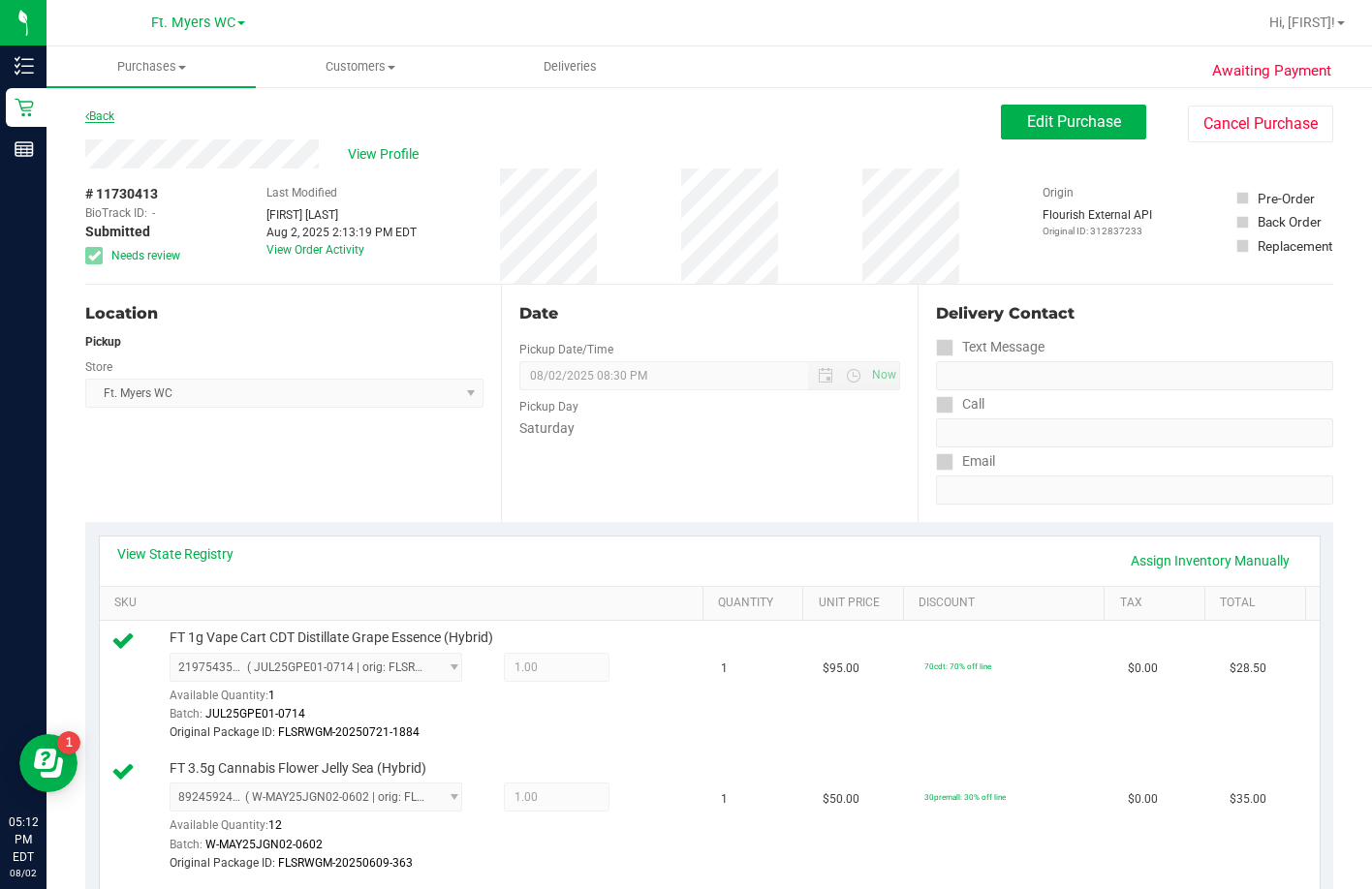 click on "Back" at bounding box center [100, 116] 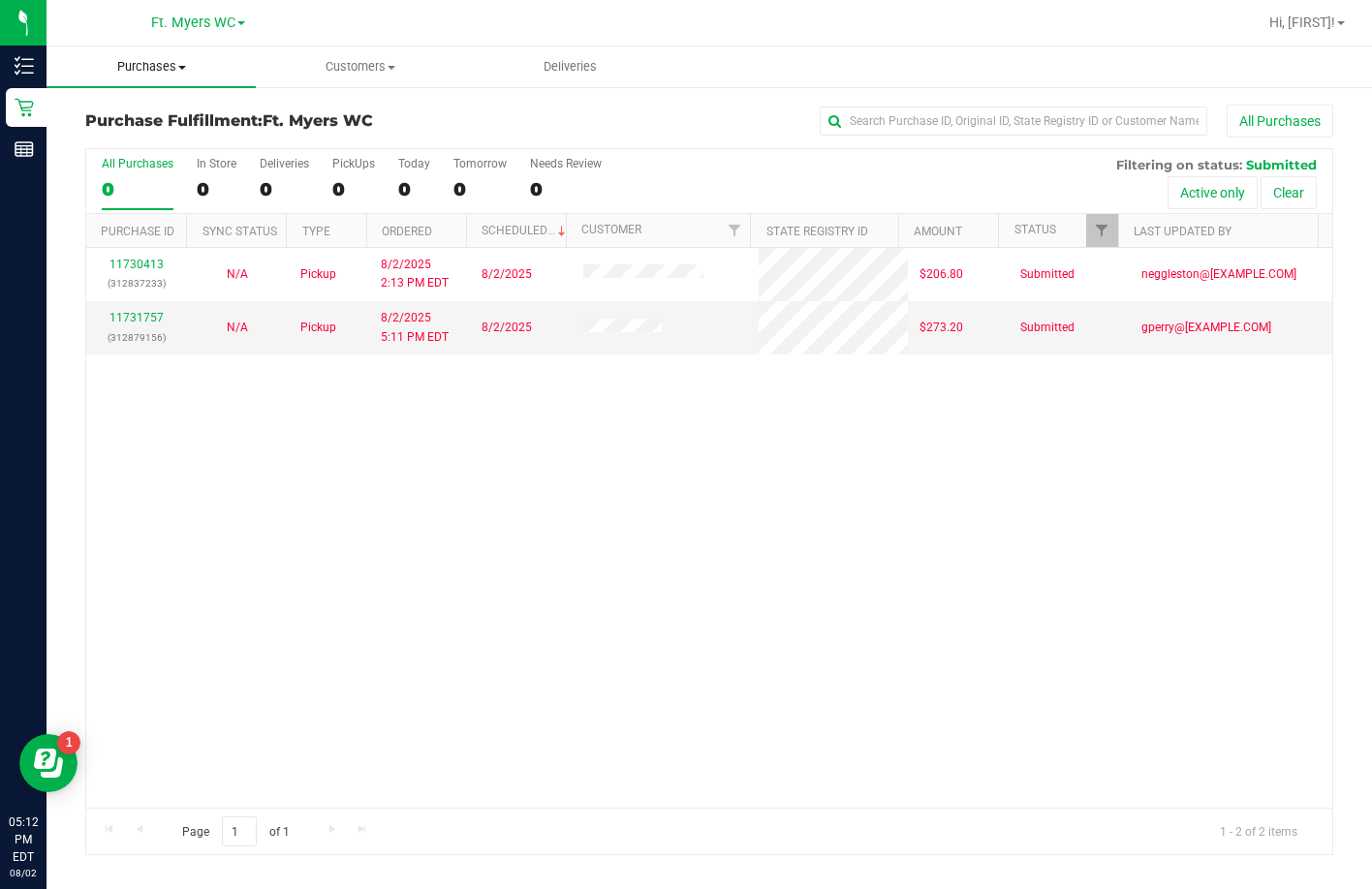 click on "Purchases
Summary of purchases
Fulfillment
All purchases" at bounding box center [151, 67] 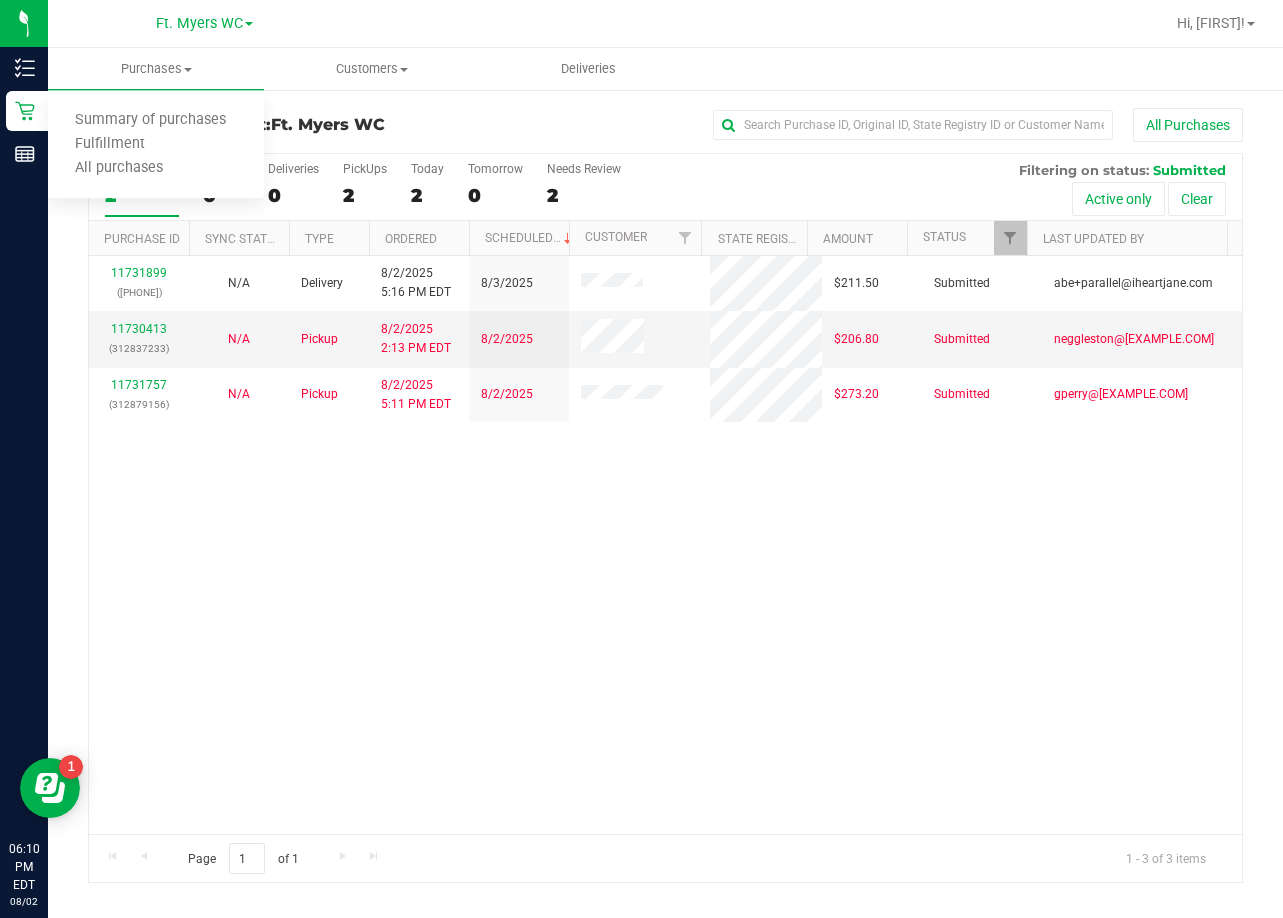 click on "11731899
(312776583)
N/A
Delivery 8/2/2025 5:16 PM EDT 8/3/2025
$211.50
Submitted abe+parallel@iheartjane.com
11730413
(312837233)
N/A
Pickup 8/2/2025 2:13 PM EDT 8/2/2025
$206.80
Submitted neggleston@liveparallel.com
11731757
(312879156)
N/A
Pickup 8/2/2025 5:11 PM EDT 8/2/2025
$273.20
Submitted gperry@liveparallel.com" at bounding box center (665, 545) 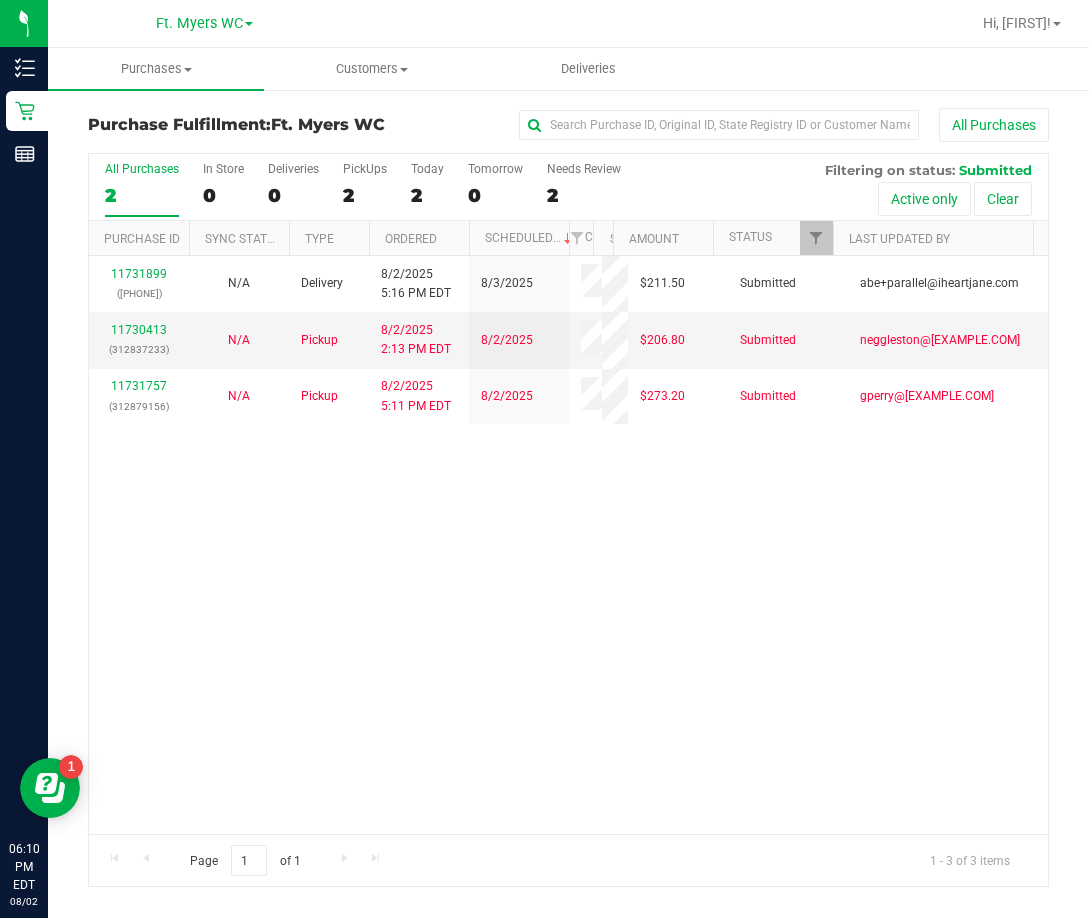 click on "11731899
(312776583)
N/A
Delivery 8/2/2025 5:16 PM EDT 8/3/2025
$211.50
Submitted abe+parallel@iheartjane.com
11730413
(312837233)
N/A
Pickup 8/2/2025 2:13 PM EDT 8/2/2025
$206.80
Submitted neggleston@liveparallel.com
11731757
(312879156)
N/A
Pickup 8/2/2025 5:11 PM EDT 8/2/2025
$273.20
Submitted gperry@liveparallel.com" at bounding box center [568, 545] 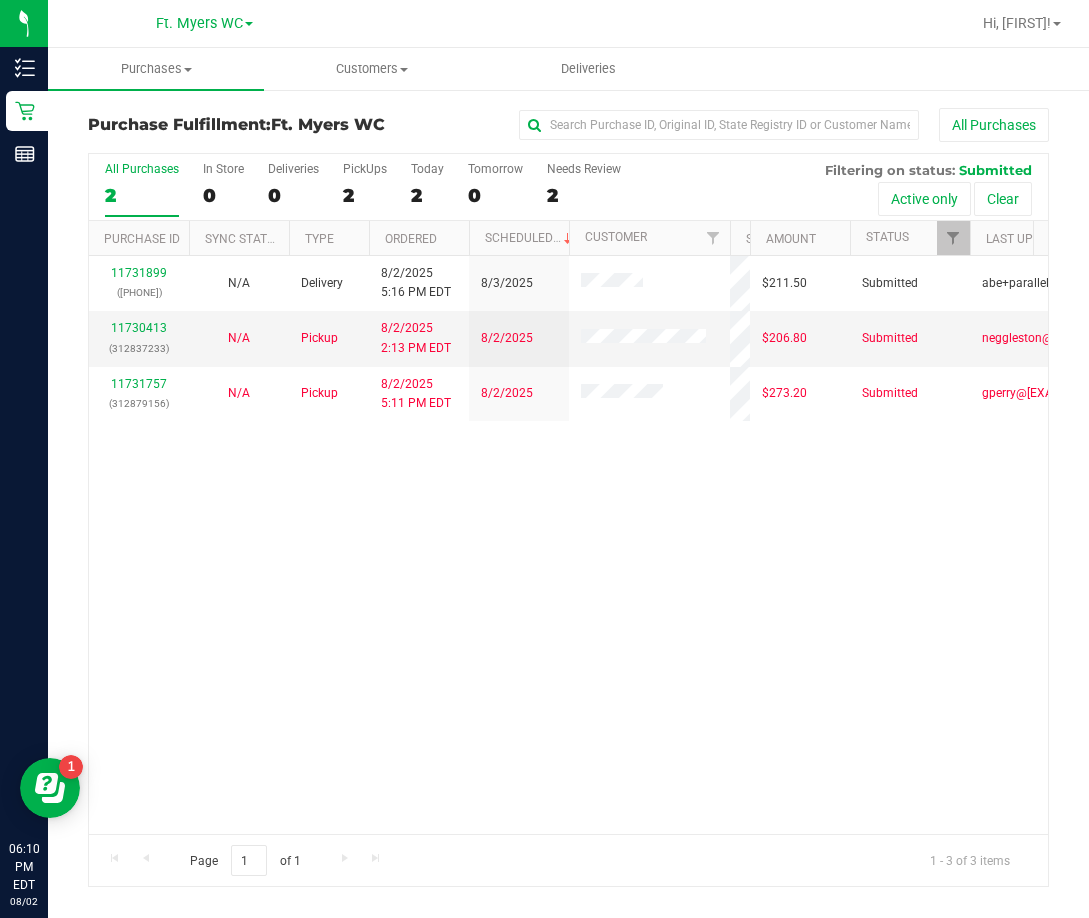 click on "All Purchases
2
In Store
0
Deliveries
0
PickUps
2
Today
2
Tomorrow
0
Needs Review
2
Filtering on status:
Submitted
Active only
Clear
Purchase ID Sync Status Type Ordered Scheduled Customer State Registry ID" at bounding box center (568, 520) 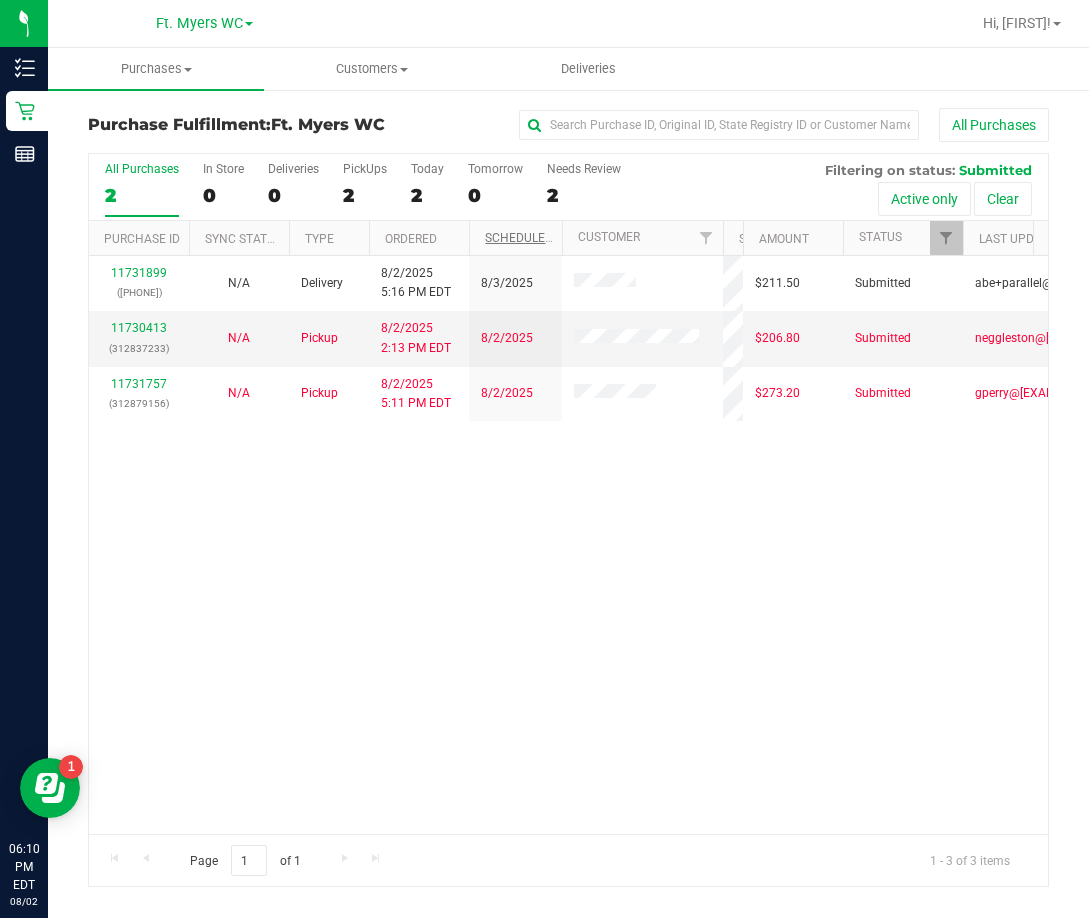drag, startPoint x: 566, startPoint y: 234, endPoint x: 555, endPoint y: 239, distance: 12.083046 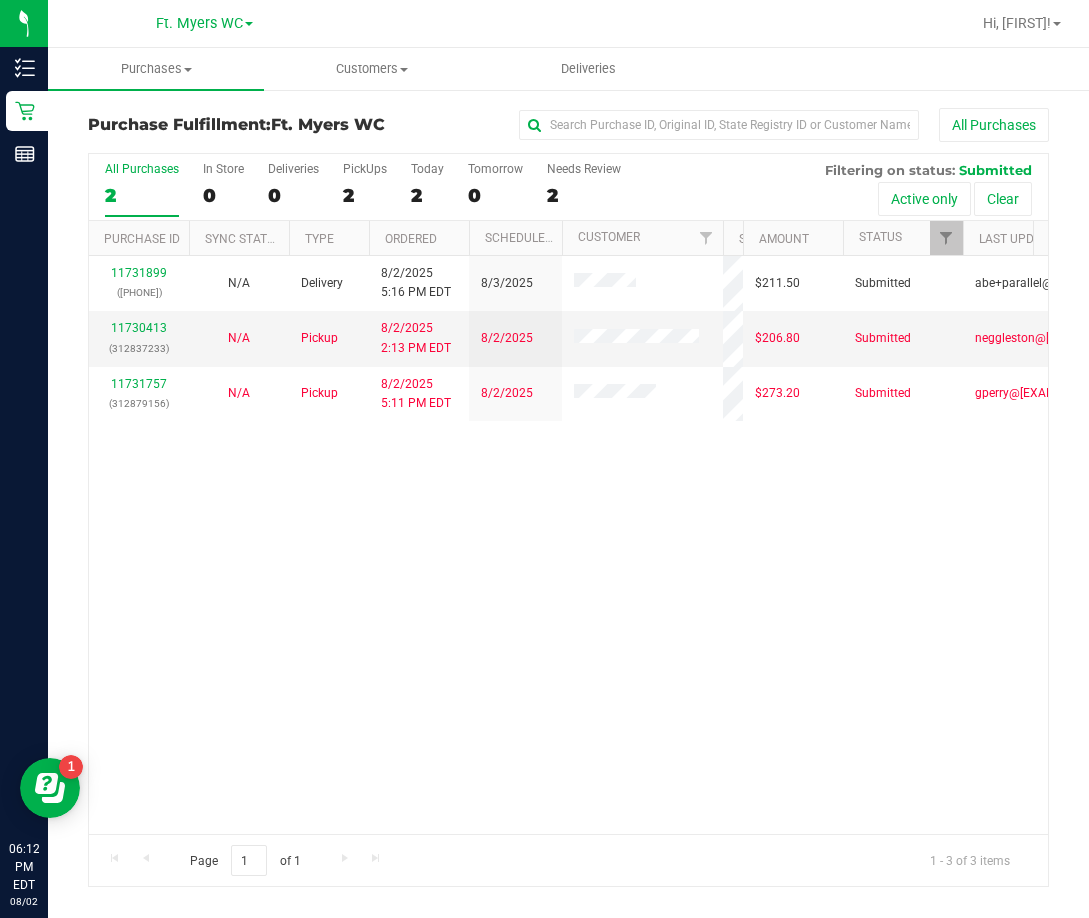 click on "11731899
(312776583)
N/A
Delivery 8/2/2025 5:16 PM EDT 8/3/2025
$211.50
Submitted abe+parallel@iheartjane.com
11730413
(312837233)
N/A
Pickup 8/2/2025 2:13 PM EDT 8/2/2025
$206.80
Submitted neggleston@liveparallel.com
11731757
(312879156)
N/A
Pickup 8/2/2025 5:11 PM EDT 8/2/2025
$273.20
Submitted gperry@liveparallel.com" at bounding box center (568, 545) 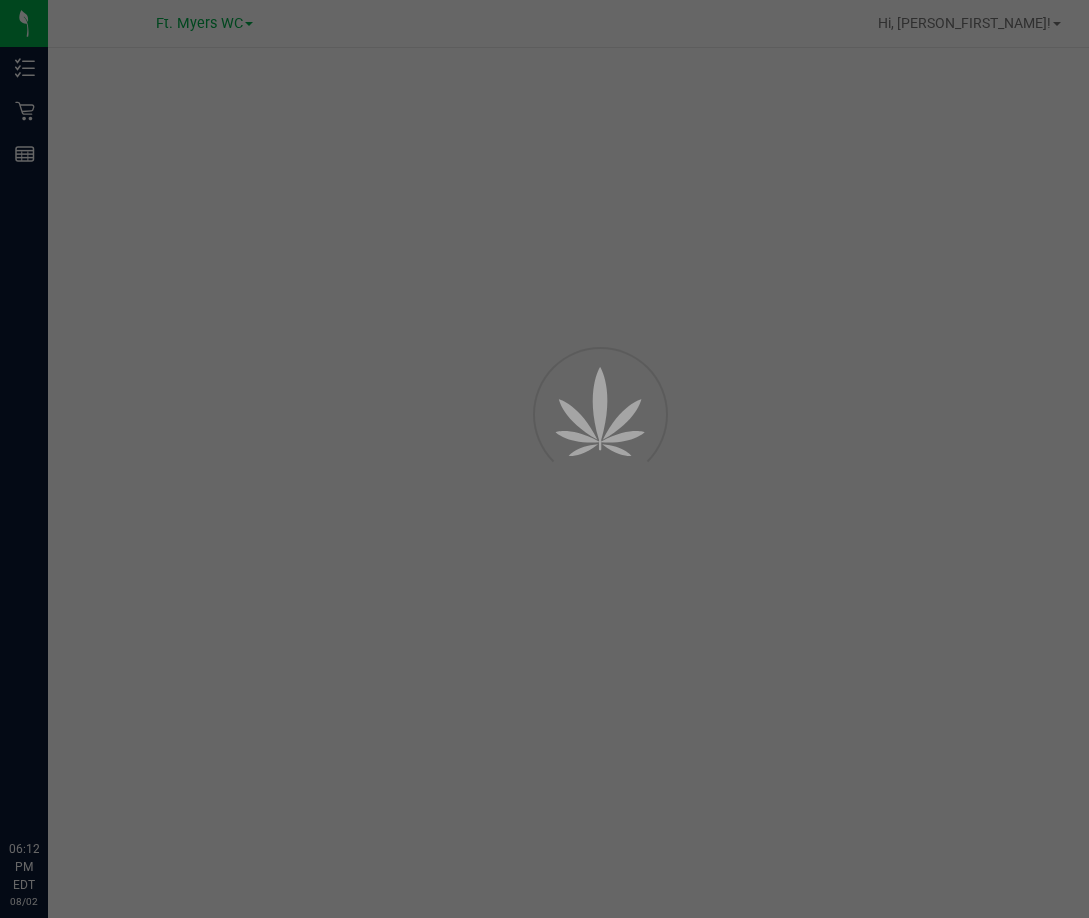 scroll, scrollTop: 0, scrollLeft: 0, axis: both 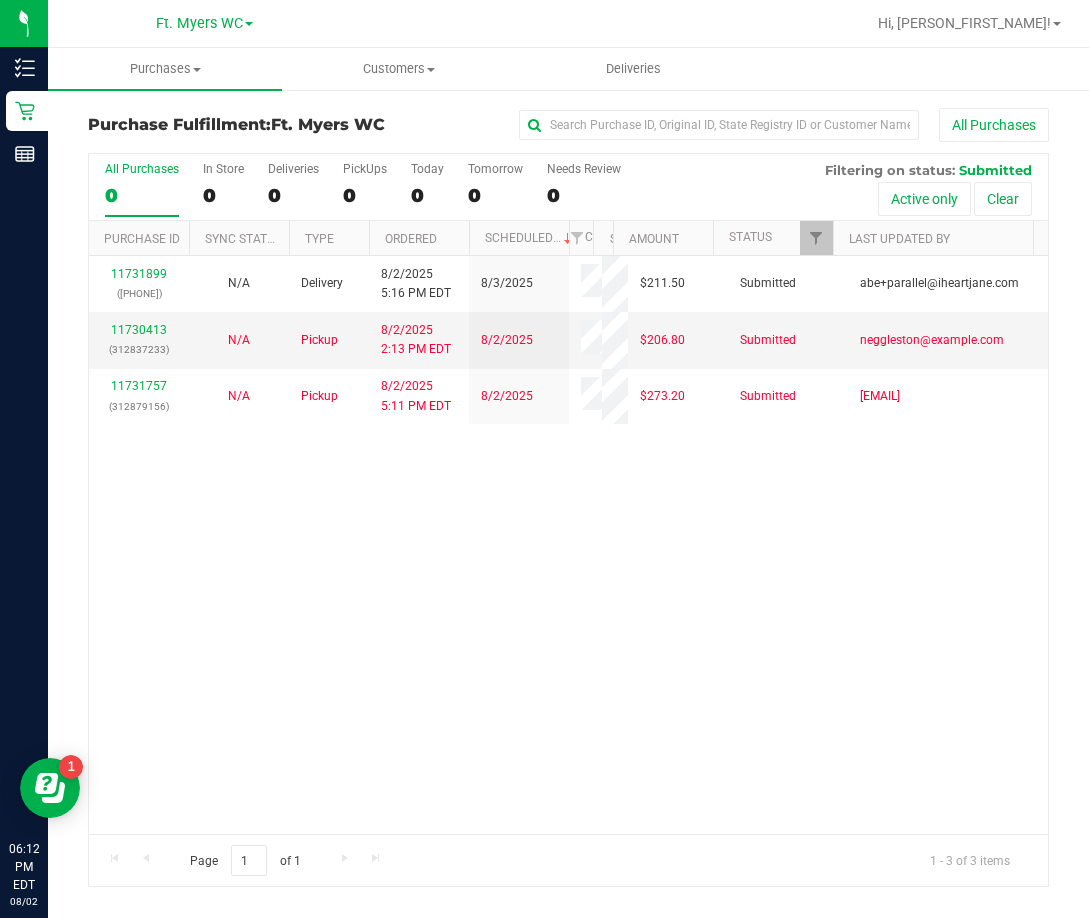 click on "Delivery 8/2/2025 5:16 PM EDT 8/3/2025
$211.50
Submitted abe+parallel@[EXAMPLE.COM]
11730413
([PHONE])
N/A
Pickup 8/2/2025 2:13 PM EDT 8/2/2025
$206.80
Submitted neggleston@[EXAMPLE.COM]
11731757
([PHONE])
N/A
Pickup 8/2/2025 5:11 PM EDT 8/2/2025
$273.20
Submitted gperry@[EXAMPLE.COM]" at bounding box center [568, 545] 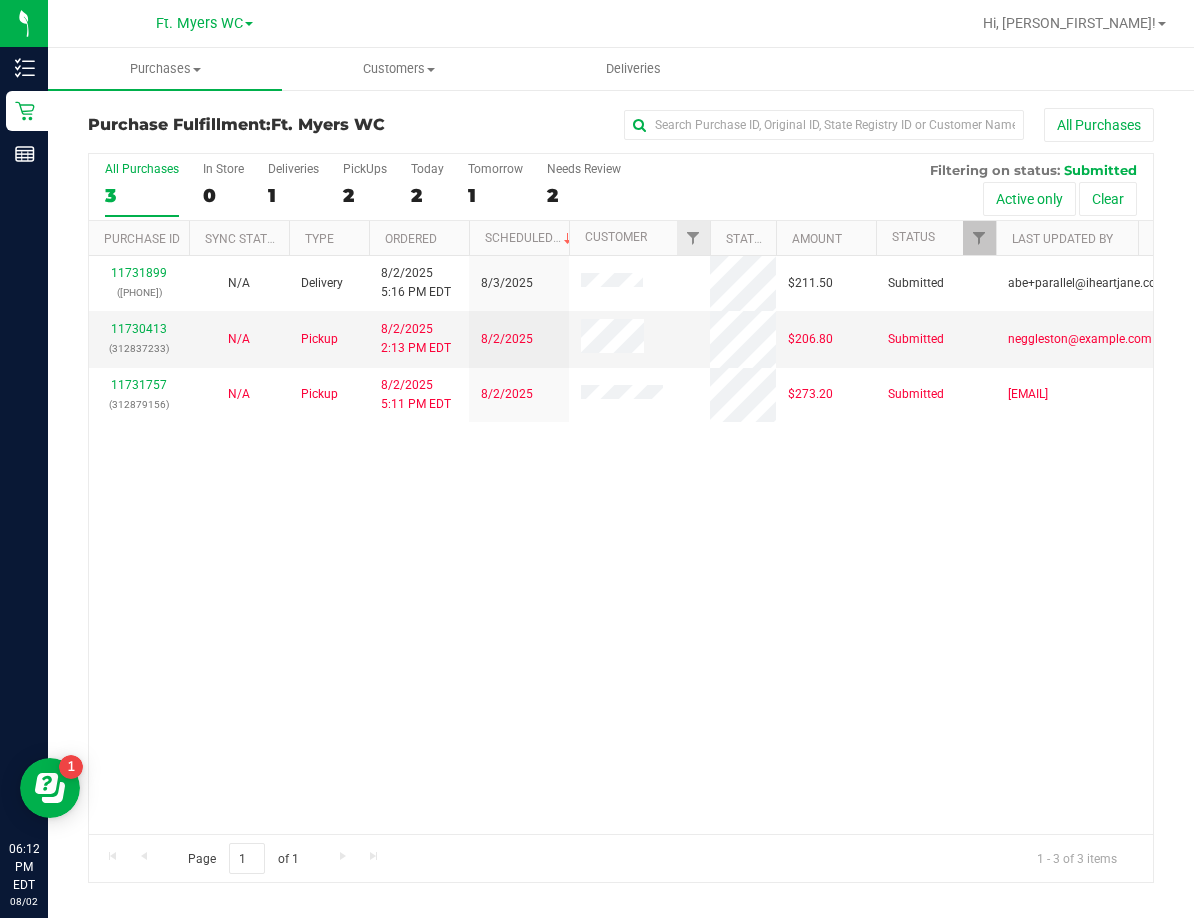 drag, startPoint x: 649, startPoint y: 243, endPoint x: 709, endPoint y: 252, distance: 60.671246 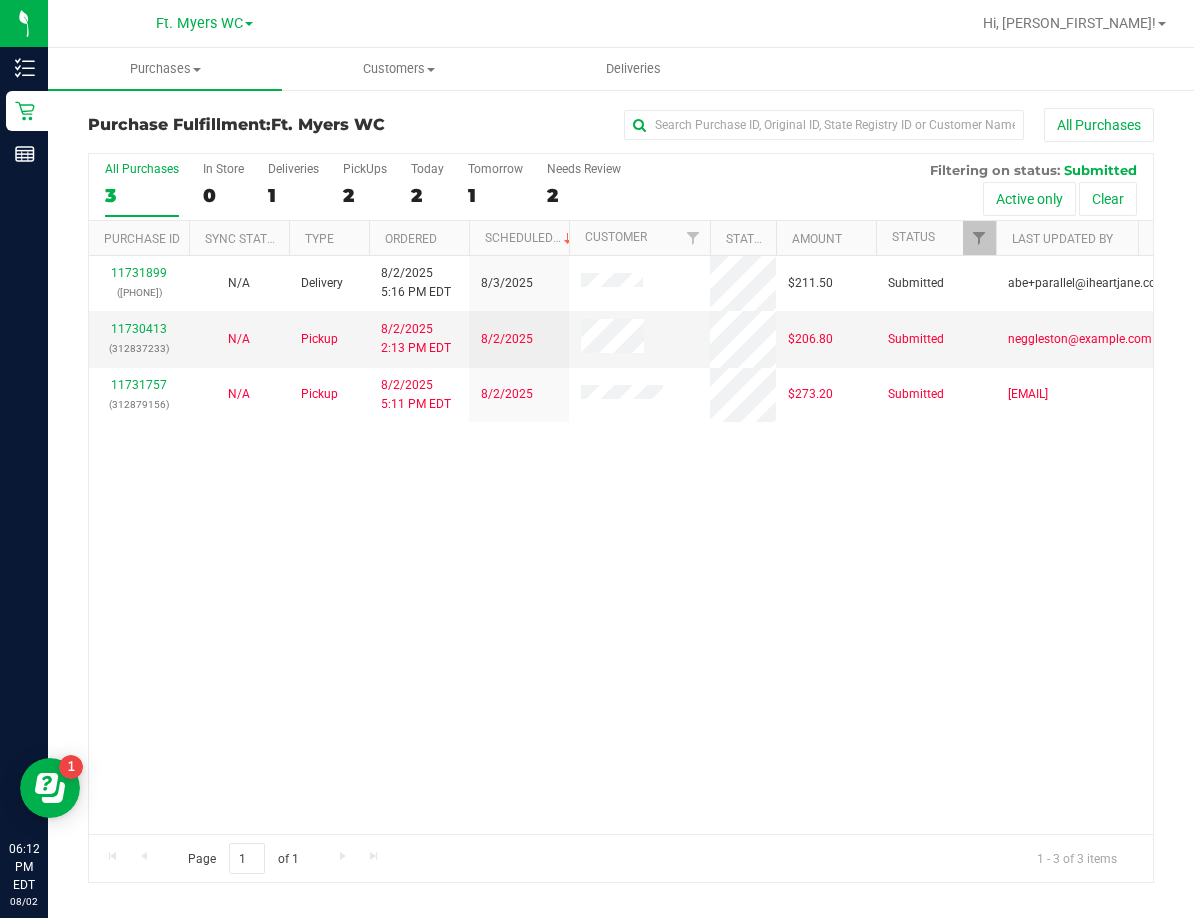 click on "Delivery 8/2/2025 5:16 PM EDT 8/3/2025
$211.50
Submitted abe+parallel@[EXAMPLE.COM]
11730413
([PHONE])
N/A
Pickup 8/2/2025 2:13 PM EDT 8/2/2025
$206.80
Submitted neggleston@[EXAMPLE.COM]
11731757
([PHONE])
N/A
Pickup 8/2/2025 5:11 PM EDT 8/2/2025
$273.20
Submitted gperry@[EXAMPLE.COM]" at bounding box center [621, 545] 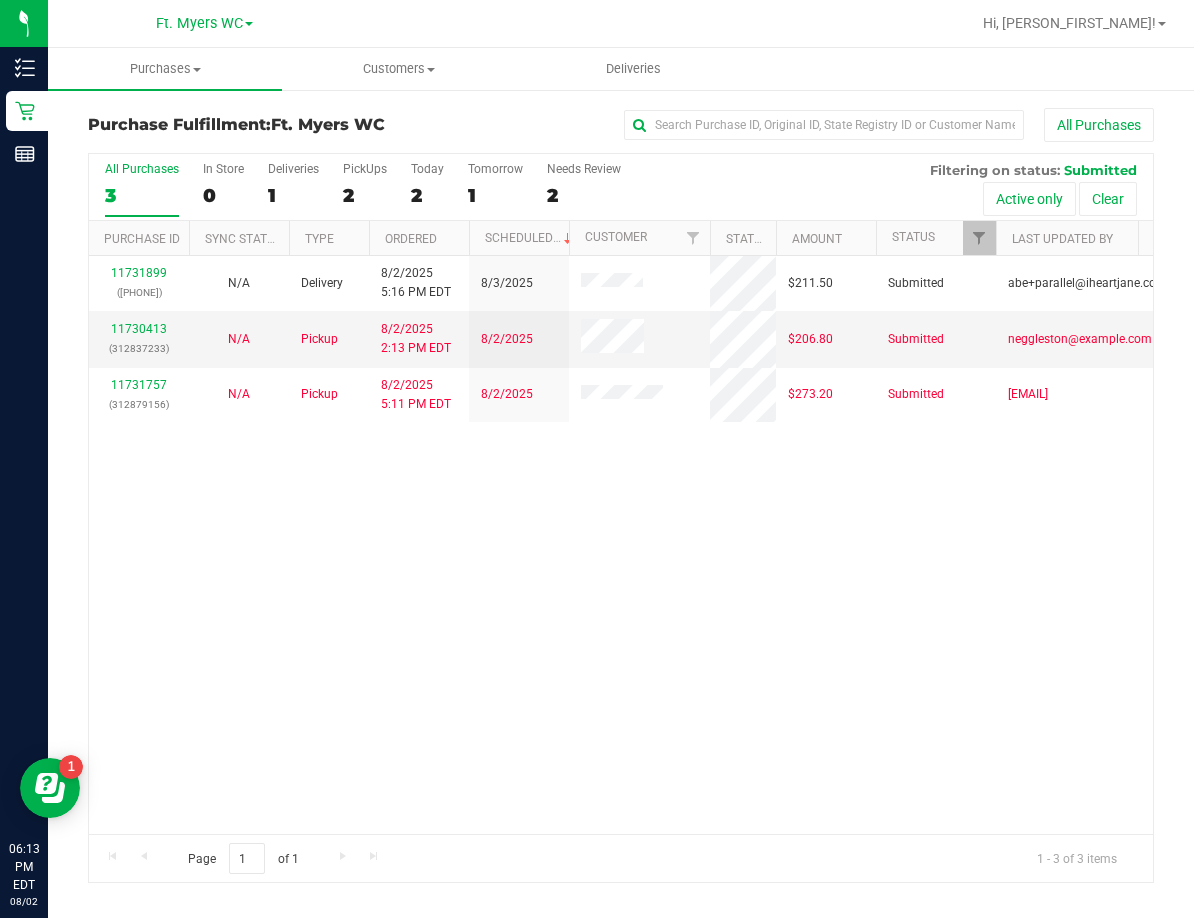 click on "Delivery 8/2/2025 5:16 PM EDT 8/3/2025
$211.50
Submitted abe+parallel@[EXAMPLE.COM]
11730413
([PHONE])
N/A
Pickup 8/2/2025 2:13 PM EDT 8/2/2025
$206.80
Submitted neggleston@[EXAMPLE.COM]
11731757
([PHONE])
N/A
Pickup 8/2/2025 5:11 PM EDT 8/2/2025
$273.20
Submitted gperry@[EXAMPLE.COM]" at bounding box center (621, 545) 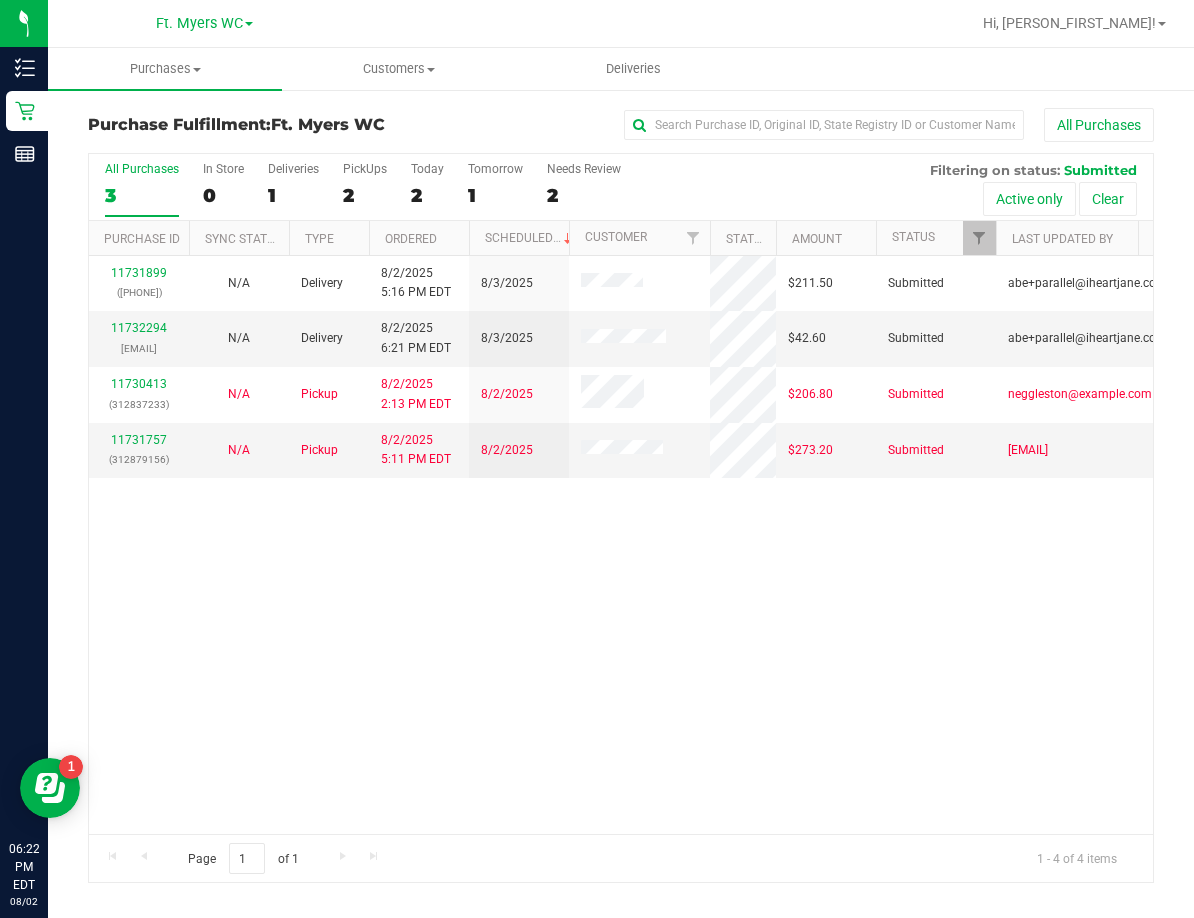 click on "11731899
(312776583)
N/A
Delivery 8/2/2025 5:16 PM EDT 8/3/2025
$211.50
Submitted abe+parallel@iheartjane.com
11732294
(312898173)
N/A
Delivery 8/2/2025 6:21 PM EDT 8/3/2025
$42.60
Submitted abe+parallel@iheartjane.com
11730413
(312837233)
N/A
Pickup 8/2/2025 2:13 PM EDT 8/2/2025
$206.80
Submitted neggleston@liveparallel.com
11731757" at bounding box center (621, 545) 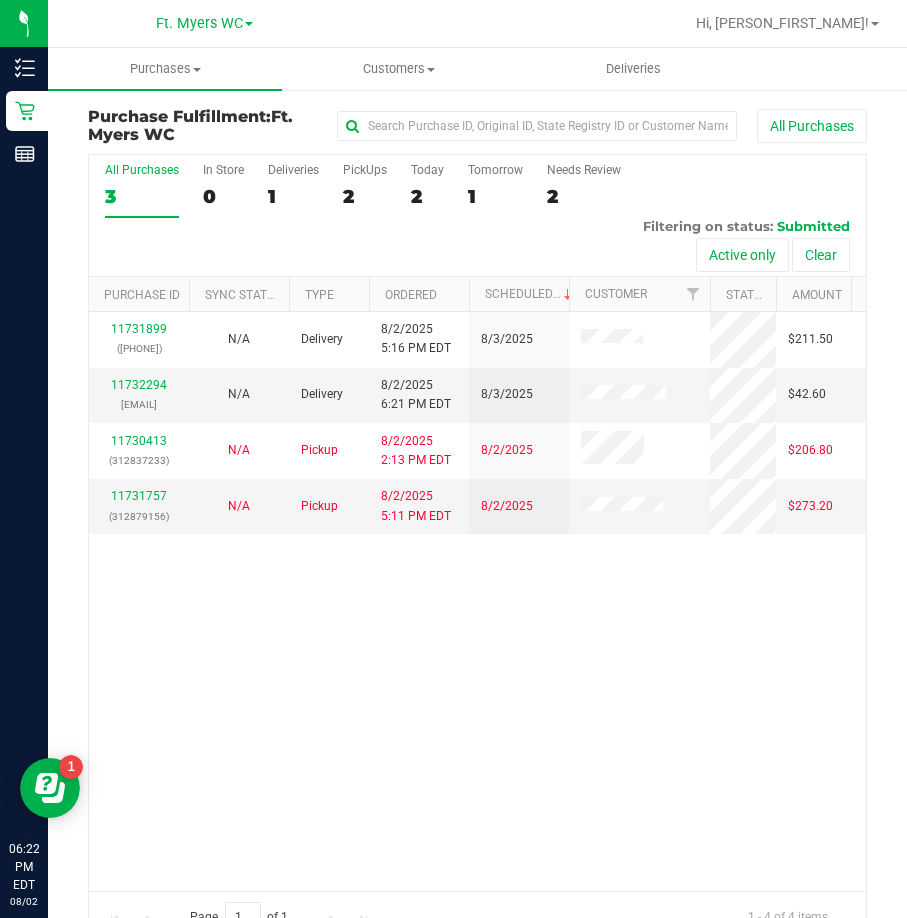 click on "11731899
(312776583)
N/A
Delivery 8/2/2025 5:16 PM EDT 8/3/2025
$211.50
Submitted abe+parallel@iheartjane.com
11732294
(312898173)
N/A
Delivery 8/2/2025 6:21 PM EDT 8/3/2025
$42.60
Submitted abe+parallel@iheartjane.com
11730413
(312837233)
N/A
Pickup 8/2/2025 2:13 PM EDT 8/2/2025
$206.80
Submitted neggleston@liveparallel.com
11731757" at bounding box center [477, 601] 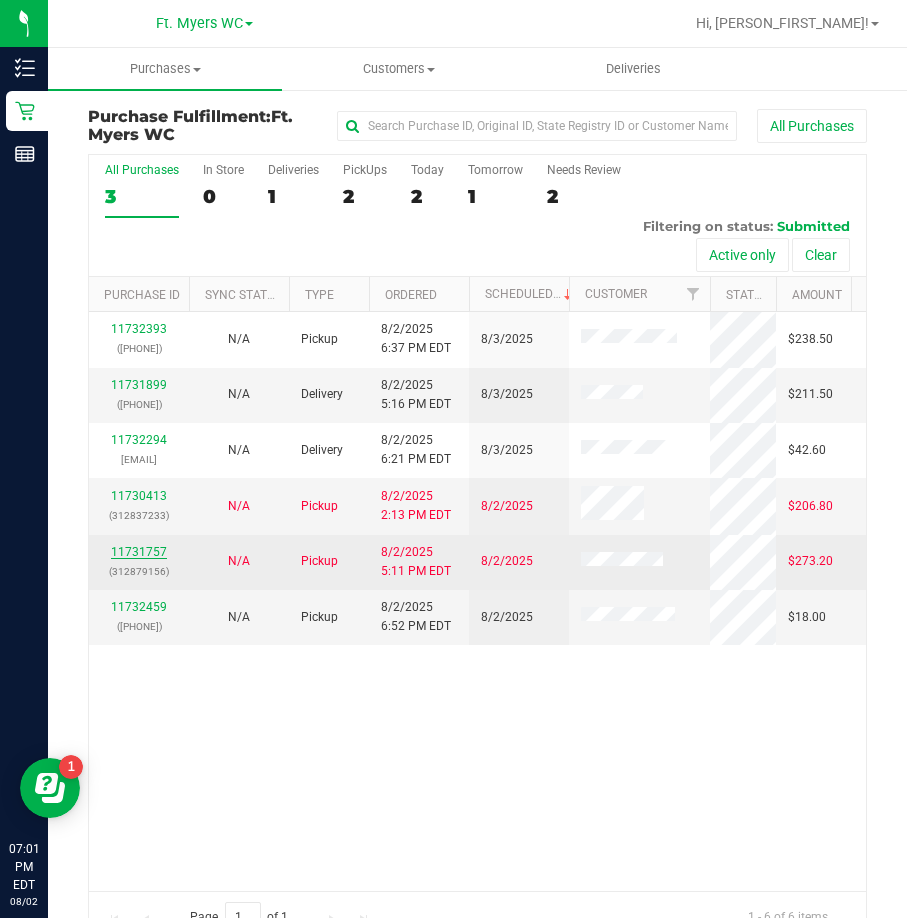 click on "11731757" at bounding box center [139, 552] 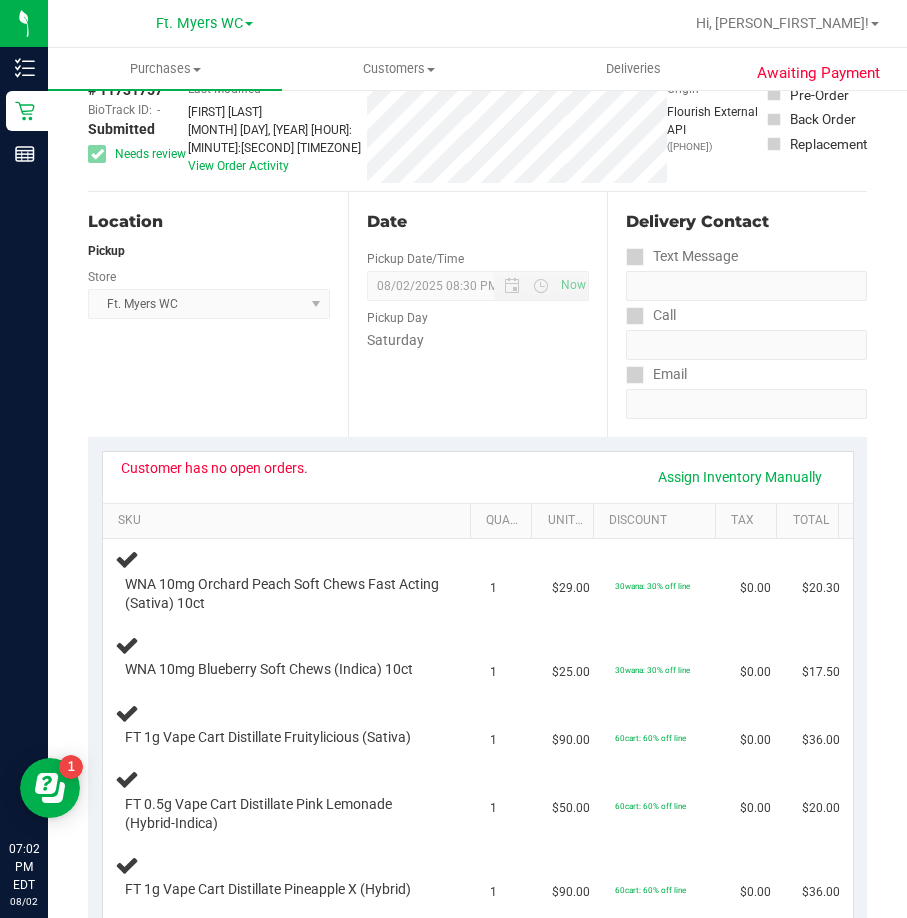 scroll, scrollTop: 0, scrollLeft: 0, axis: both 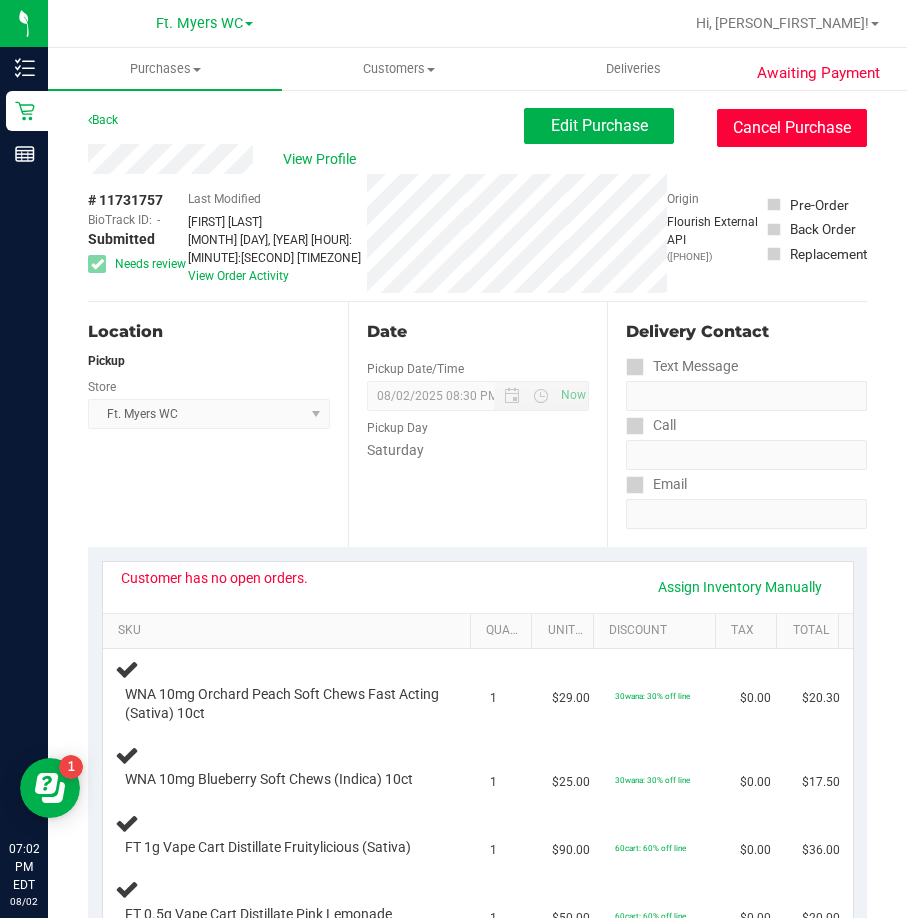click on "Cancel Purchase" at bounding box center [792, 128] 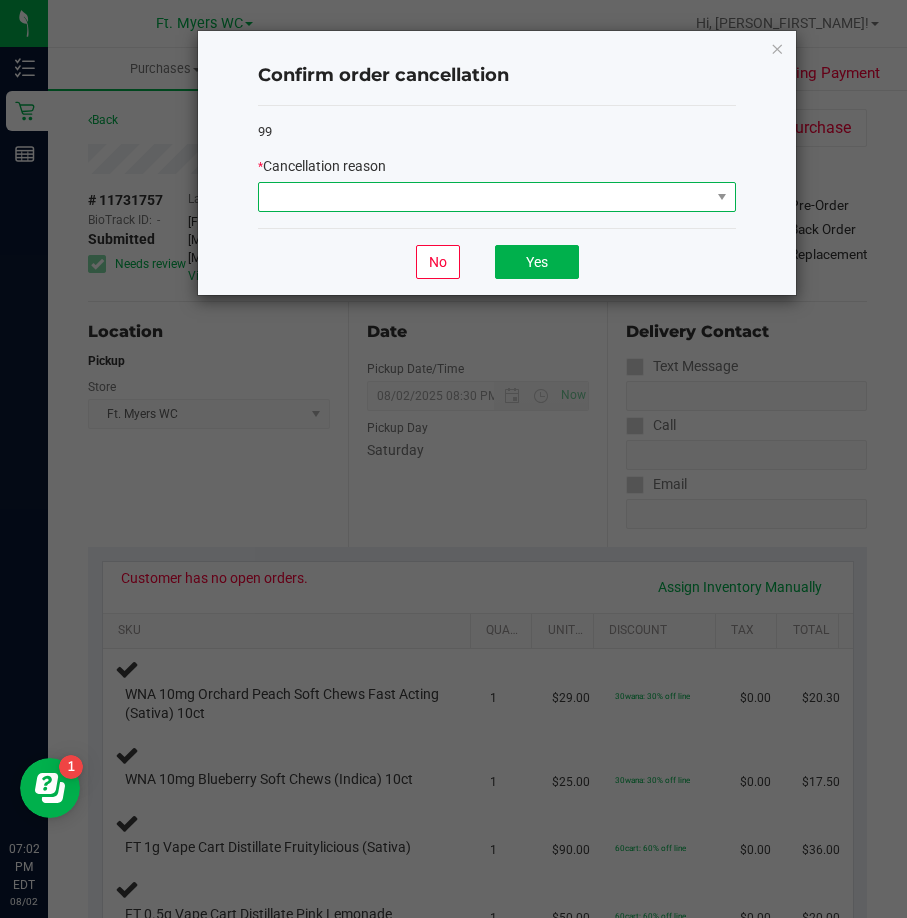 click at bounding box center [484, 197] 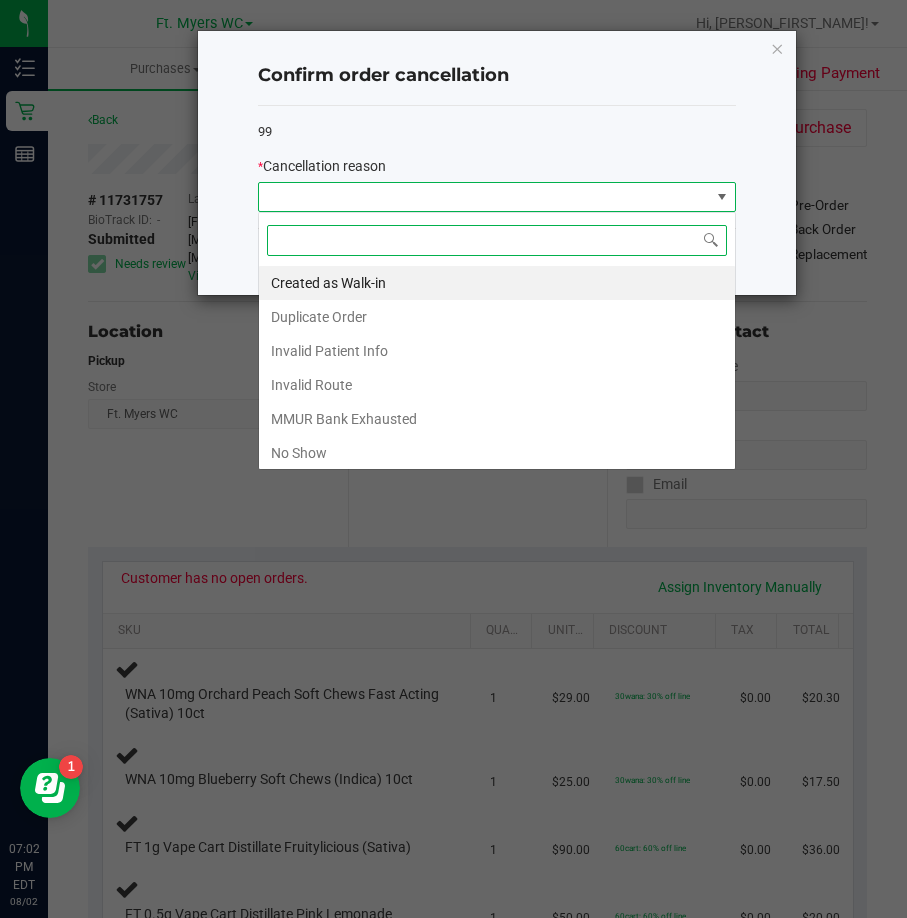scroll, scrollTop: 99970, scrollLeft: 99522, axis: both 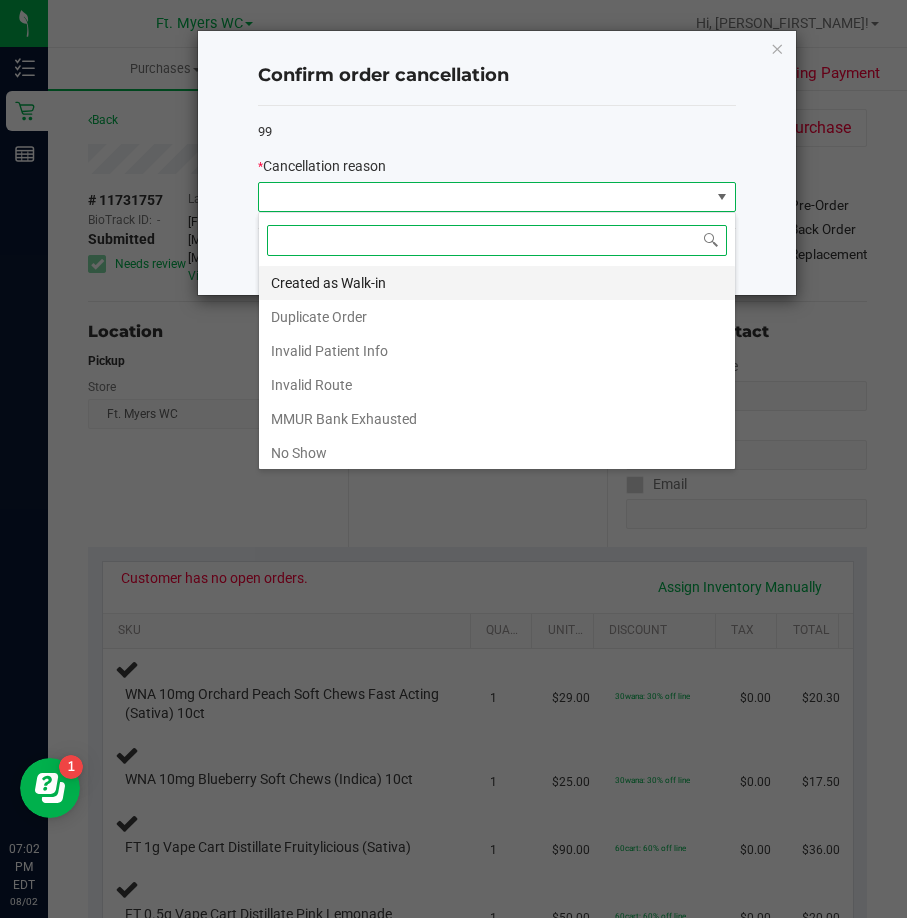 click on "Created as Walk-in" at bounding box center (497, 283) 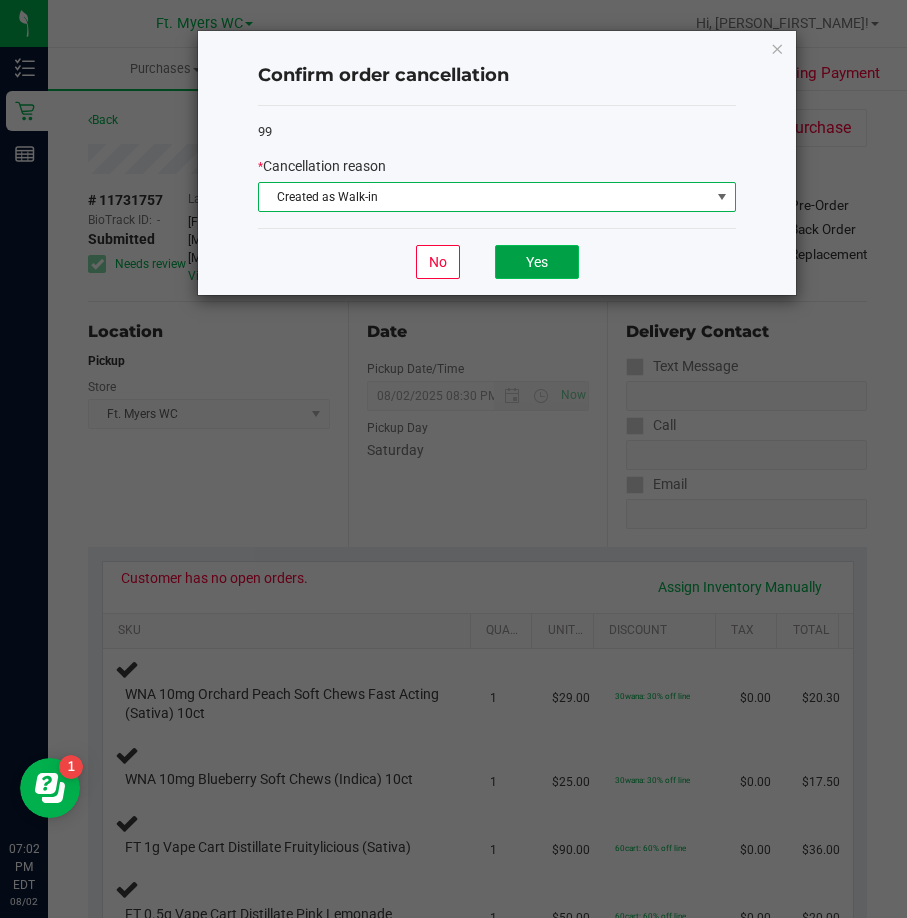 click on "Yes" 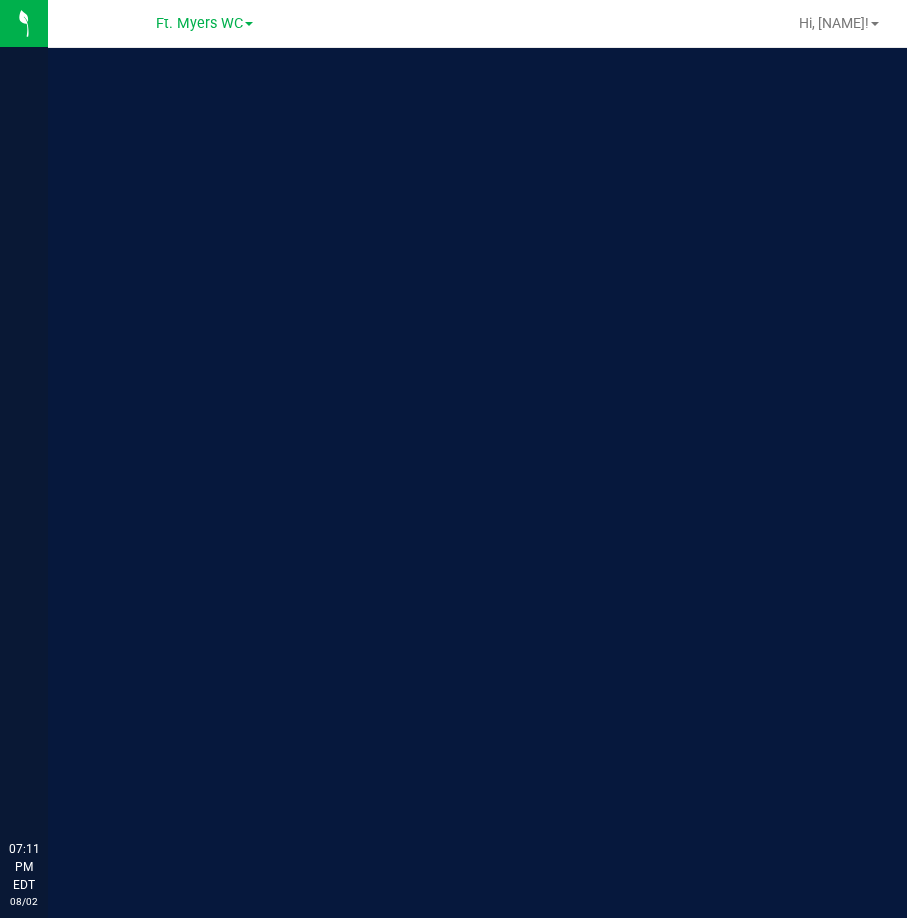 scroll, scrollTop: 0, scrollLeft: 0, axis: both 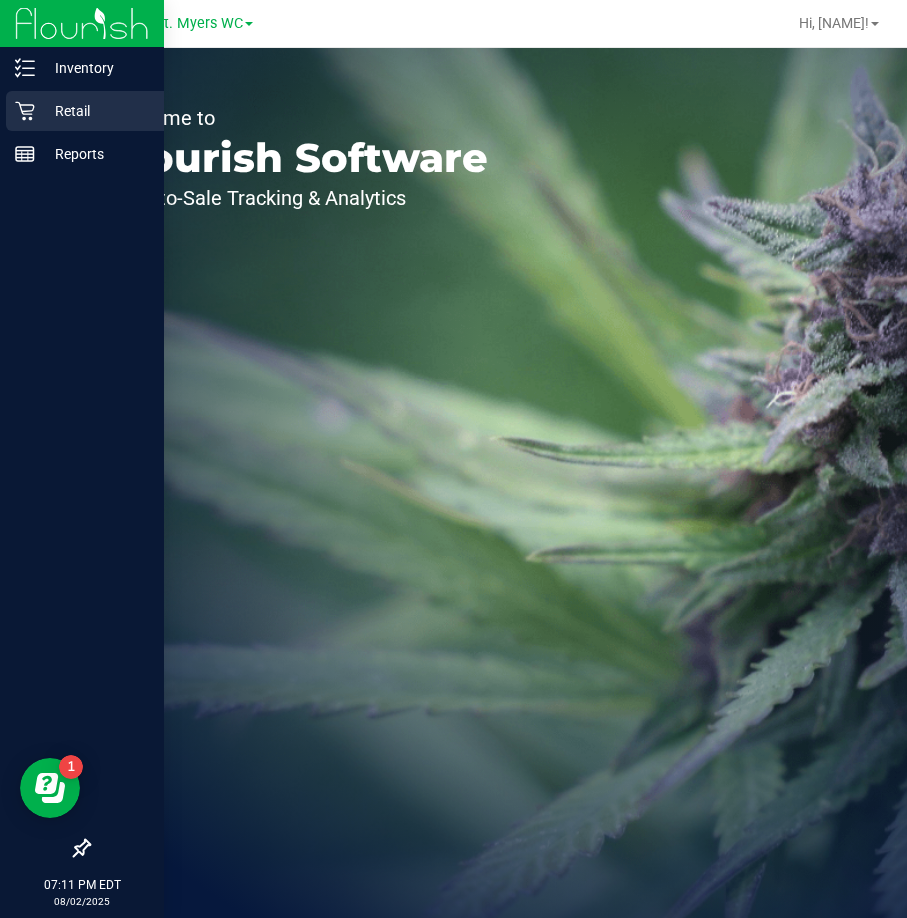 click 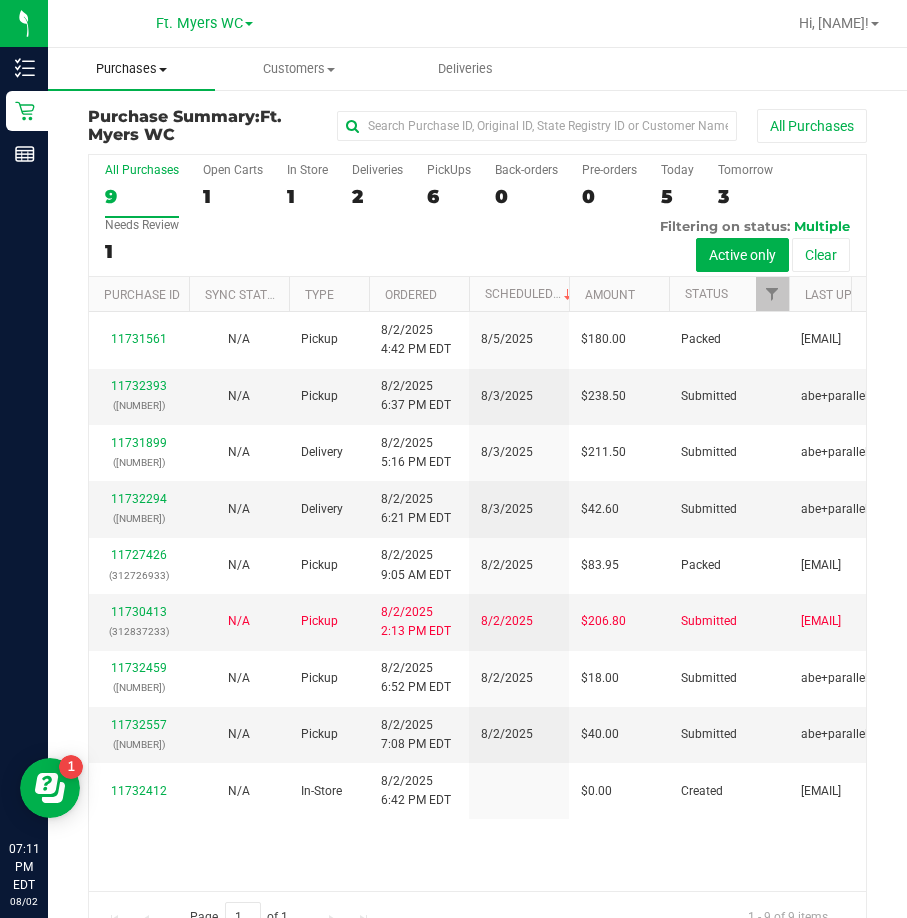 click on "Purchases" at bounding box center (131, 69) 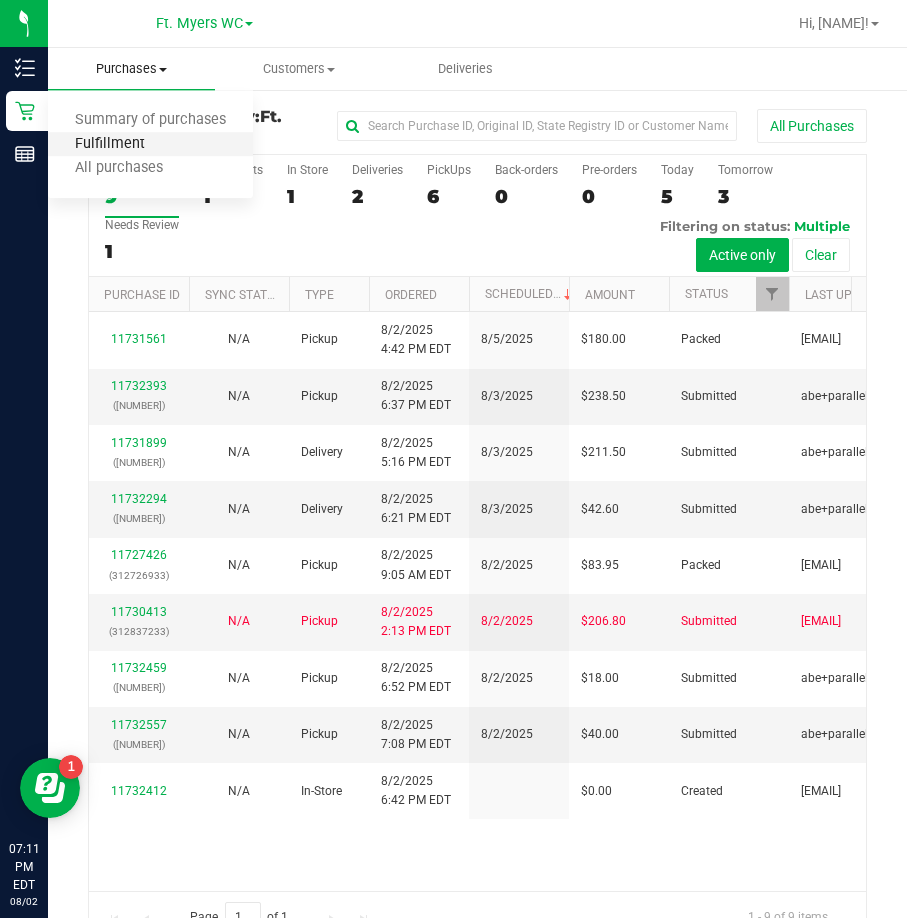 click on "Fulfillment" at bounding box center [110, 144] 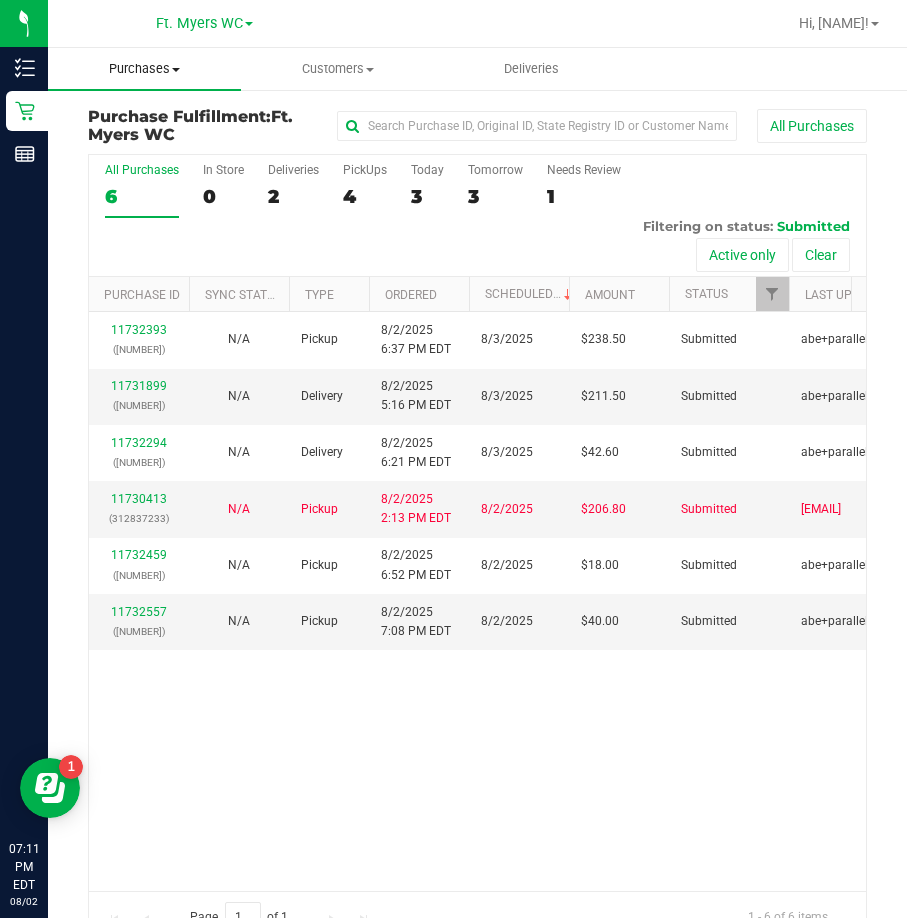 click on "Purchases
Summary of purchases
Fulfillment
All purchases" at bounding box center (144, 69) 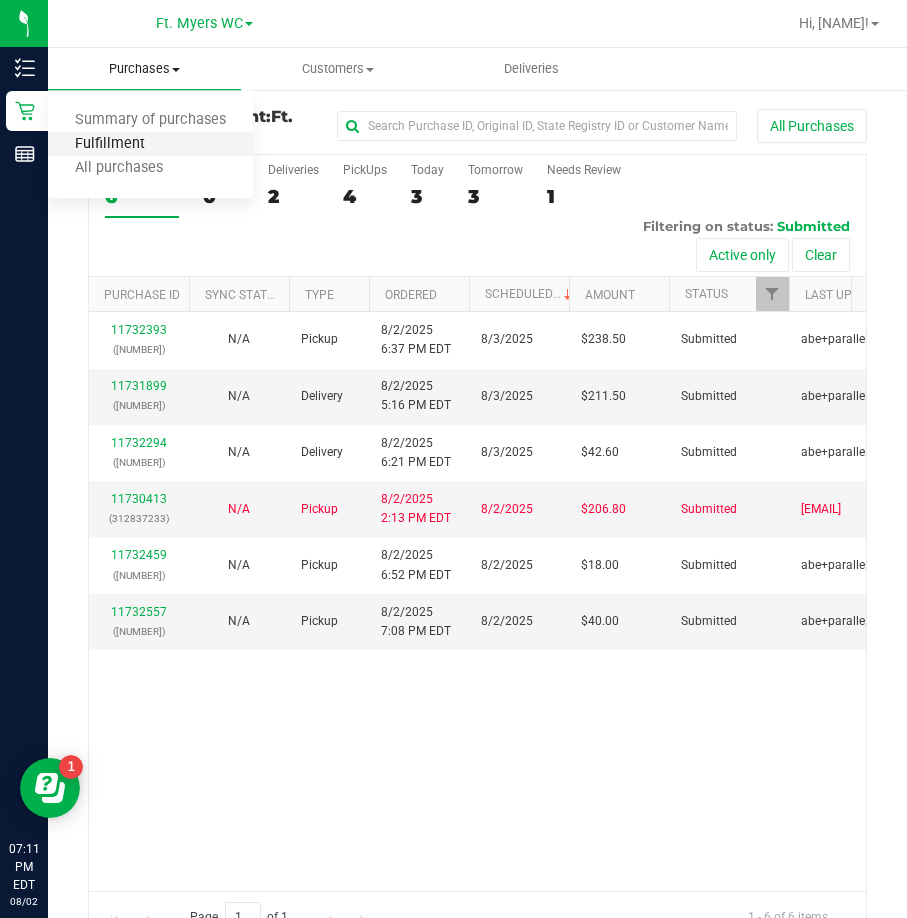 click on "Fulfillment" at bounding box center [110, 144] 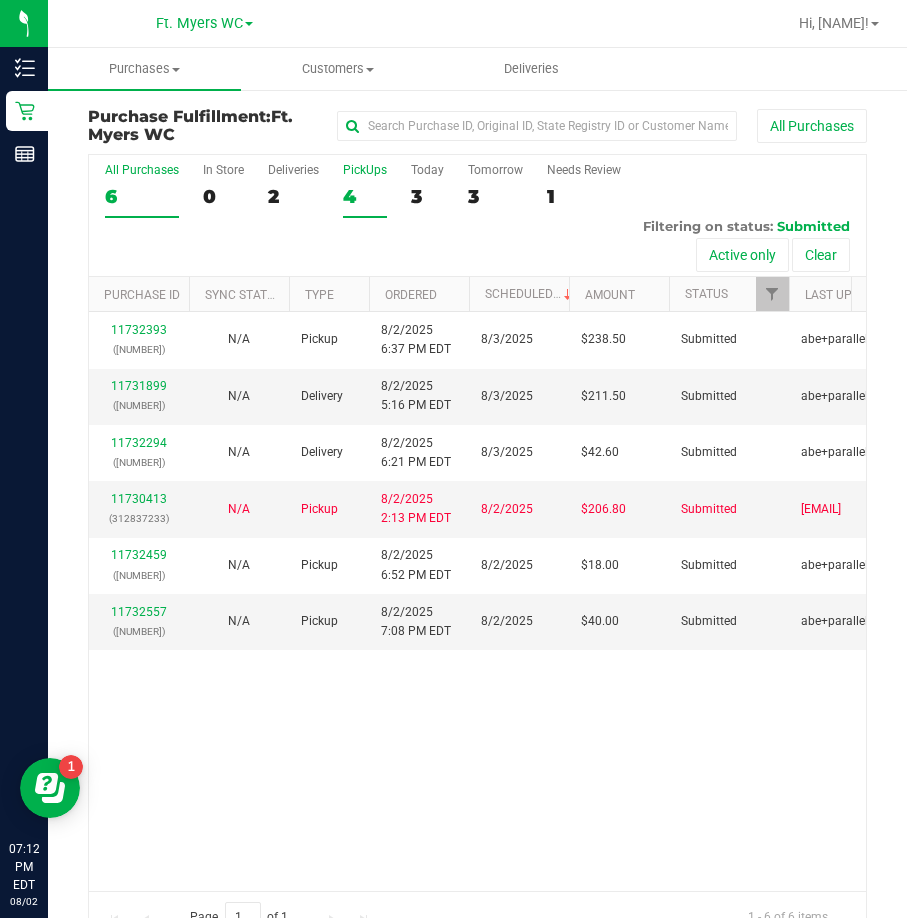 click on "PickUps" at bounding box center [365, 170] 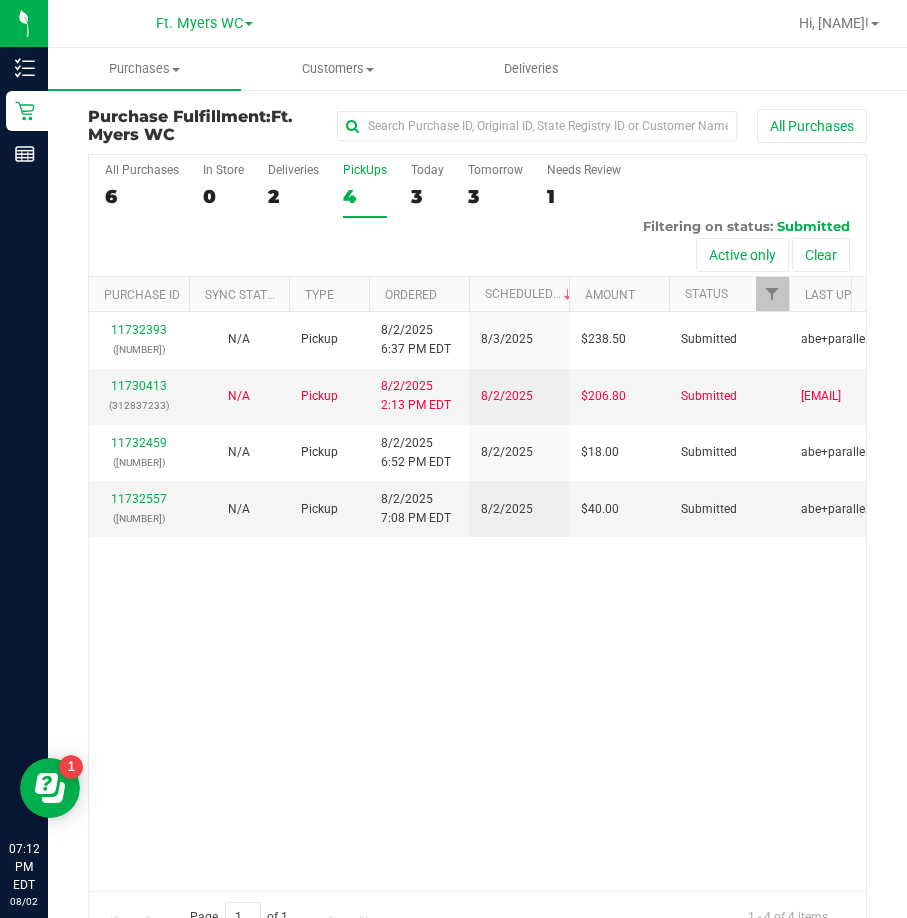click on "11732393
(312886446)
N/A
Pickup 8/2/2025 6:37 PM EDT 8/3/2025
$238.50
Submitted abe+parallel@iheartjane.com
11730413
(312837233)
N/A
Pickup 8/2/2025 2:13 PM EDT 8/2/2025
$206.80
Submitted neggleston@liveparallel.com
11732459
(312905090)
N/A
Pickup 8/2/2025 6:52 PM EDT 8/2/2025
$18.00
Submitted abe+parallel@iheartjane.com" at bounding box center (477, 601) 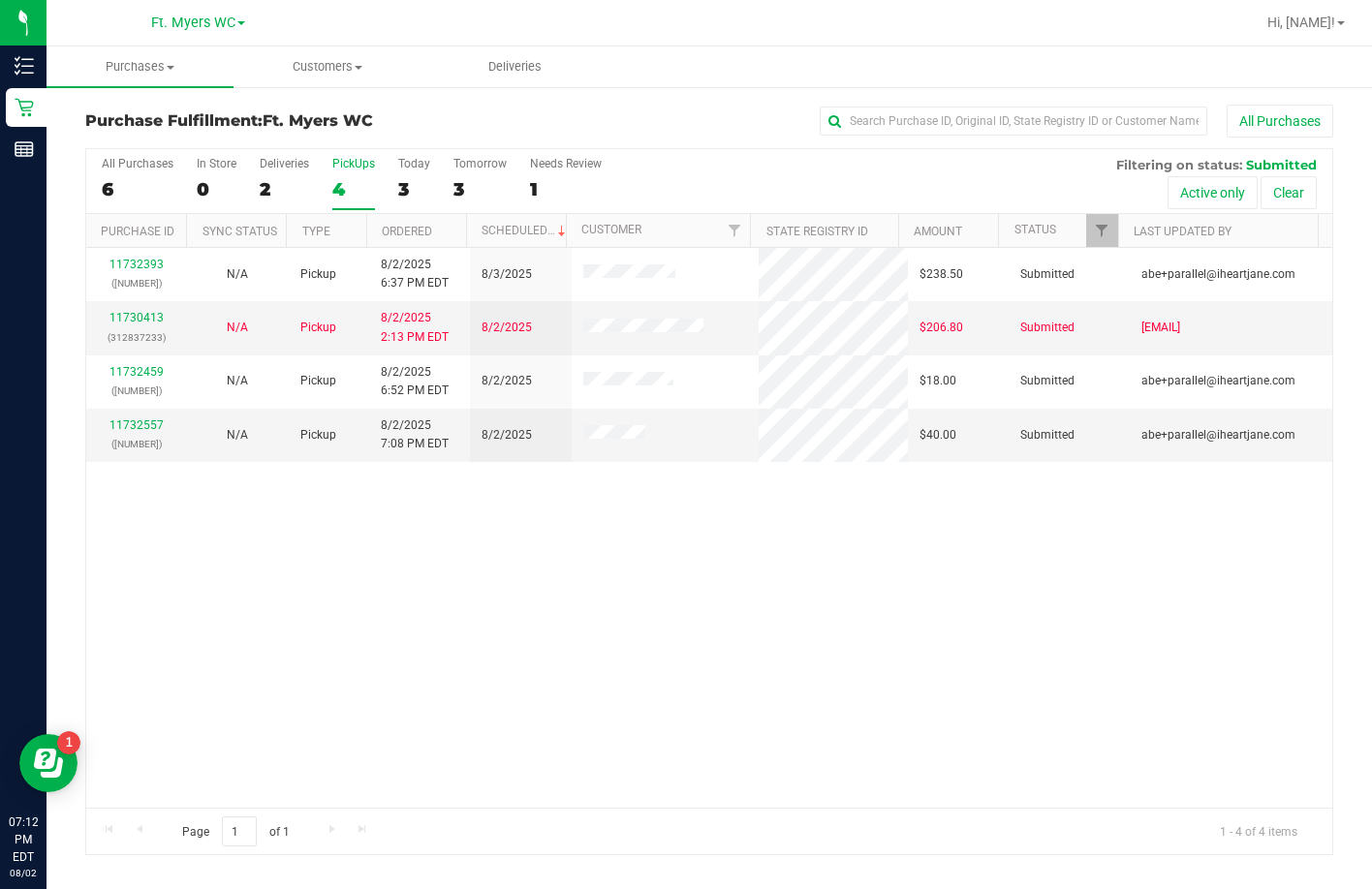 click on "11732393
(312886446)
N/A
Pickup 8/2/2025 6:37 PM EDT 8/3/2025
$238.50
Submitted abe+parallel@iheartjane.com
11730413
(312837233)
N/A
Pickup 8/2/2025 2:13 PM EDT 8/2/2025
$206.80
Submitted neggleston@liveparallel.com
11732459
(312905090)
N/A
Pickup 8/2/2025 6:52 PM EDT 8/2/2025
$18.00
Submitted abe+parallel@iheartjane.com" at bounding box center (709, 528) 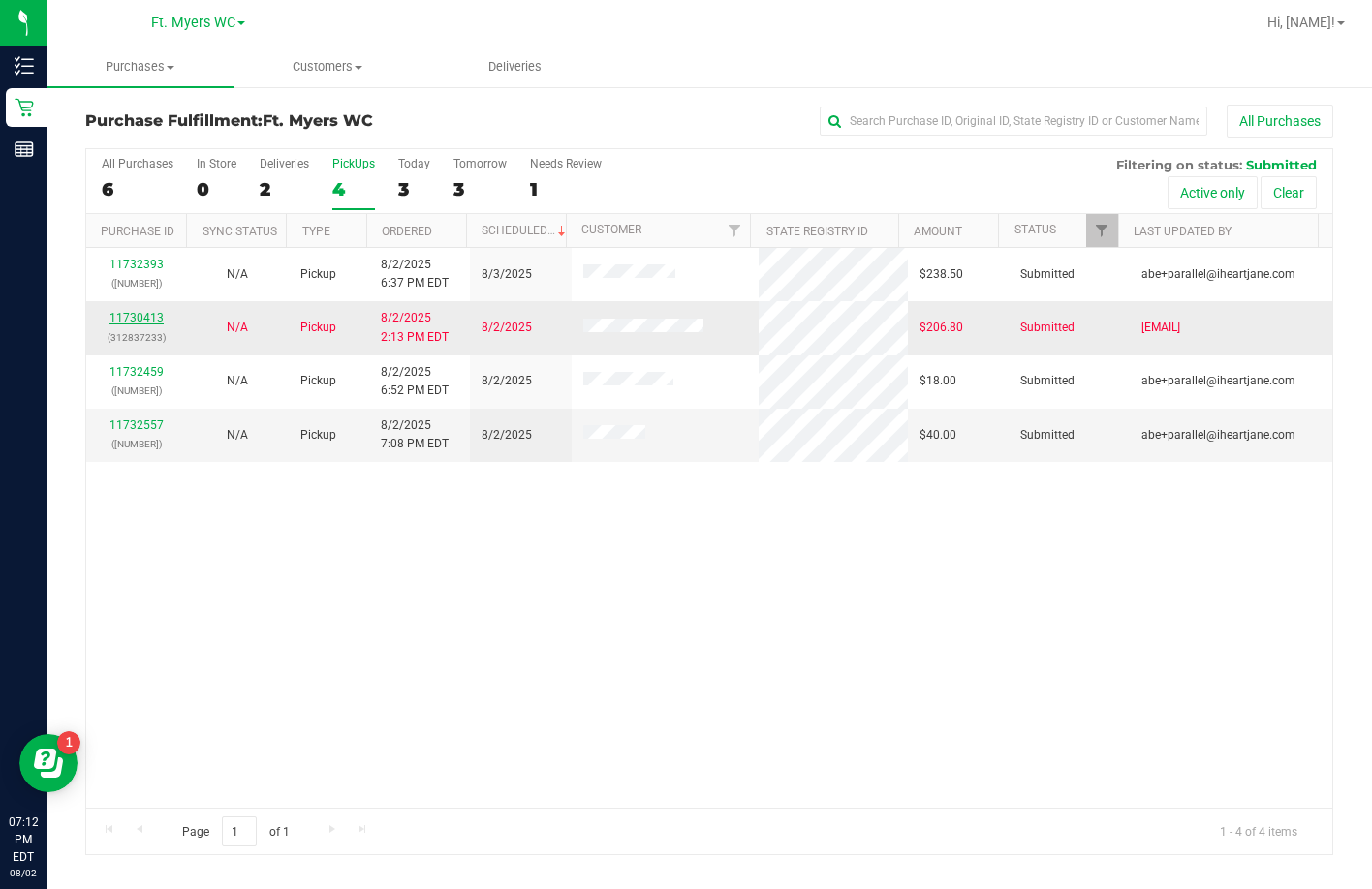 click on "11730413" at bounding box center [137, 318] 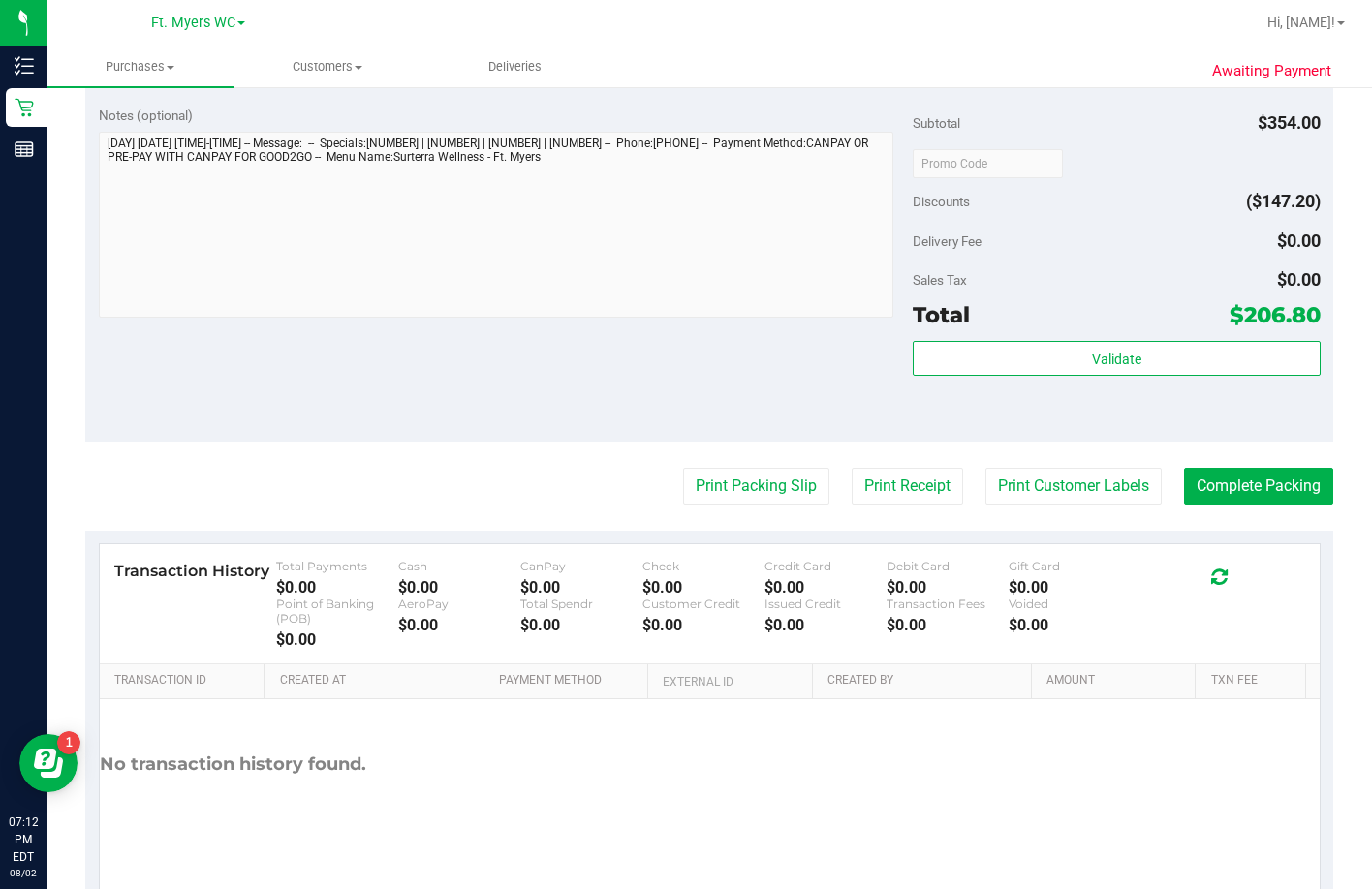 scroll, scrollTop: 1549, scrollLeft: 0, axis: vertical 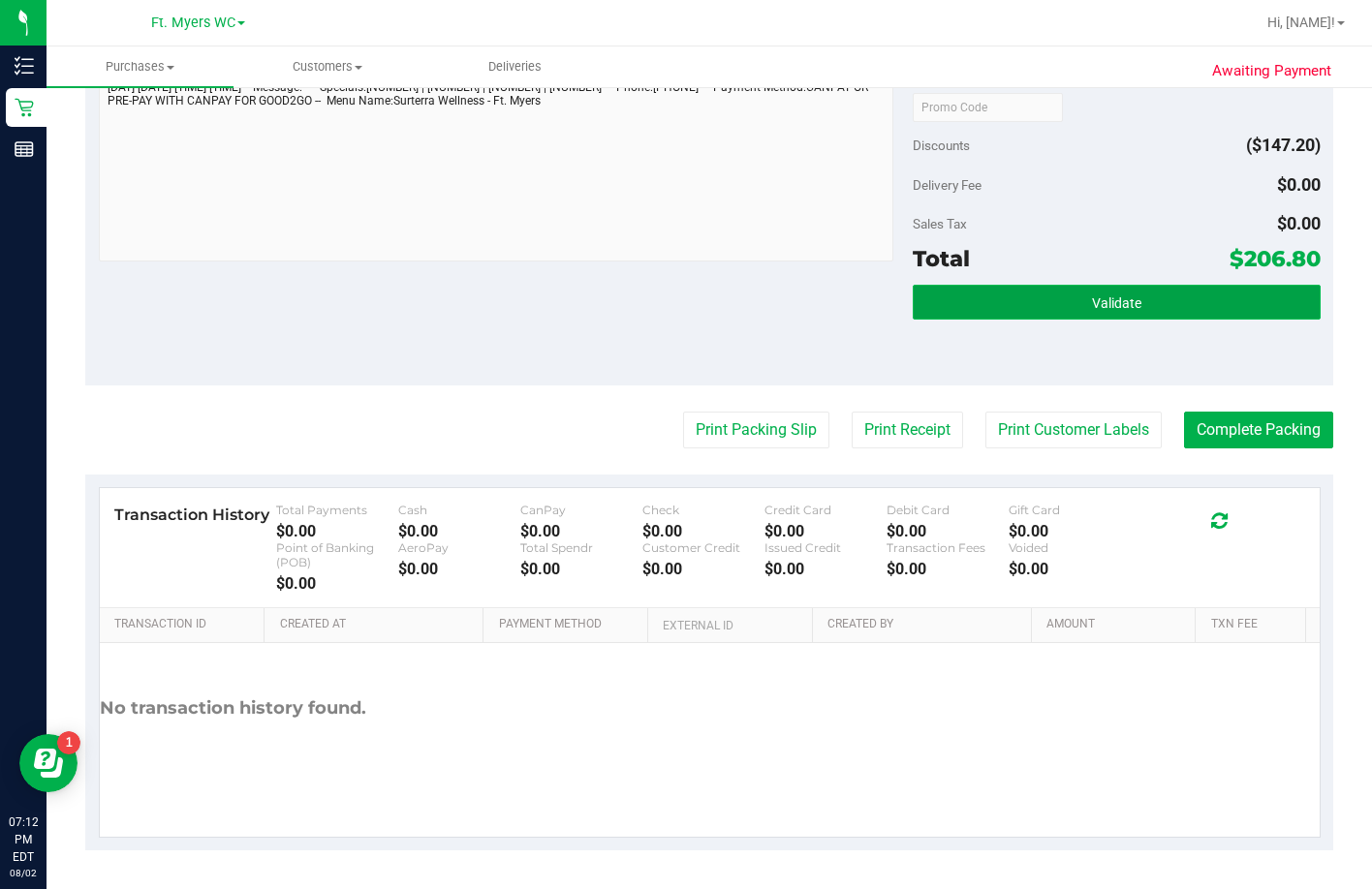 click on "Validate" at bounding box center (1116, 302) 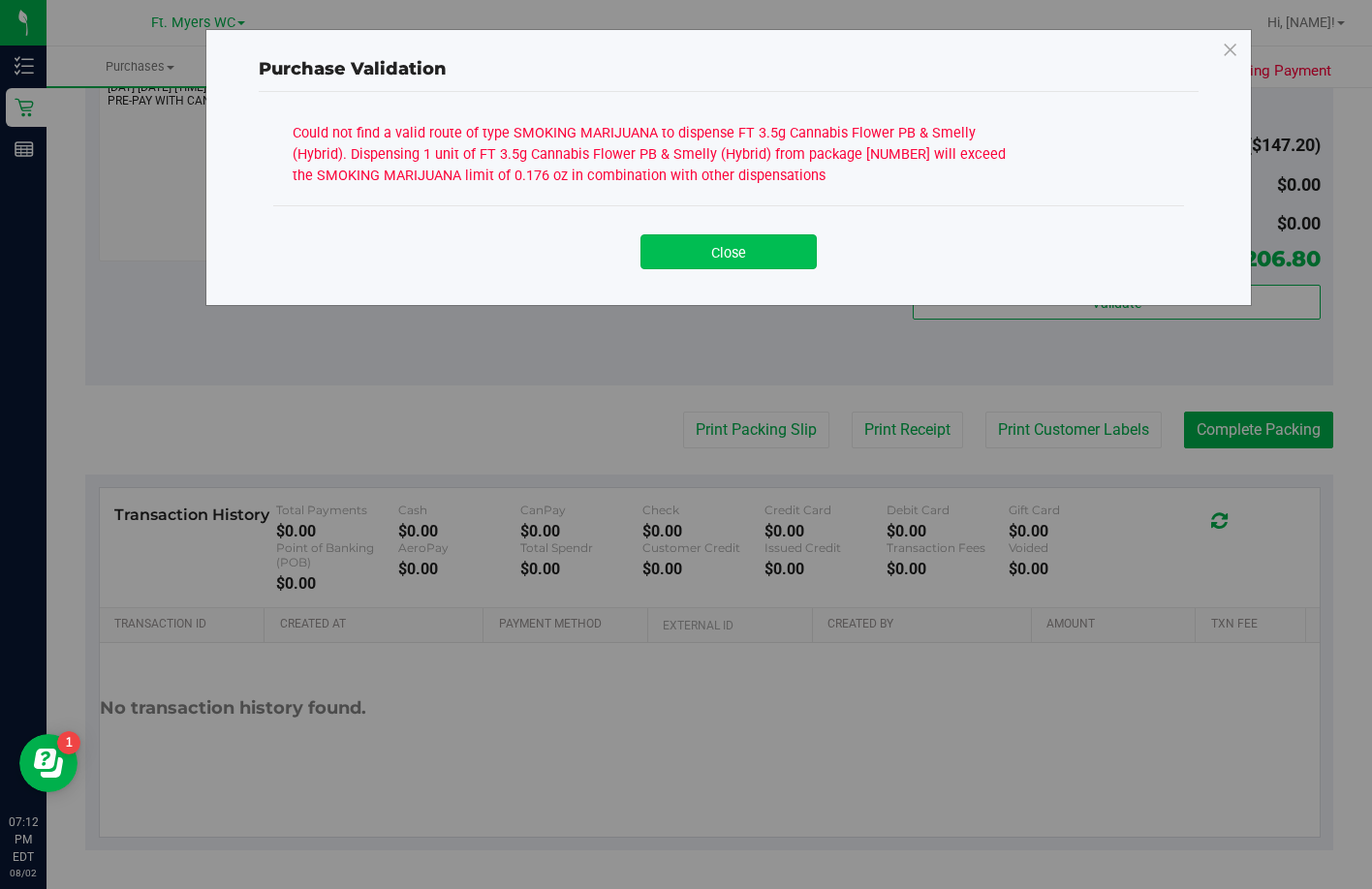 click on "Close" at bounding box center [729, 252] 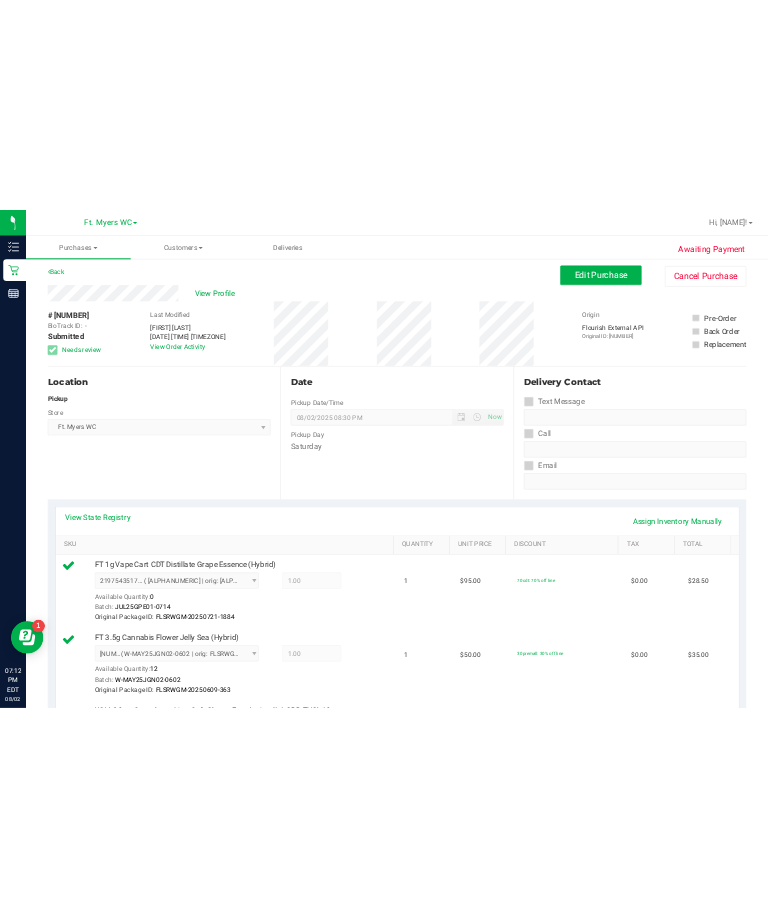 scroll, scrollTop: 0, scrollLeft: 0, axis: both 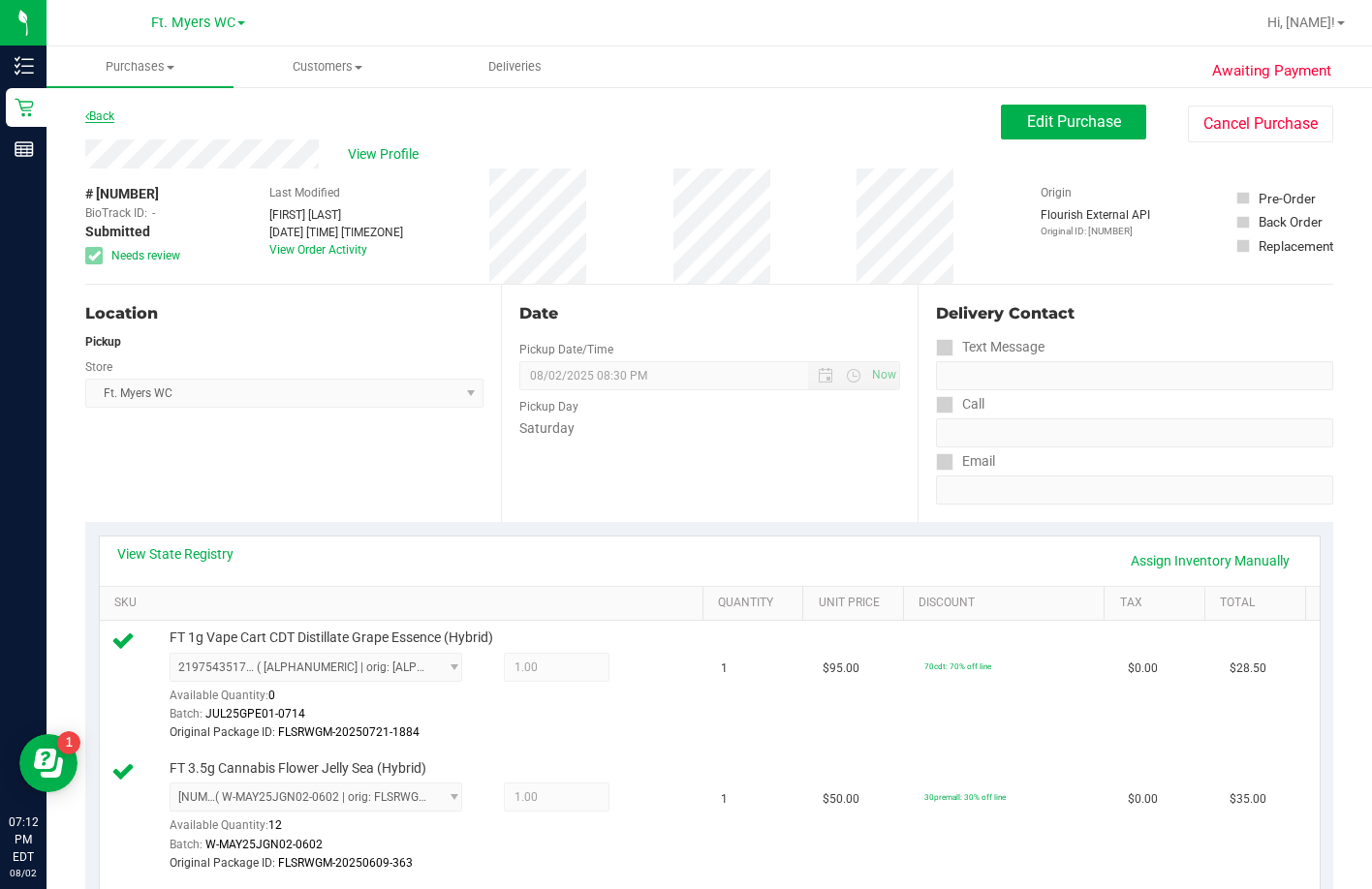 click on "Back" at bounding box center (100, 116) 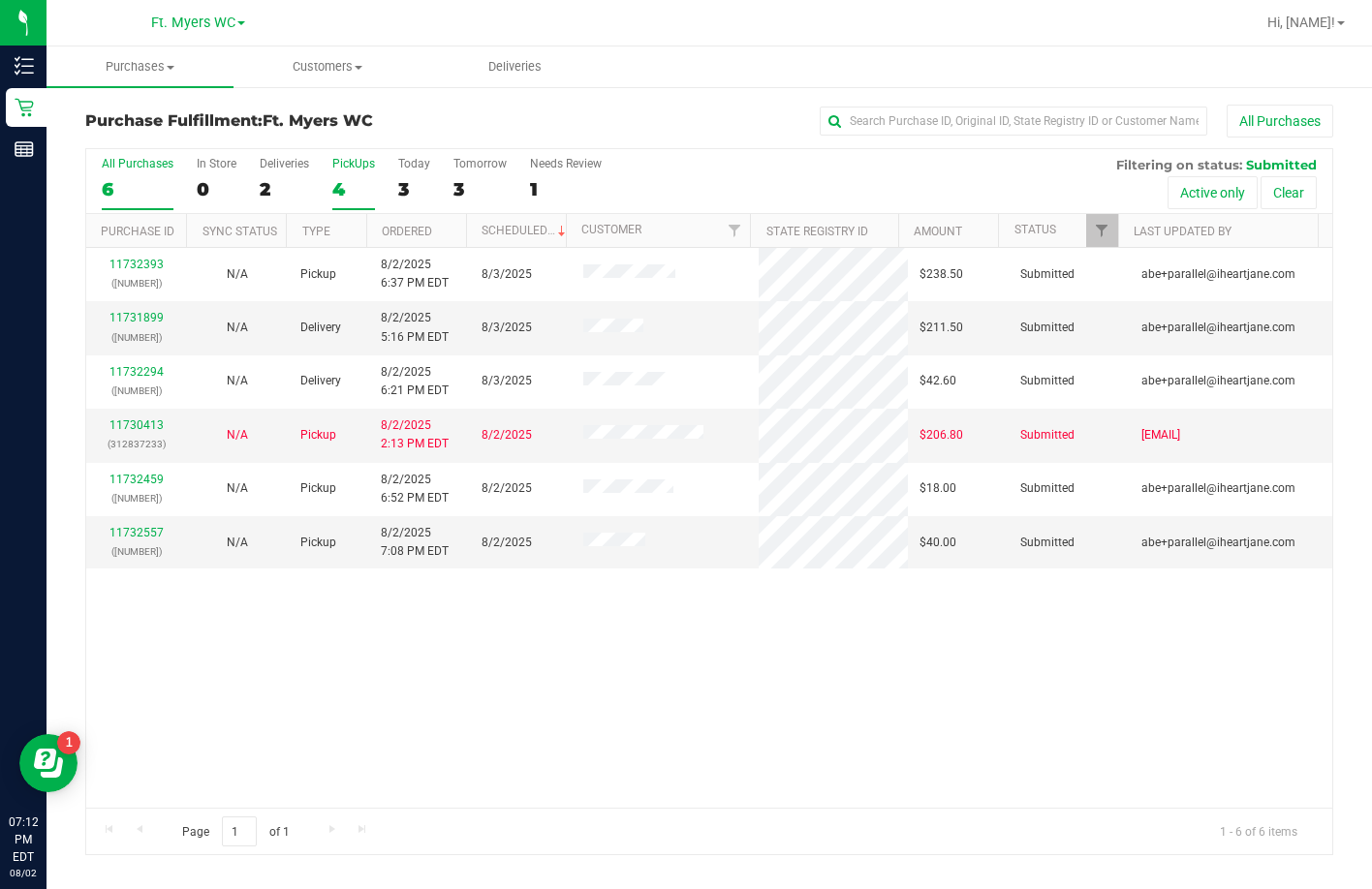 click on "PickUps" at bounding box center [354, 164] 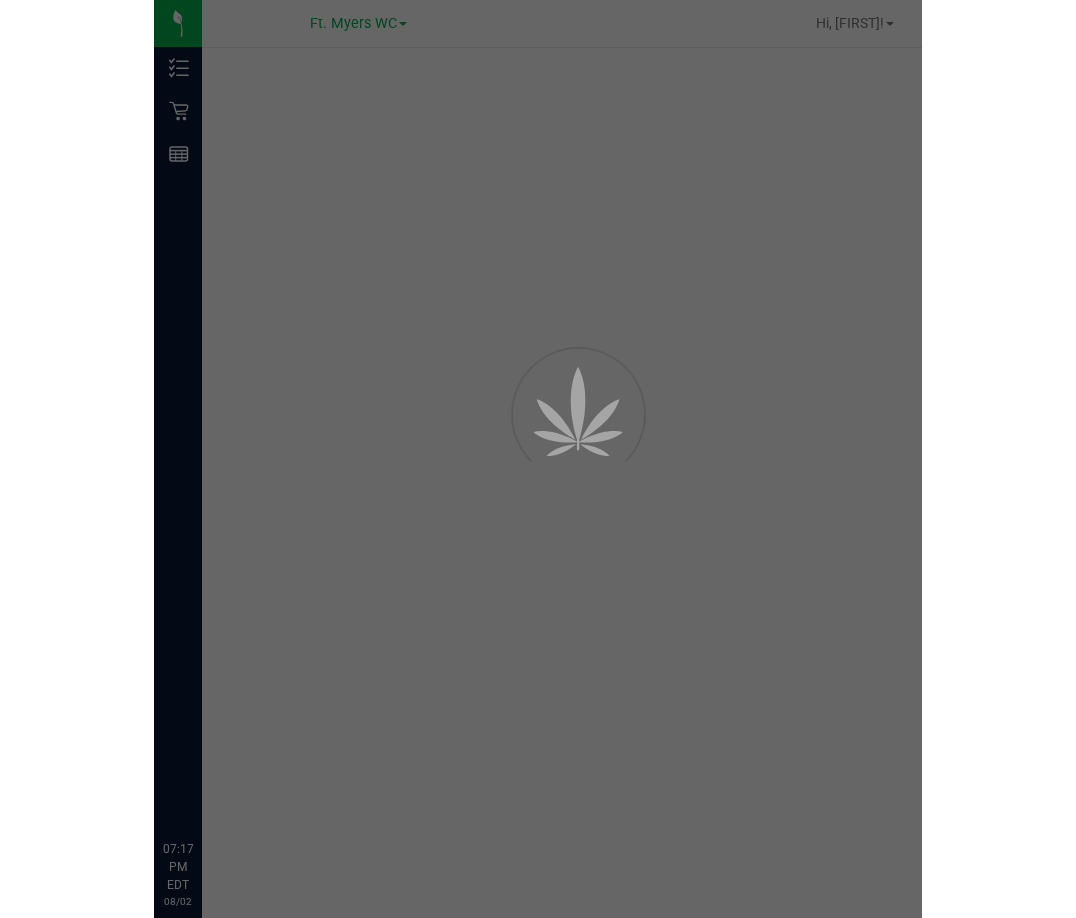 scroll, scrollTop: 0, scrollLeft: 0, axis: both 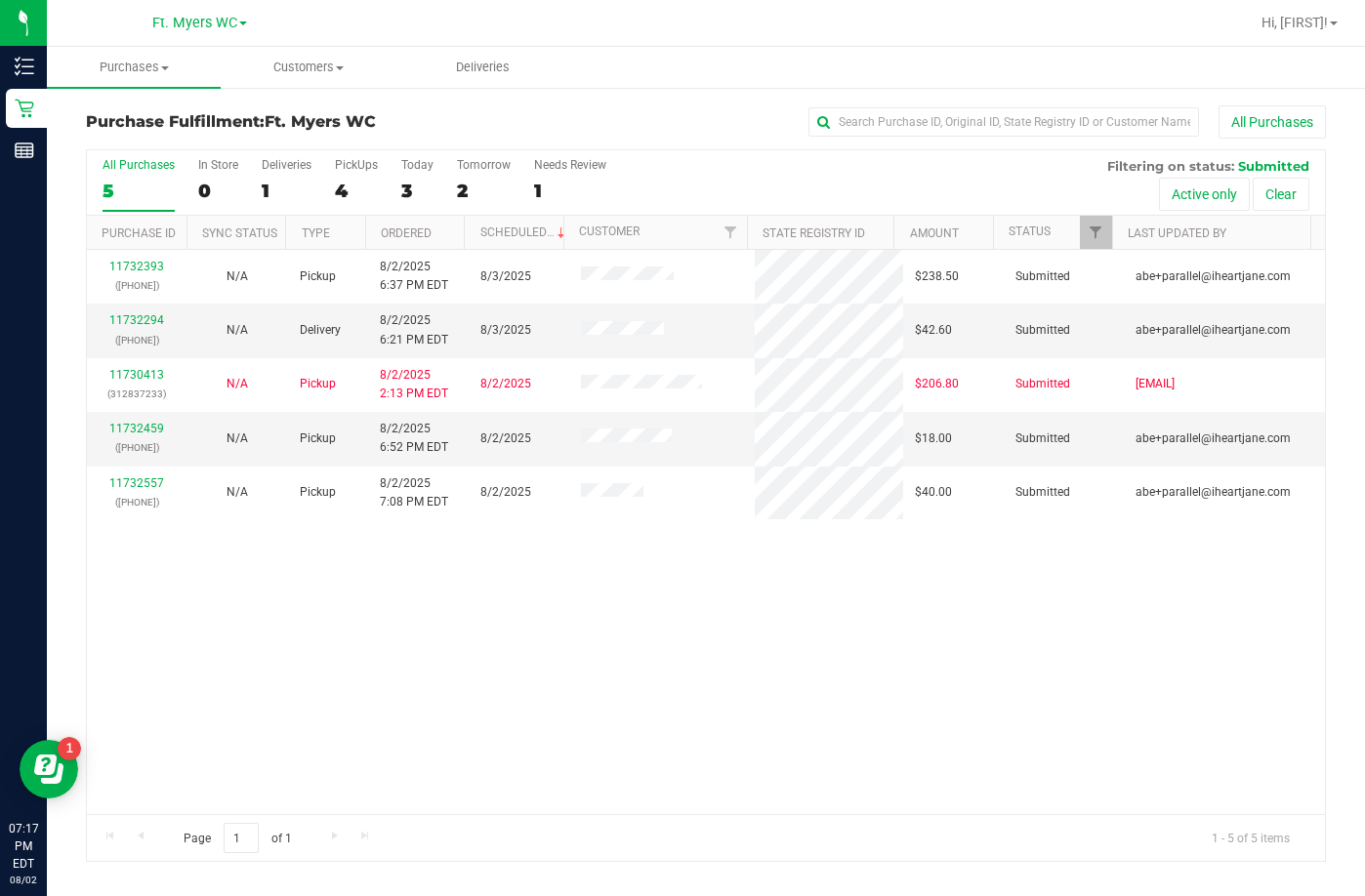 click on "11732393
(312886446)
N/A
Pickup 8/2/2025 6:37 PM EDT 8/3/2025
$238.50
Submitted abe+parallel@example.com
11732294
(312898173)
N/A
Delivery 8/2/2025 6:21 PM EDT 8/3/2025
$42.60
Submitted abe+parallel@example.com
11730413
(312837233)
N/A
Pickup 8/2/2025 2:13 PM EDT 8/2/2025
$206.80
Submitted [EMAIL]
11732459" at bounding box center (706, 532) 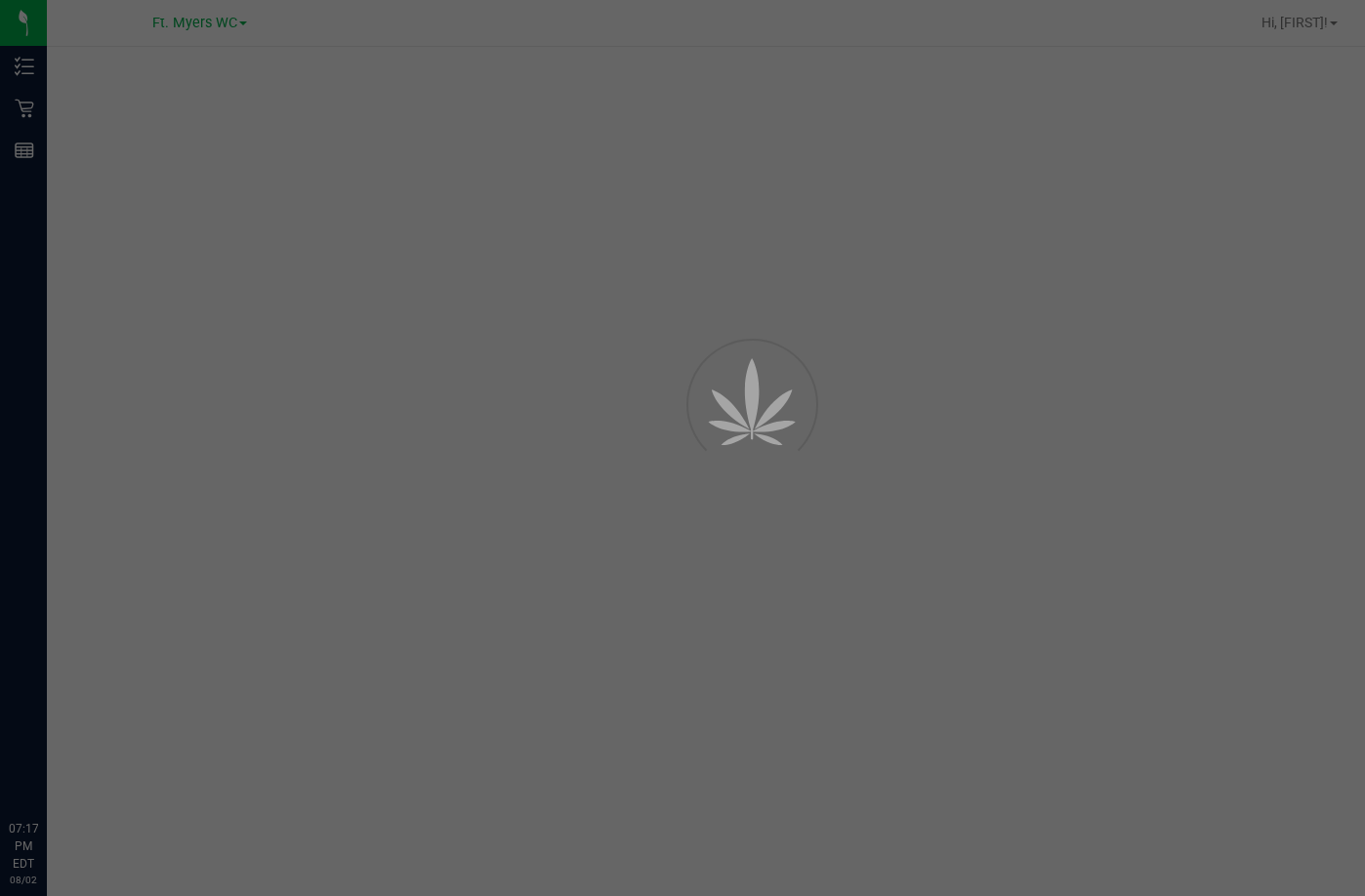 scroll, scrollTop: 0, scrollLeft: 0, axis: both 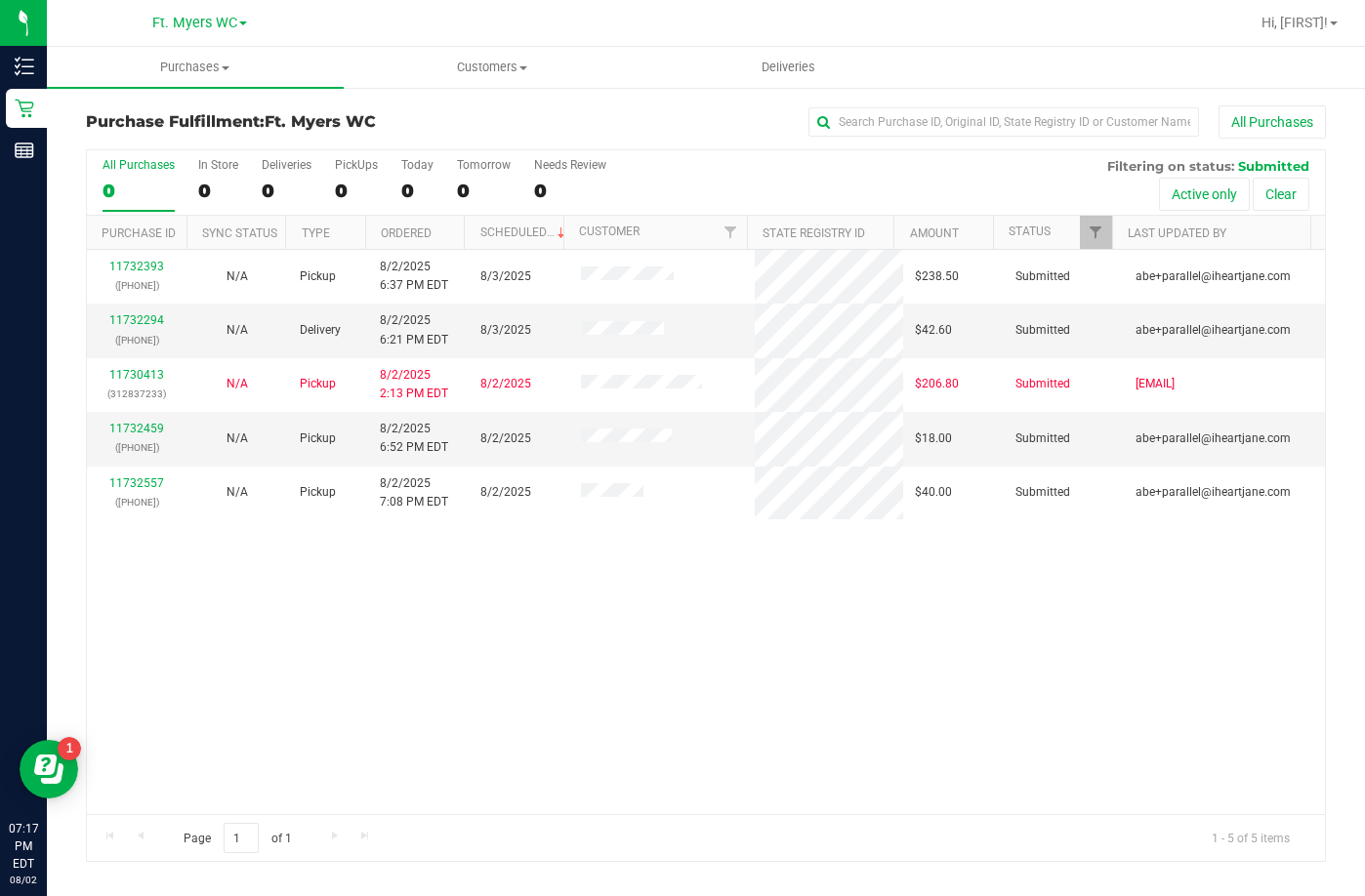 click on "11732393
([PHONE])
N/A
Pickup [DATE] [TIME] EDT [DATE]
$238.50
Submitted [EMAIL]
11732294
([PHONE])
N/A
Delivery [DATE] [TIME] EDT [DATE]
$42.60
Submitted [EMAIL]
11730413
([PHONE])
N/A
Pickup [DATE] [TIME] EDT [DATE]
$206.80
Submitted [EMAIL]
11732459" at bounding box center (706, 532) 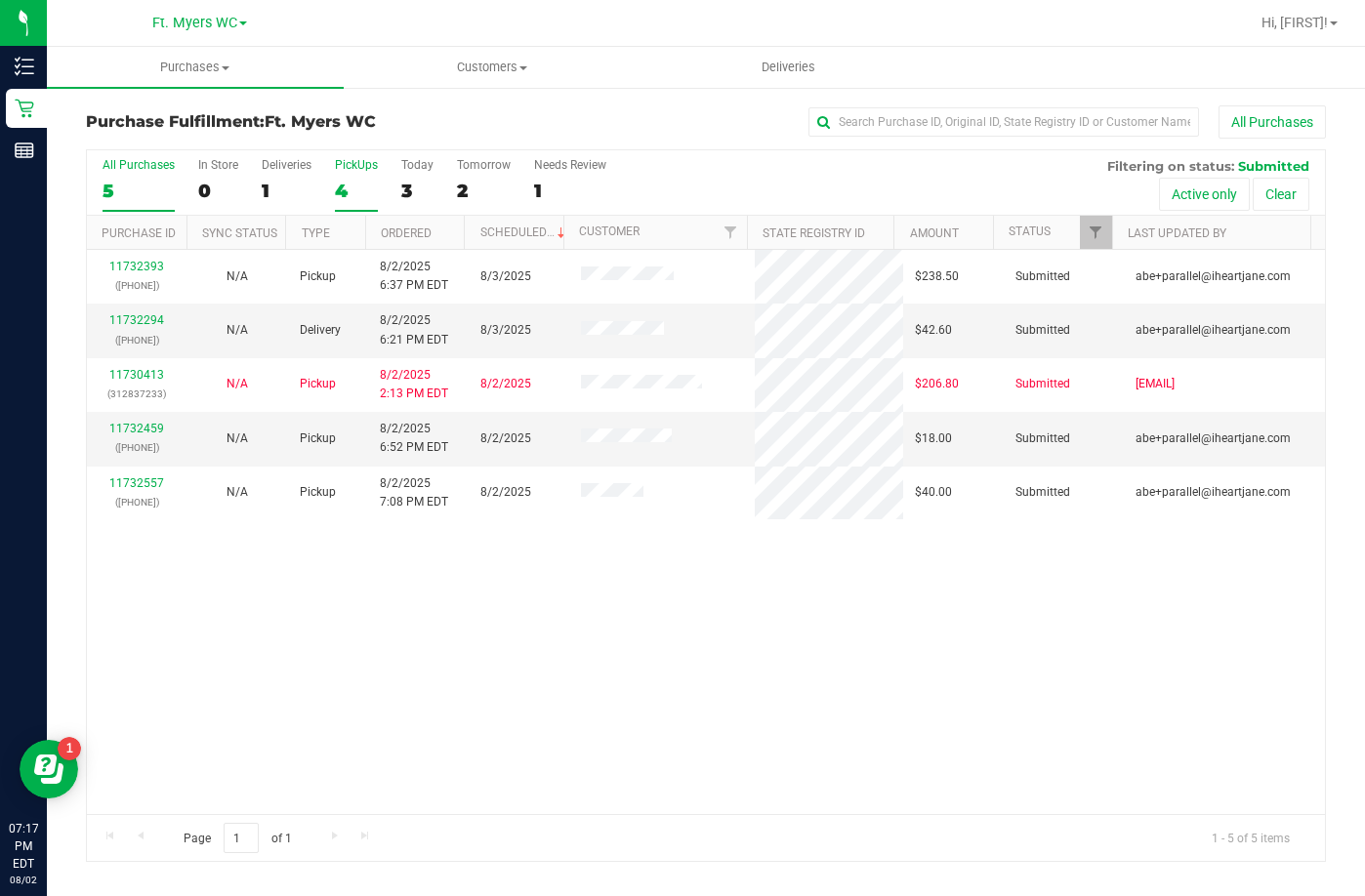 click on "PickUps" at bounding box center (356, 165) 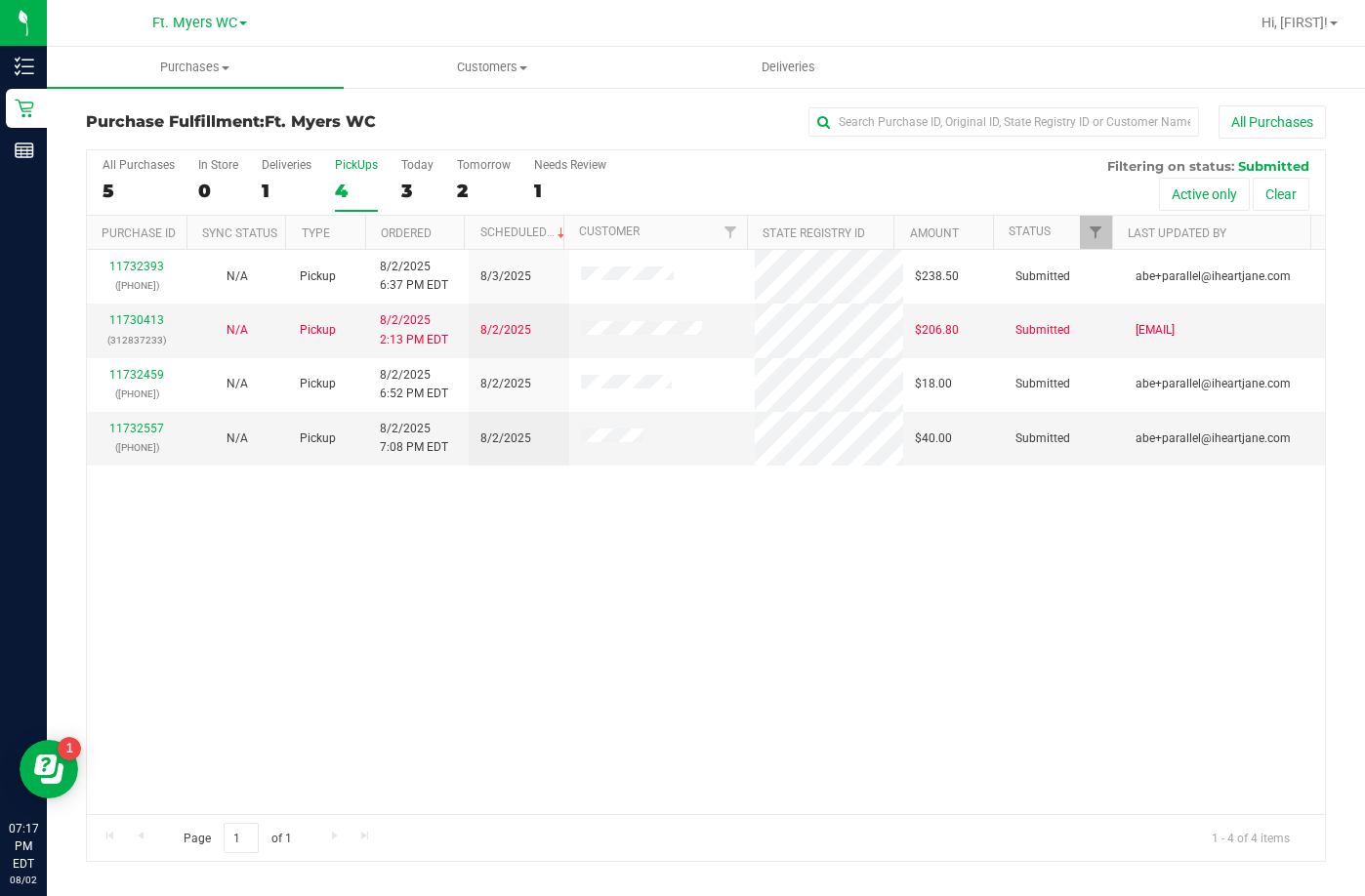 click on "PickUps" at bounding box center (356, 165) 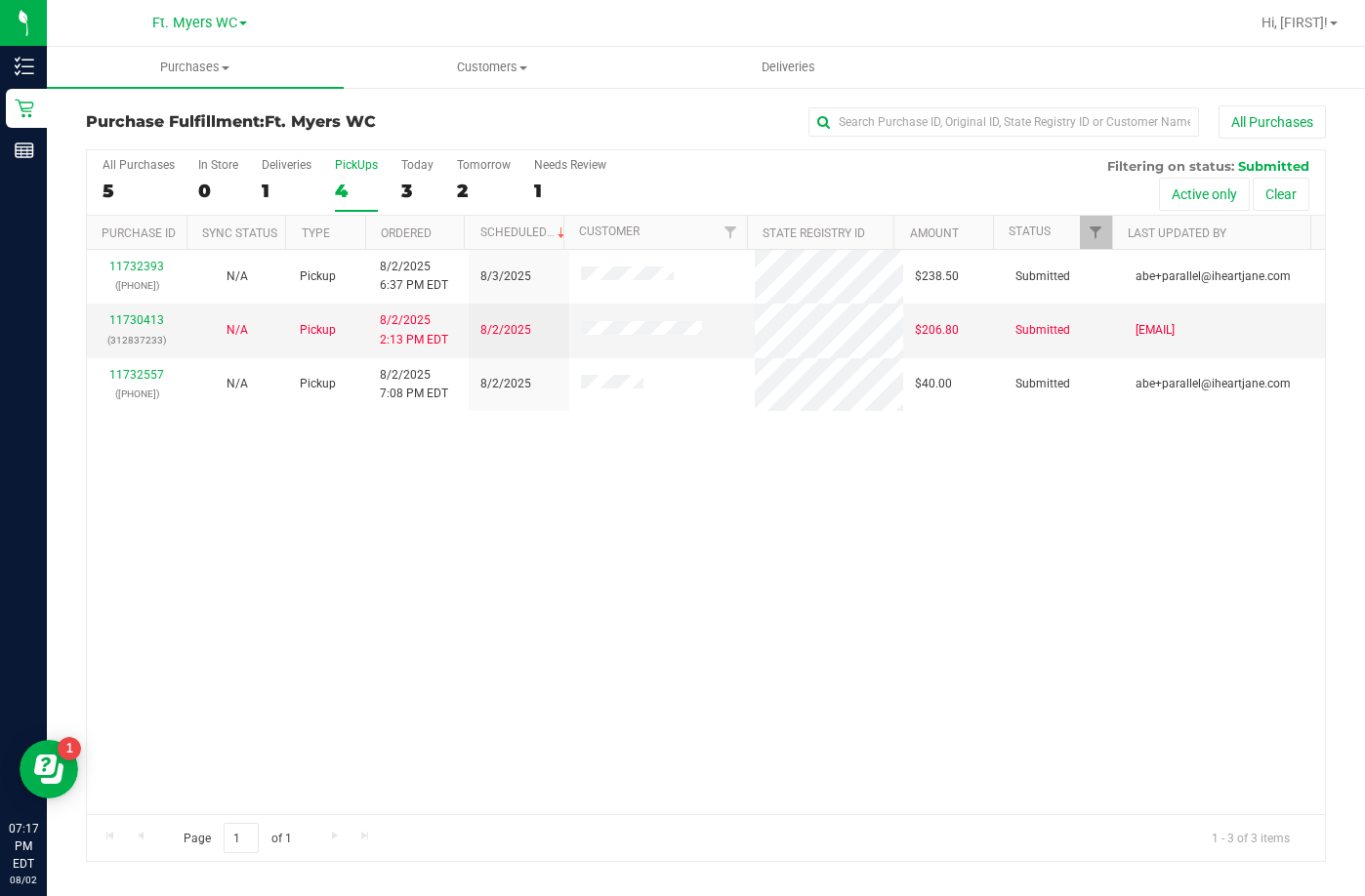 click on "PickUps" at bounding box center (356, 165) 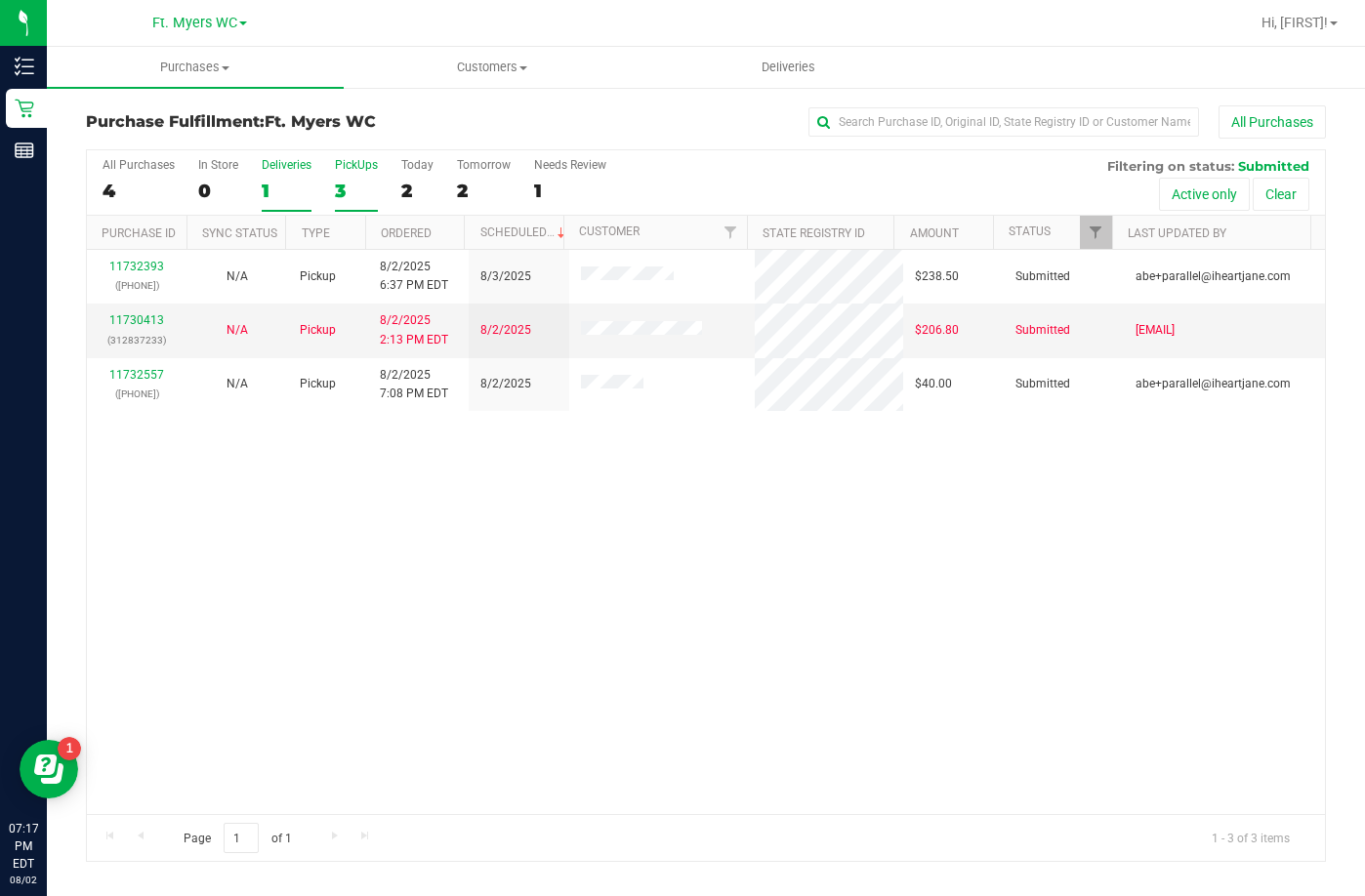 click on "Deliveries" at bounding box center [286, 165] 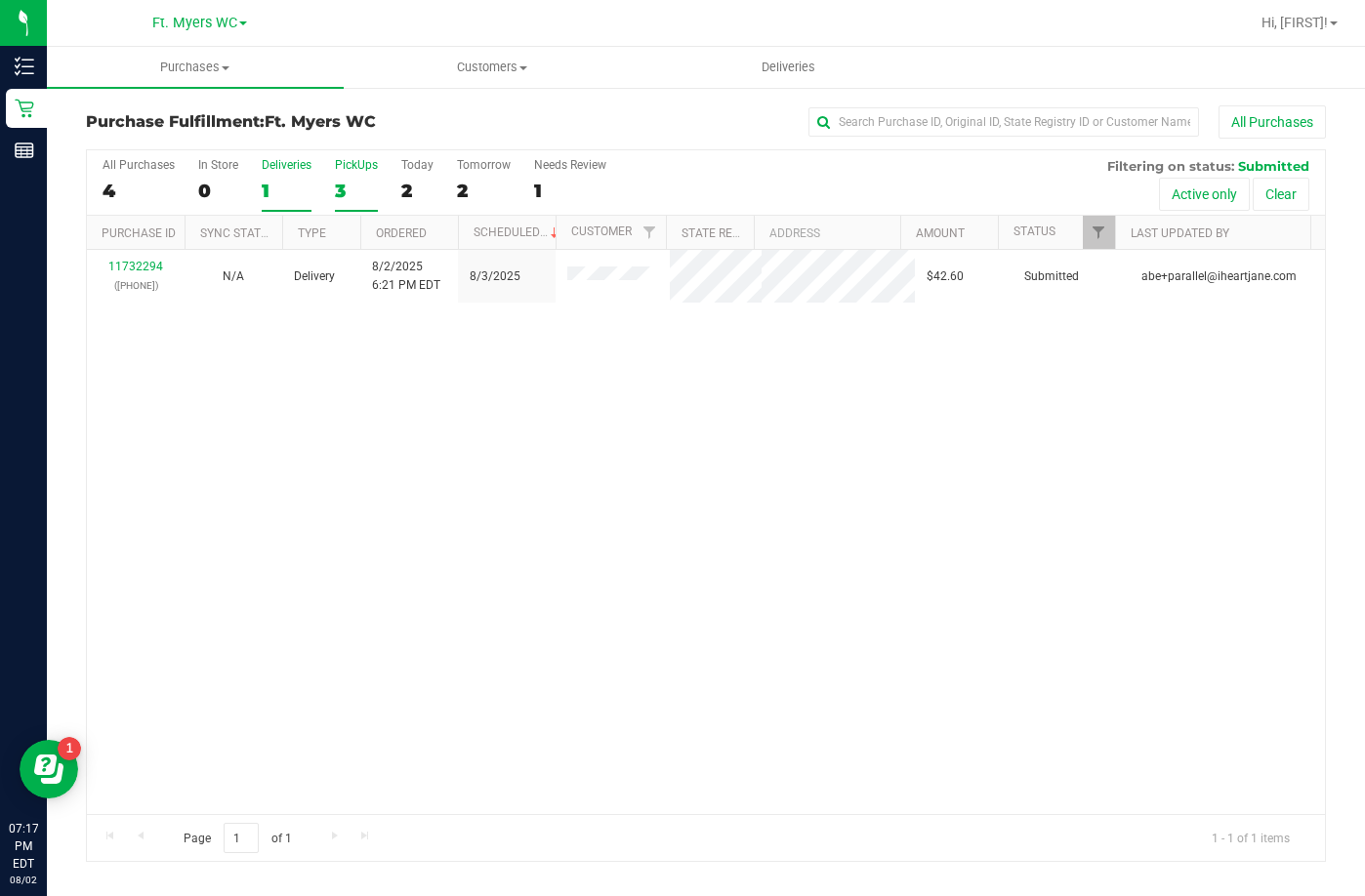 click on "PickUps
3" at bounding box center [356, 184] 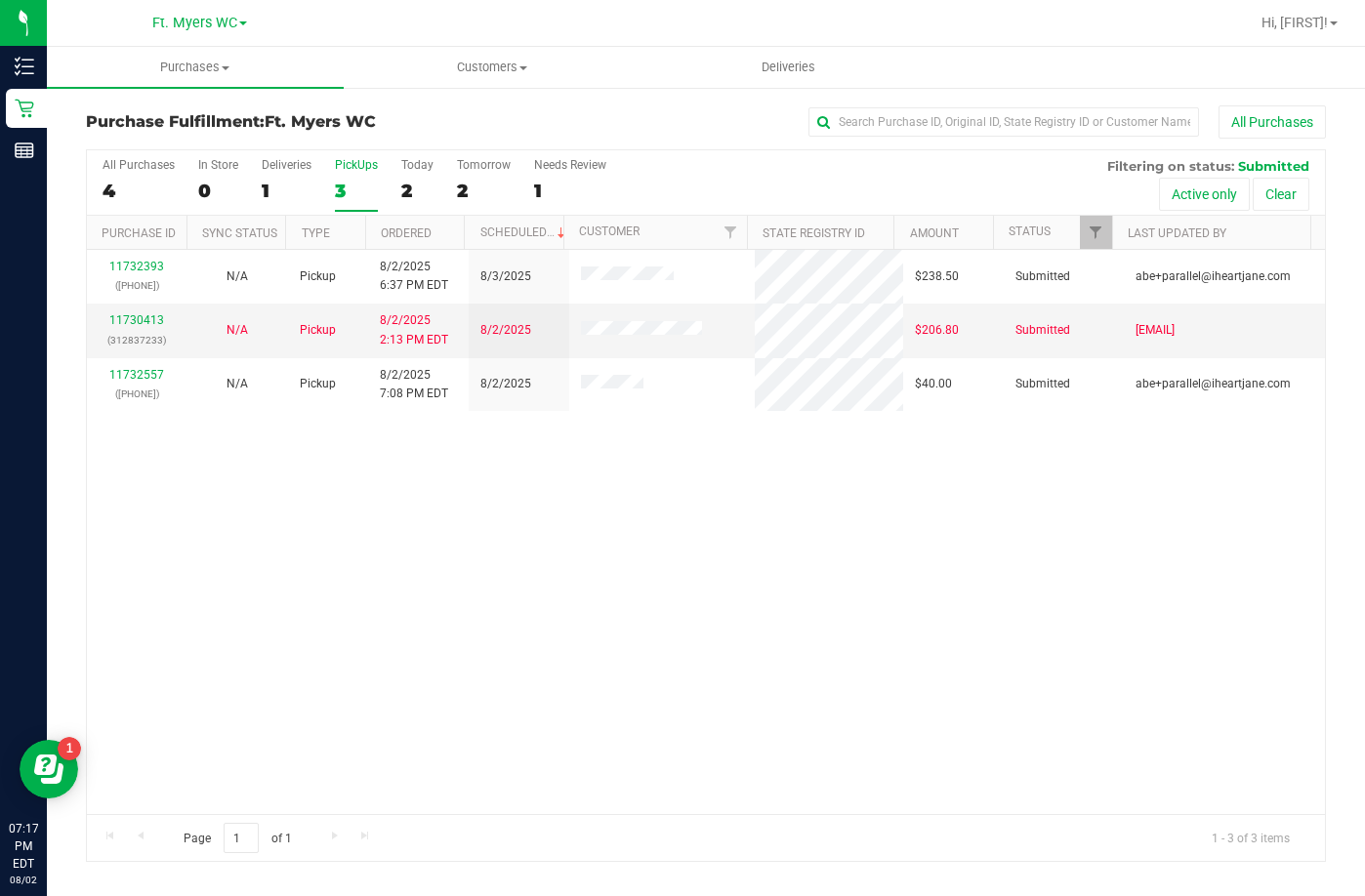 click on "PickUps" at bounding box center (356, 165) 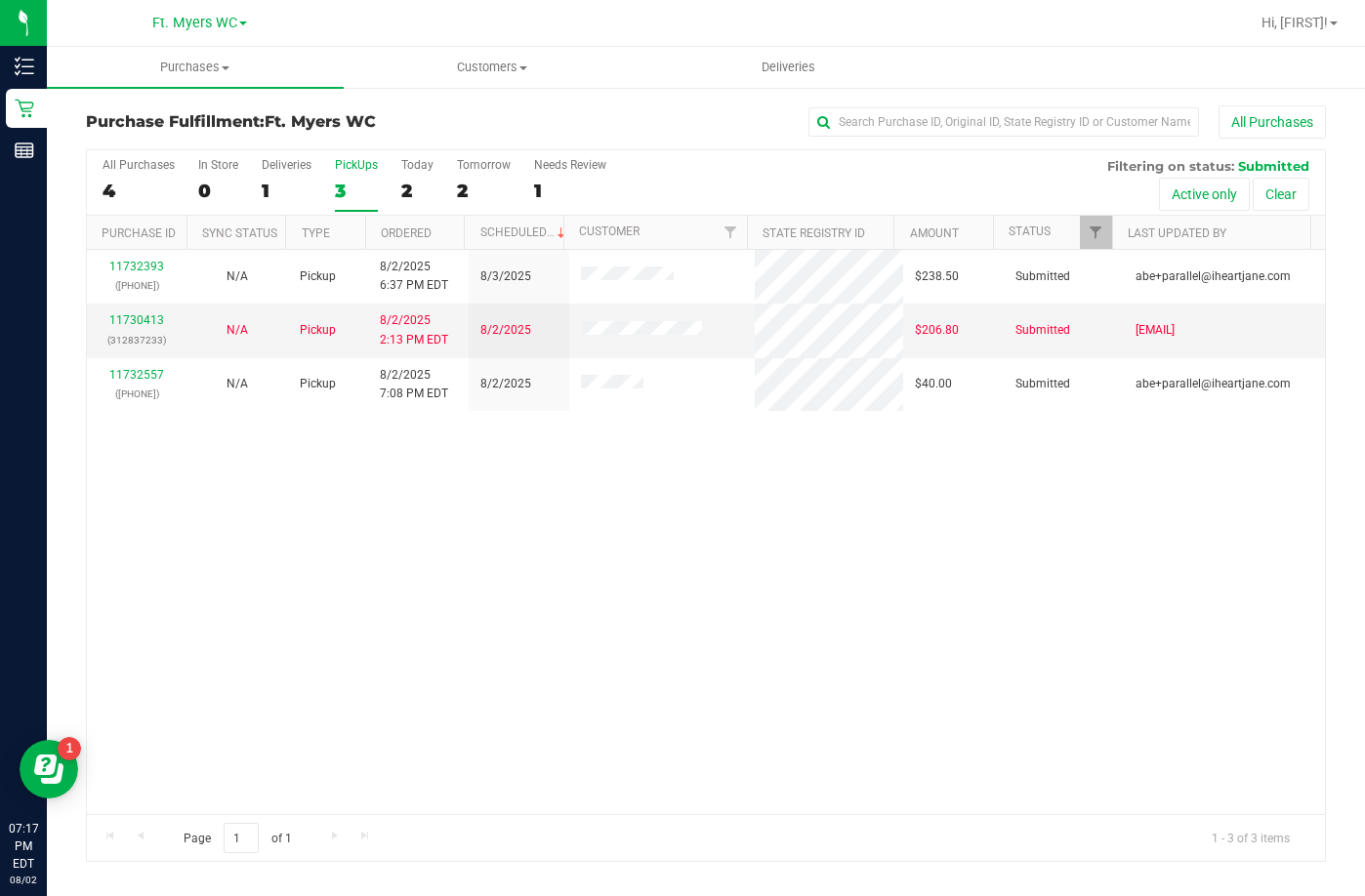 click on "11732393
(312886446)
N/A
Pickup 8/2/2025 6:37 PM EDT 8/3/2025
$238.50
Submitted abe+parallel@iheartjane.com
11730413
(312837233)
N/A
Pickup 8/2/2025 2:13 PM EDT 8/2/2025
$206.80
Submitted neggleston@liveparallel.com
11732557
(312907862)
N/A
Pickup 8/2/2025 7:08 PM EDT 8/2/2025
$40.00
Submitted abe+parallel@iheartjane.com" at bounding box center (706, 532) 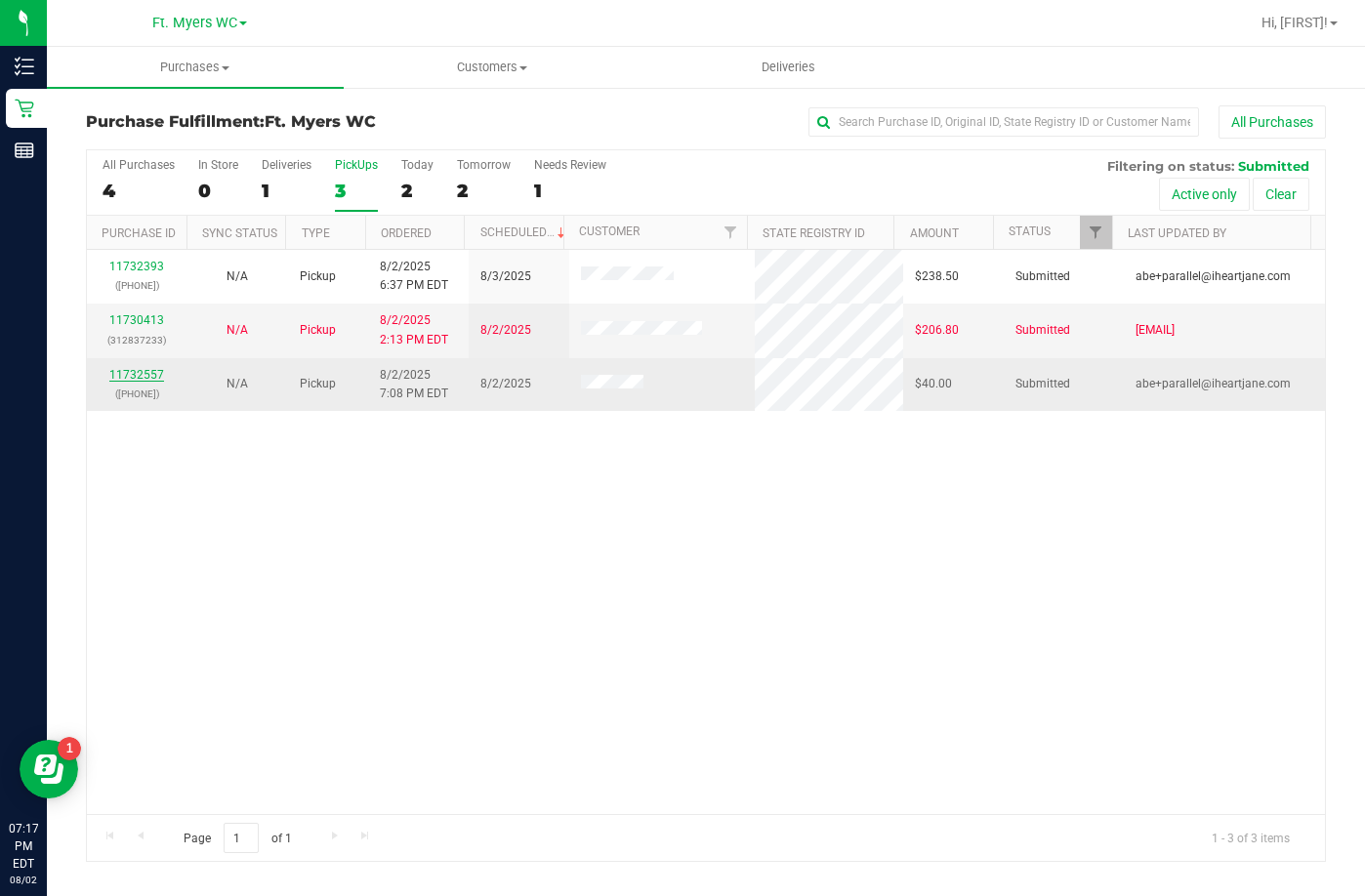click on "11732557" at bounding box center (137, 375) 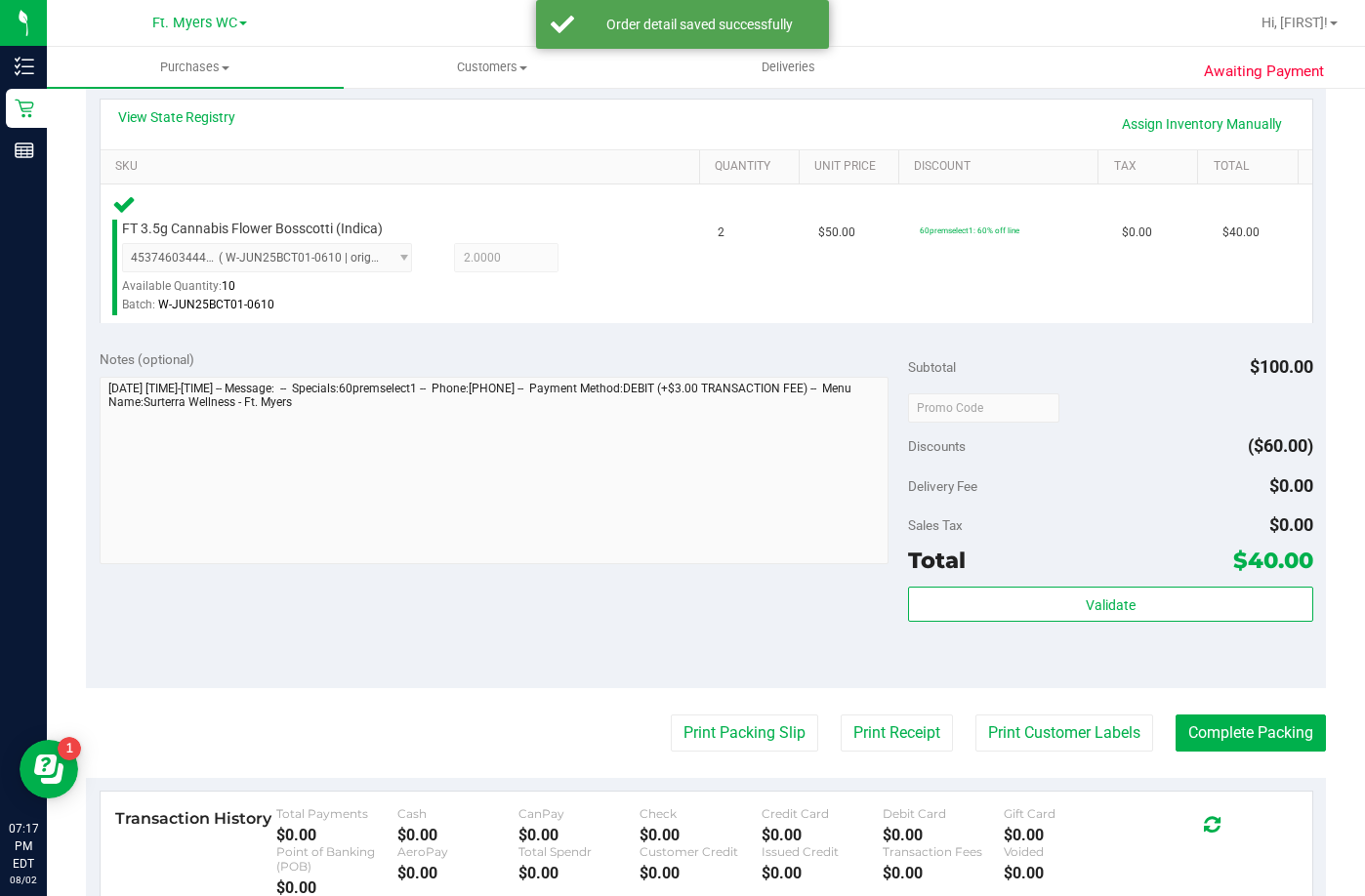 scroll, scrollTop: 488, scrollLeft: 0, axis: vertical 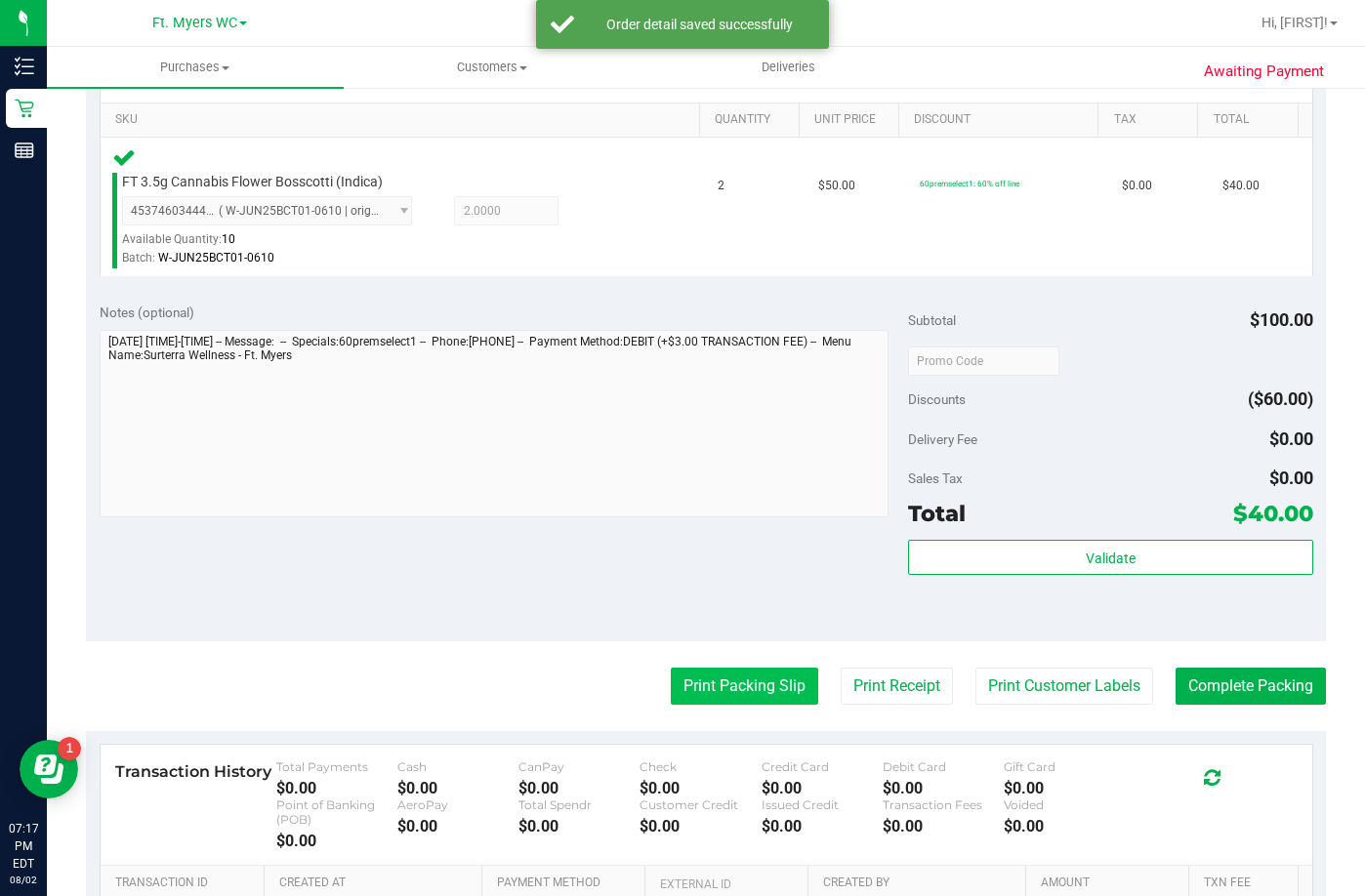click on "Print Packing Slip" at bounding box center (744, 686) 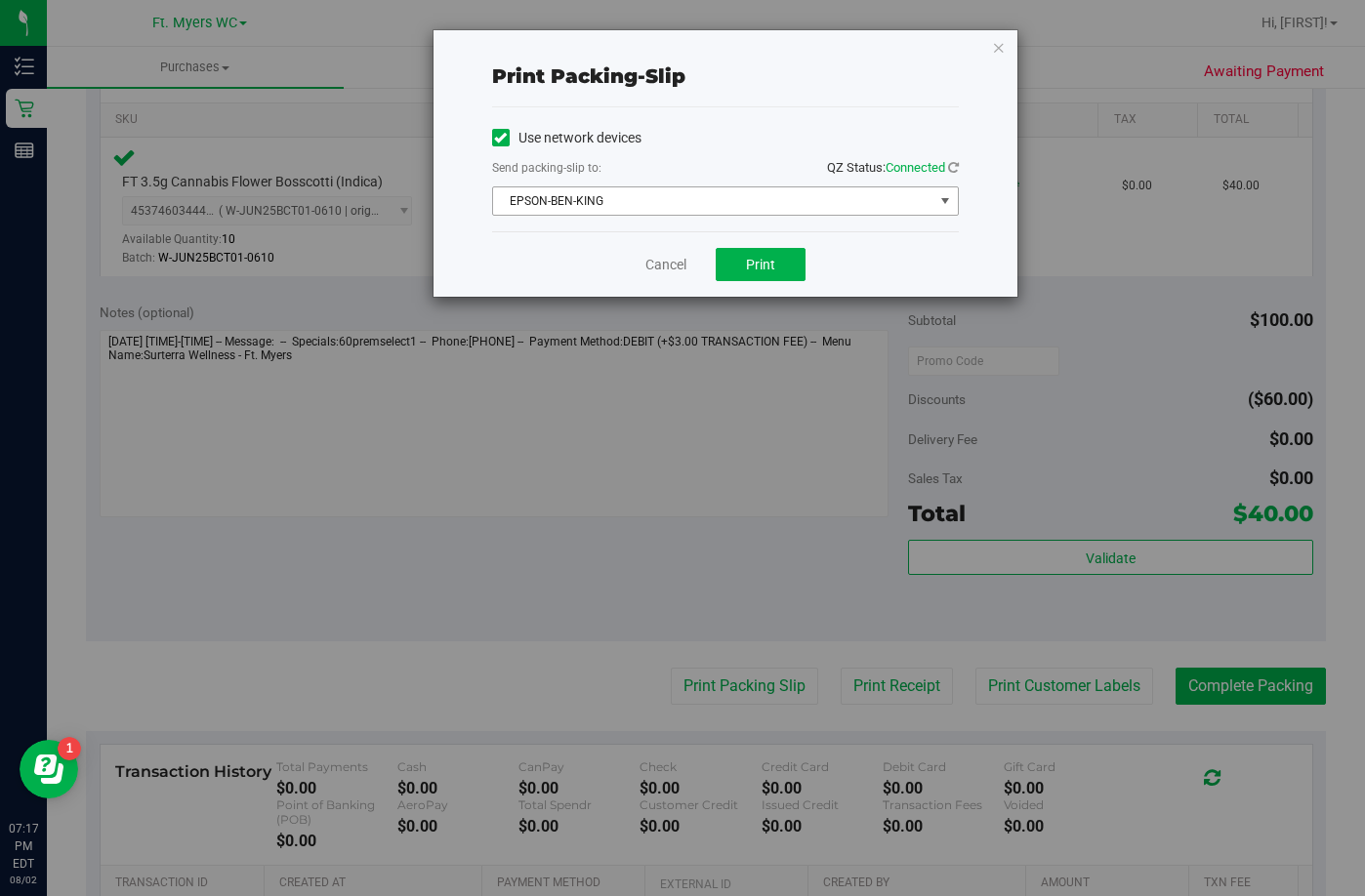 click on "EPSON-BEN-KING" at bounding box center (713, 201) 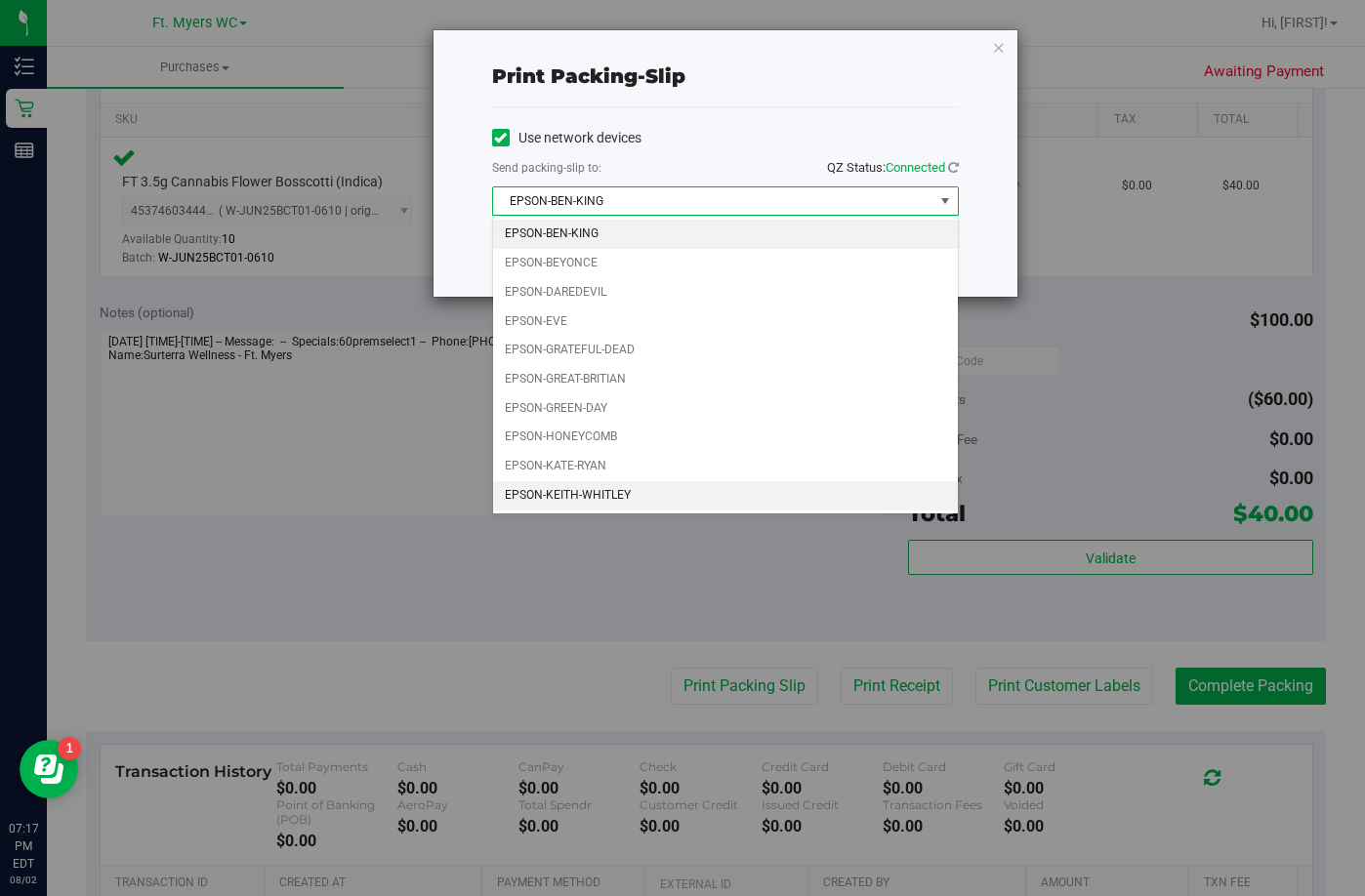click on "EPSON-KEITH-WHITLEY" at bounding box center (725, 496) 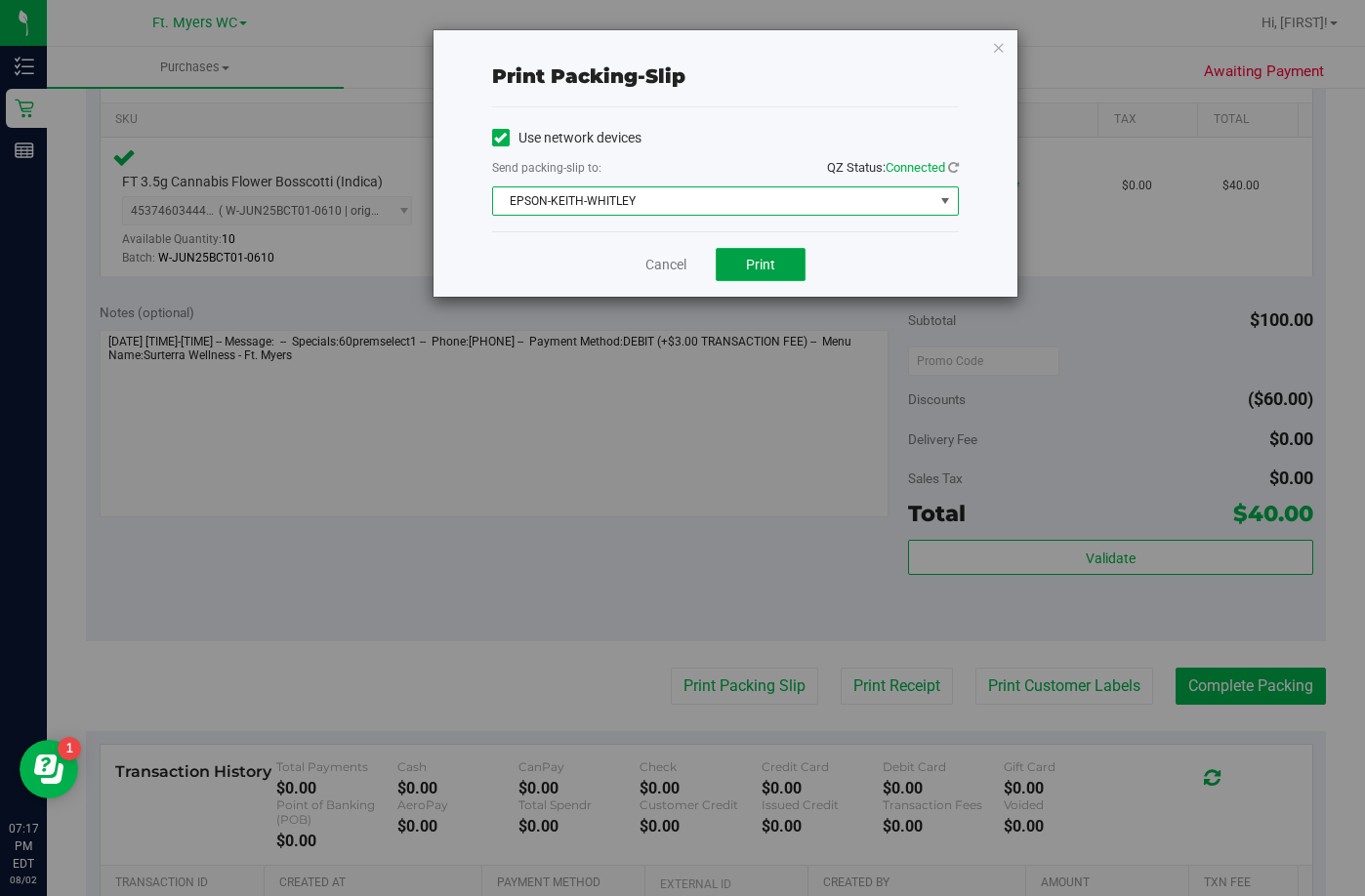 click on "Print" at bounding box center [761, 265] 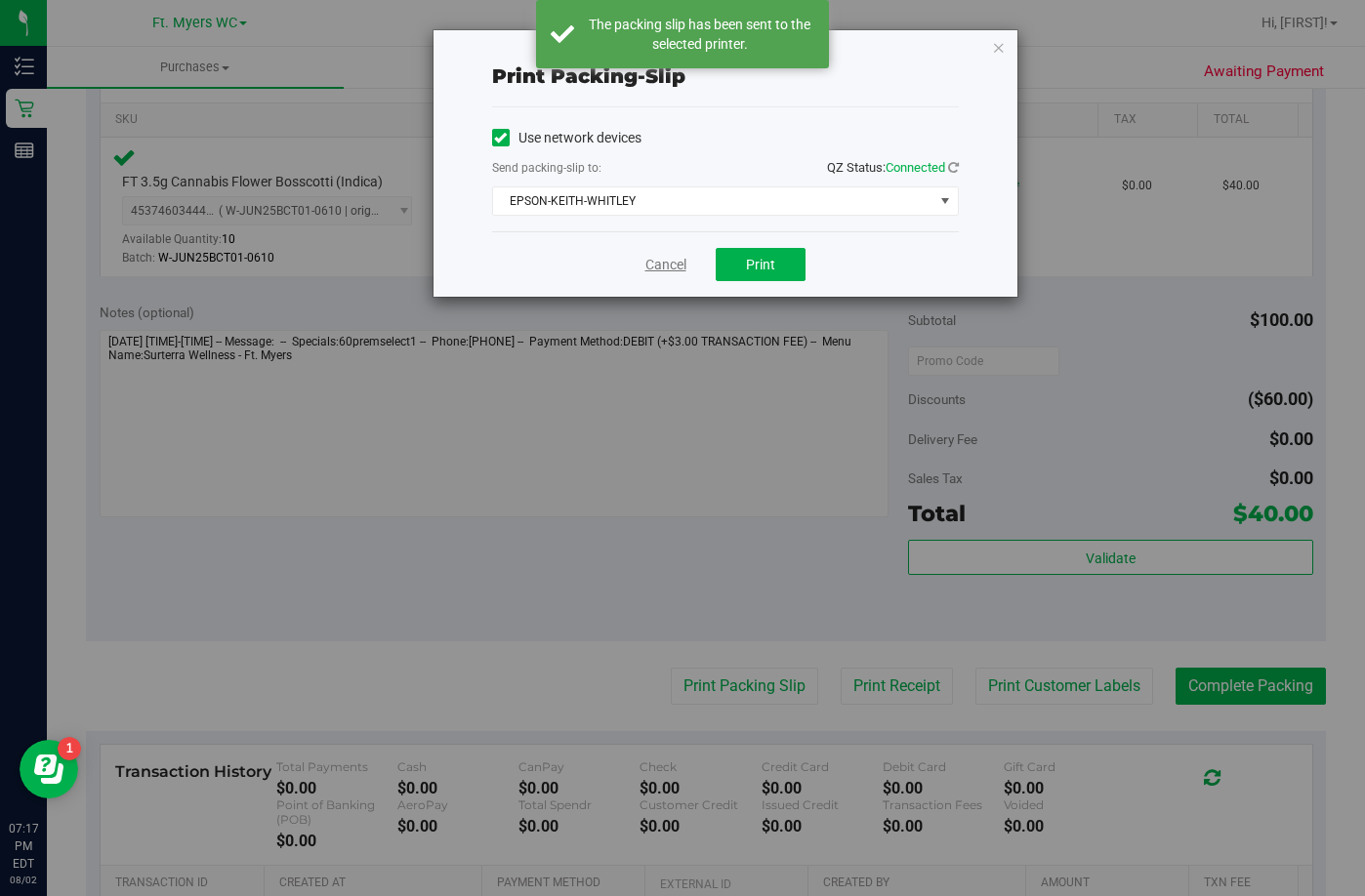 click on "Cancel" at bounding box center [666, 265] 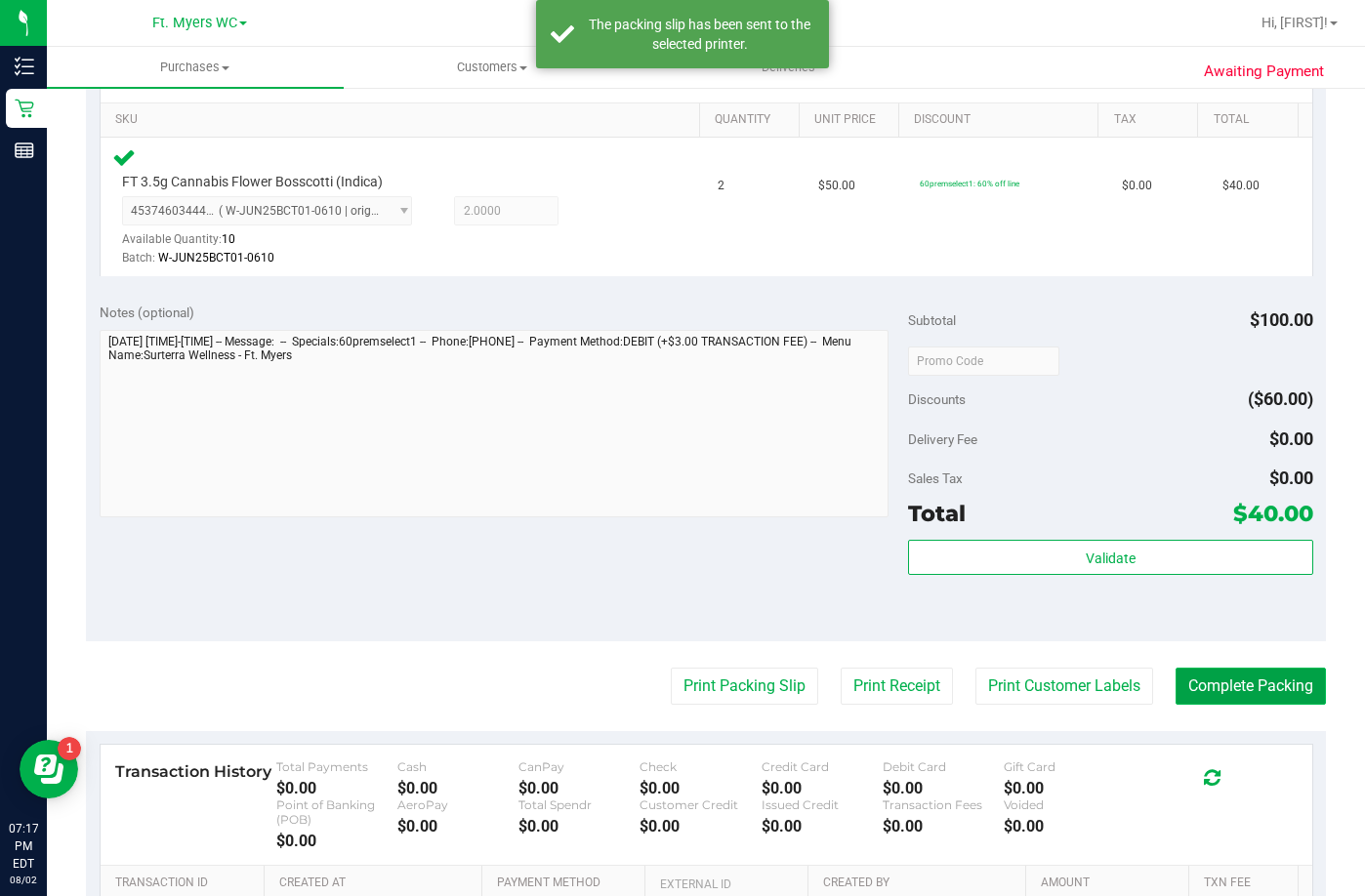 click on "Complete Packing" at bounding box center (1251, 686) 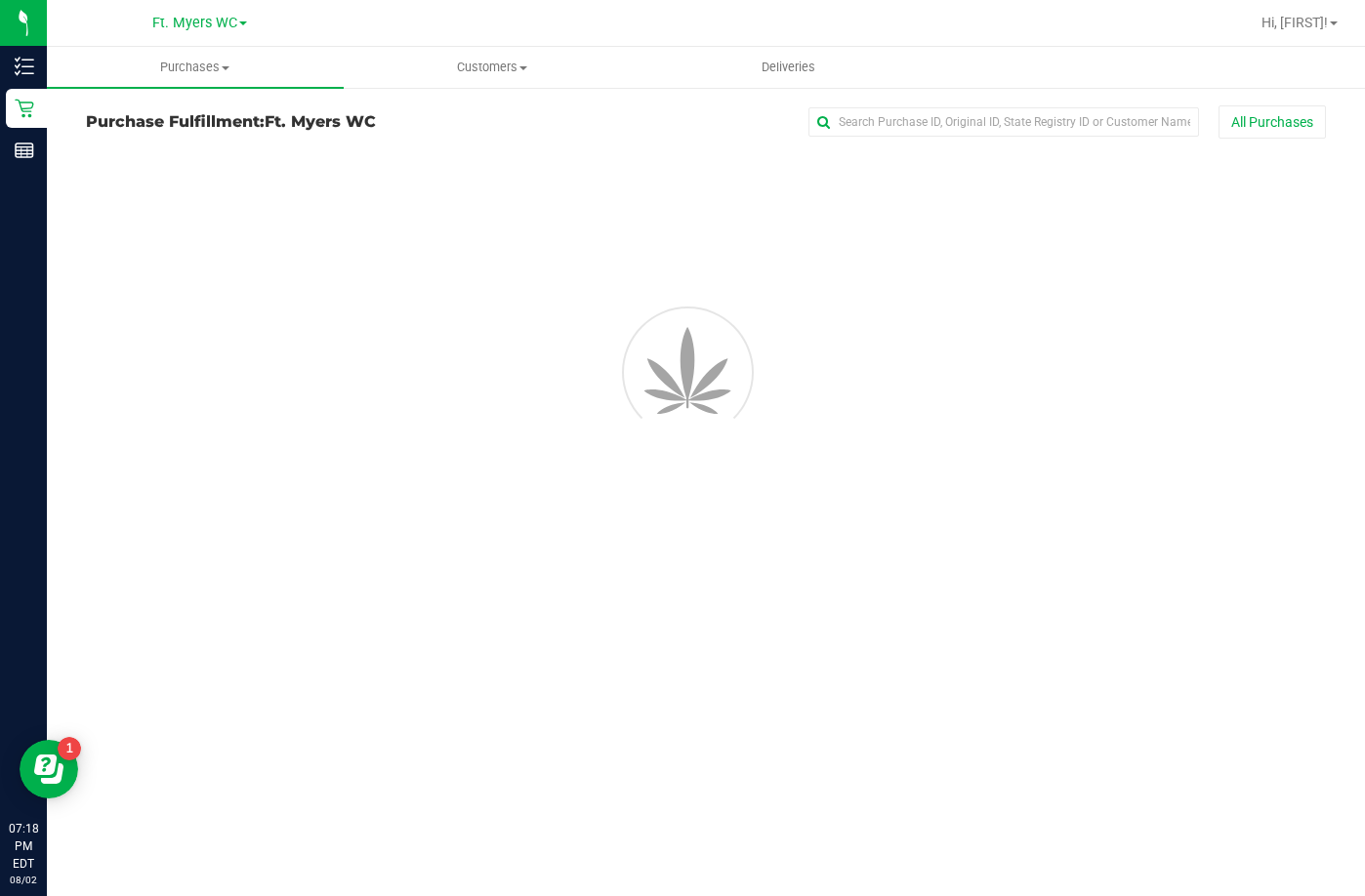 scroll, scrollTop: 0, scrollLeft: 0, axis: both 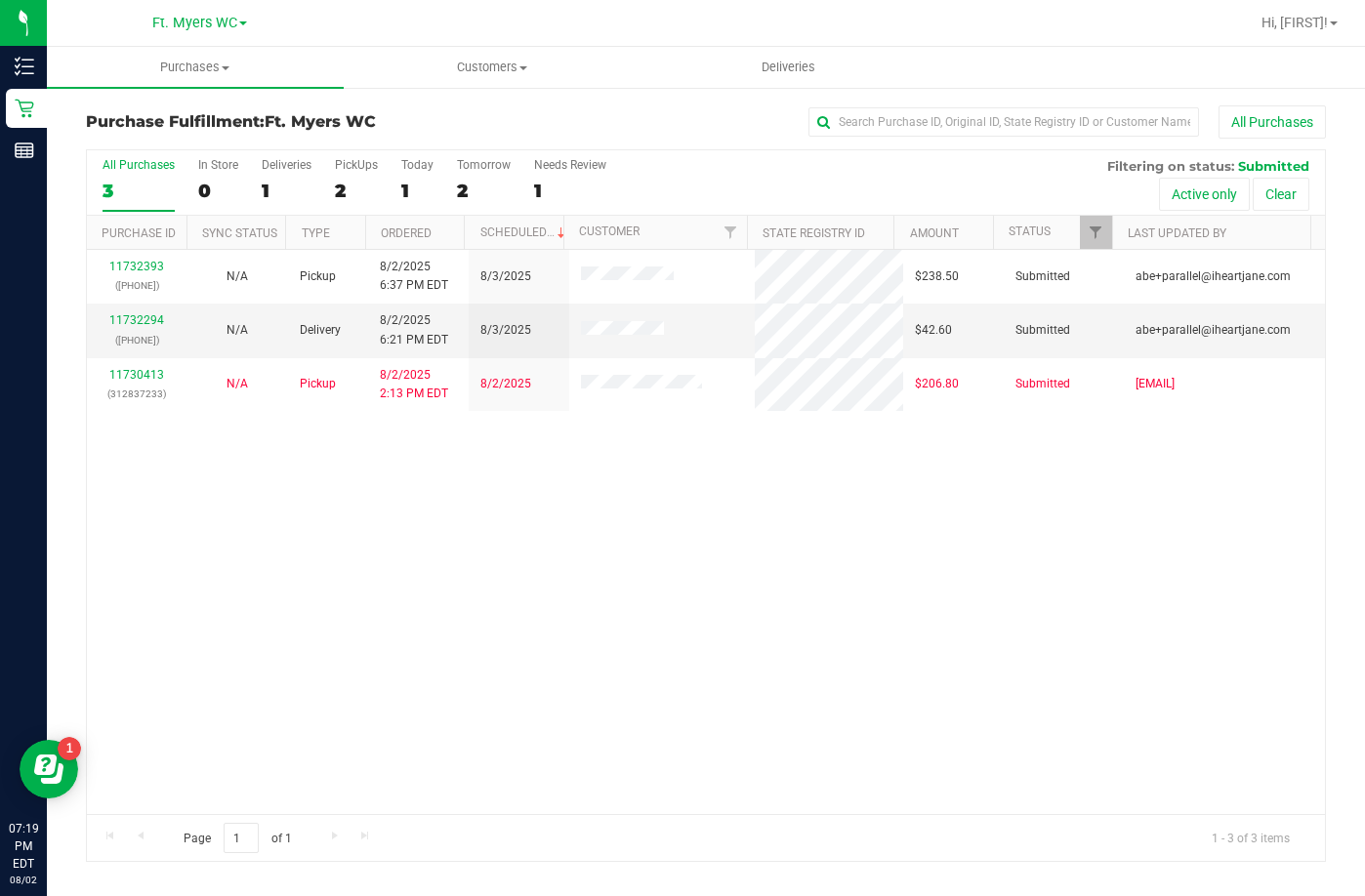 click on "11732393
([PHONE])
N/A
Pickup 8/2/2025 6:37 PM EDT 8/3/2025
$238.50
Submitted [EMAIL]
11732294
([PHONE])
N/A
Delivery 8/2/2025 6:21 PM EDT 8/3/2025
$42.60
Submitted [EMAIL]
11730413
([PHONE])
N/A
Pickup 8/2/2025 2:13 PM EDT 8/2/2025
$206.80
Submitted [EMAIL]" at bounding box center [706, 532] 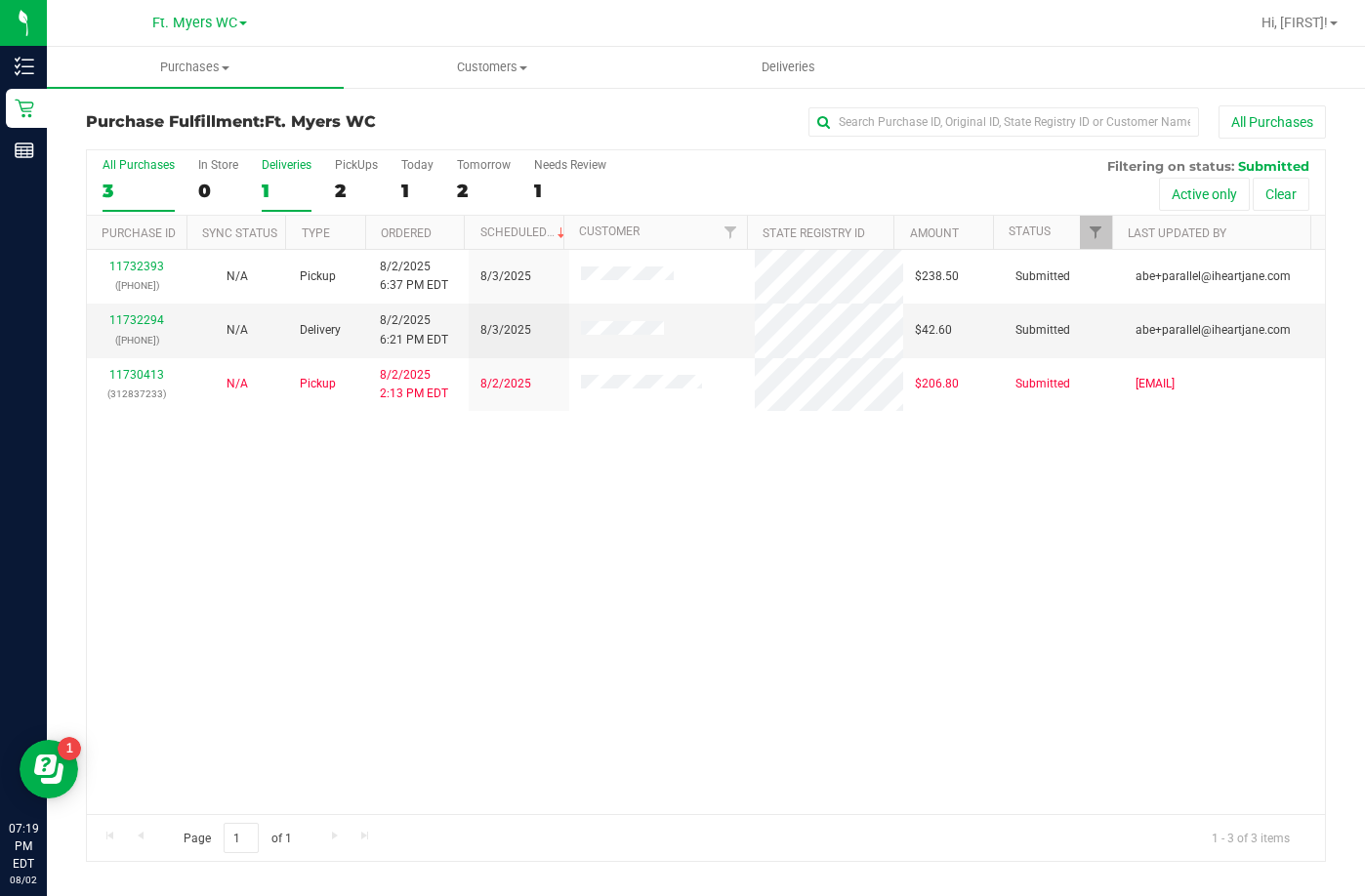click on "Deliveries" at bounding box center (286, 165) 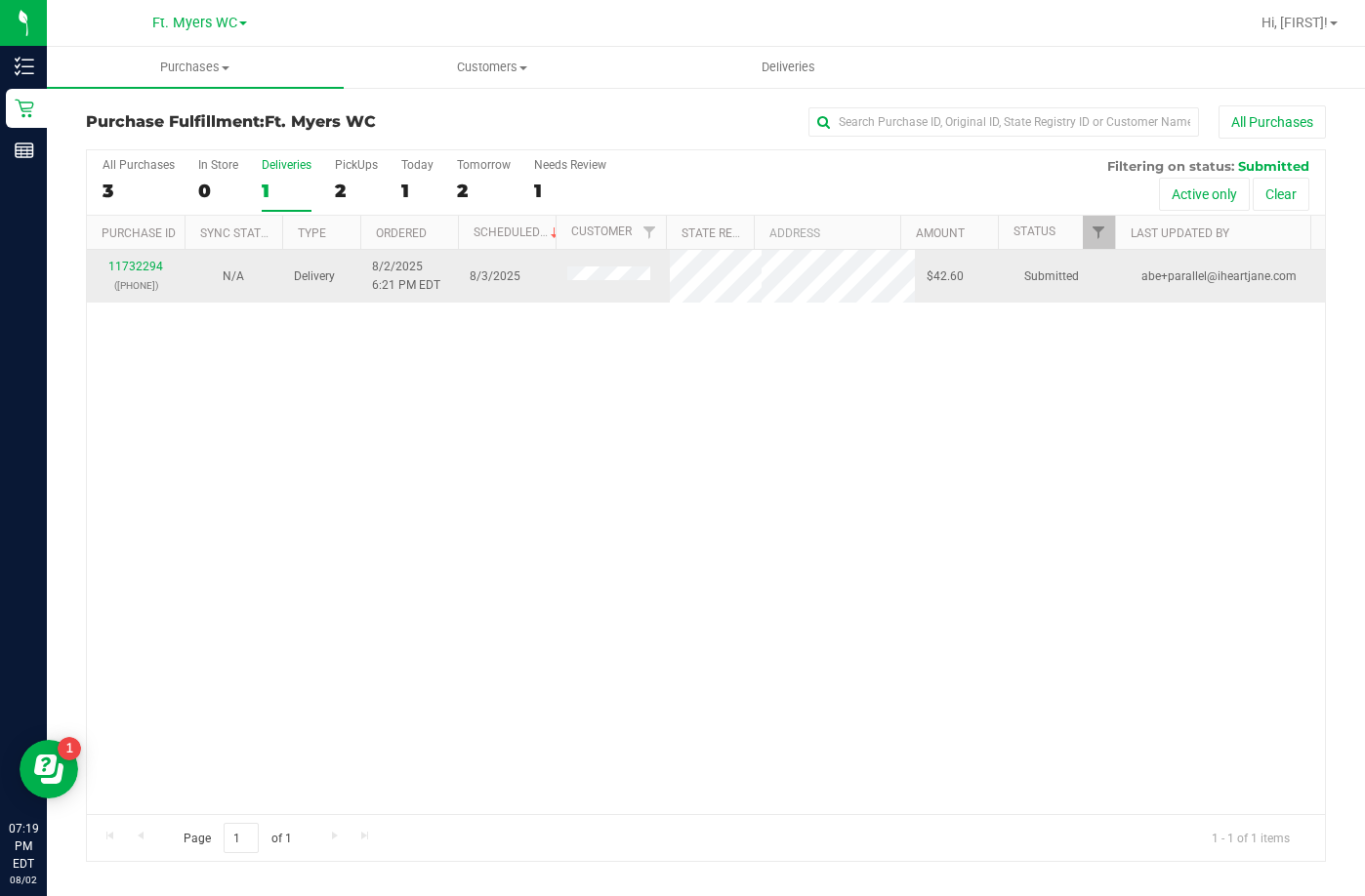 drag, startPoint x: 328, startPoint y: 416, endPoint x: 381, endPoint y: 257, distance: 167.60072 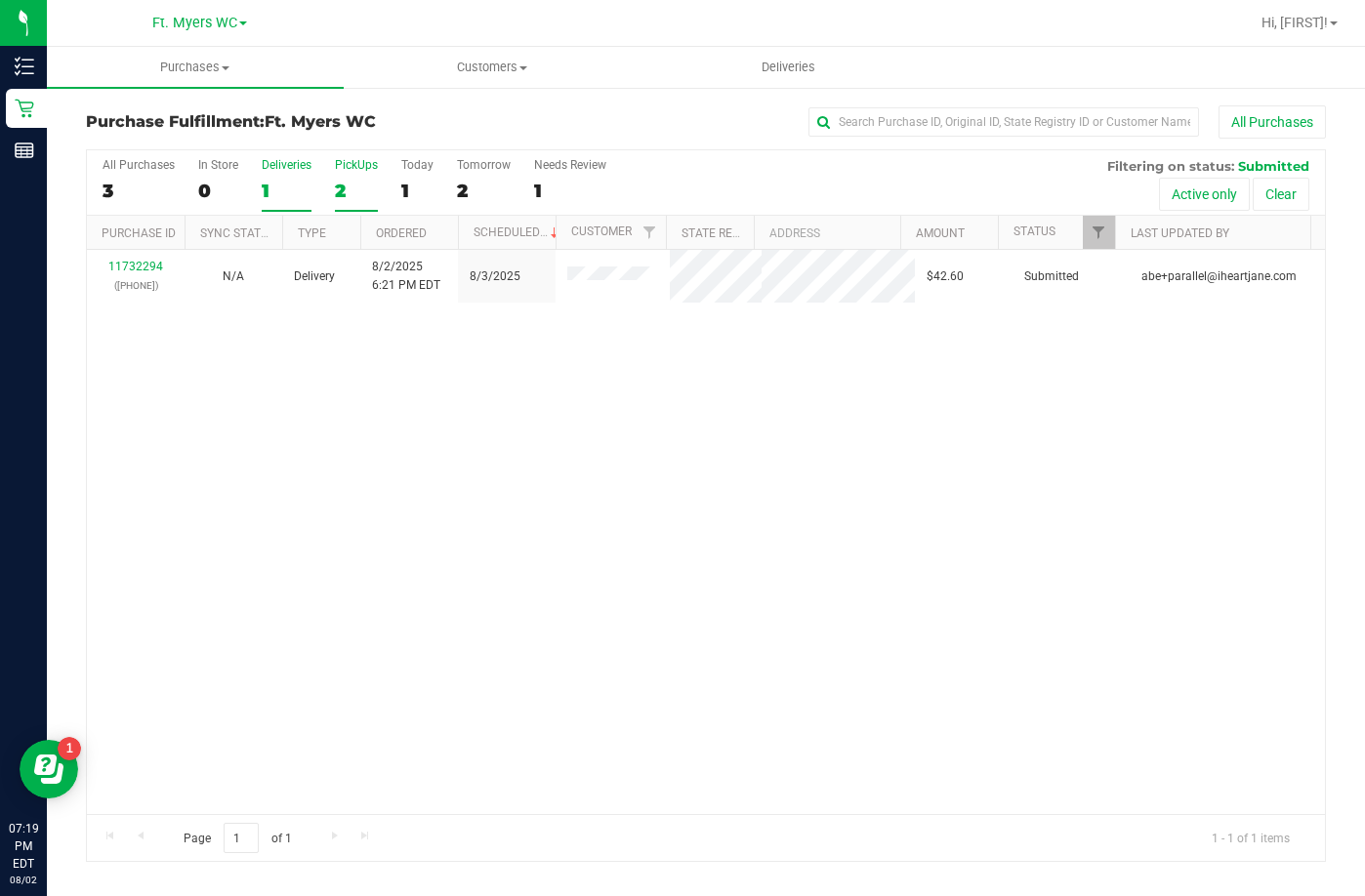 click on "PickUps" at bounding box center (356, 165) 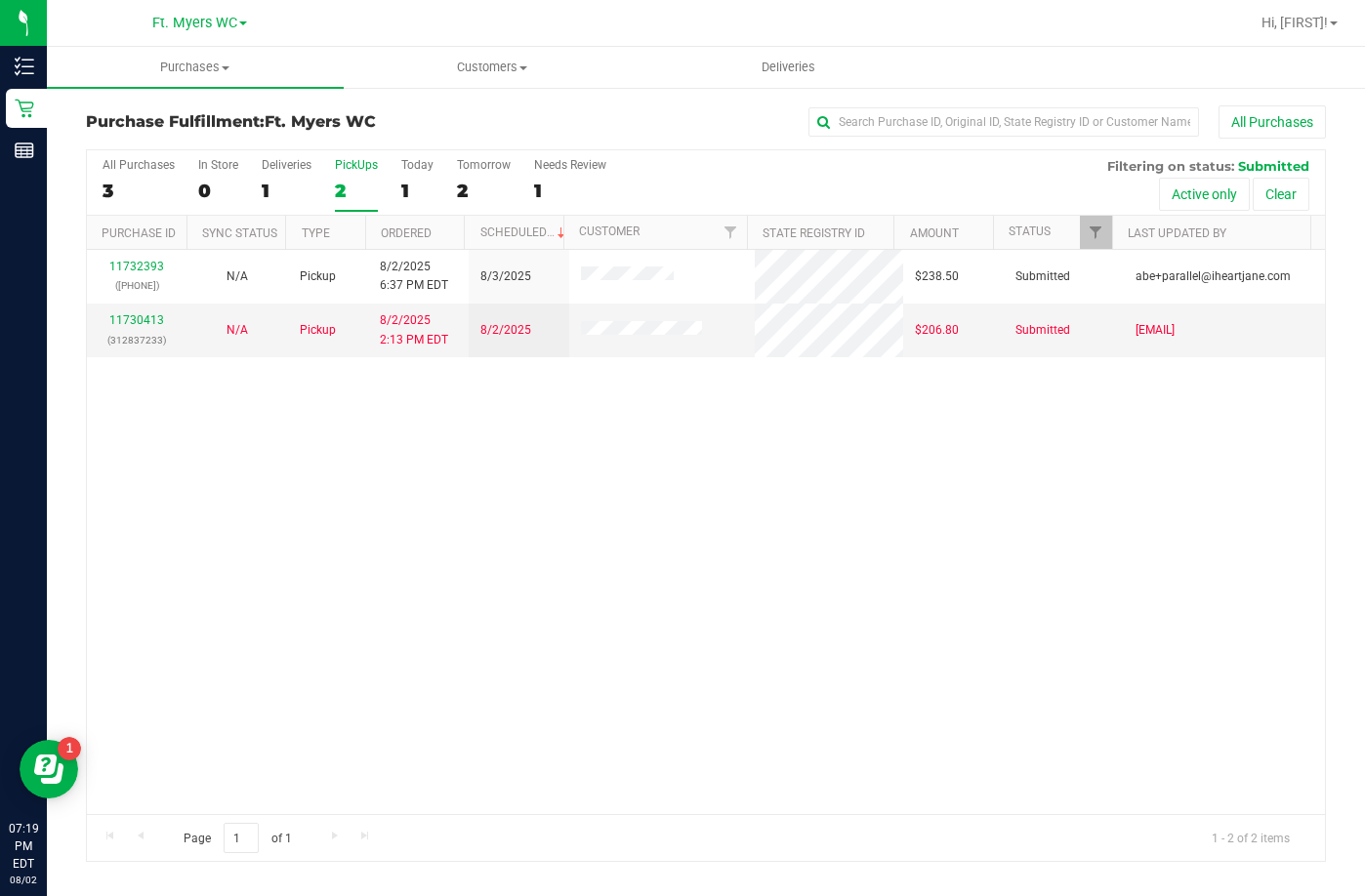 click on "11732393
(312886446)
N/A
Pickup 8/[DATE]/2025 6:37 PM EDT 8/[DATE]/2025
$238.50
Submitted [EMAIL]
11730413
(312837233)
N/A
Pickup 8/[DATE]/2025 2:13 PM EDT 8/[DATE]/2025
$206.80
Submitted [EMAIL]" at bounding box center (706, 532) 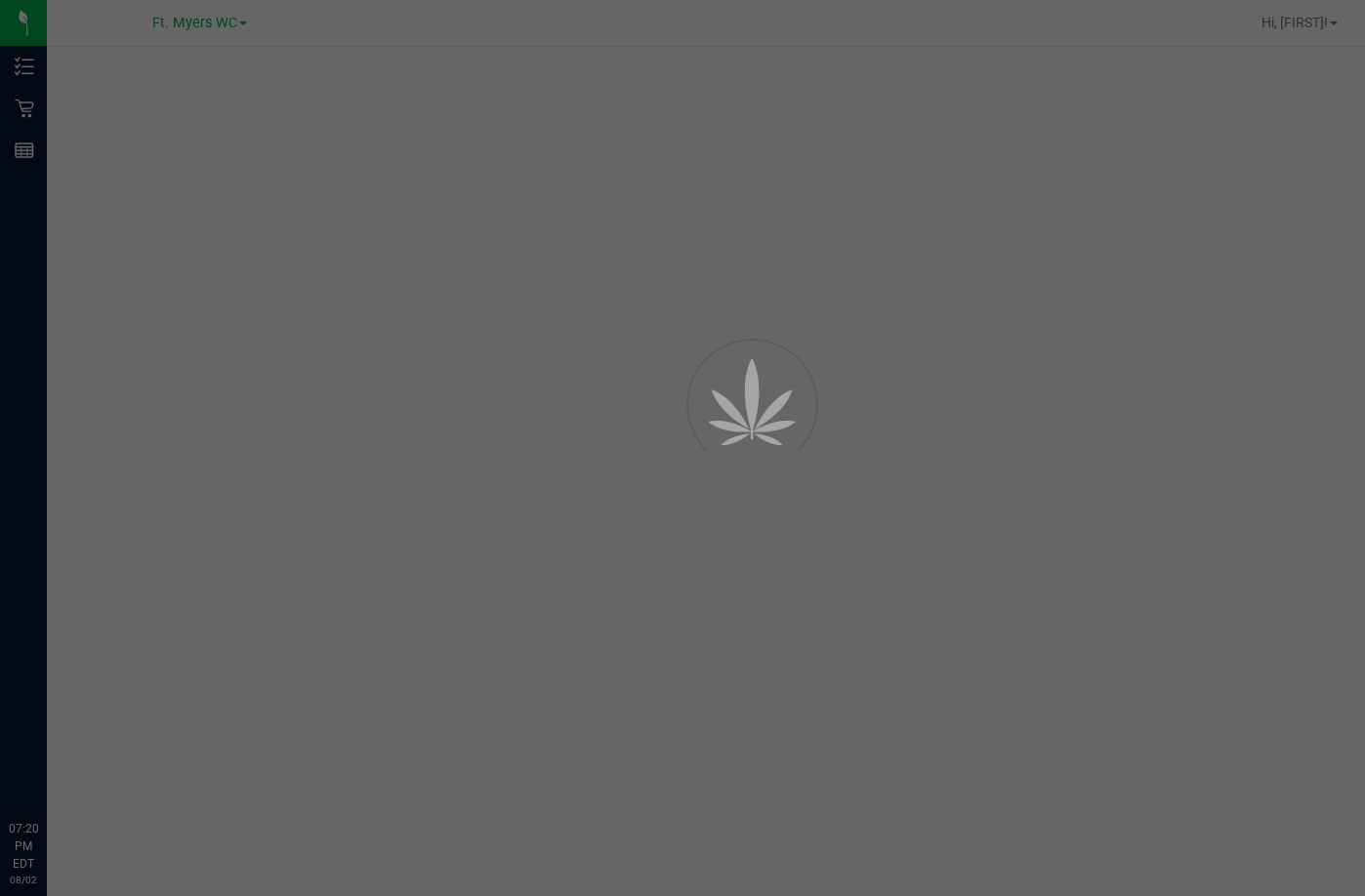 scroll, scrollTop: 0, scrollLeft: 0, axis: both 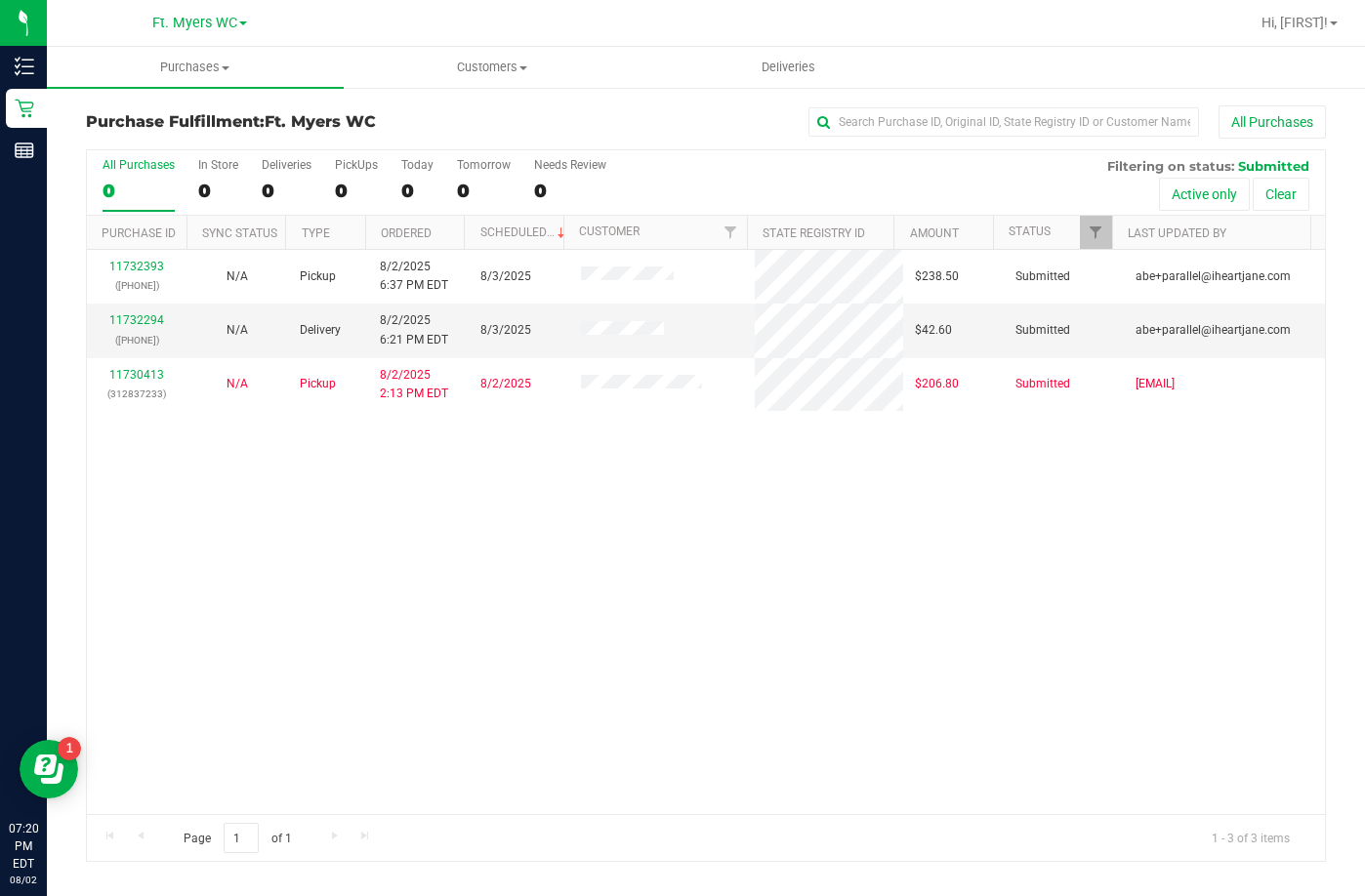 click on "11732393
([PHONE])
N/A
Pickup 8/2/2025 6:37 PM EDT 8/3/2025
$238.50
Submitted [EMAIL]
11732294
([PHONE])
N/A
Delivery 8/2/2025 6:21 PM EDT 8/3/2025
$42.60
Submitted [EMAIL]
11730413
([PHONE])
N/A
Pickup 8/2/2025 2:13 PM EDT 8/2/2025
$206.80
Submitted [EMAIL]" at bounding box center [706, 532] 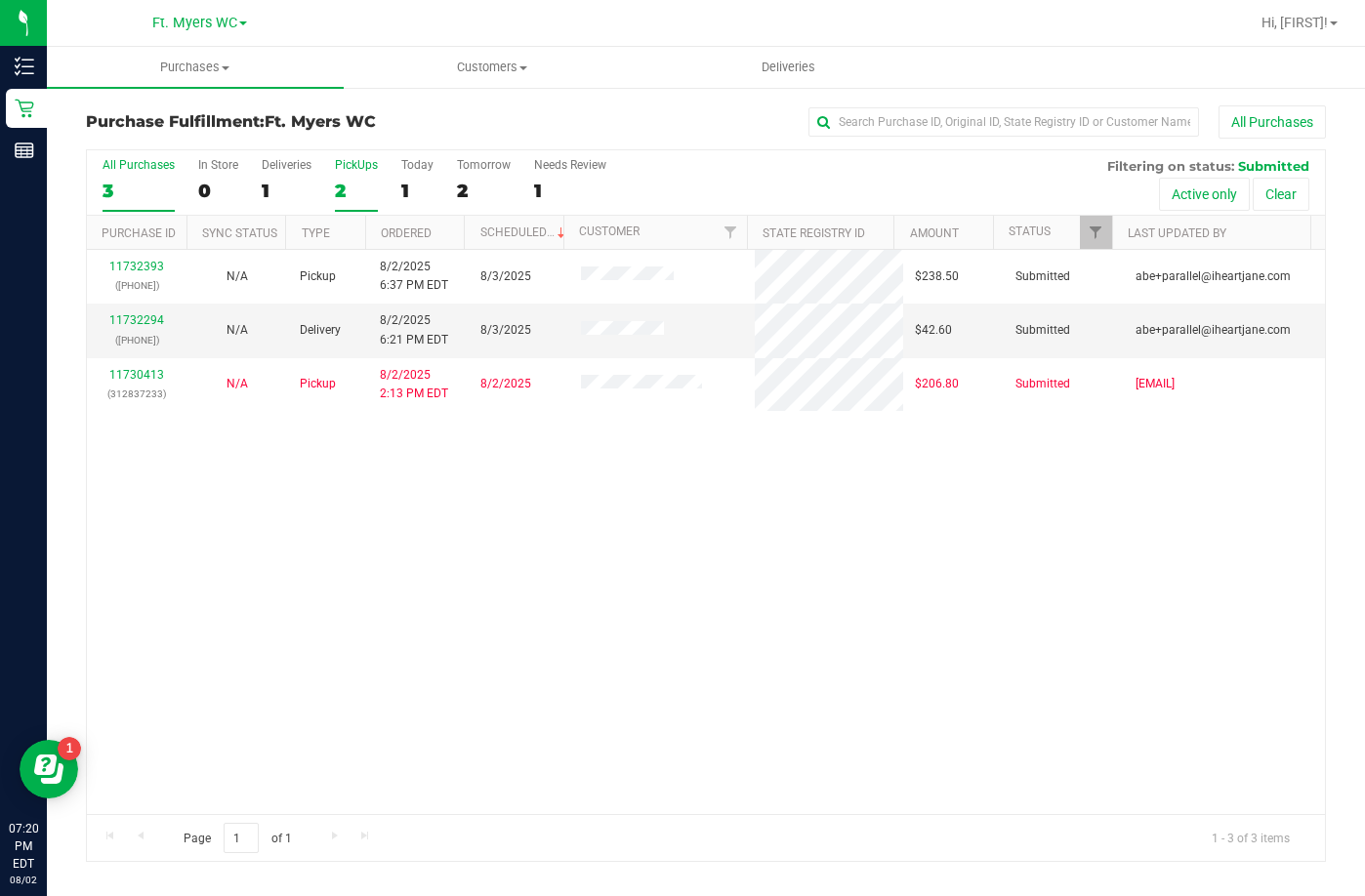 click on "PickUps" at bounding box center [356, 165] 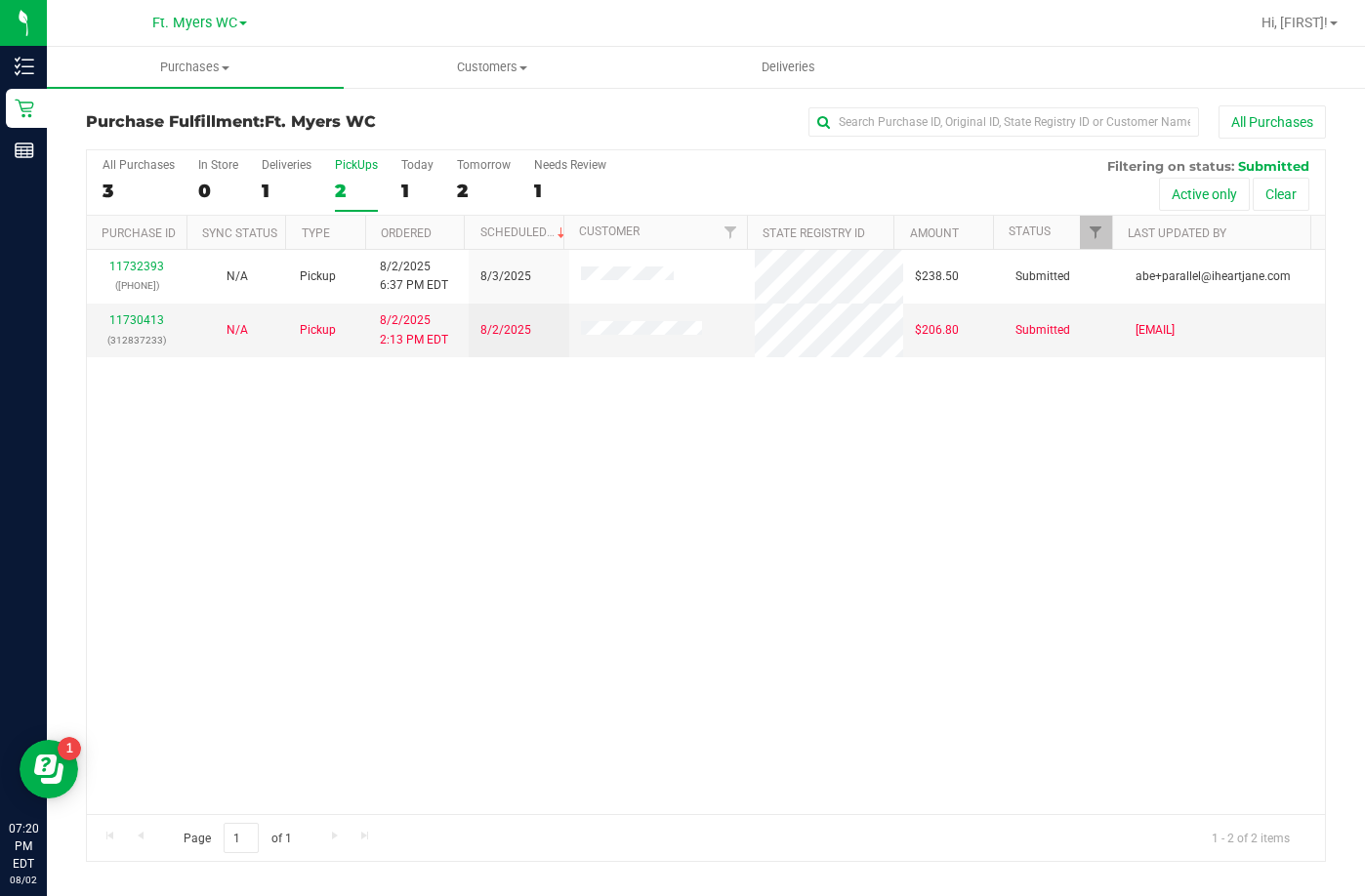 click on "PickUps" at bounding box center [356, 165] 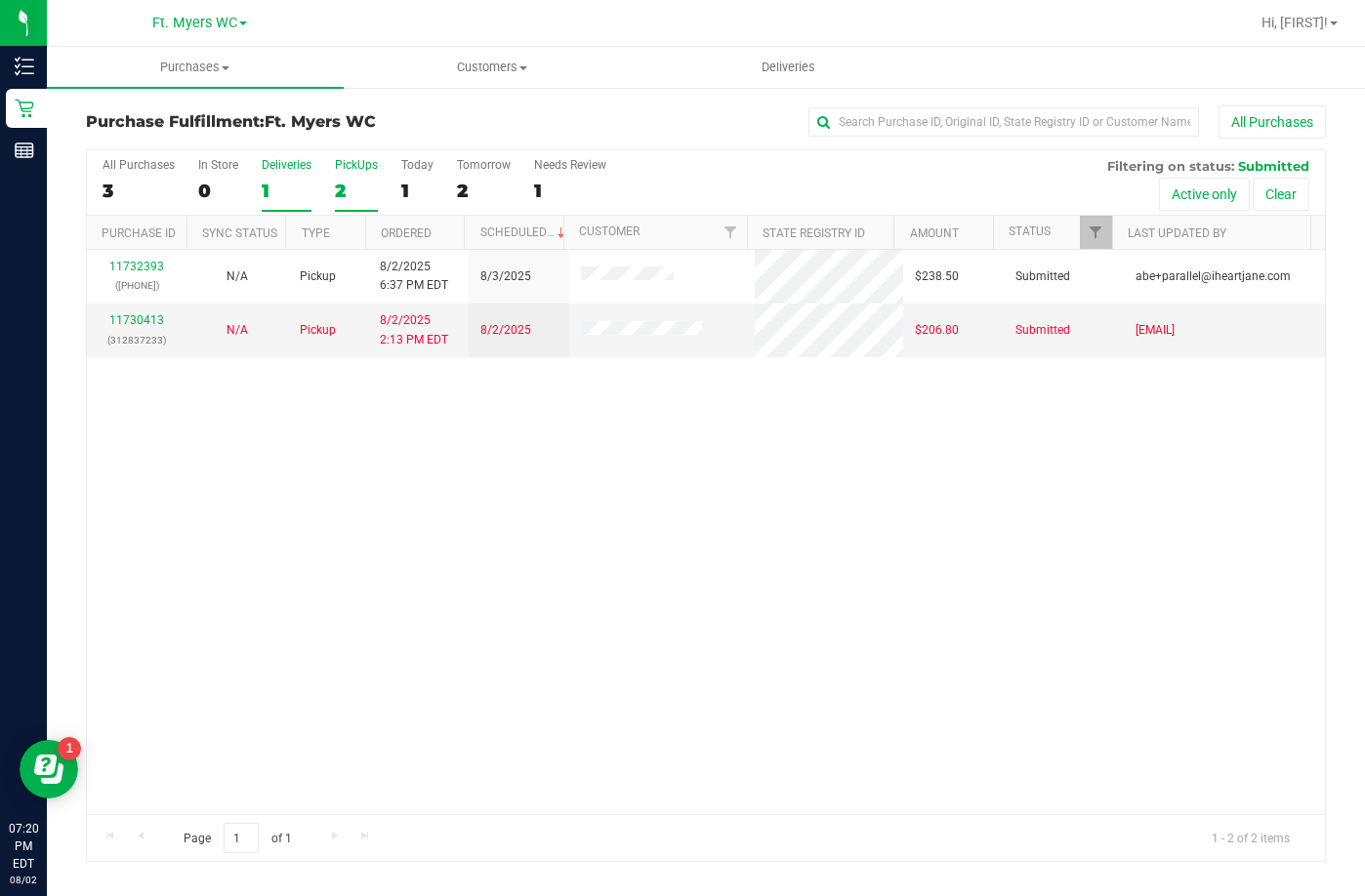 click on "Deliveries
1" at bounding box center (286, 184) 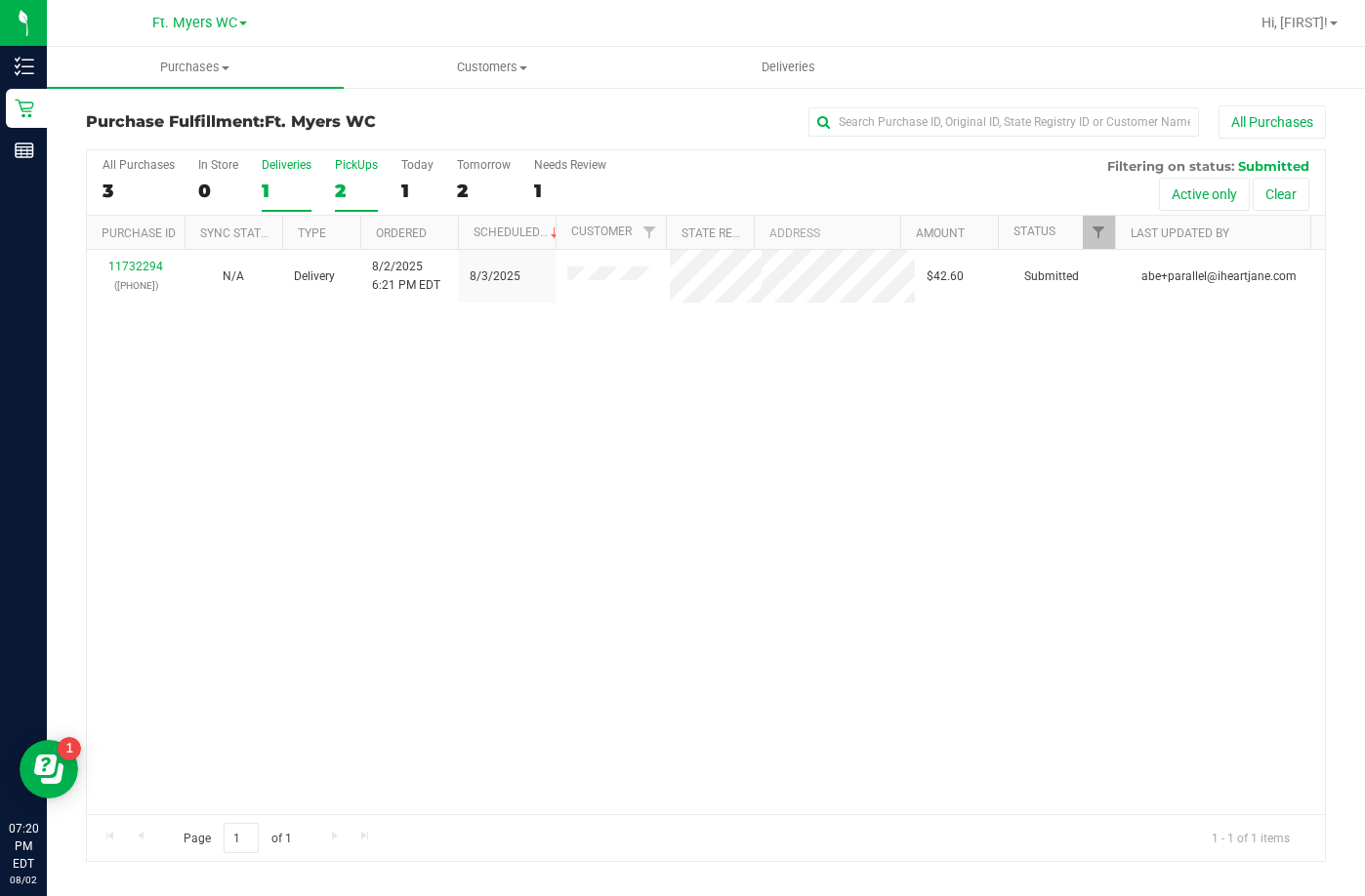 click on "PickUps" at bounding box center [356, 165] 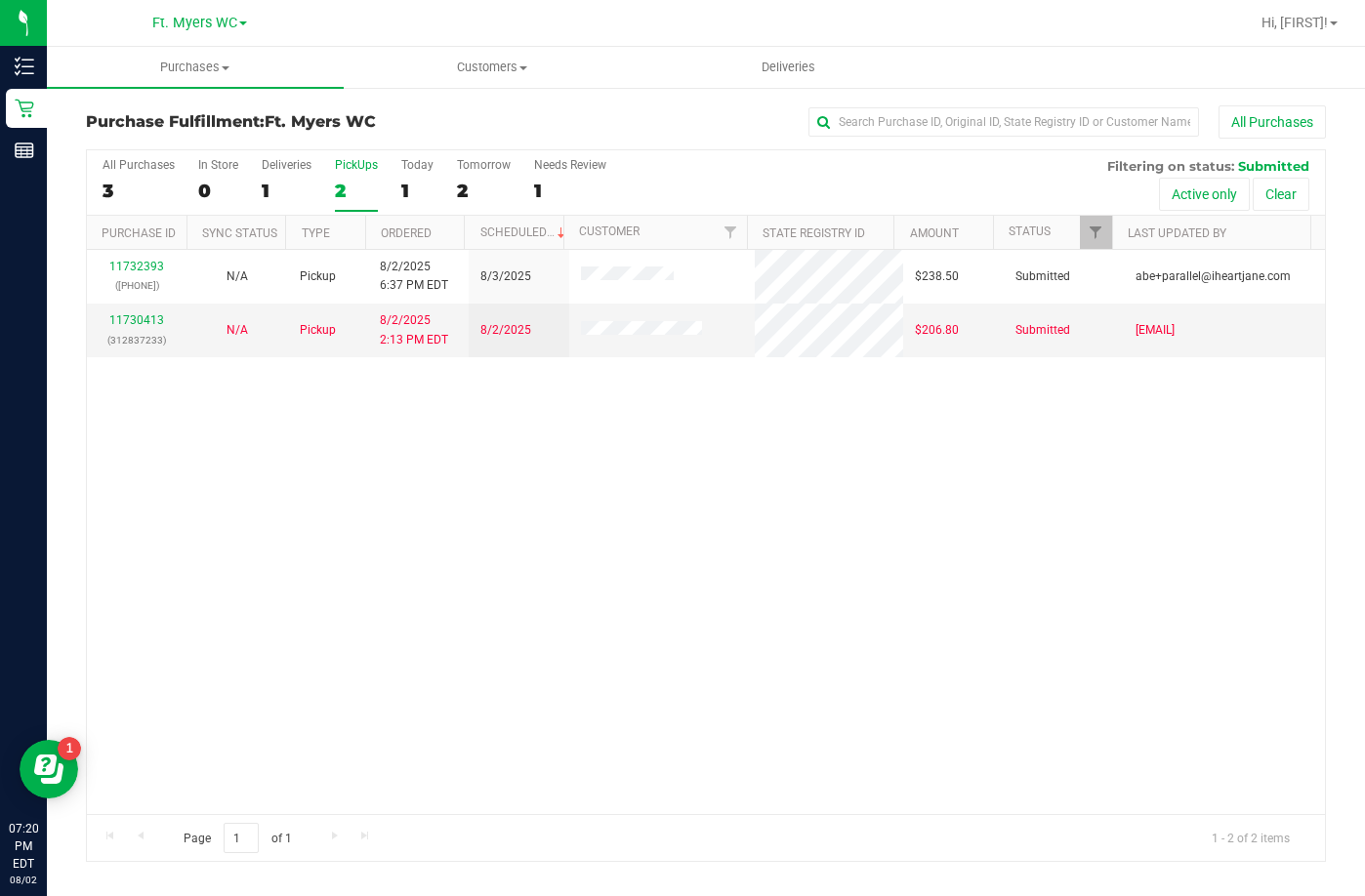 click on "11732393
([PHONE])
N/A
Pickup 8/2/2025 6:37 PM EDT 8/3/2025
$238.50
Submitted [EMAIL]
11730413
([PHONE])
N/A
Pickup 8/2/2025 2:13 PM EDT 8/2/2025
$206.80
Submitted [EMAIL]" at bounding box center [706, 532] 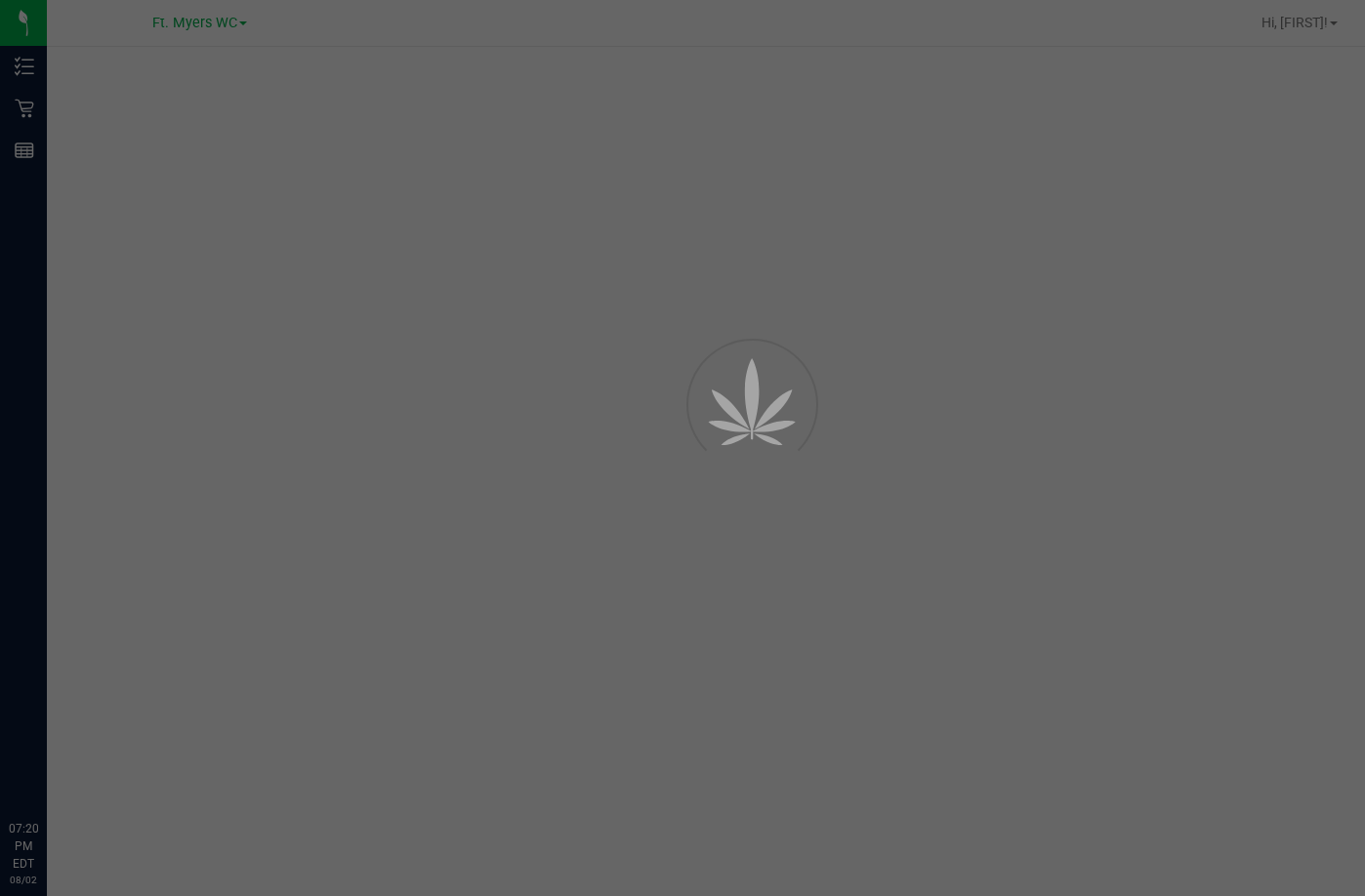 scroll, scrollTop: 0, scrollLeft: 0, axis: both 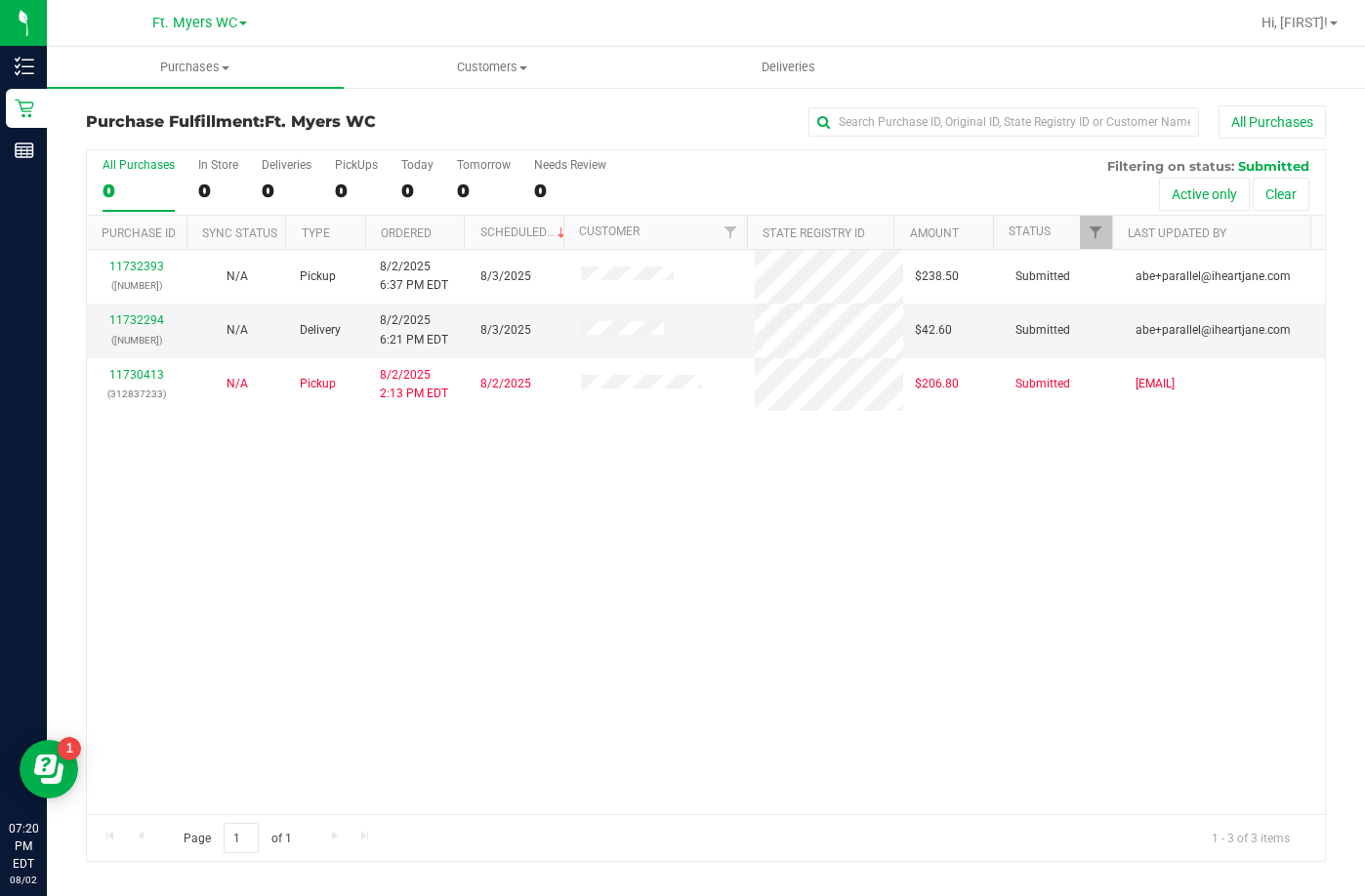 click on "11732393
(312886446)
N/A
Pickup 8/[DATE]/2025 6:37 PM EDT 8/[DATE]/2025
$238.50
Submitted [EMAIL]
11732294
(312898173)
N/A
Delivery 8/[DATE]/2025 6:21 PM EDT 8/[DATE]/2025
$42.60
Submitted [EMAIL]
11730413
(312837233)
N/A
Pickup 8/[DATE]/2025 2:13 PM EDT 8/[DATE]/2025
$206.80
Submitted [EMAIL]" at bounding box center (706, 532) 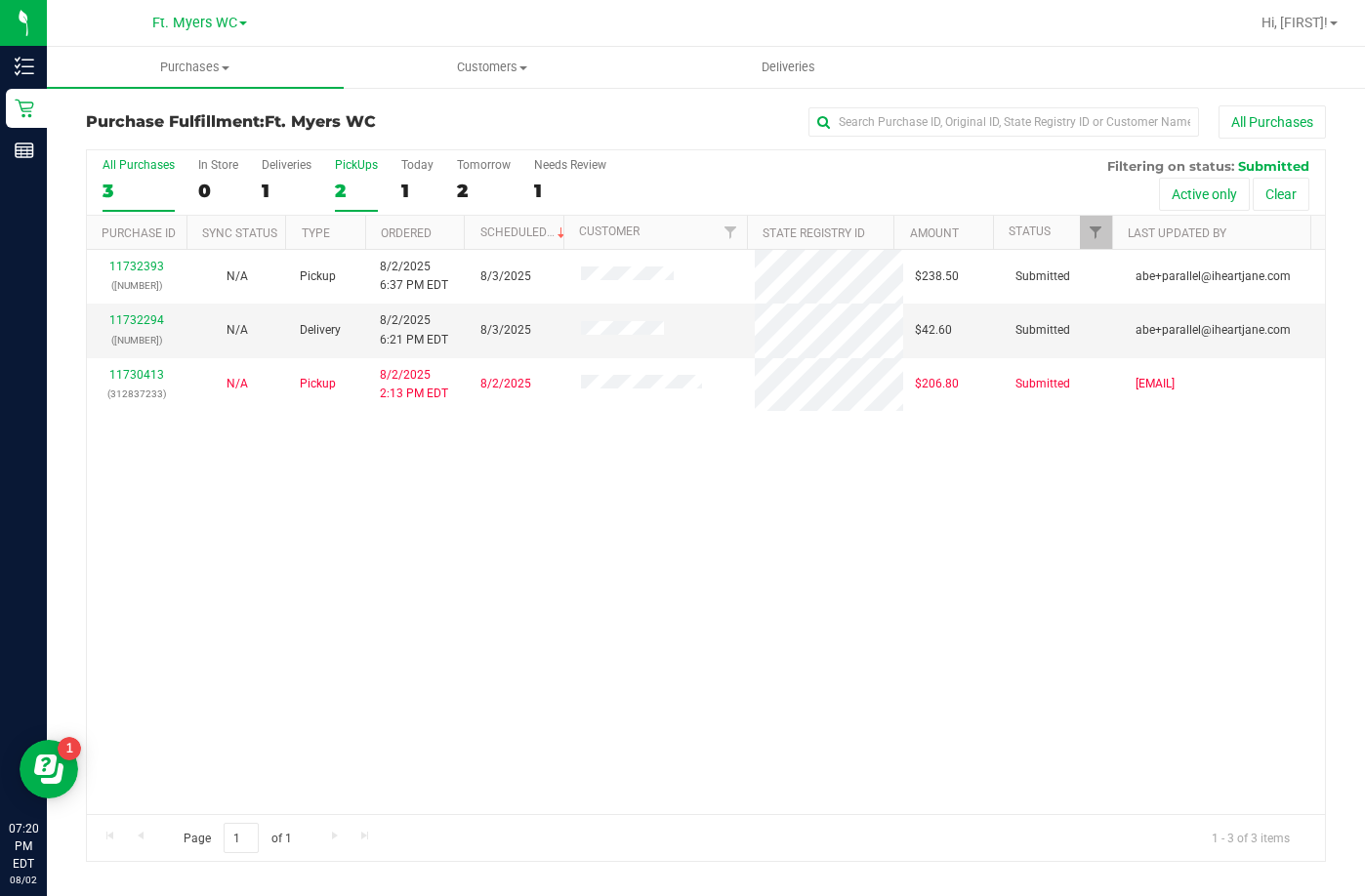 click on "2" at bounding box center [356, 190] 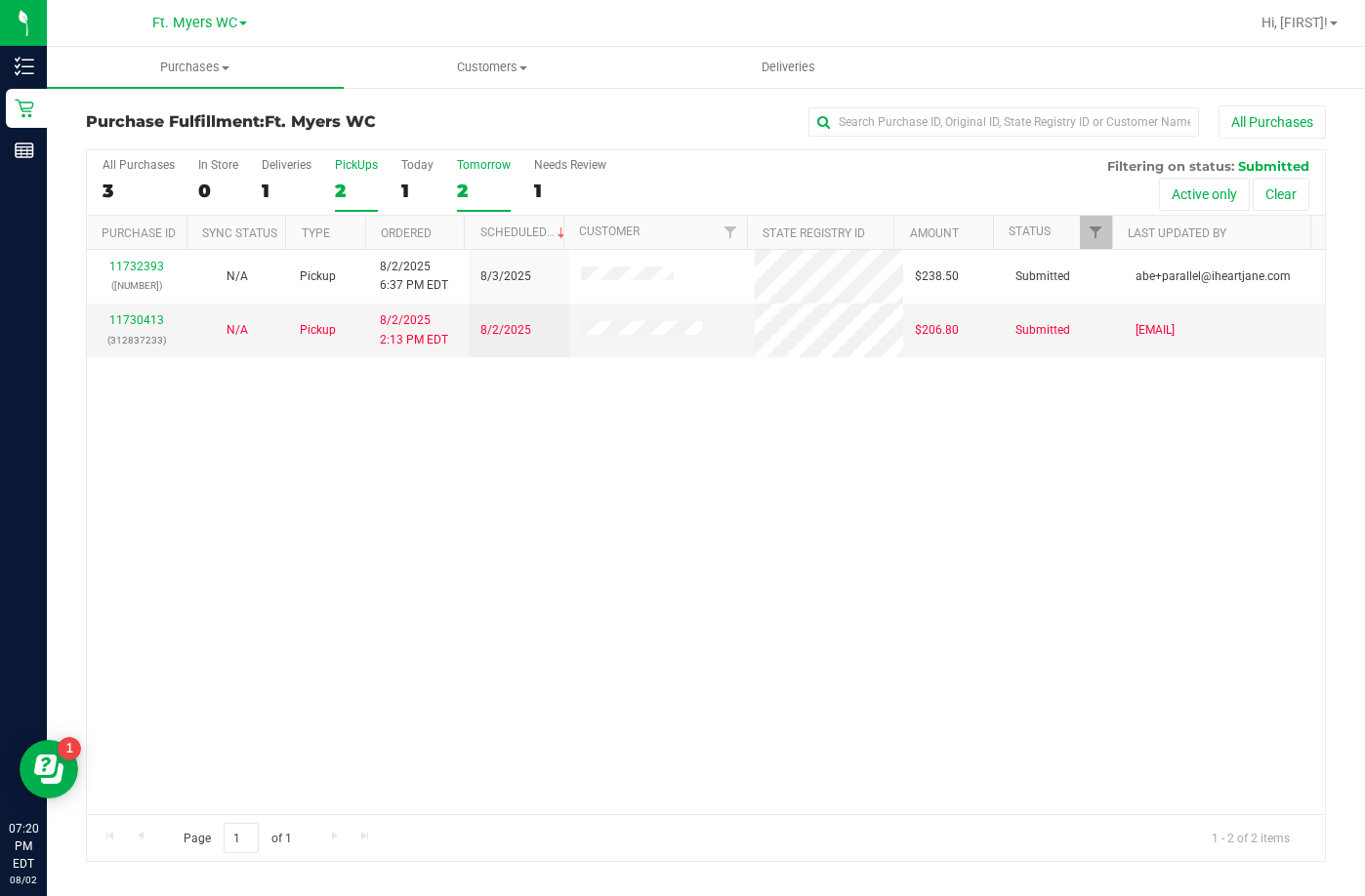 click on "Tomorrow" at bounding box center (483, 165) 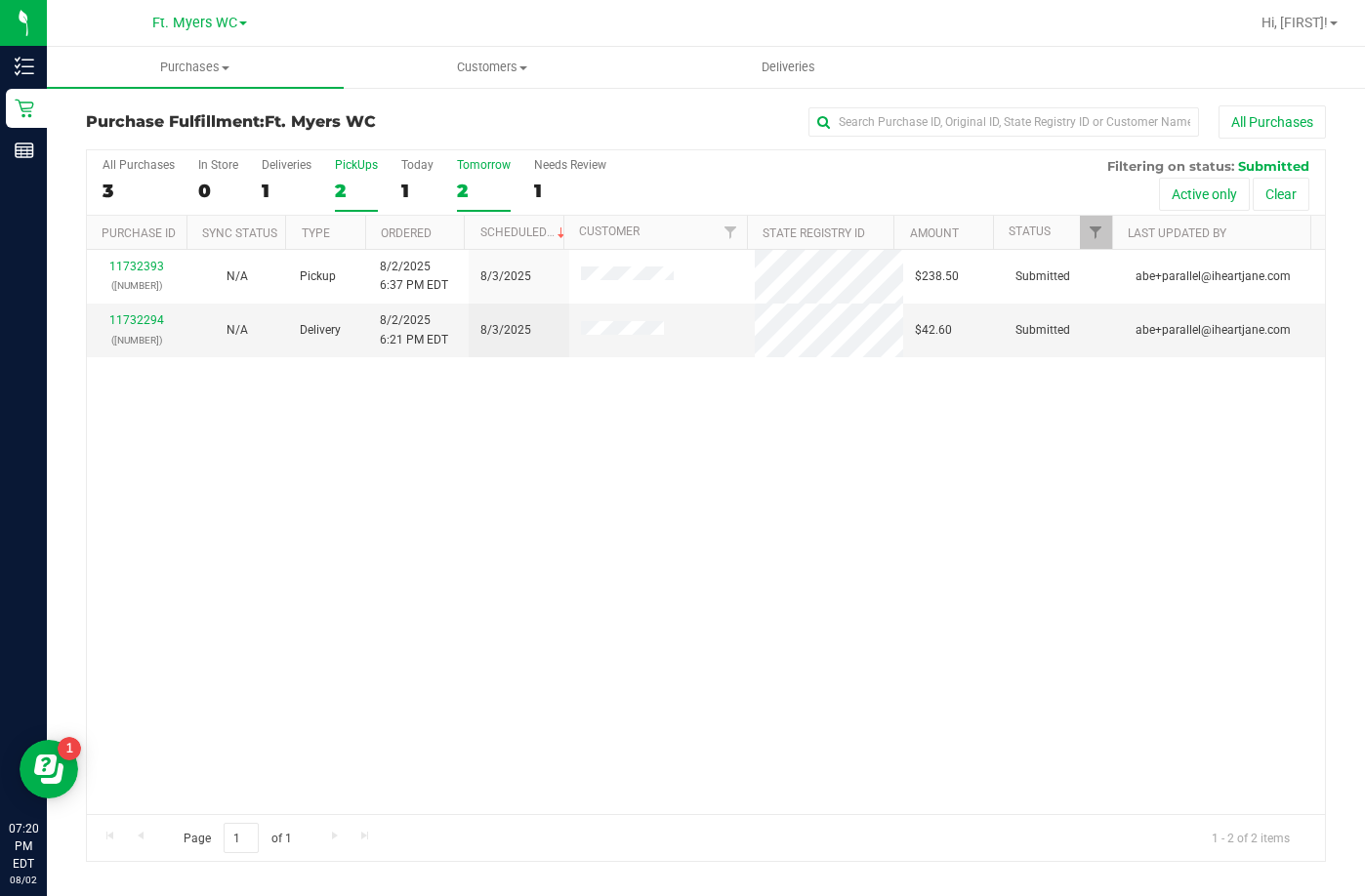 click on "PickUps" at bounding box center [356, 165] 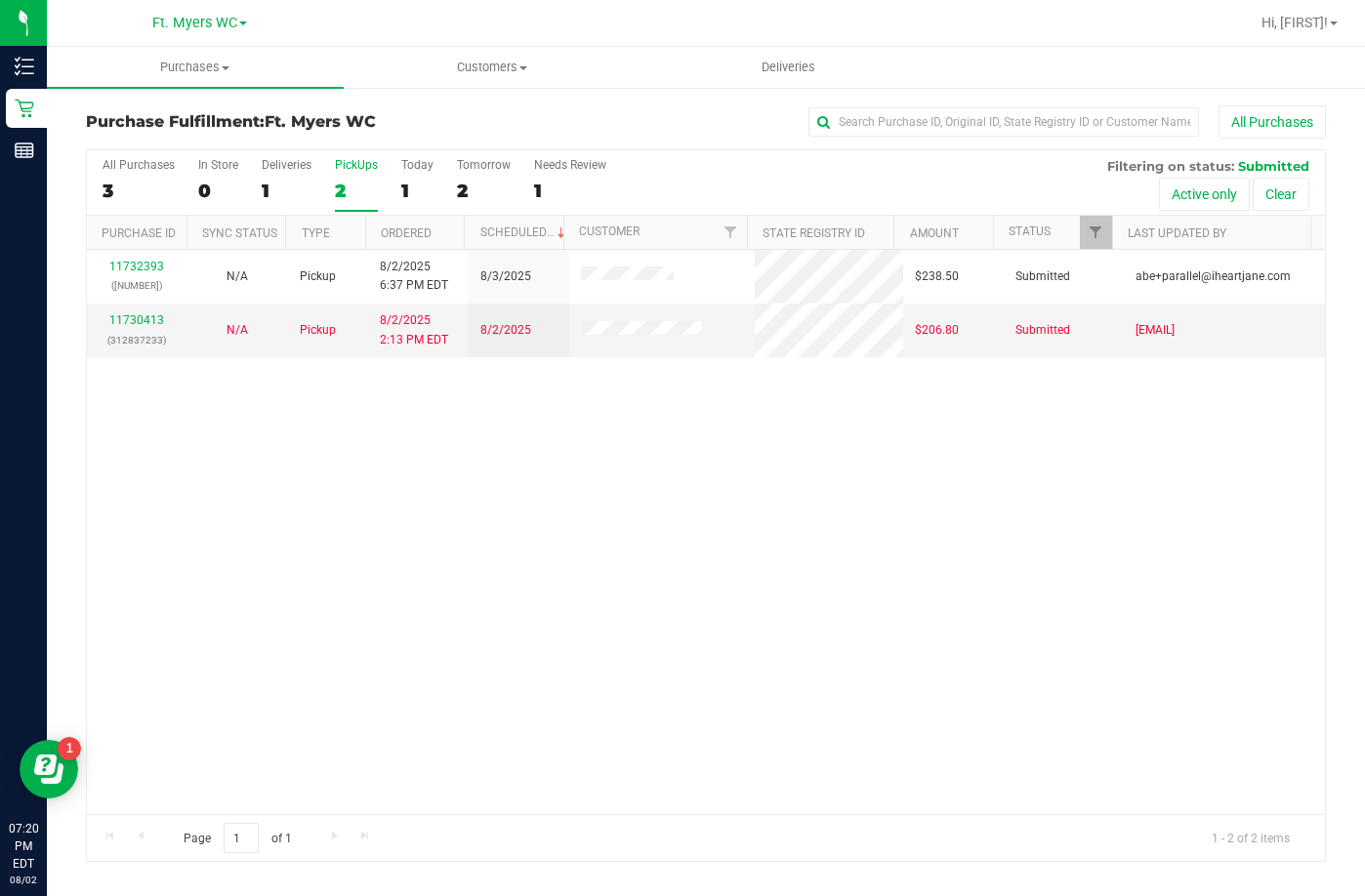 click on "11732393
(312886446)
N/A
Pickup 8/2/2025 6:37 PM EDT 8/3/2025
$238.50
Submitted abe+parallel@iheartjane.com
11730413
(312837233)
N/A
Pickup 8/2/2025 2:13 PM EDT 8/2/2025
$206.80
Submitted neggleston@liveparallel.com" at bounding box center [706, 532] 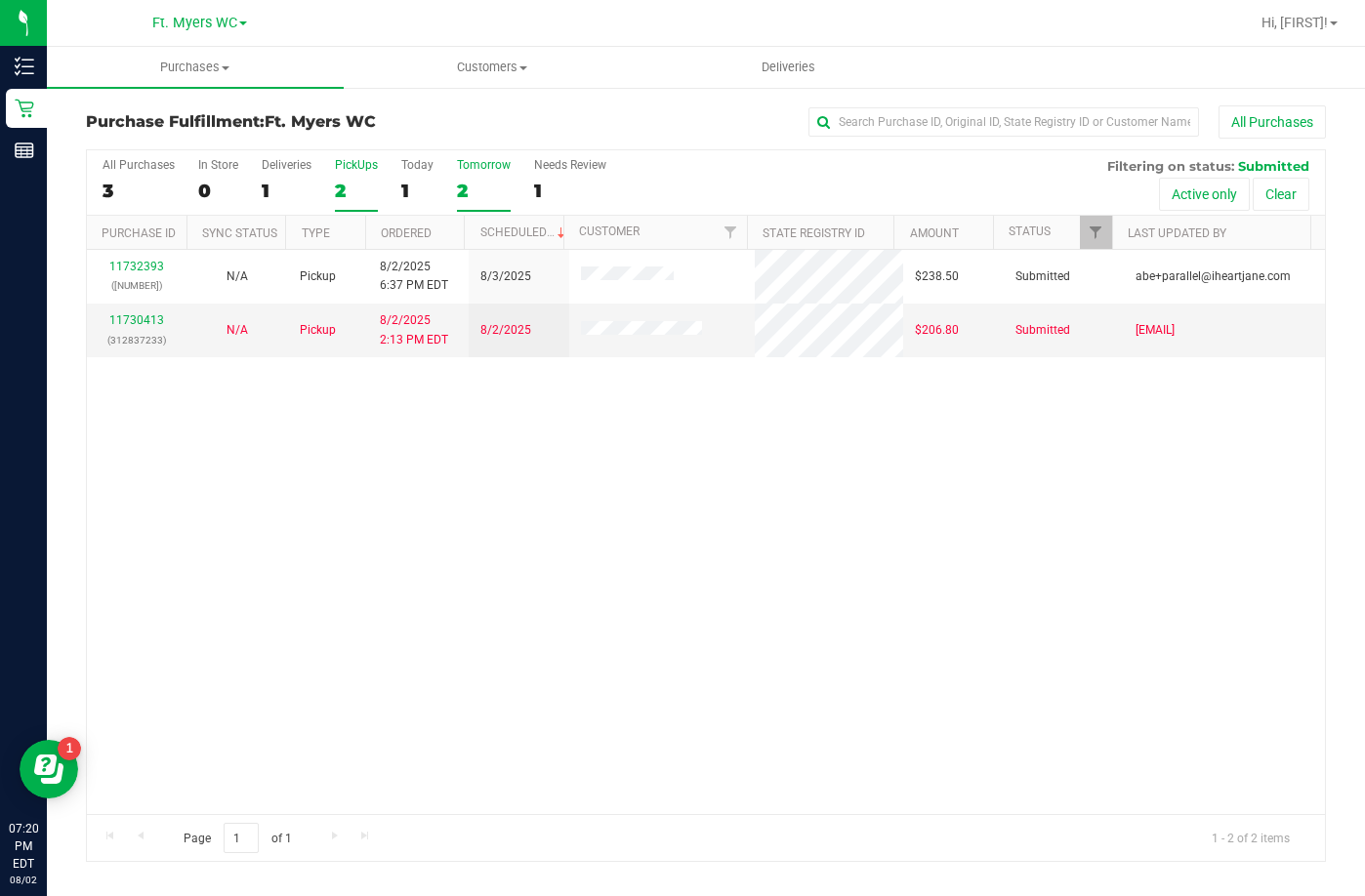 click on "2" at bounding box center (483, 190) 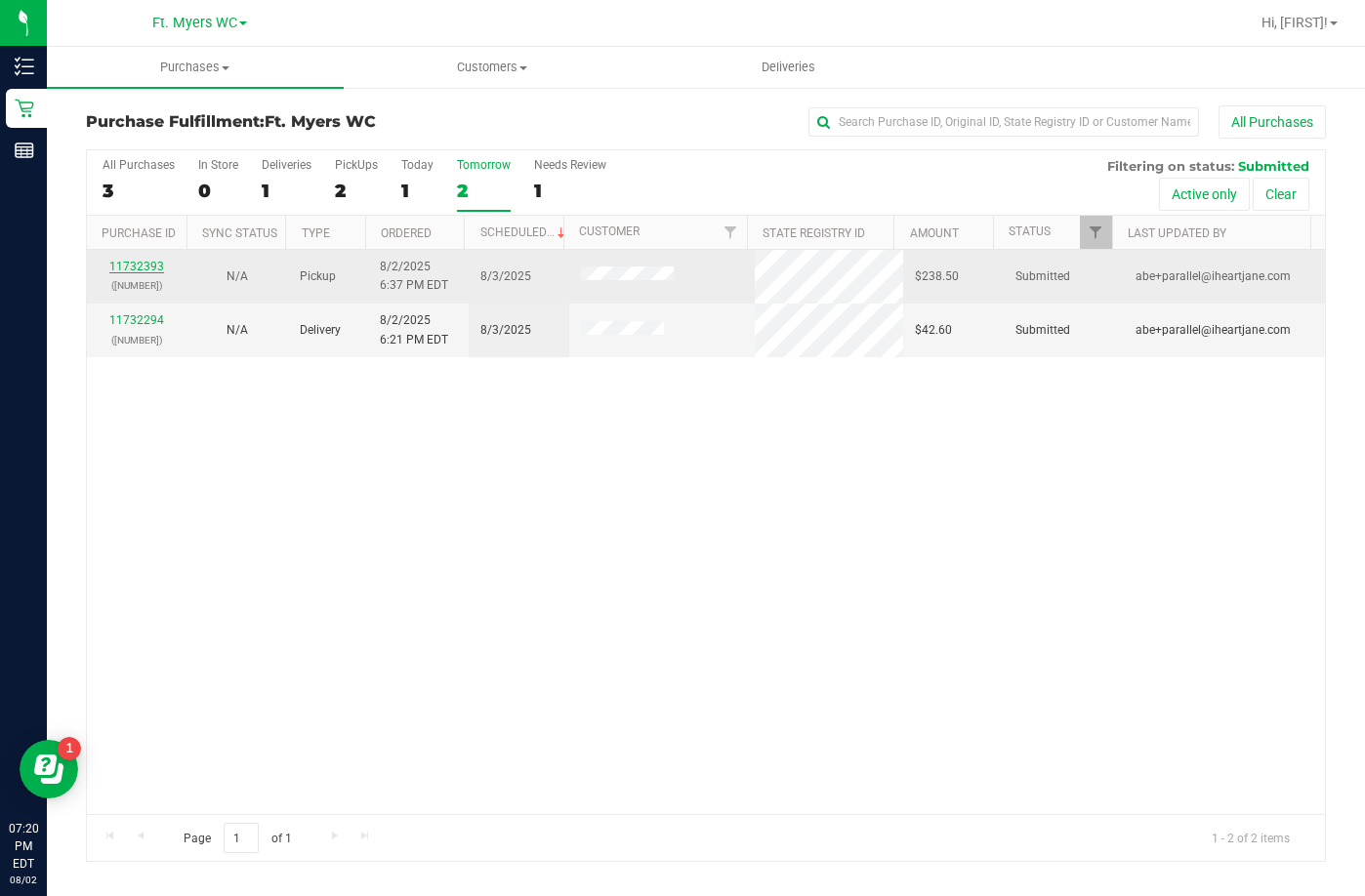click on "11732393" at bounding box center (137, 266) 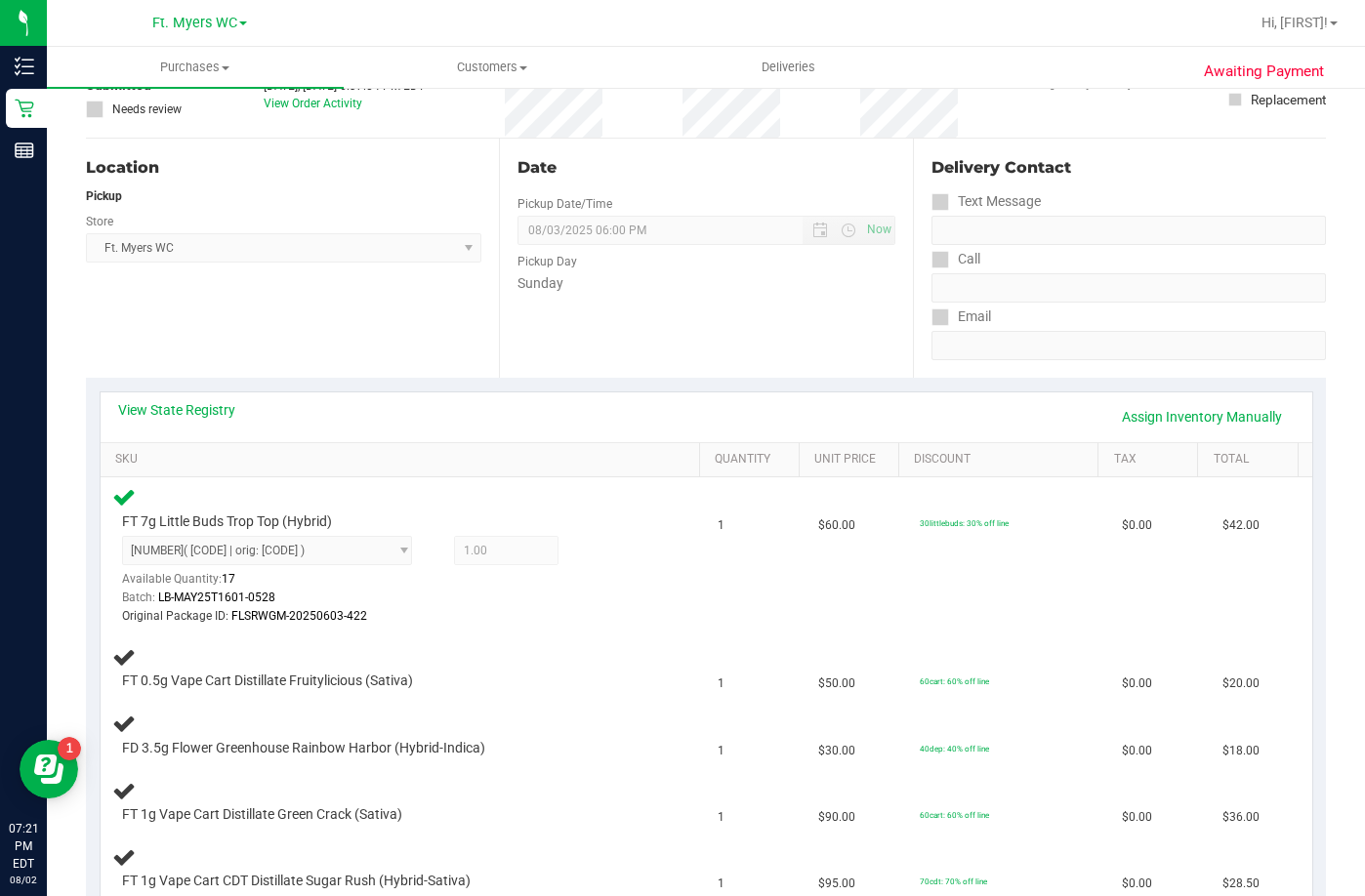 scroll, scrollTop: 0, scrollLeft: 0, axis: both 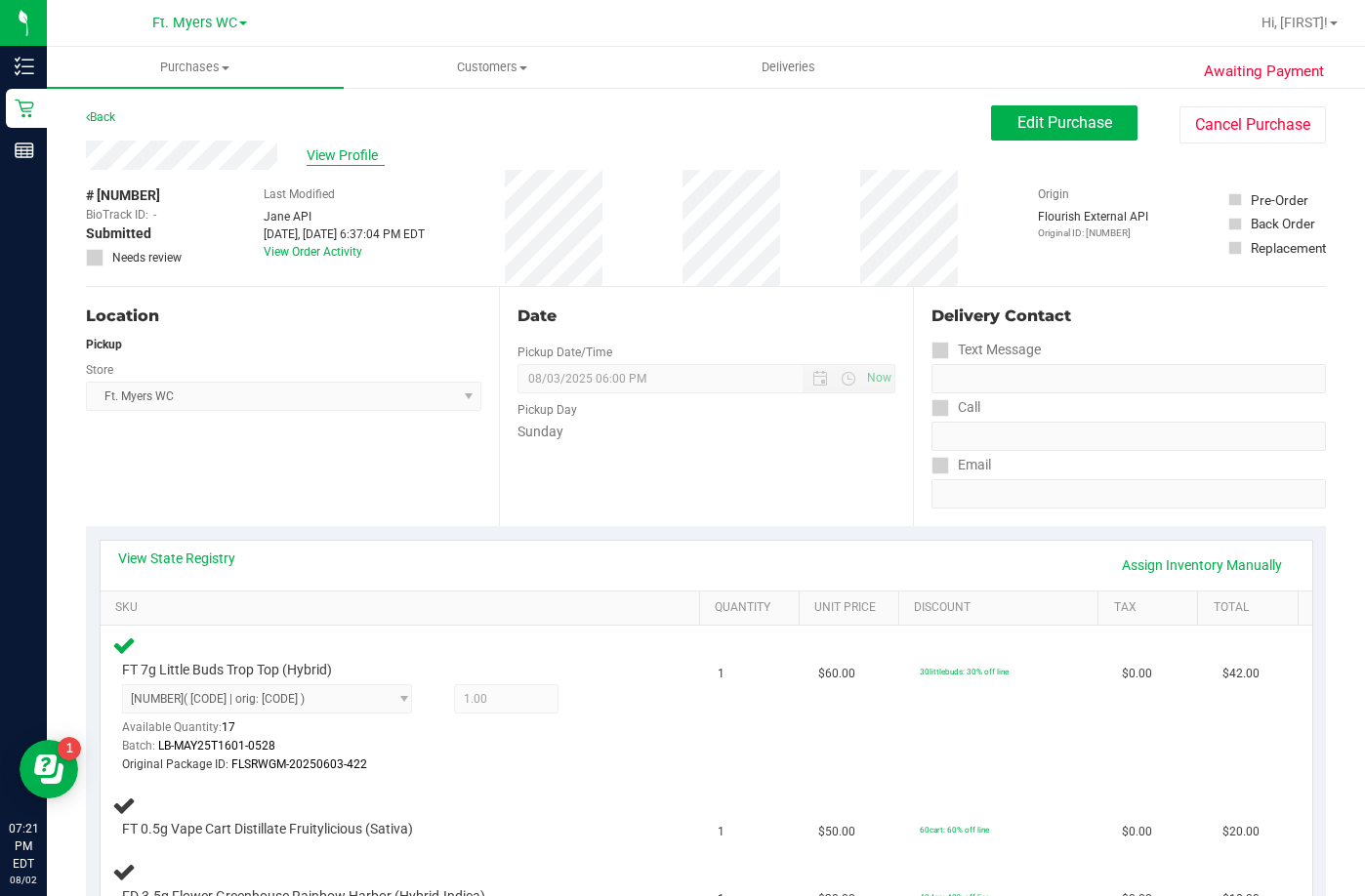 click on "View Profile" at bounding box center (346, 155) 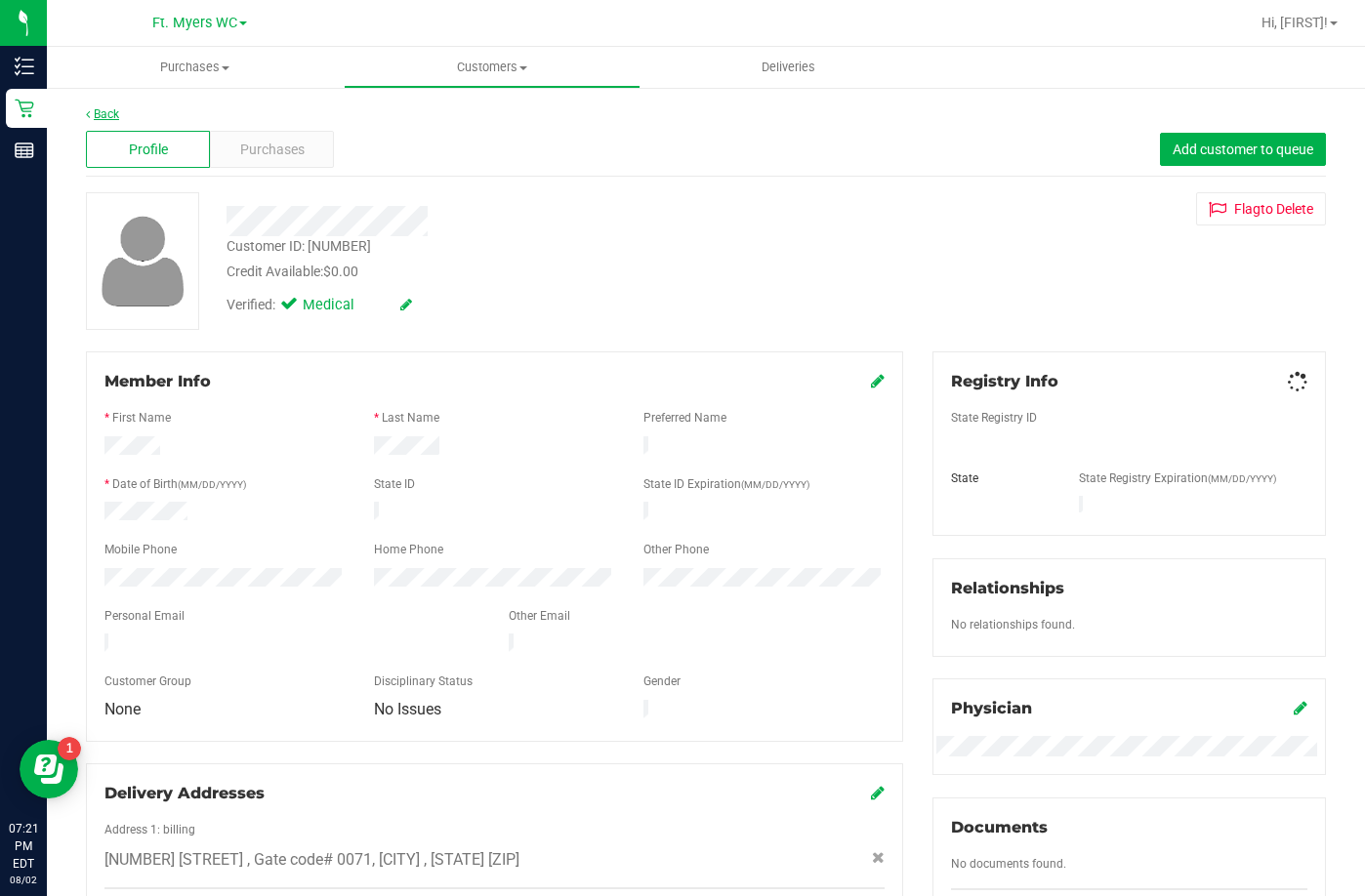 click on "Back" at bounding box center [103, 114] 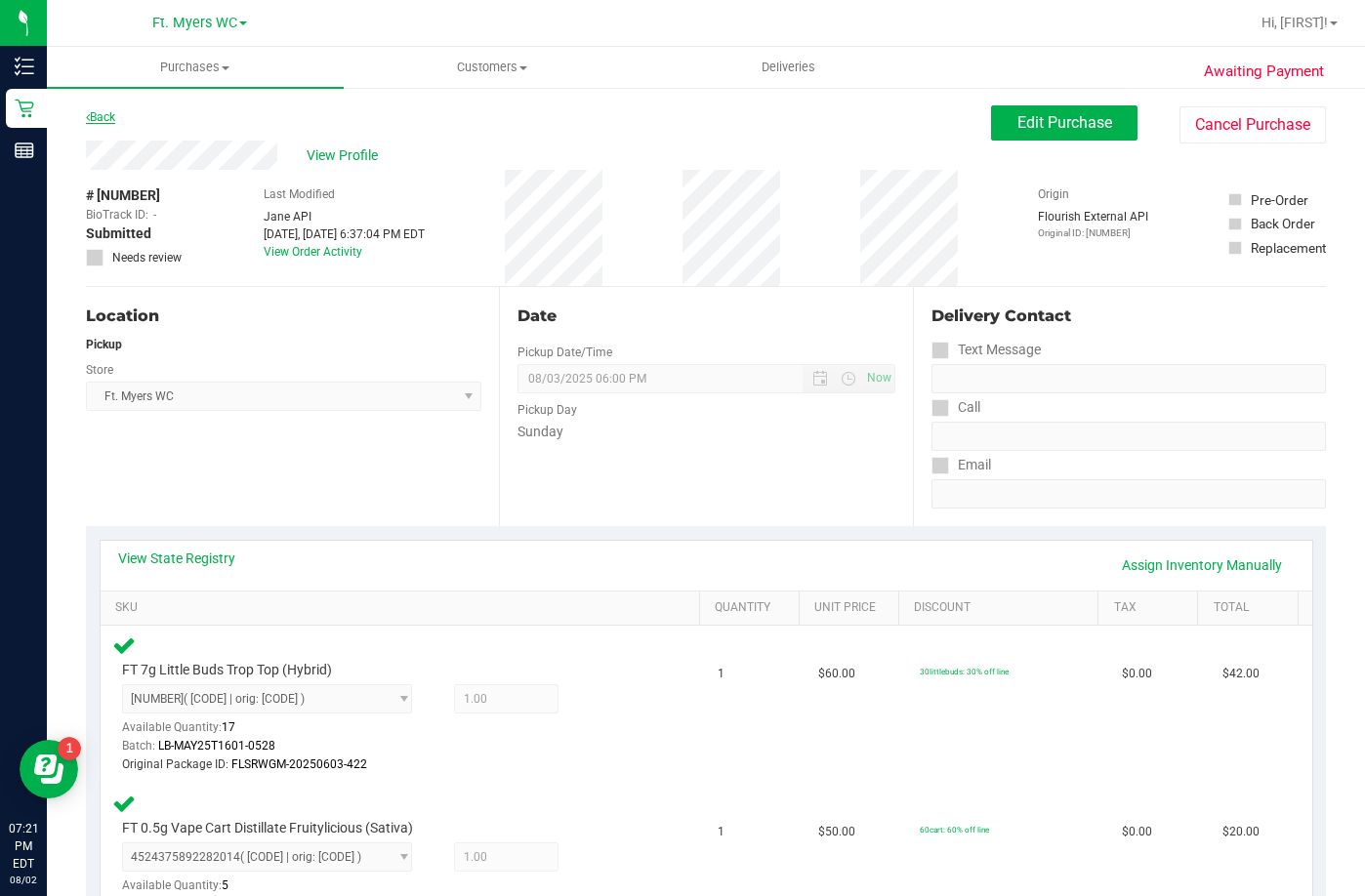 click on "Back" at bounding box center [101, 117] 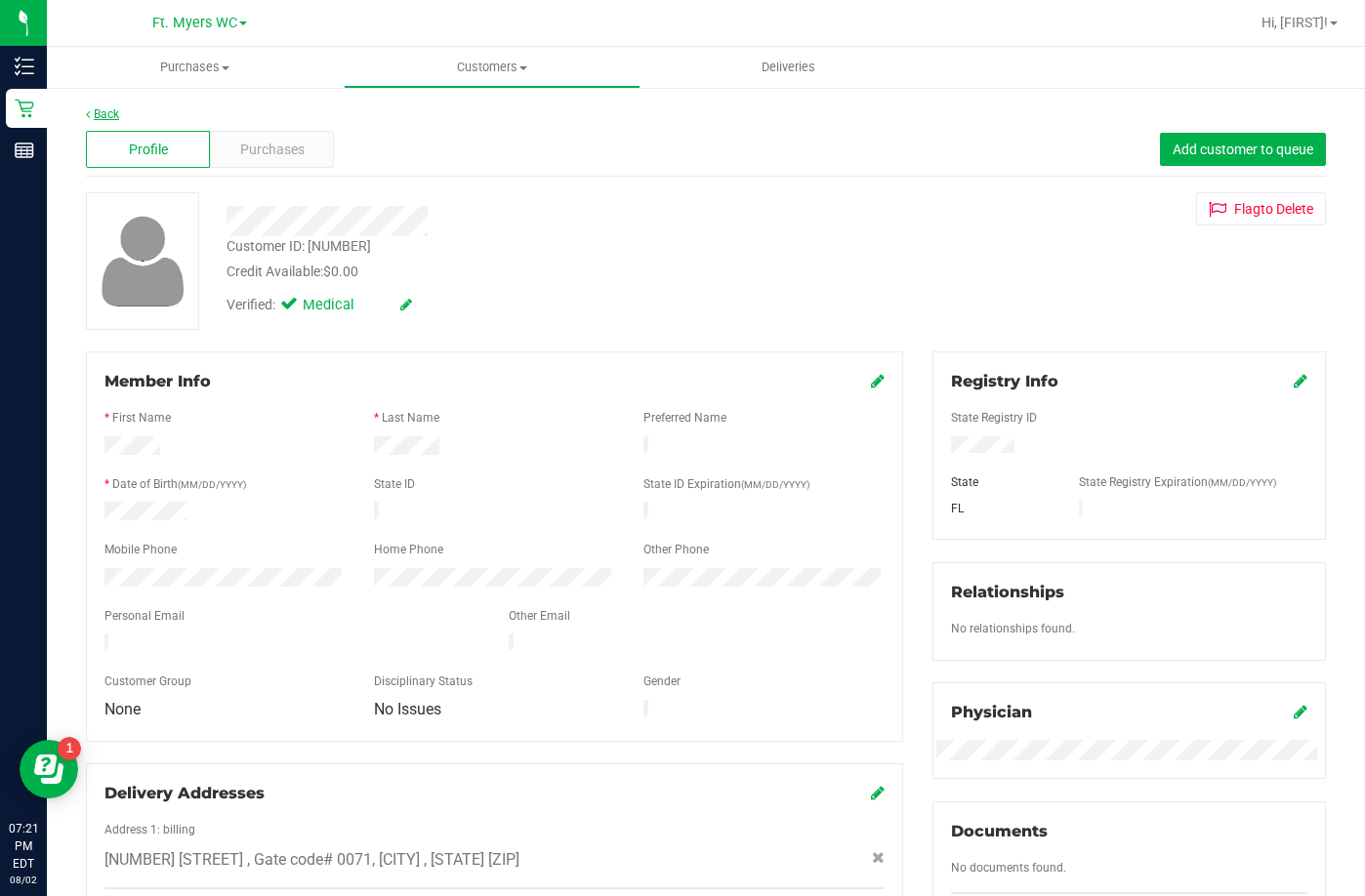 click on "Back" at bounding box center [103, 114] 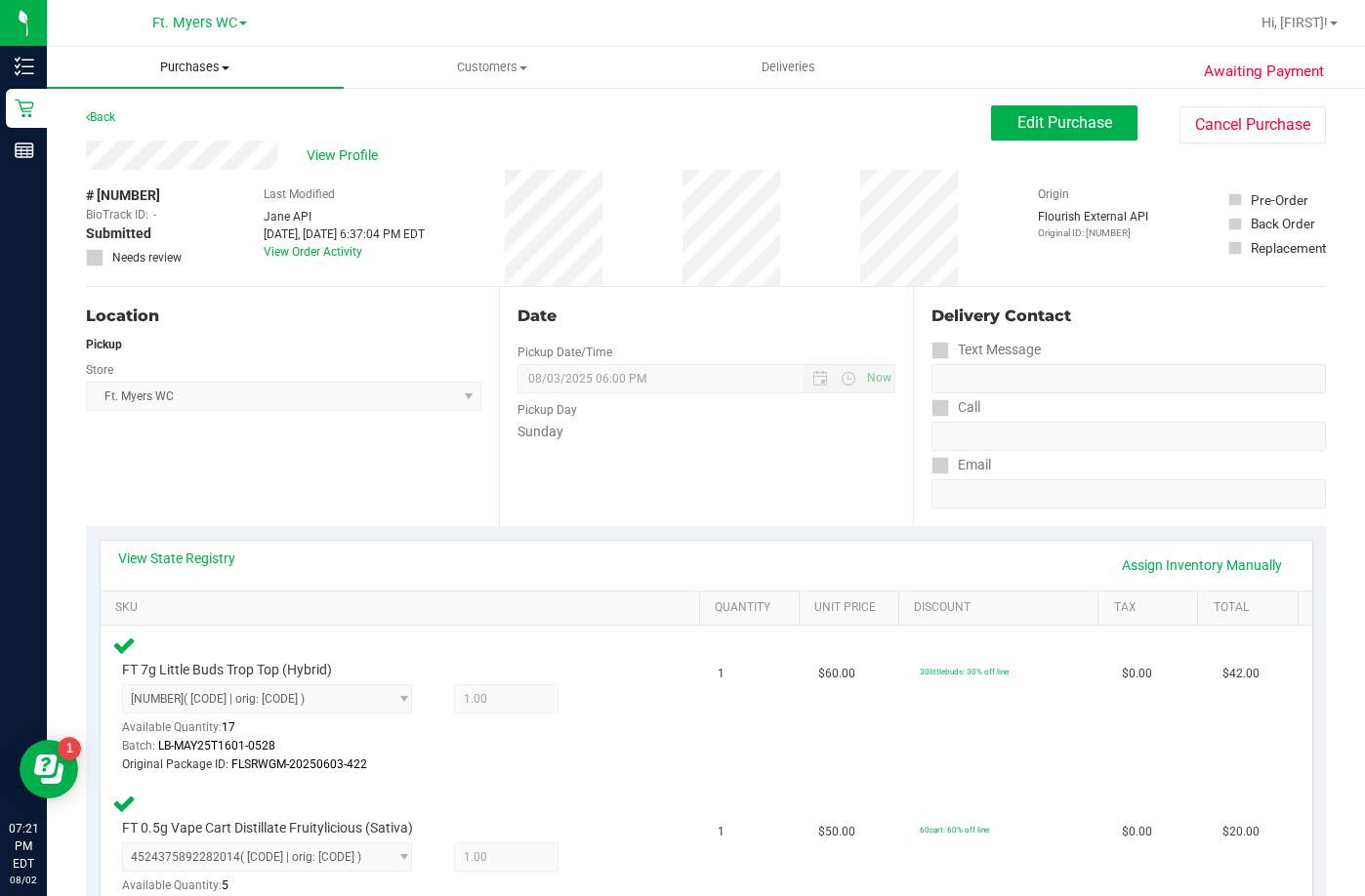 click on "Purchases" at bounding box center (195, 67) 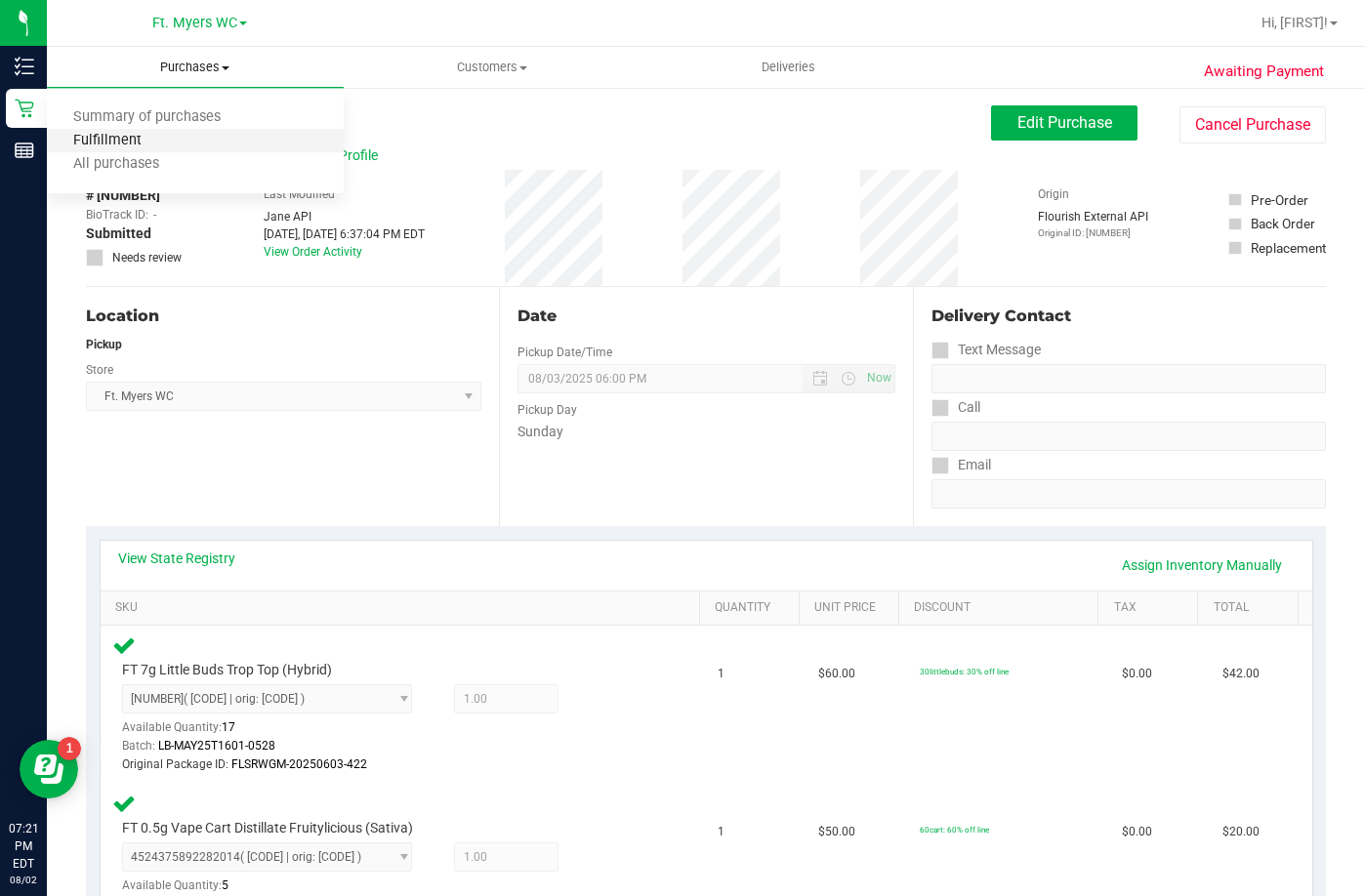 click on "Fulfillment" at bounding box center (107, 141) 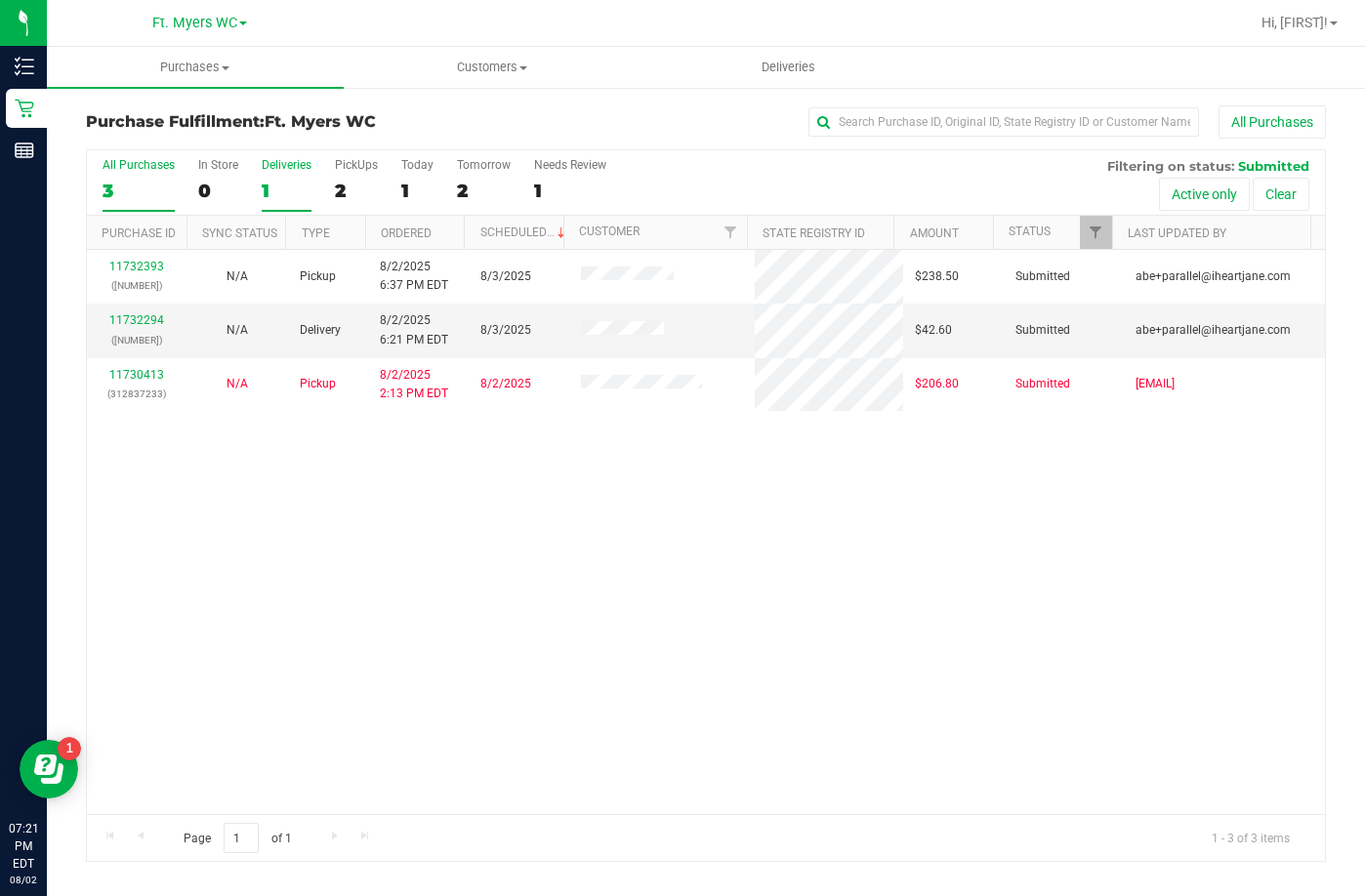 click on "Deliveries" at bounding box center (286, 165) 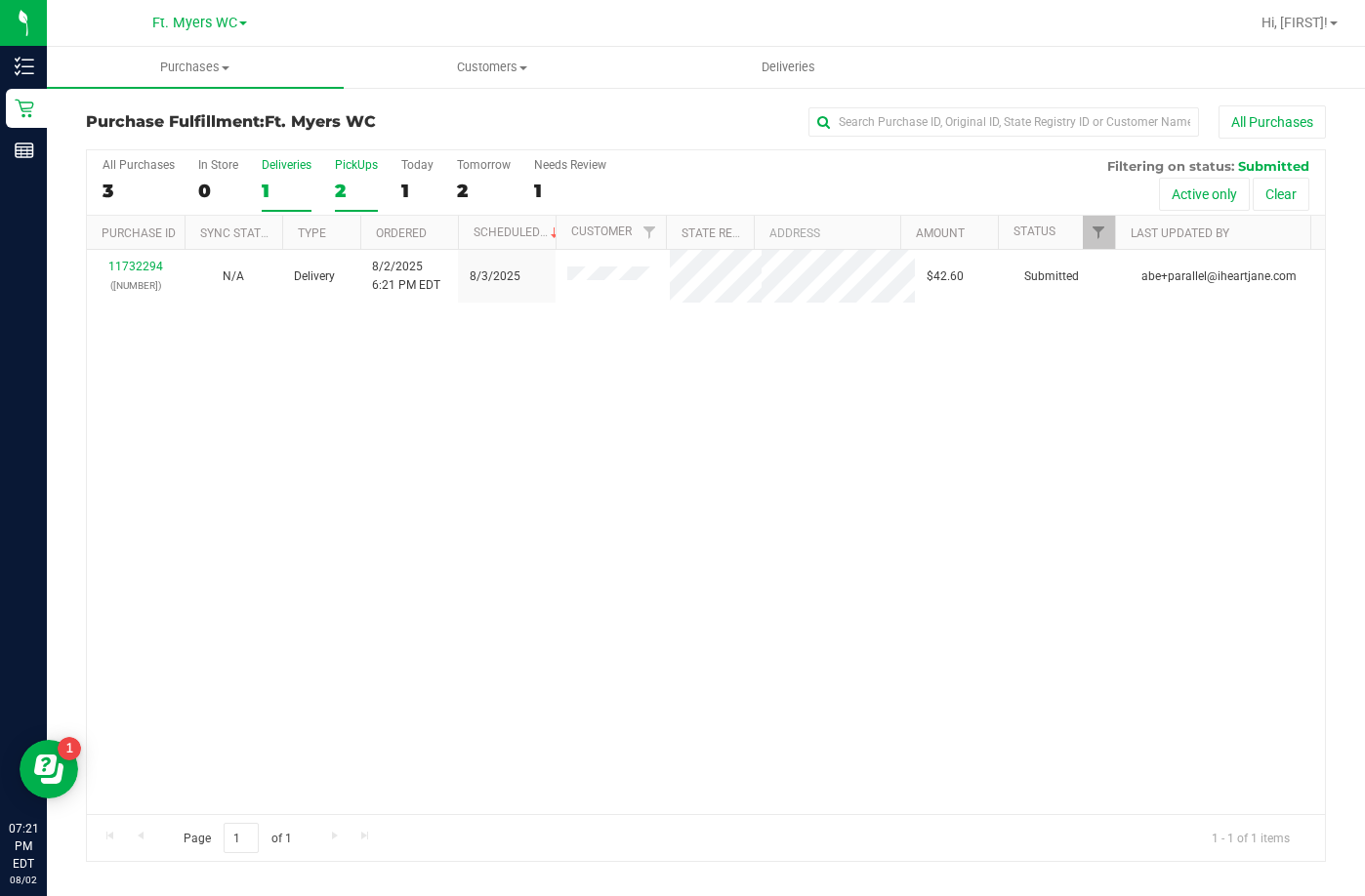 click on "PickUps
2" at bounding box center [356, 184] 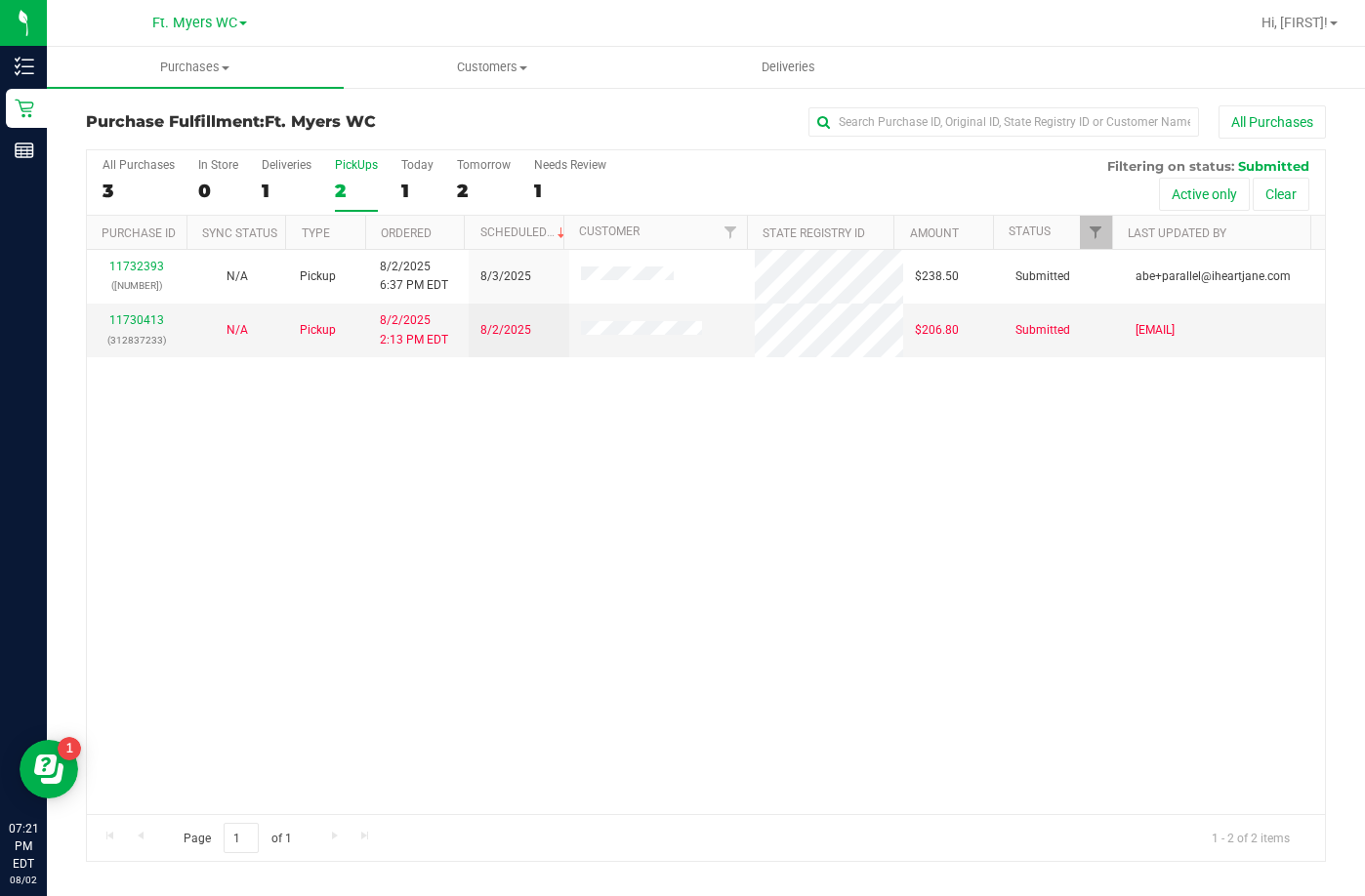 click on "11732393
(312886446)
N/A
Pickup 8/2/2025 6:37 PM EDT 8/3/2025
$238.50
Submitted abe+parallel@iheartjane.com
11730413
(312837233)
N/A
Pickup 8/2/2025 2:13 PM EDT 8/2/2025
$206.80
Submitted neggleston@liveparallel.com" at bounding box center [706, 532] 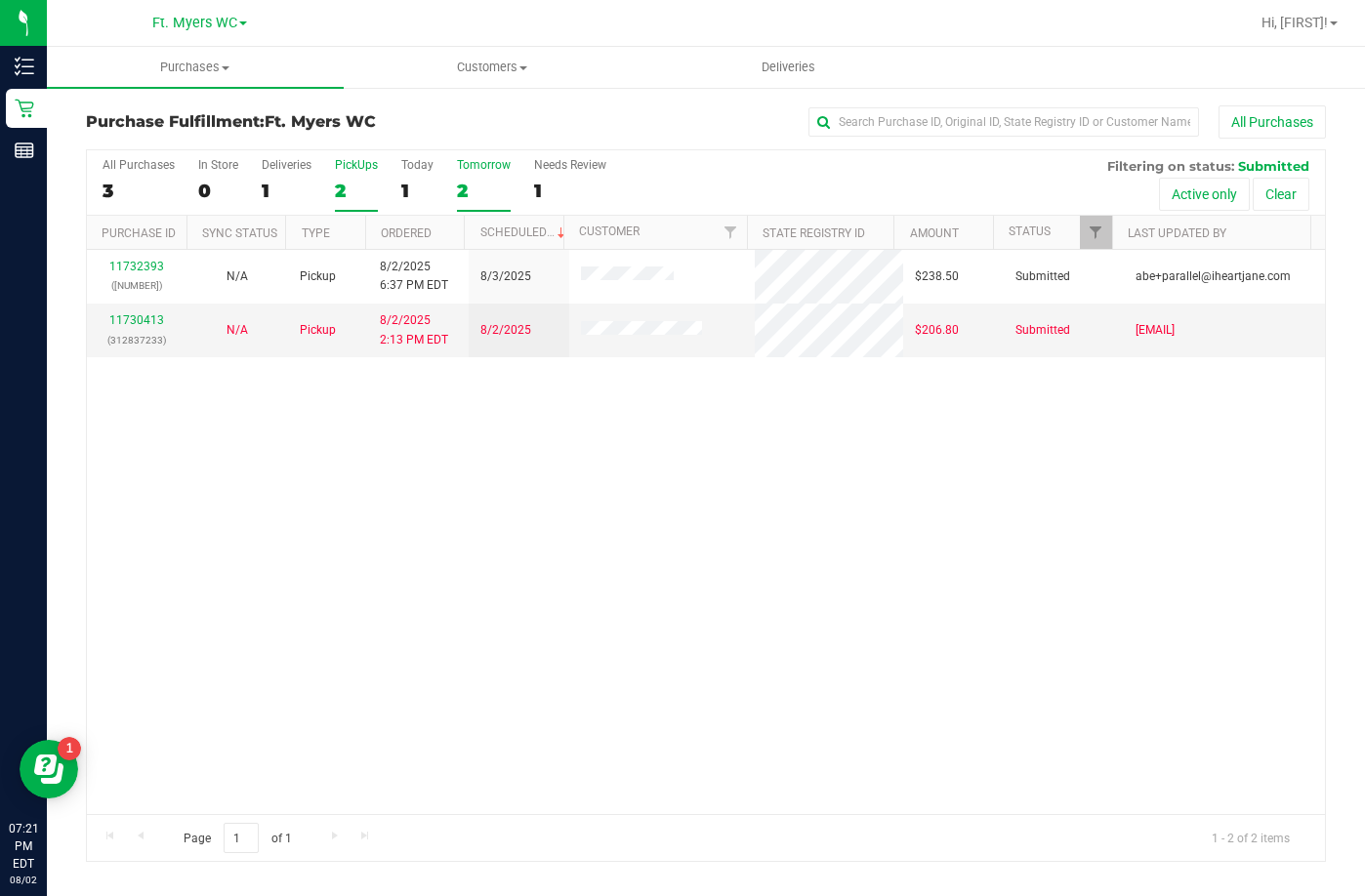 click on "Tomorrow" at bounding box center [483, 165] 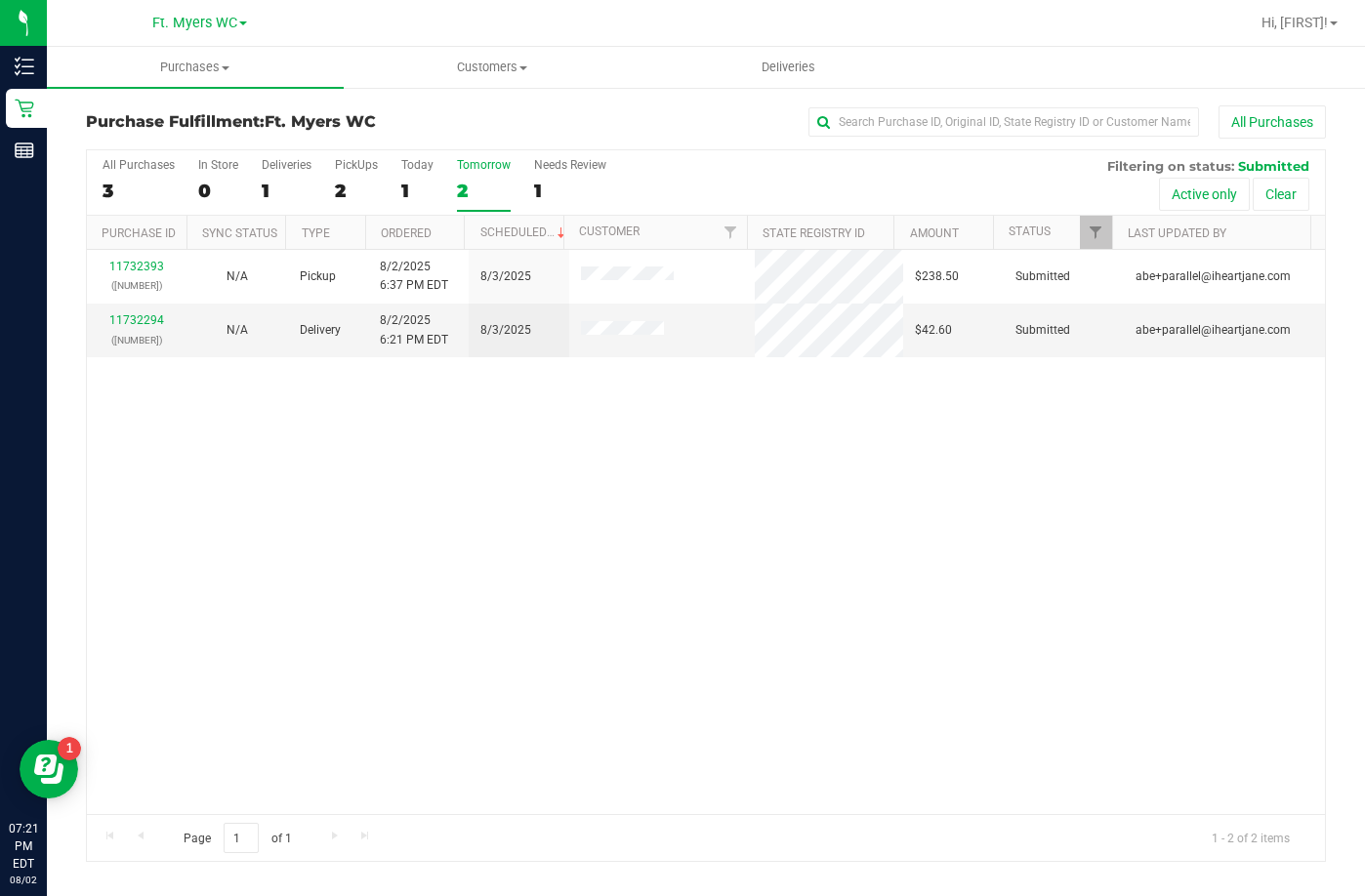 click on "Tomorrow" at bounding box center [483, 165] 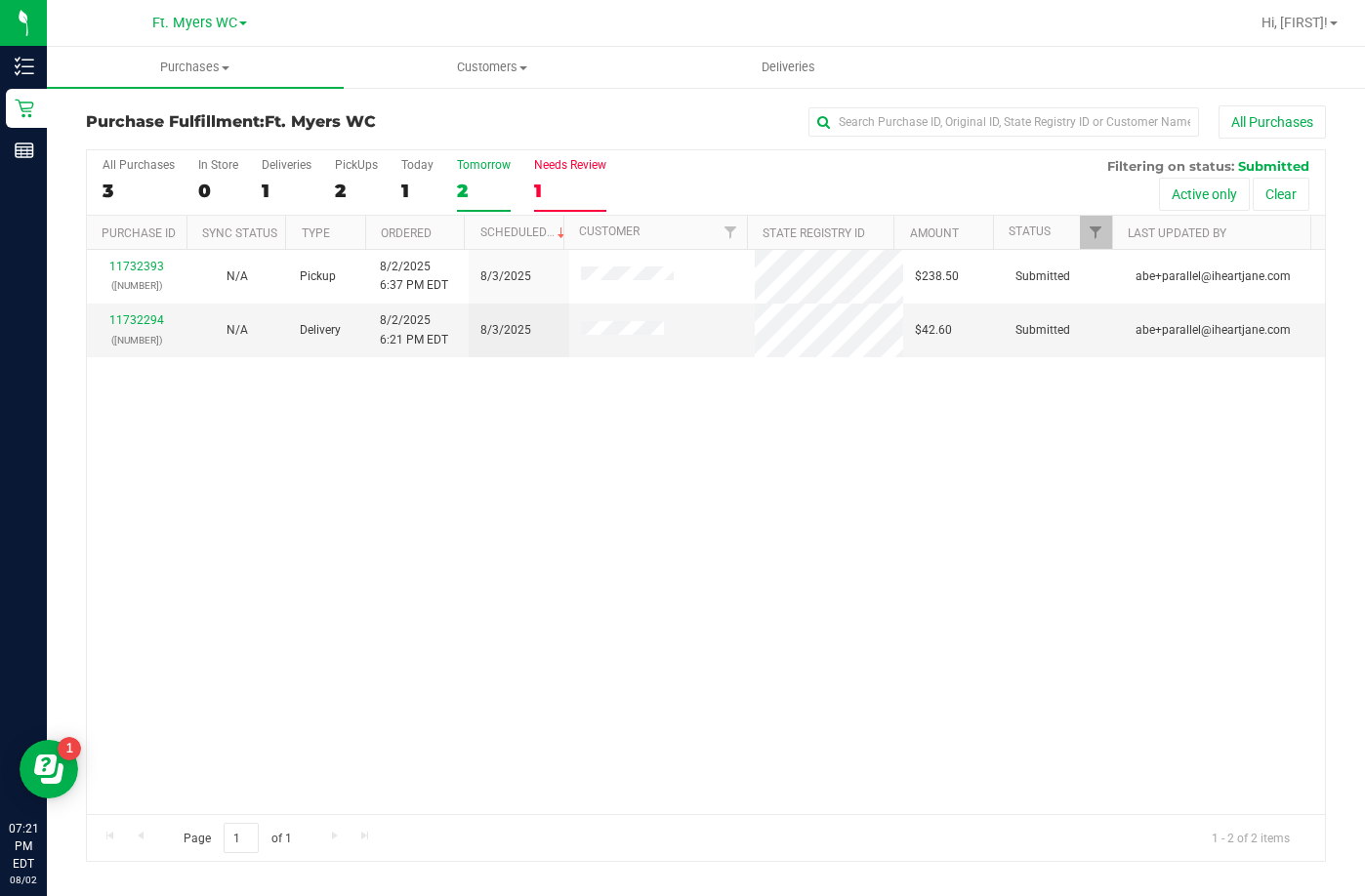 click on "Needs Review" at bounding box center (570, 165) 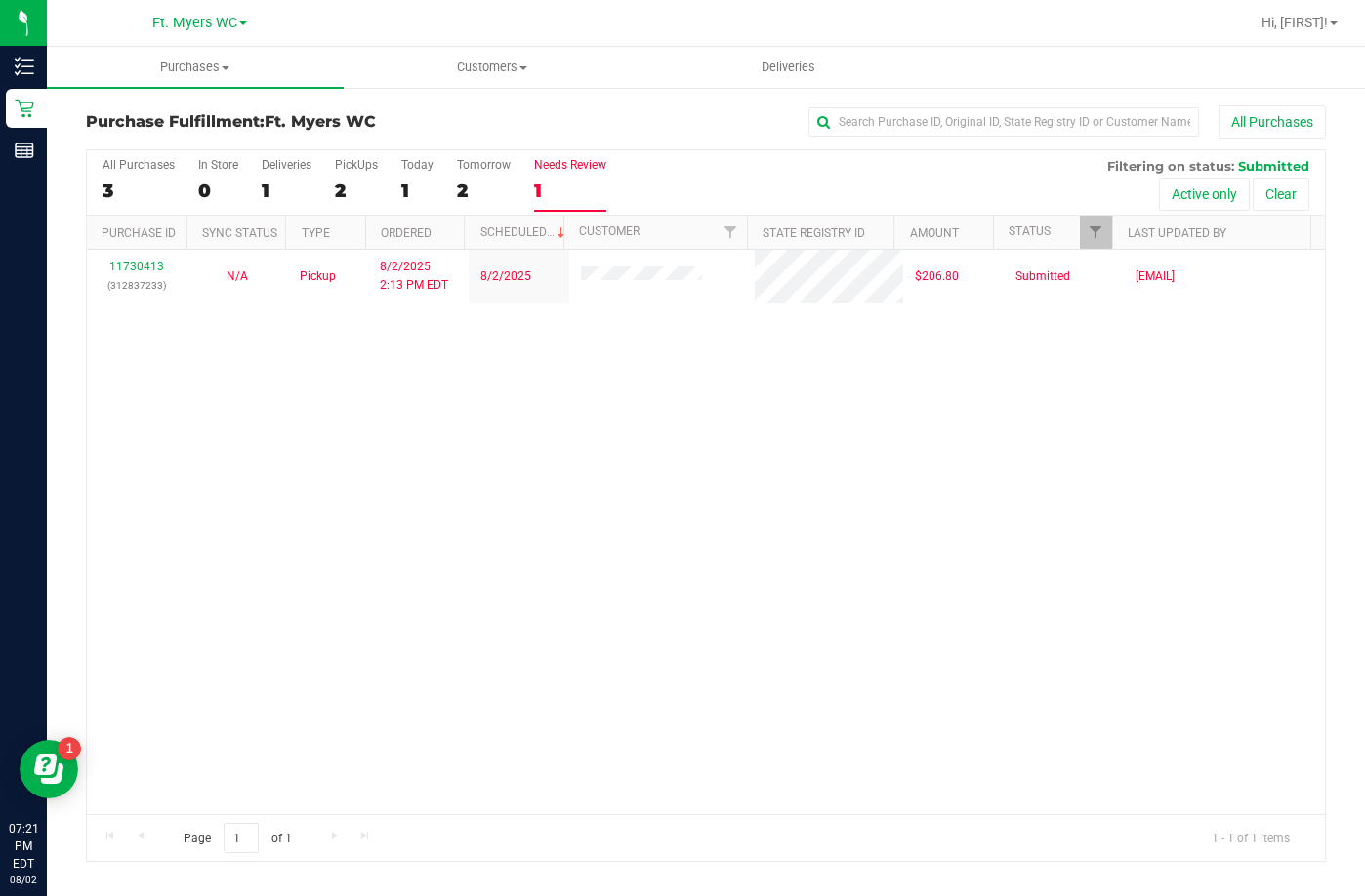 click on "All Purchases
3
In Store
0
Deliveries
1
PickUps
2
Today
1
Tomorrow
2
Needs Review
1
Filtering on status:
Submitted
Active only
Clear" at bounding box center [706, 158] 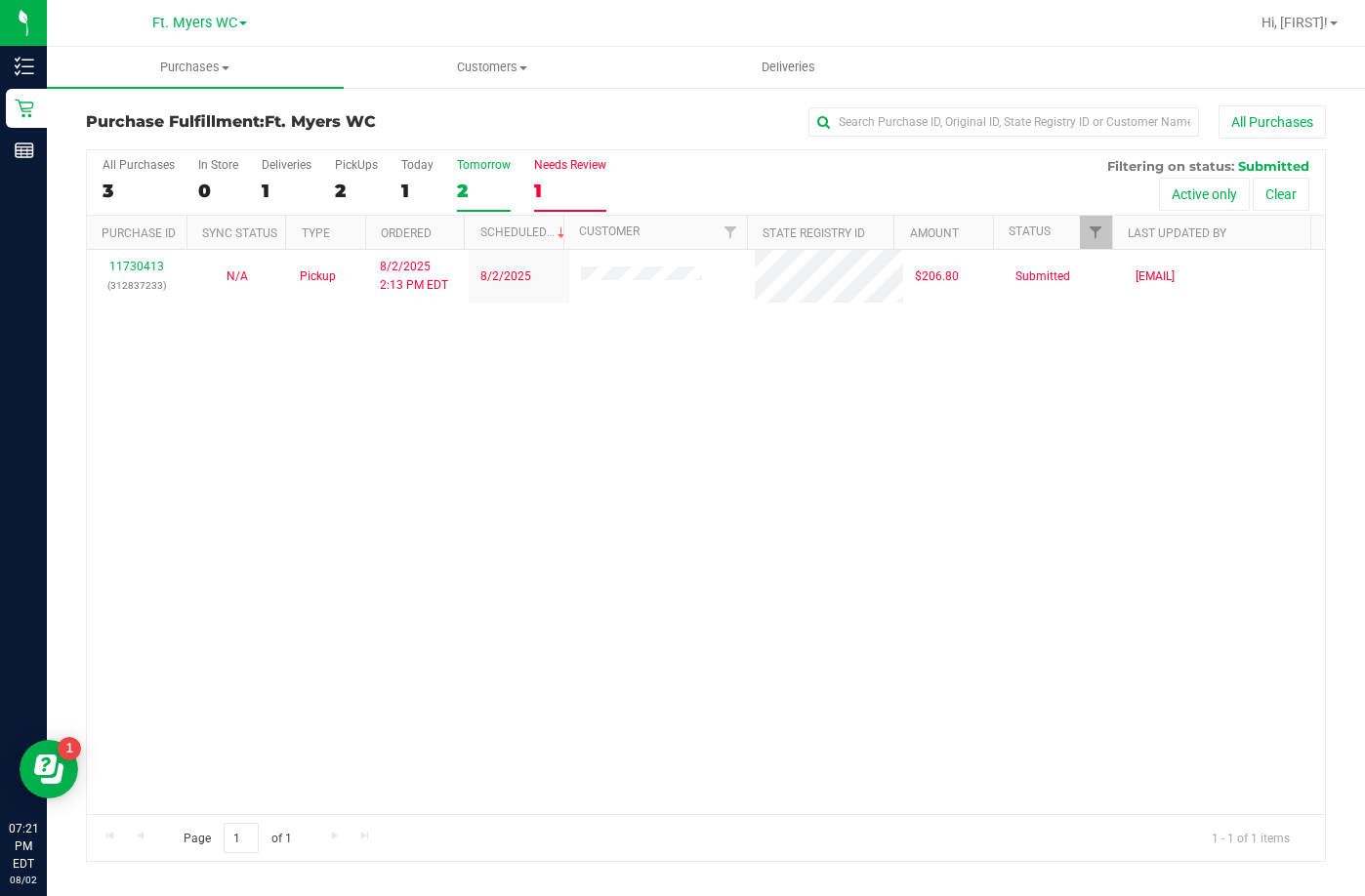 click on "Tomorrow" at bounding box center [483, 165] 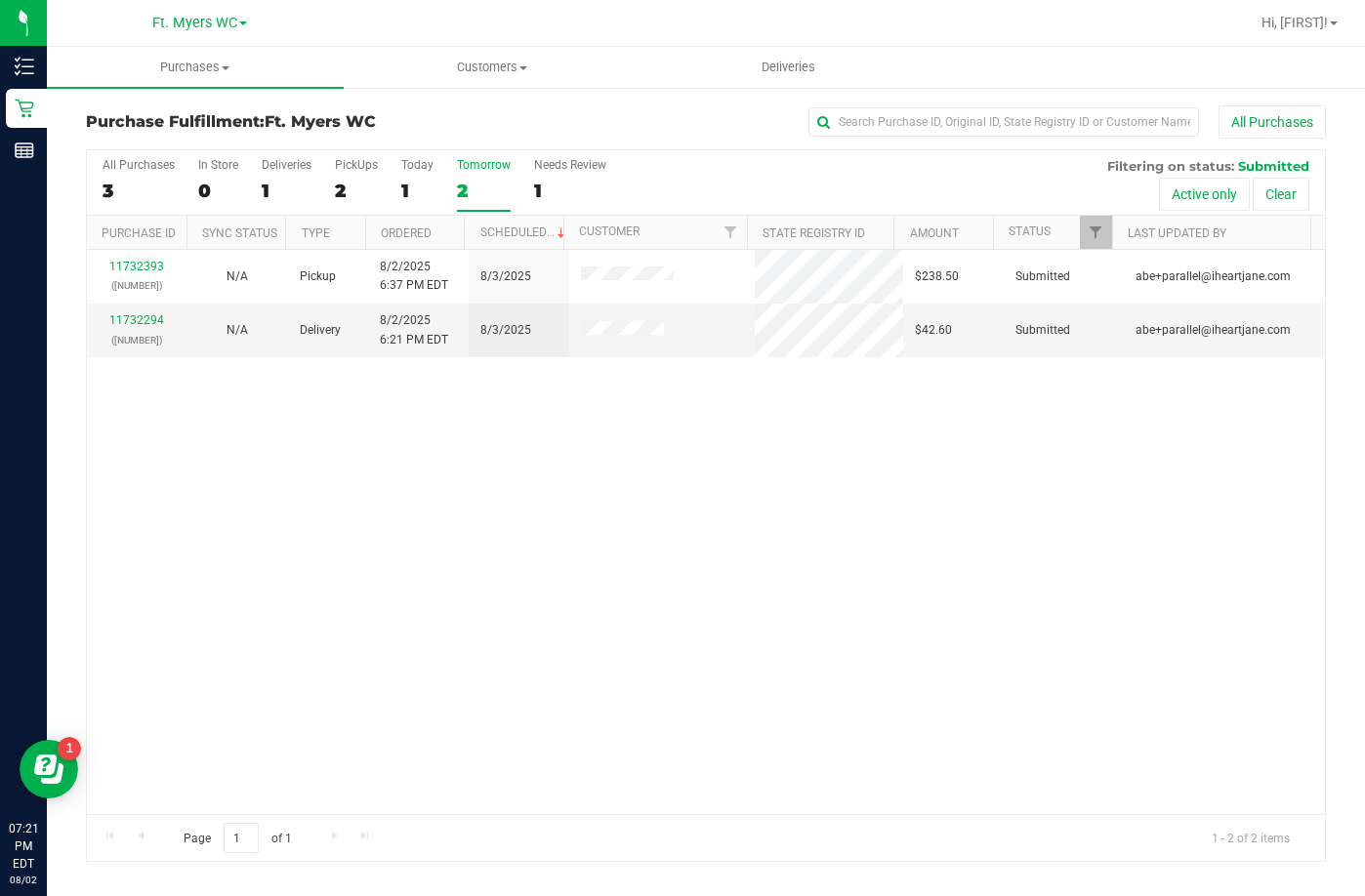 click on "11732393
([PHONE])
N/A
Pickup 8/2/2025 6:37 PM EDT 8/3/2025
$238.50
Submitted [EMAIL]
11732294
([PHONE])
N/A
Delivery 8/2/2025 6:21 PM EDT 8/3/2025
$42.60
Submitted [EMAIL]" at bounding box center (706, 532) 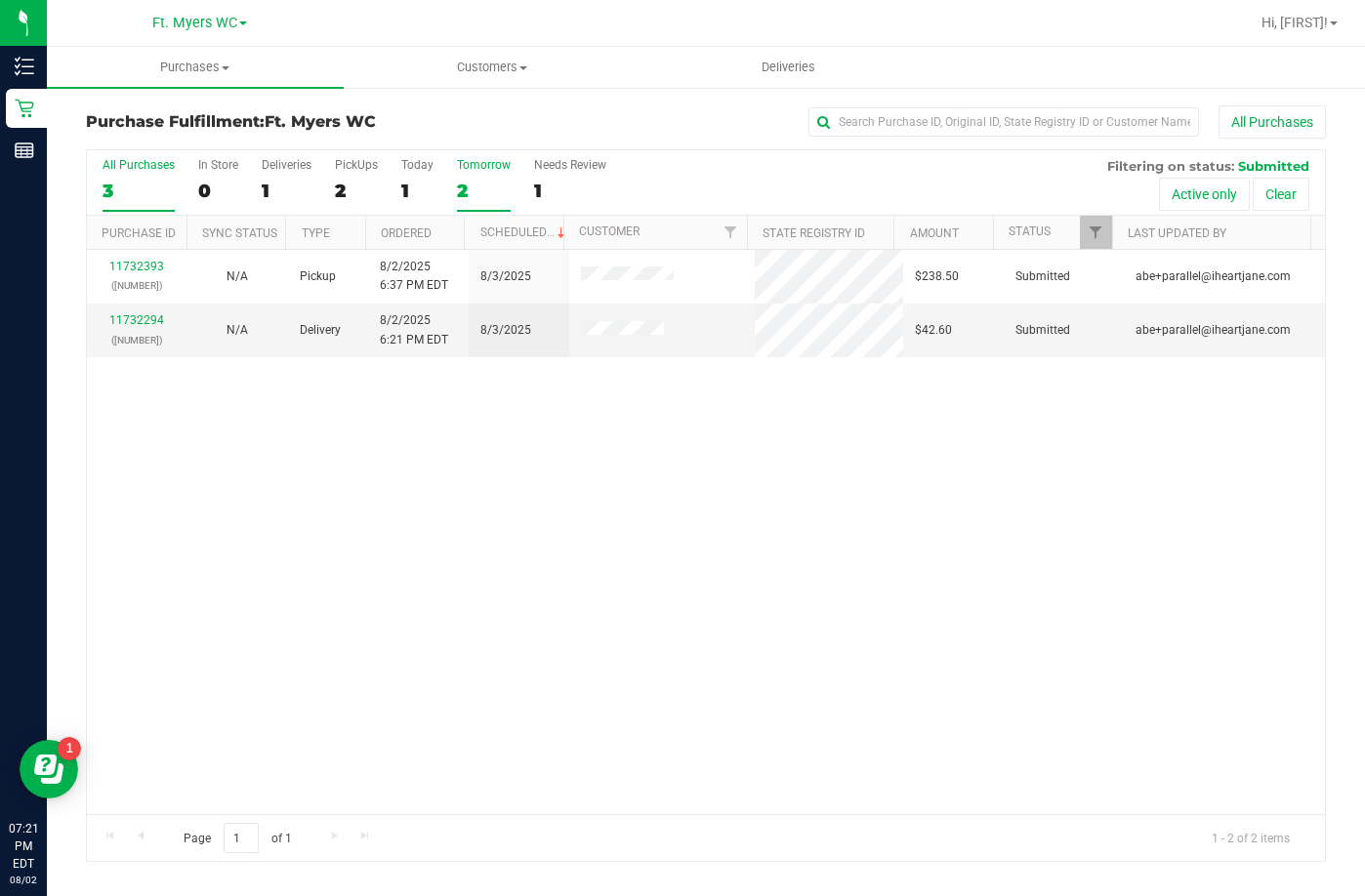 click on "All Purchases" at bounding box center [139, 165] 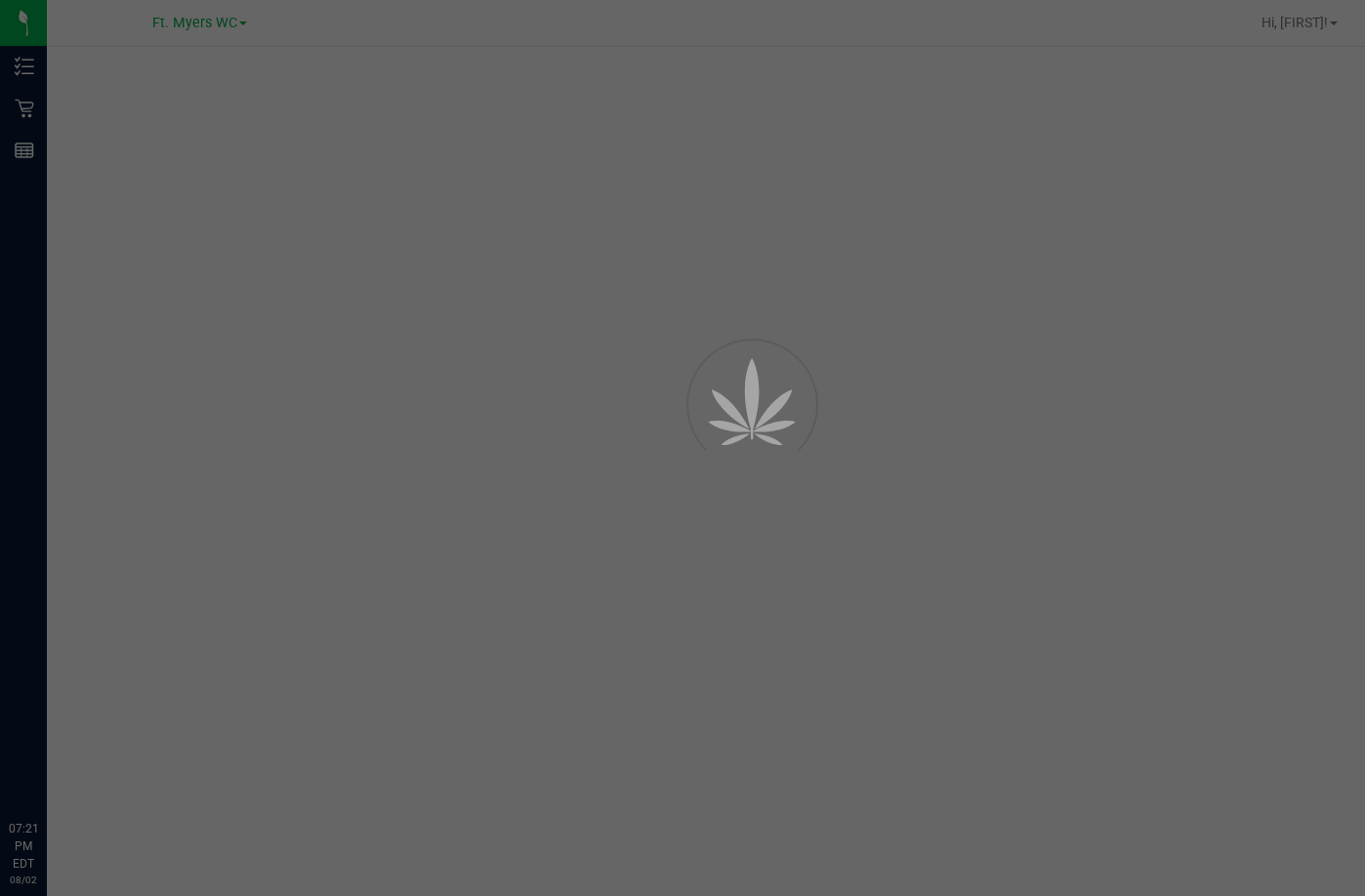 scroll, scrollTop: 0, scrollLeft: 0, axis: both 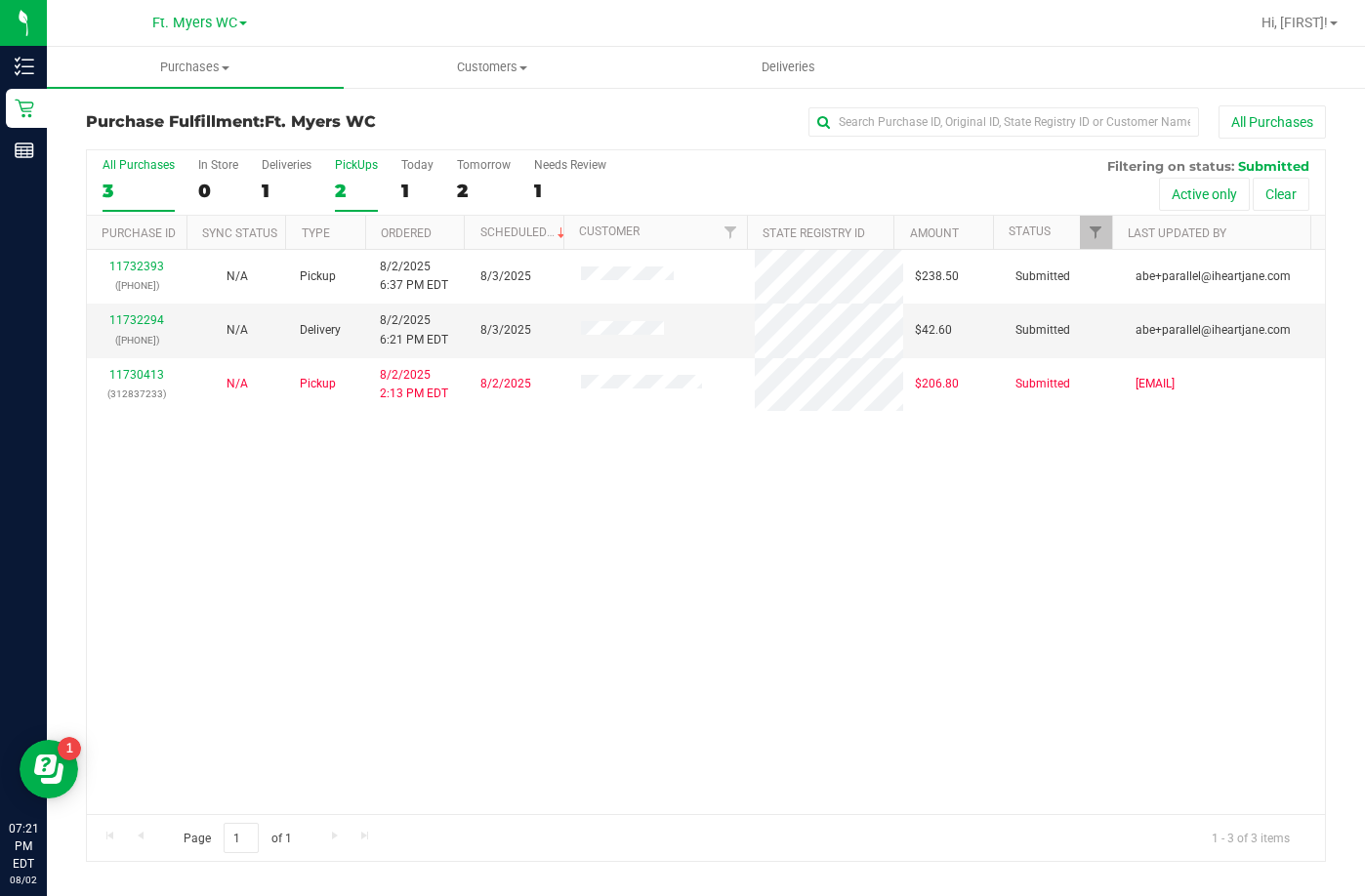 click on "PickUps" at bounding box center [356, 165] 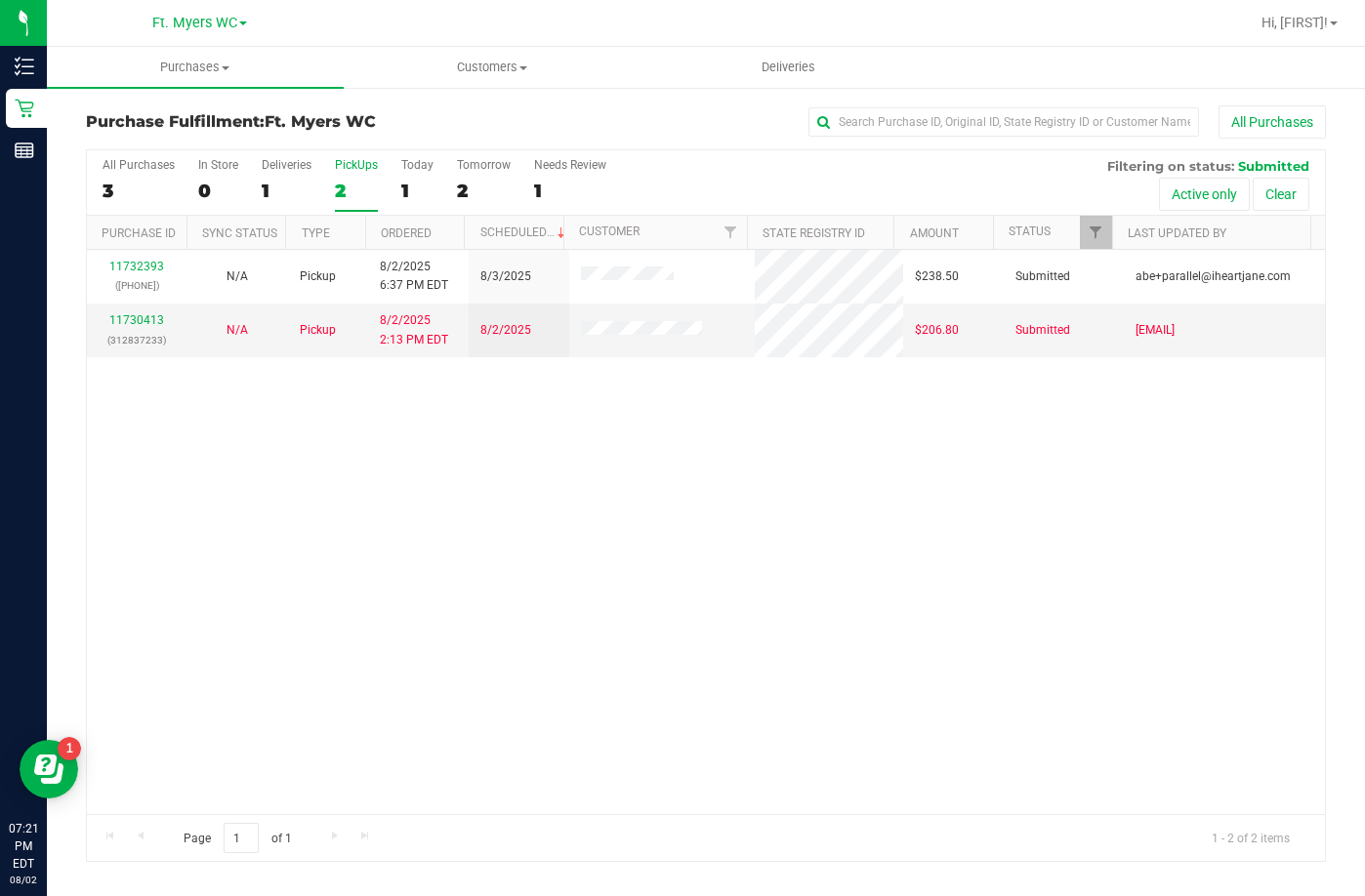click on "PickUps" at bounding box center (356, 165) 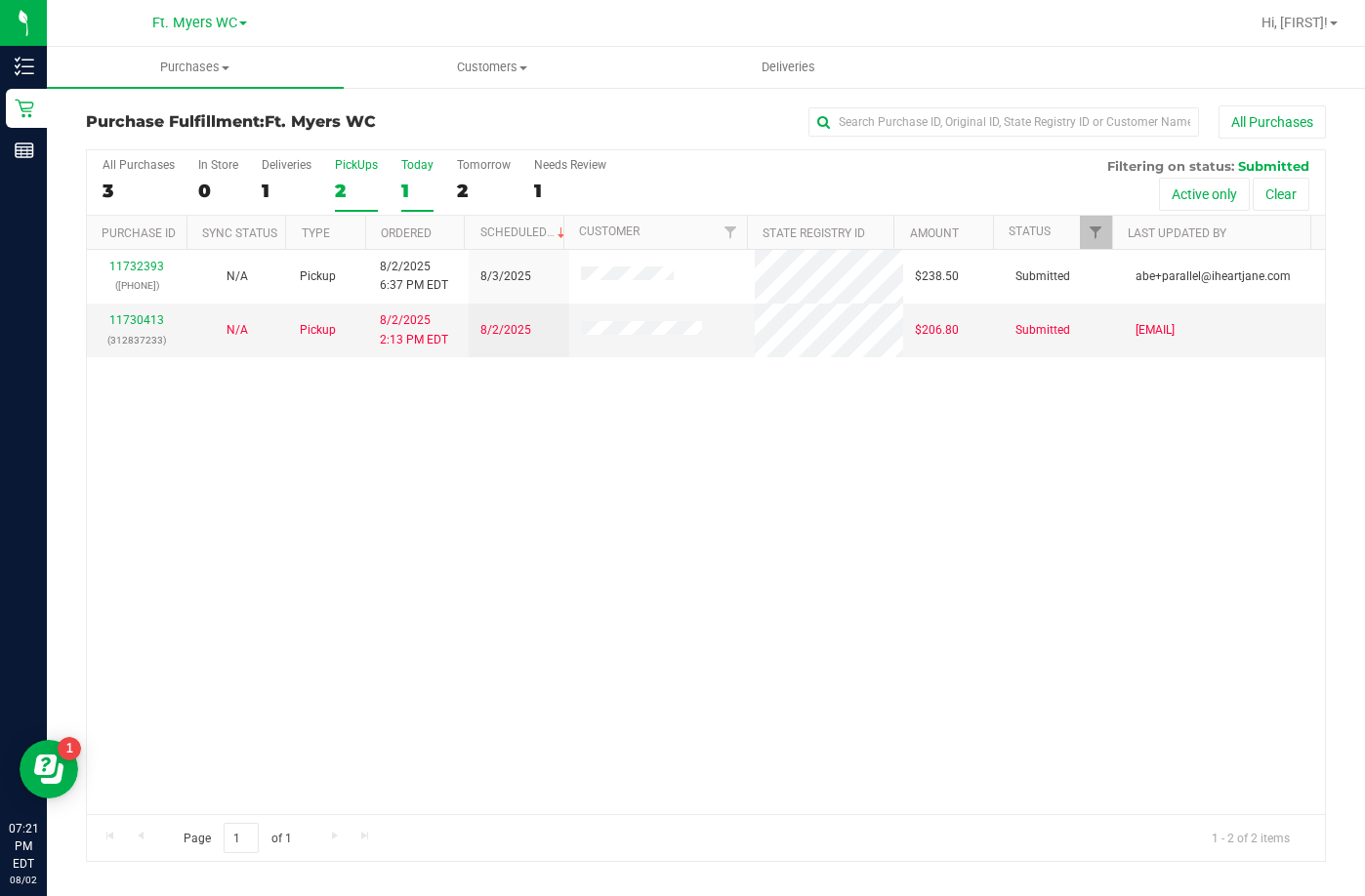 click on "Today" at bounding box center (417, 165) 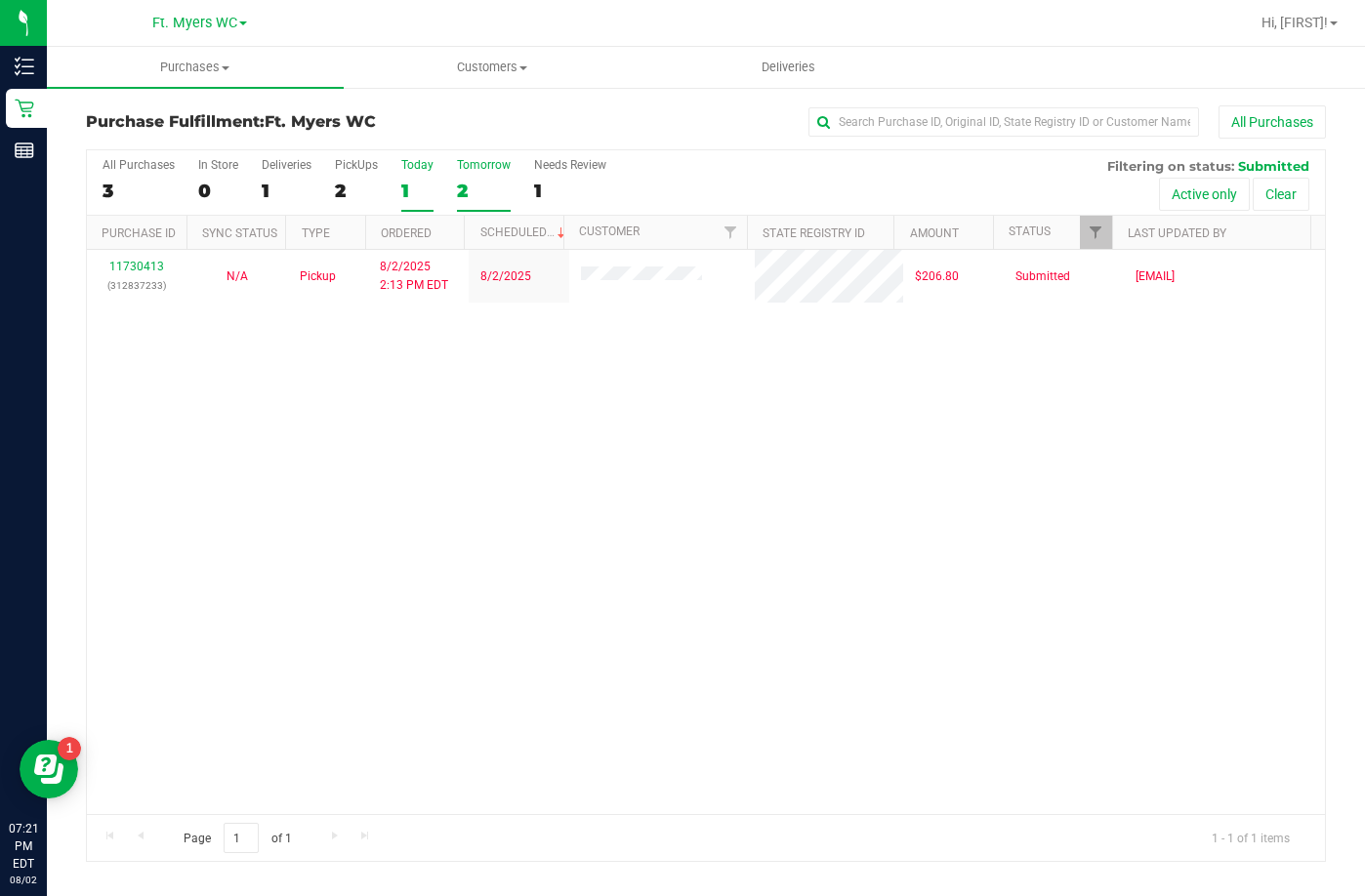 click on "Tomorrow" at bounding box center [483, 165] 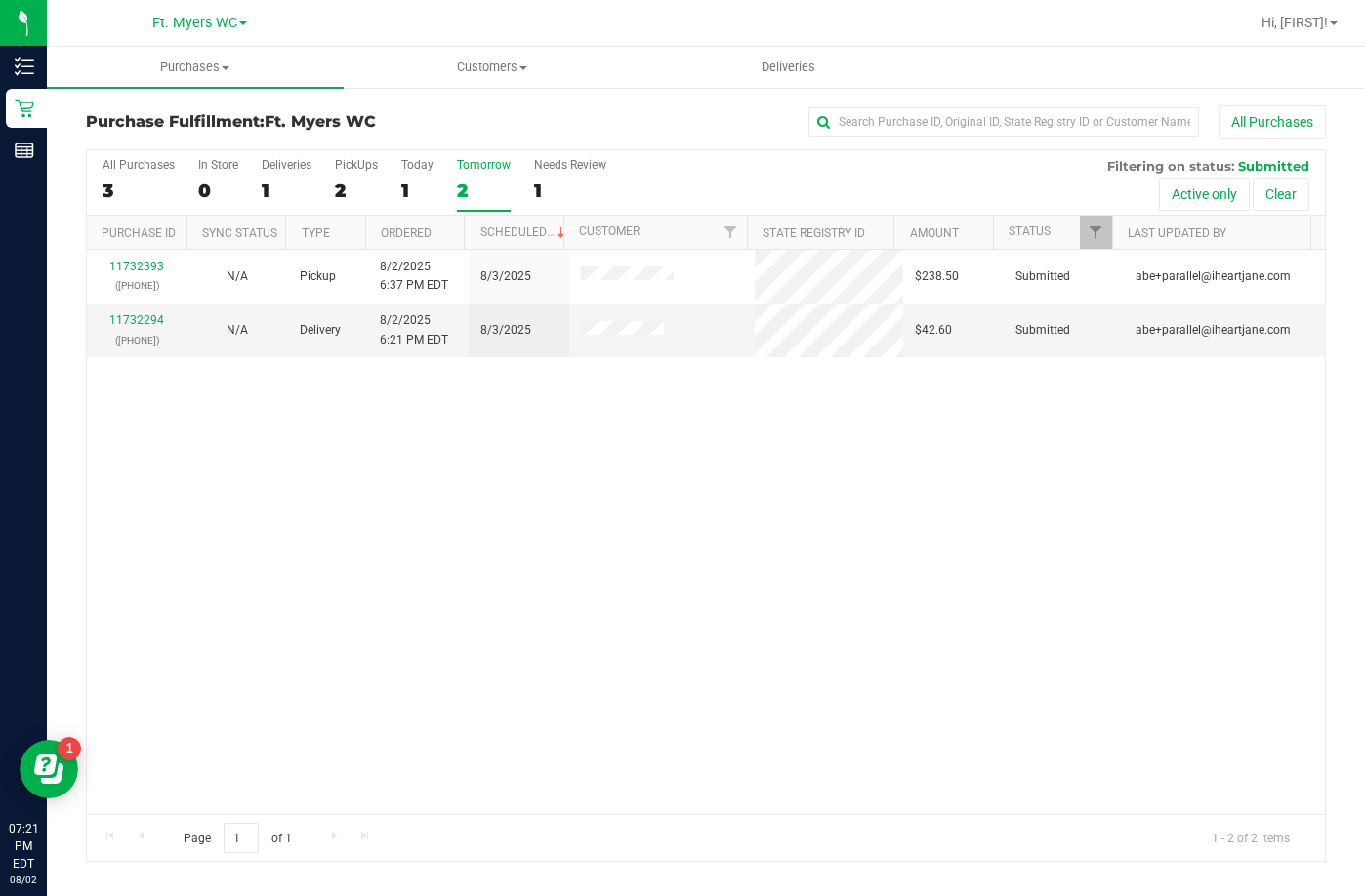 drag, startPoint x: 502, startPoint y: 599, endPoint x: 492, endPoint y: 581, distance: 20.59126 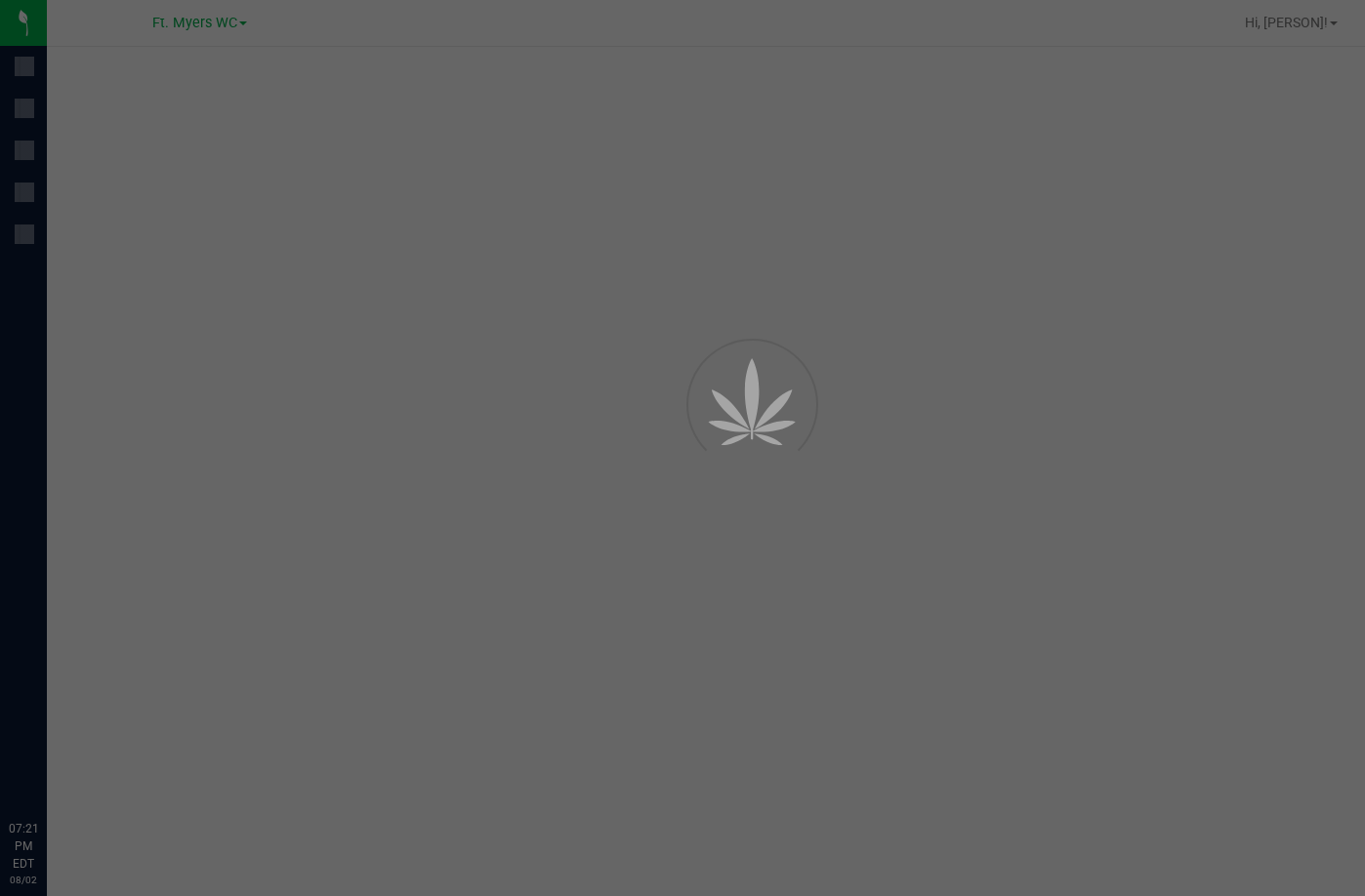 scroll, scrollTop: 0, scrollLeft: 0, axis: both 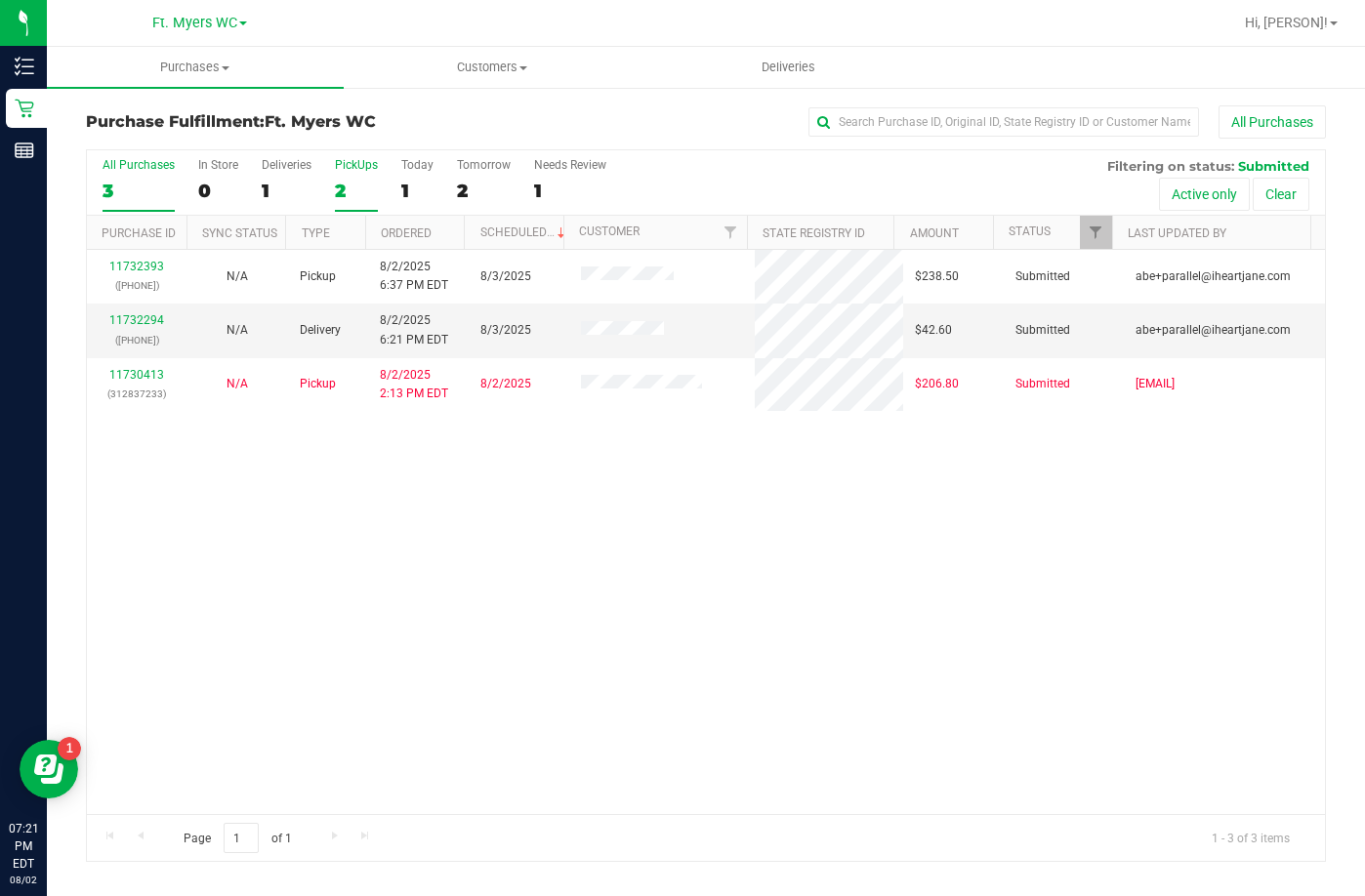 click on "PickUps" at bounding box center [356, 165] 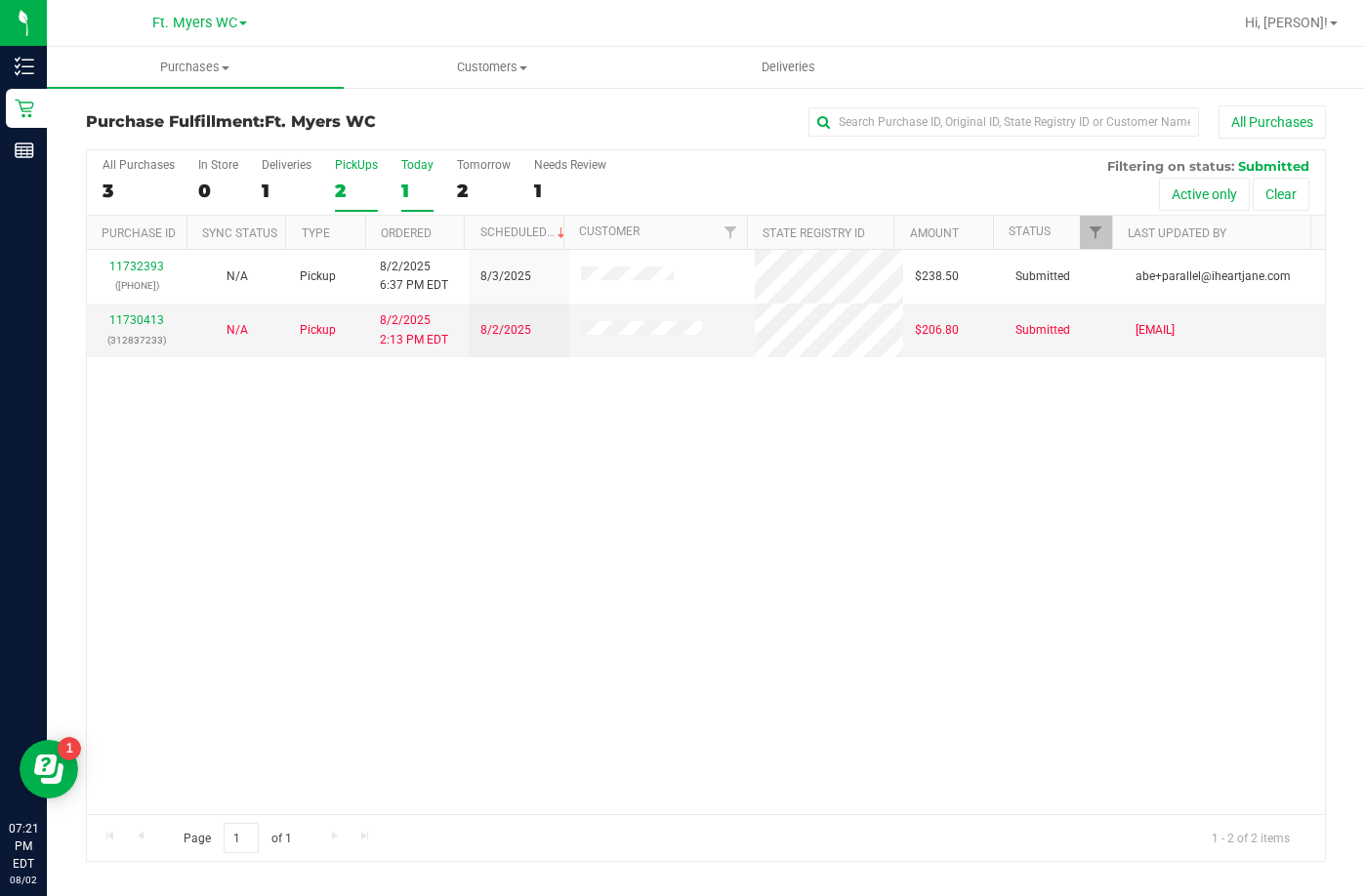 click on "Today
1" at bounding box center (417, 184) 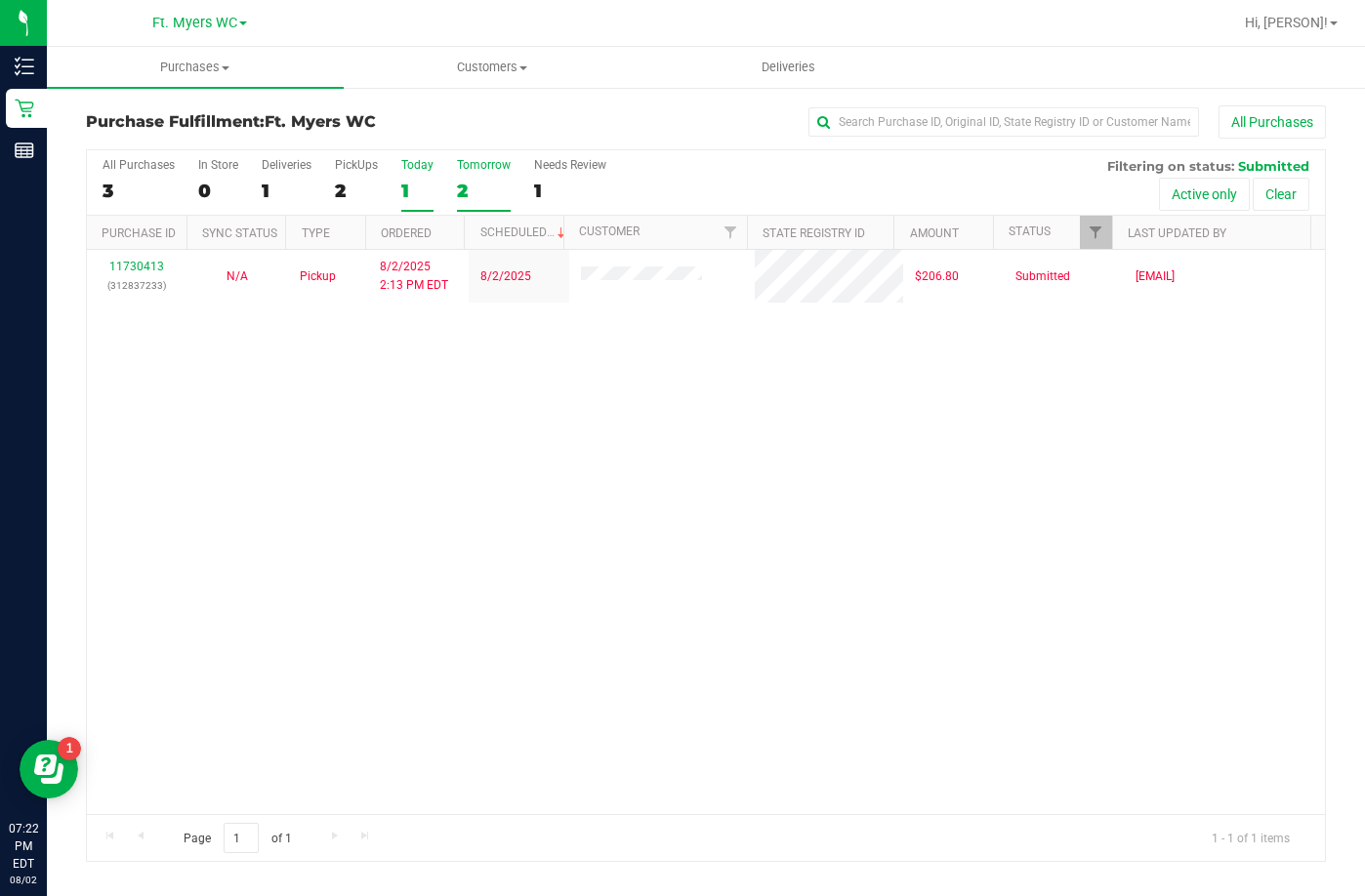click on "Tomorrow
2" at bounding box center (483, 184) 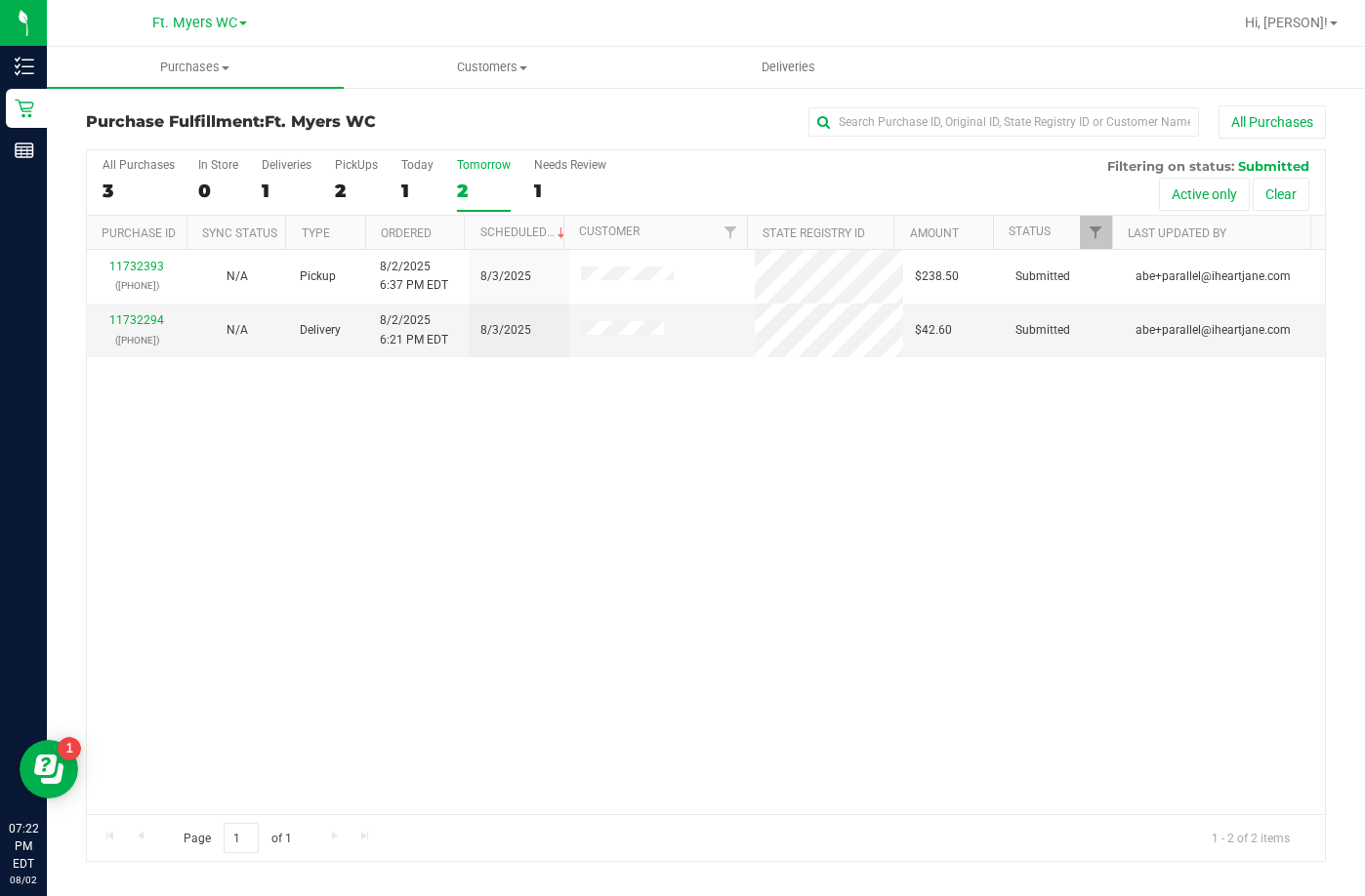 click on "11732393
(312886446)
N/A
Pickup 8/2/2025 6:37 PM EDT 8/3/2025
$238.50
Submitted abe+parallel@iheartjane.com
11732294
(312898173)
N/A
Delivery 8/2/2025 6:21 PM EDT 8/3/2025
$42.60
Submitted abe+parallel@iheartjane.com" at bounding box center (706, 532) 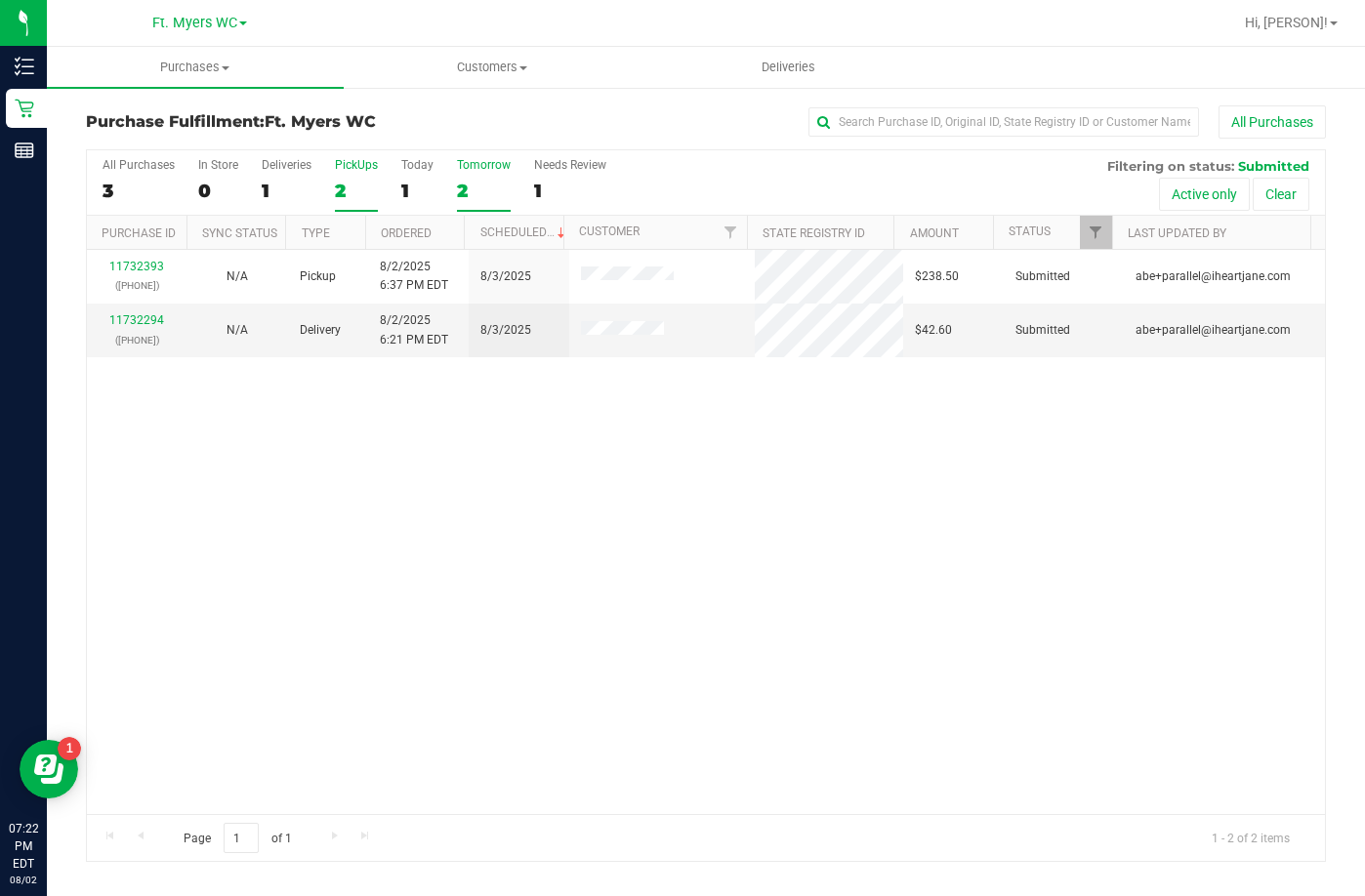 click on "PickUps
2" at bounding box center [356, 184] 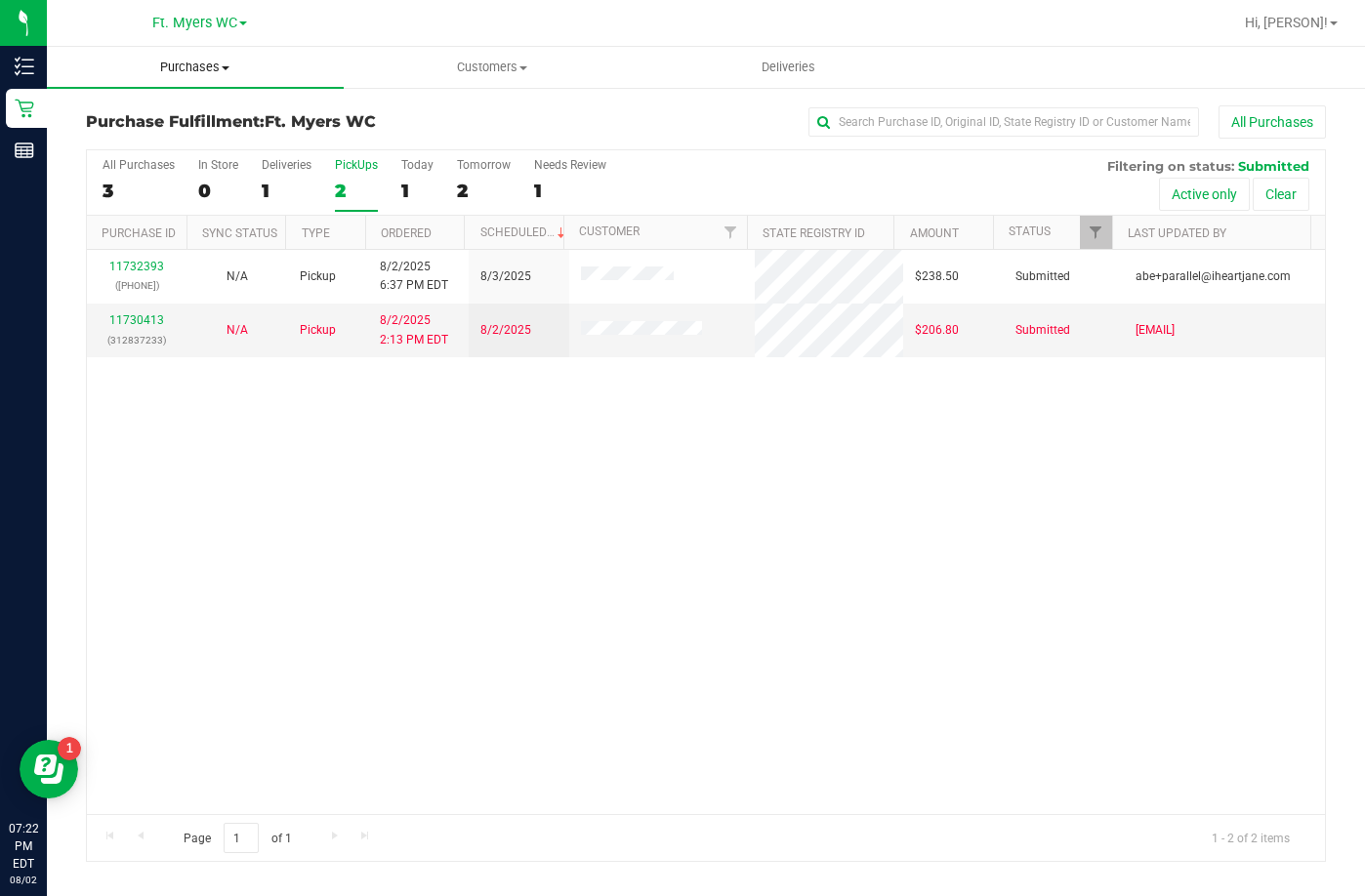 click on "Purchases" at bounding box center [195, 67] 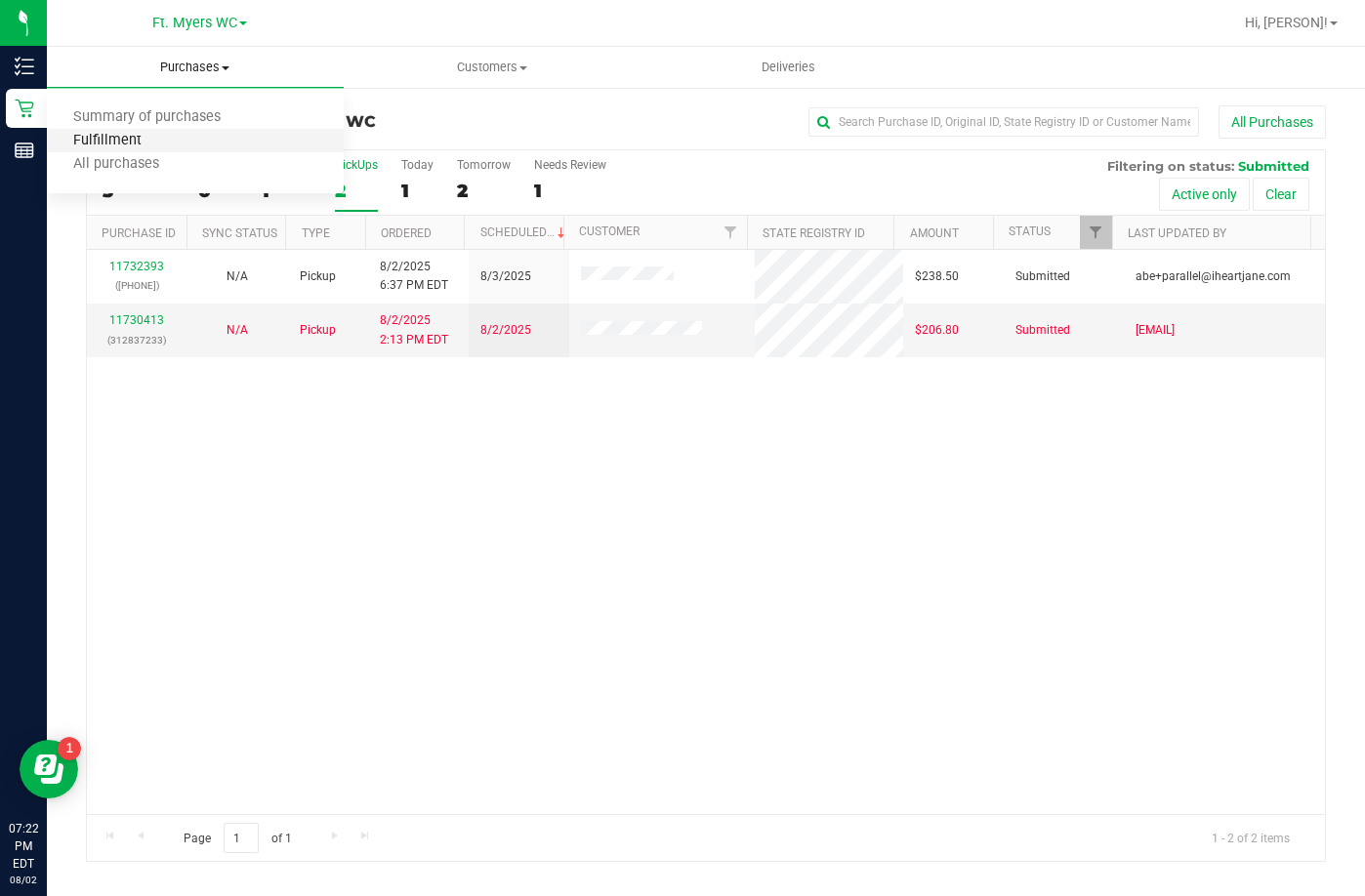 click on "Fulfillment" at bounding box center (107, 141) 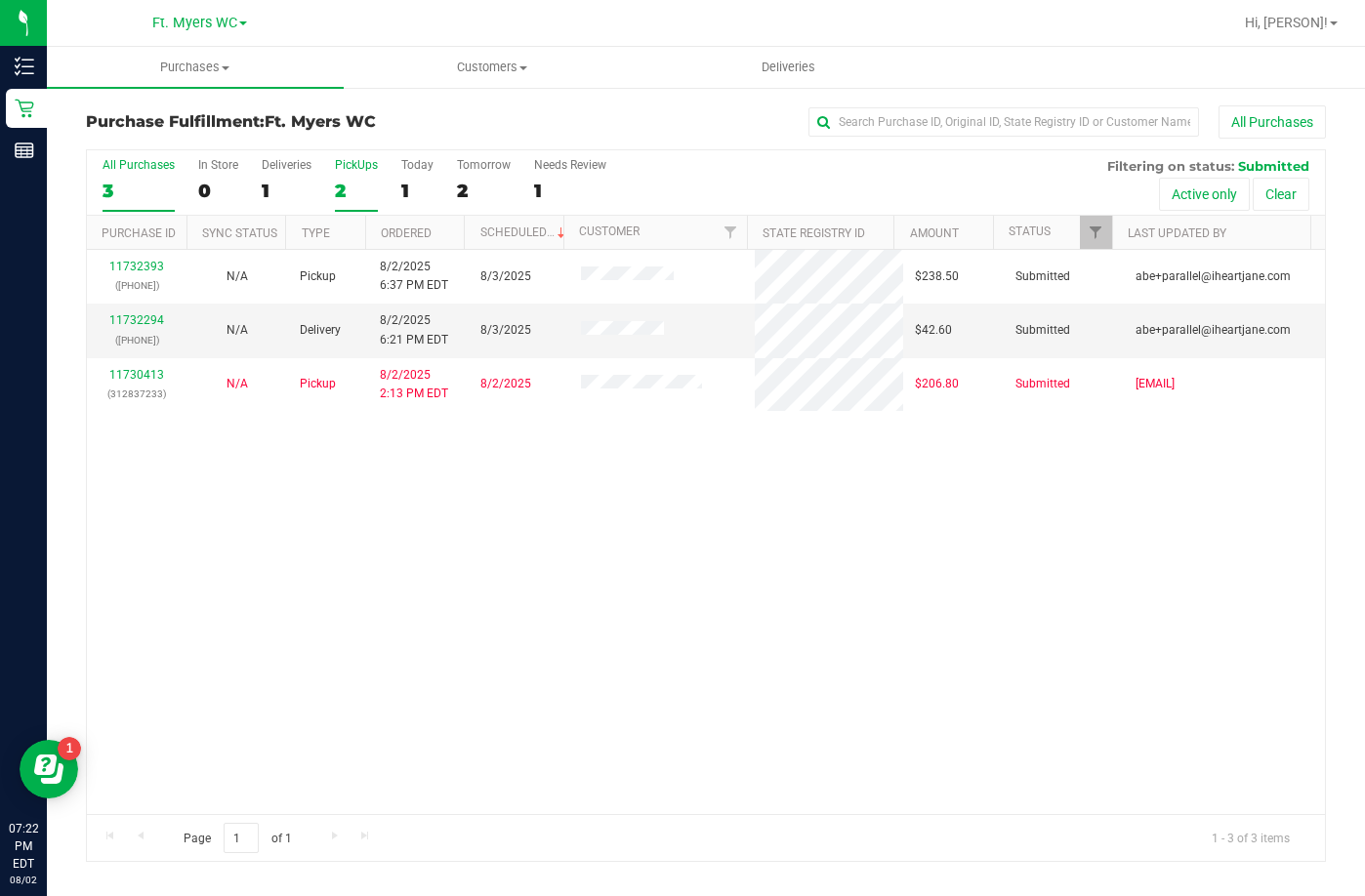 click on "PickUps
2" at bounding box center [356, 184] 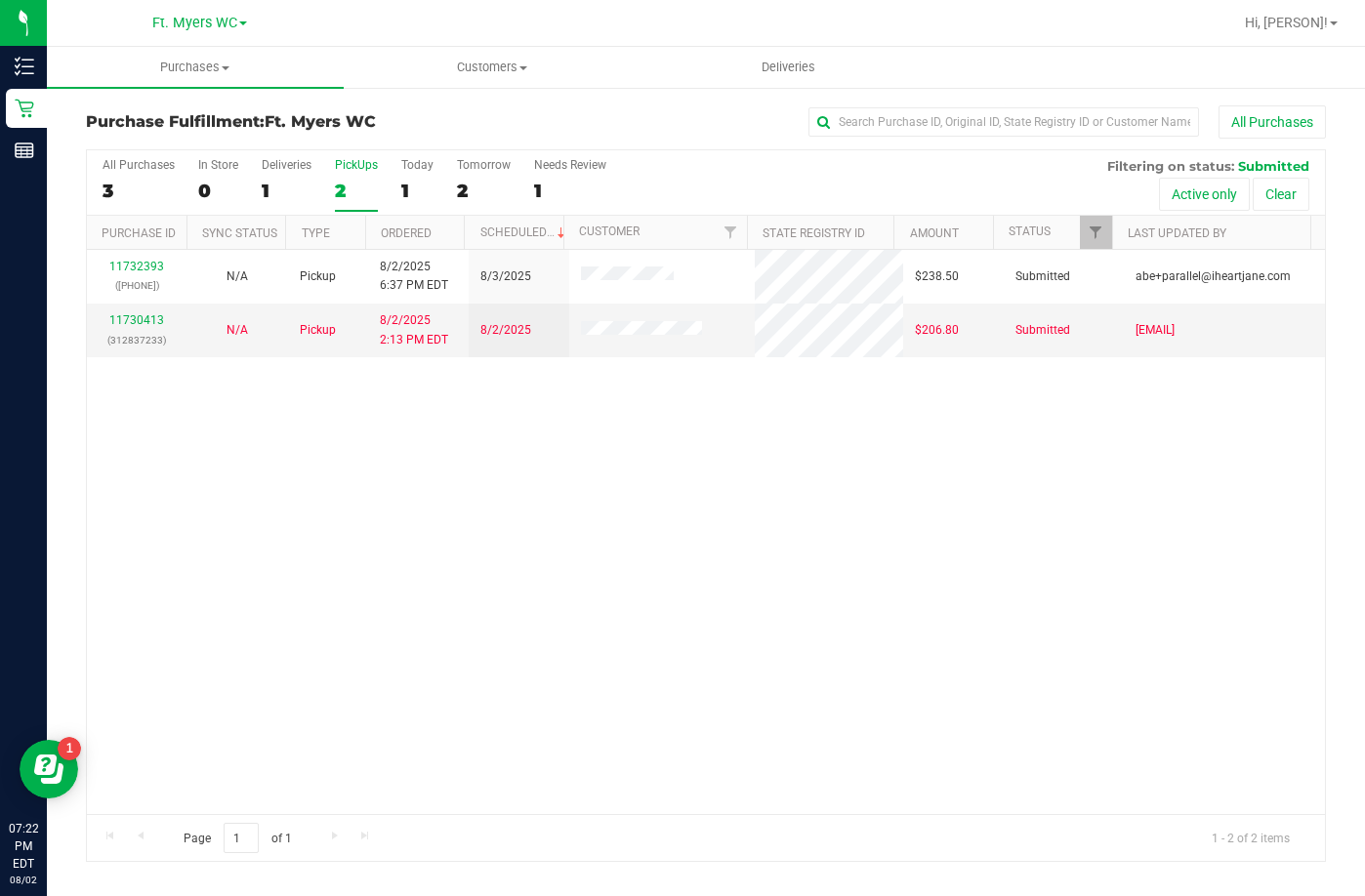 click on "11732393
(312886446)
N/A
Pickup 8/2/2025 6:37 PM EDT 8/3/2025
$238.50
Submitted abe+parallel@iheartjane.com
11730413
(312837233)
N/A
Pickup 8/2/2025 2:13 PM EDT 8/2/2025
$206.80
Submitted neggleston@liveparallel.com" at bounding box center (706, 532) 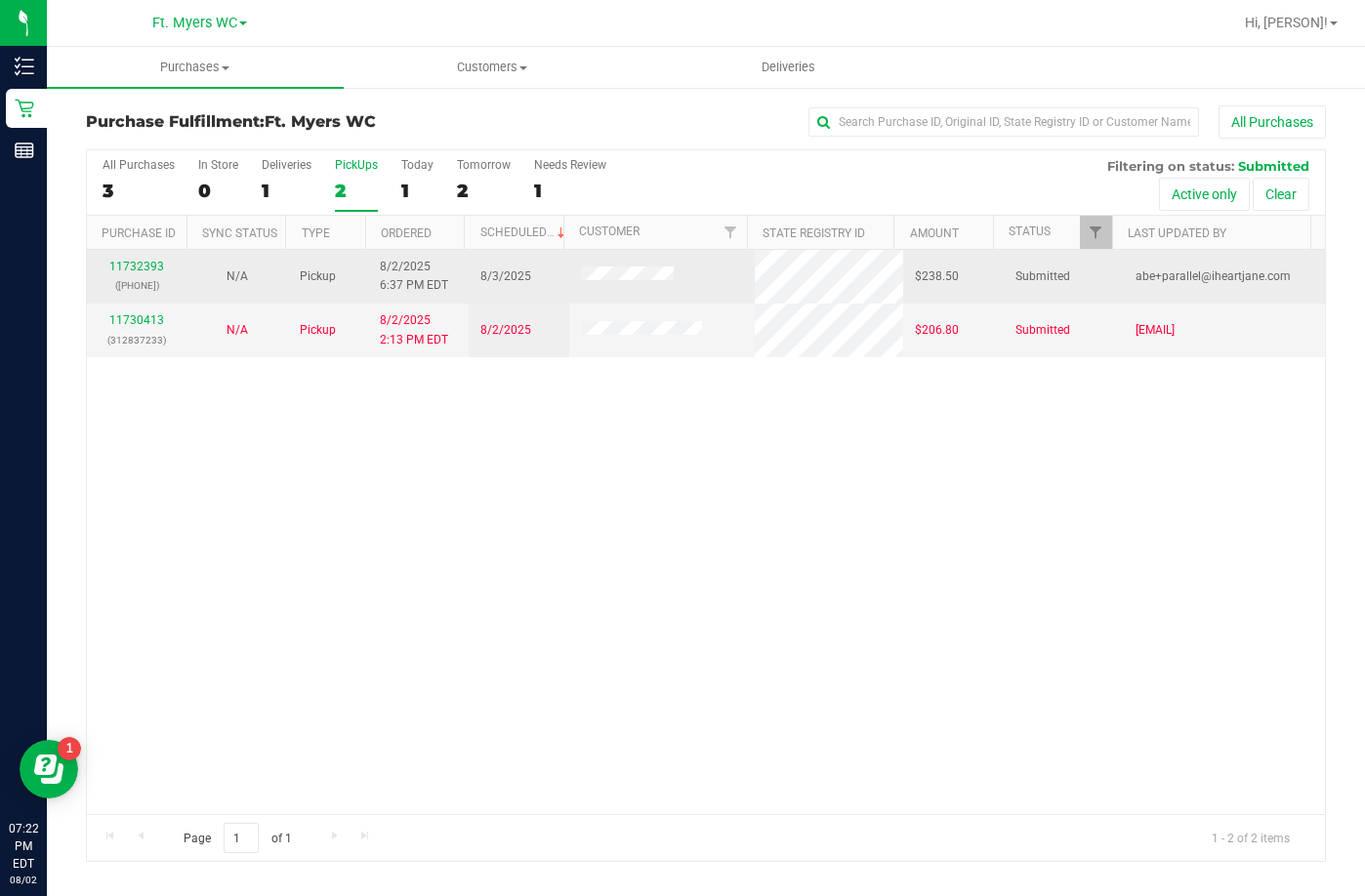click on "(312886446)" at bounding box center (137, 285) 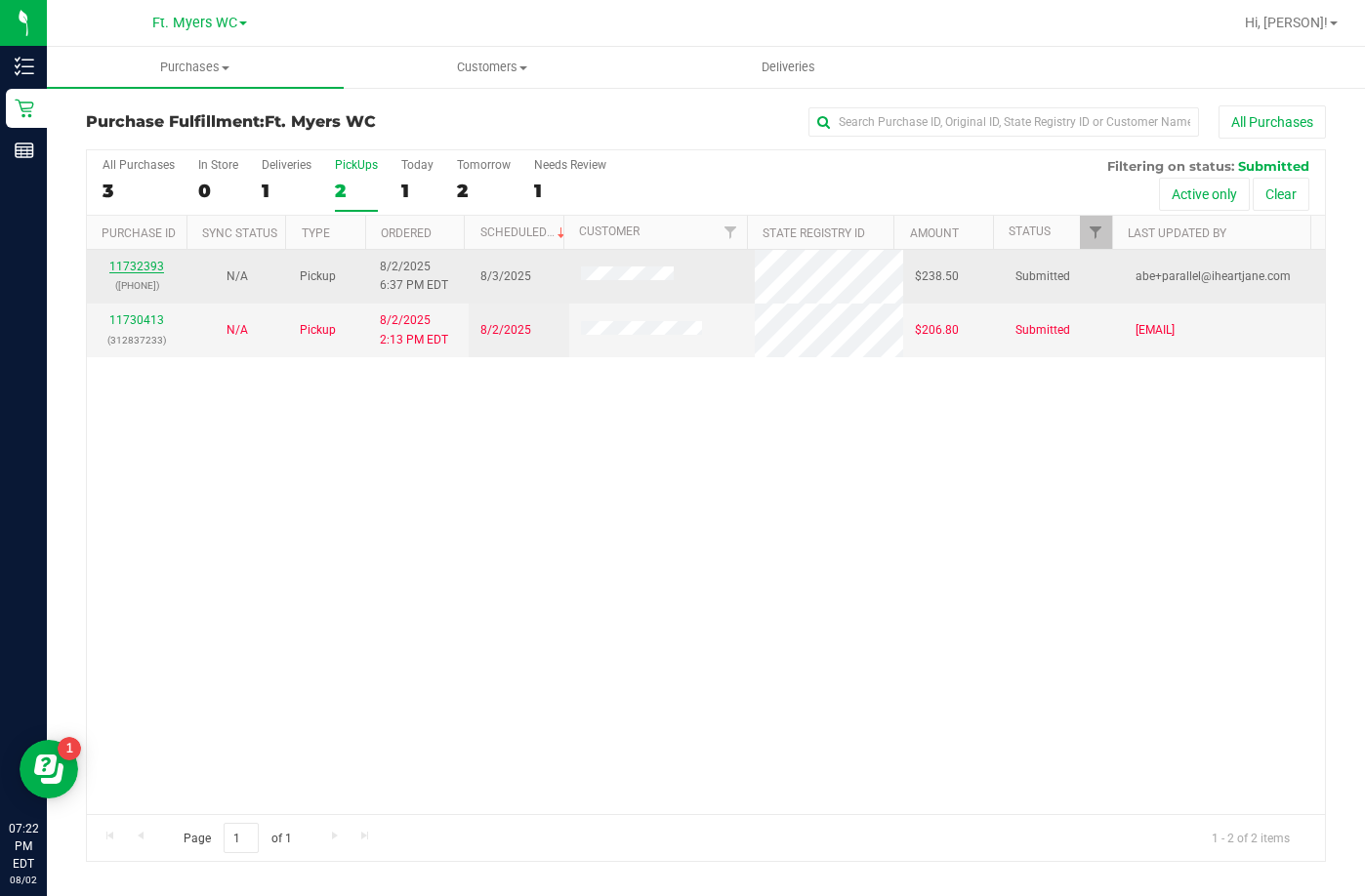 click on "11732393" at bounding box center [137, 266] 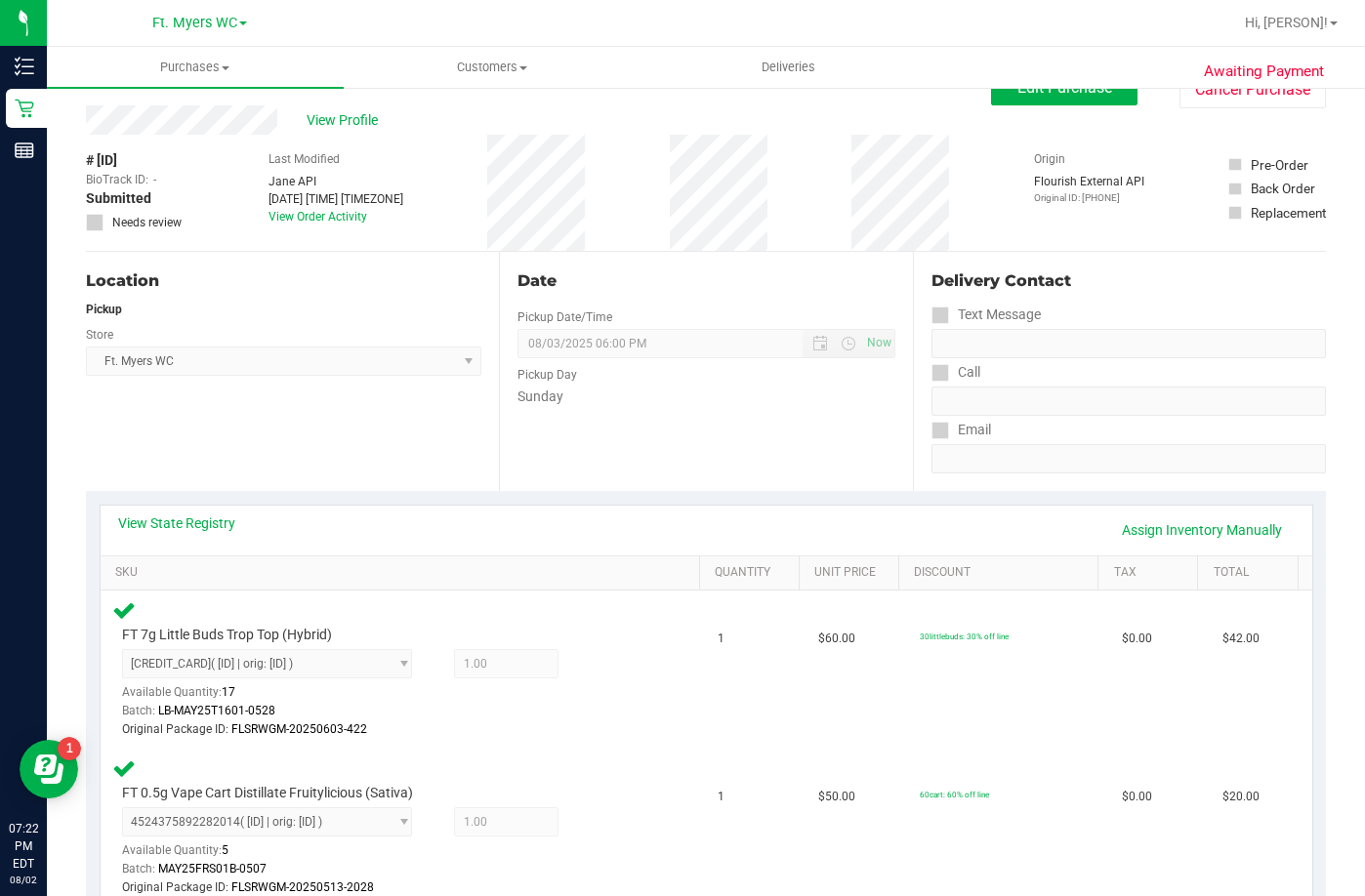 scroll, scrollTop: 0, scrollLeft: 0, axis: both 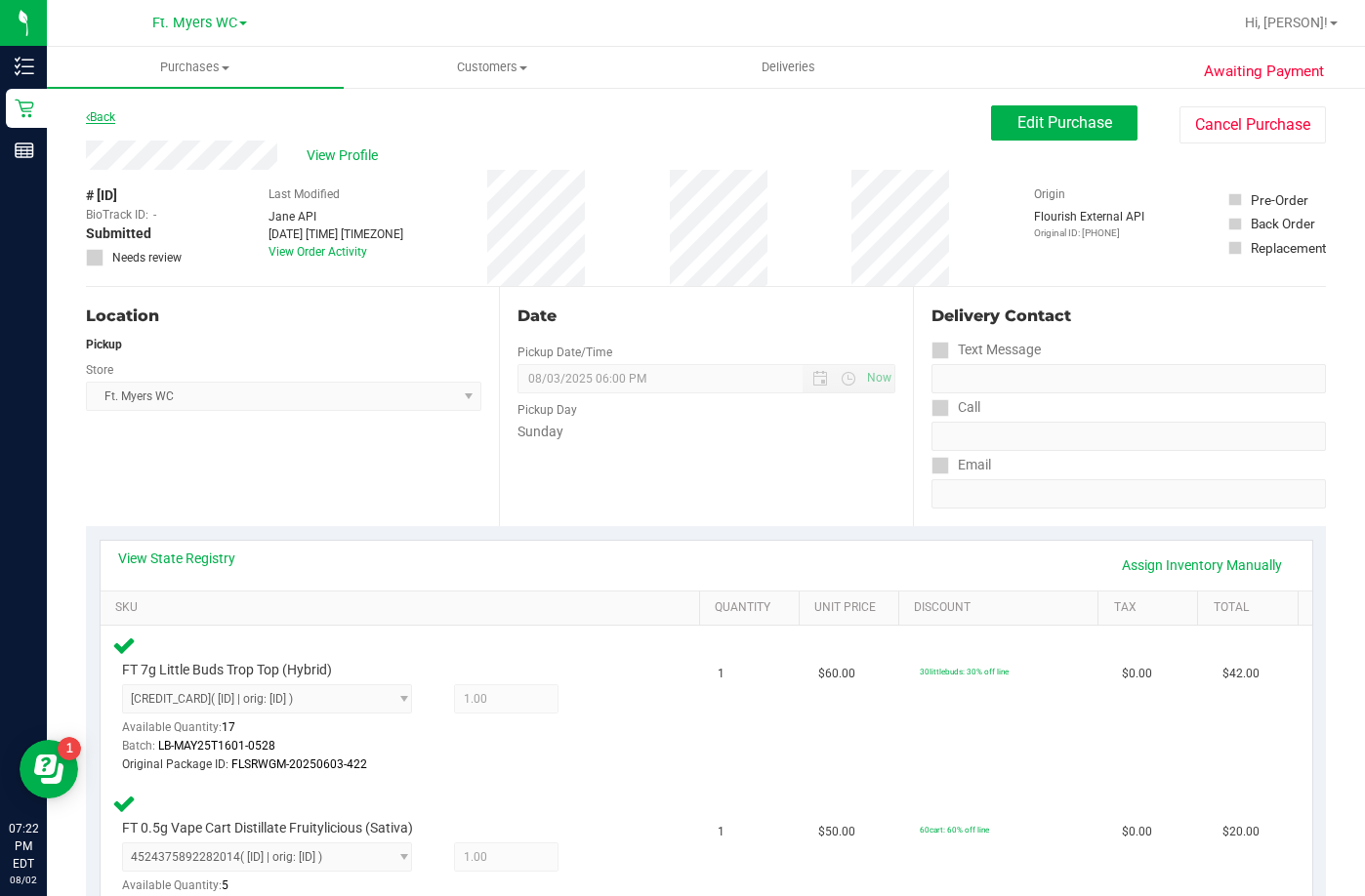 click on "Back" at bounding box center (101, 117) 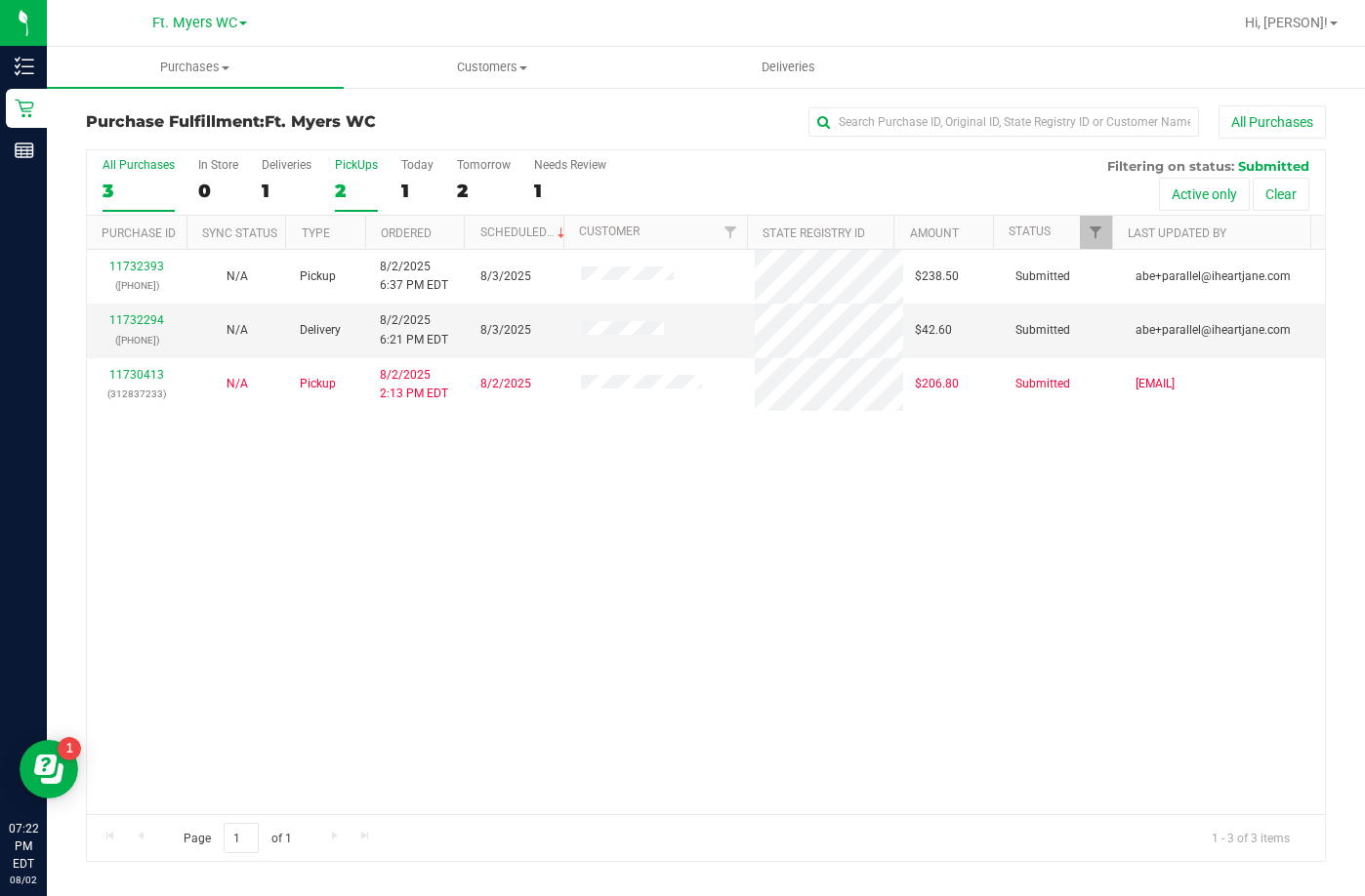 click on "PickUps
2" at bounding box center [356, 184] 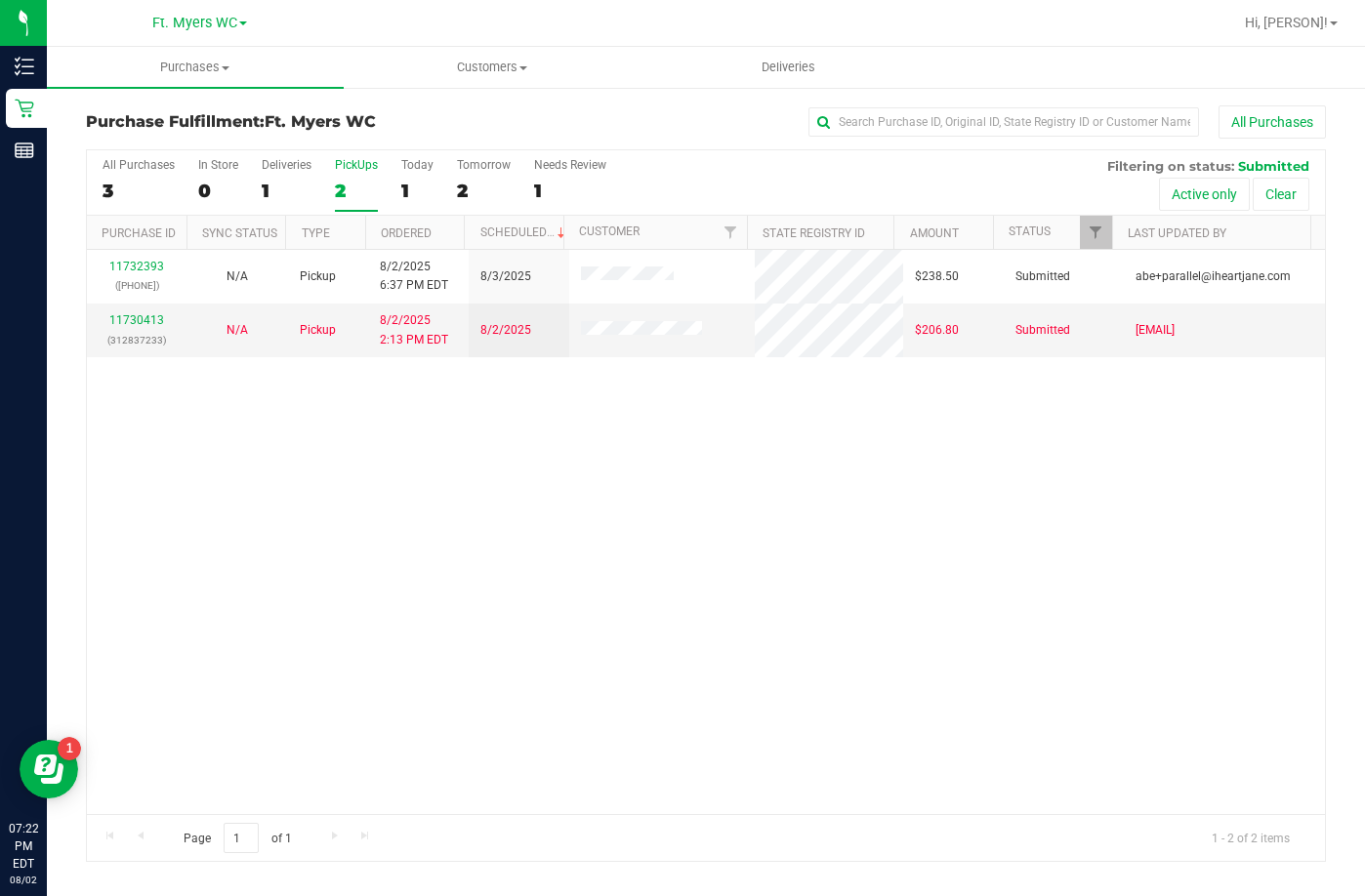 click on "PickUps
2" at bounding box center [356, 184] 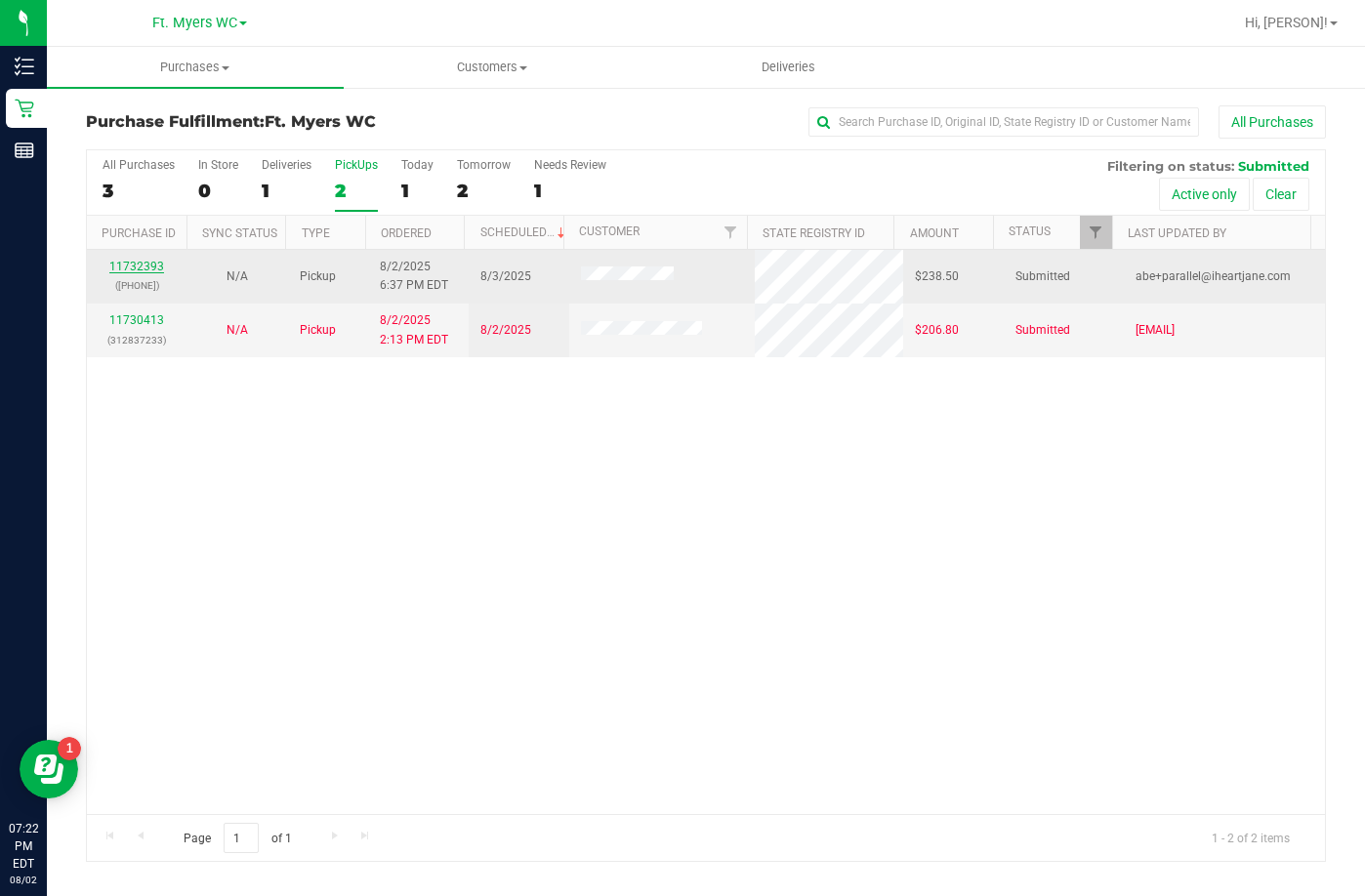 click on "11732393" at bounding box center (137, 266) 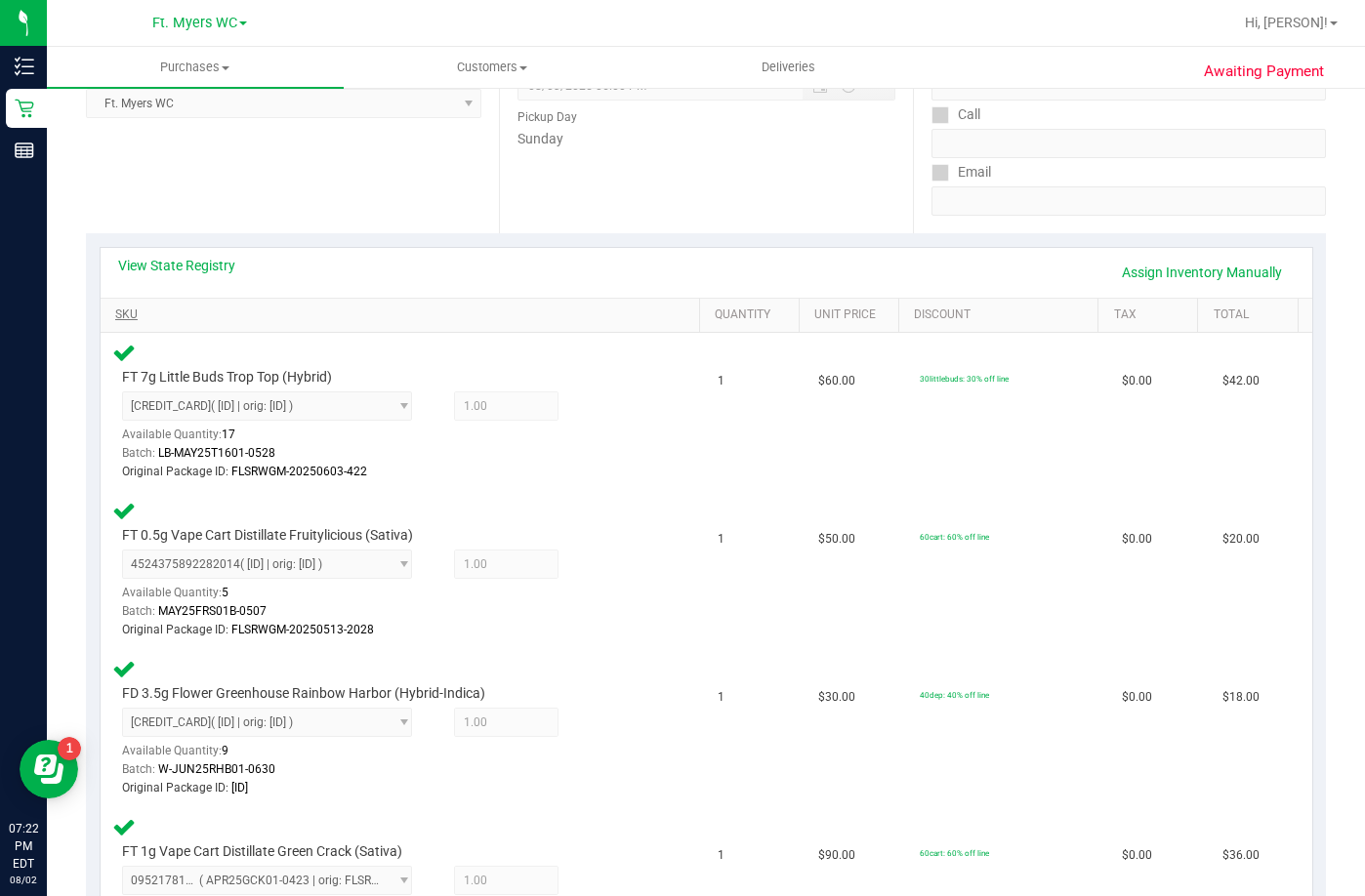 scroll, scrollTop: 0, scrollLeft: 0, axis: both 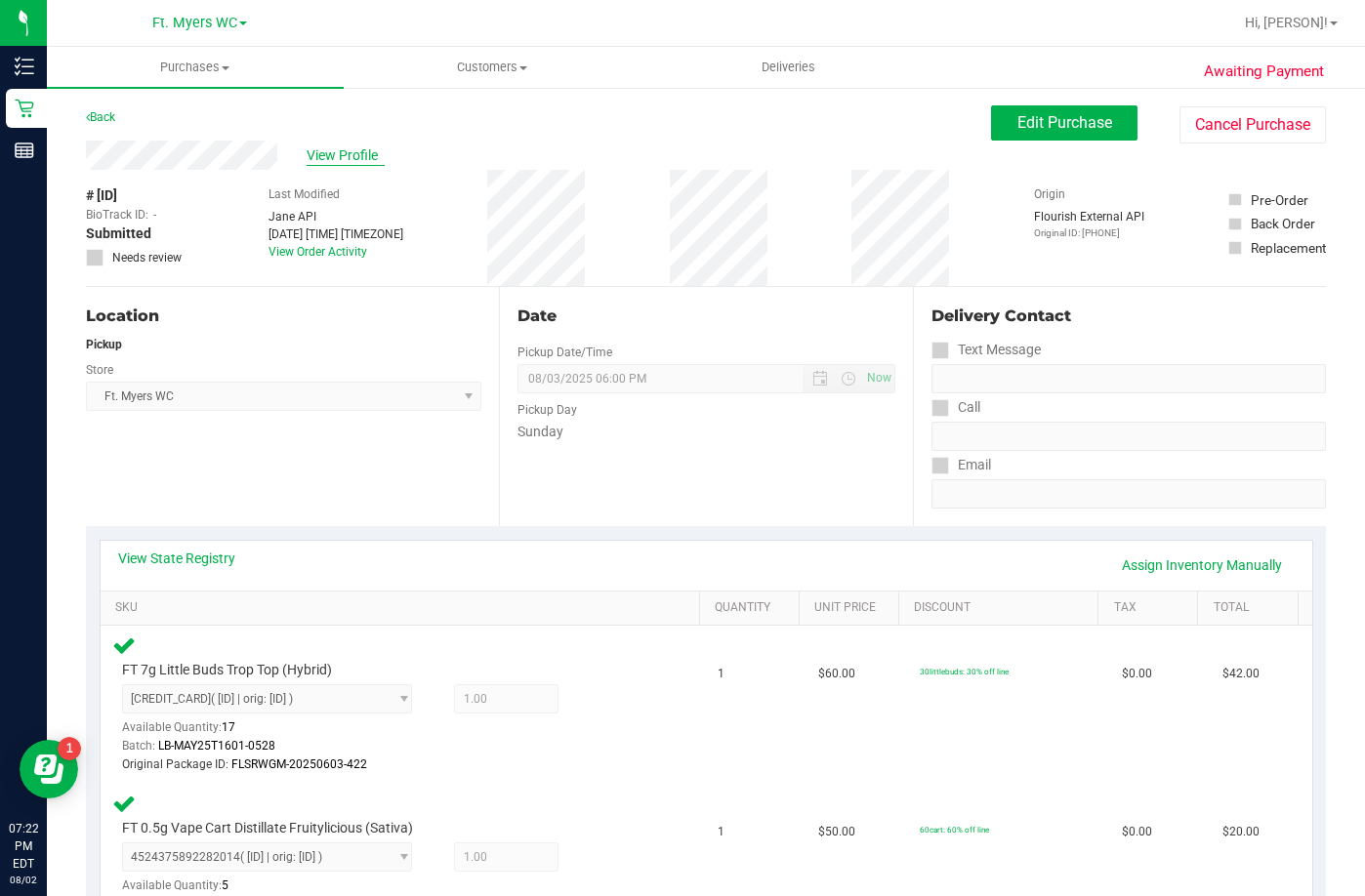 click on "View Profile" at bounding box center [346, 155] 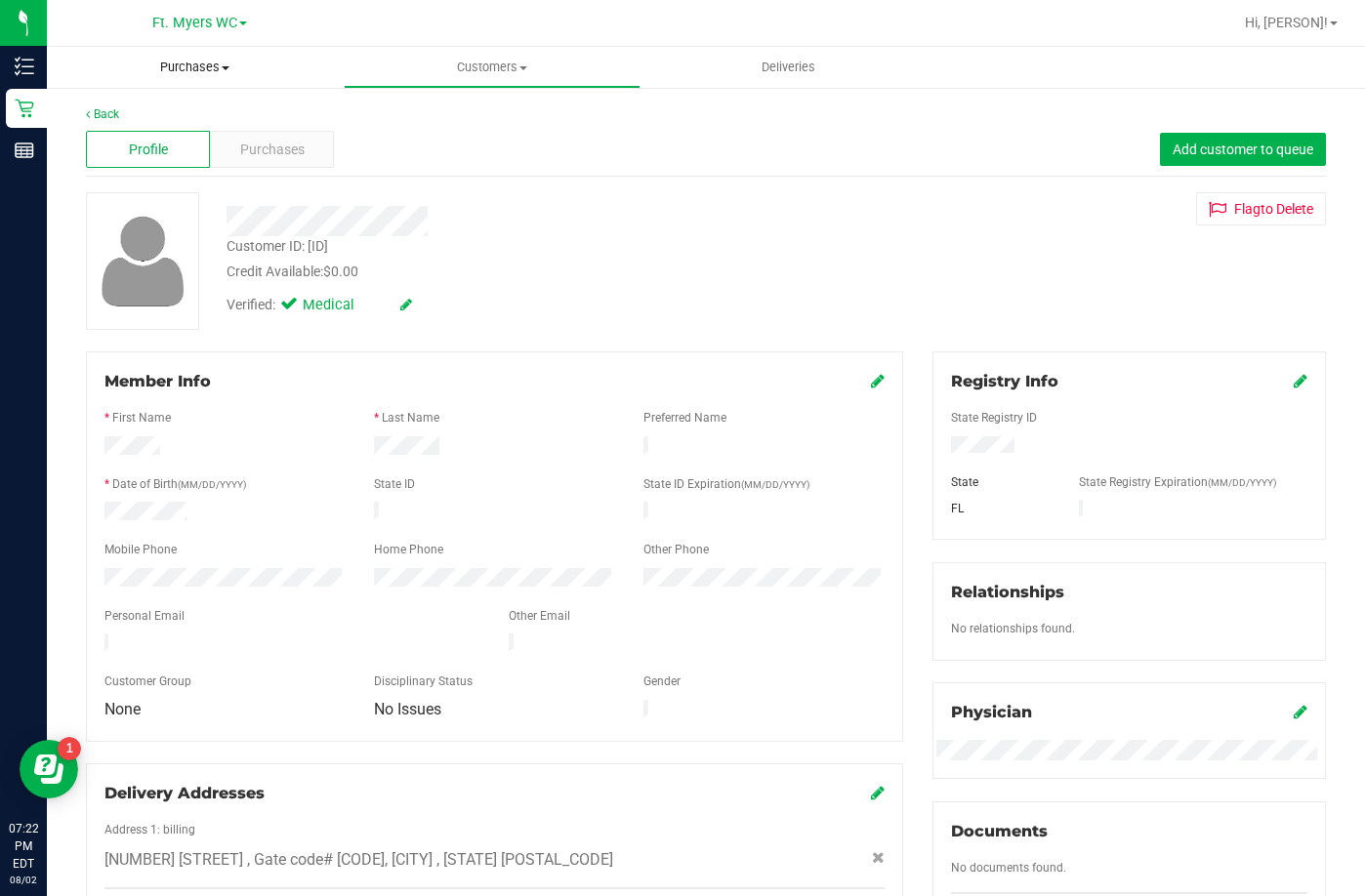 click on "Purchases
Summary of purchases
Fulfillment
All purchases" at bounding box center (195, 67) 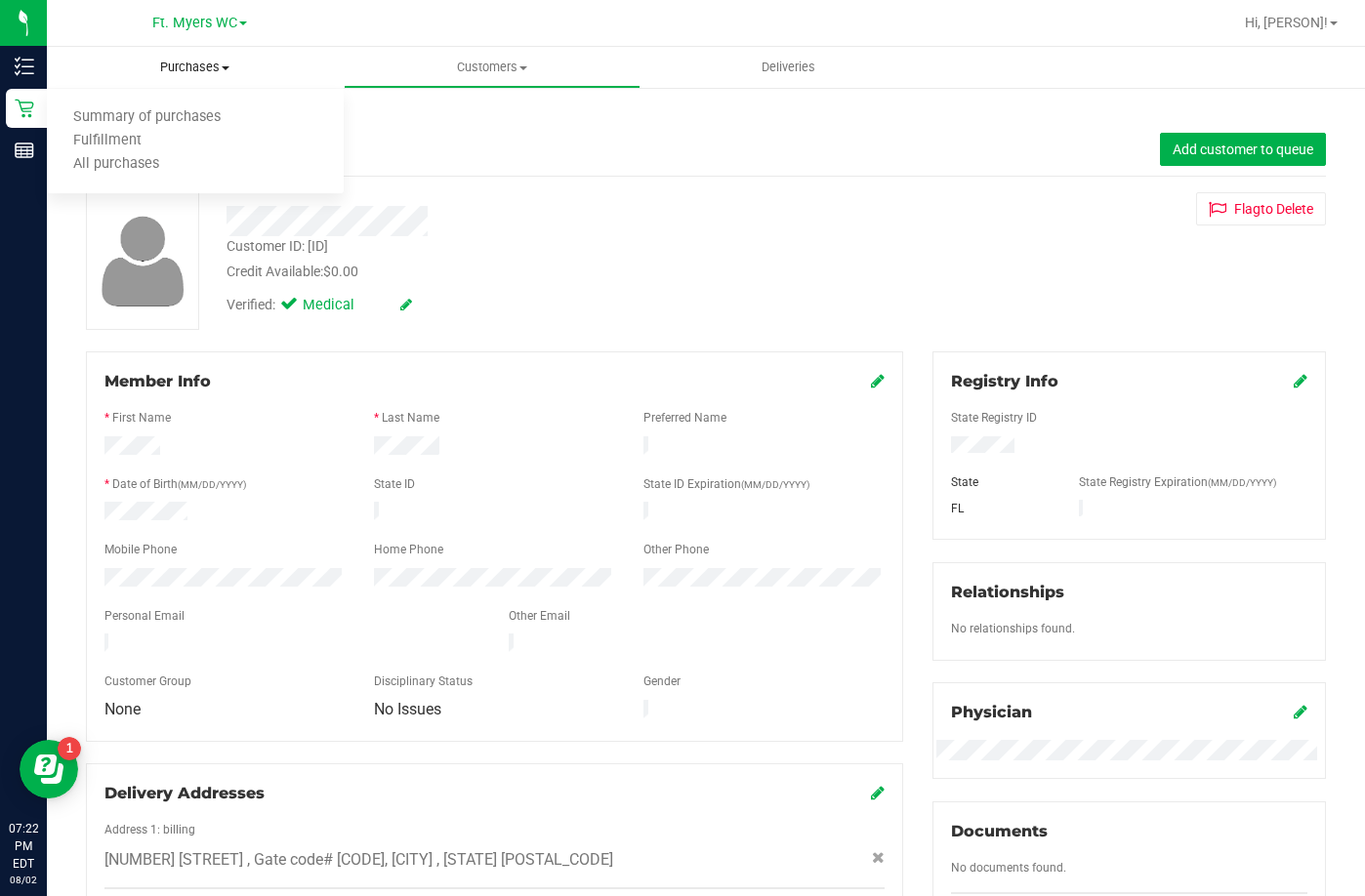 click on "Purchases" at bounding box center [195, 67] 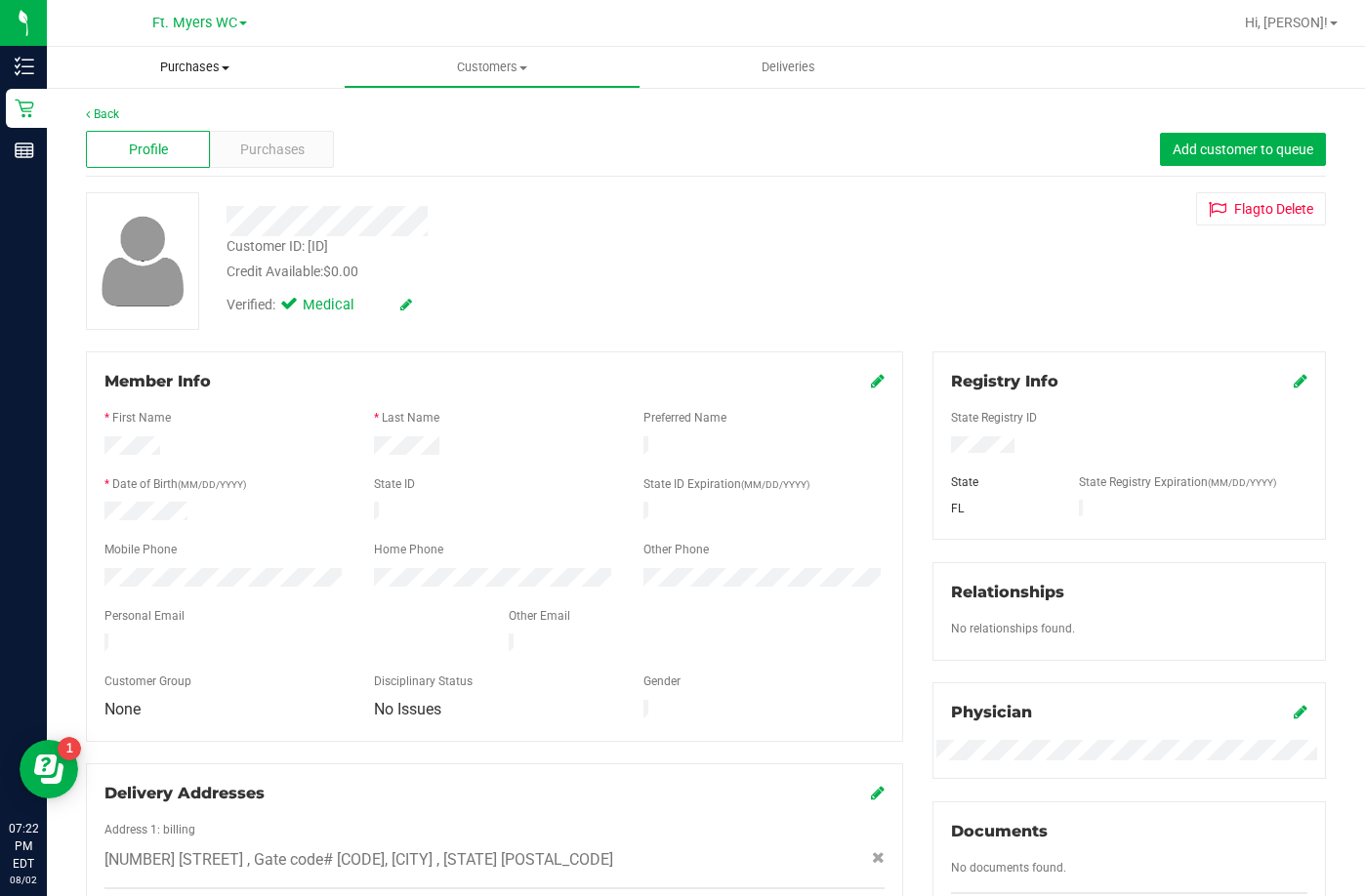 click on "Purchases" at bounding box center (195, 67) 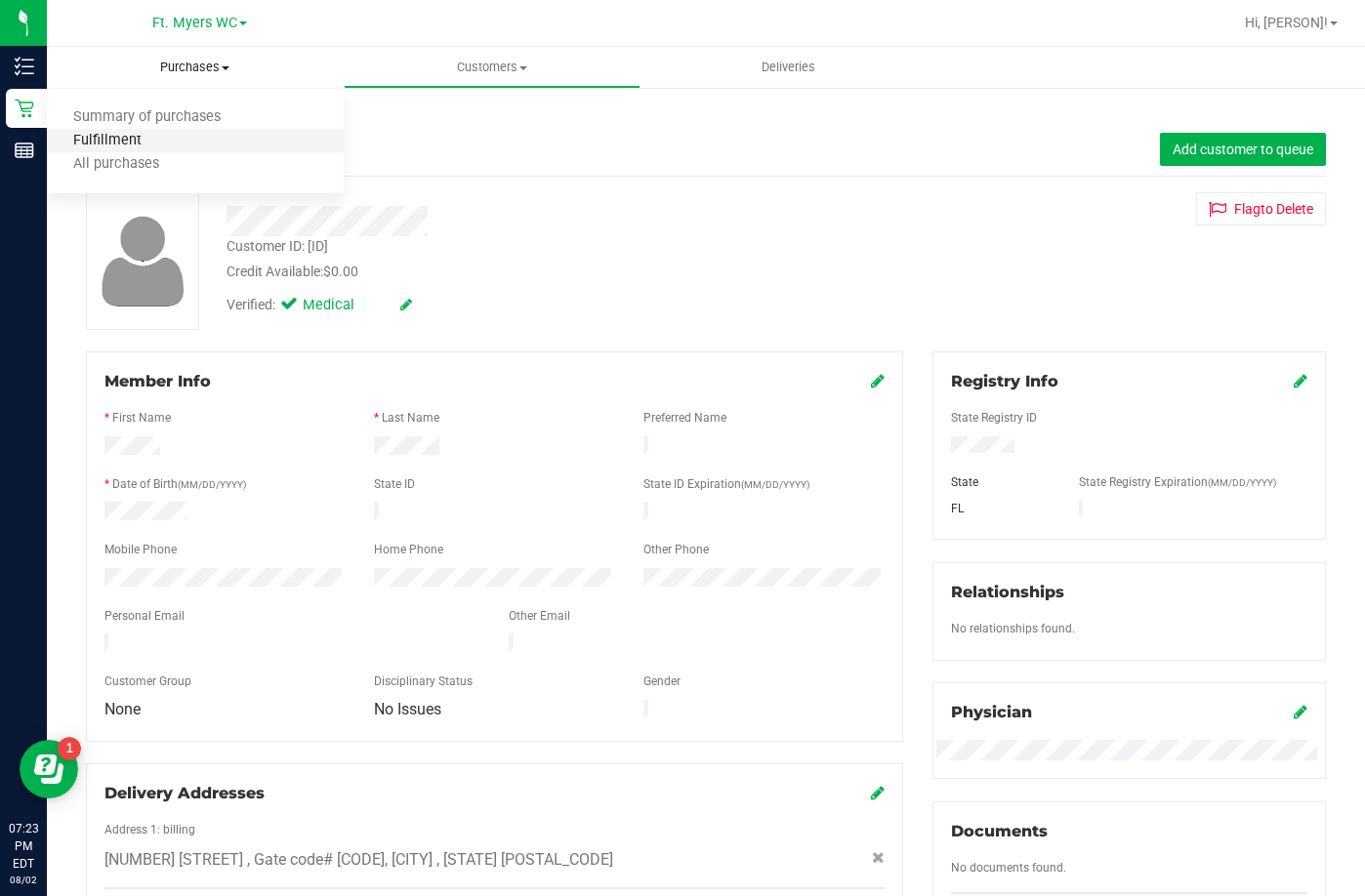 click on "Fulfillment" at bounding box center [107, 141] 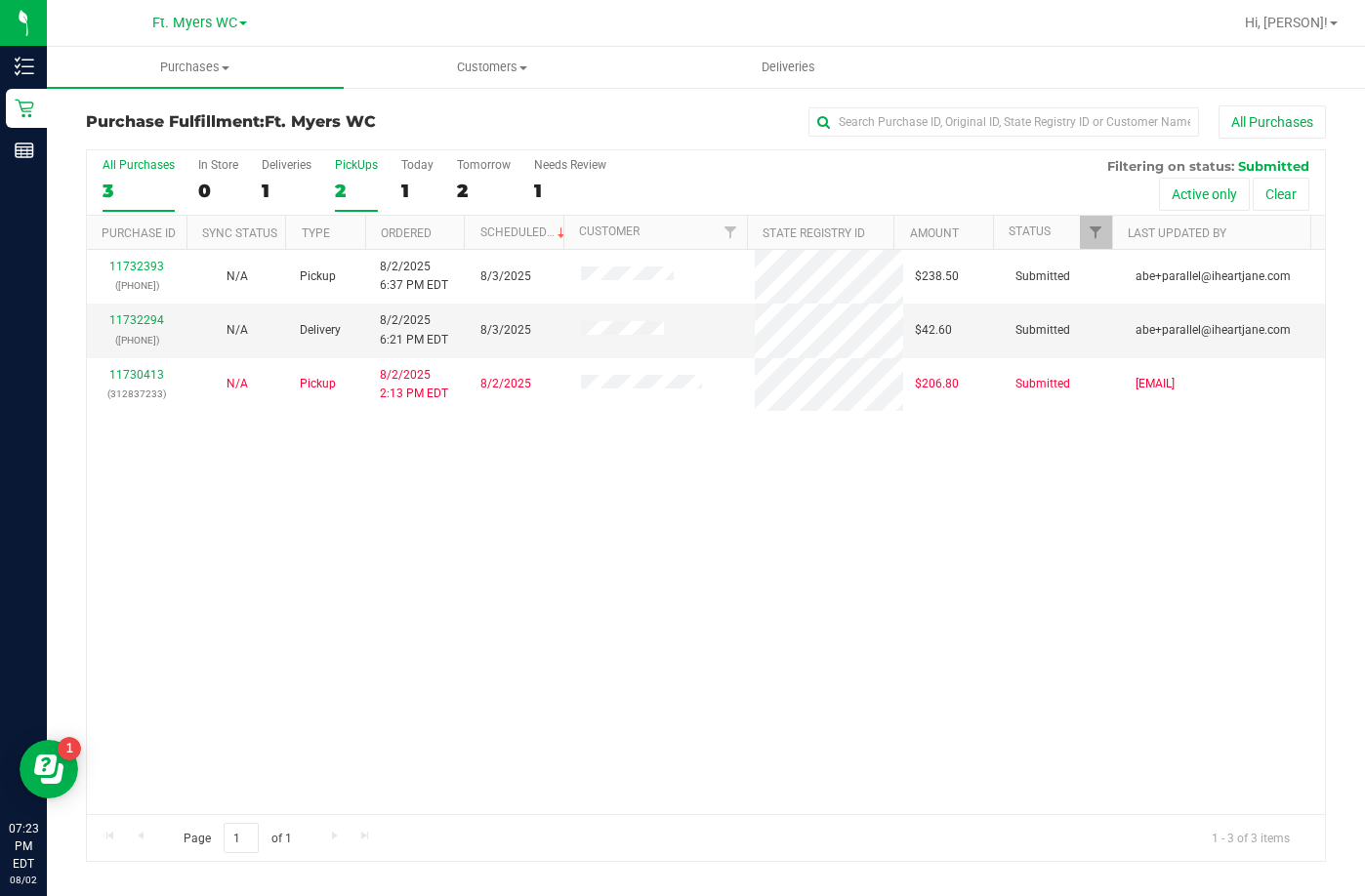 click on "PickUps" at bounding box center (356, 165) 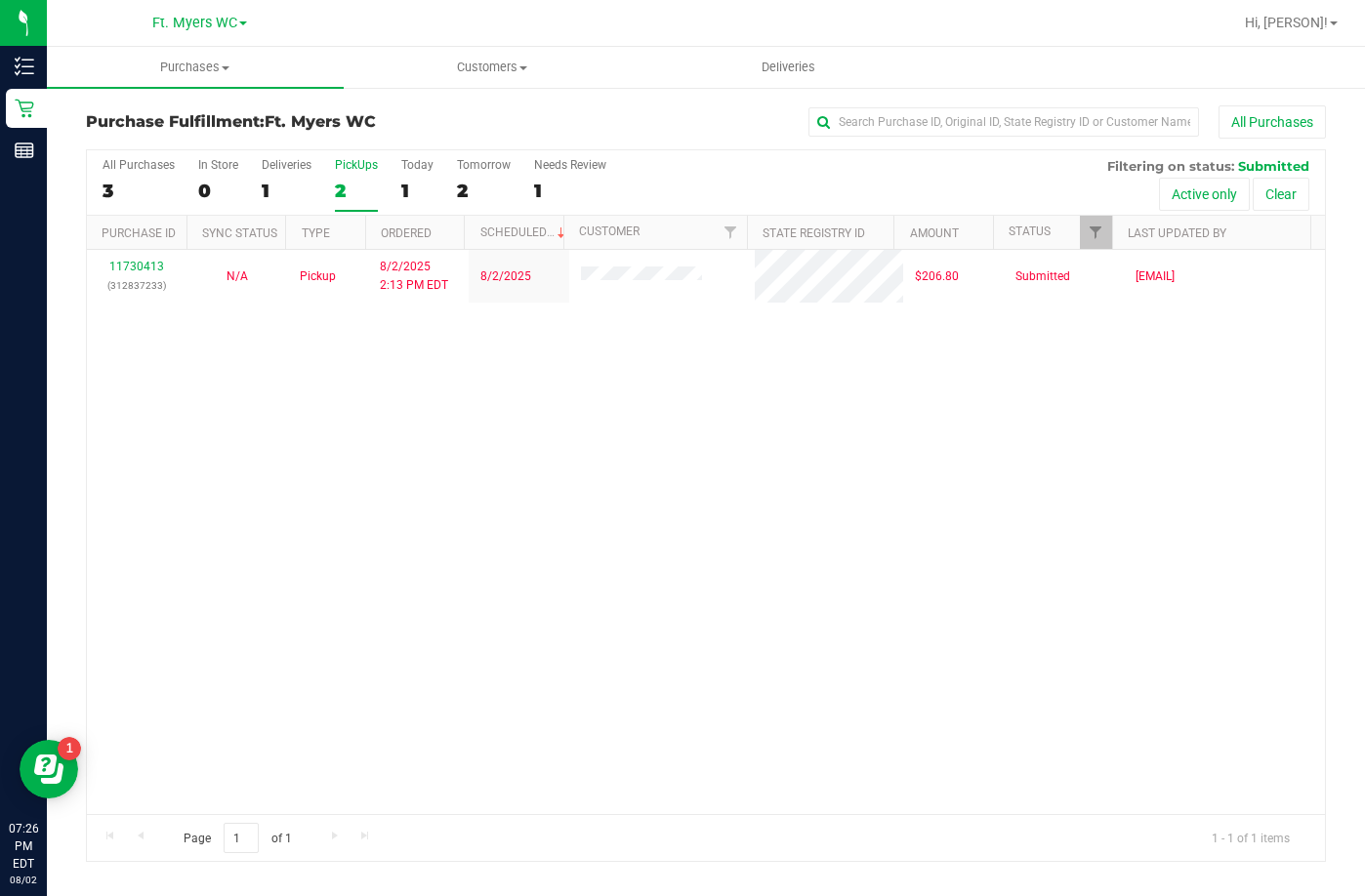 click on "PickUps" at bounding box center (356, 165) 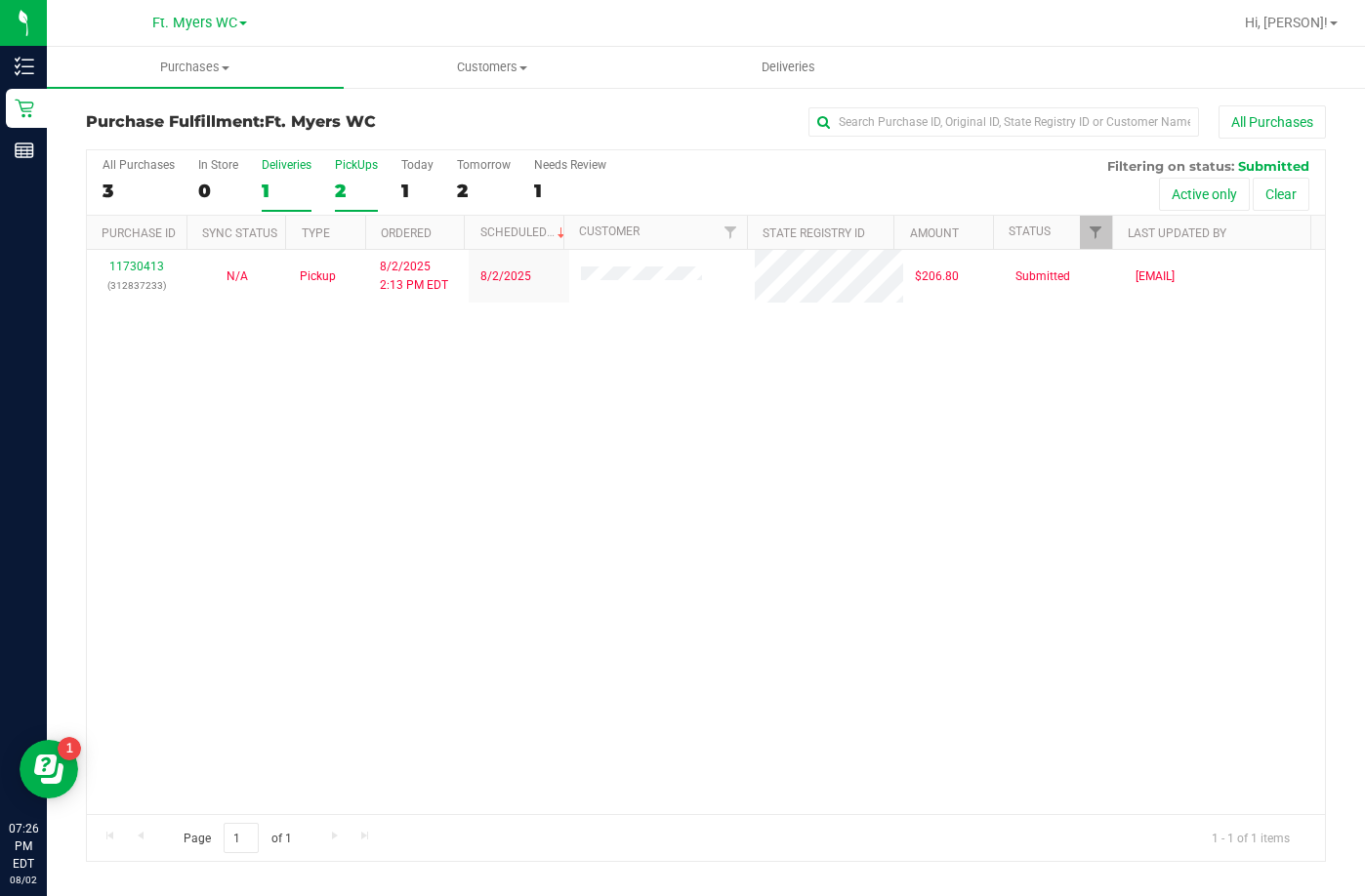 click on "Deliveries" at bounding box center (286, 165) 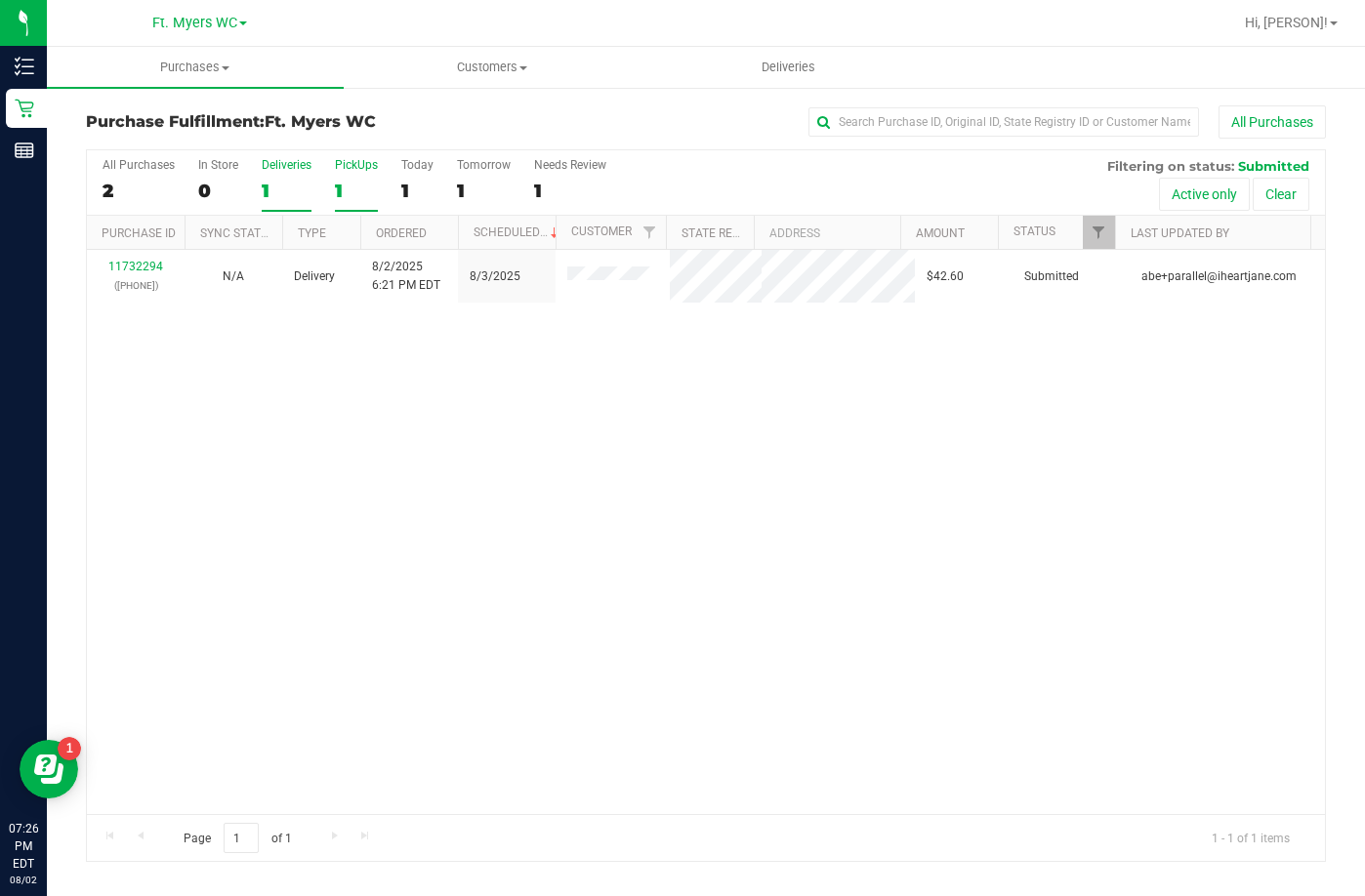 click on "PickUps" at bounding box center [356, 165] 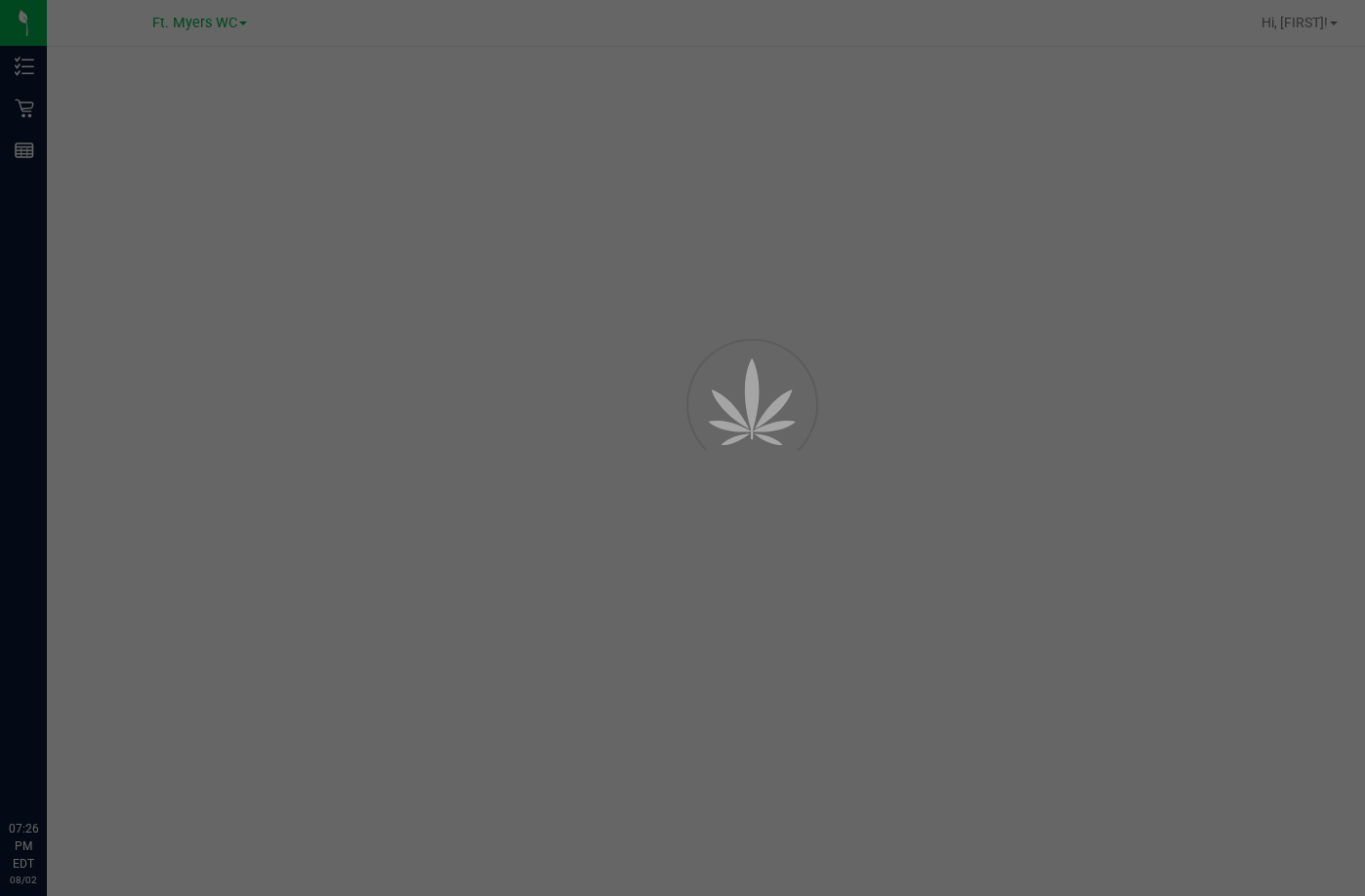 scroll, scrollTop: 0, scrollLeft: 0, axis: both 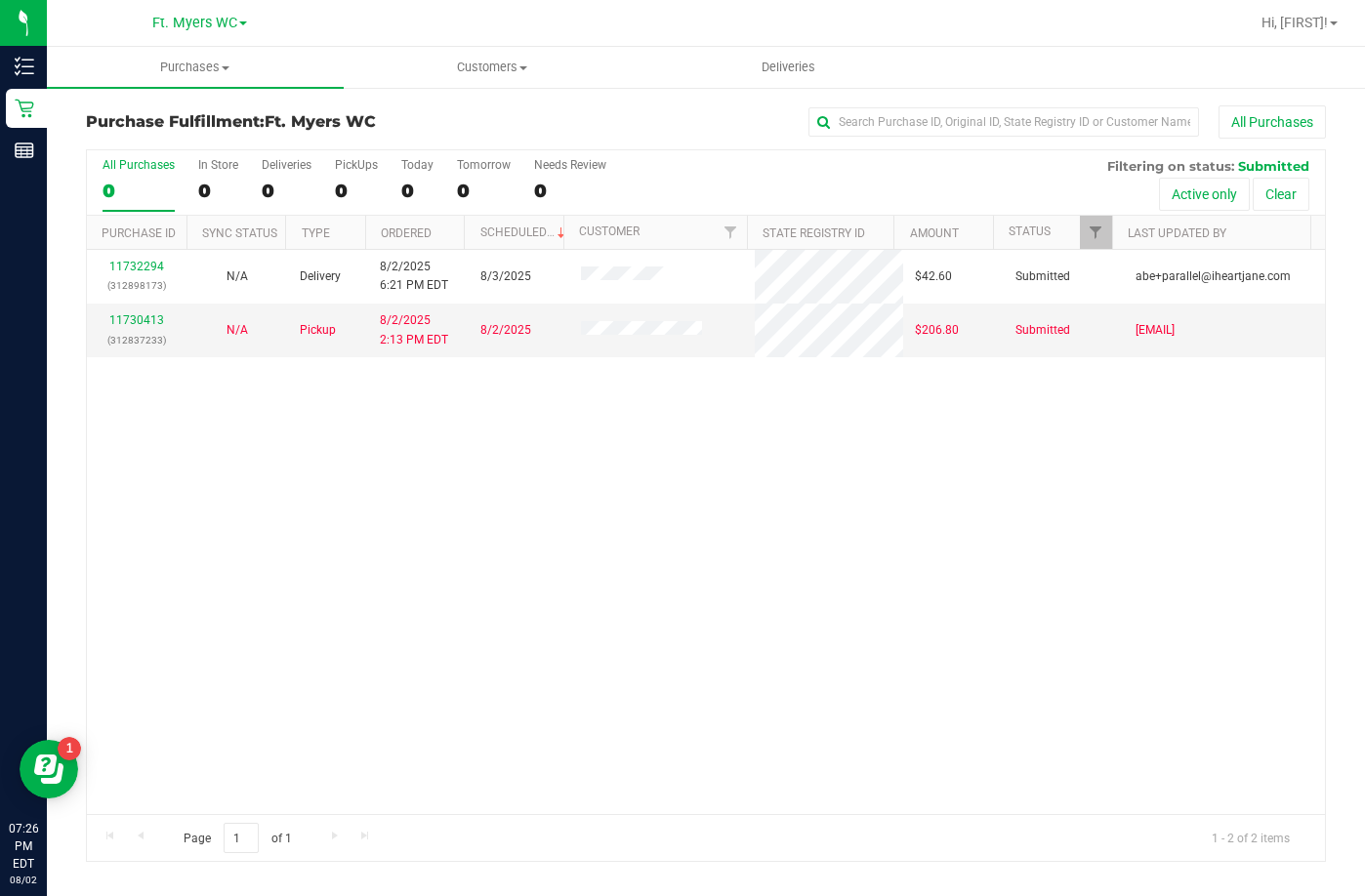 click on "11732294
(312898173)
N/A
Delivery 8/2/2025 6:21 PM EDT 8/3/2025
$42.60
Submitted [EMAIL]
11730413
(312837233)
N/A
Pickup 8/2/2025 2:13 PM EDT 8/2/2025
$206.80
Submitted [EMAIL]" at bounding box center [706, 532] 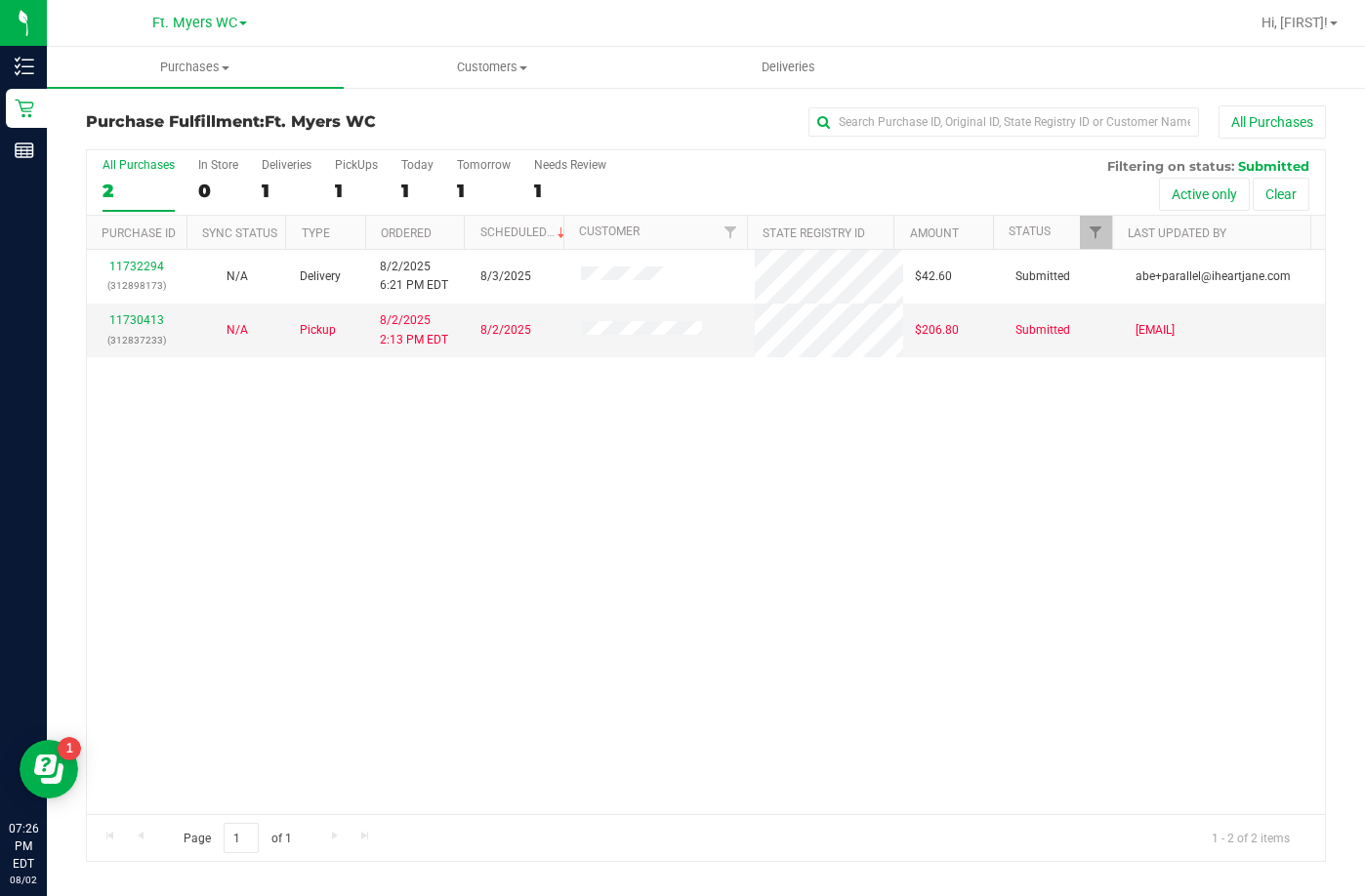 click on "11732294
(312898173)
N/A
Delivery 8/2/2025 6:21 PM EDT 8/3/2025
$42.60
Submitted [EMAIL]
11730413
(312837233)
N/A
Pickup 8/2/2025 2:13 PM EDT 8/2/2025
$206.80
Submitted [EMAIL]" at bounding box center (706, 532) 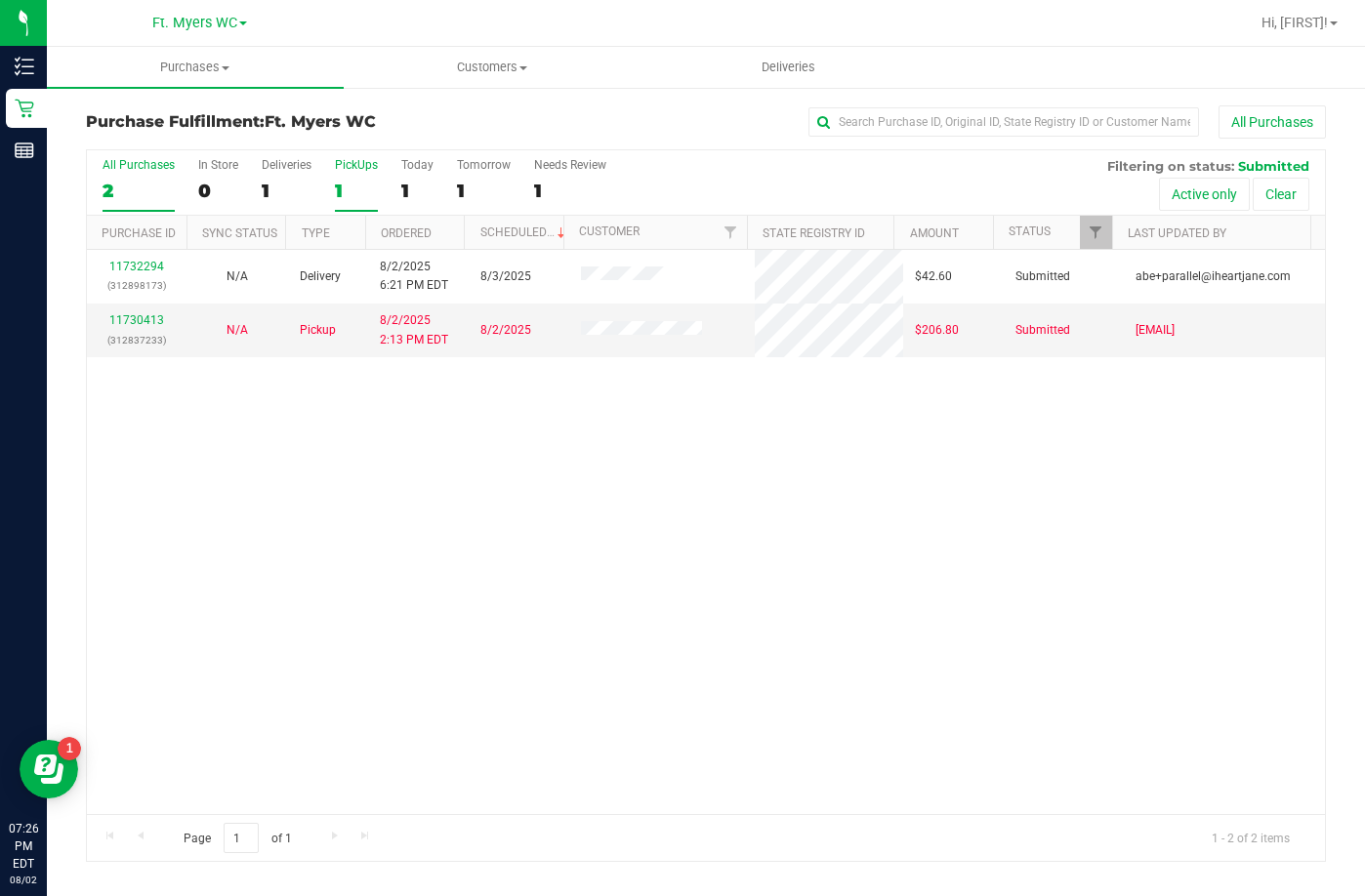 click on "1" at bounding box center [356, 190] 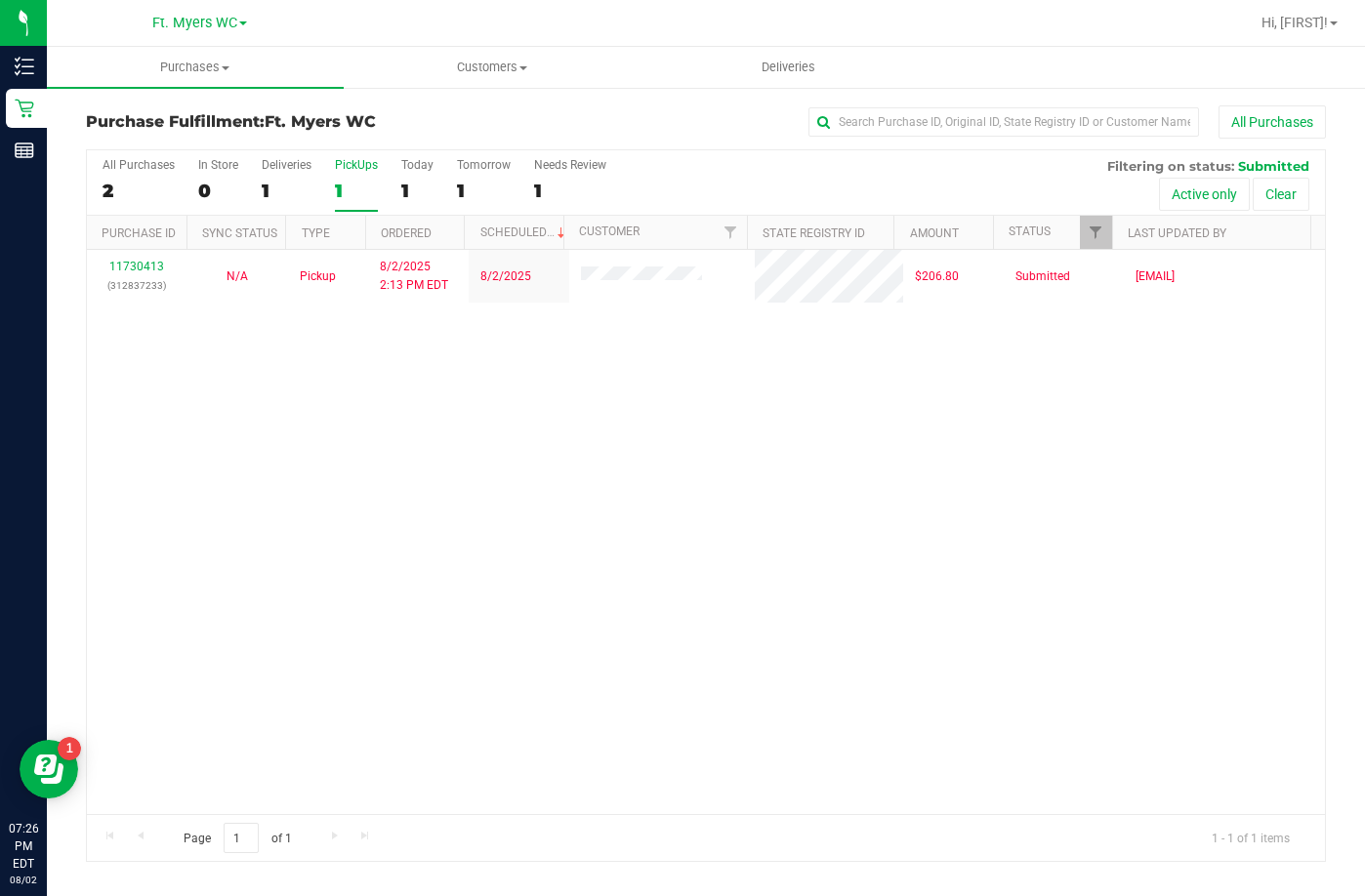 click on "PickUps
1" at bounding box center [356, 184] 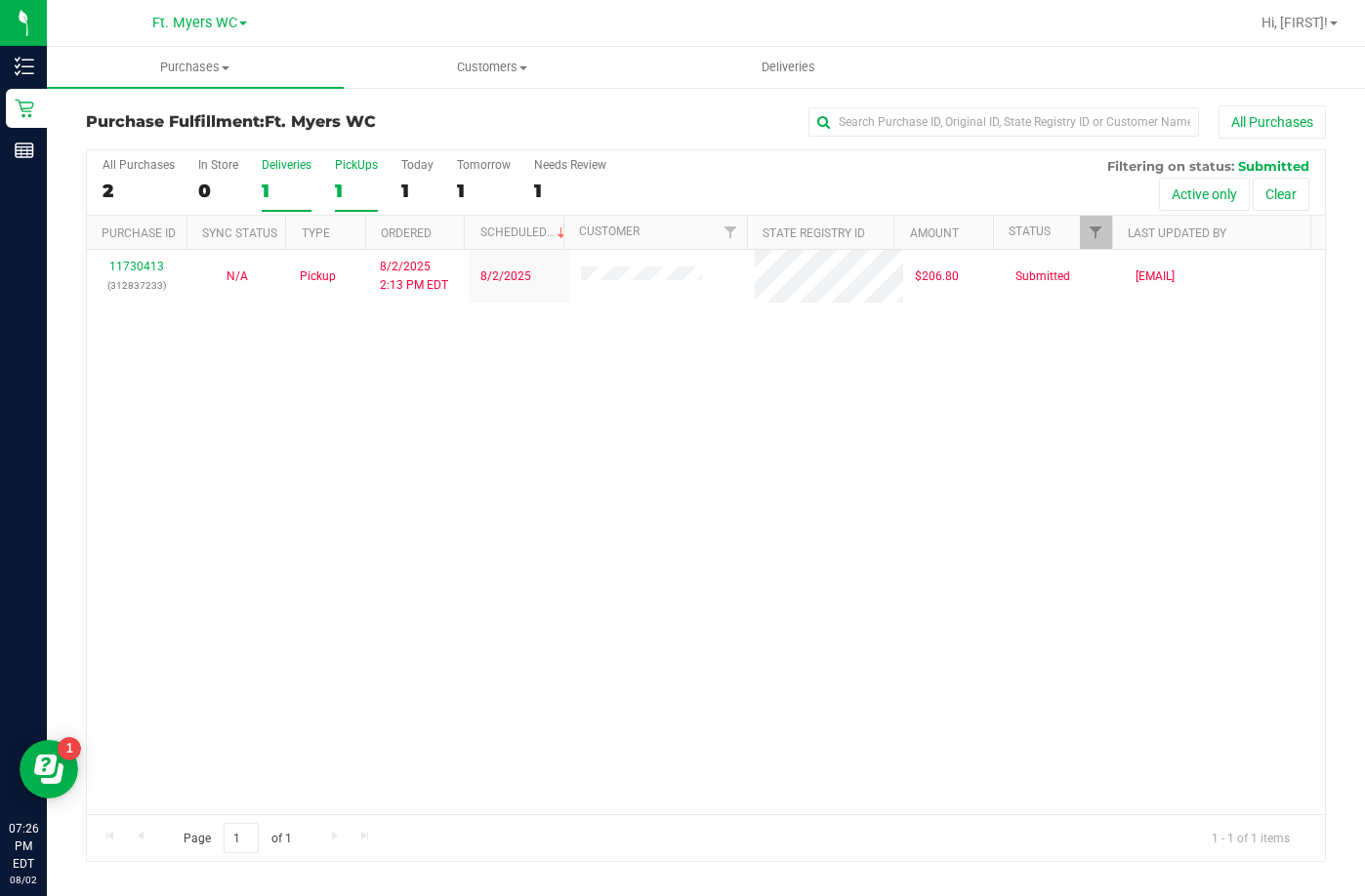 click on "Deliveries" at bounding box center [286, 165] 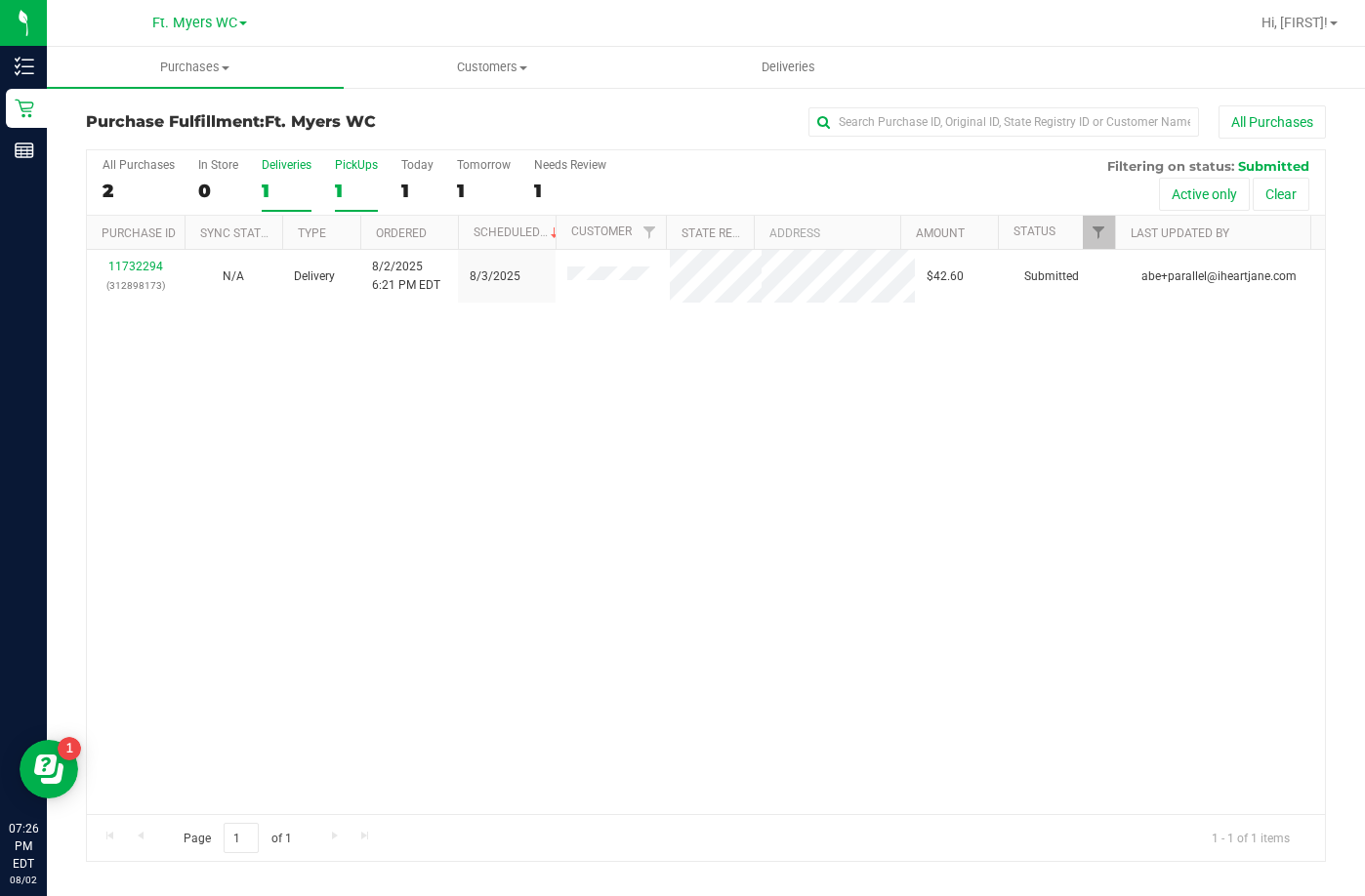 click on "PickUps" at bounding box center [356, 165] 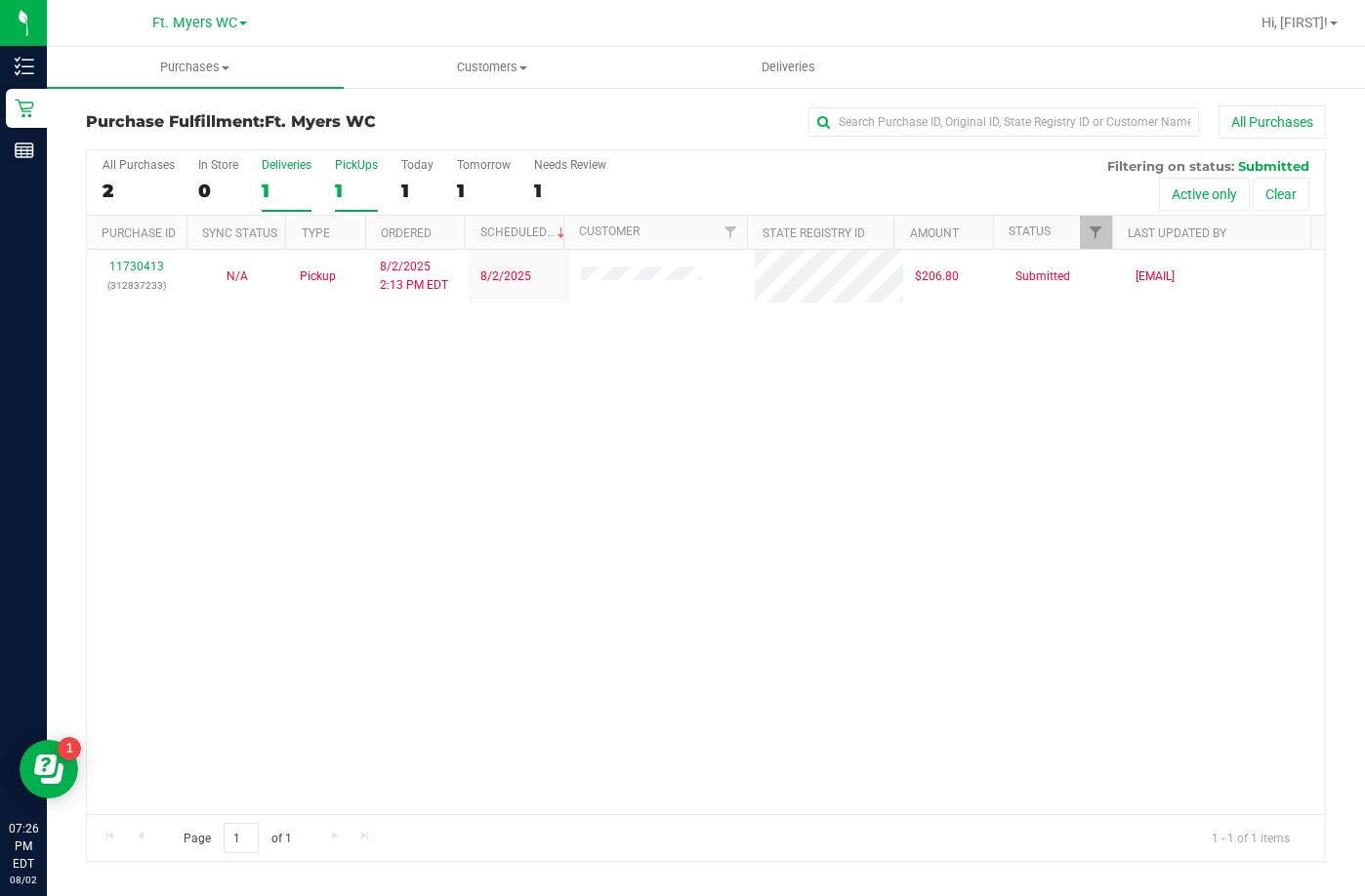 click on "Deliveries" at bounding box center [286, 165] 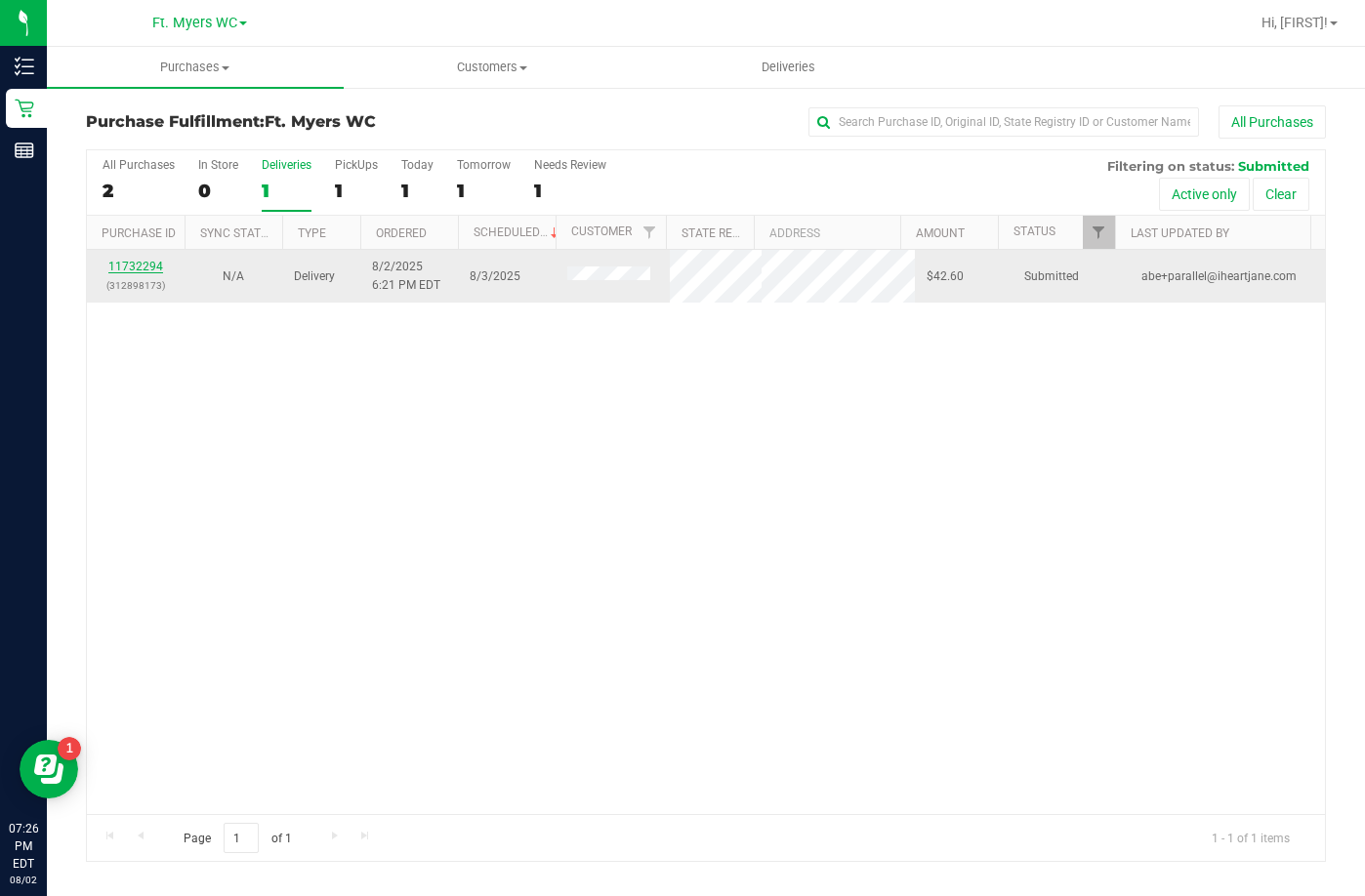 click on "11732294" at bounding box center (136, 266) 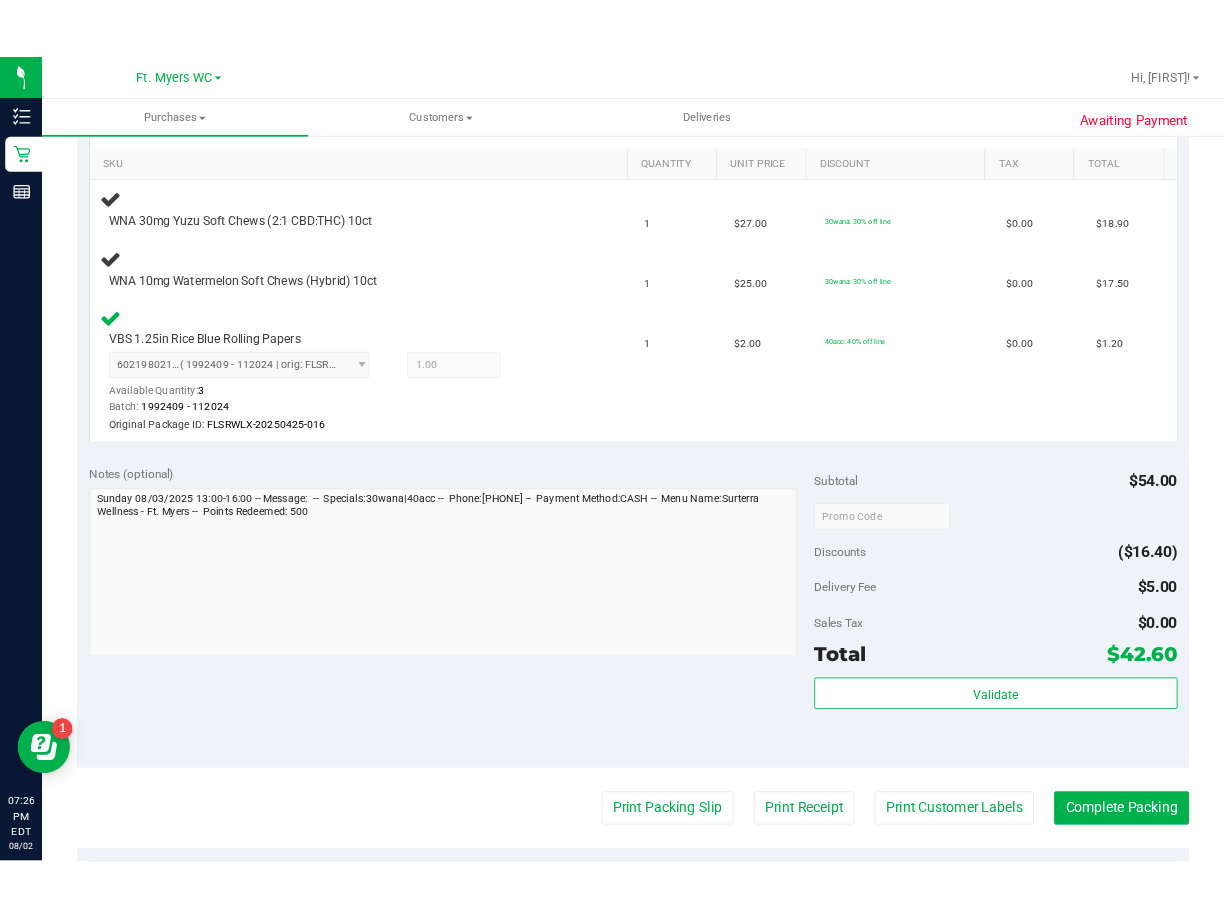scroll, scrollTop: 0, scrollLeft: 0, axis: both 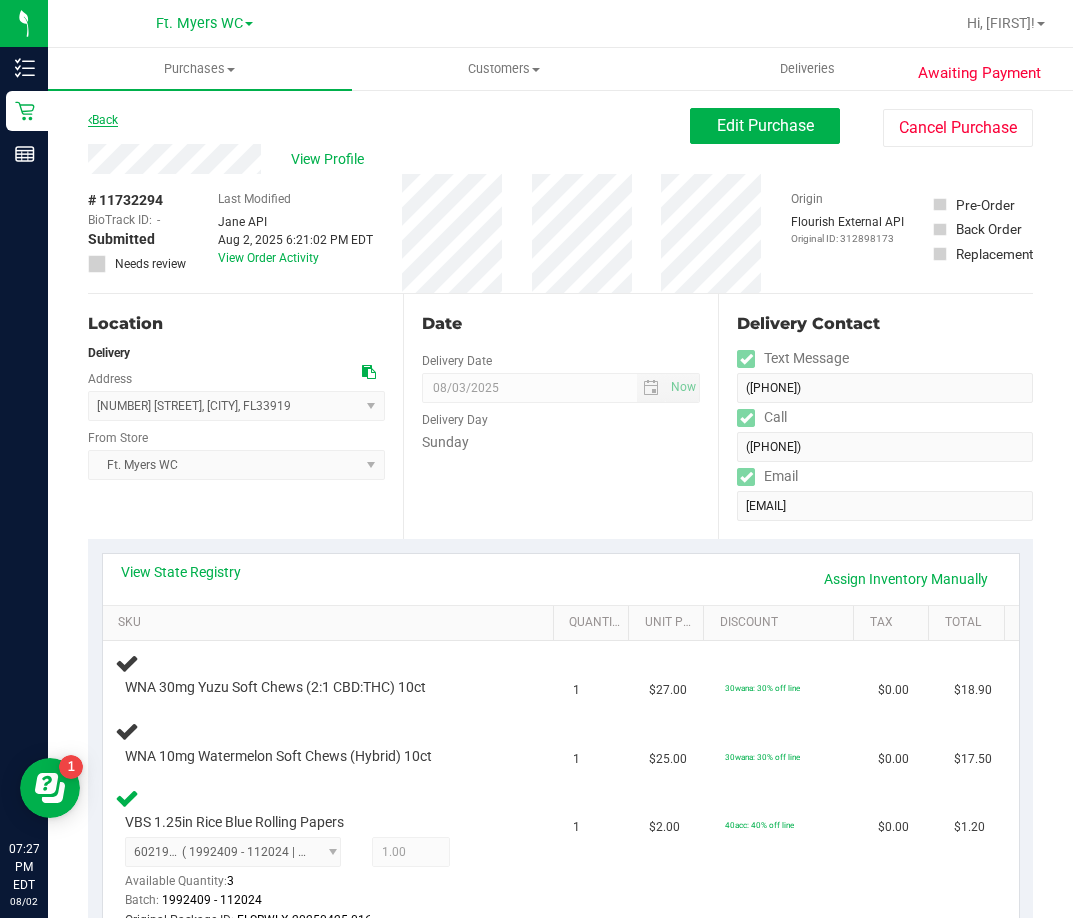 click on "Back" at bounding box center (103, 120) 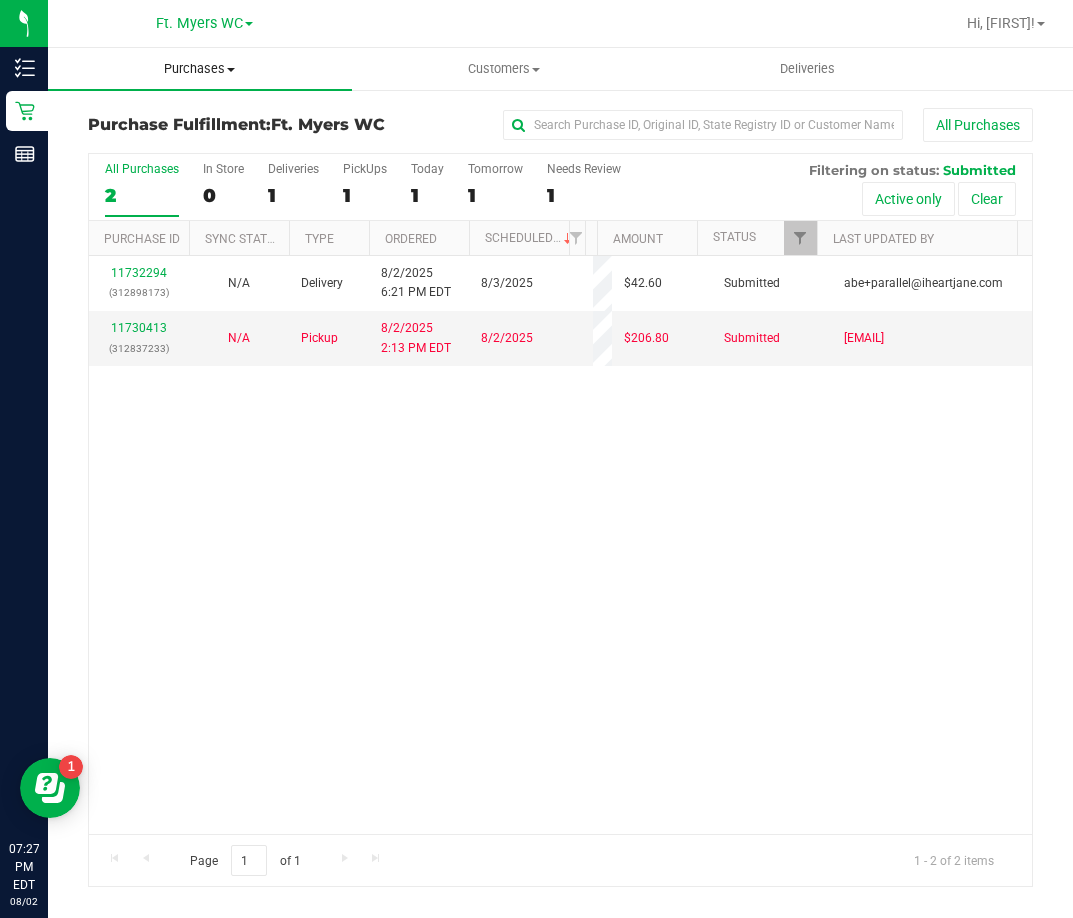 click on "Purchases" at bounding box center (200, 69) 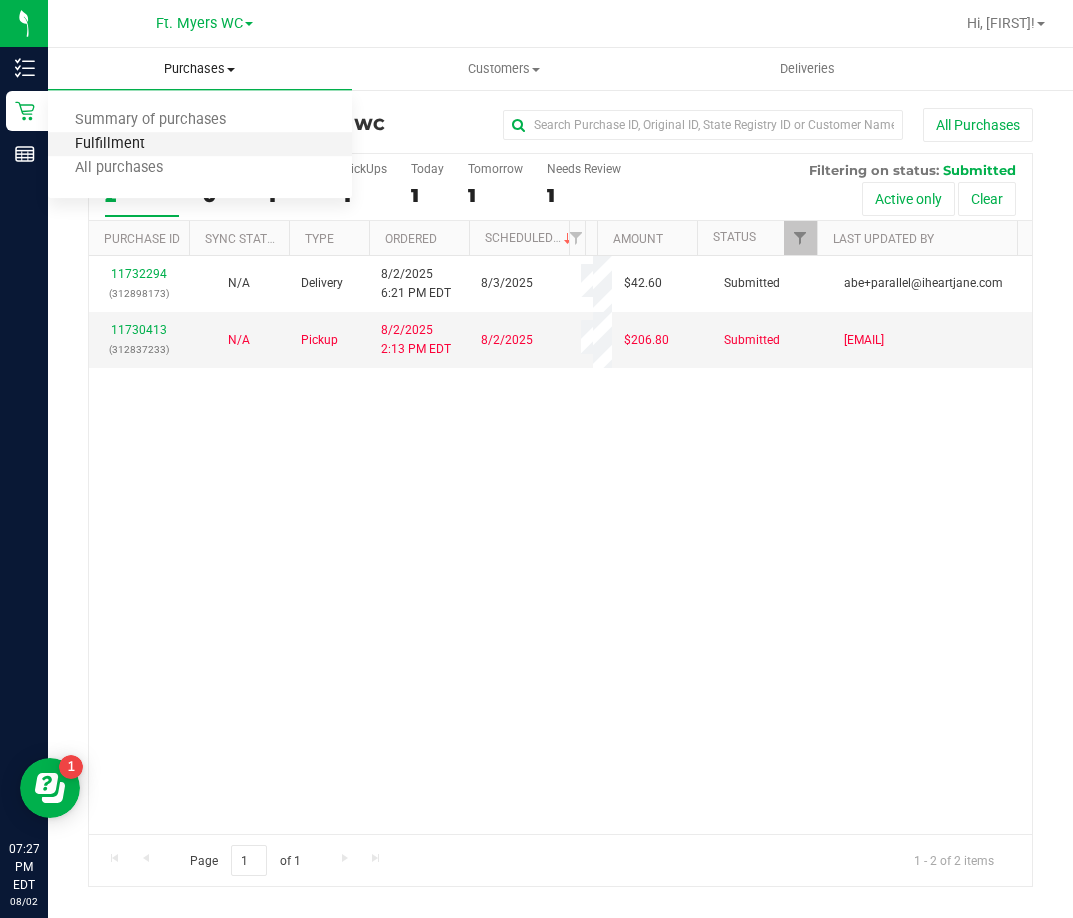 click on "Fulfillment" at bounding box center [110, 144] 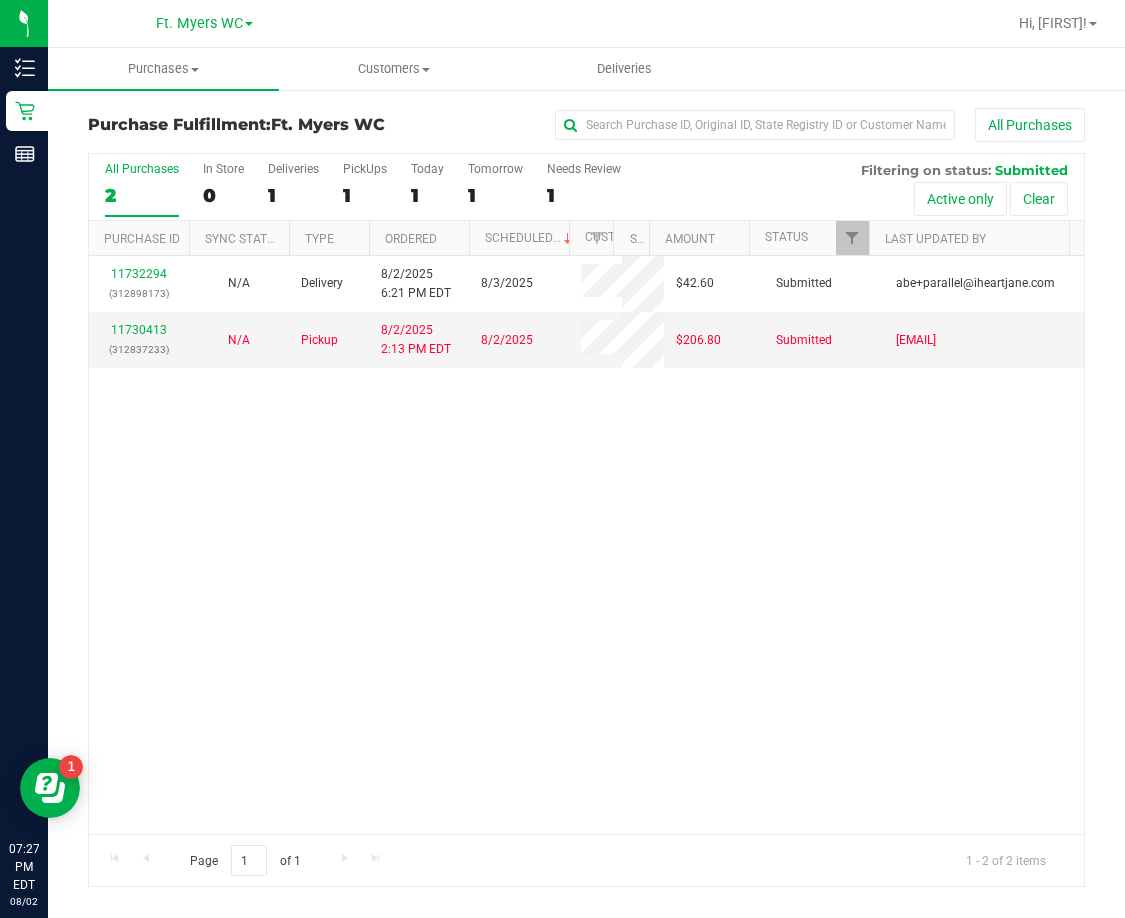 click on "11732294
(312898173)
N/A
Delivery 8/2/2025 6:21 PM EDT 8/3/2025
$42.60
Submitted [EMAIL]
11730413
(312837233)
N/A
Pickup 8/2/2025 2:13 PM EDT 8/2/2025
$206.80
Submitted [EMAIL]" at bounding box center (586, 545) 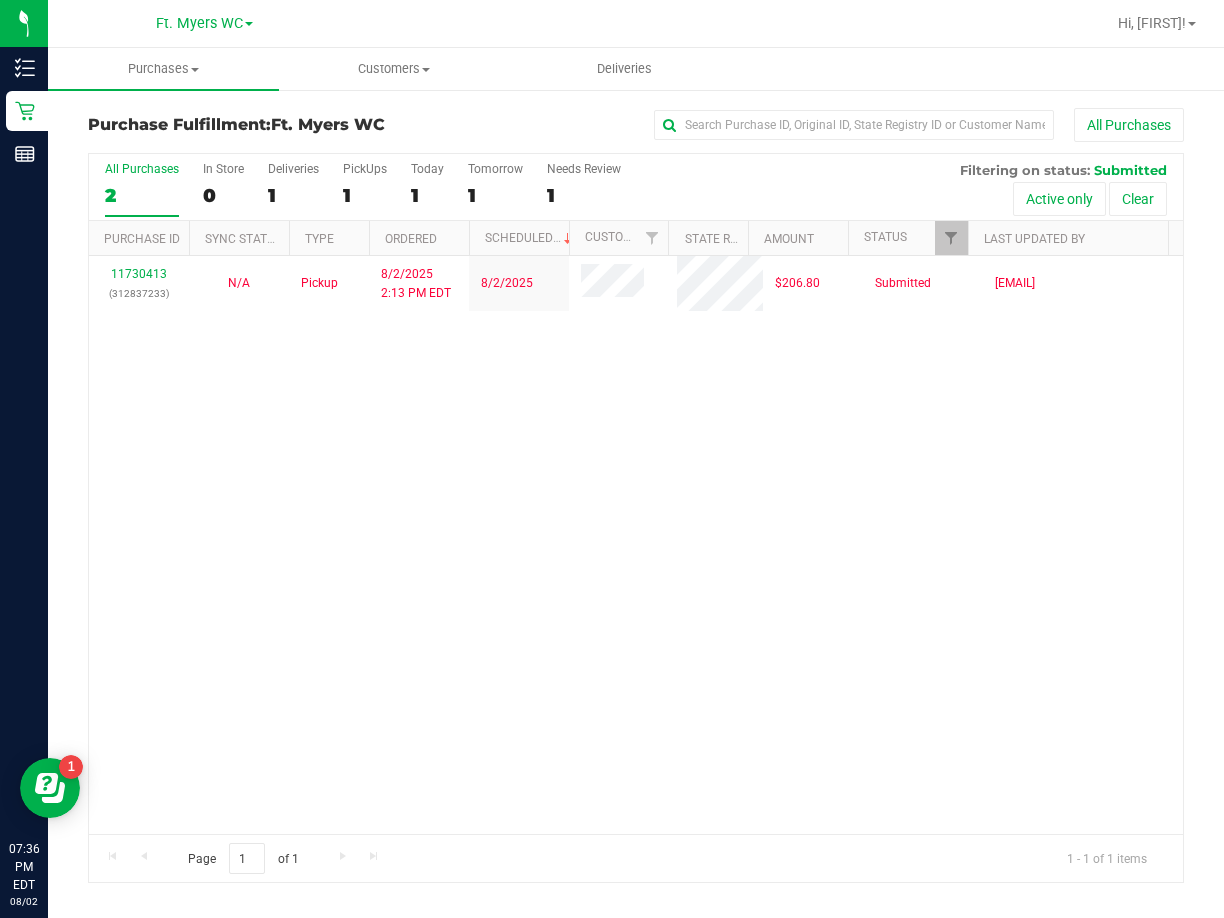 click on "11730413
(312837233)
N/A
Pickup 8/2/2025 2:13 PM EDT 8/2/2025
$206.80
Submitted [EMAIL]" at bounding box center (636, 545) 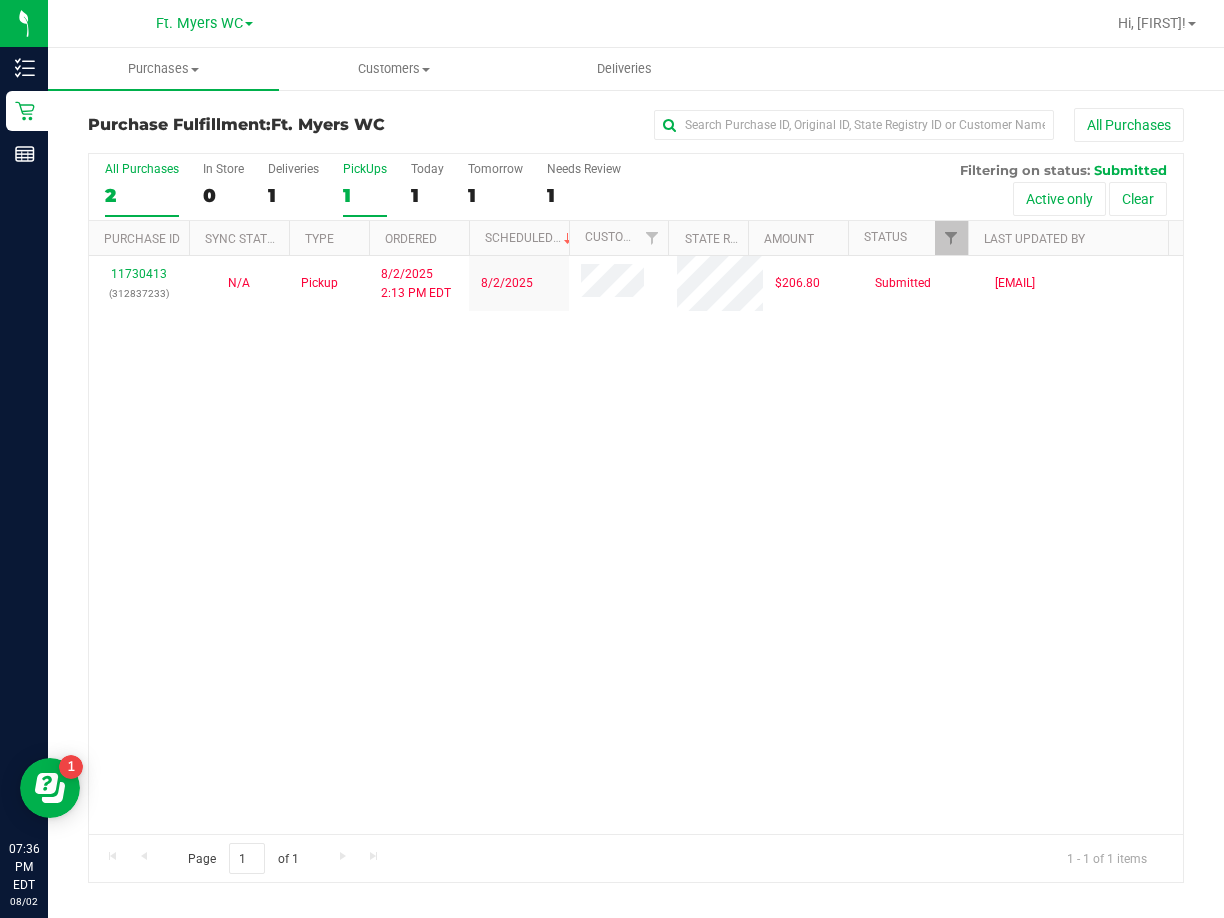 click on "1" at bounding box center (365, 195) 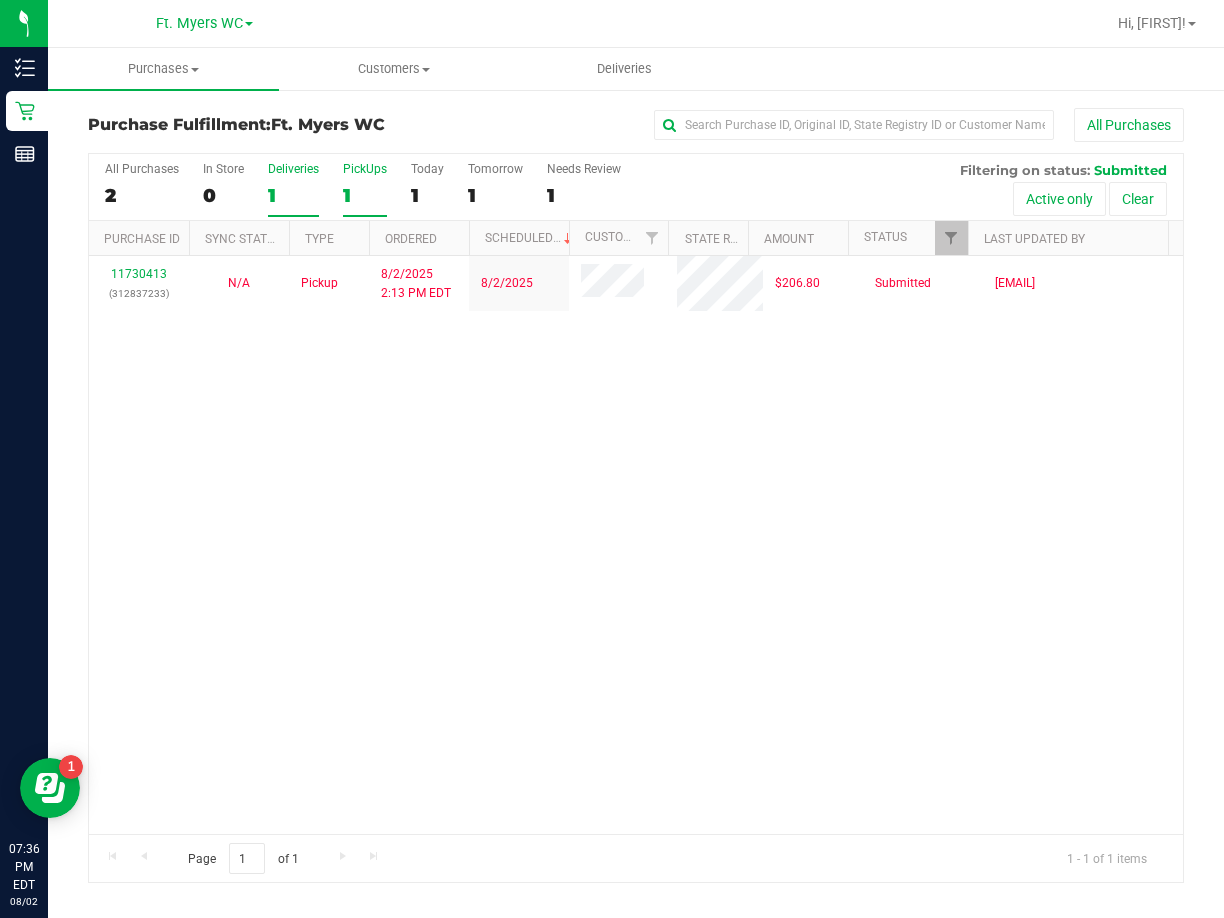 click on "Deliveries" at bounding box center (293, 169) 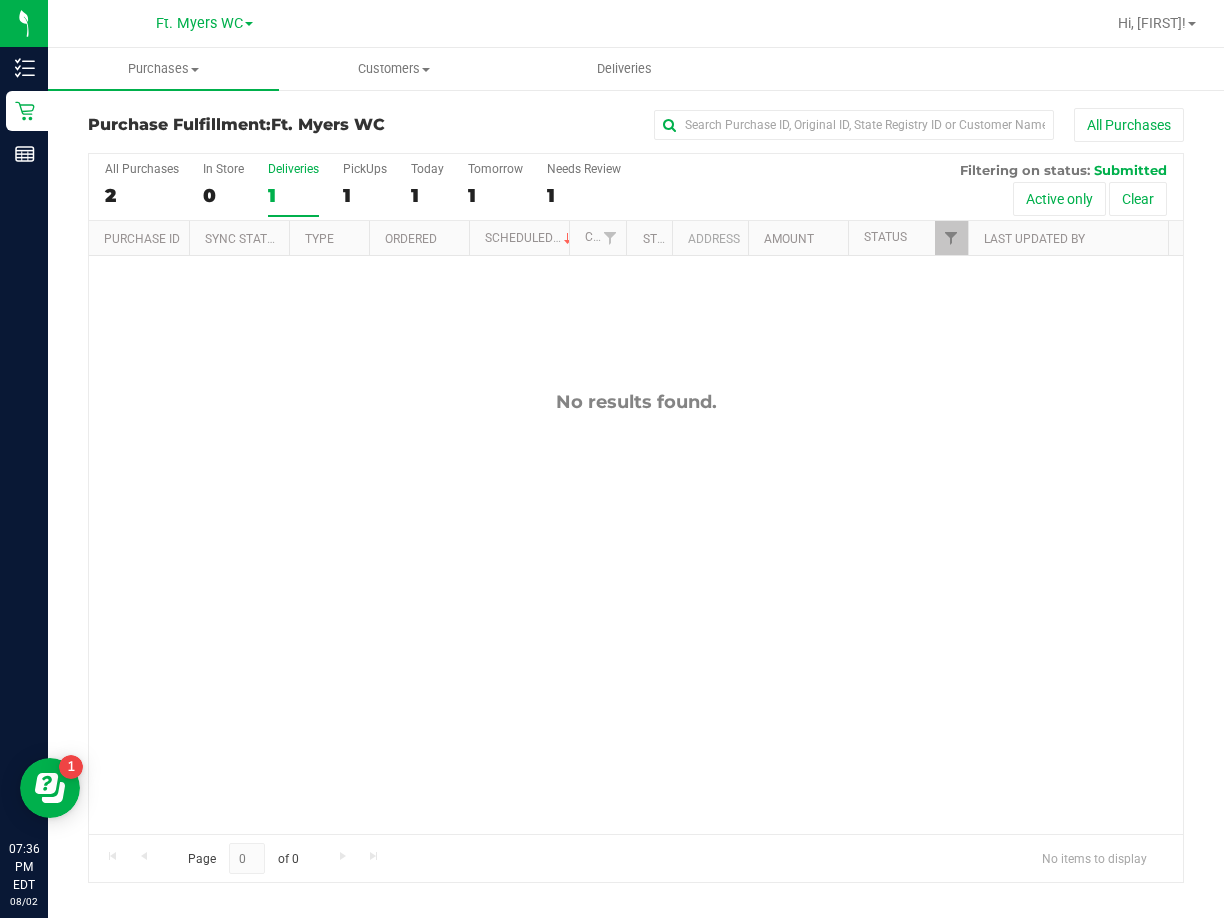 click on "All Purchases
2
In Store
0
Deliveries
1
PickUps
1
Today
1
Tomorrow
1
Needs Review
1
Filtering on status:
Submitted
Active only
Clear" at bounding box center [636, 187] 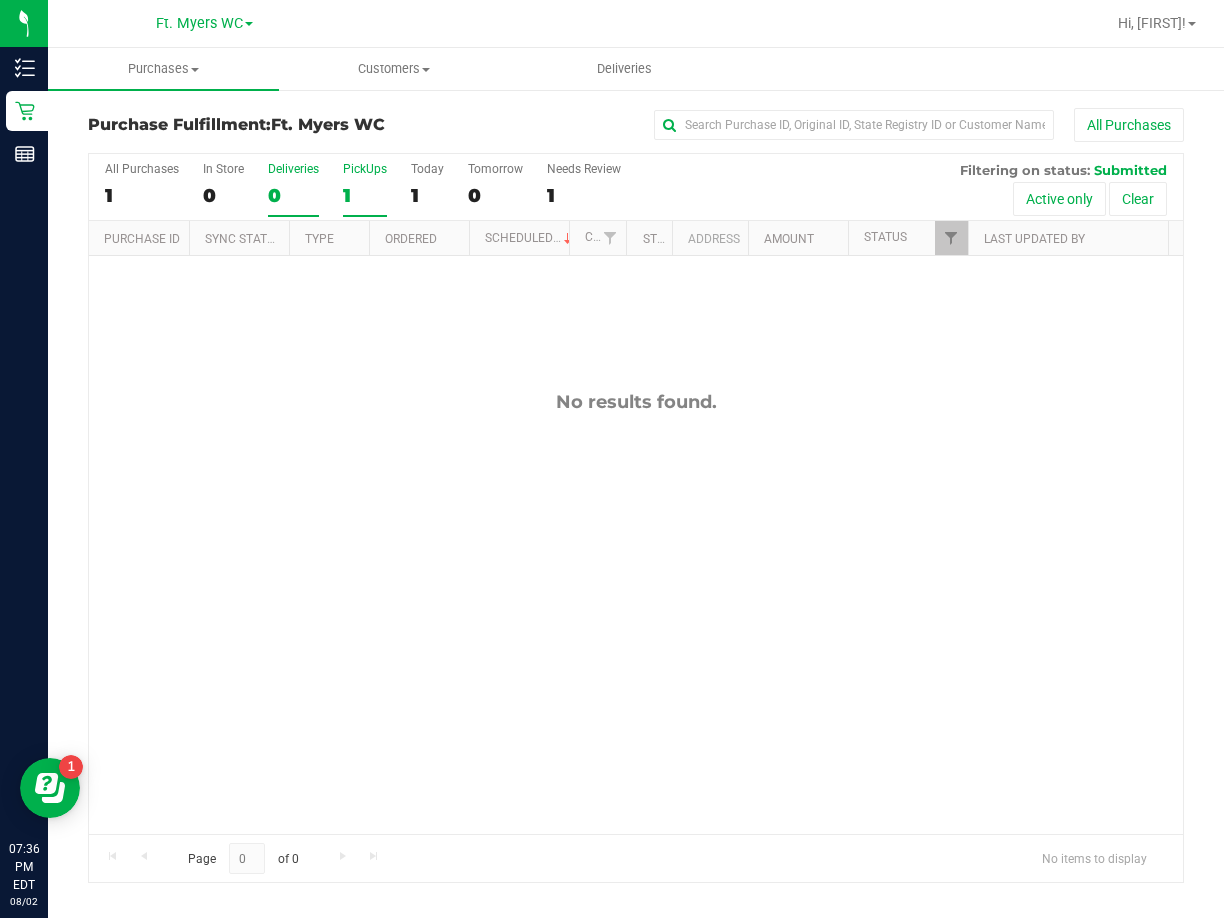 click on "PickUps
1" at bounding box center [365, 189] 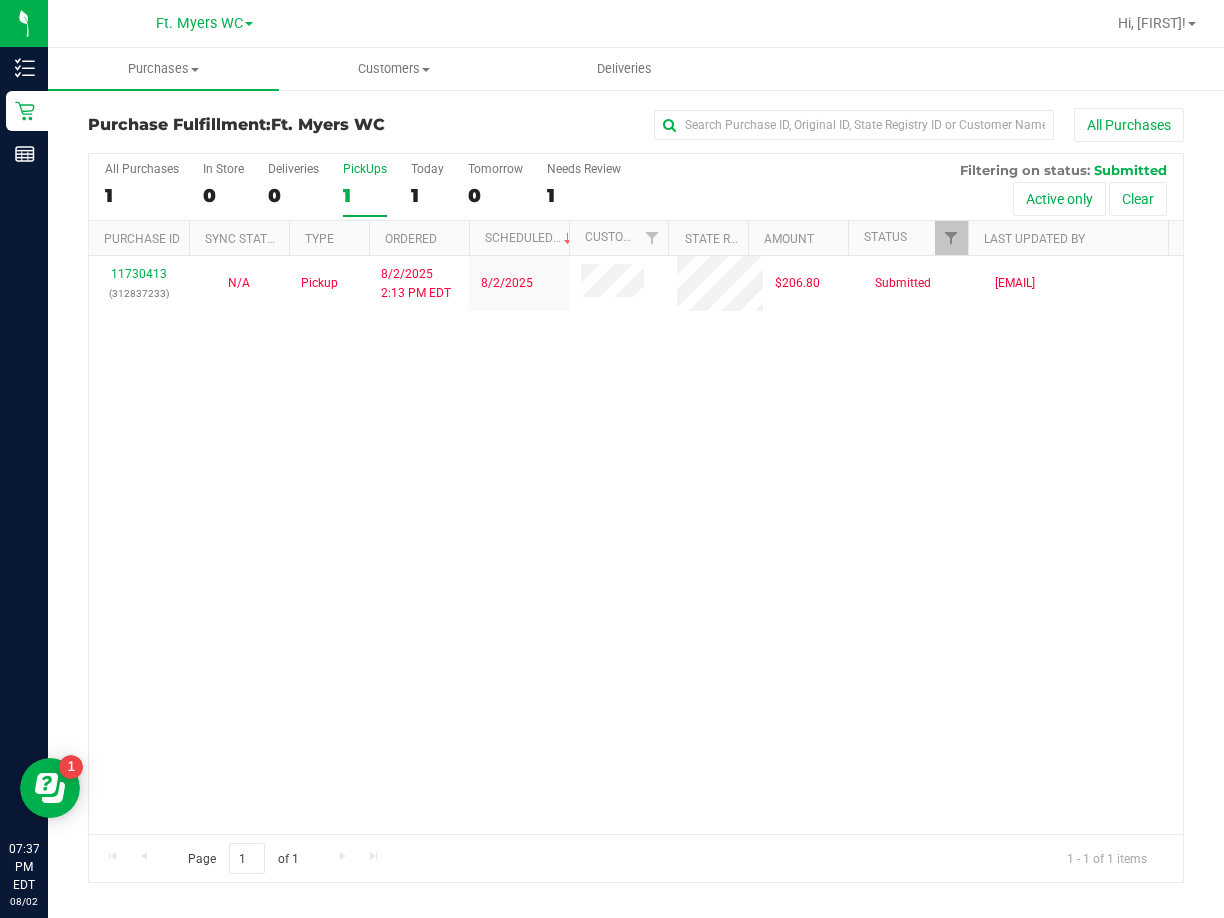 click on "11730413
(312837233)
N/A
Pickup 8/2/2025 2:13 PM EDT 8/2/2025
$206.80
Submitted [EMAIL]" at bounding box center (636, 545) 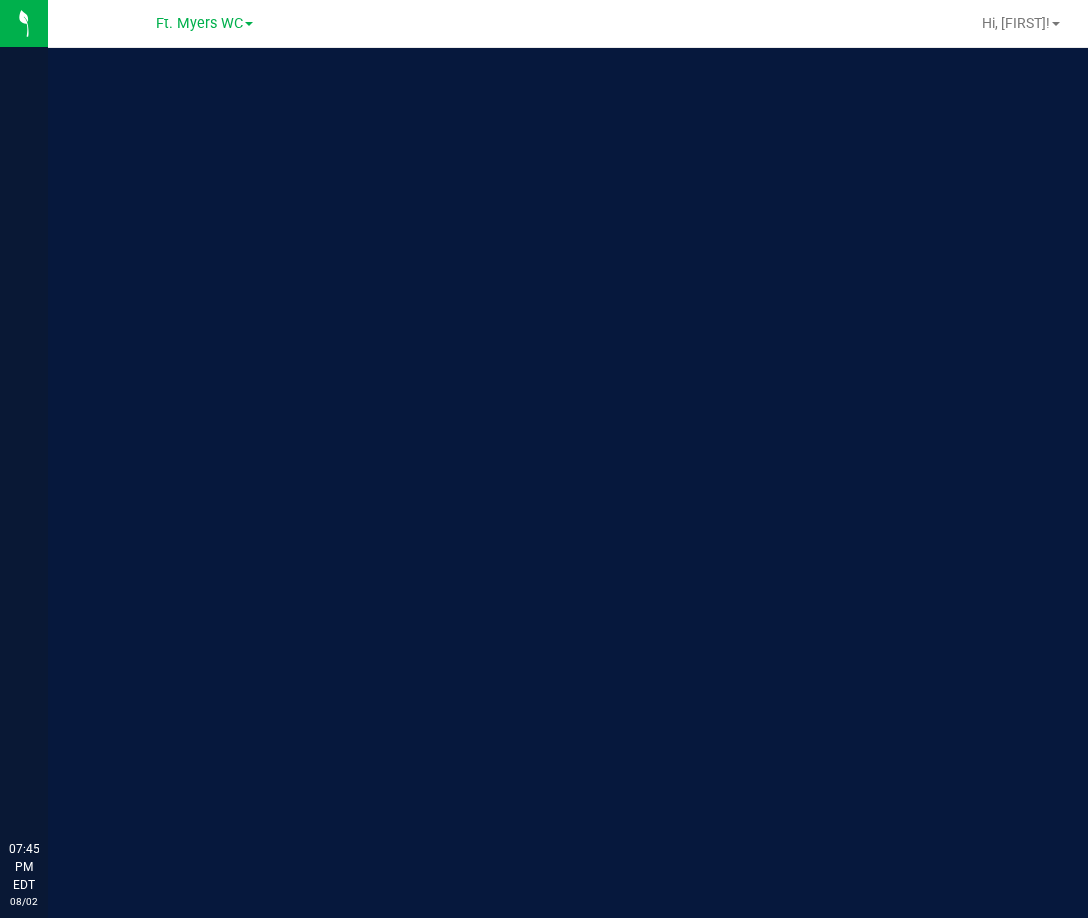 scroll, scrollTop: 0, scrollLeft: 0, axis: both 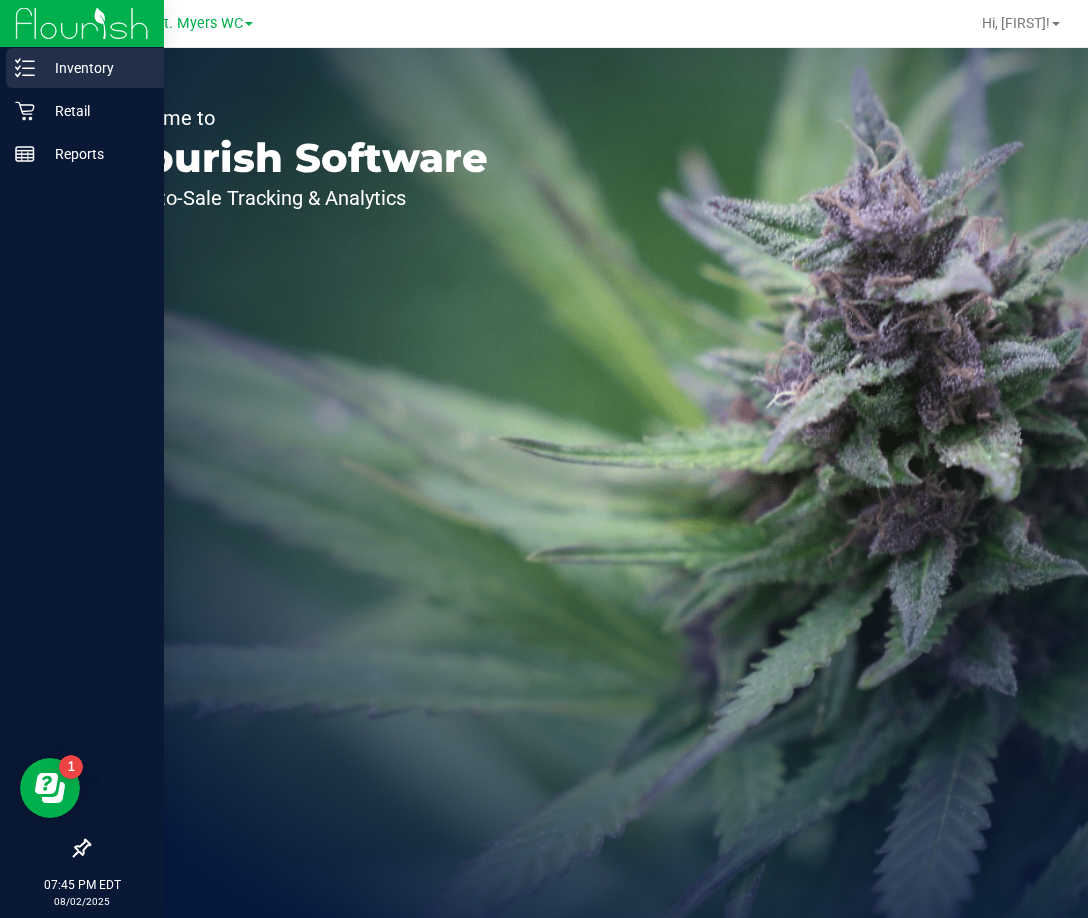 click on "Inventory" at bounding box center (95, 68) 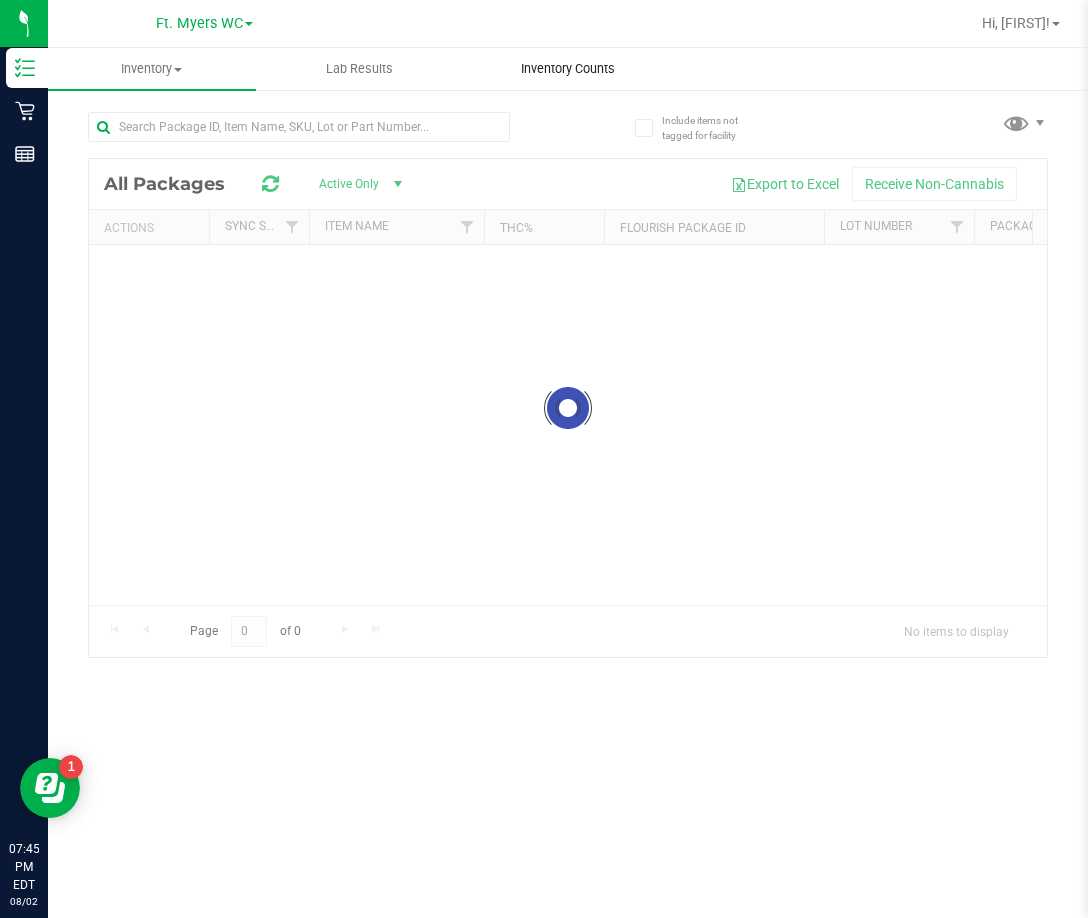 click on "Inventory Counts" at bounding box center (568, 69) 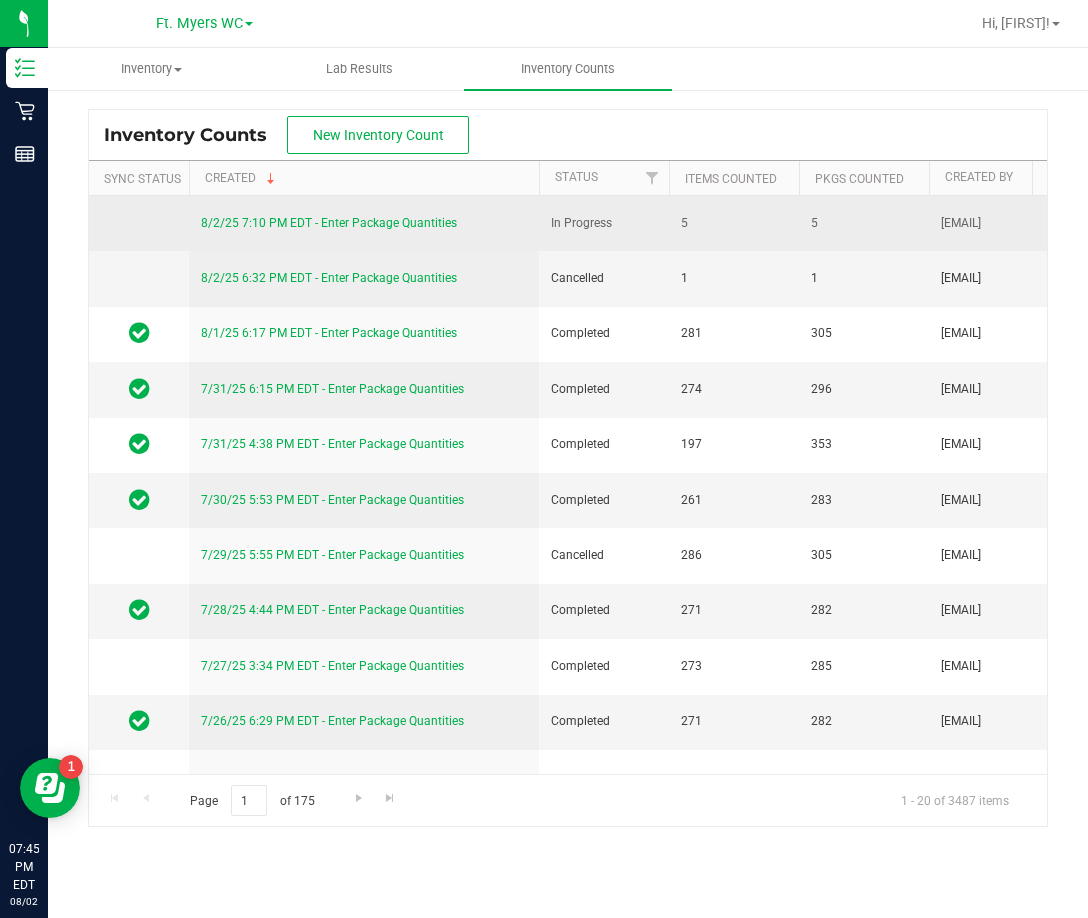 click on "8/2/25 7:10 PM EDT - Enter Package Quantities" at bounding box center (329, 223) 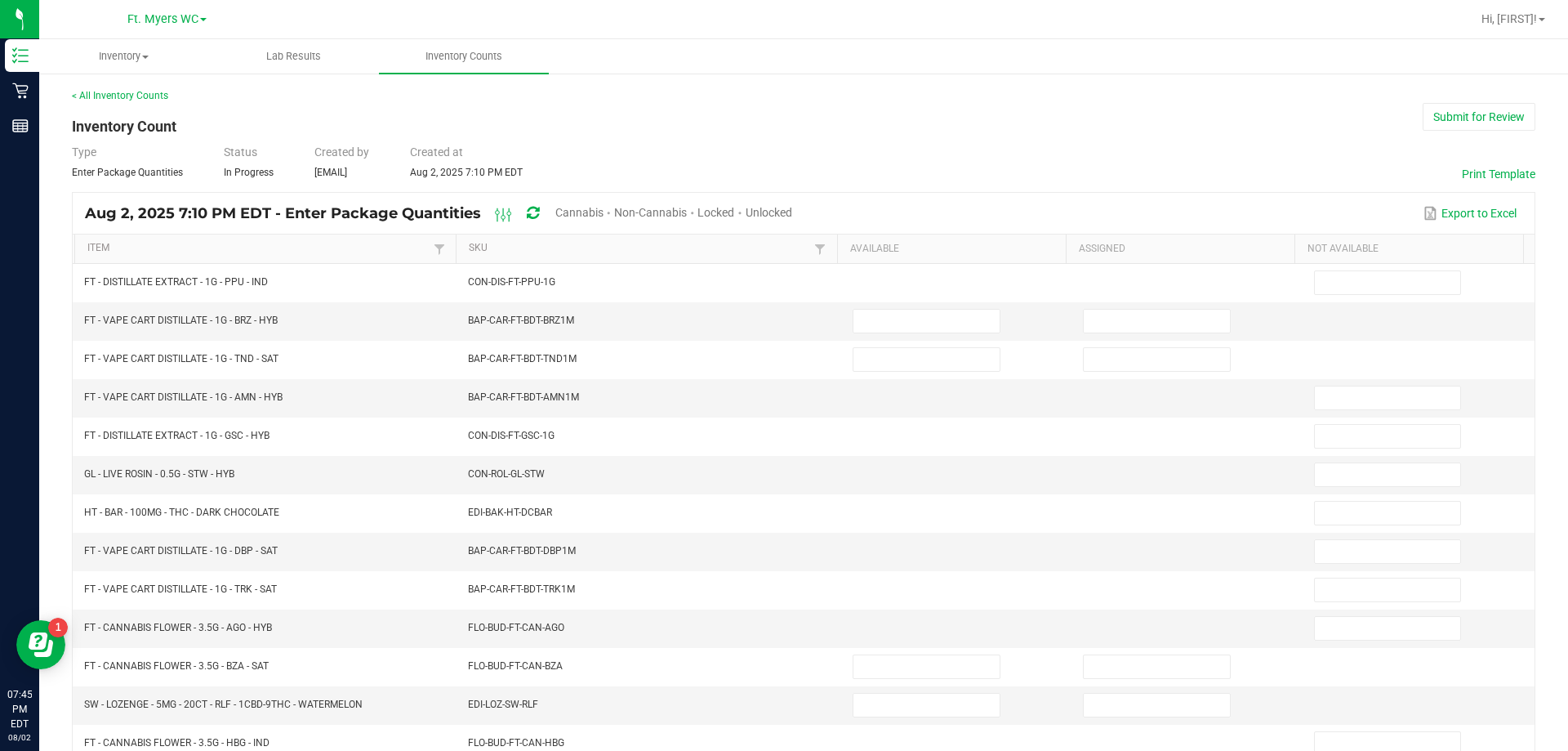 click on "Unlocked" at bounding box center (768, 212) 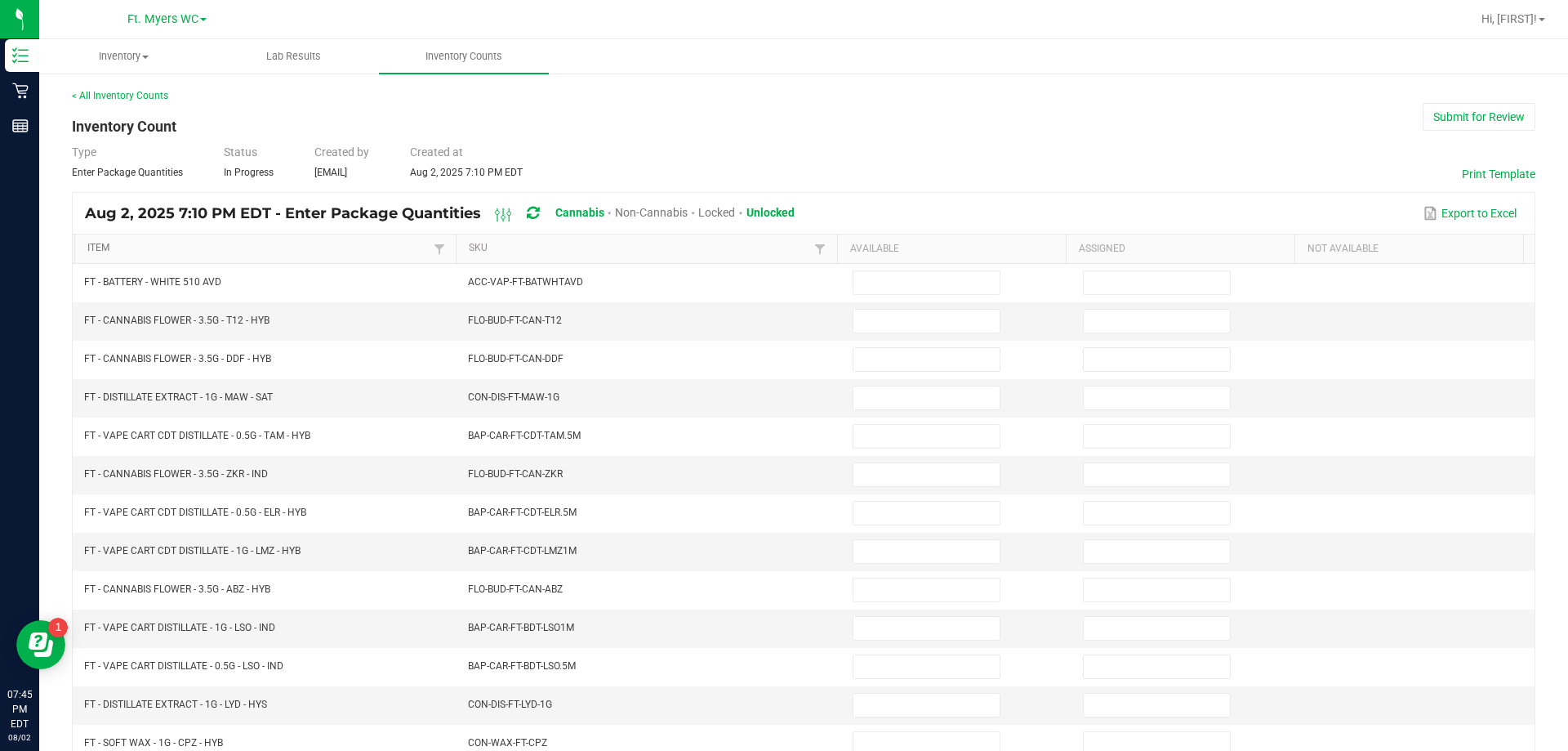 click on "Item" at bounding box center [258, 248] 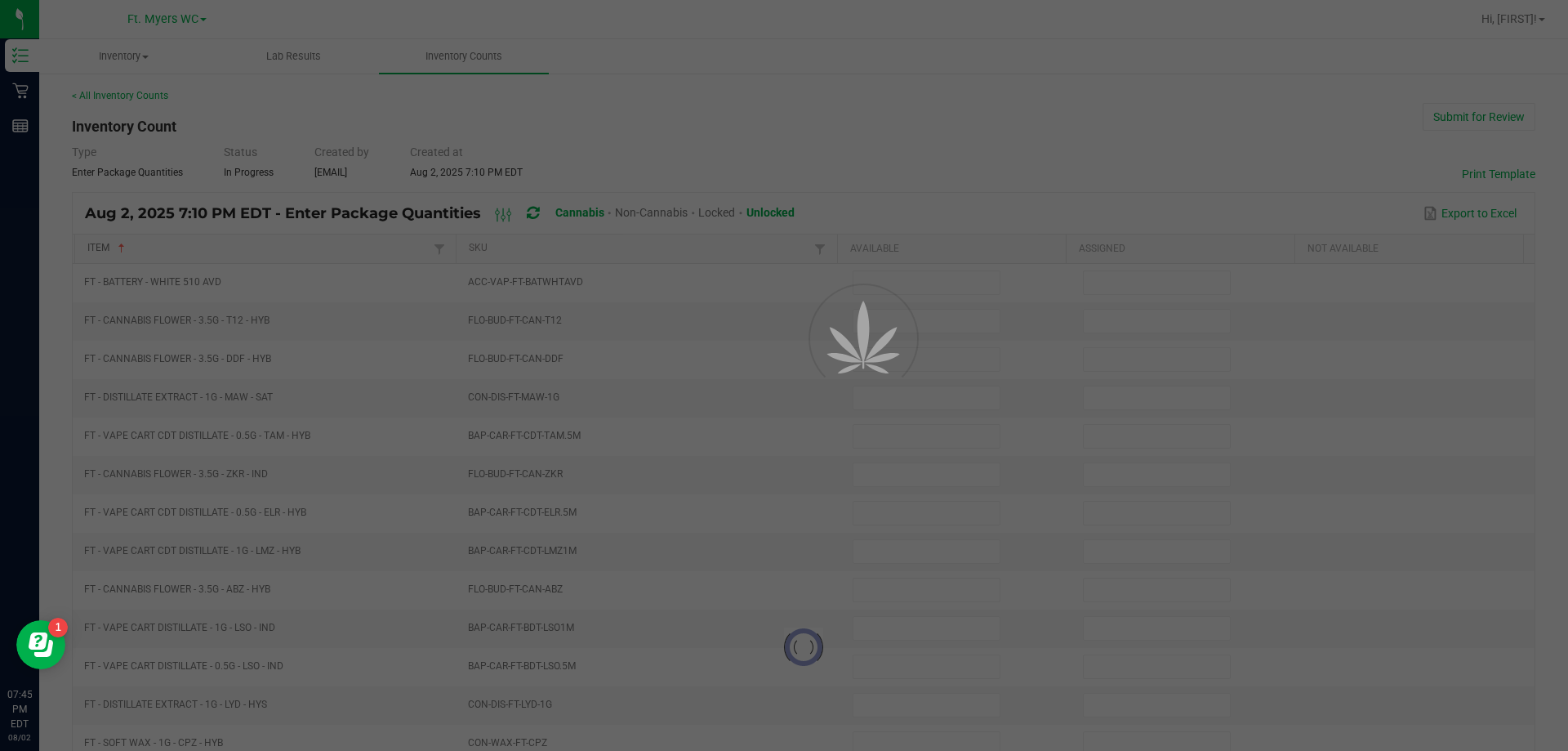 type on "3" 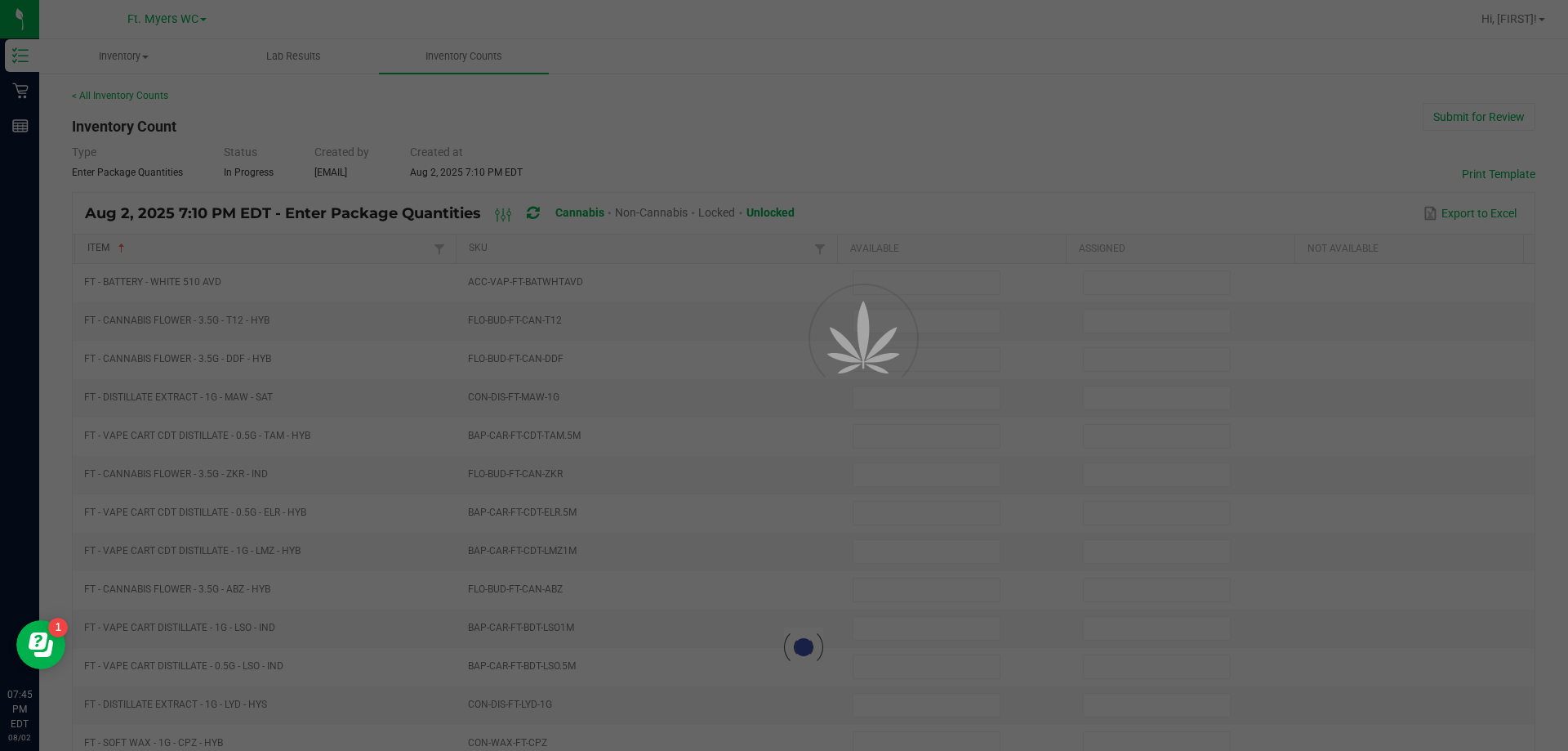 type on "20" 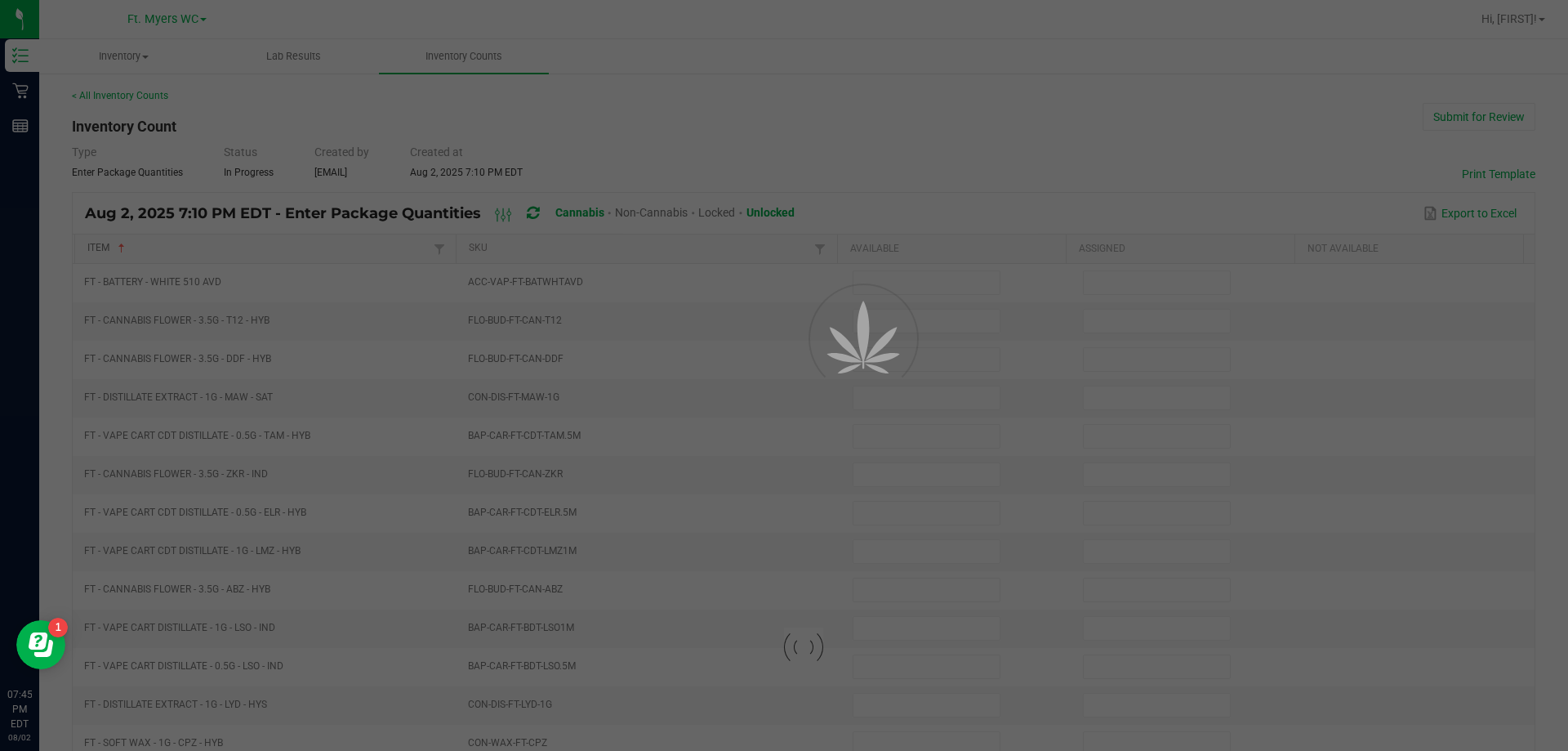 type on "5" 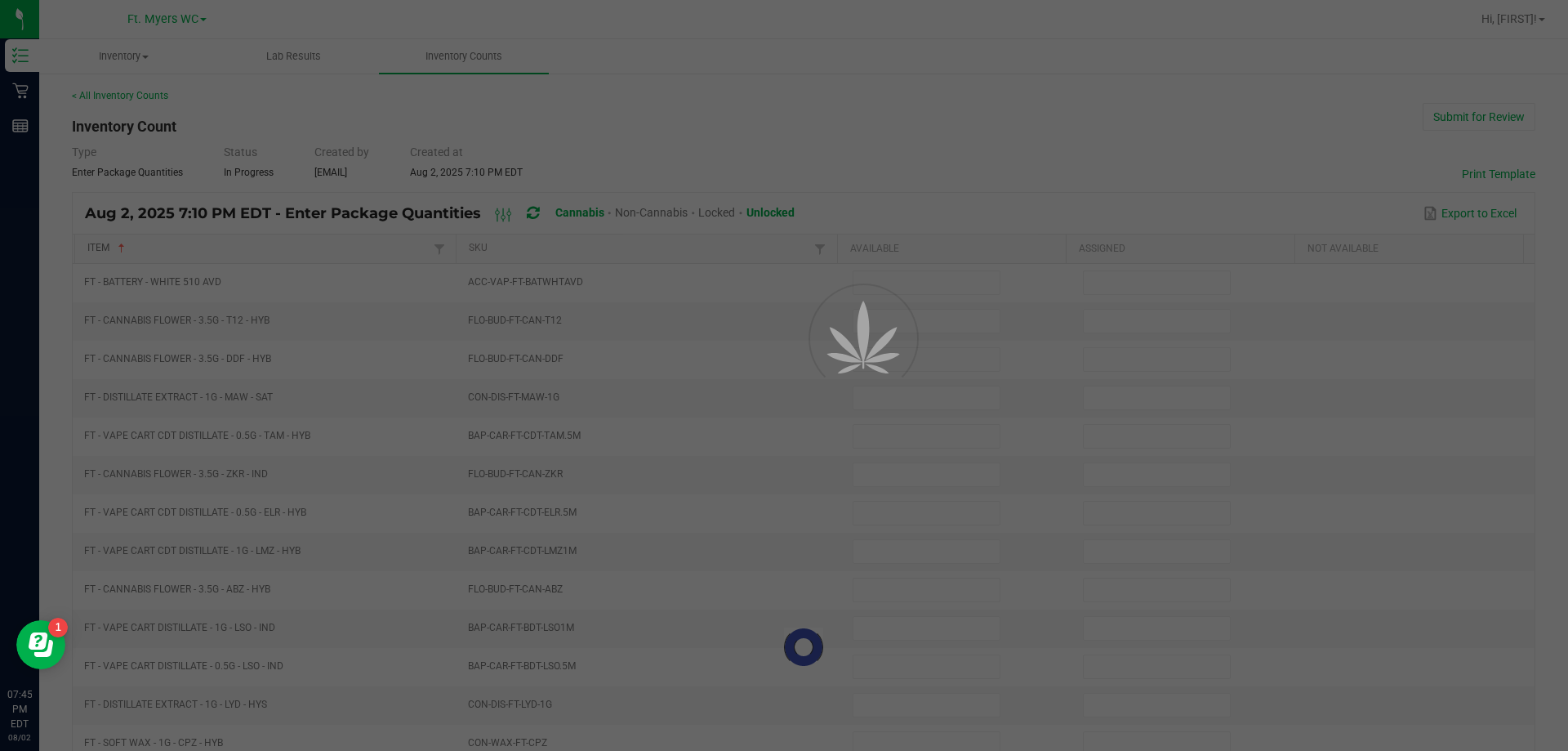 type on "7" 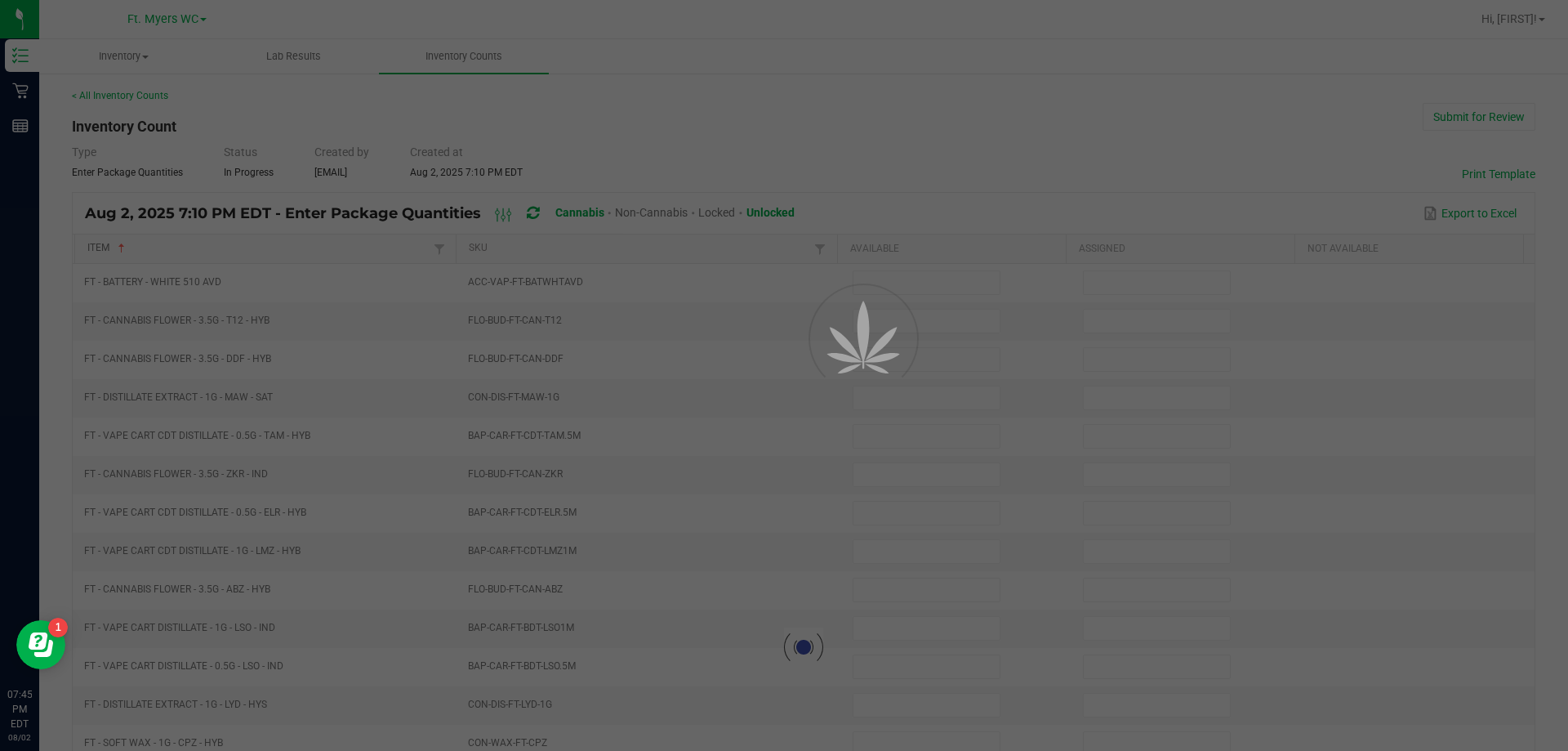 type on "20" 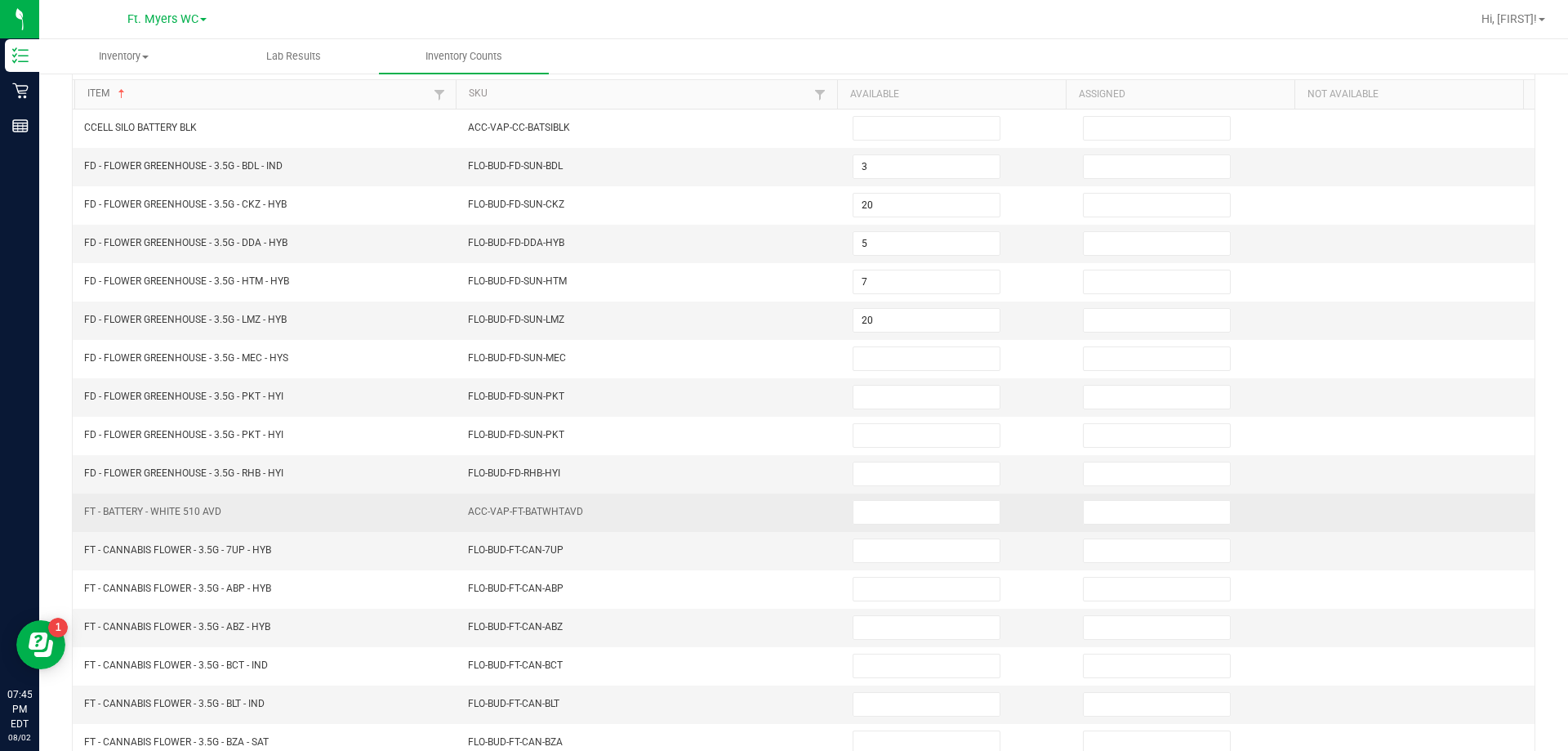 scroll, scrollTop: 339, scrollLeft: 0, axis: vertical 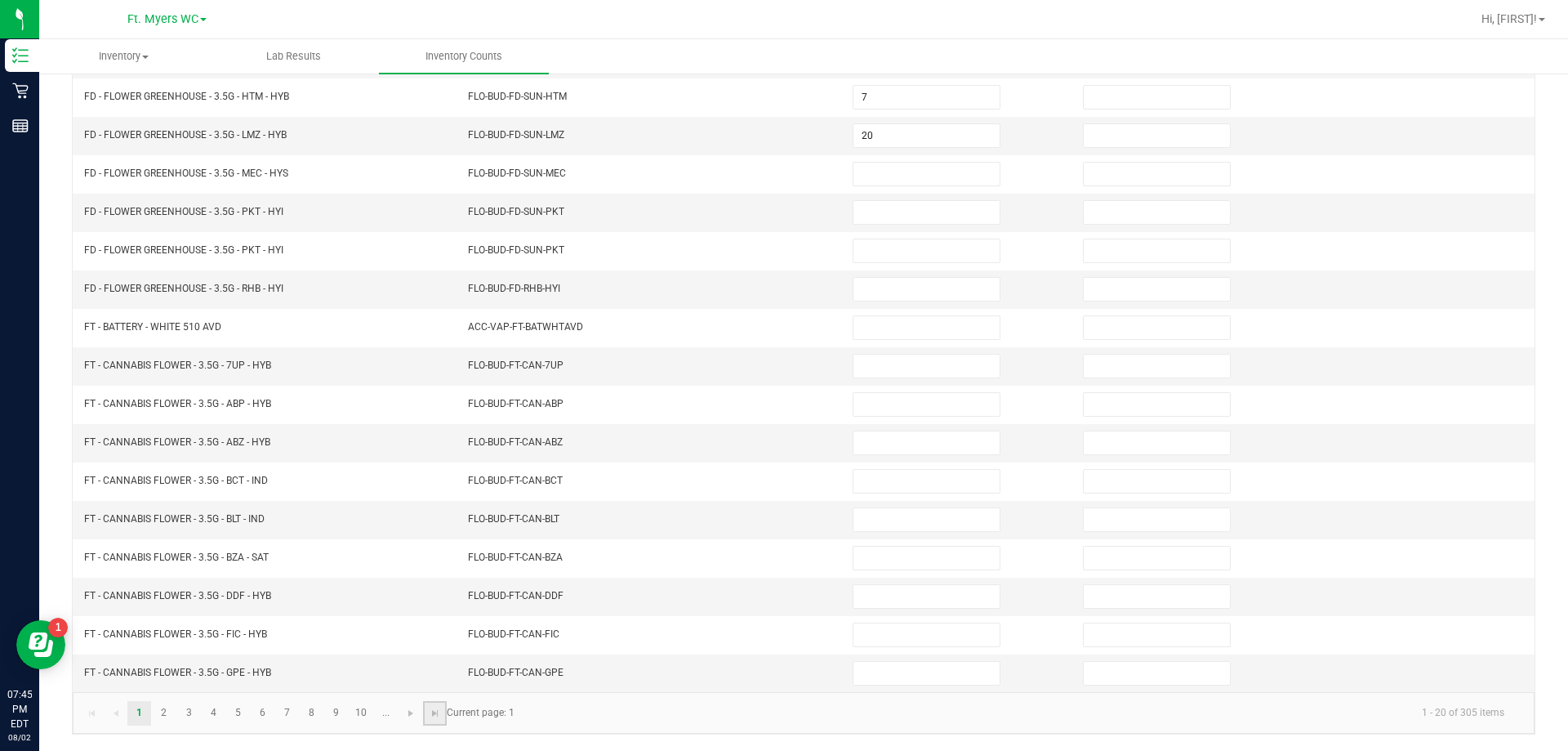 click 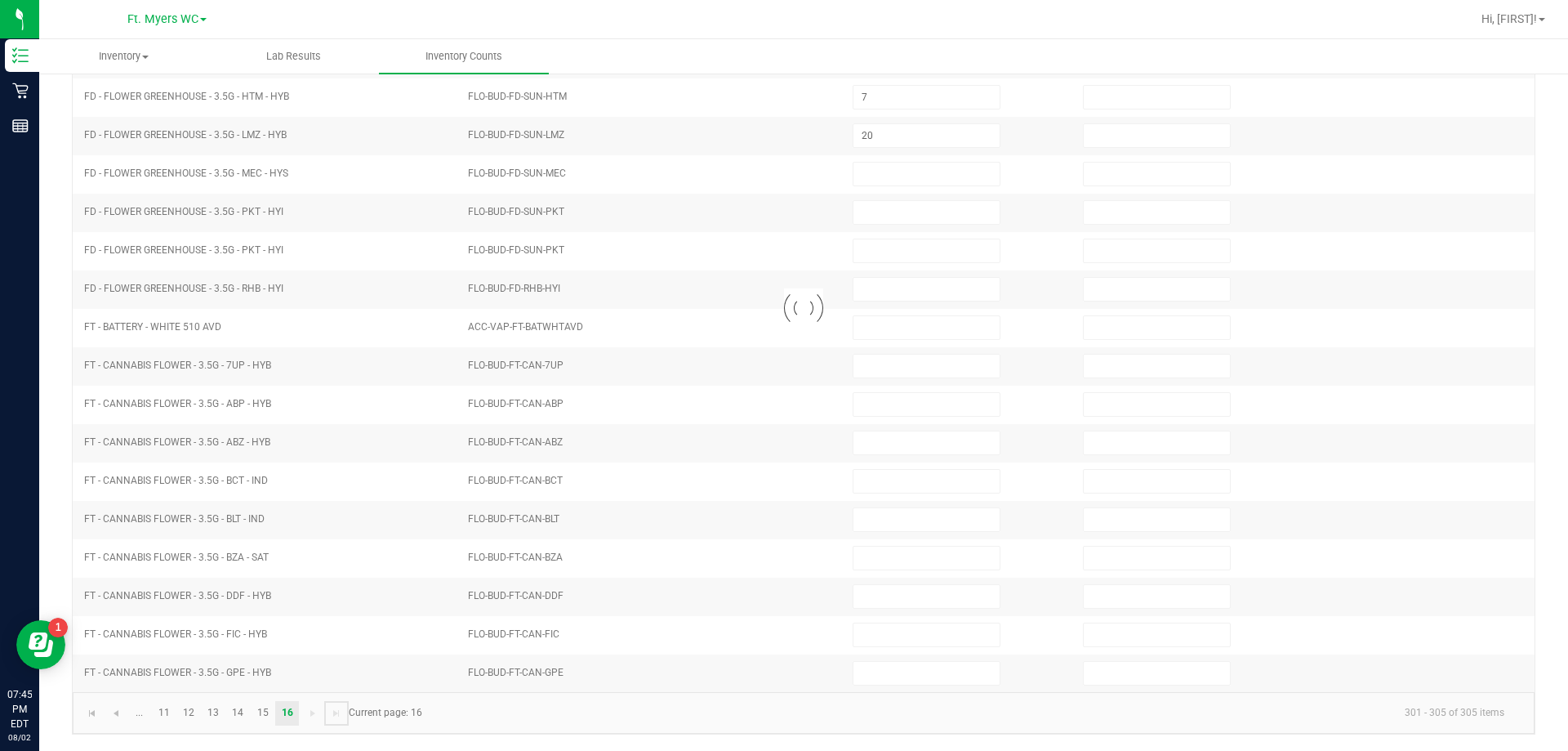 type 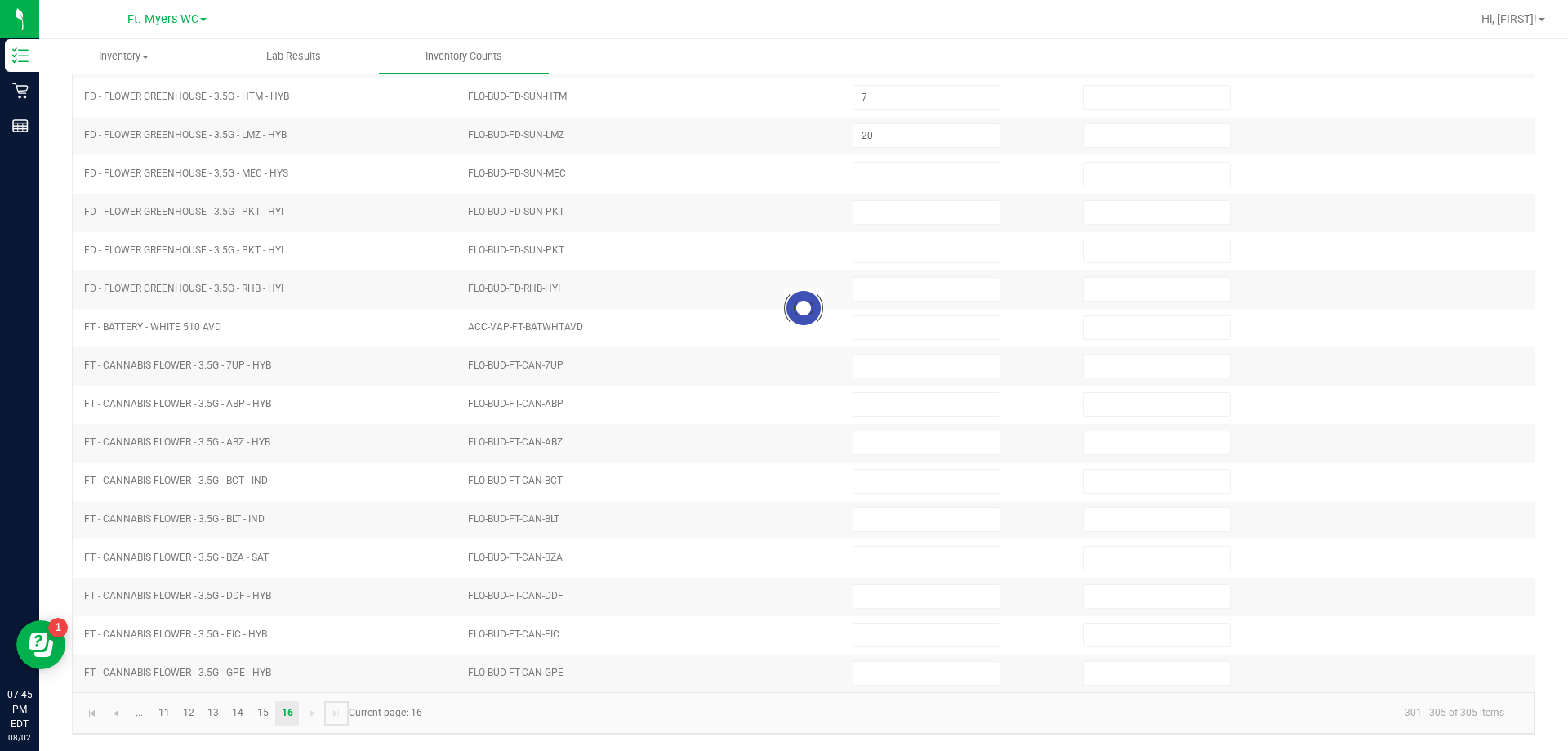 type 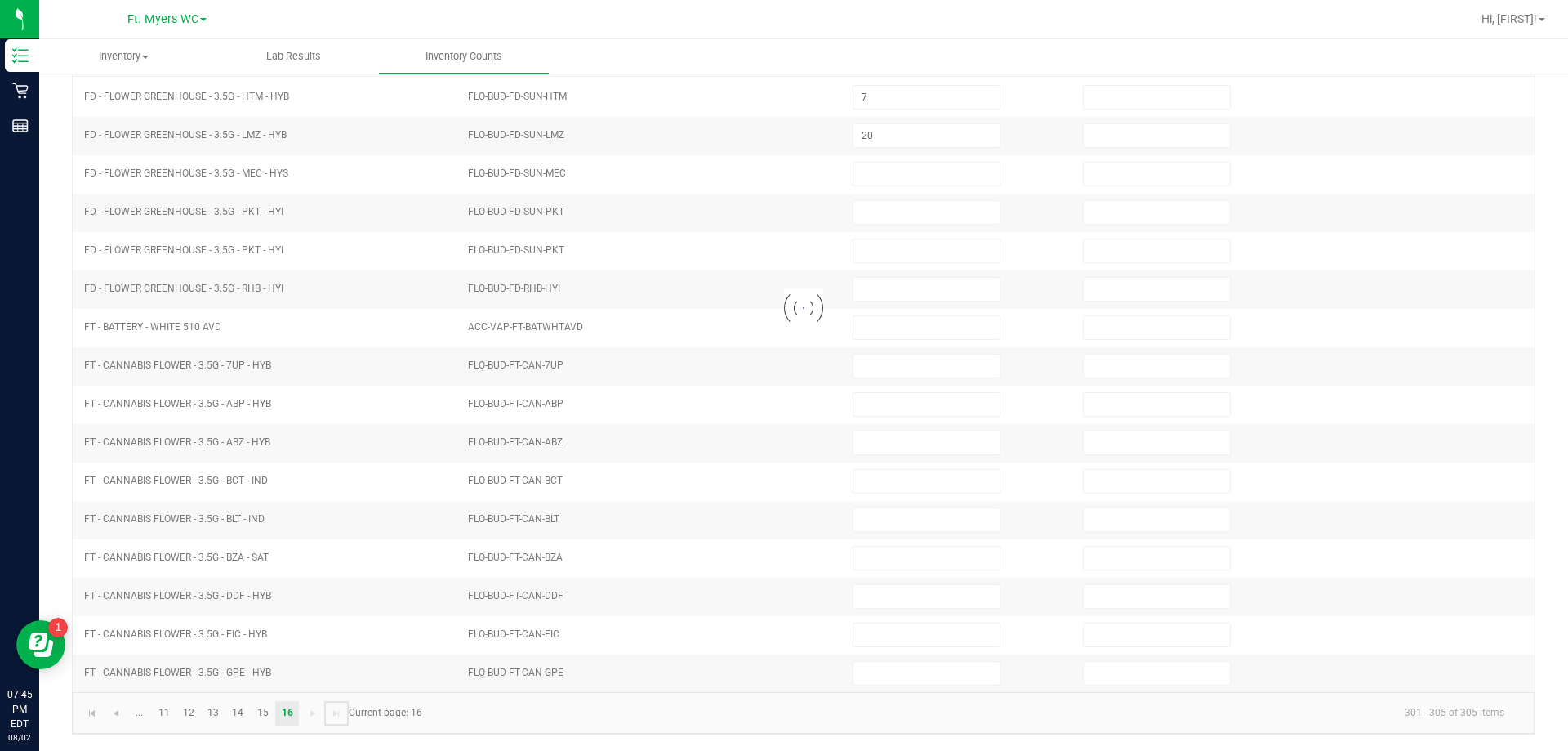 type 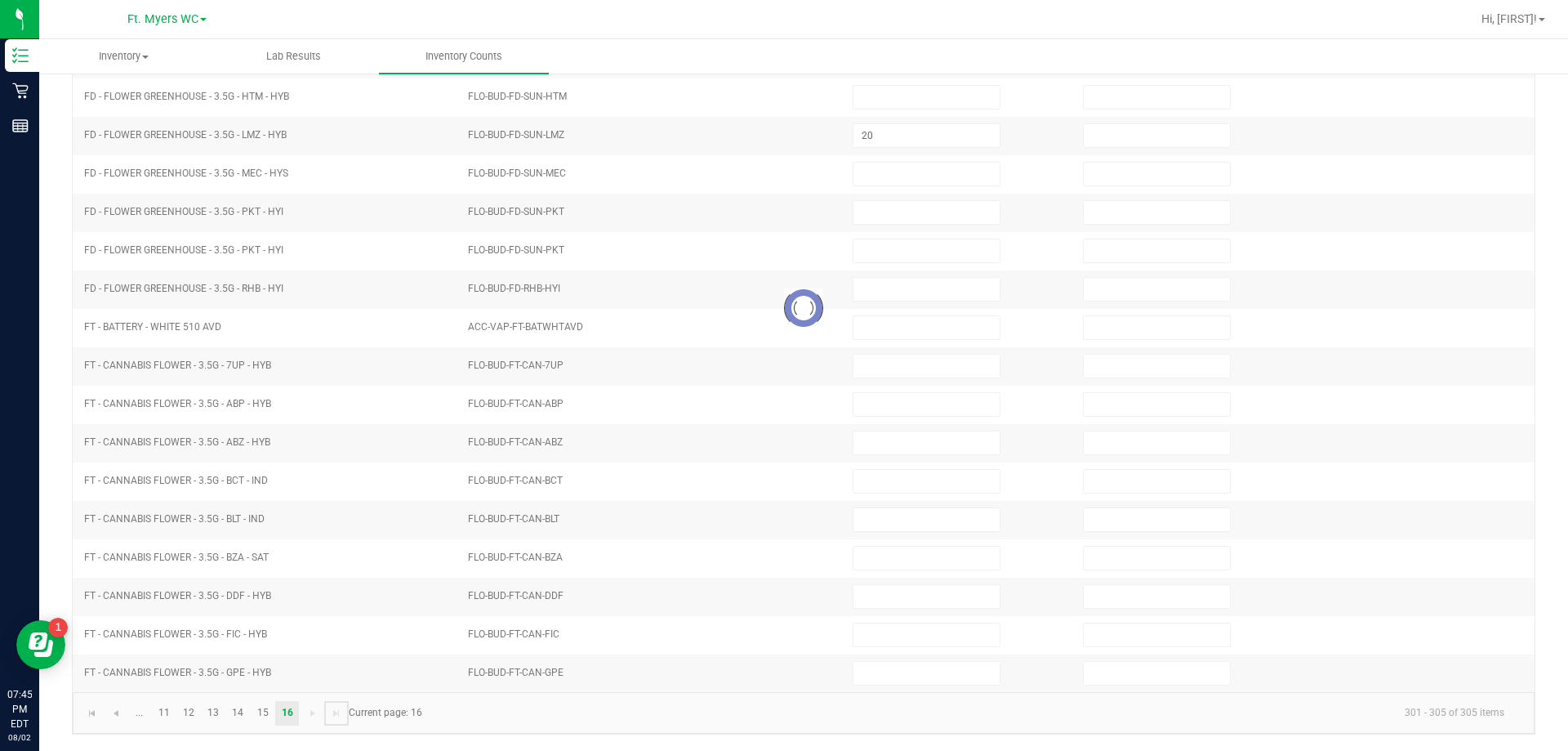 scroll, scrollTop: 0, scrollLeft: 0, axis: both 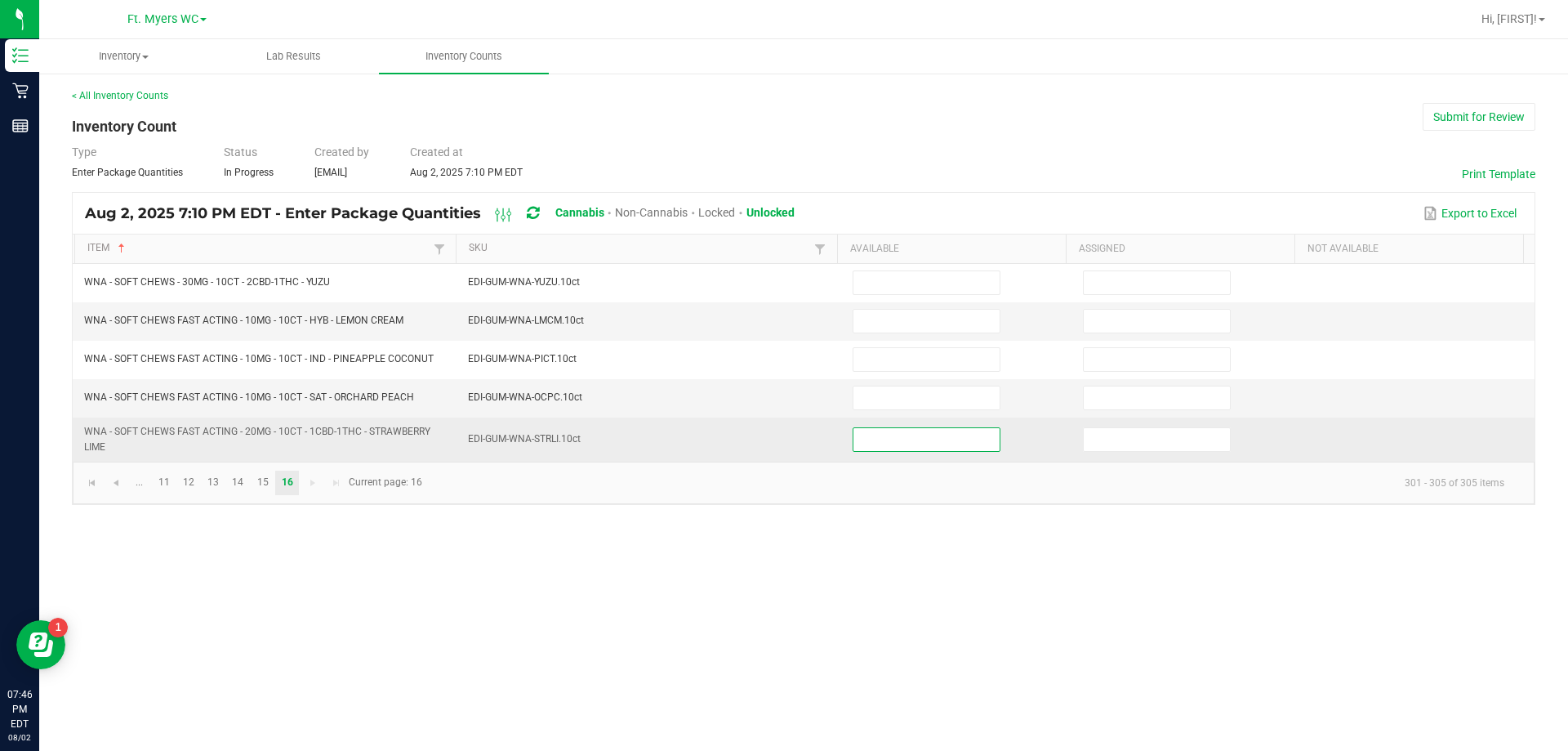 click at bounding box center [926, 440] 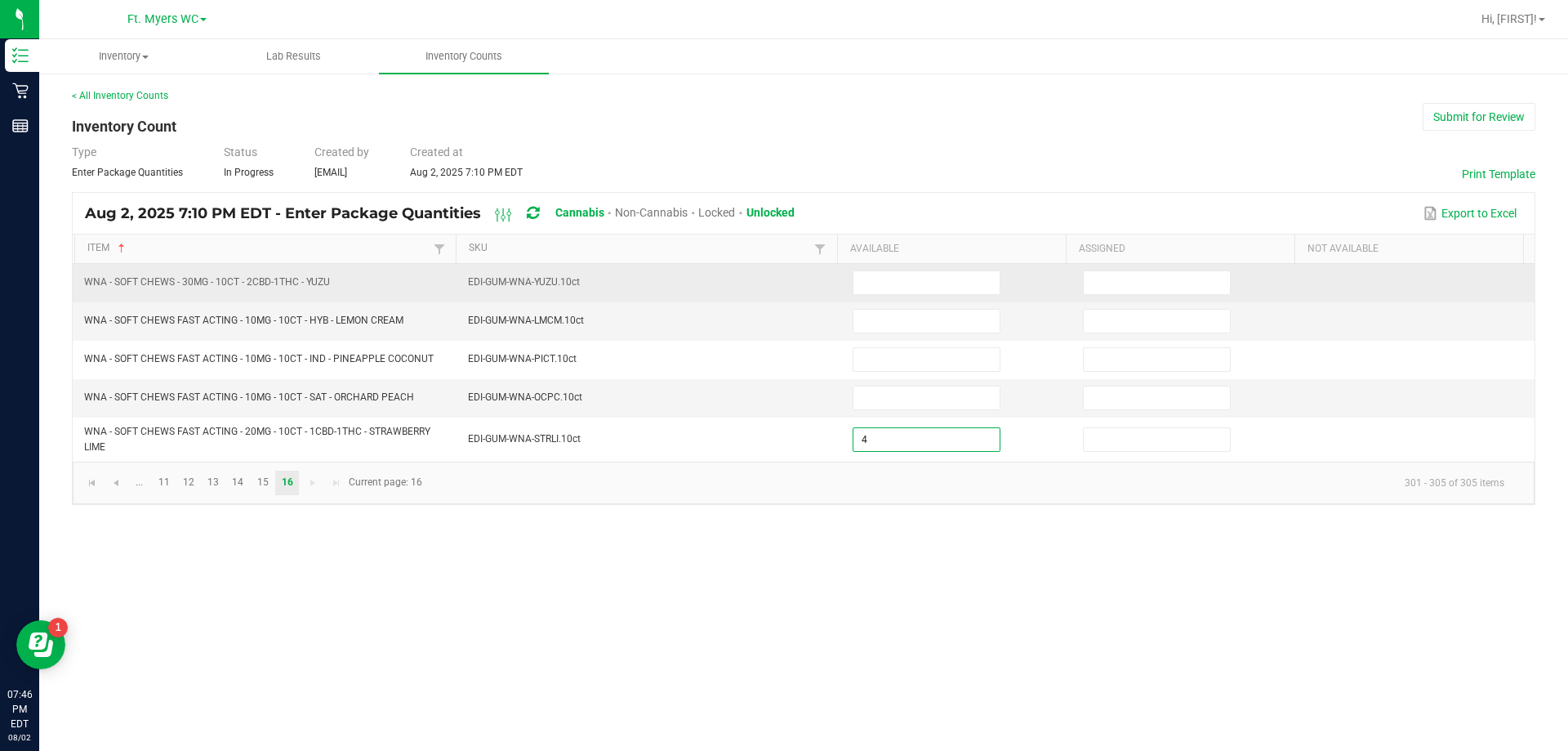 type on "4" 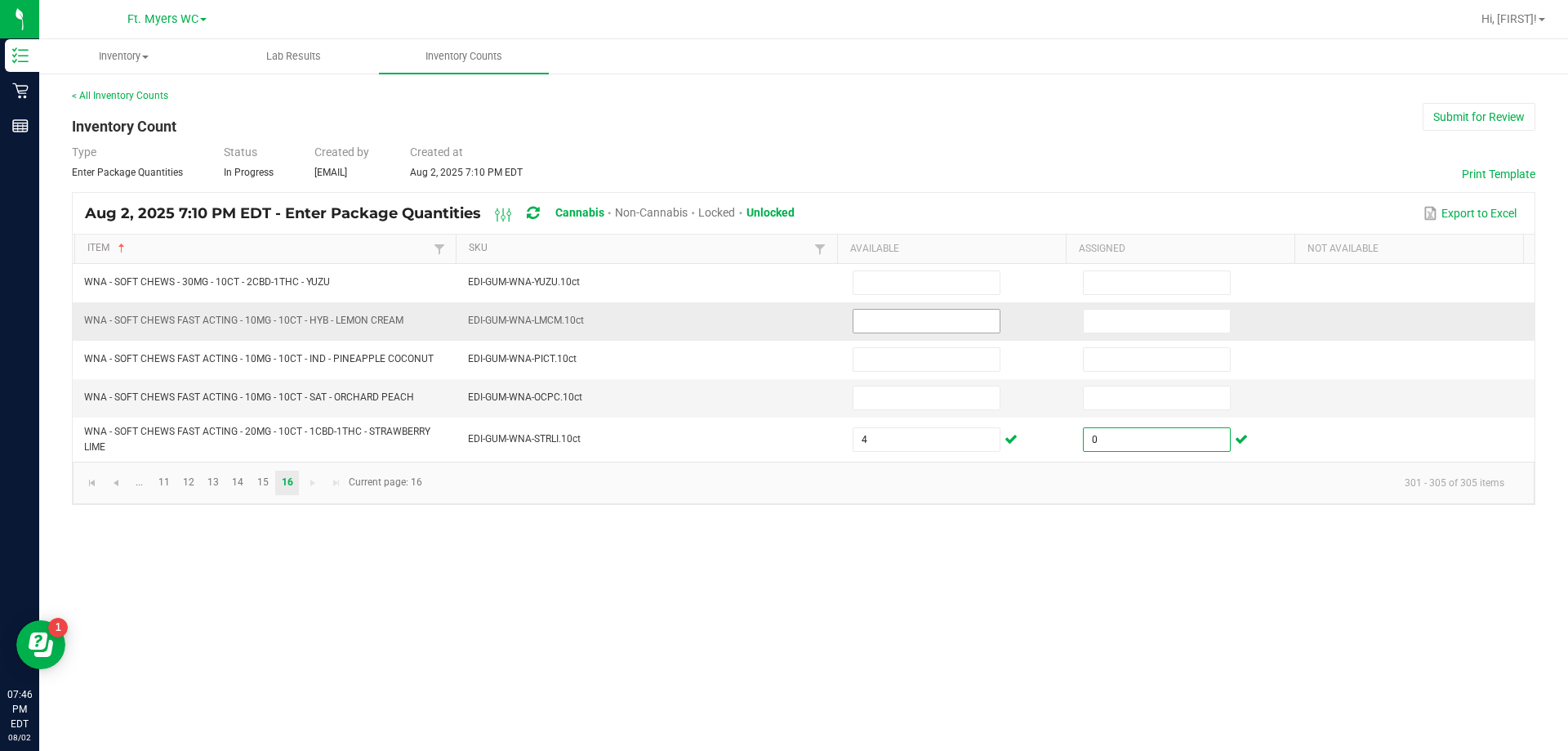type on "0" 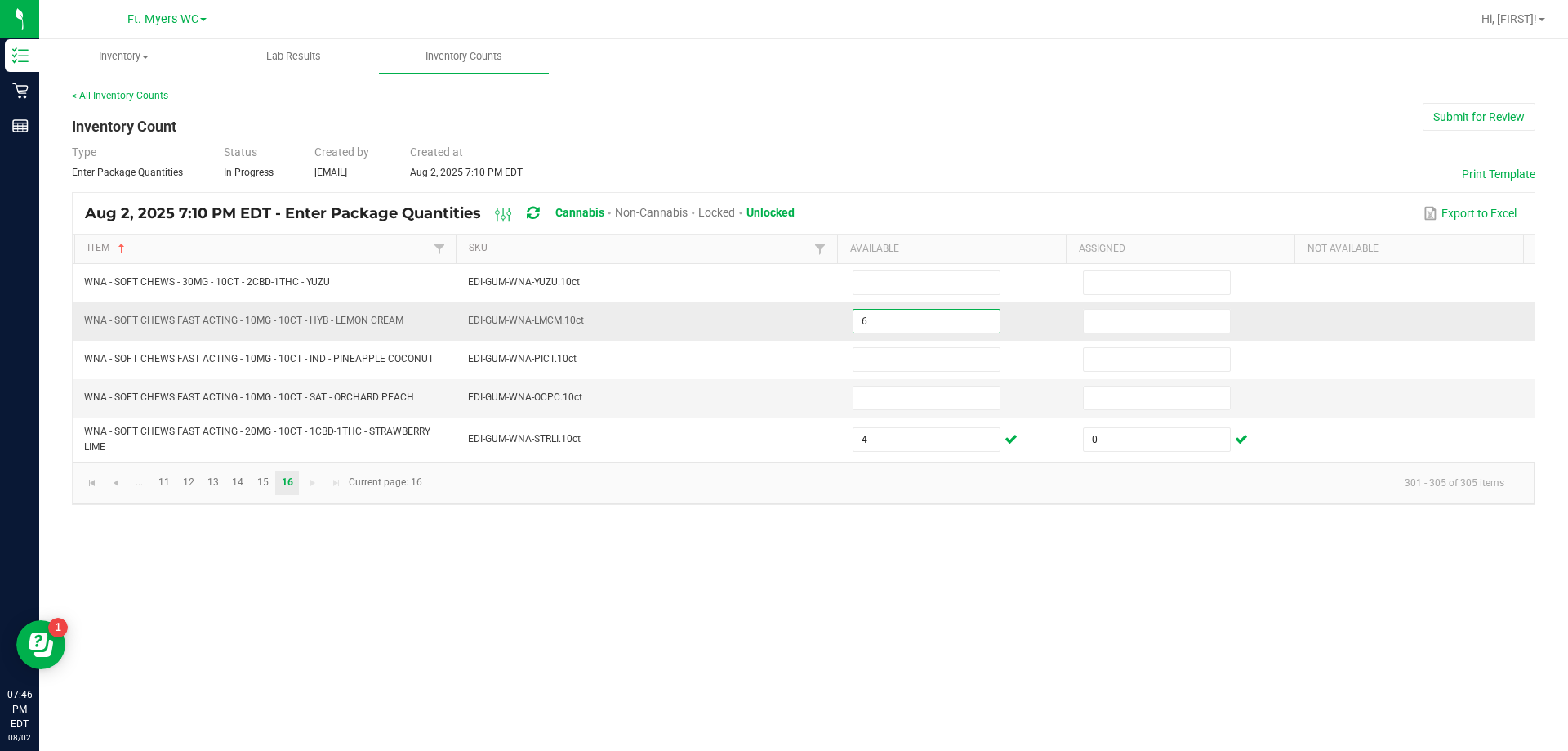 type on "6" 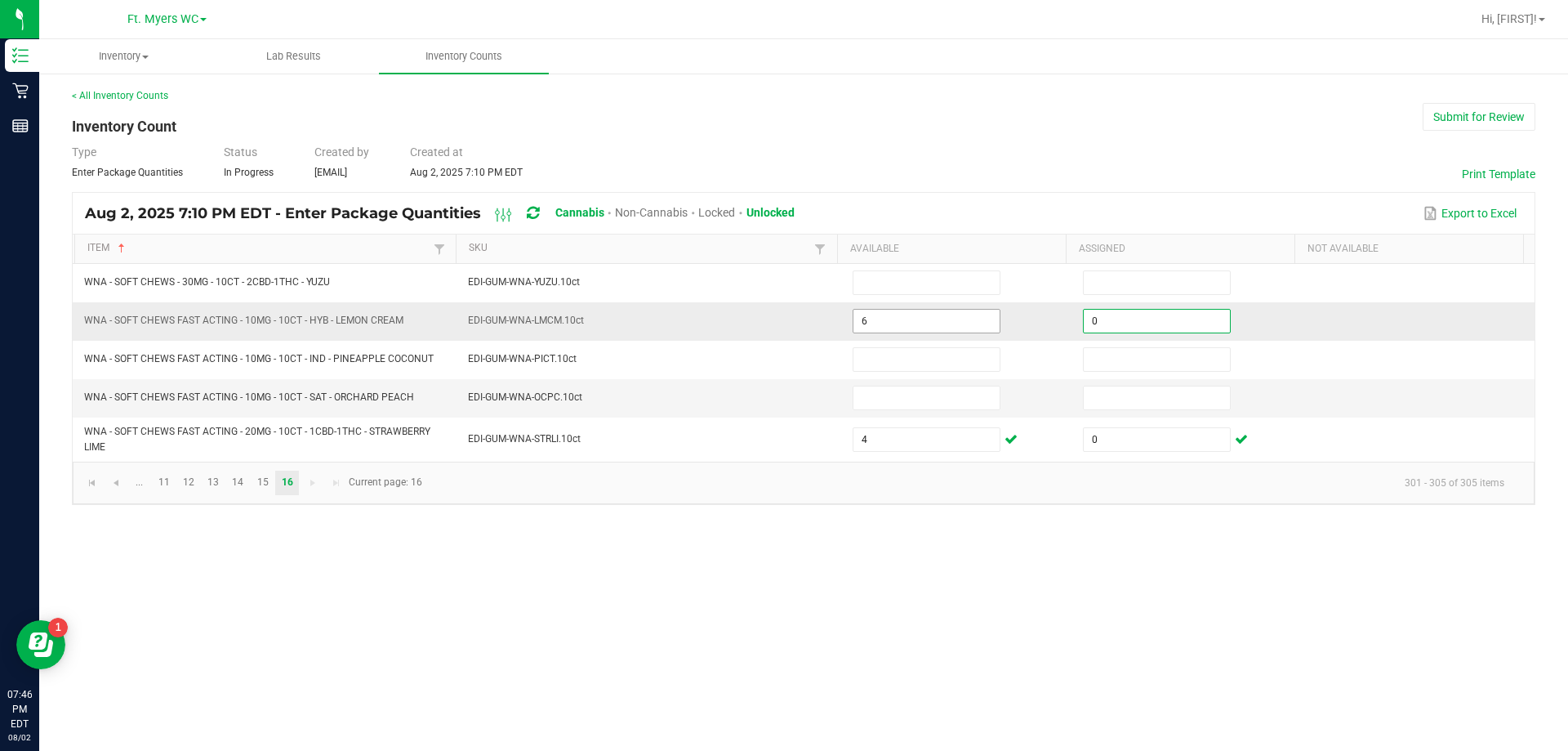 type on "0" 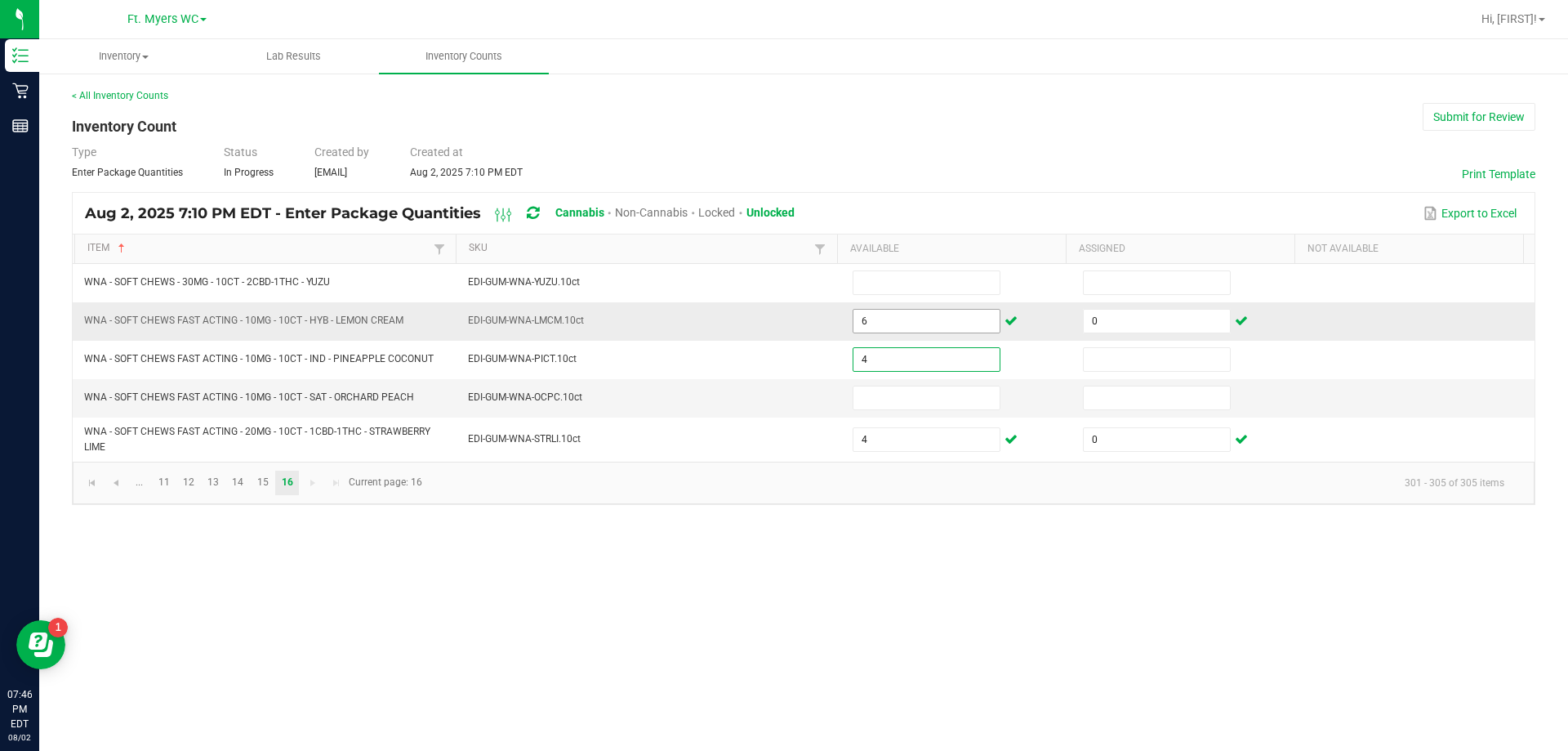 type on "4" 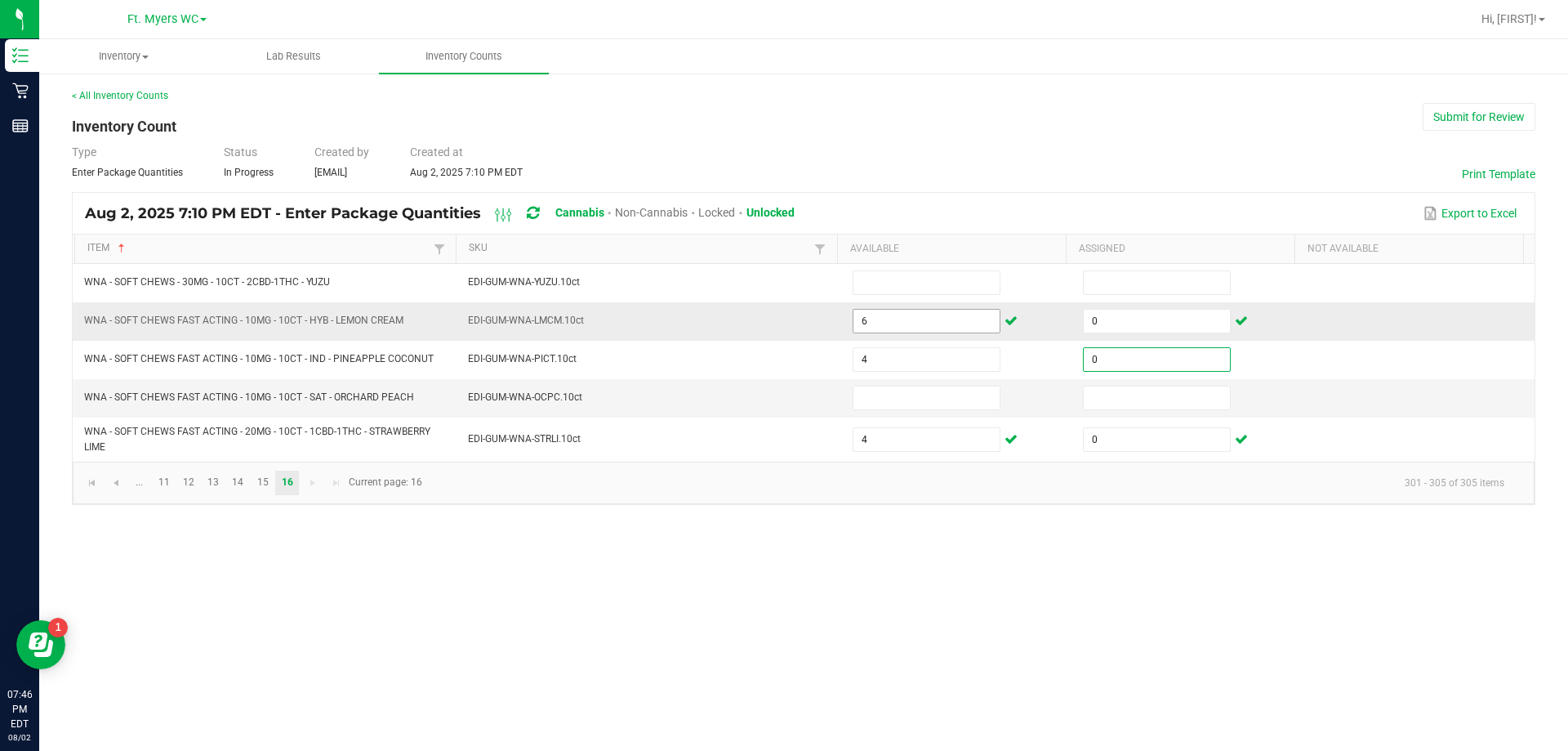 type on "0" 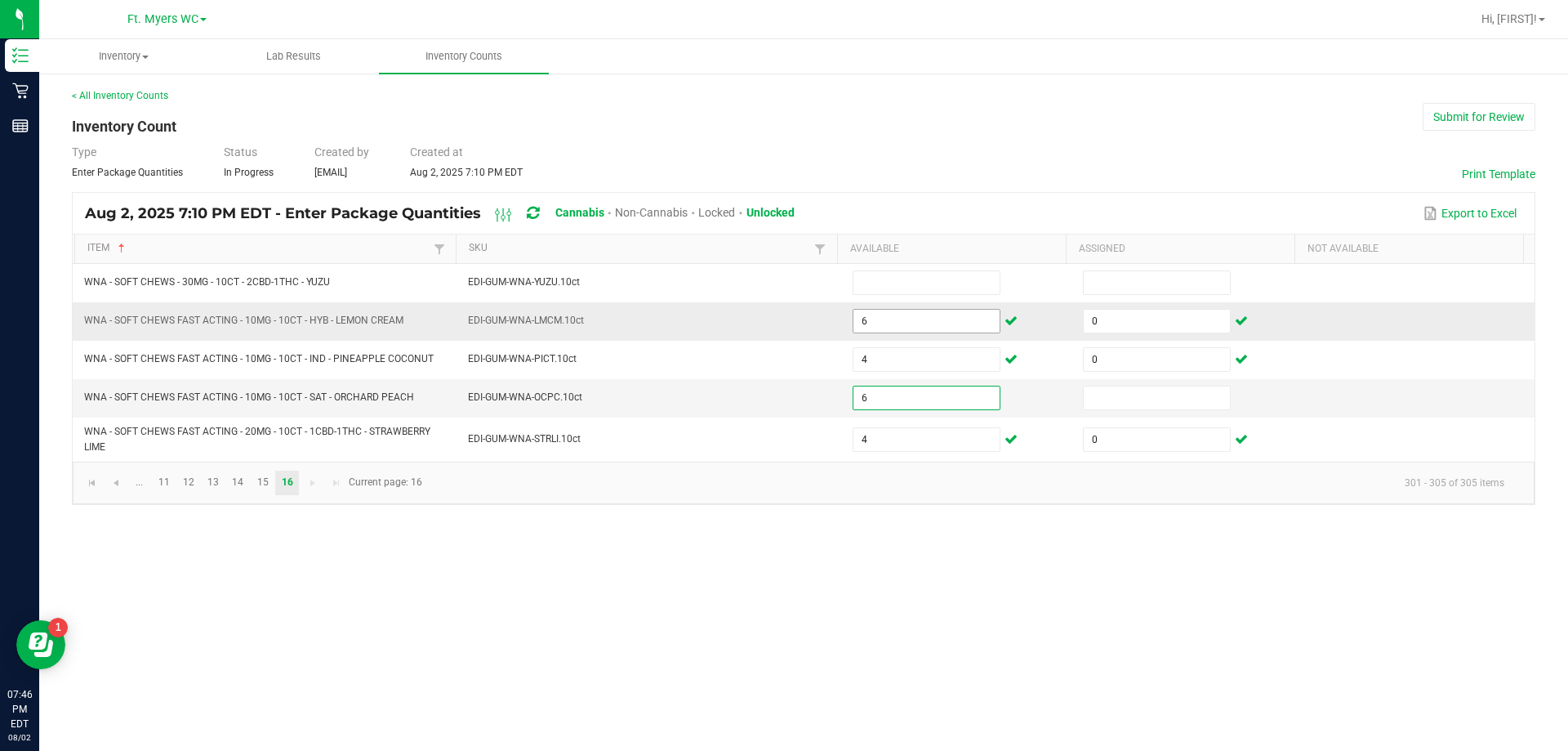type on "6" 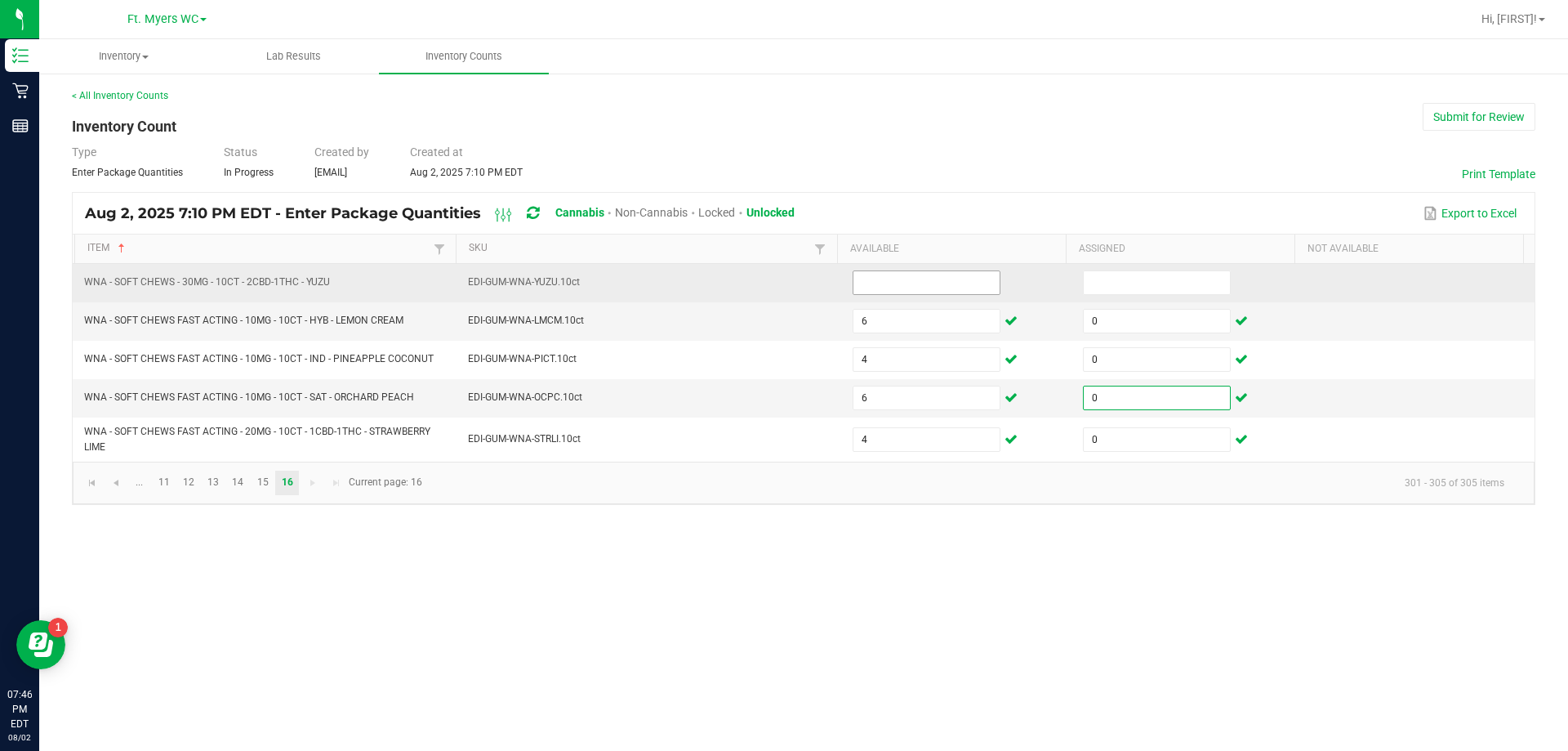 type on "0" 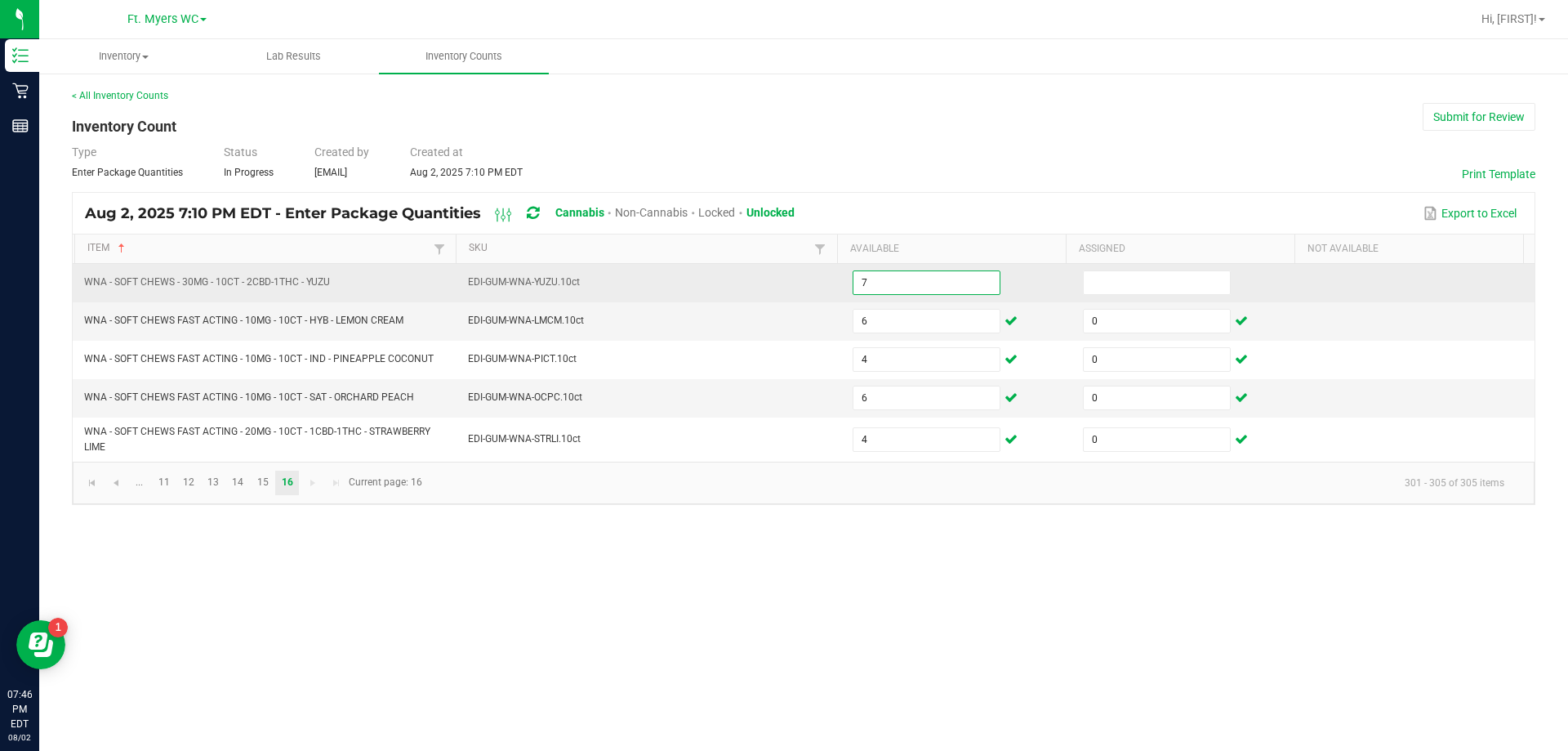 type on "7" 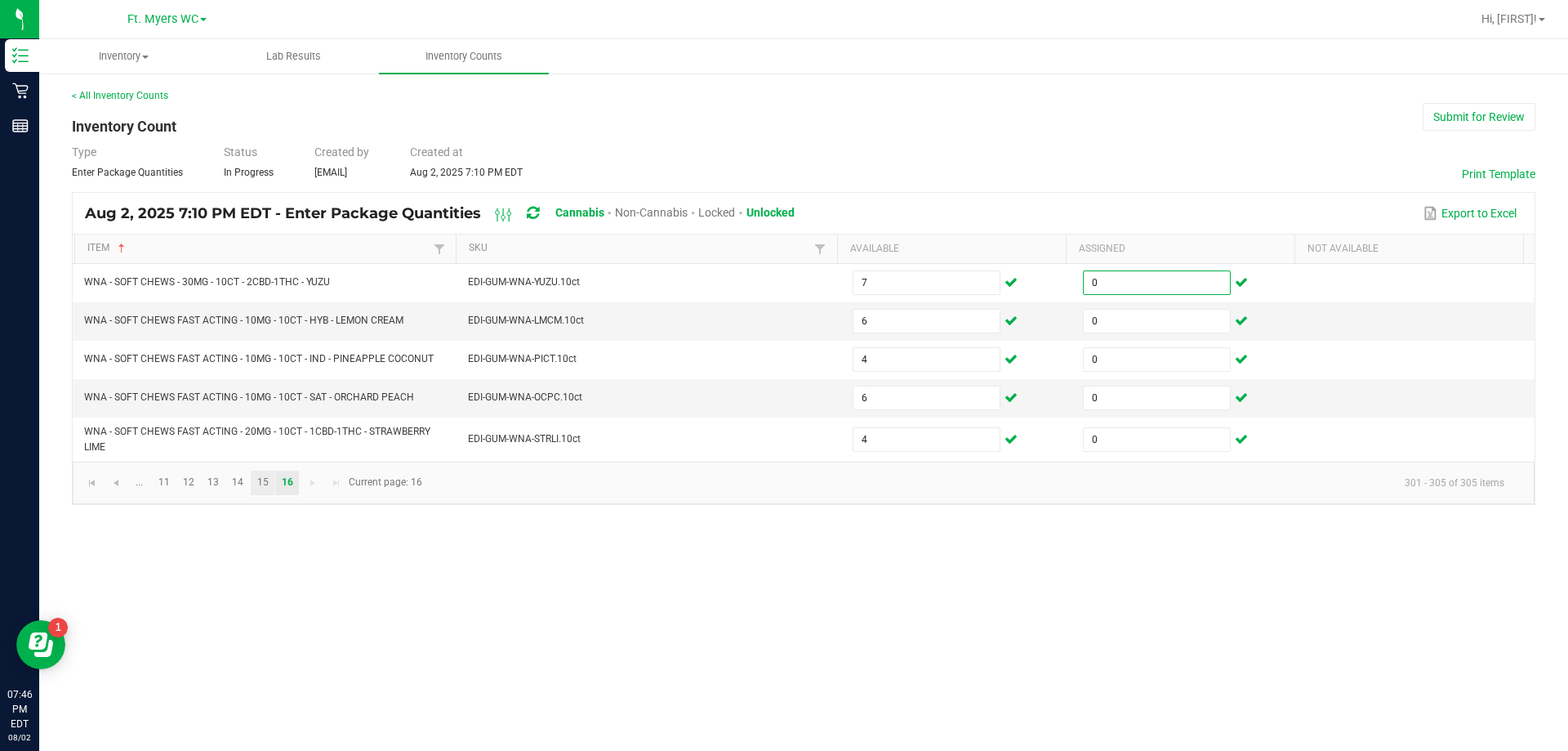 type on "0" 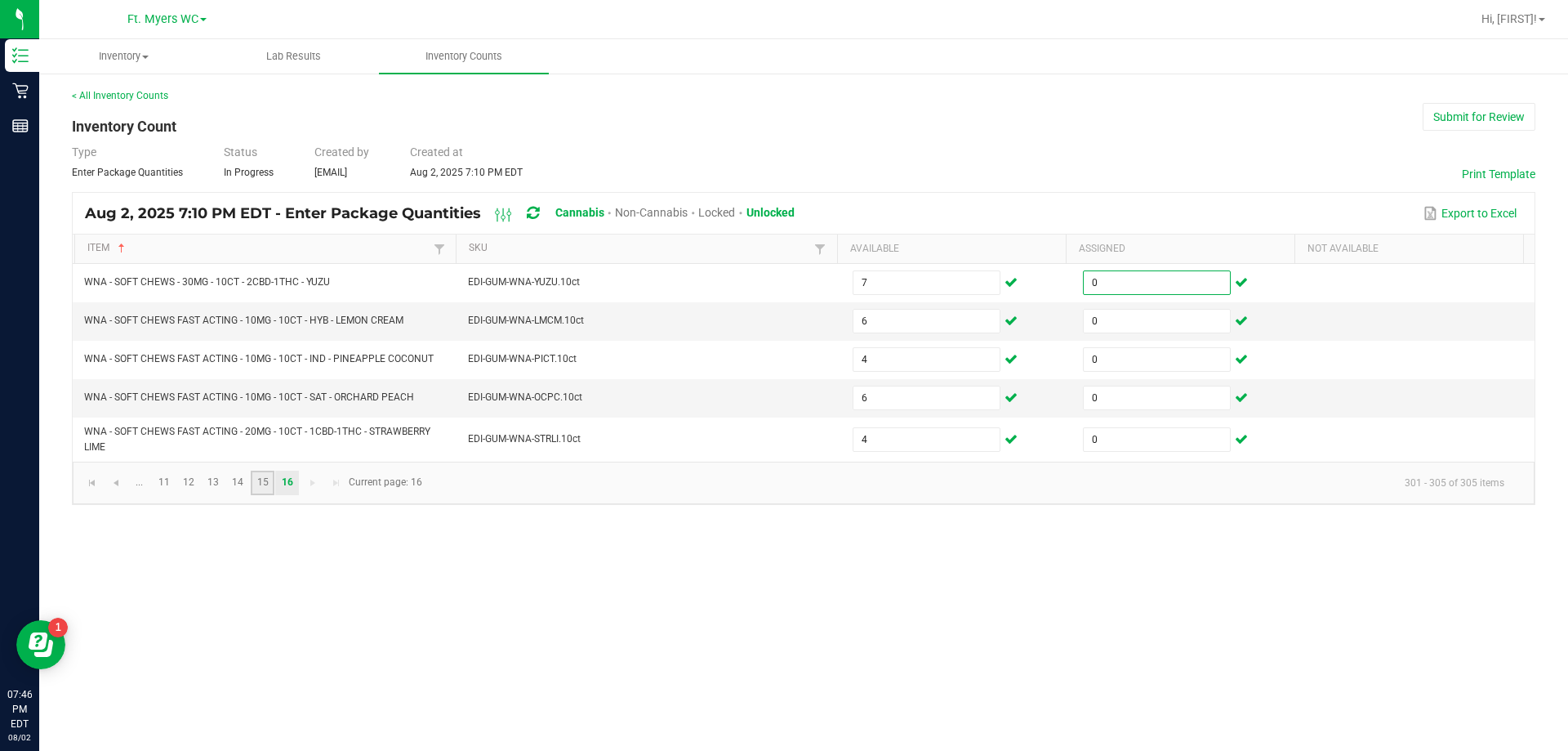 click on "15" 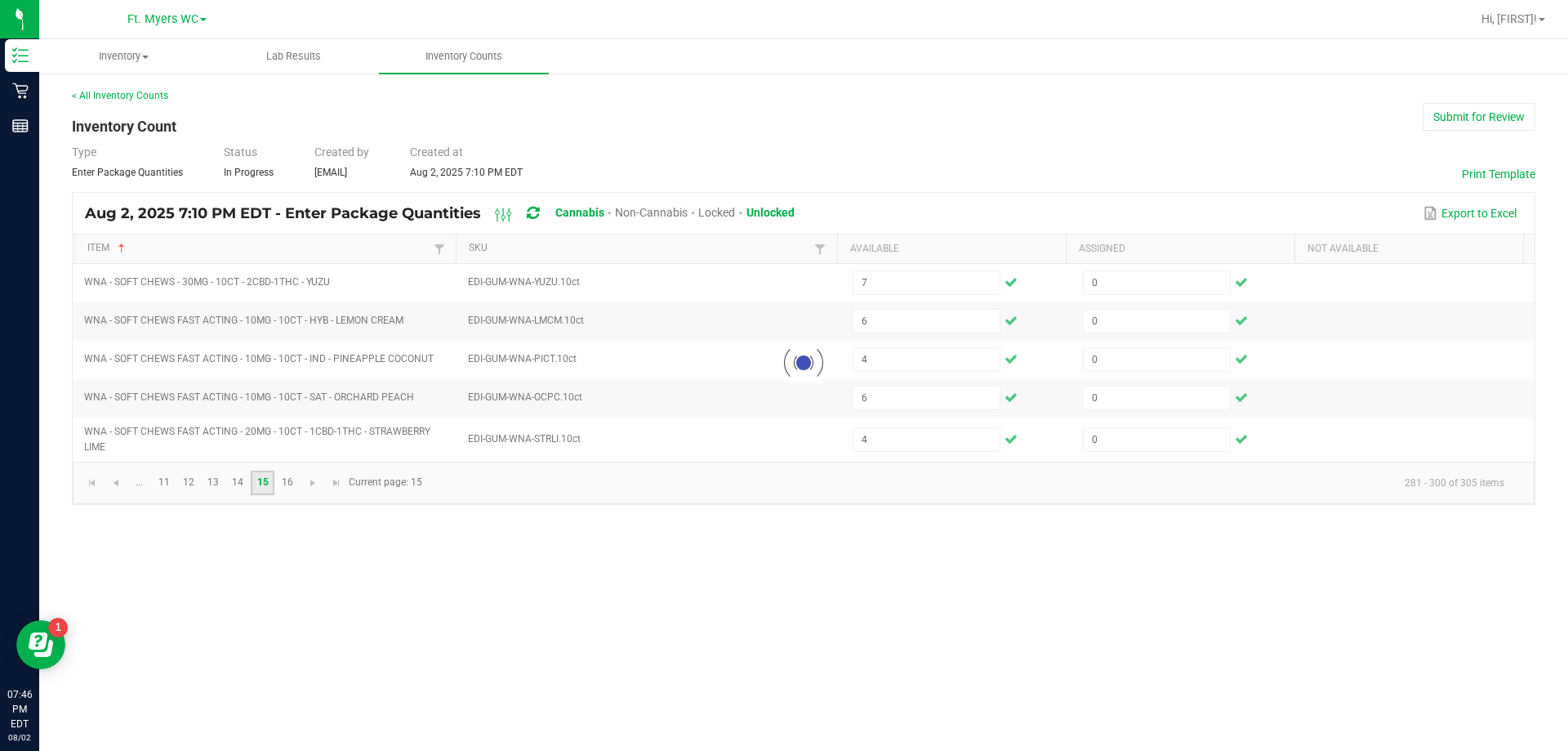 type 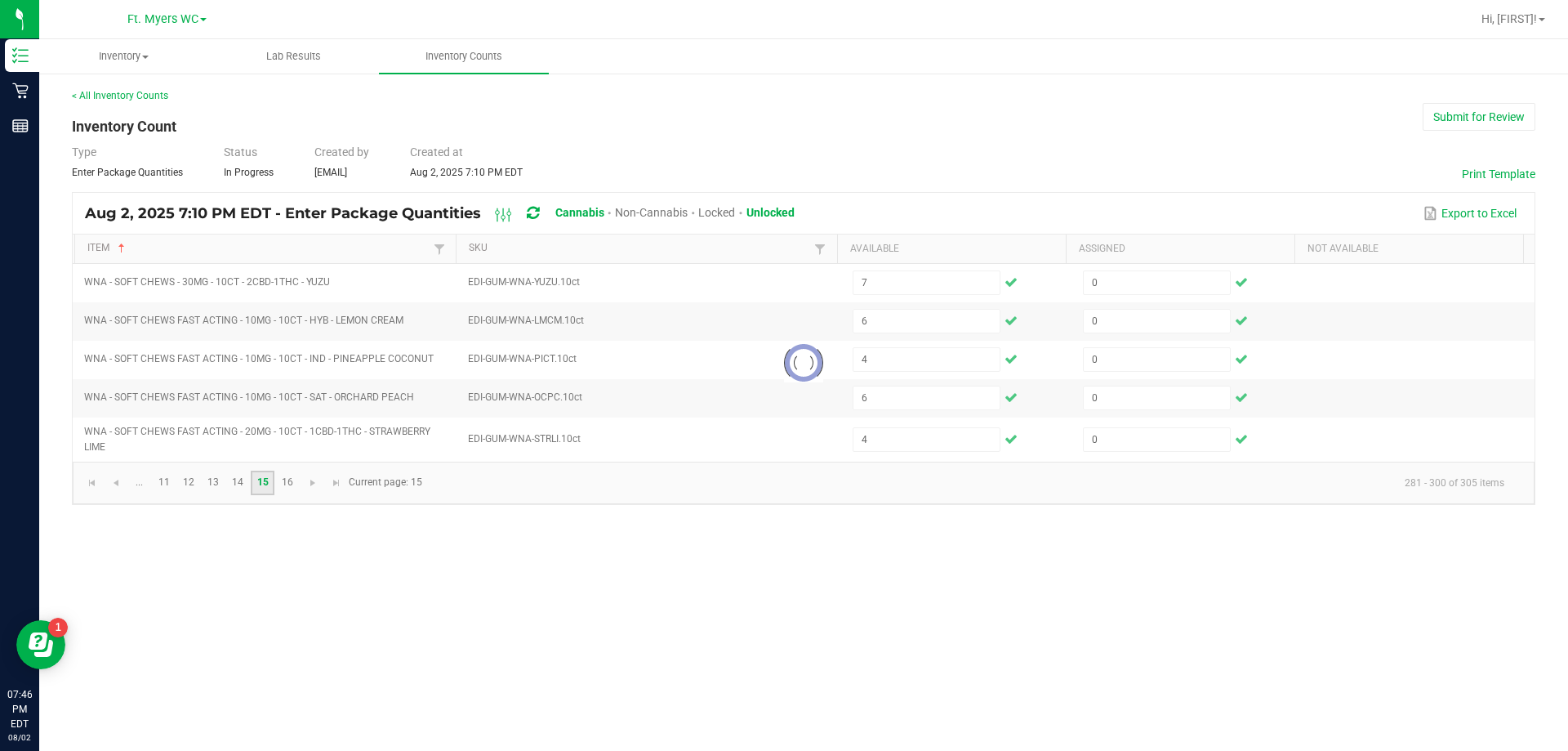 type 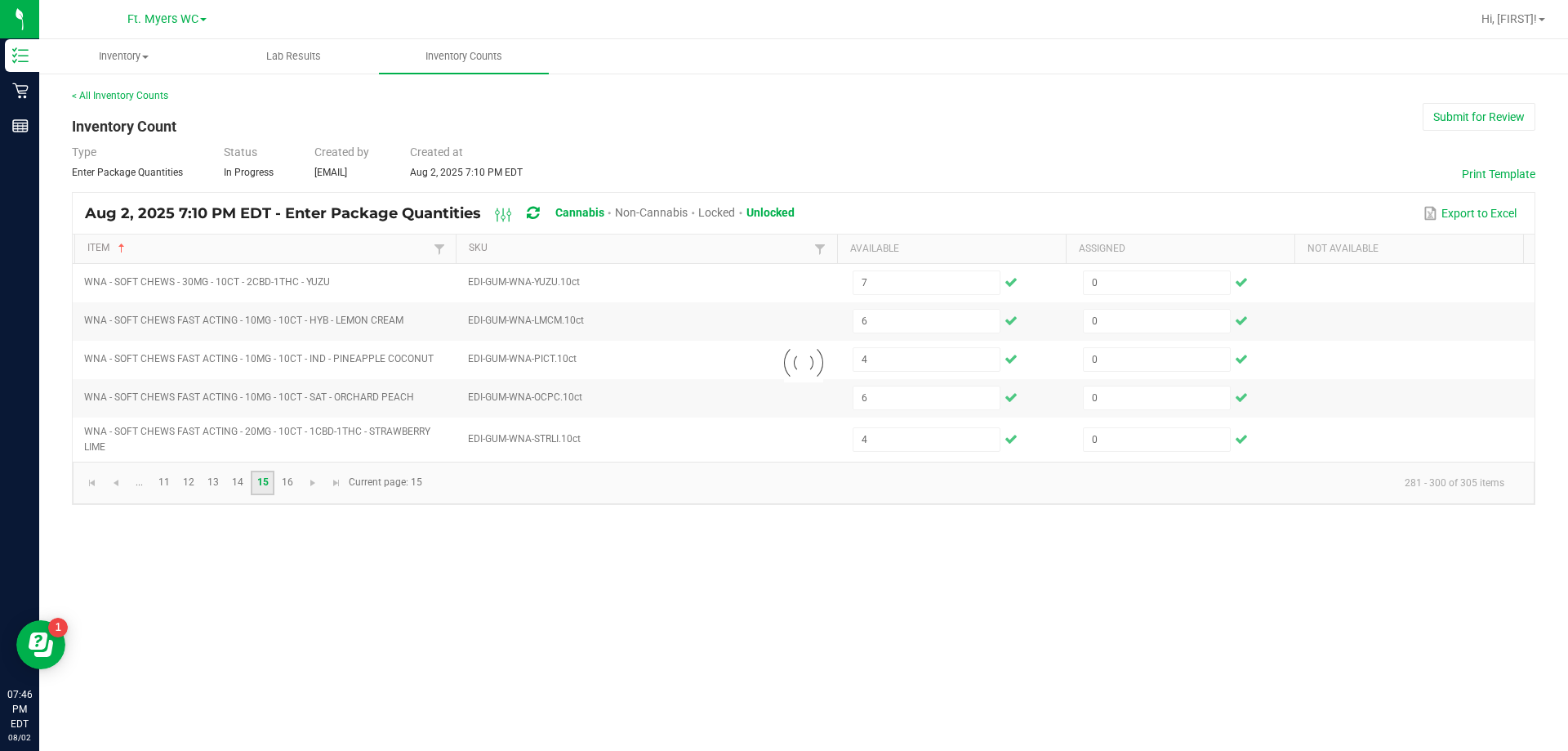 type 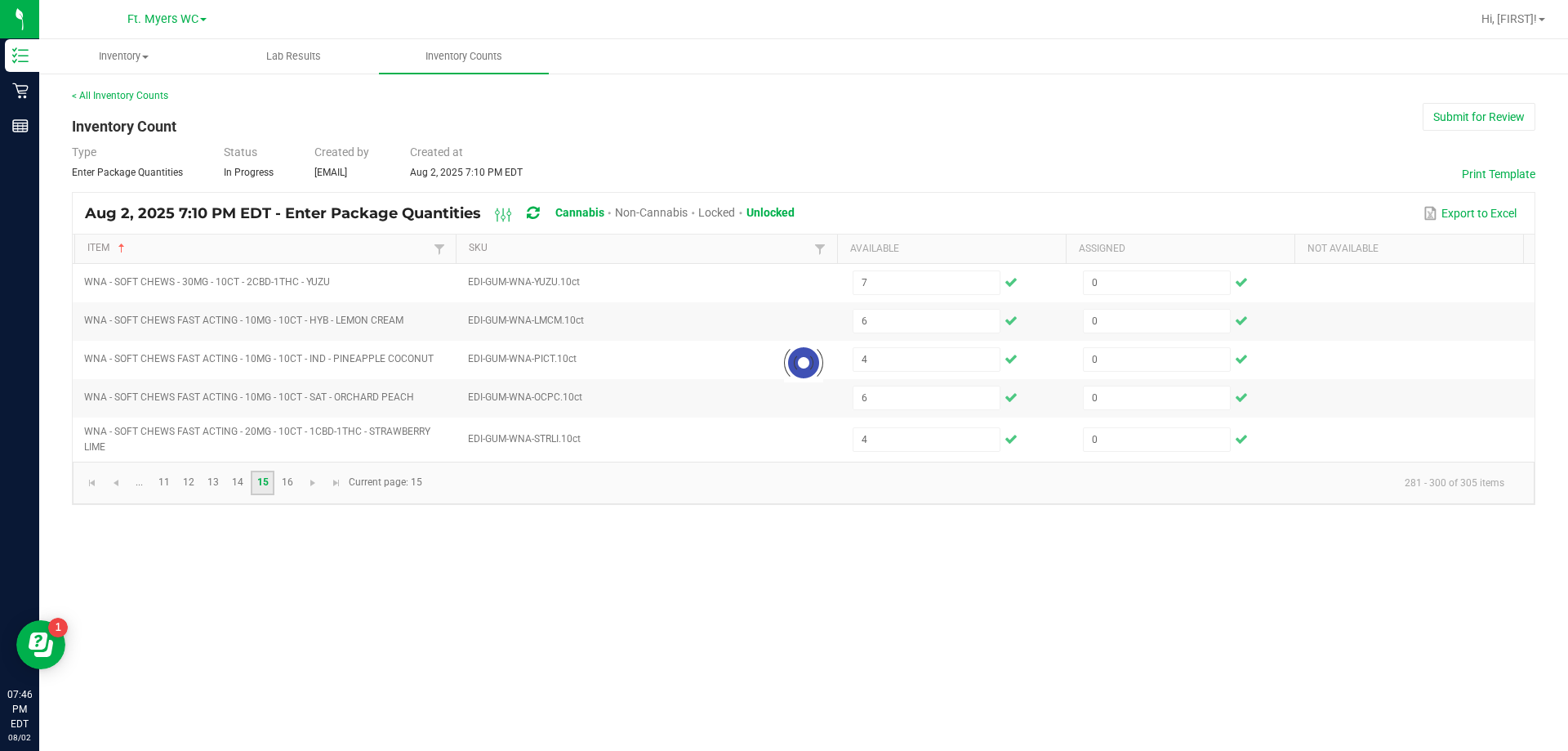 type 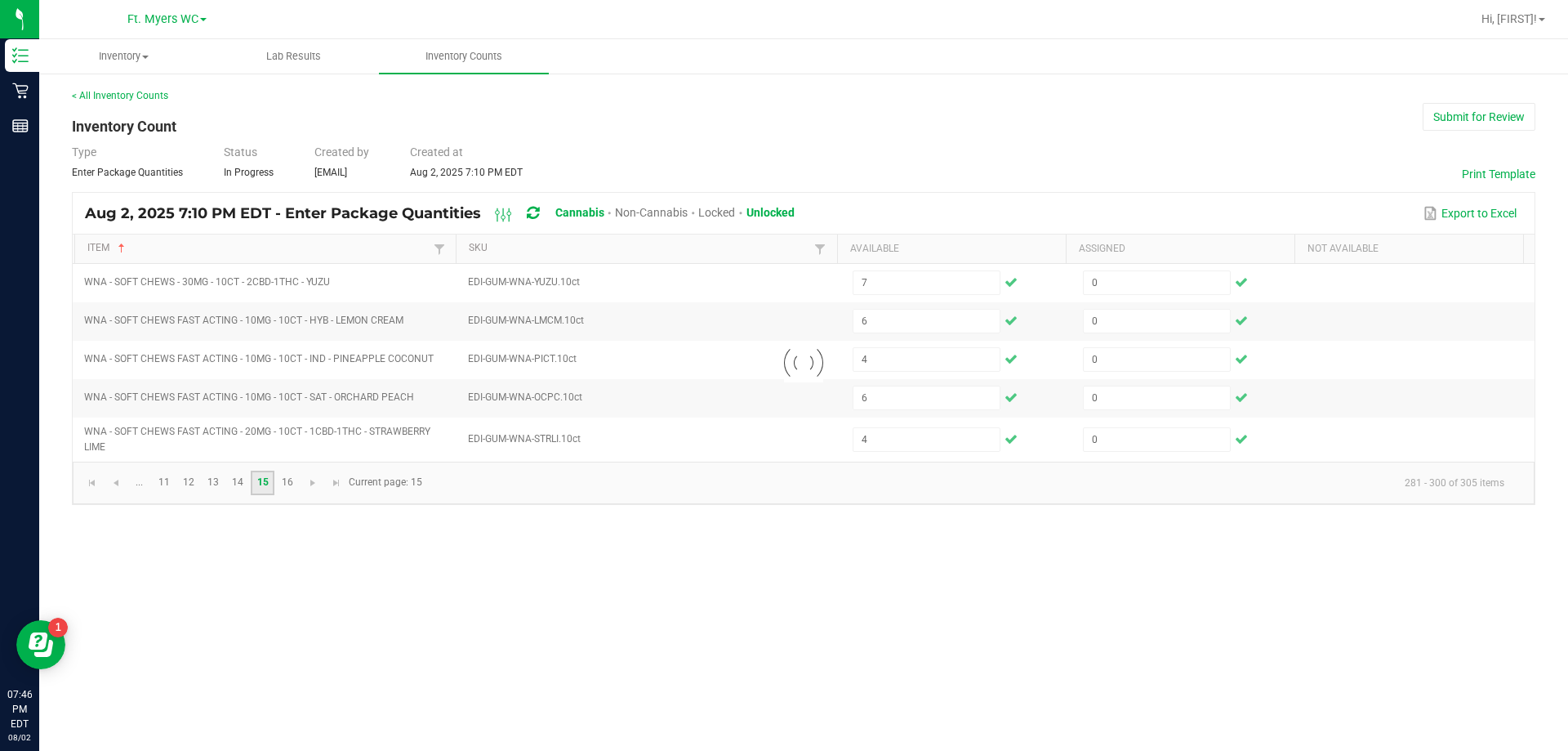 type 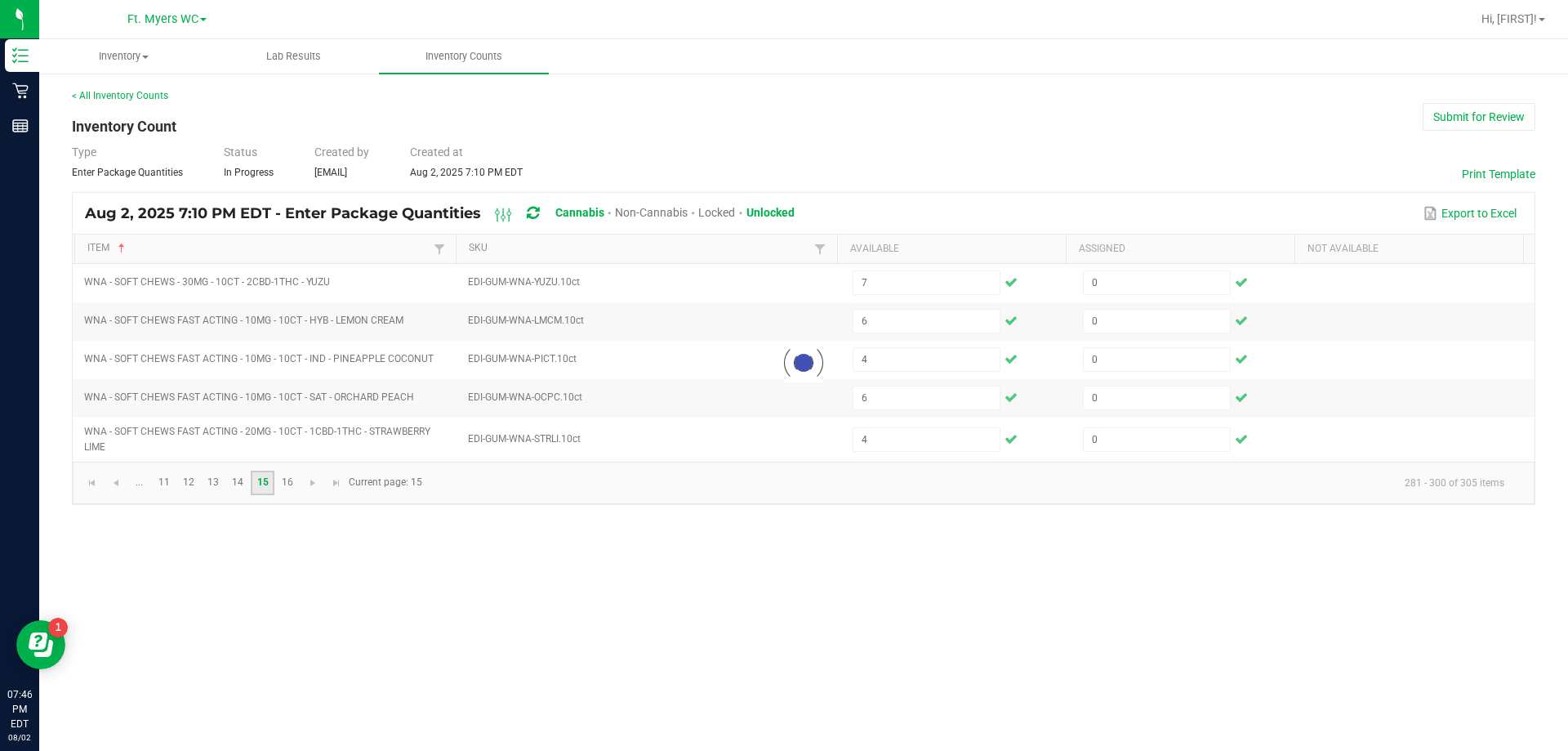 type 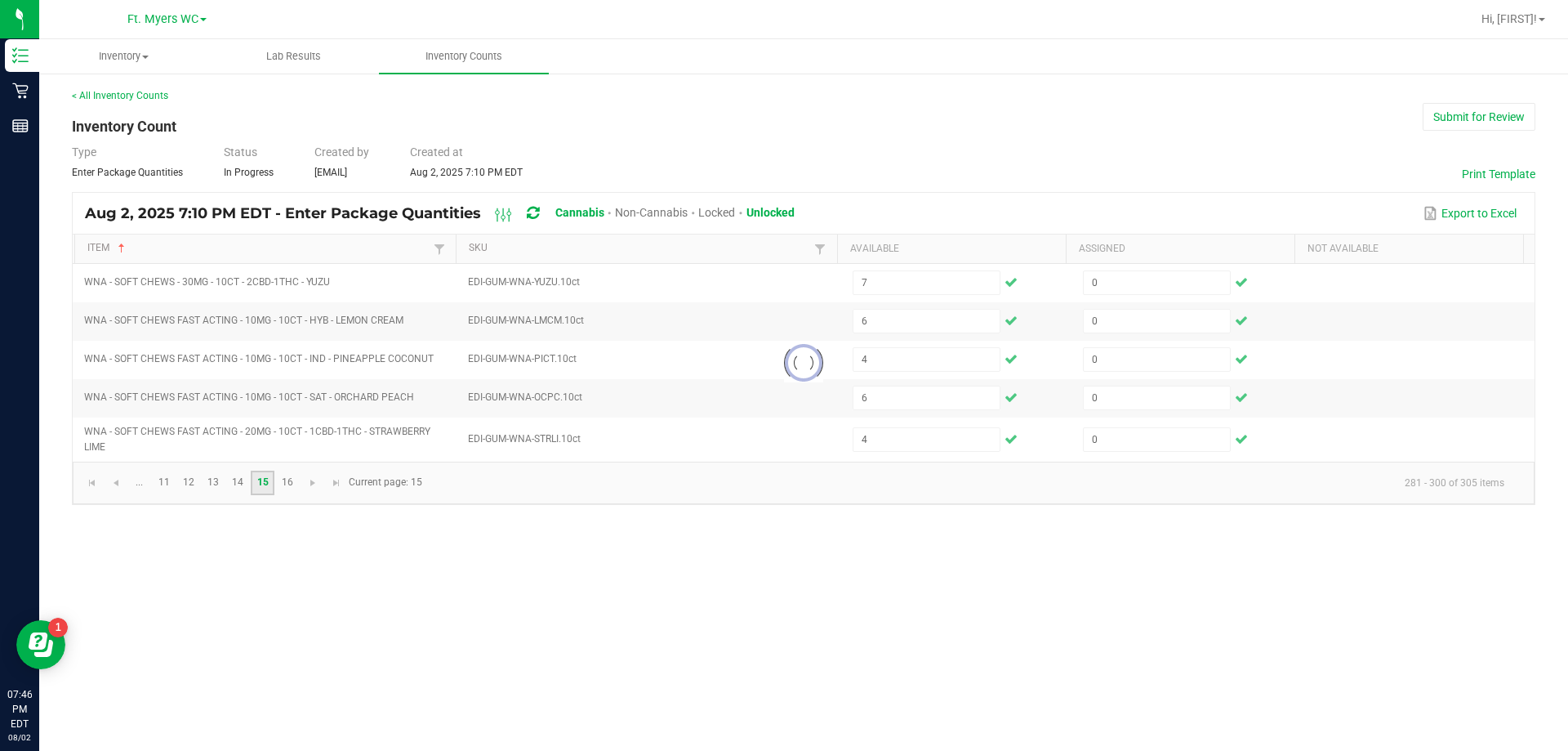type 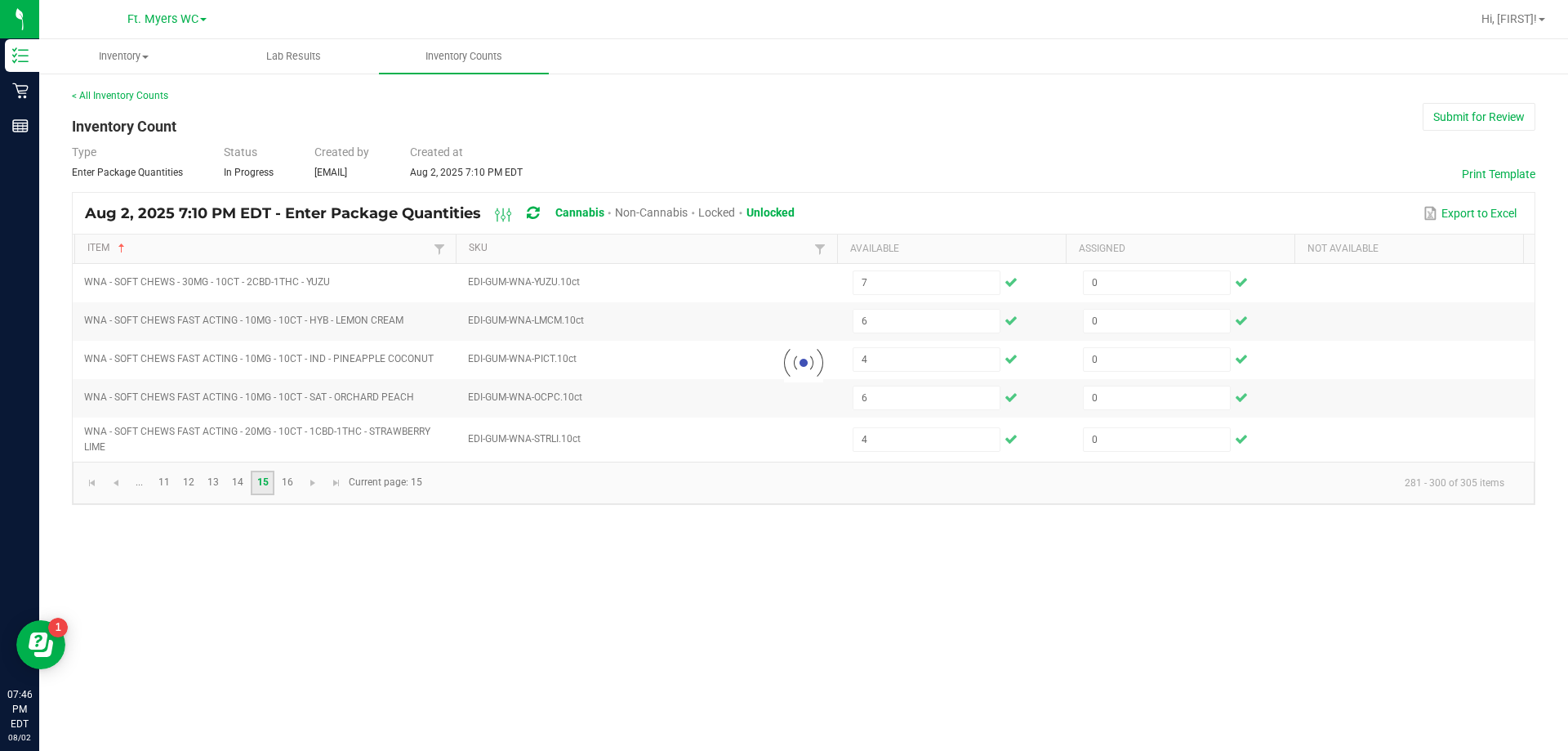 type 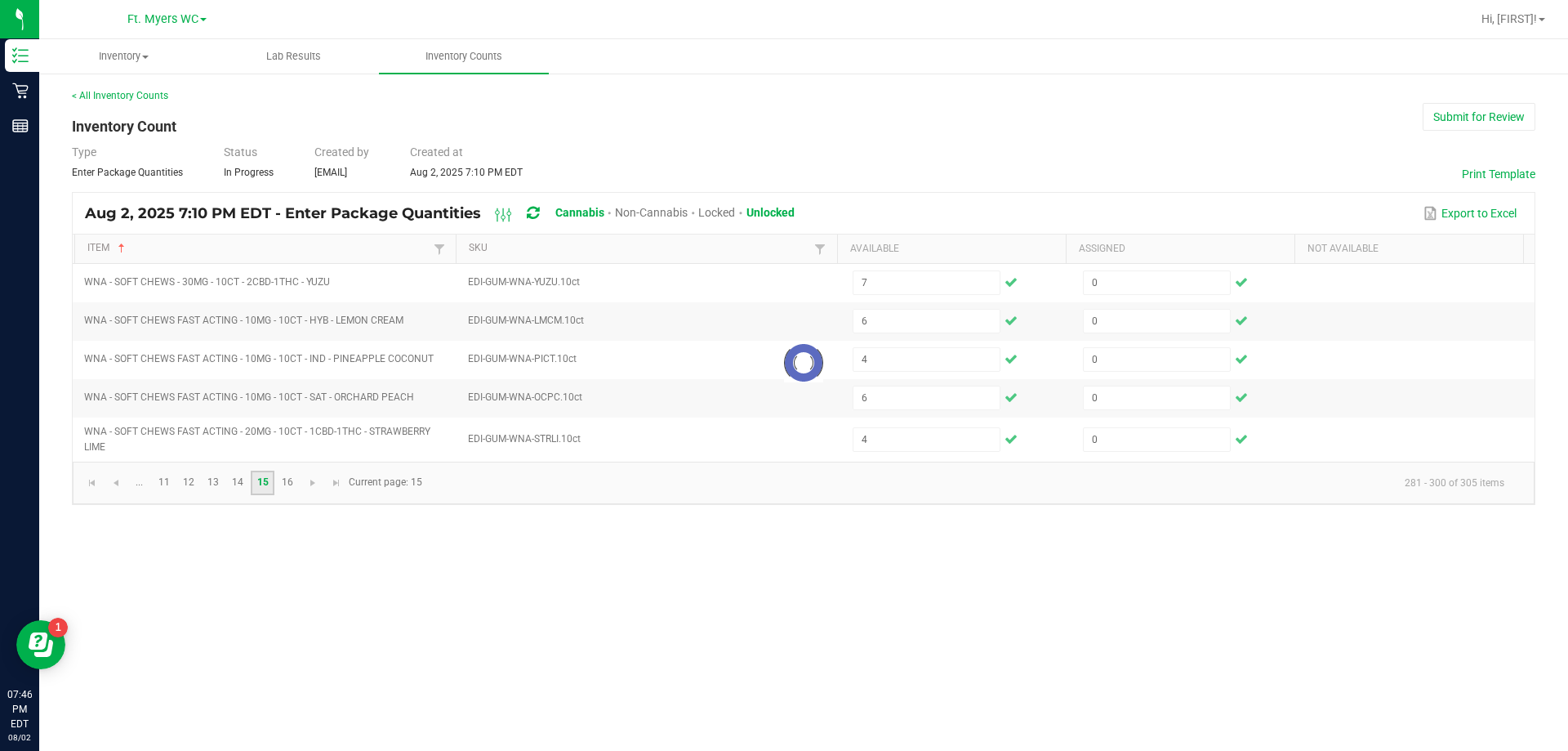 type 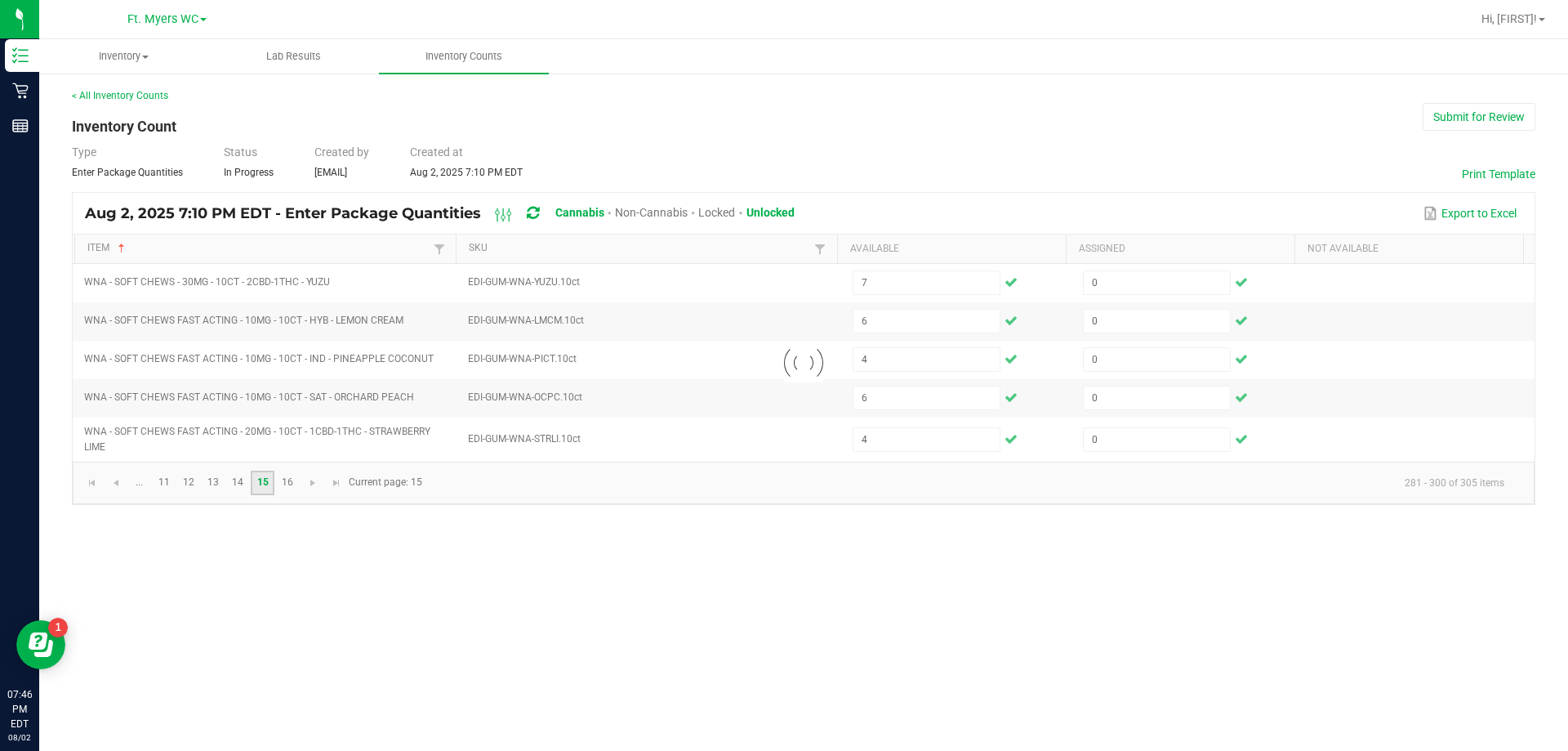 type 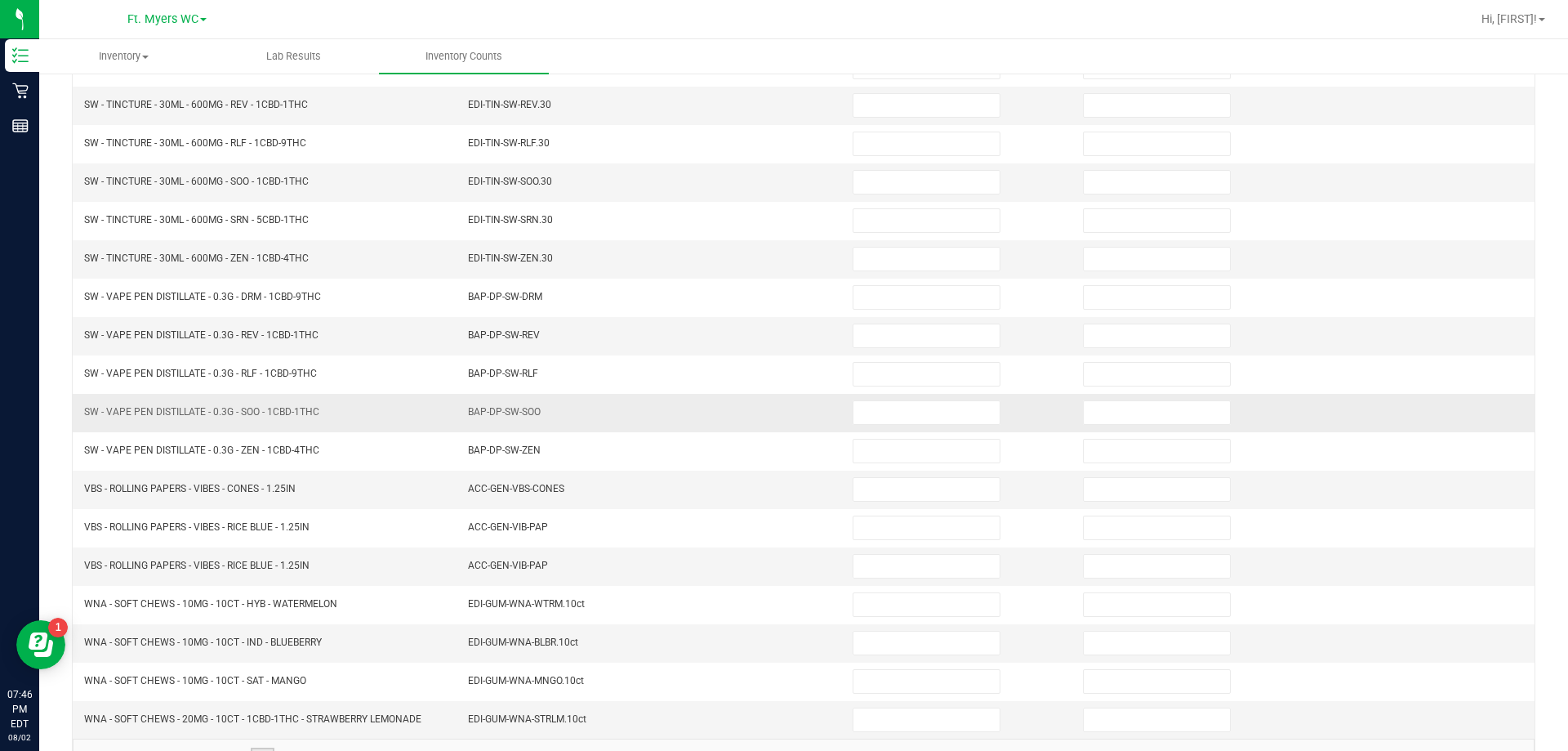 scroll, scrollTop: 339, scrollLeft: 0, axis: vertical 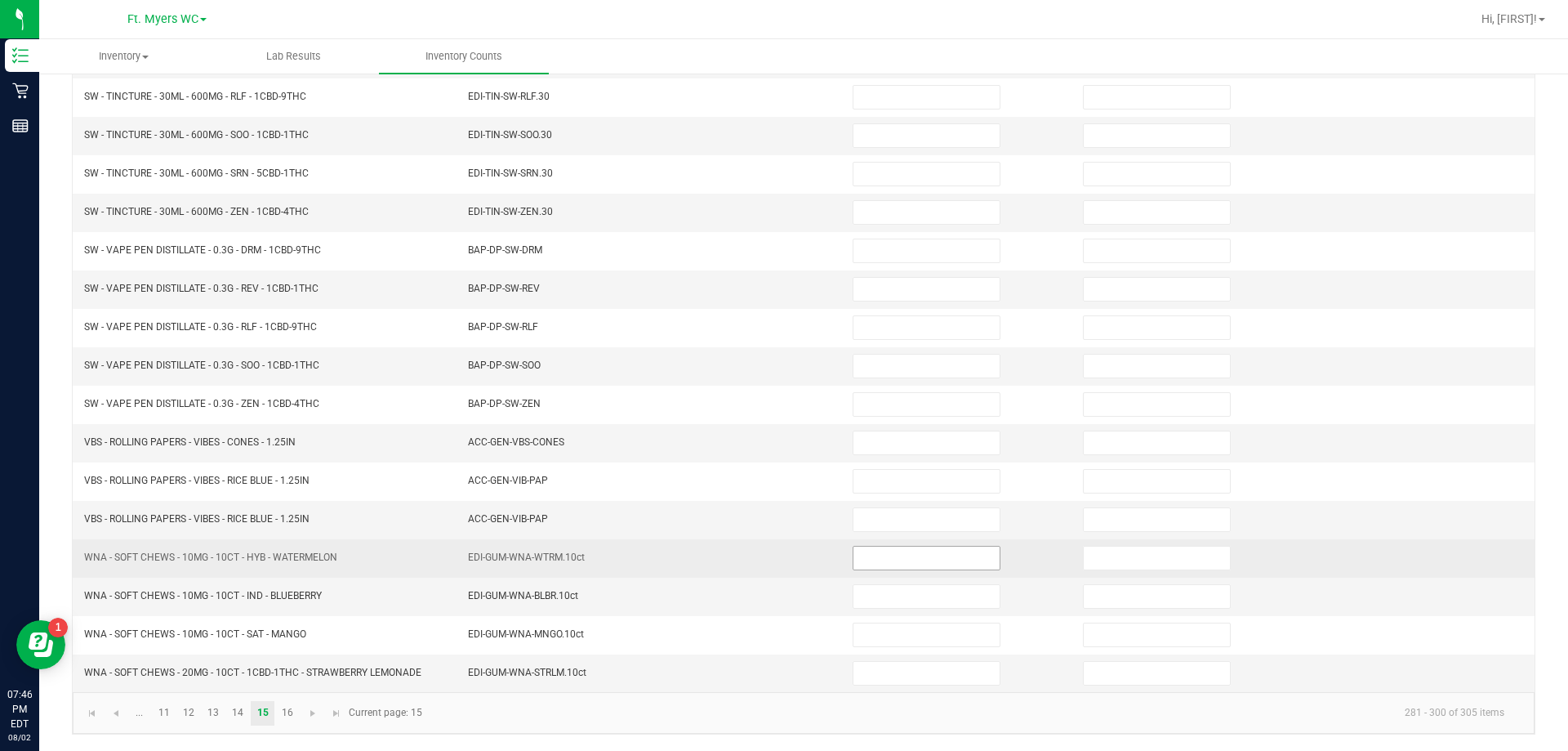 click at bounding box center [926, 558] 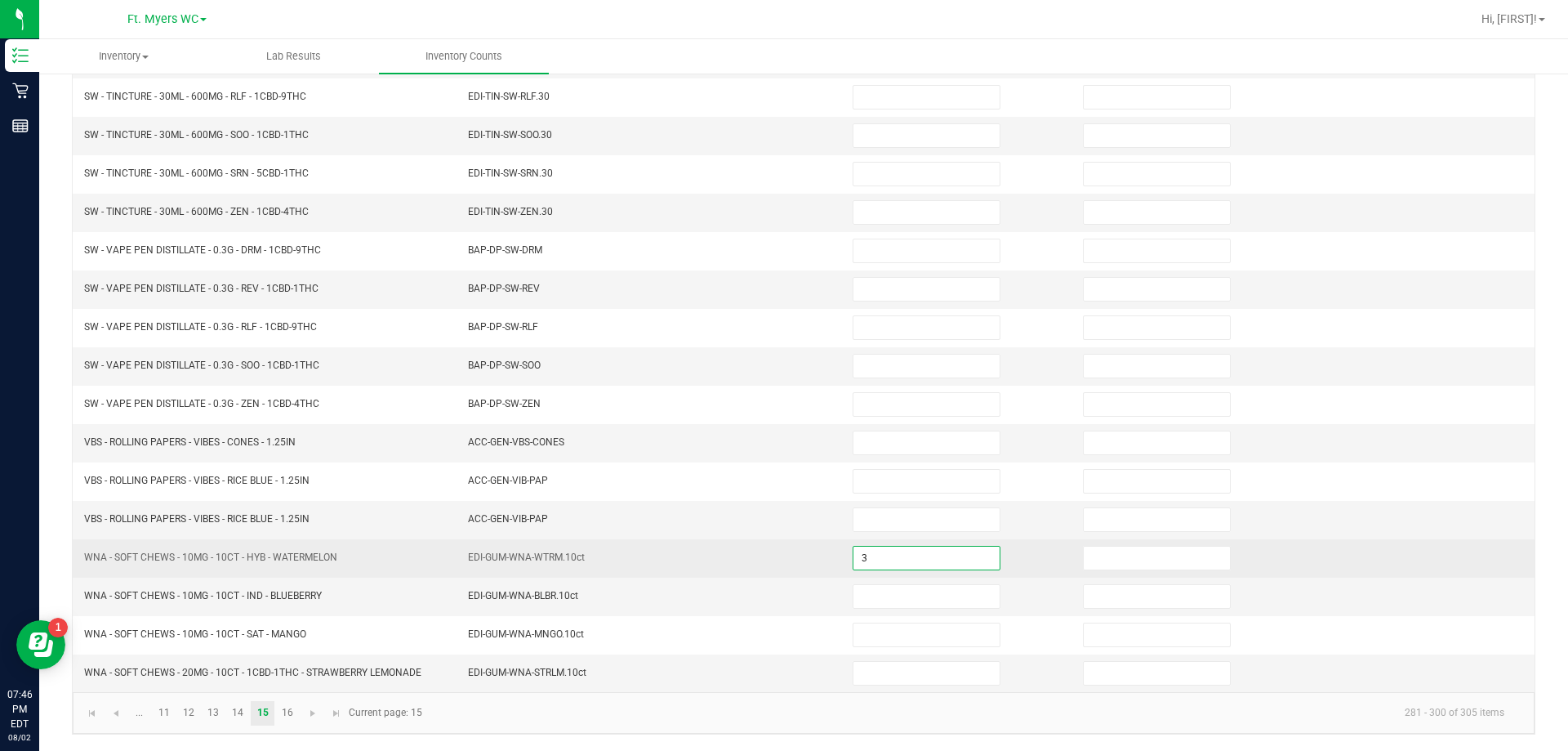 type on "3" 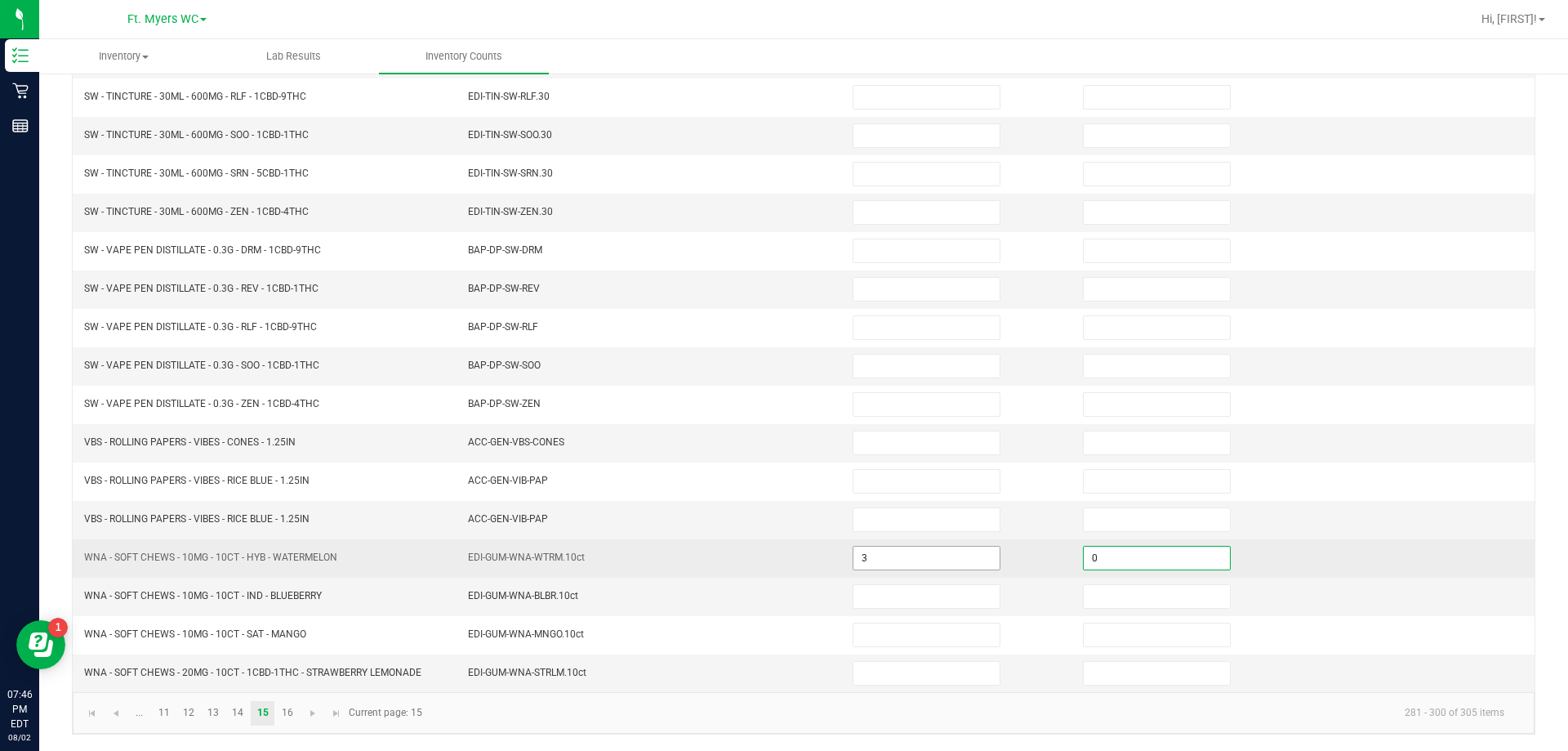 type on "0" 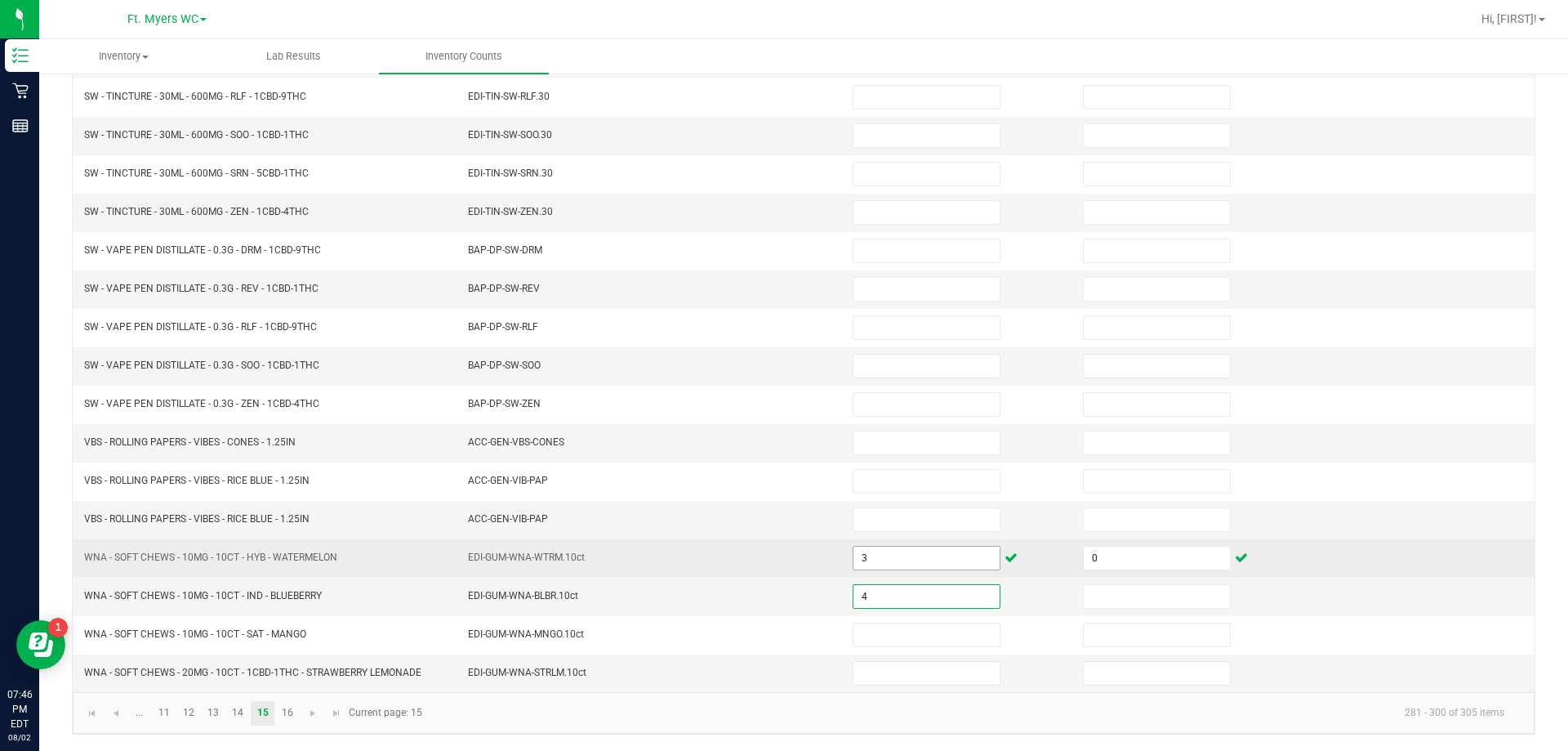 type on "4" 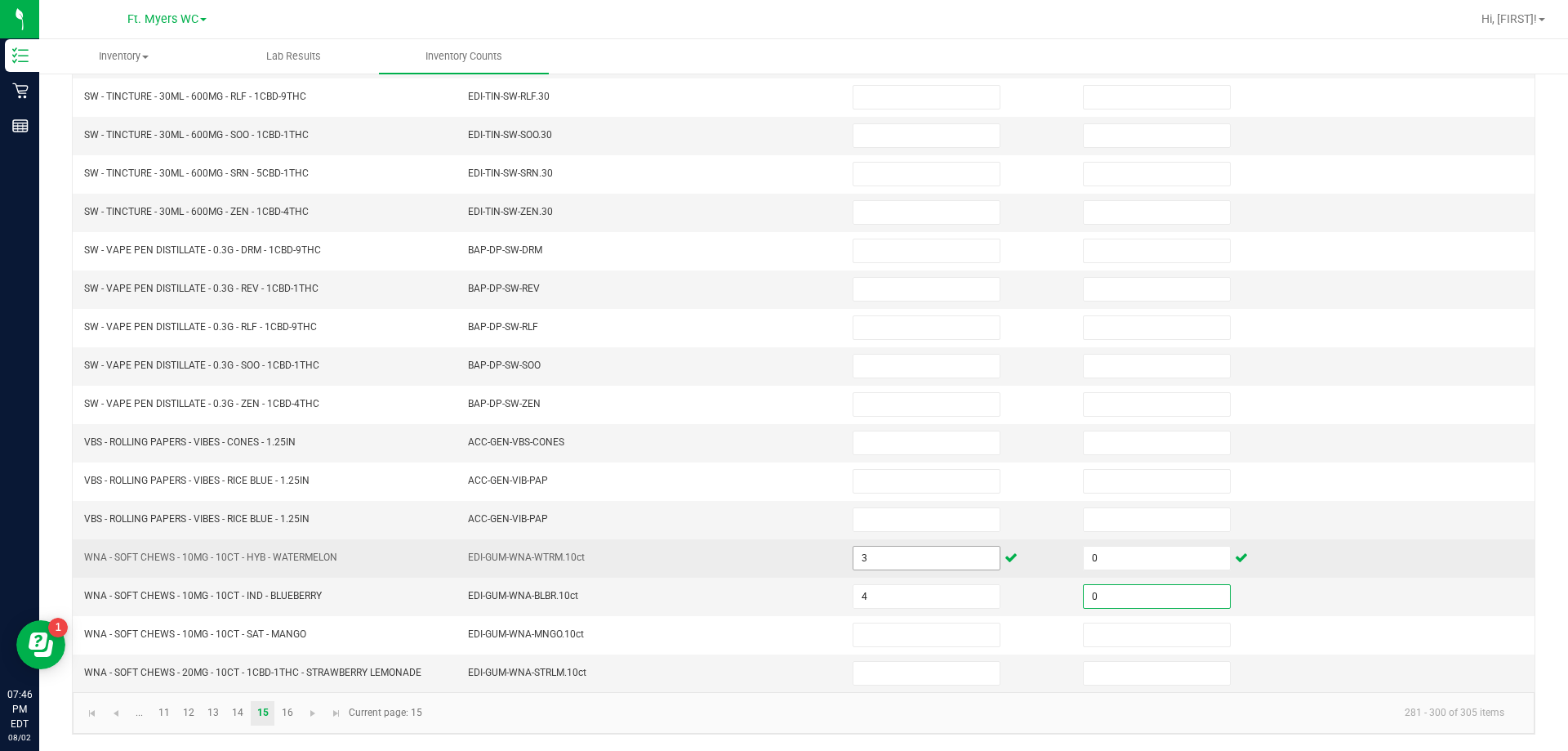 type on "0" 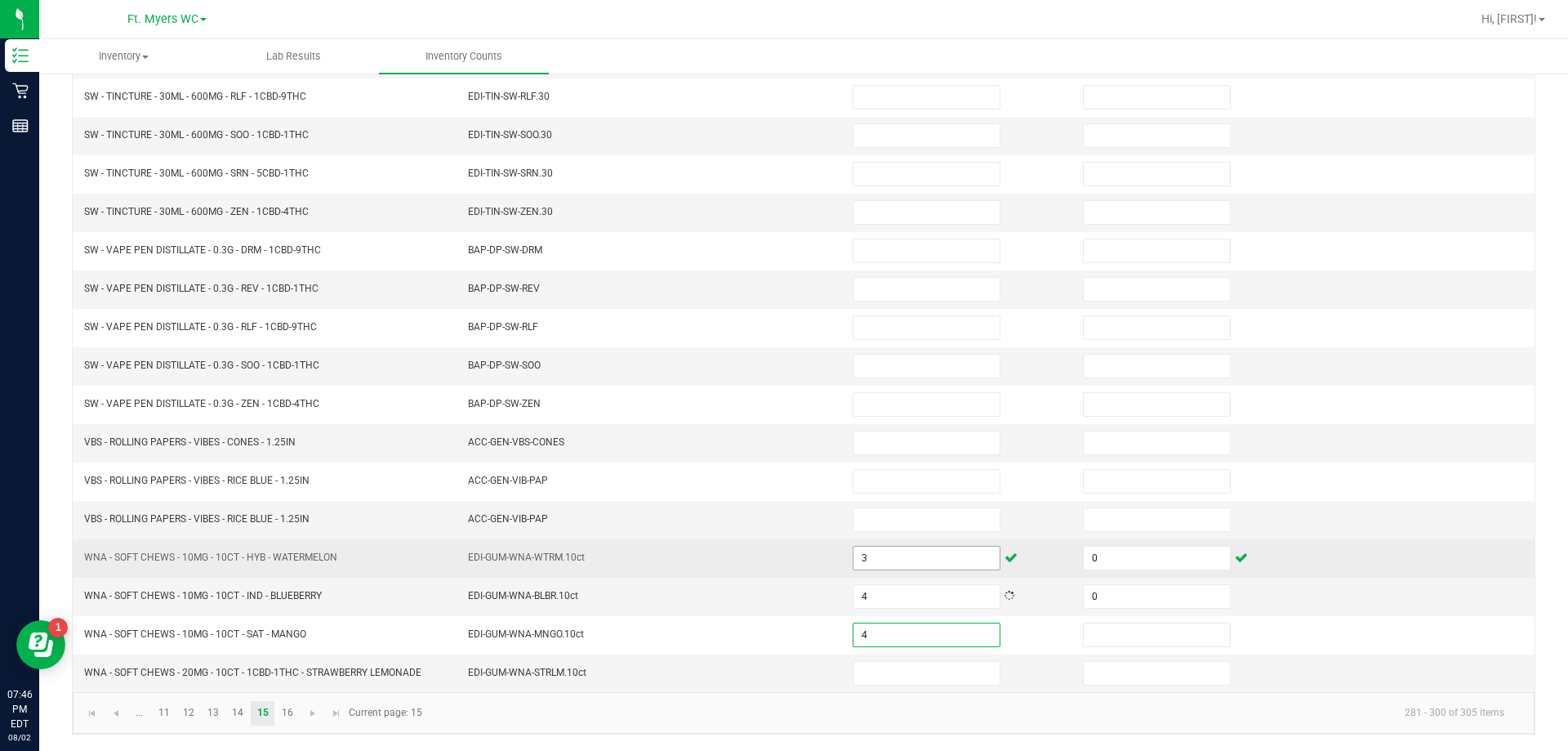 type on "4" 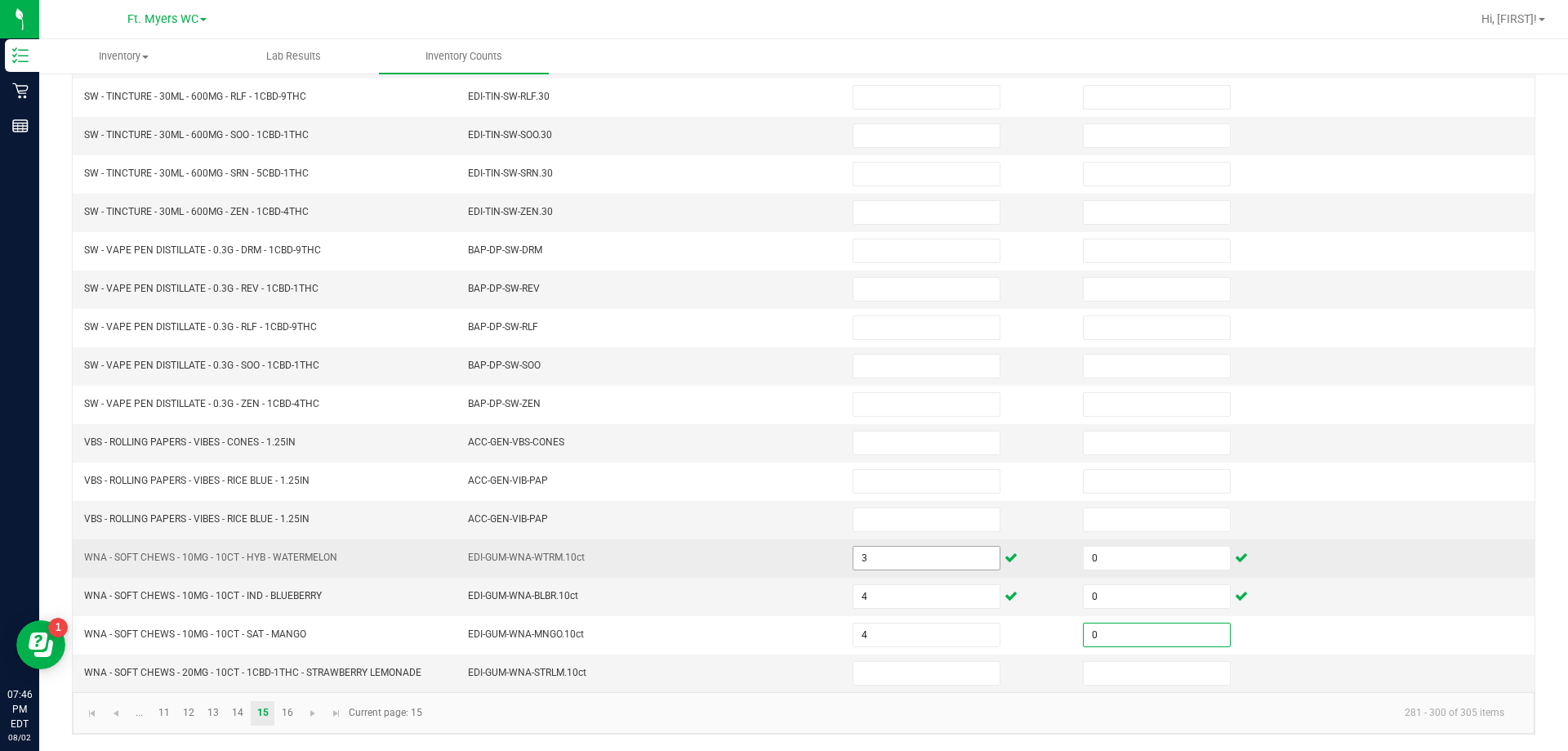 type on "0" 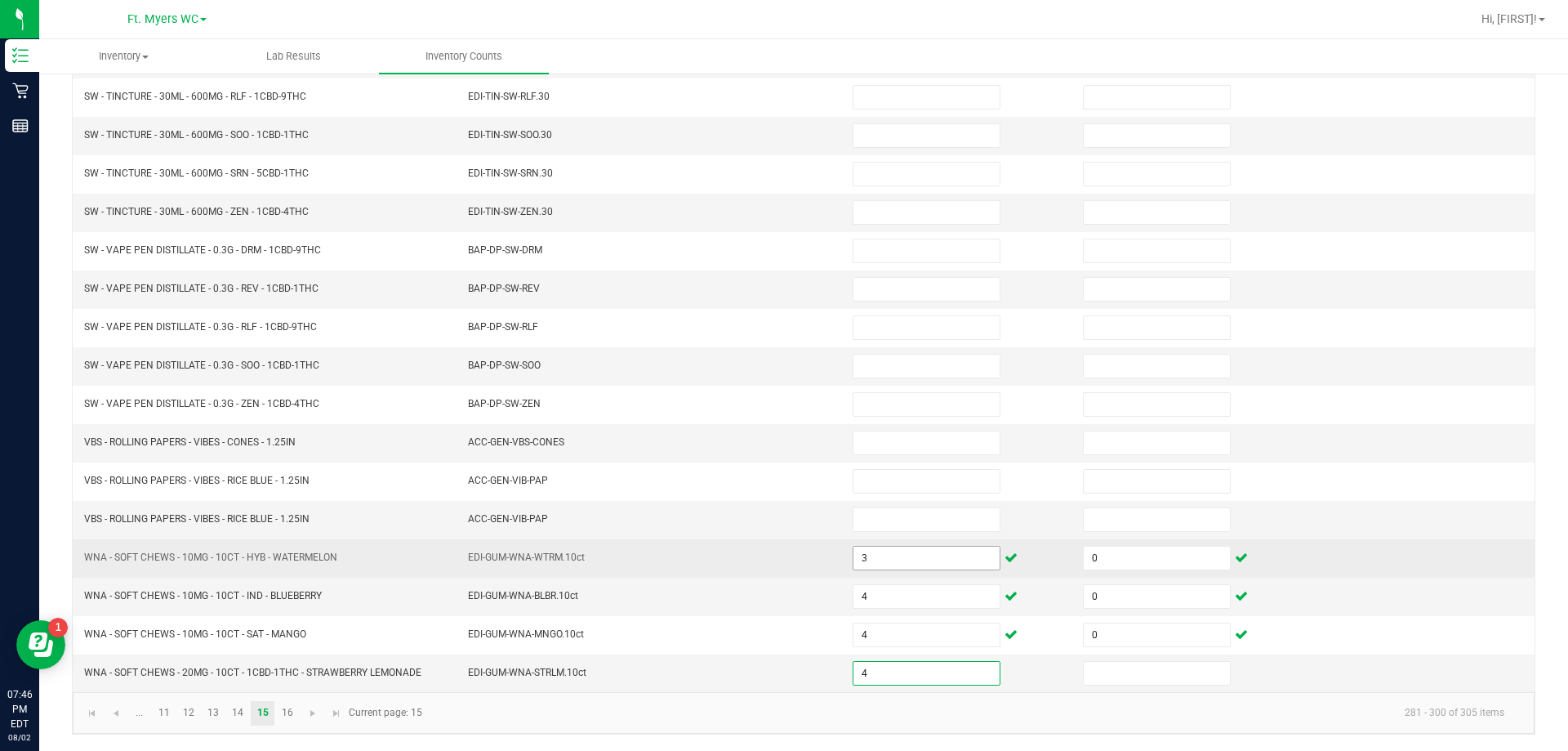 type on "4" 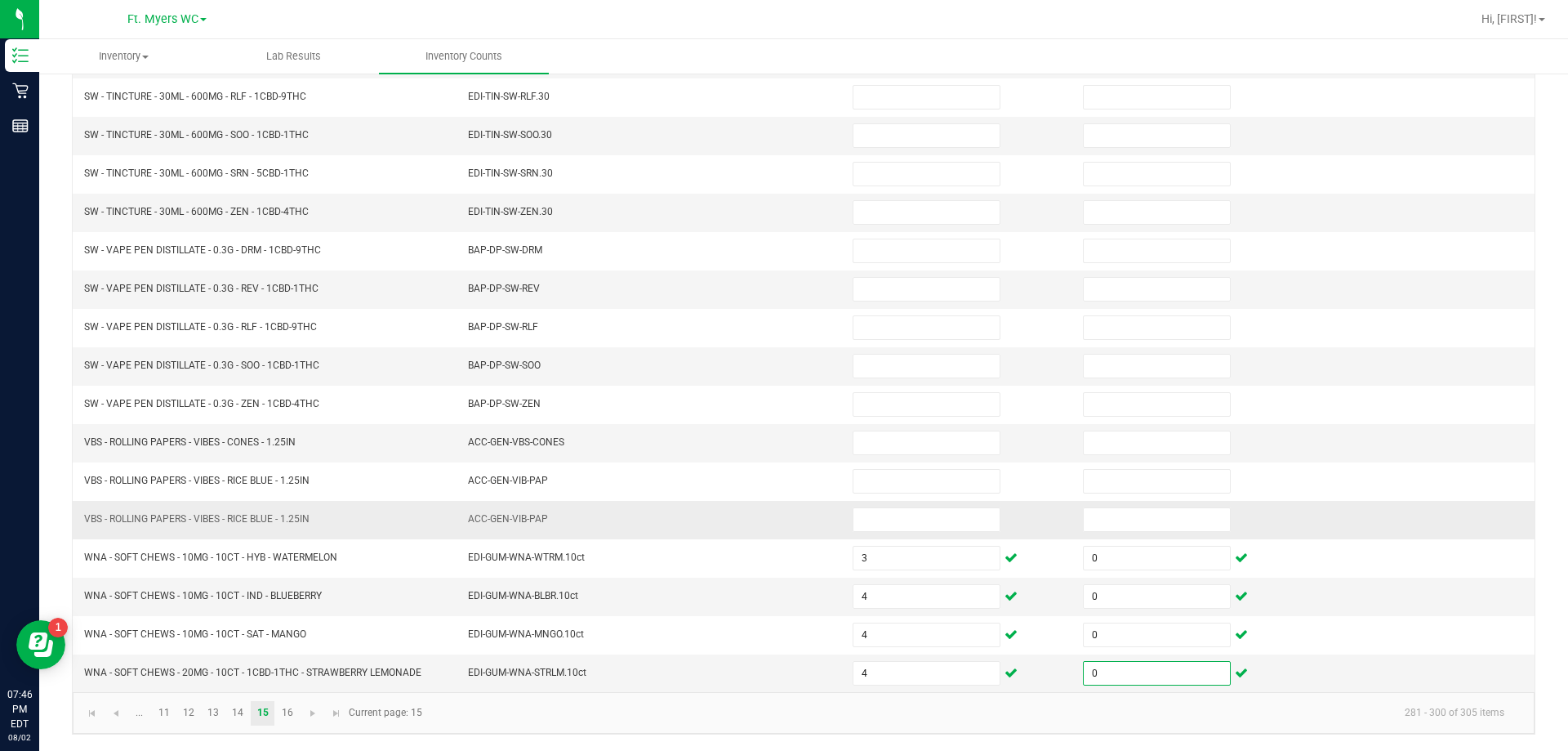 type on "0" 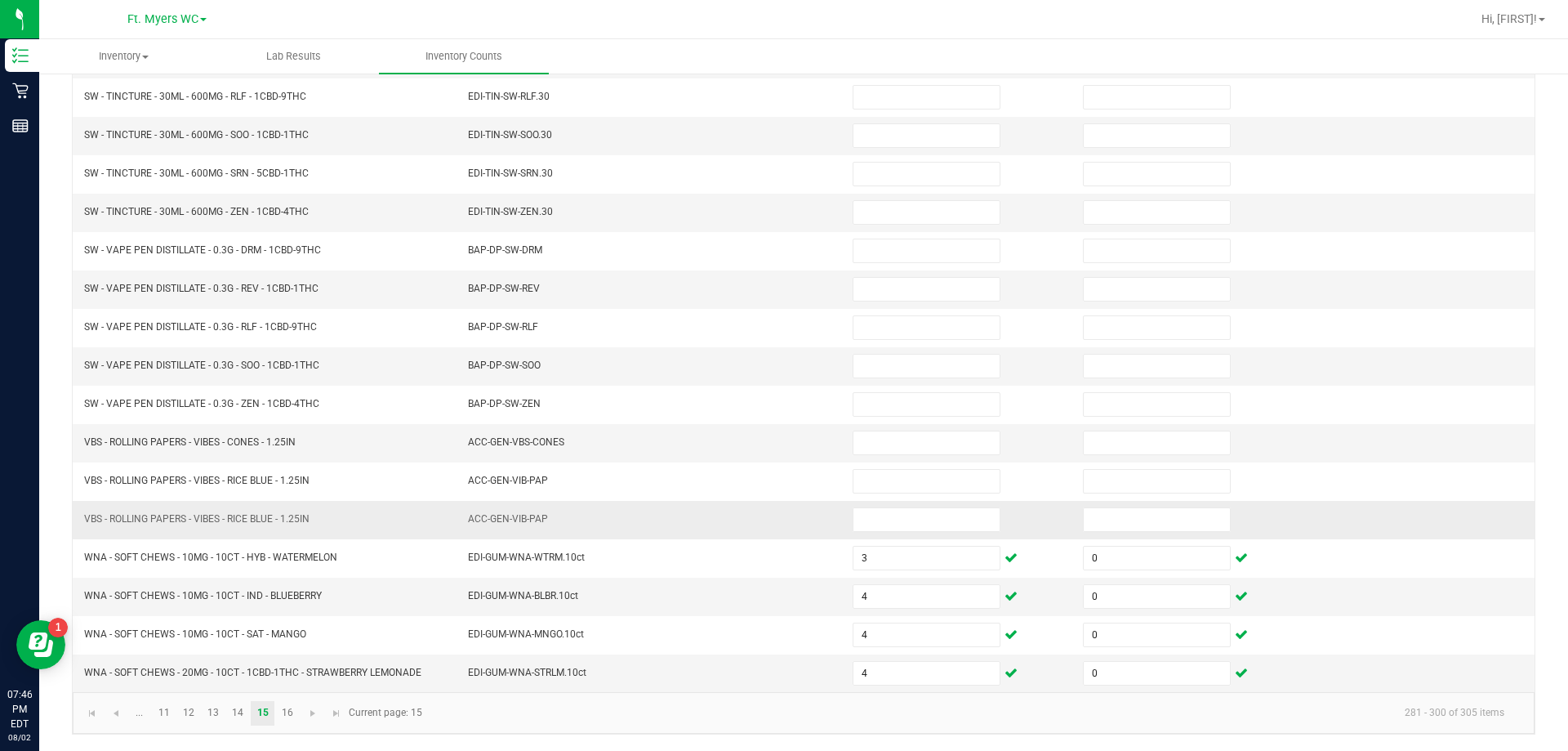 click on "ACC-GEN-VIB-PAP" at bounding box center [650, 520] 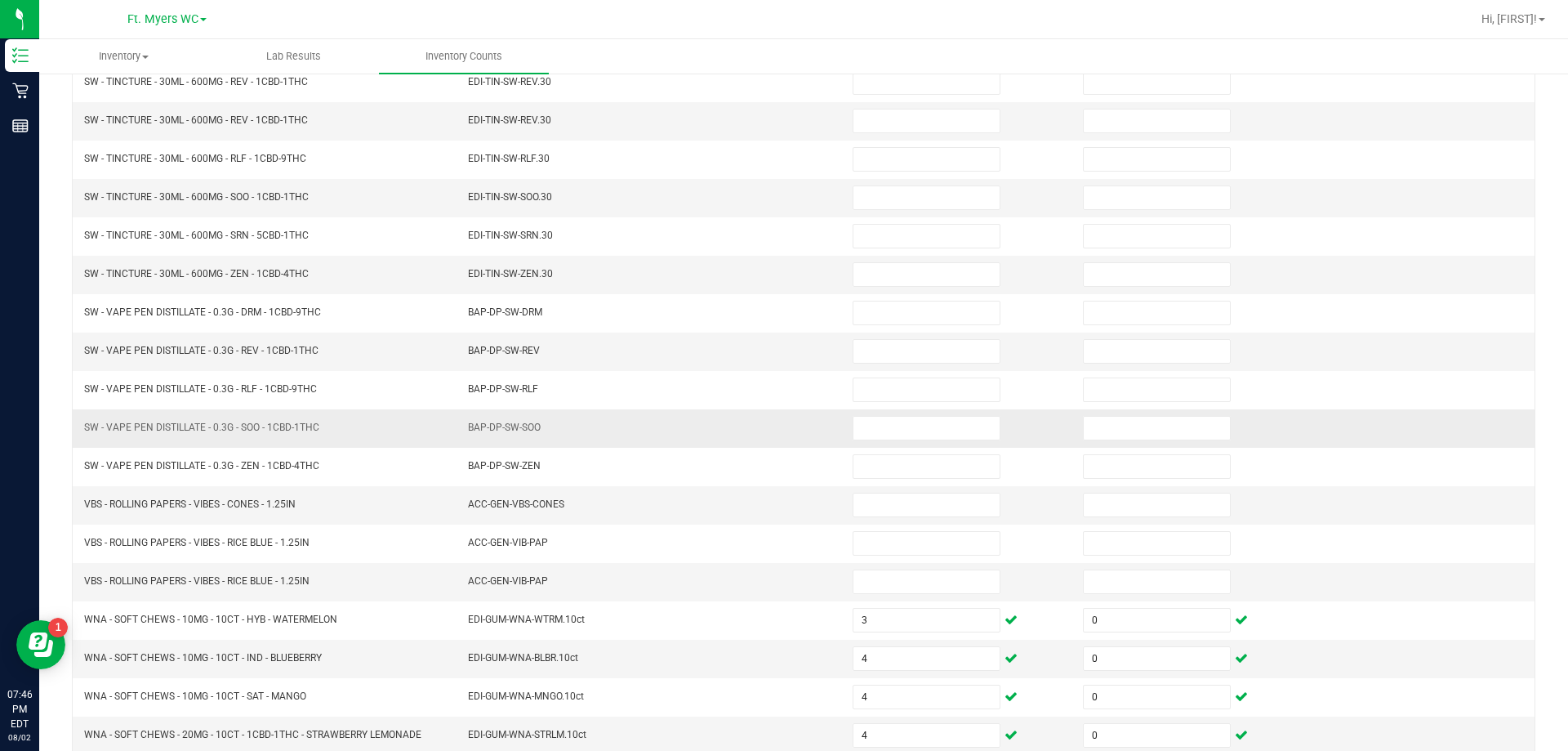 scroll, scrollTop: 176, scrollLeft: 0, axis: vertical 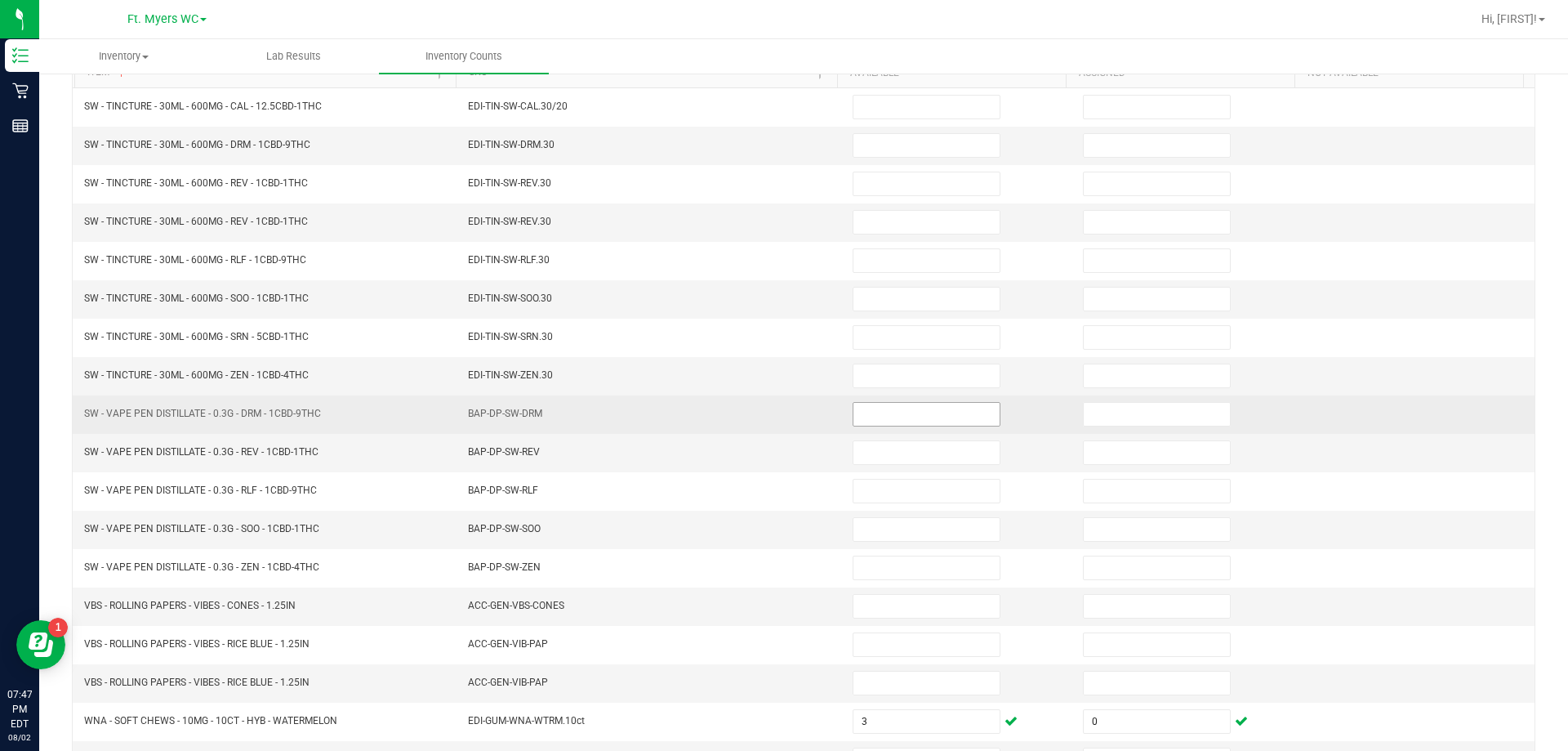 click at bounding box center (926, 414) 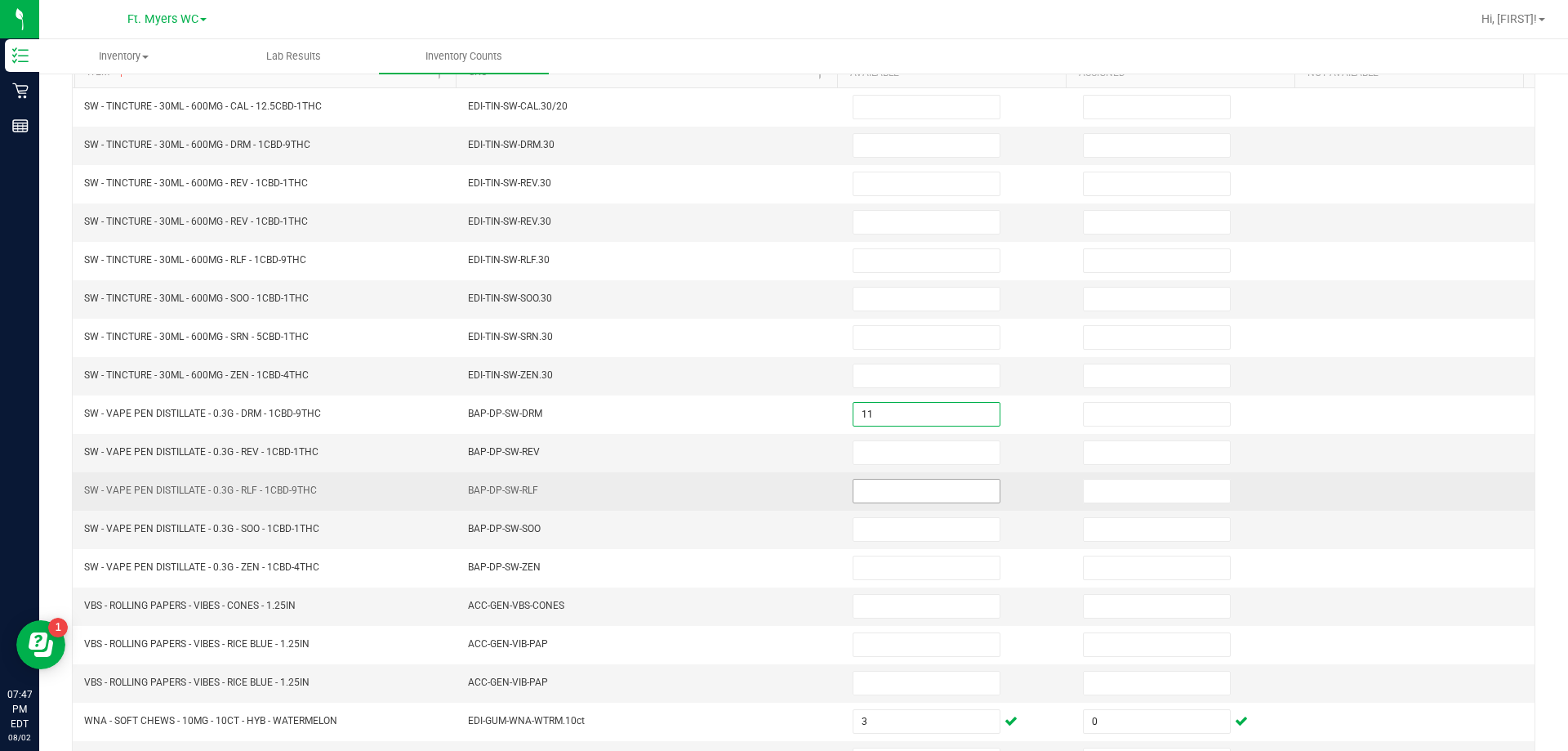 type on "11" 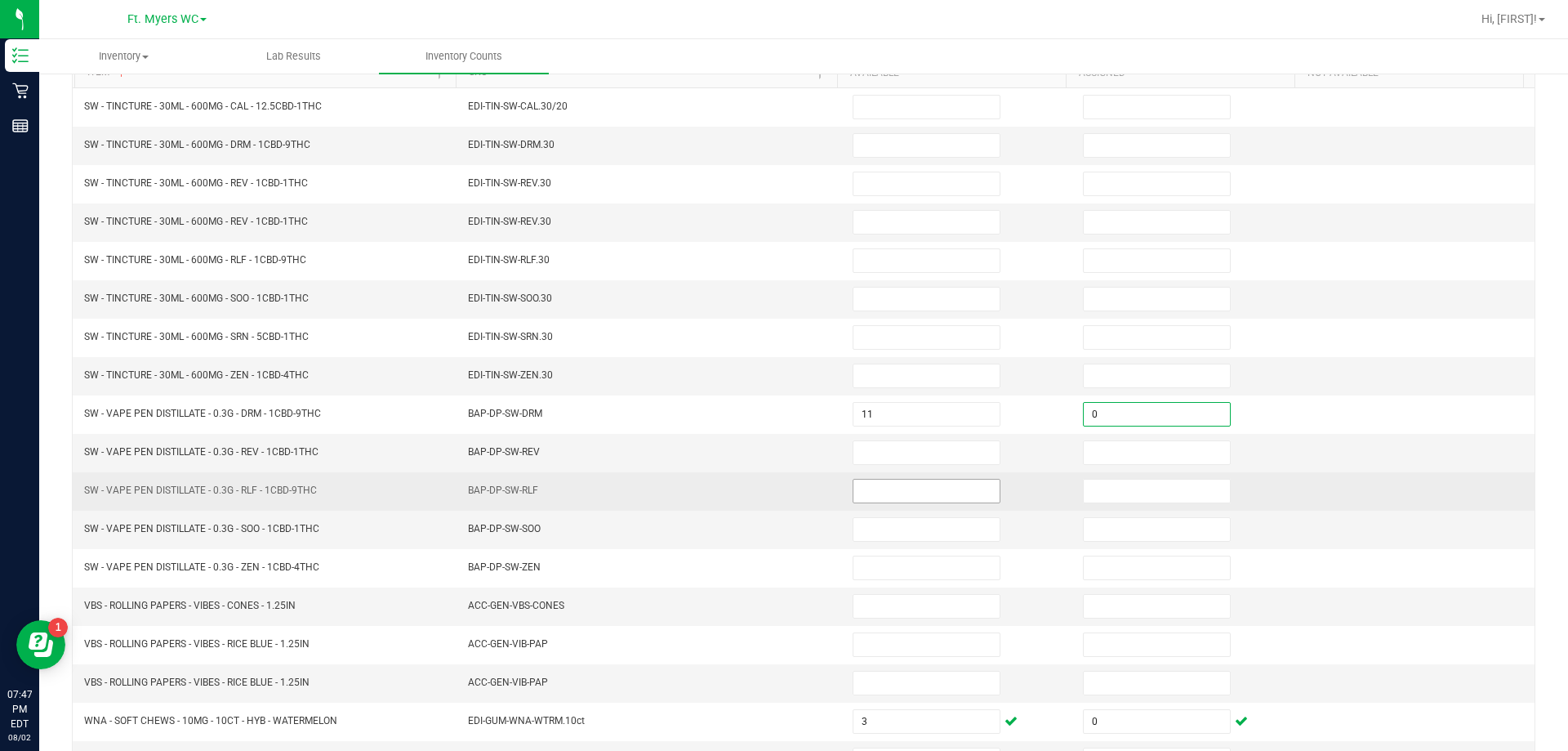 type on "0" 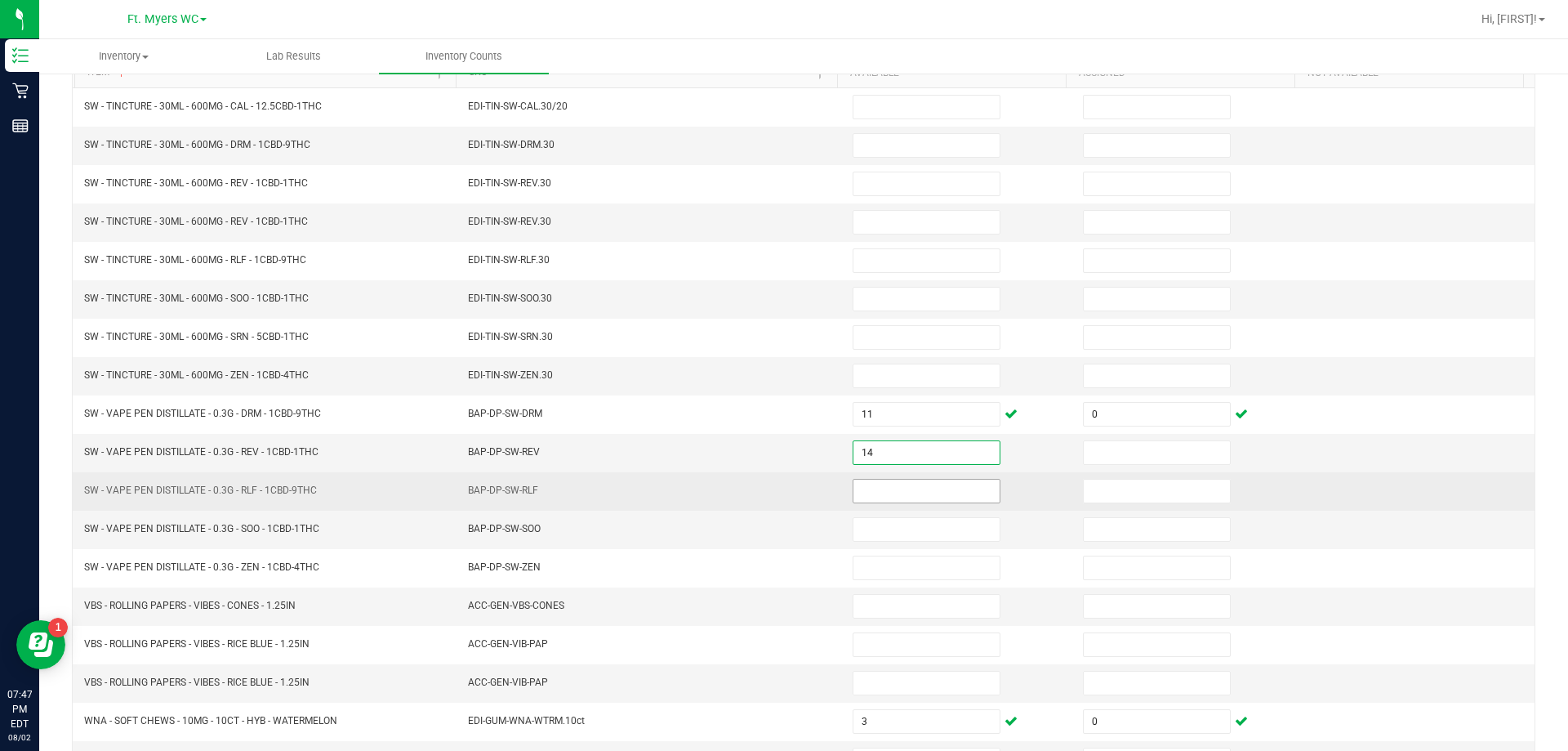 type on "14" 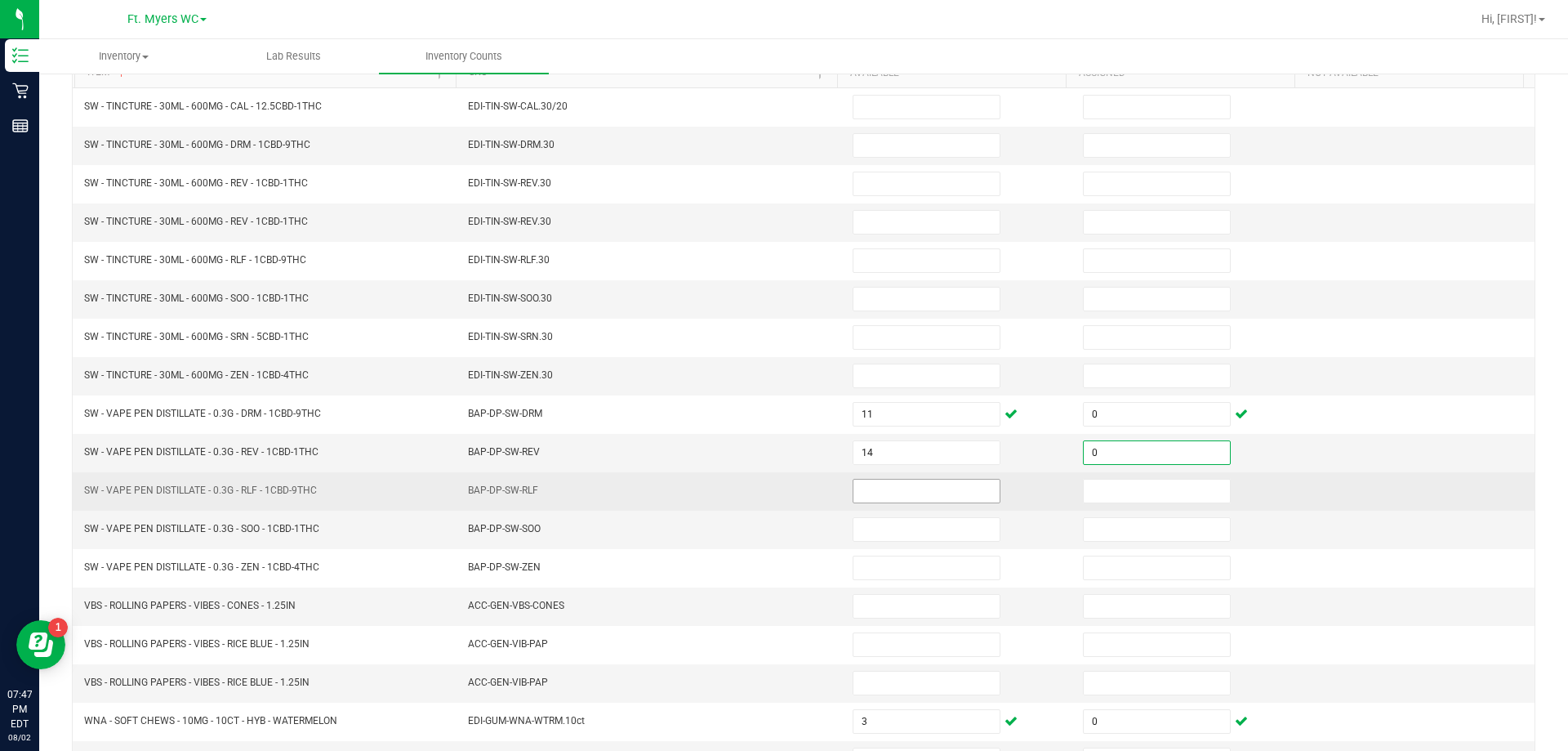 type on "0" 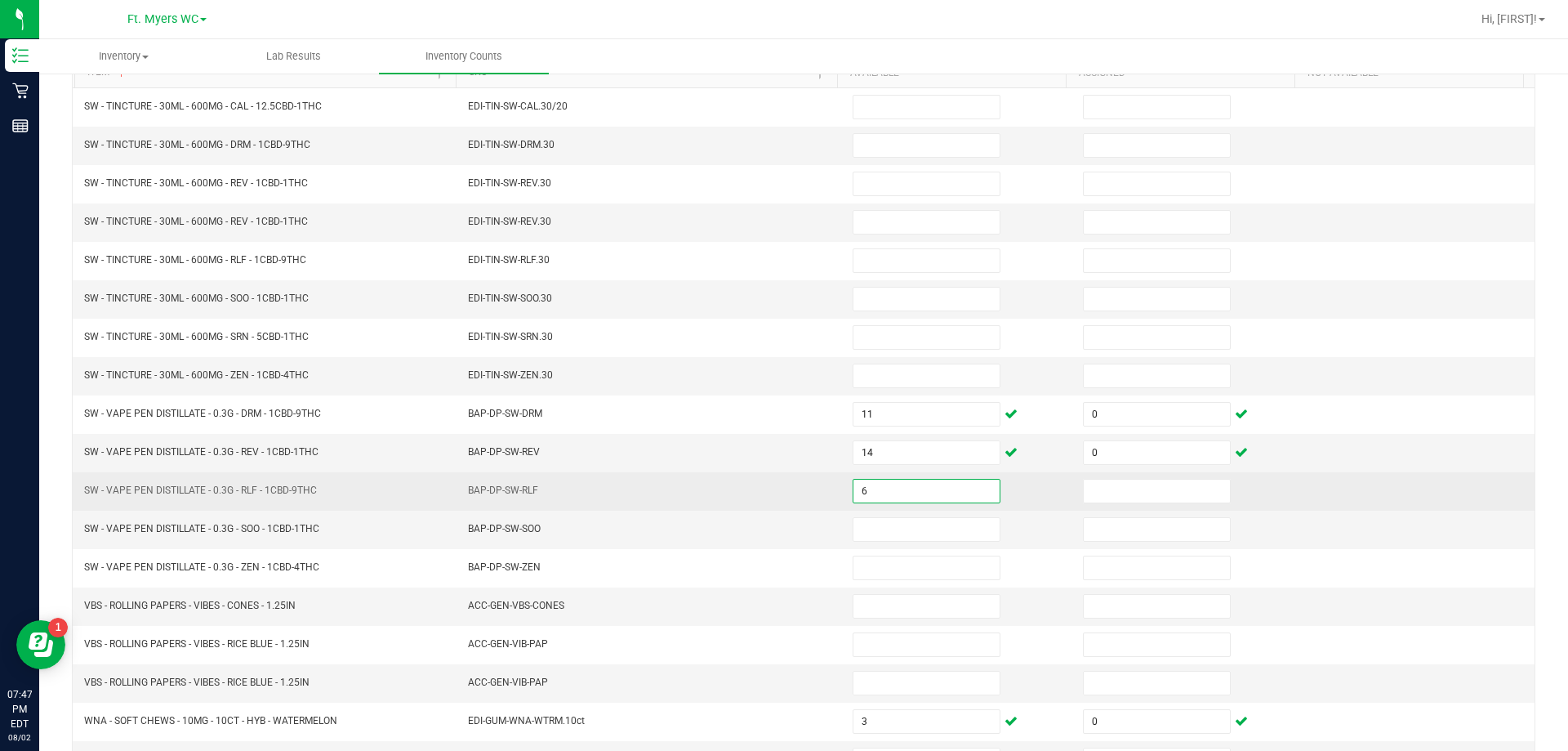 type on "6" 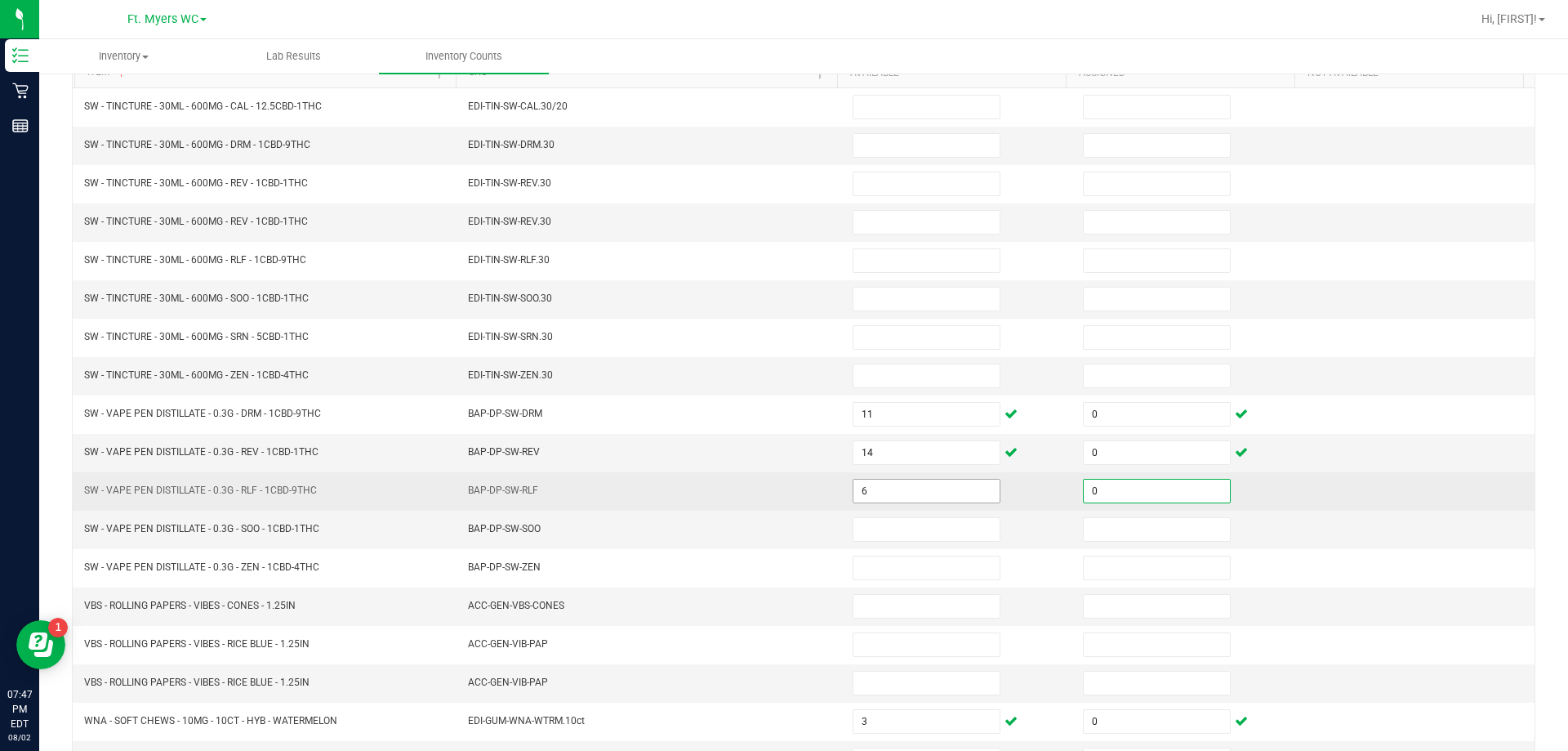 type on "0" 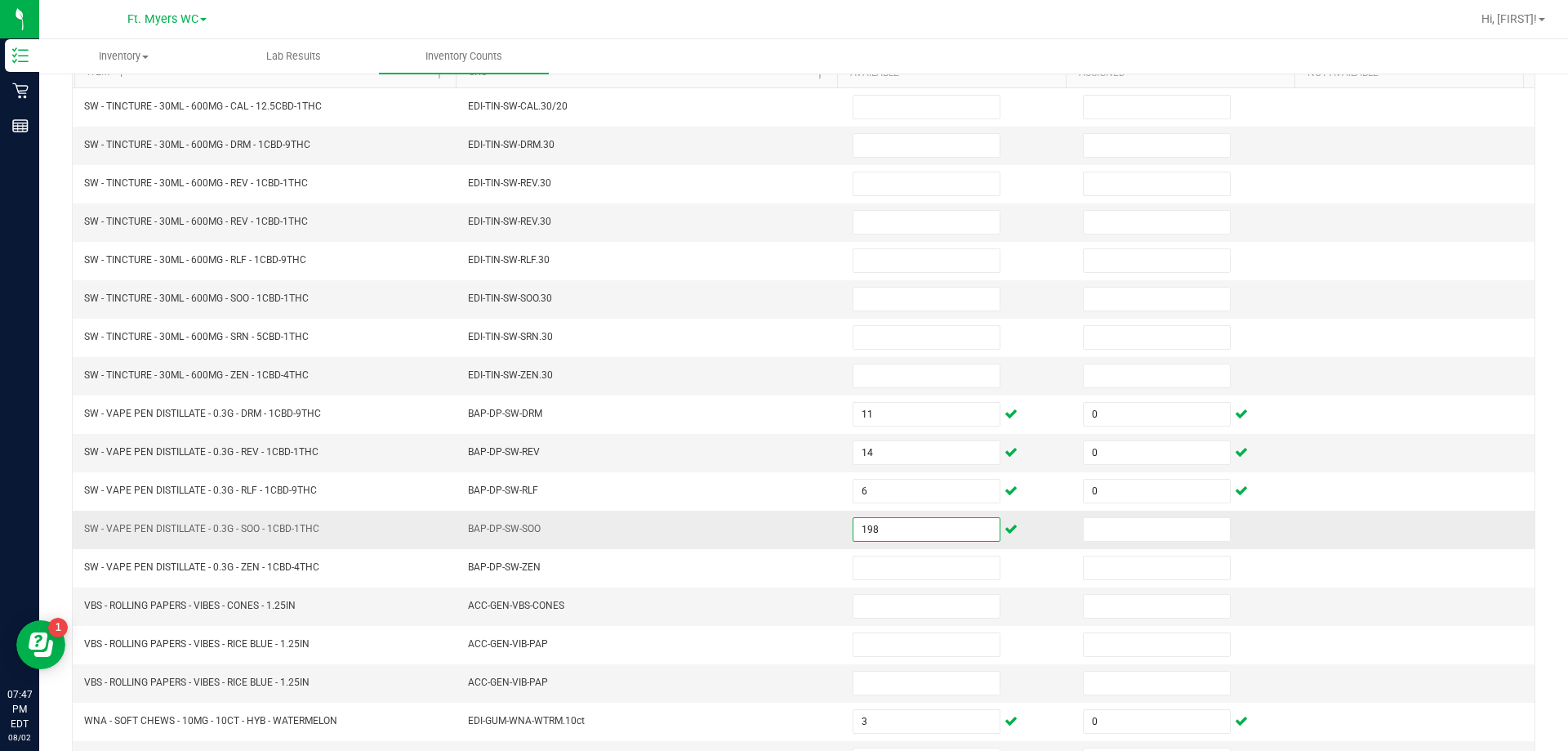 click on "198" at bounding box center [926, 530] 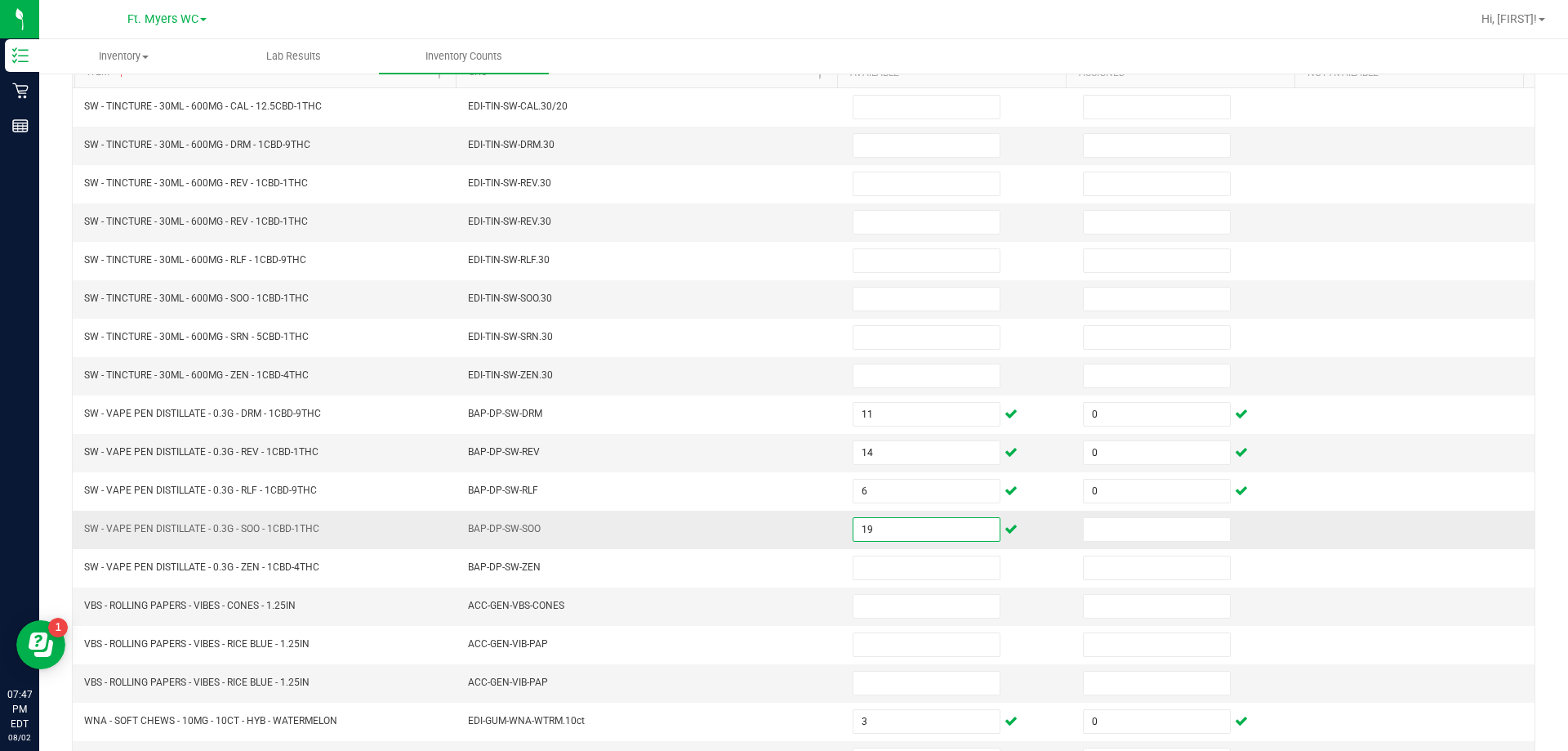 type on "19" 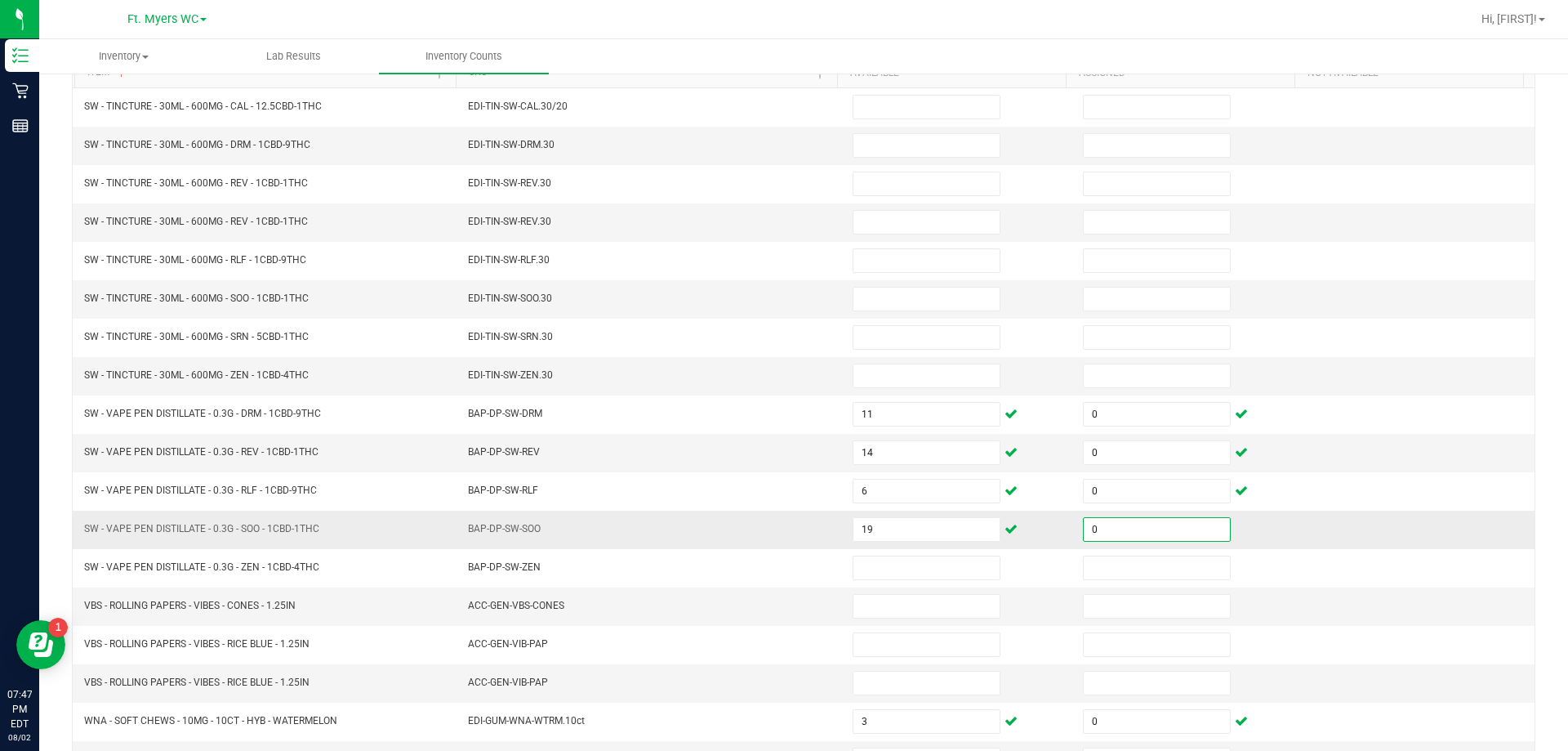 type on "0" 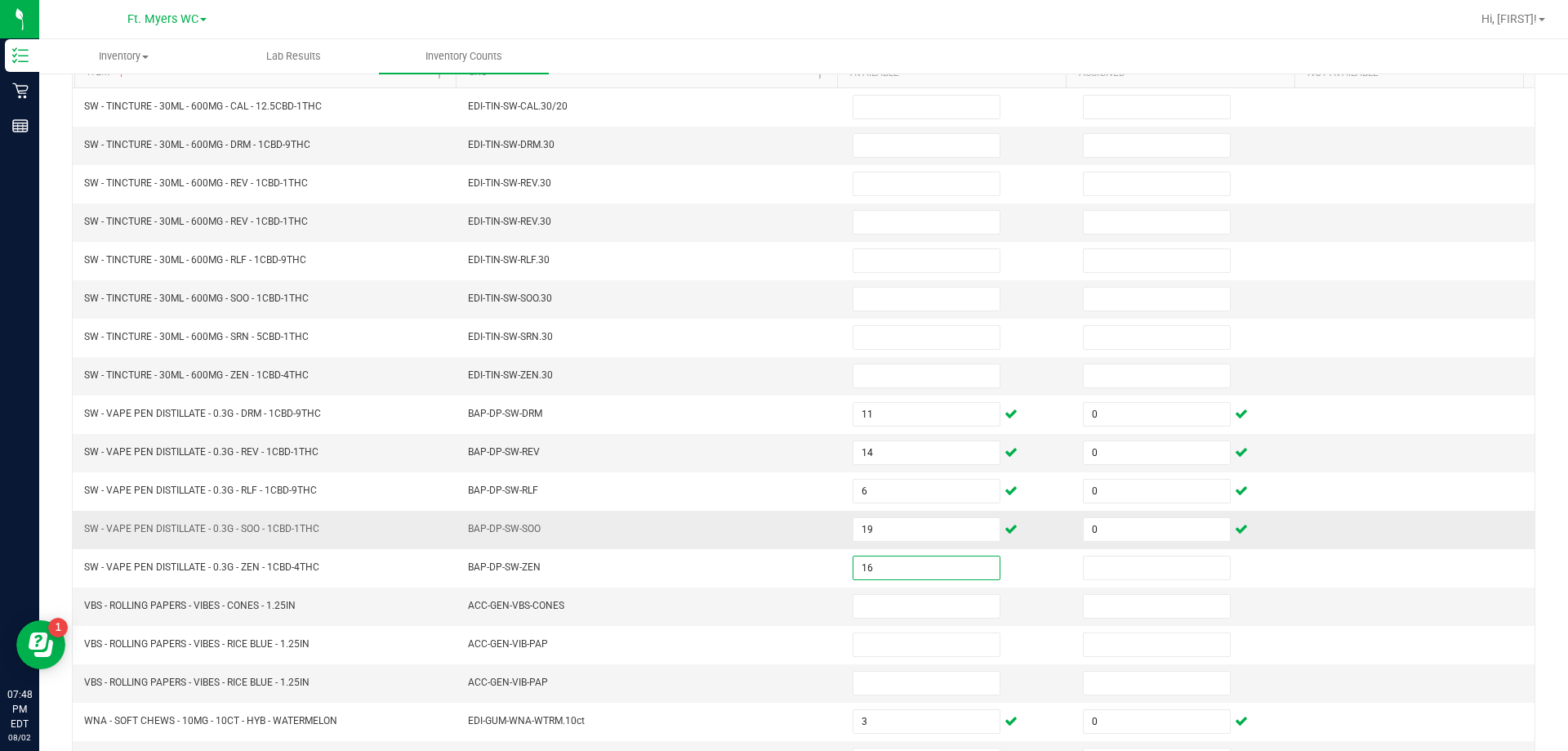 type on "16" 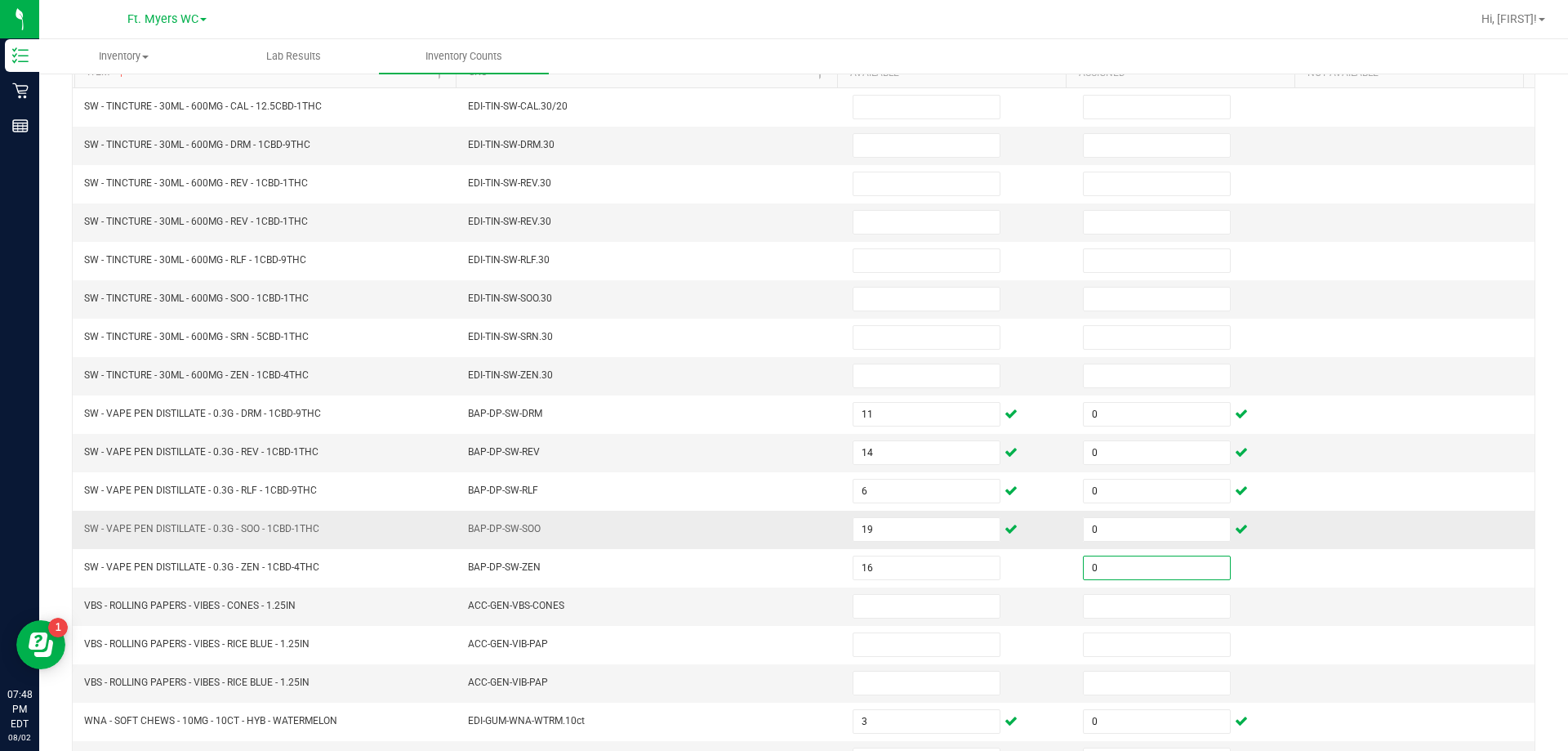 type on "0" 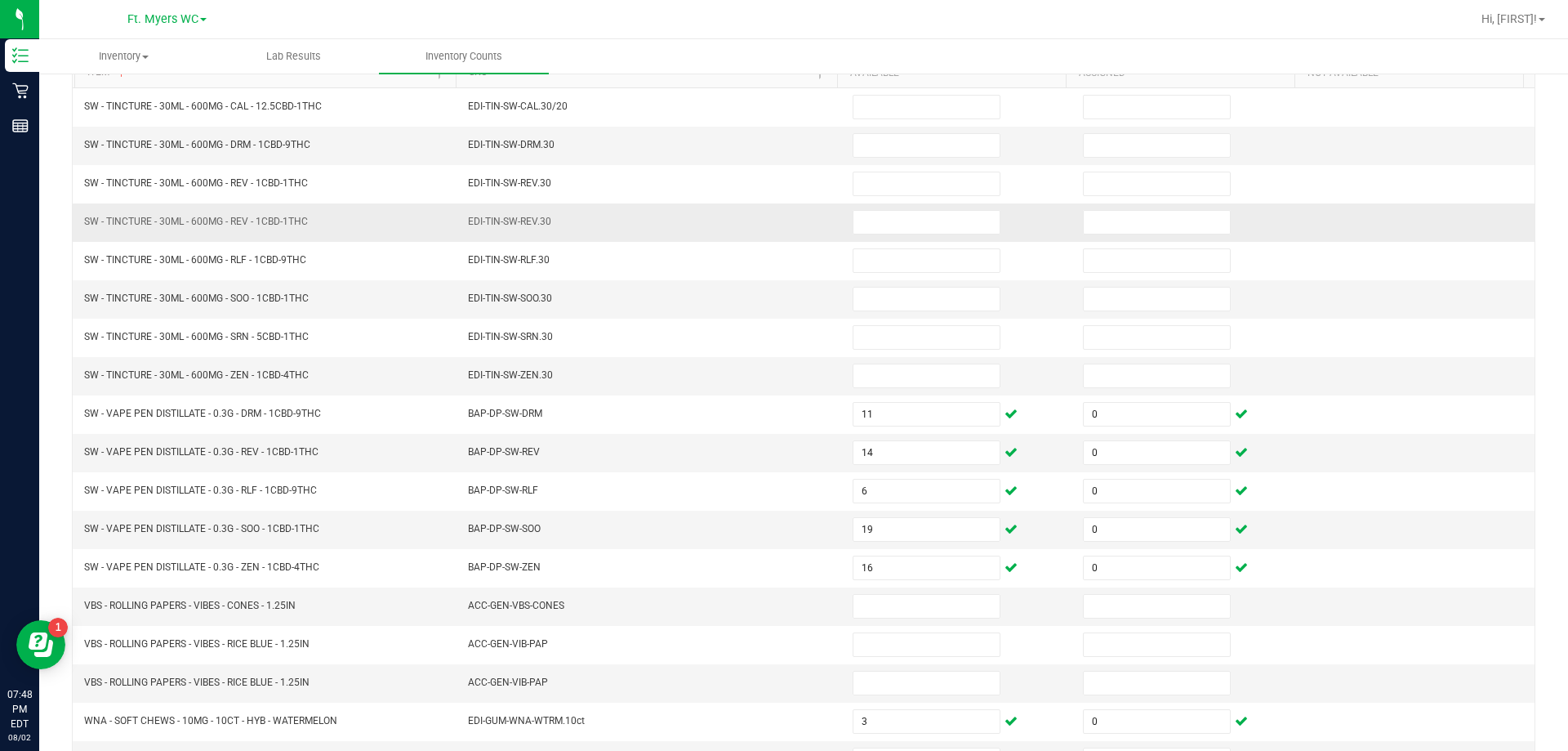 click on "EDI-TIN-SW-REV.30" at bounding box center [650, 222] 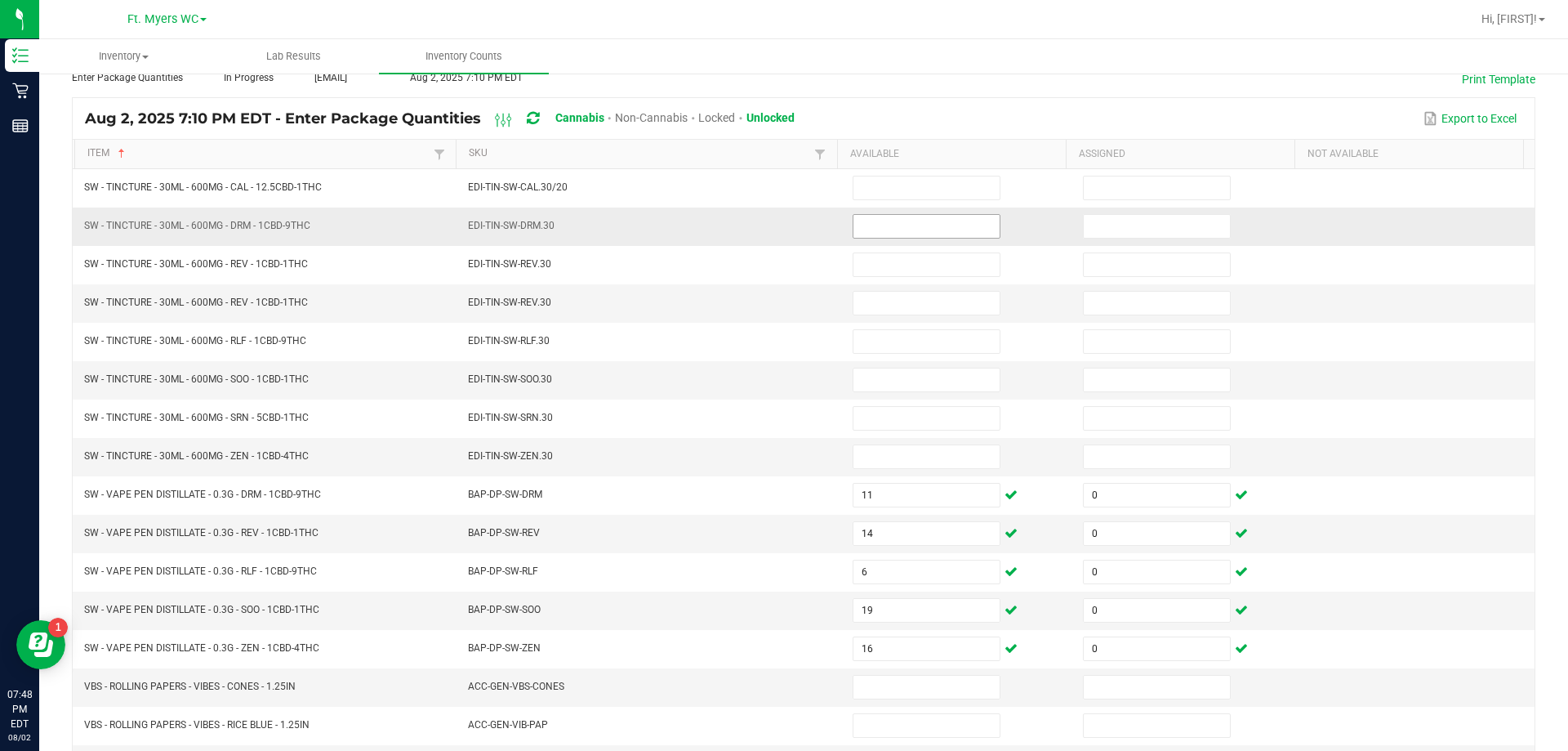 scroll, scrollTop: 94, scrollLeft: 0, axis: vertical 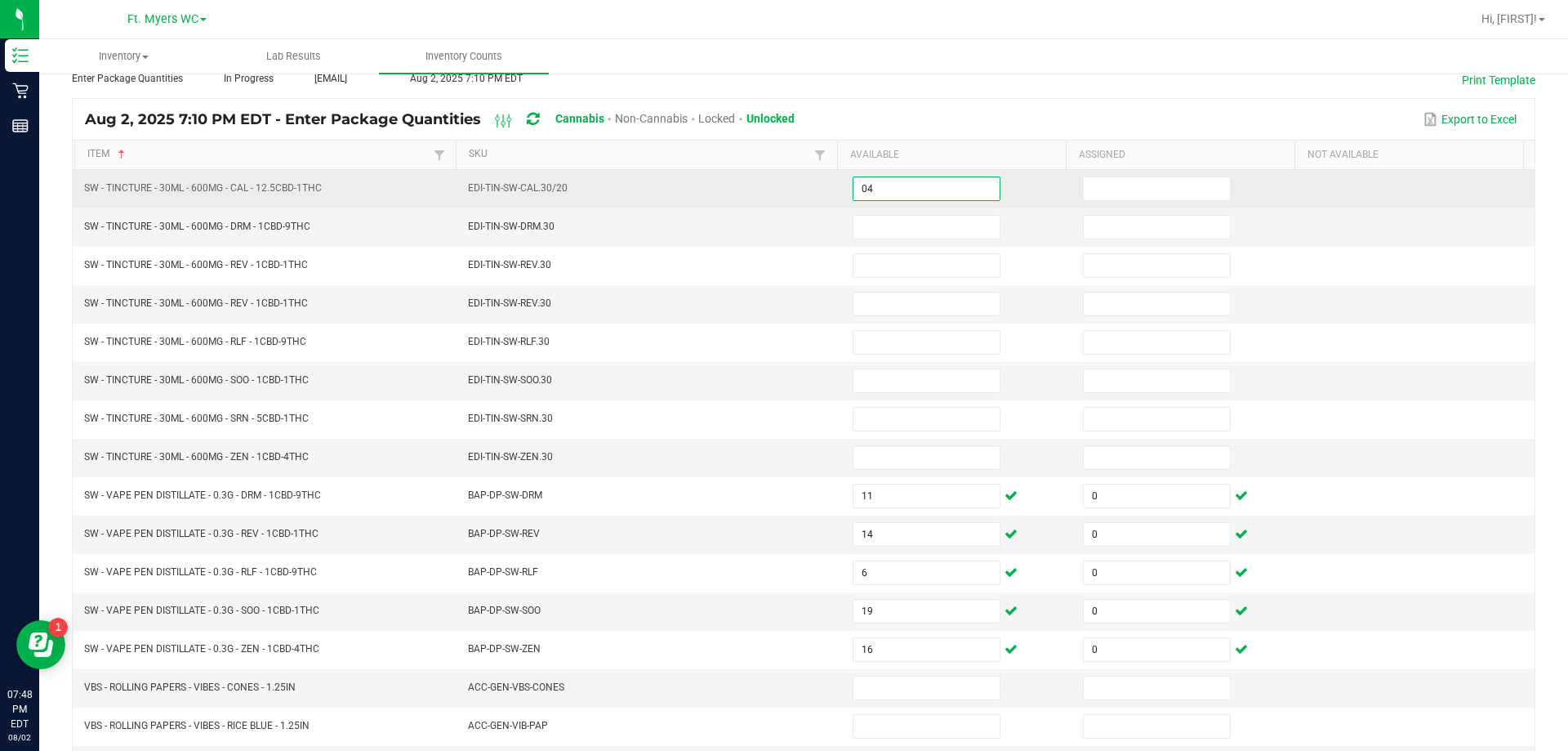 type on "4" 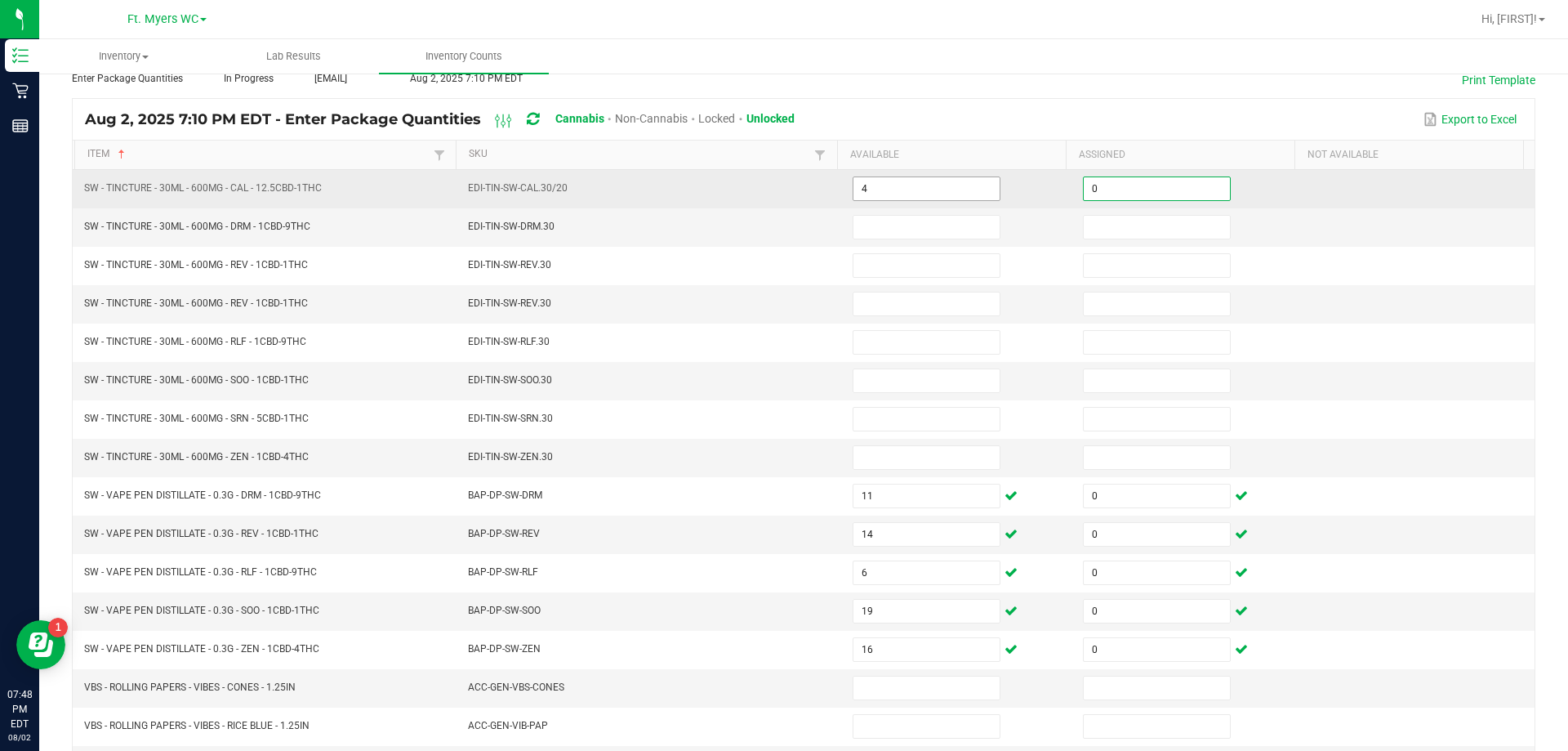 type on "0" 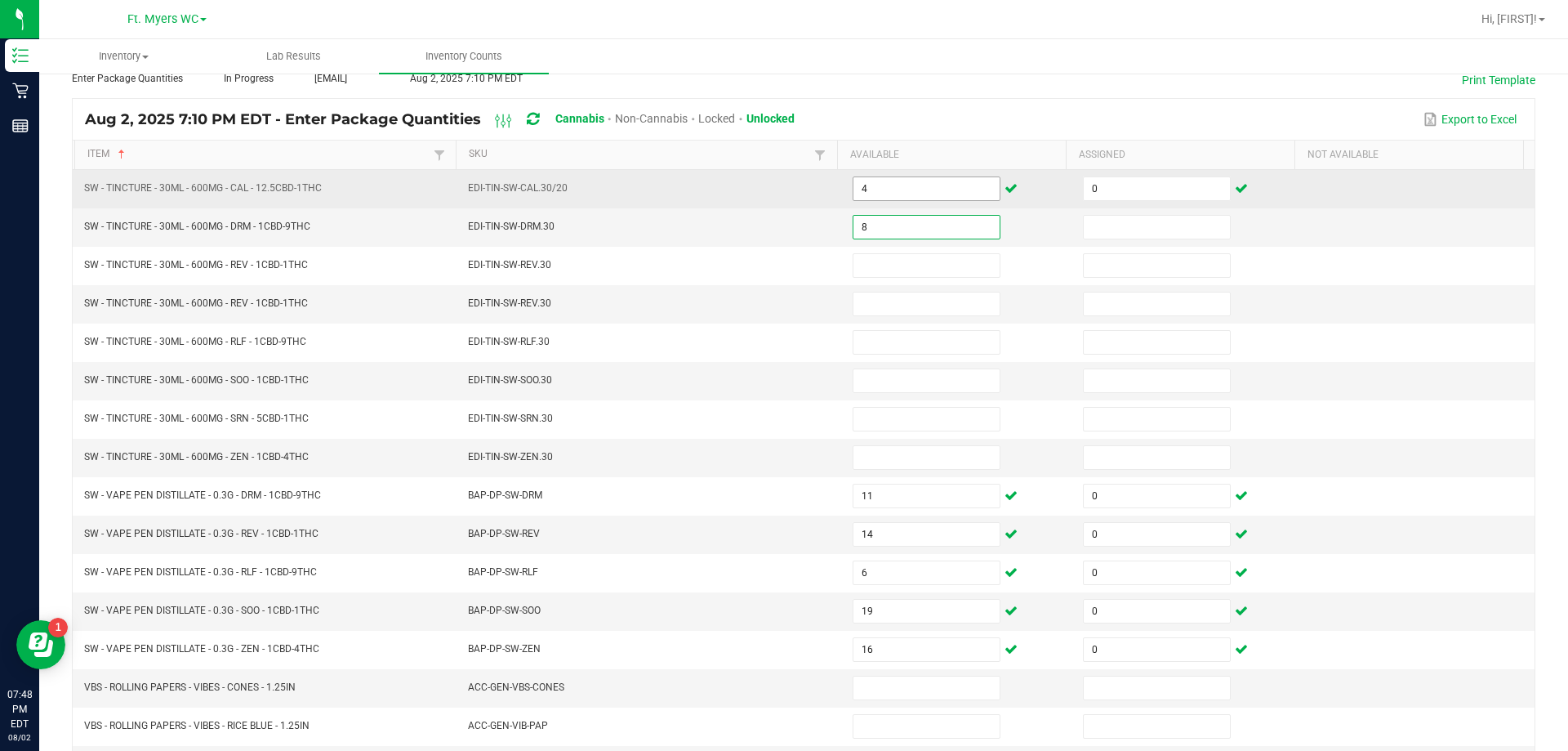type on "8" 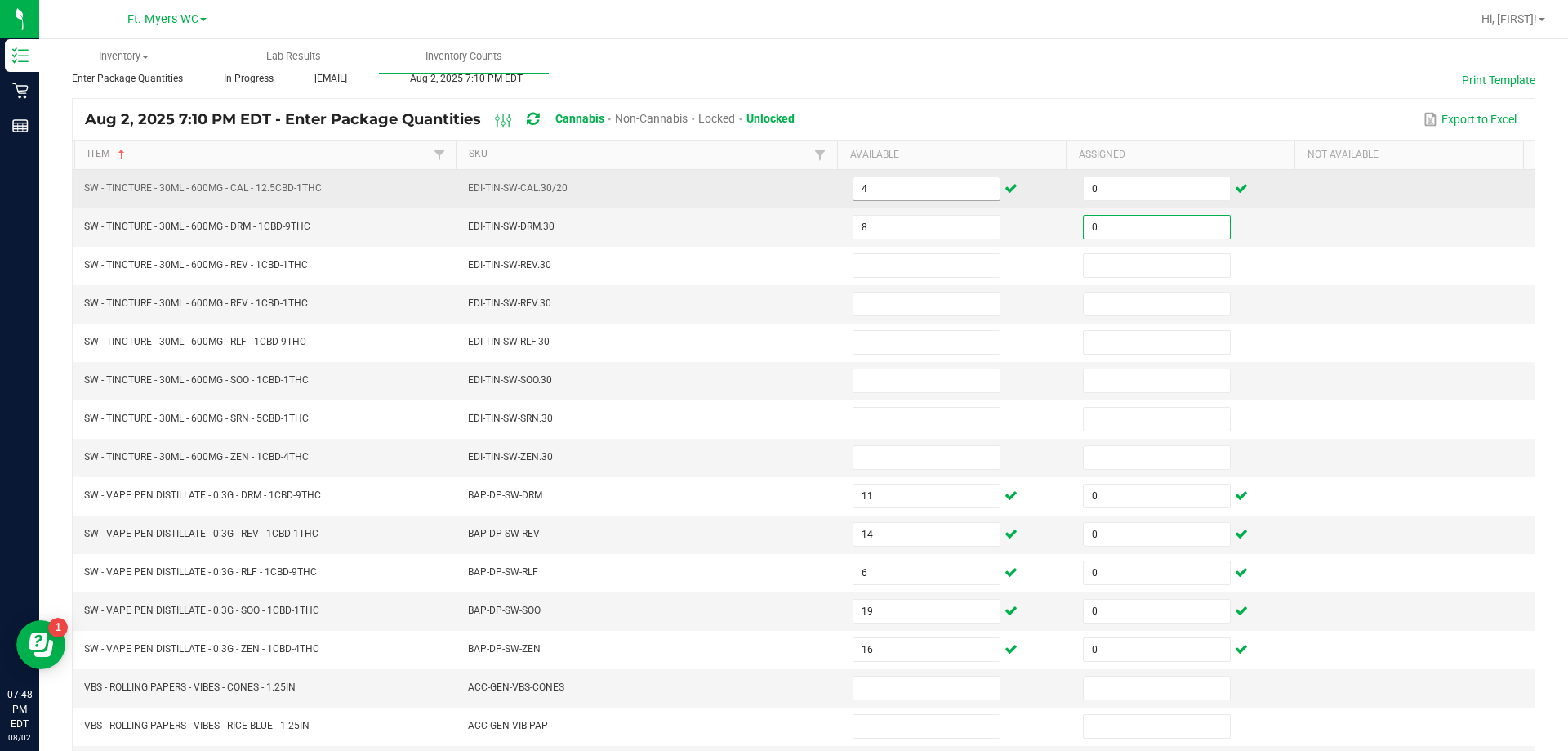 type on "0" 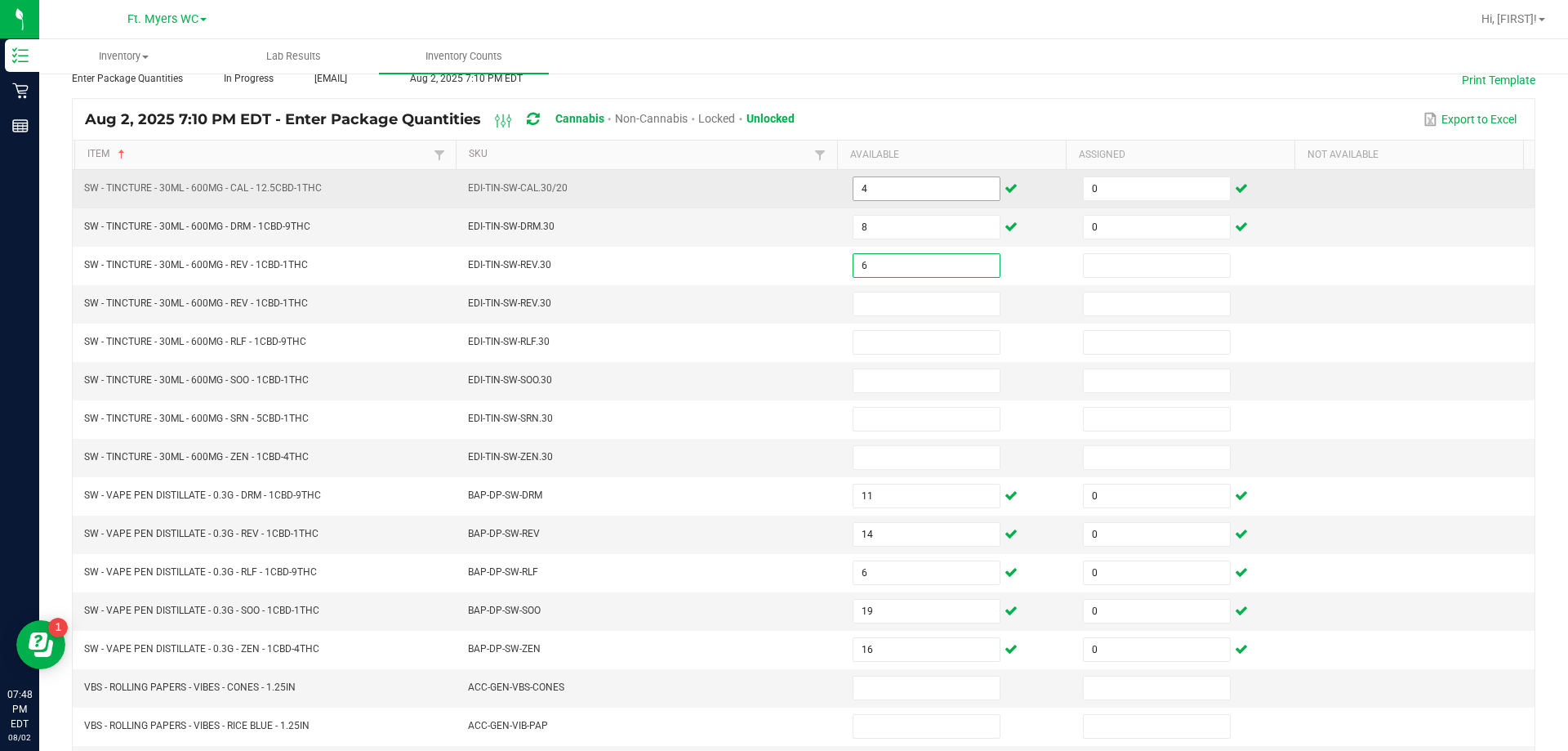 type on "6" 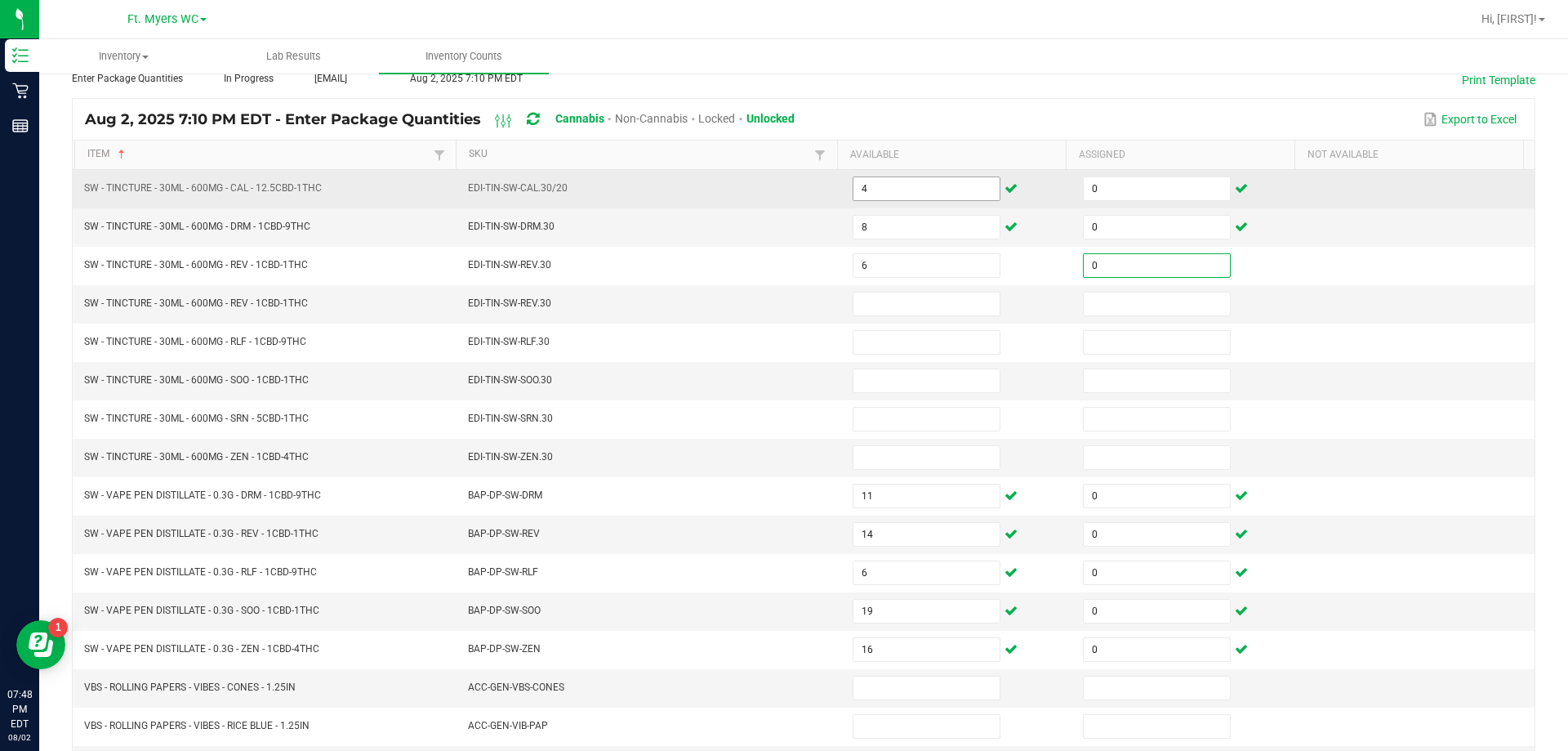 type on "0" 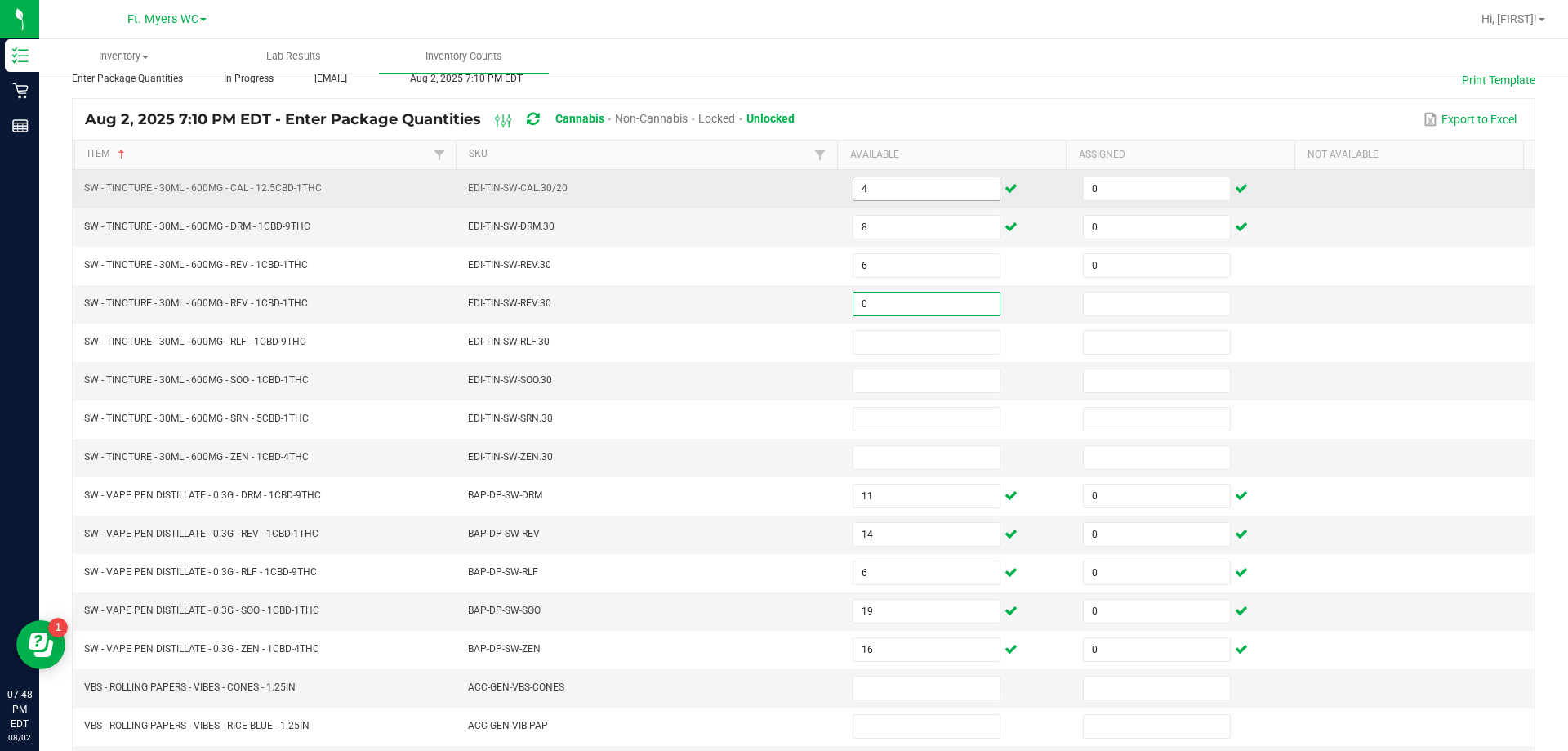 type on "0" 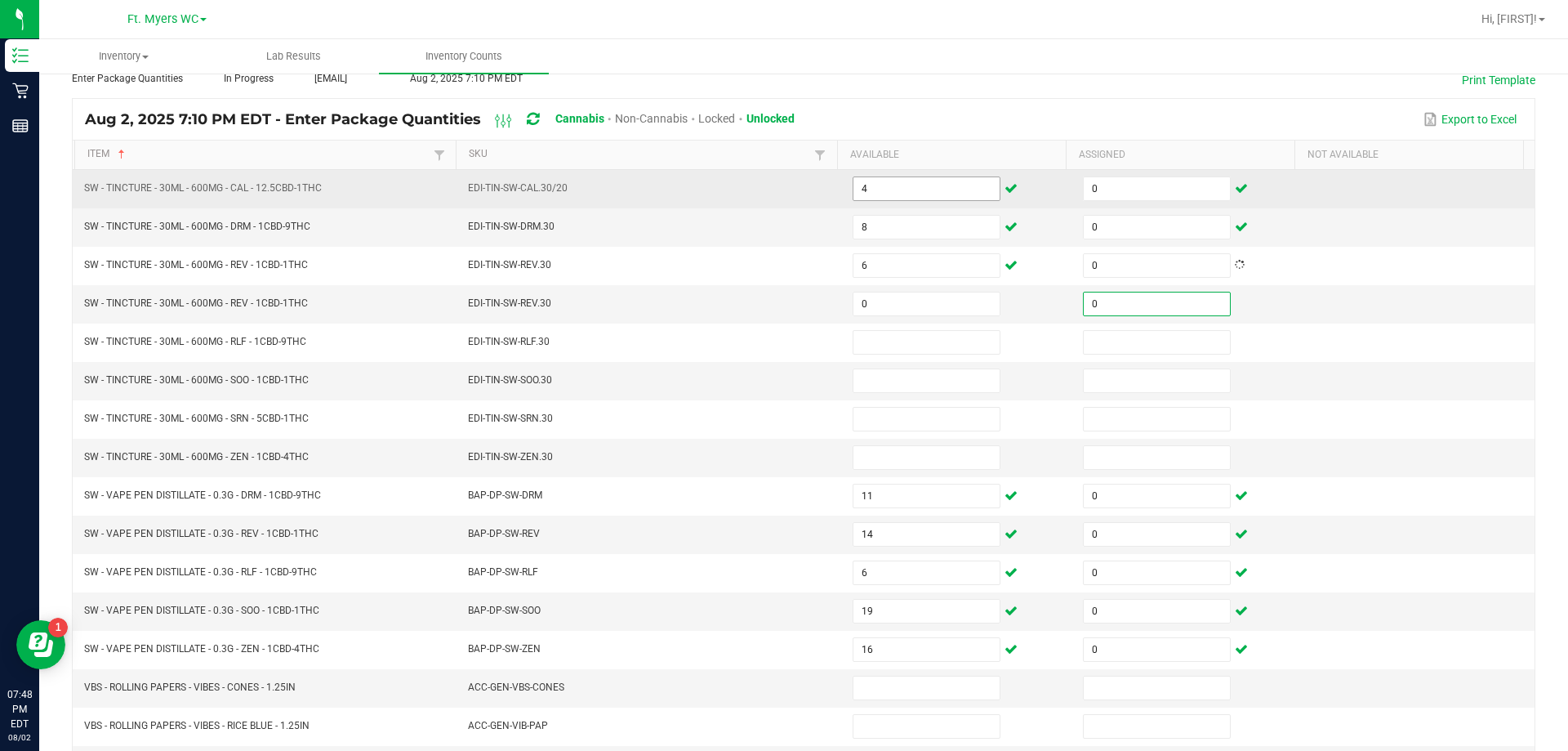 type on "0" 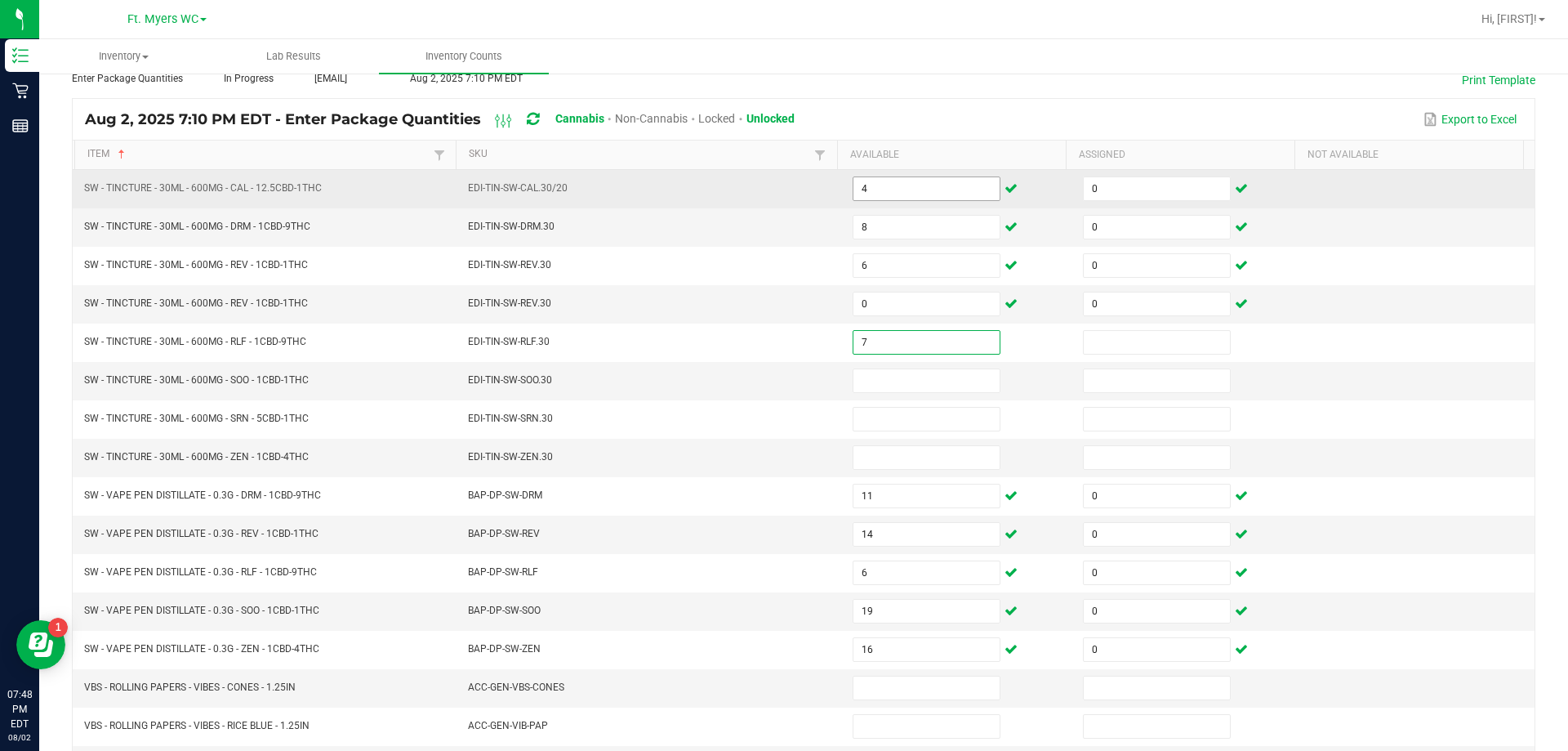type on "7" 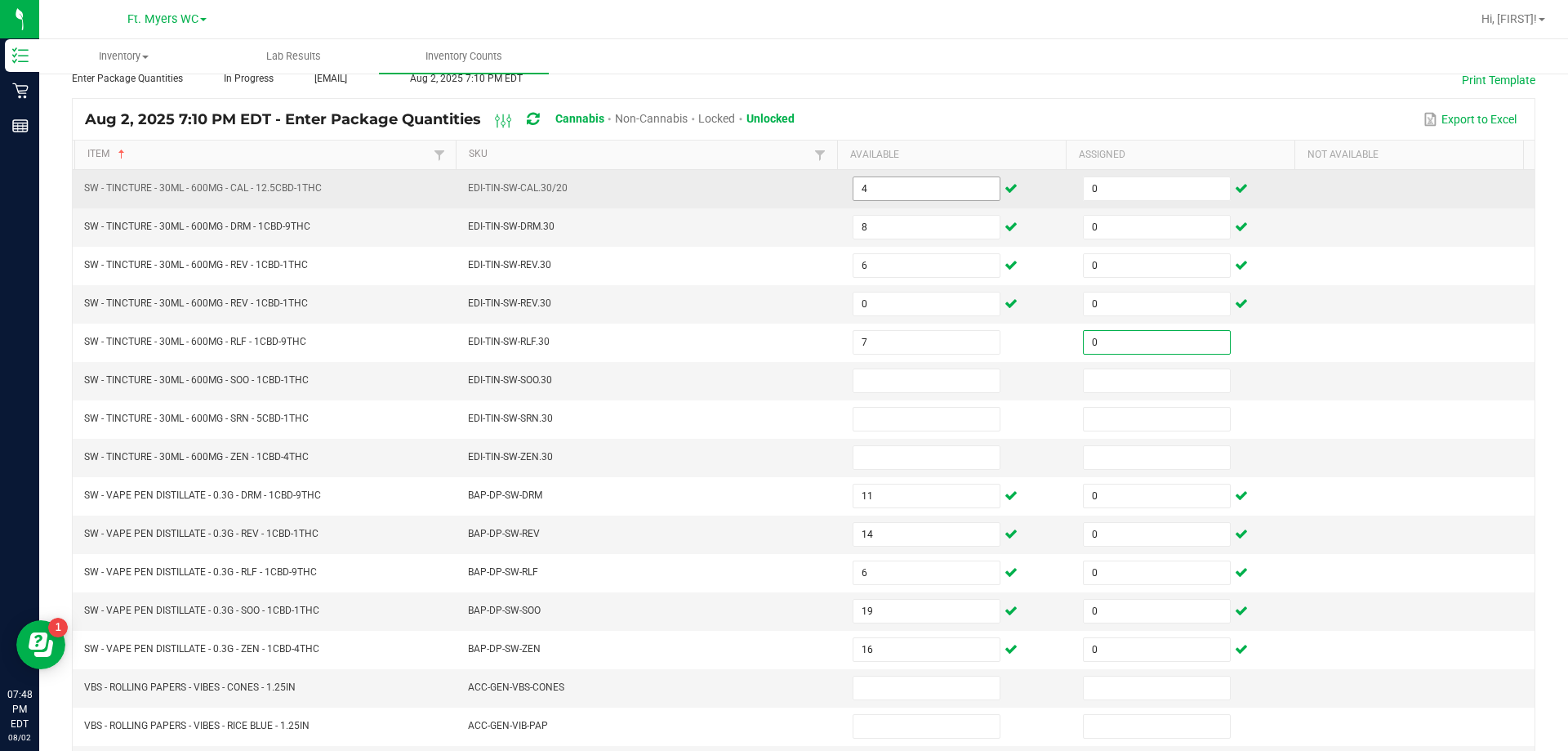 type on "0" 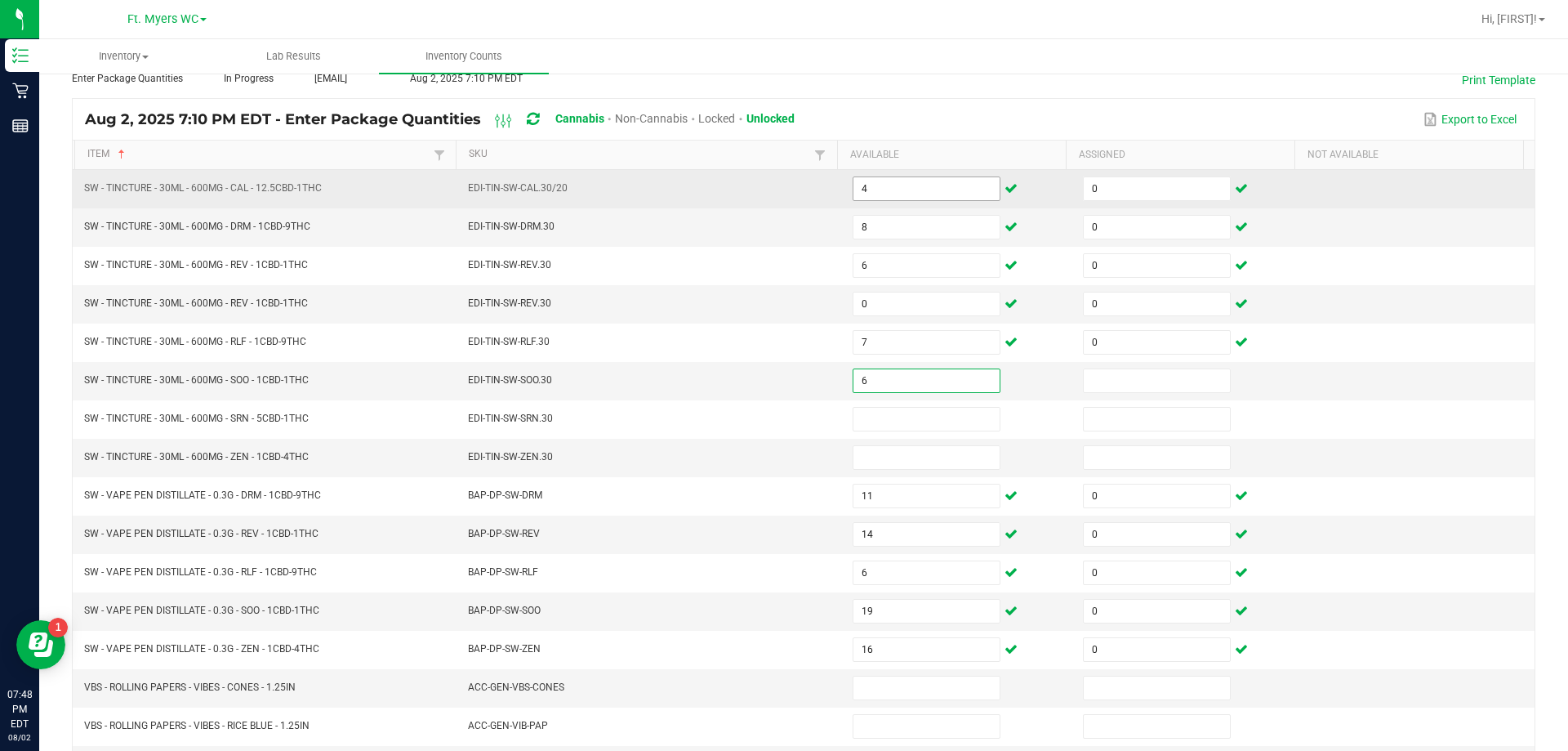 type on "6" 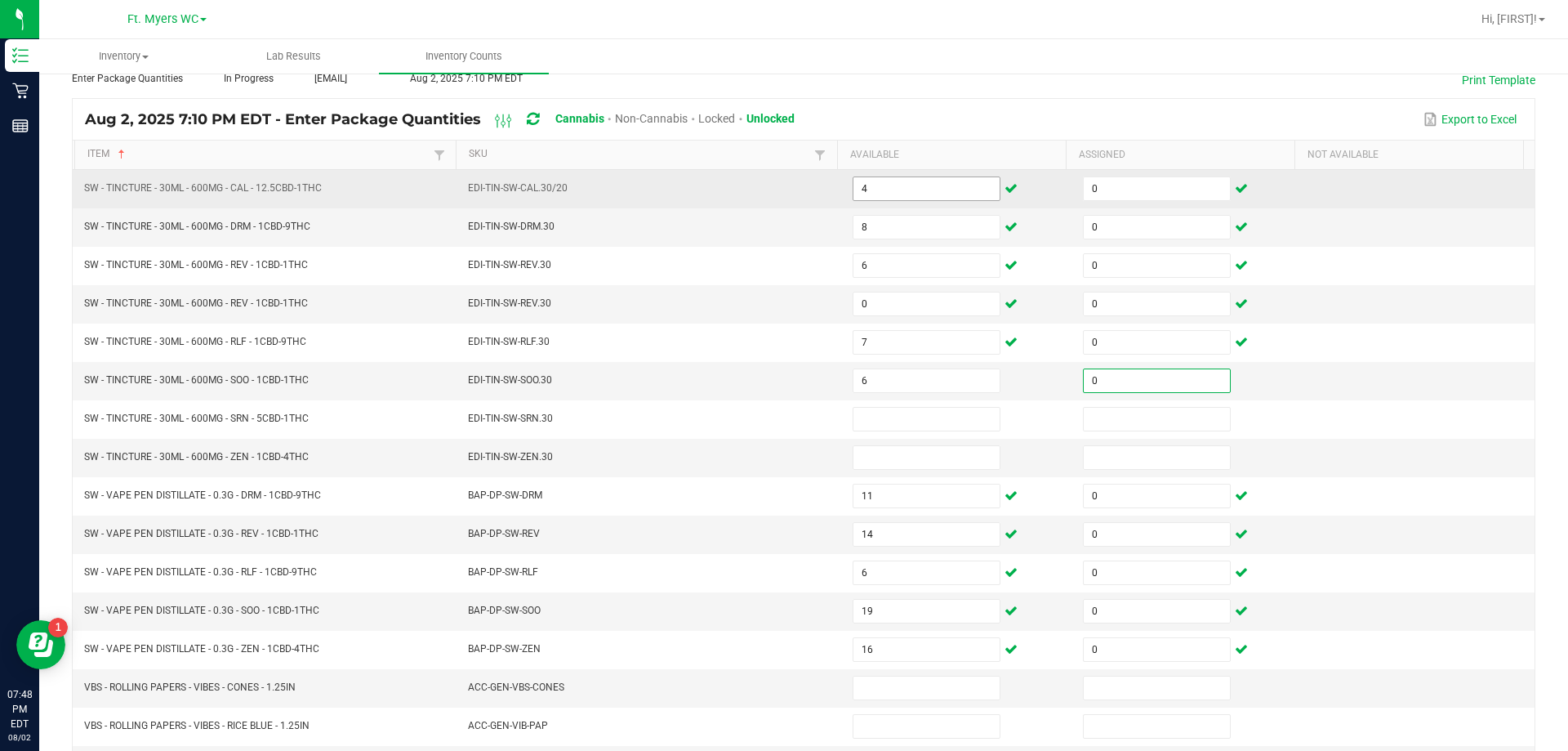 type on "0" 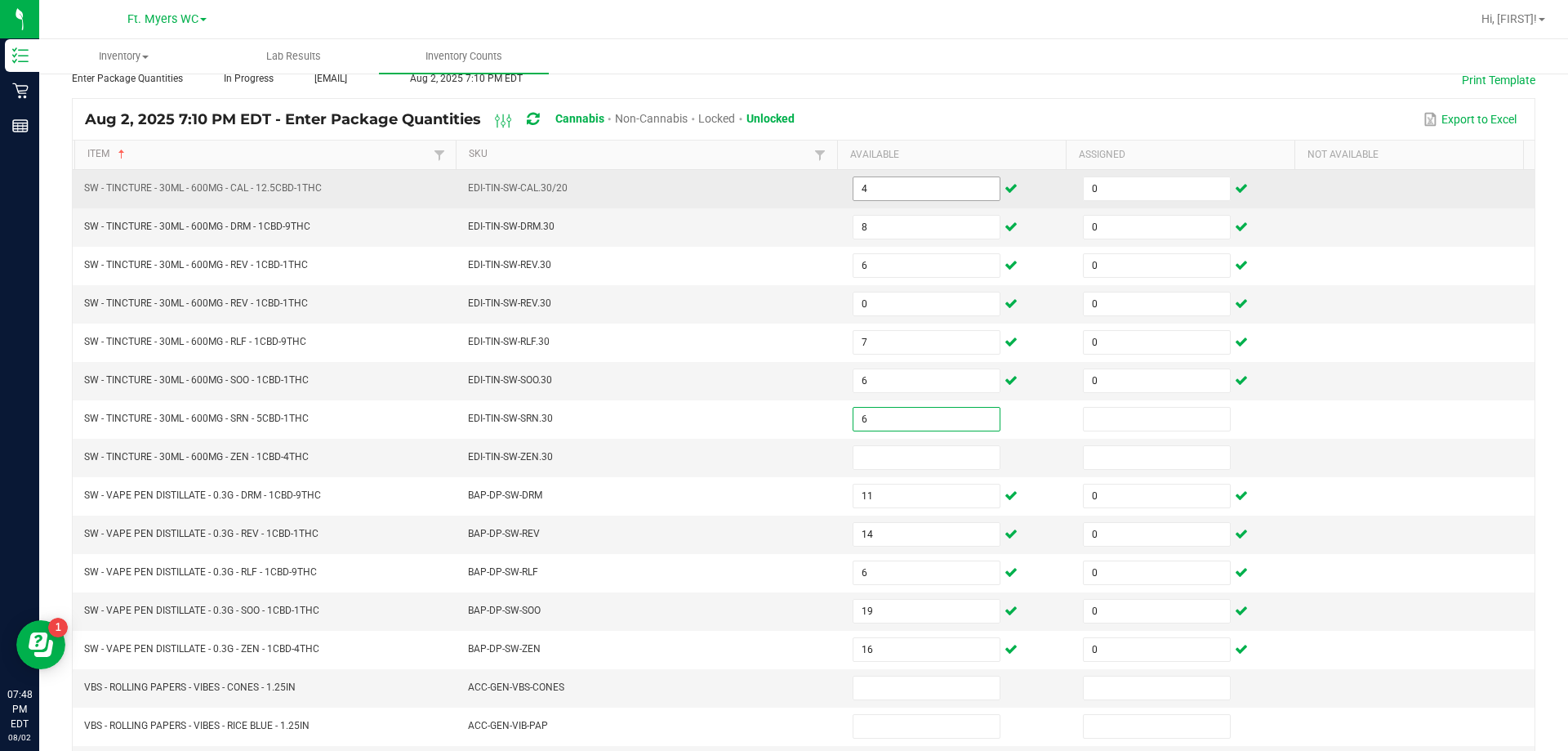 type on "6" 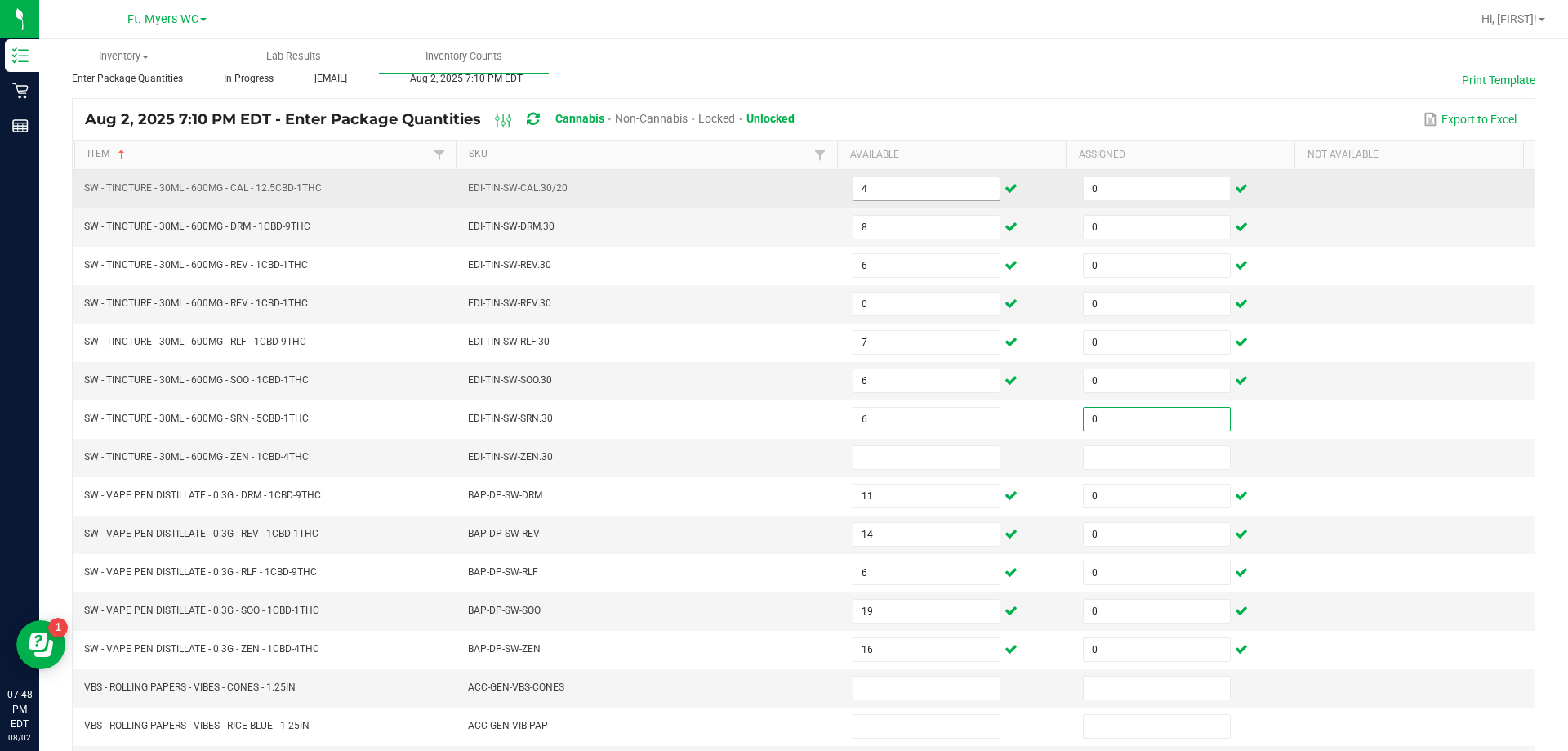 type on "0" 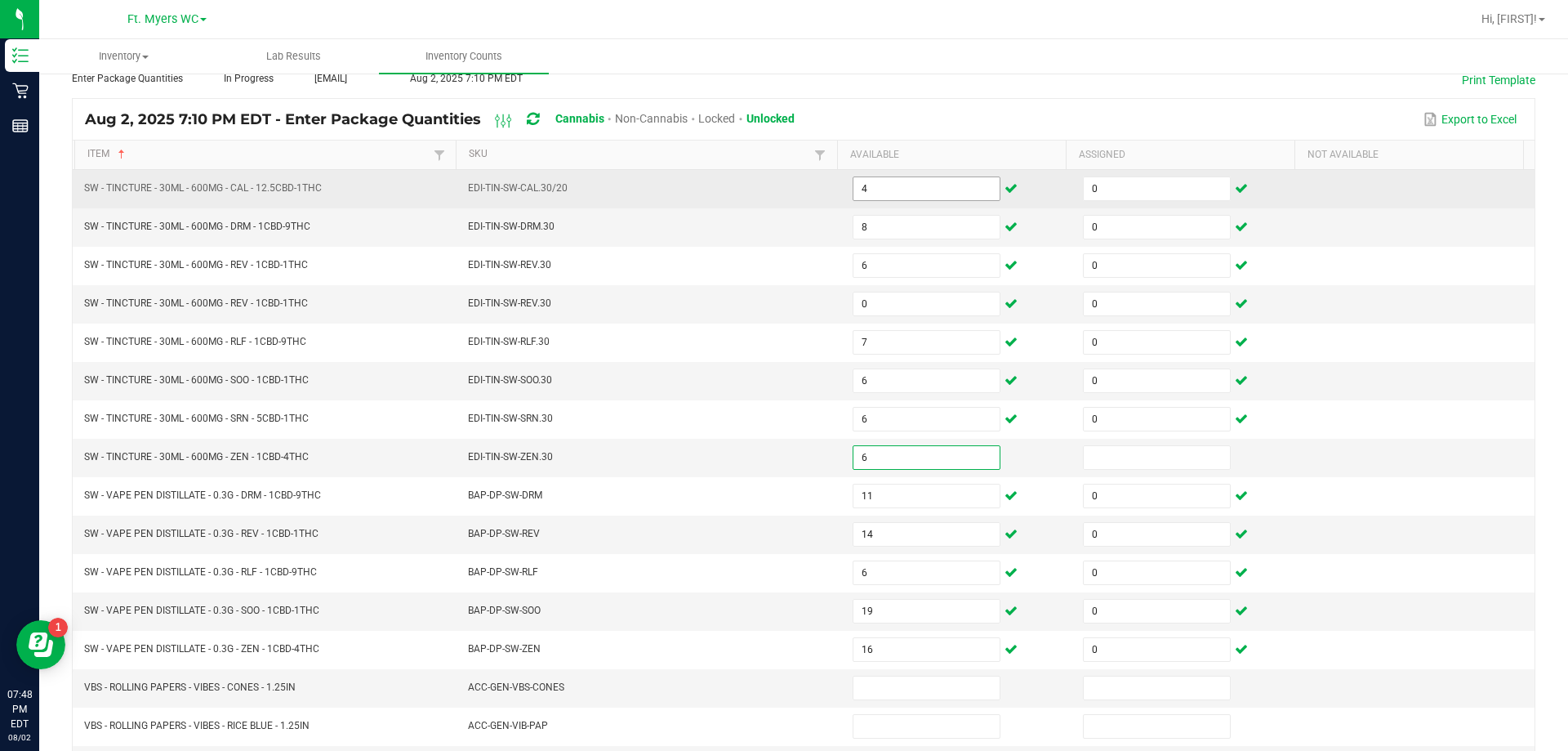type on "6" 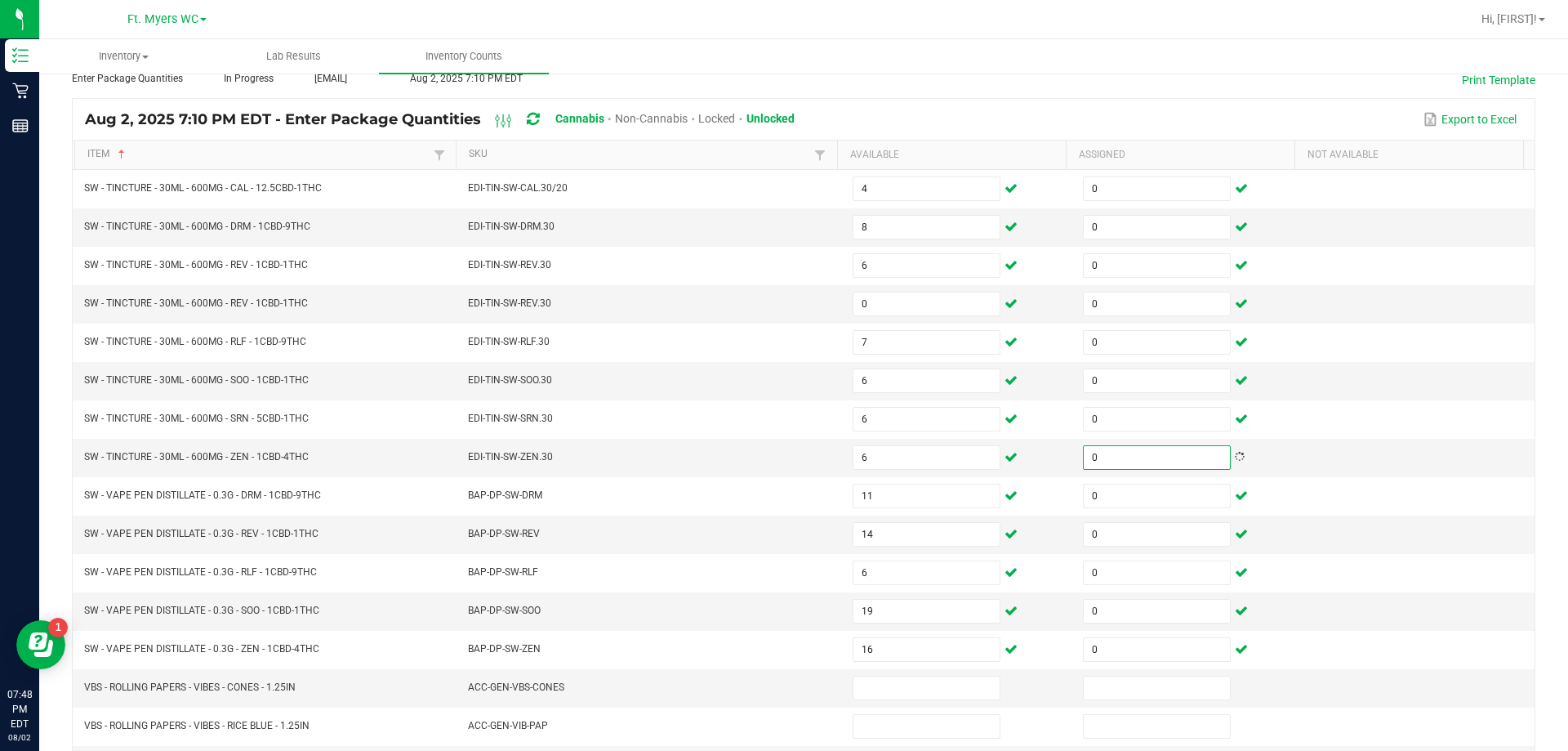type on "0" 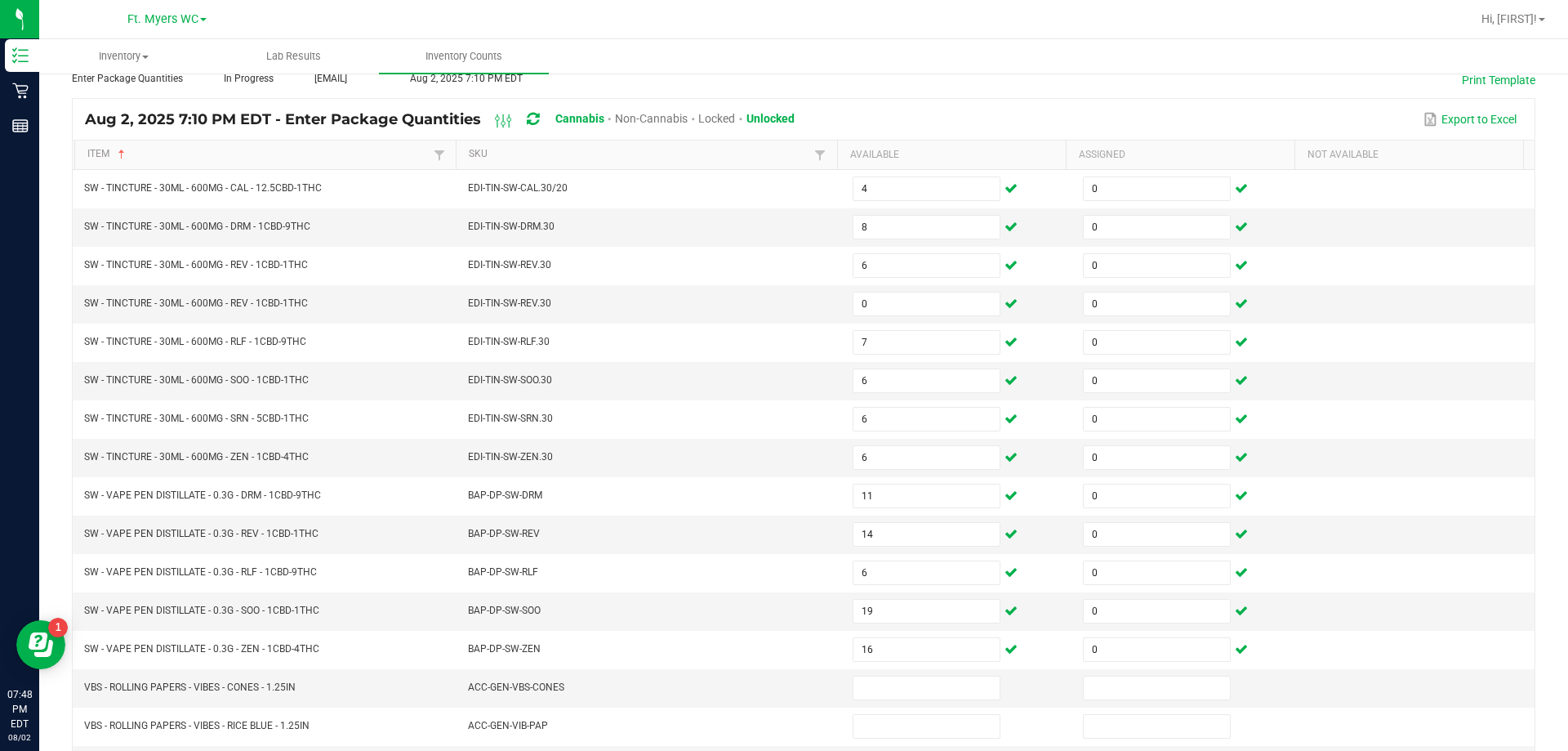 click on "Aug 2, 2025 7:10 PM EDT
- Enter Package Quantities   Cannabis   Non-Cannabis   Locked   Unlocked   Export to Excel" at bounding box center (804, 119) 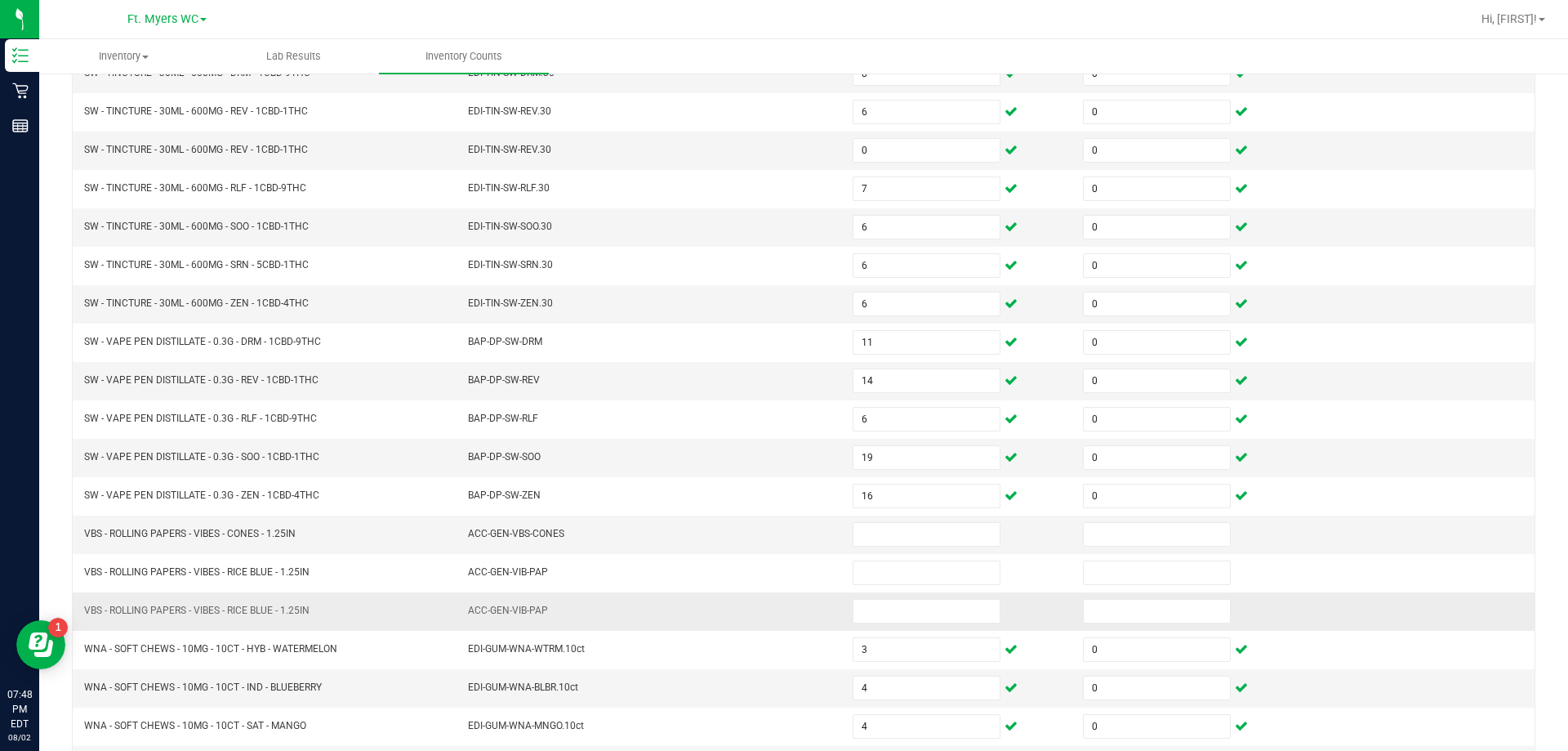 scroll, scrollTop: 339, scrollLeft: 0, axis: vertical 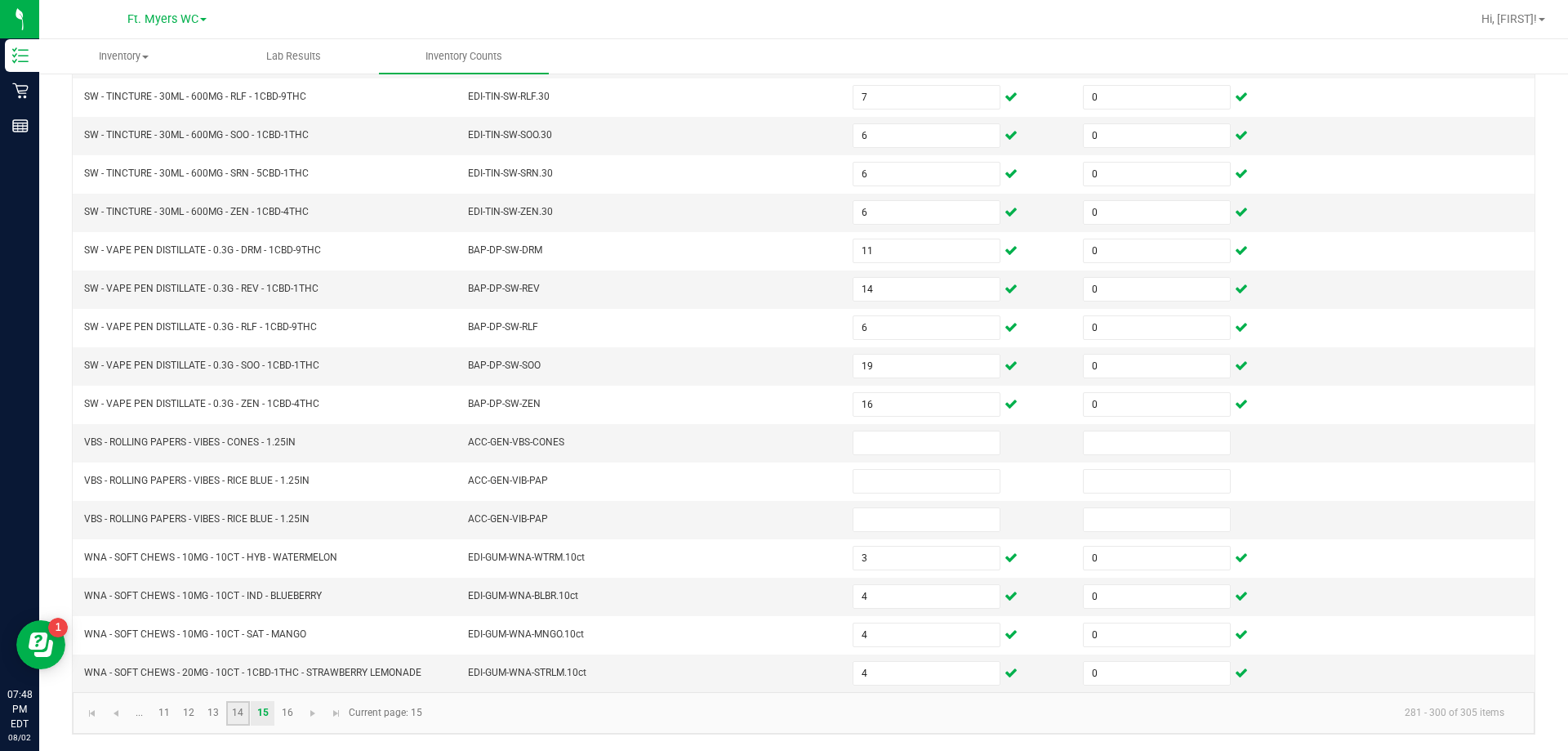 click on "14" 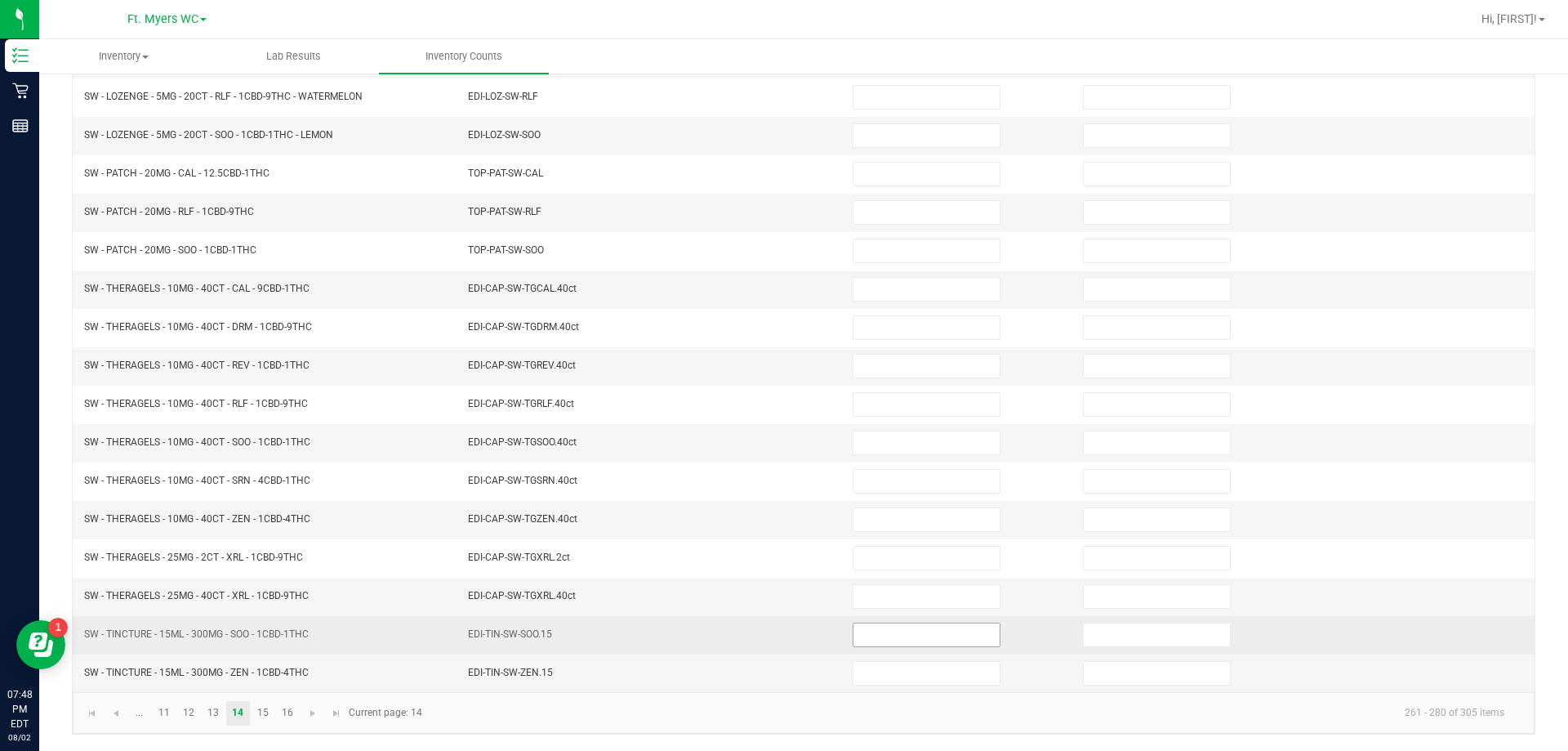 click at bounding box center [926, 635] 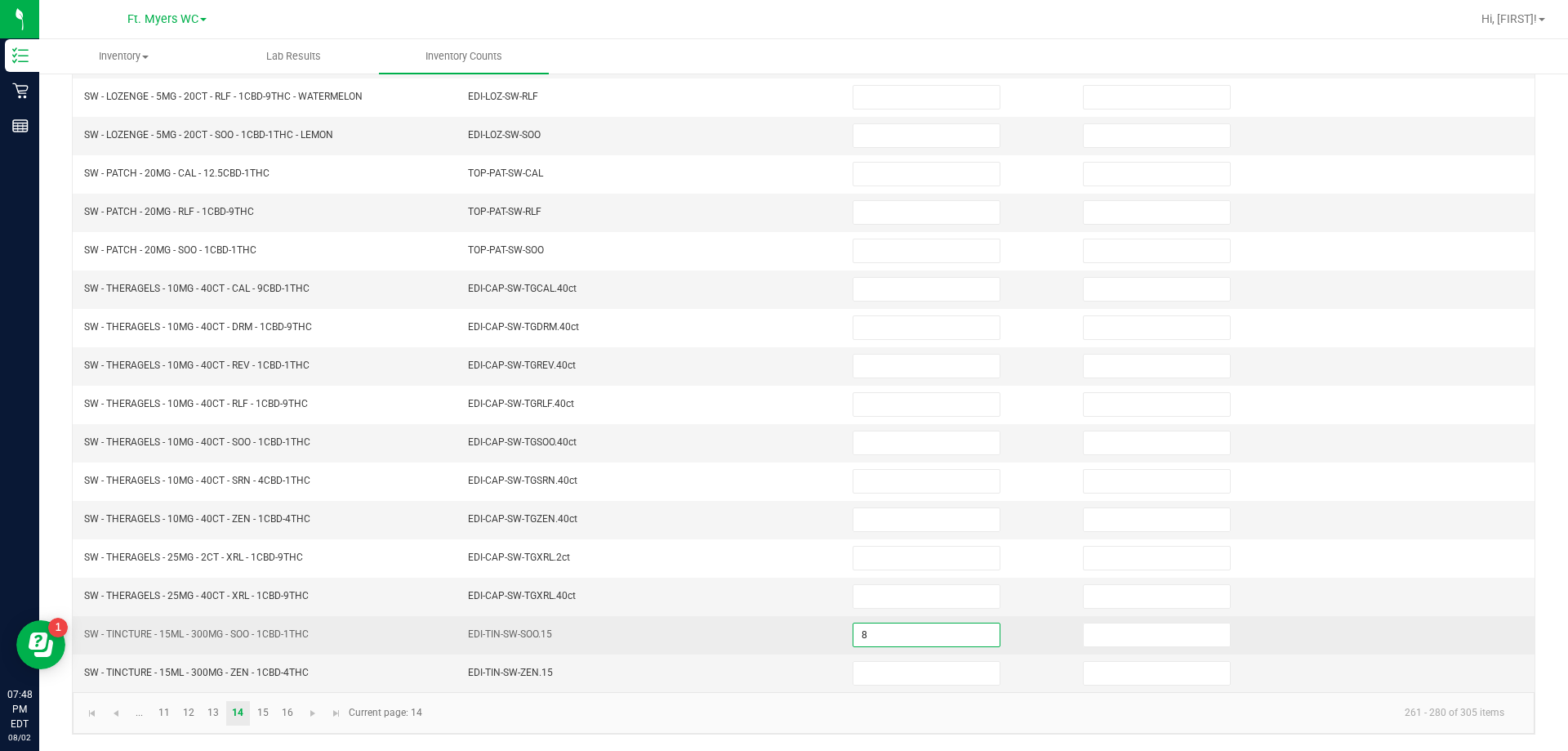 type on "8" 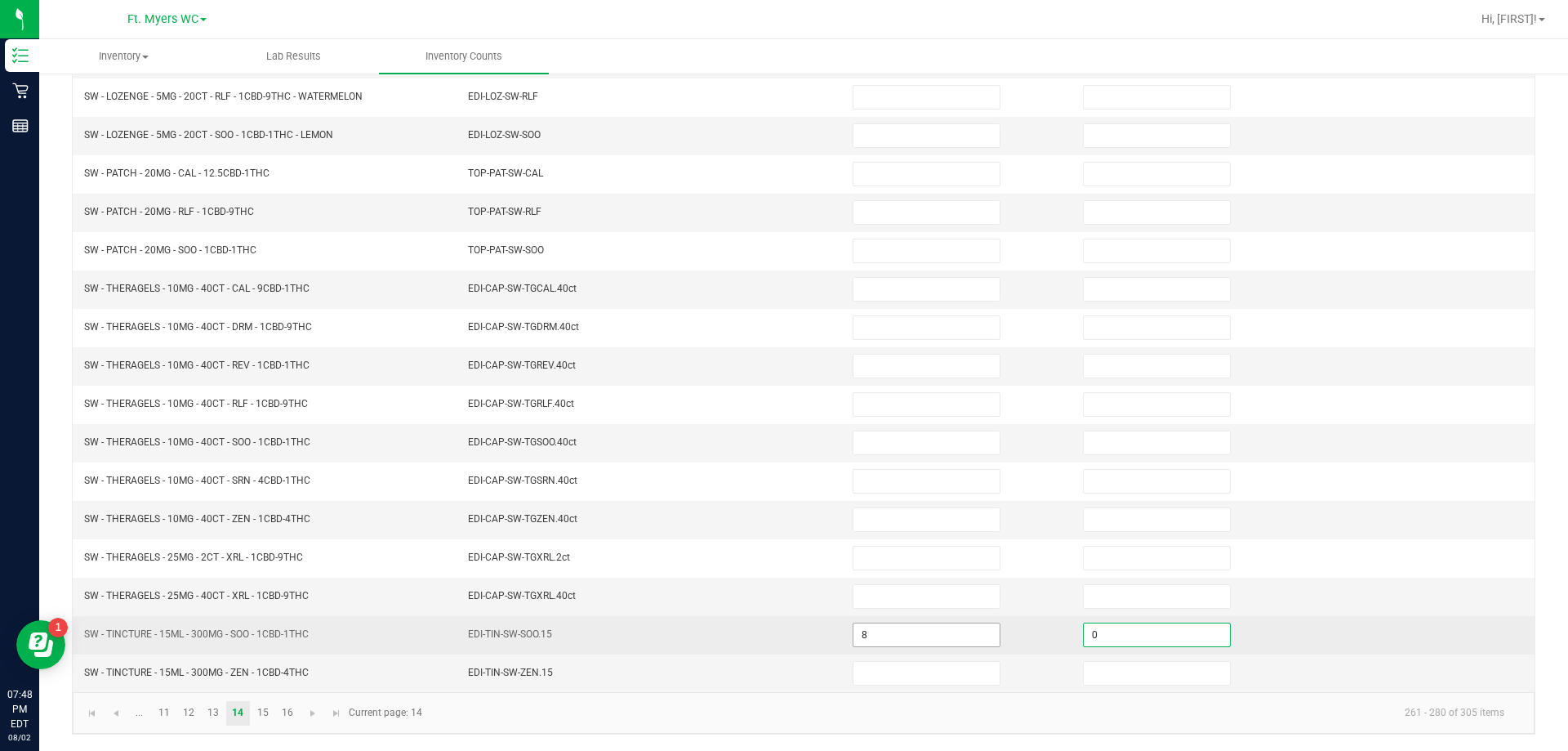 type on "0" 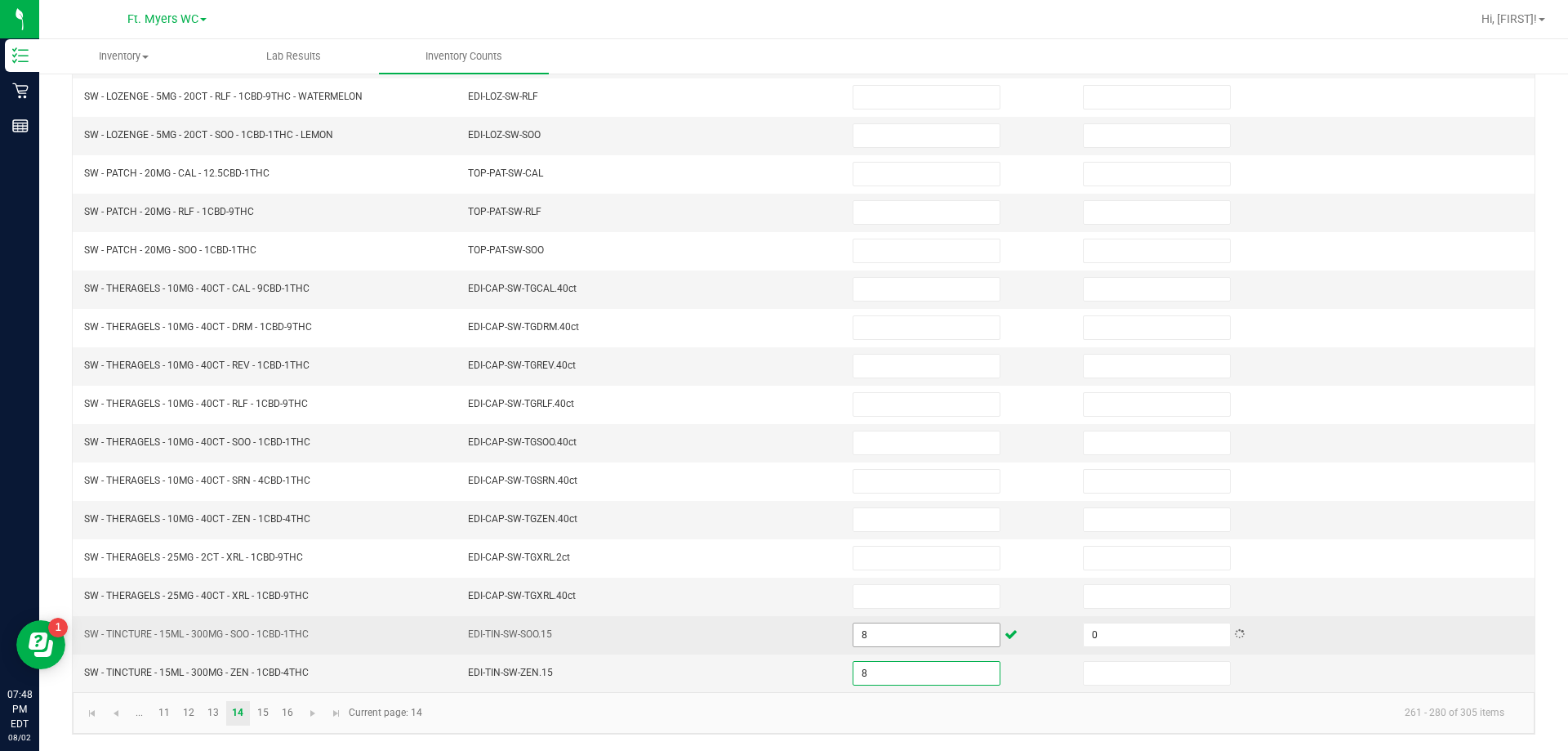 type on "8" 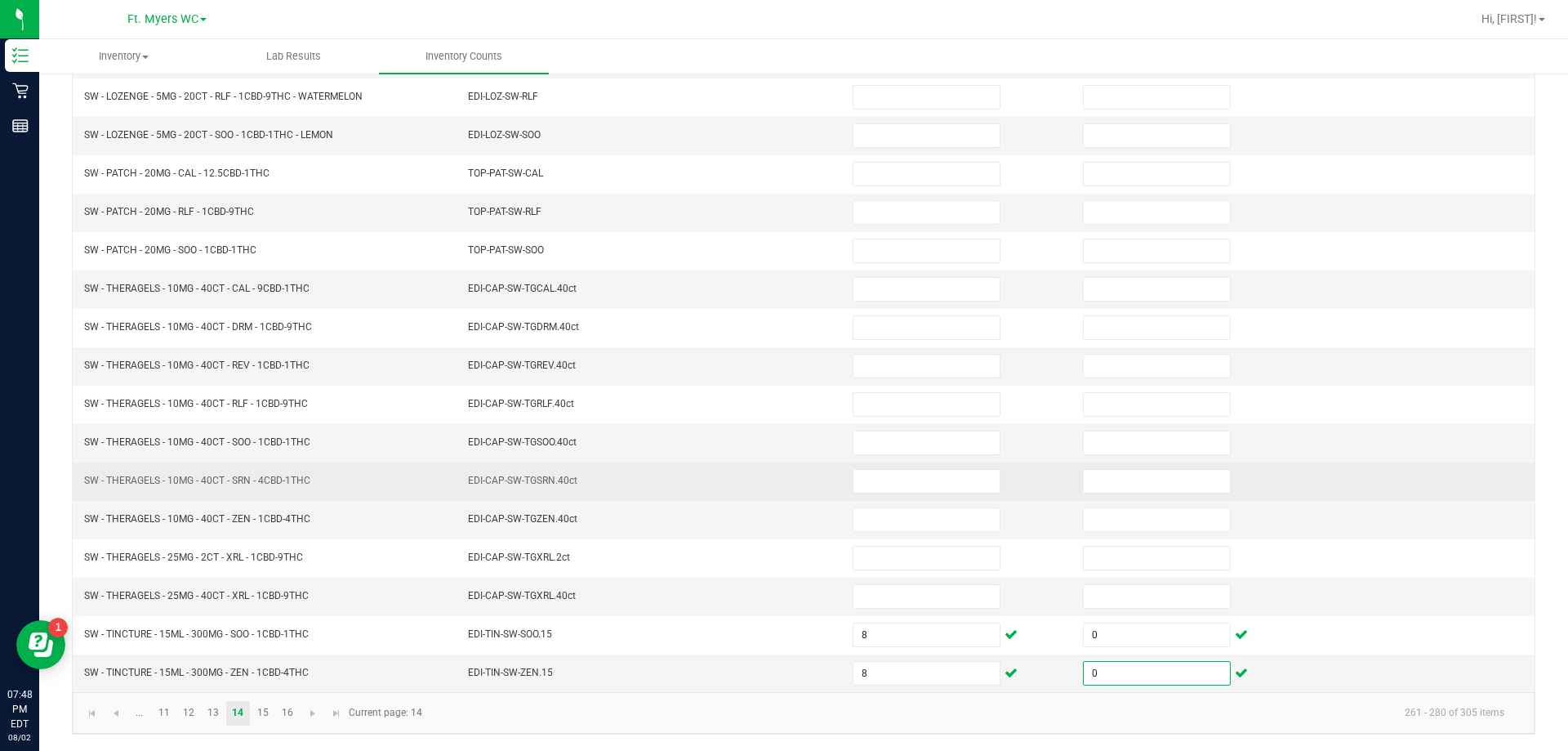 type on "0" 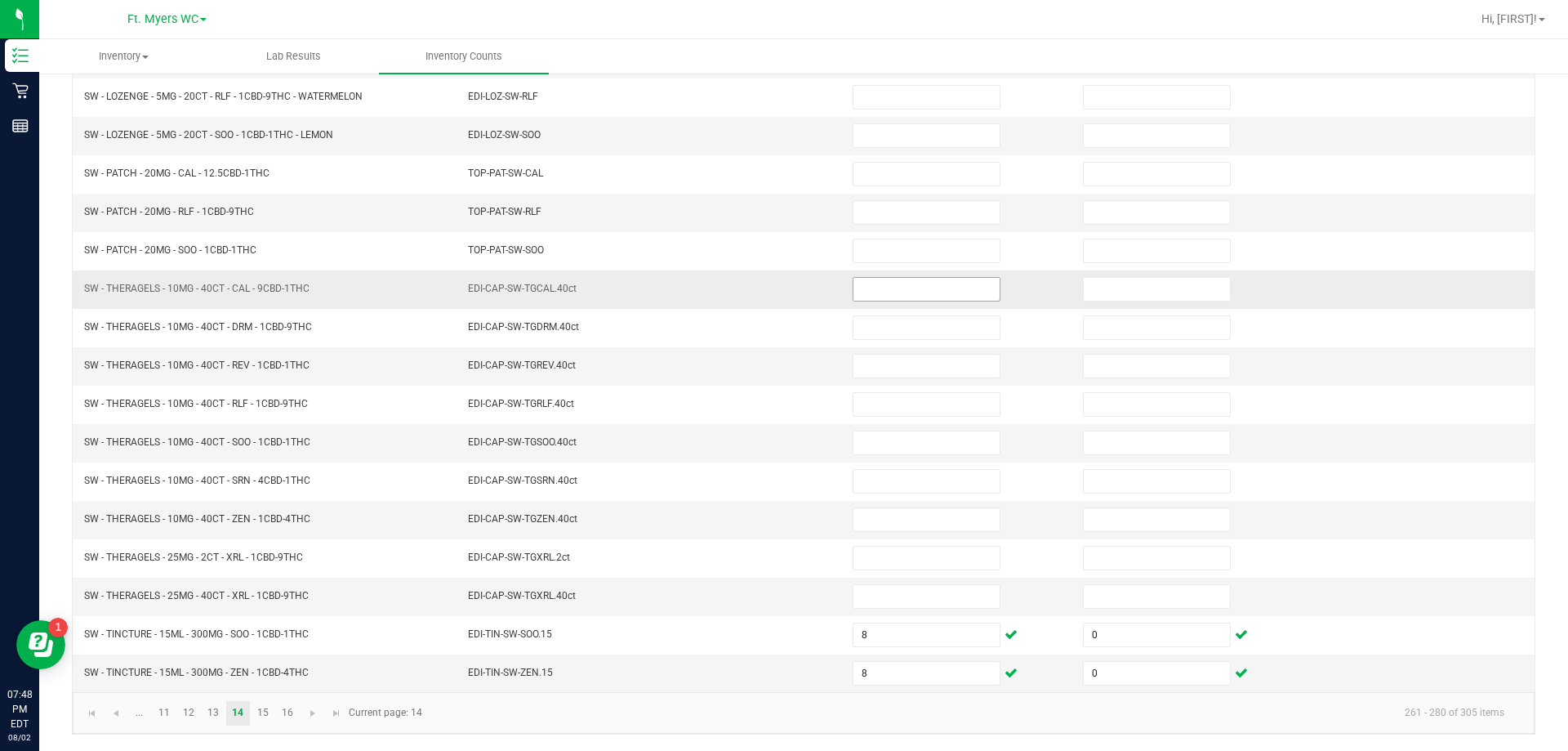 click at bounding box center (926, 289) 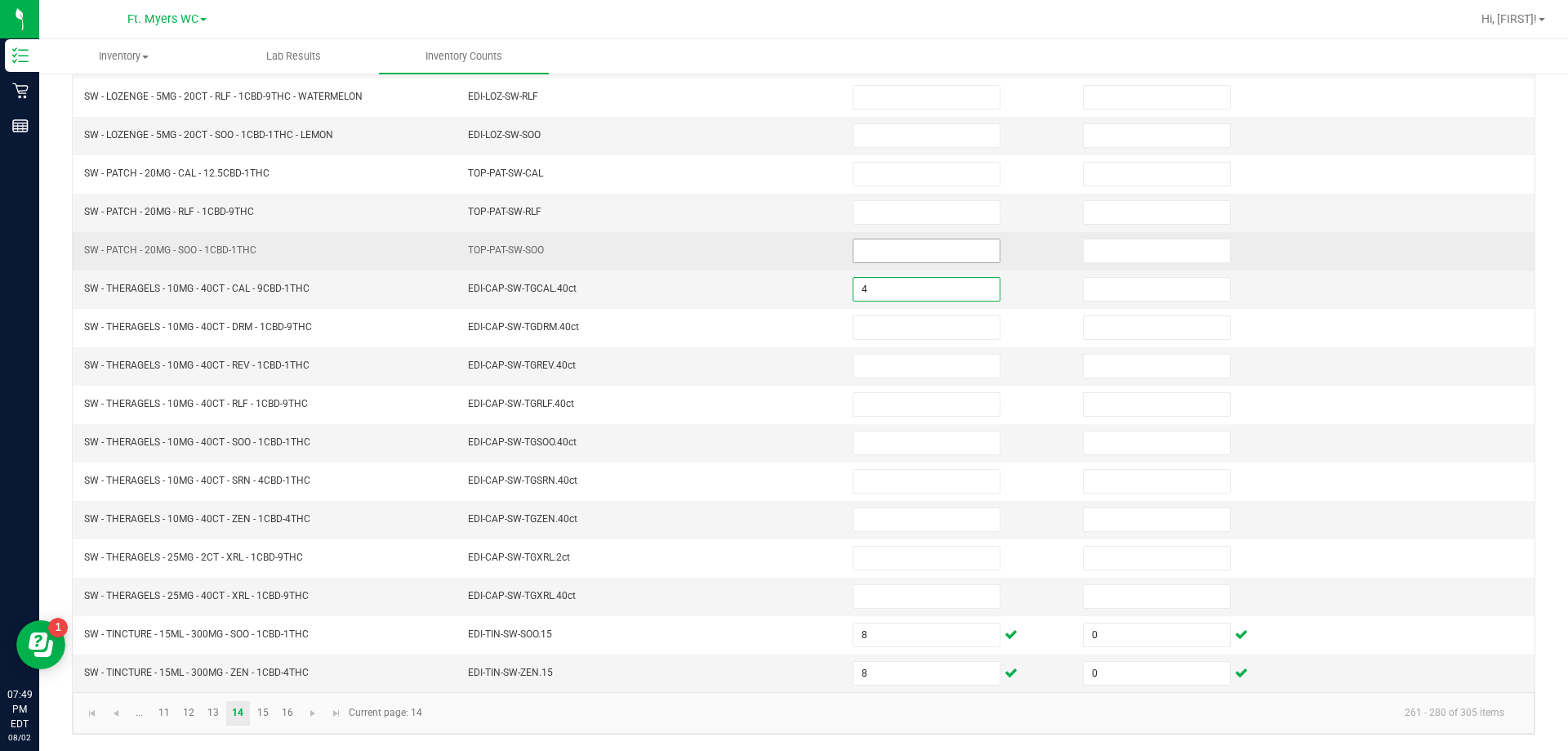 type on "4" 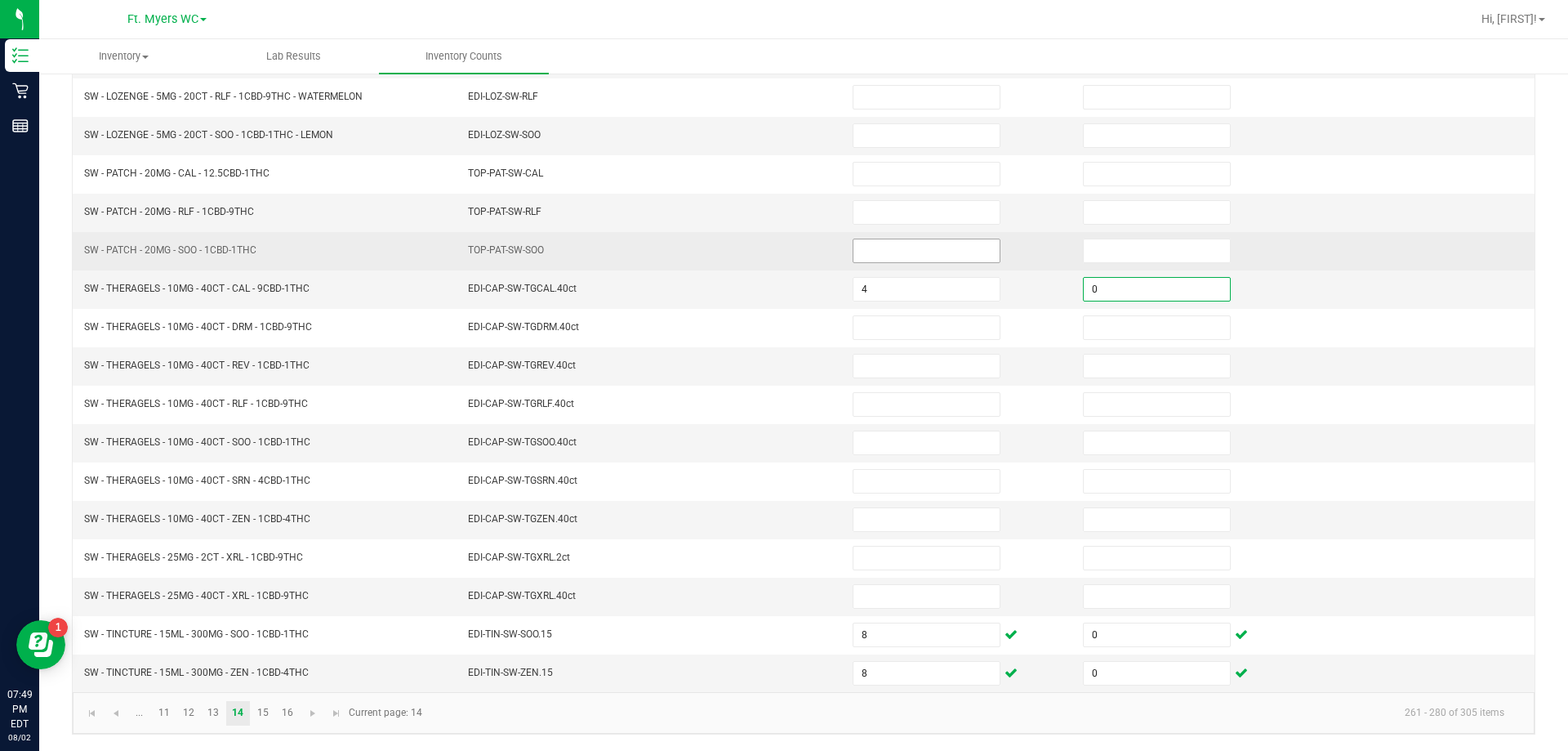 type on "0" 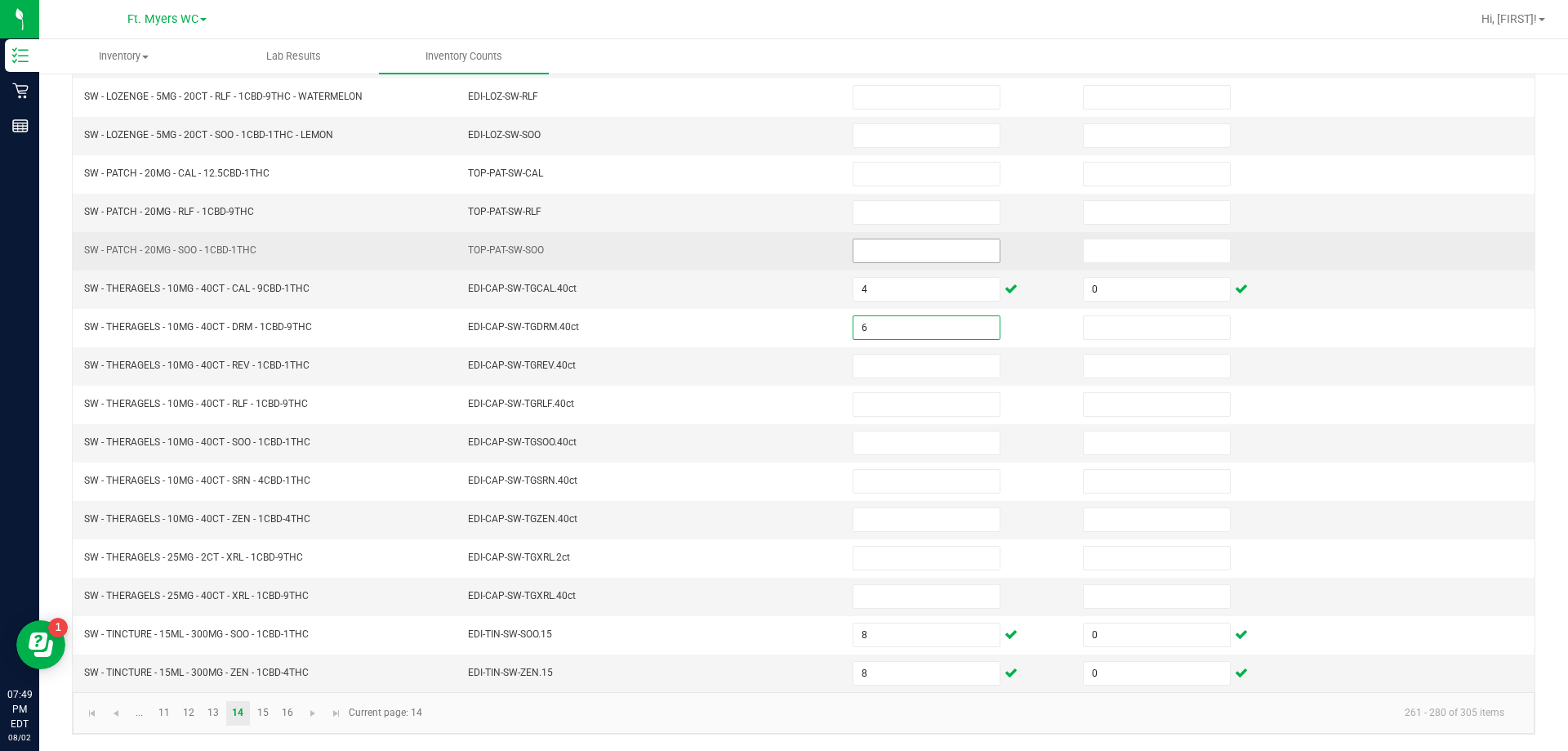 type on "6" 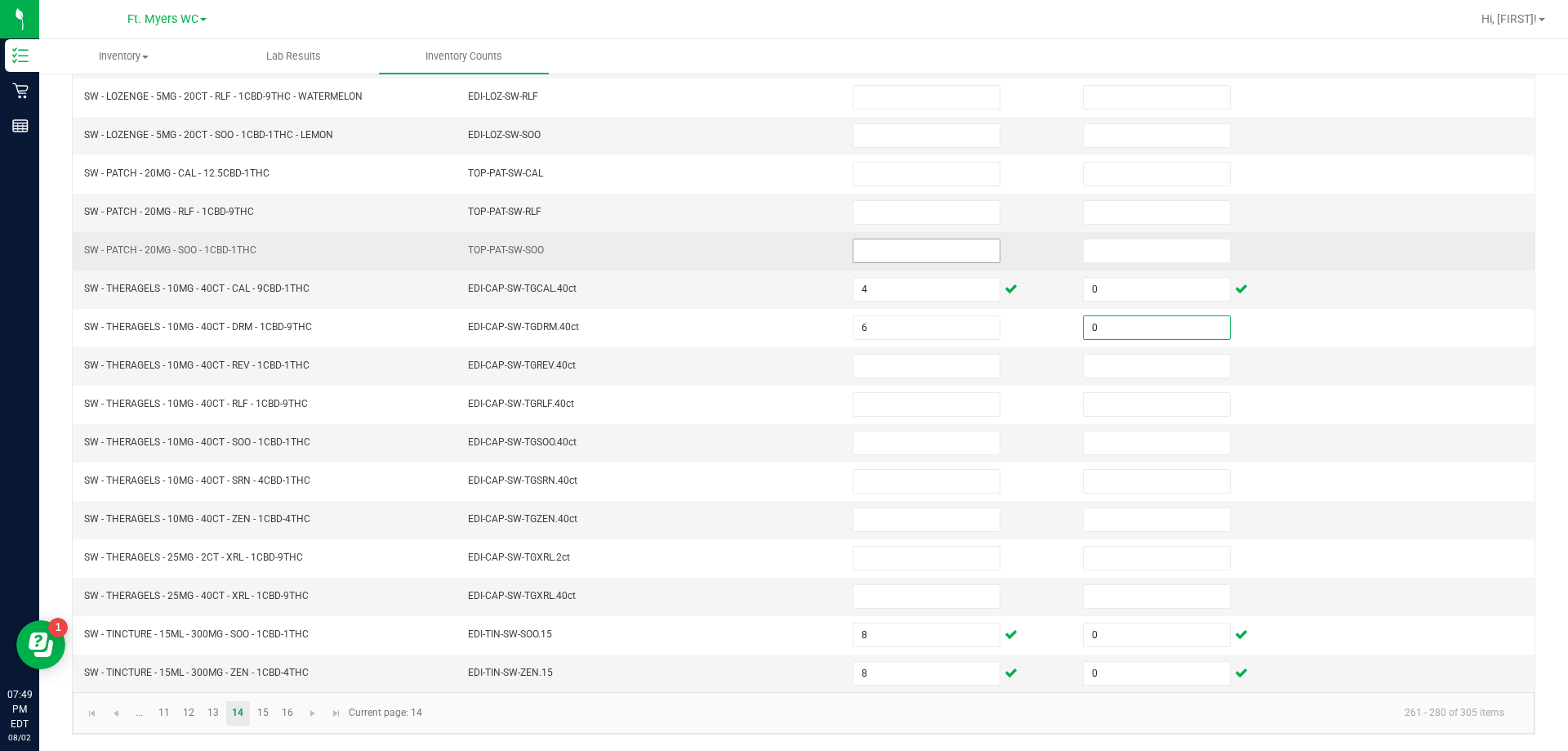 type on "0" 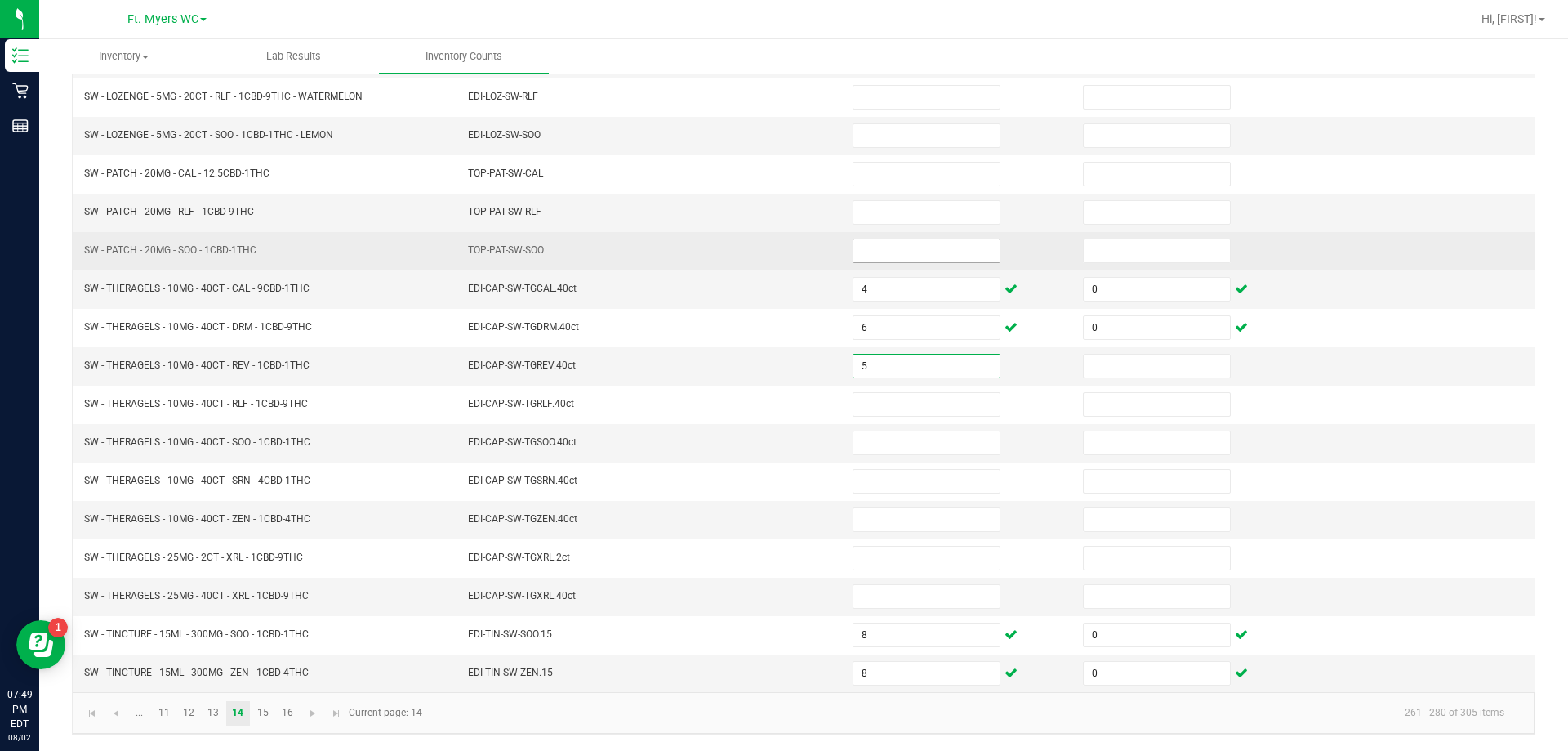type on "5" 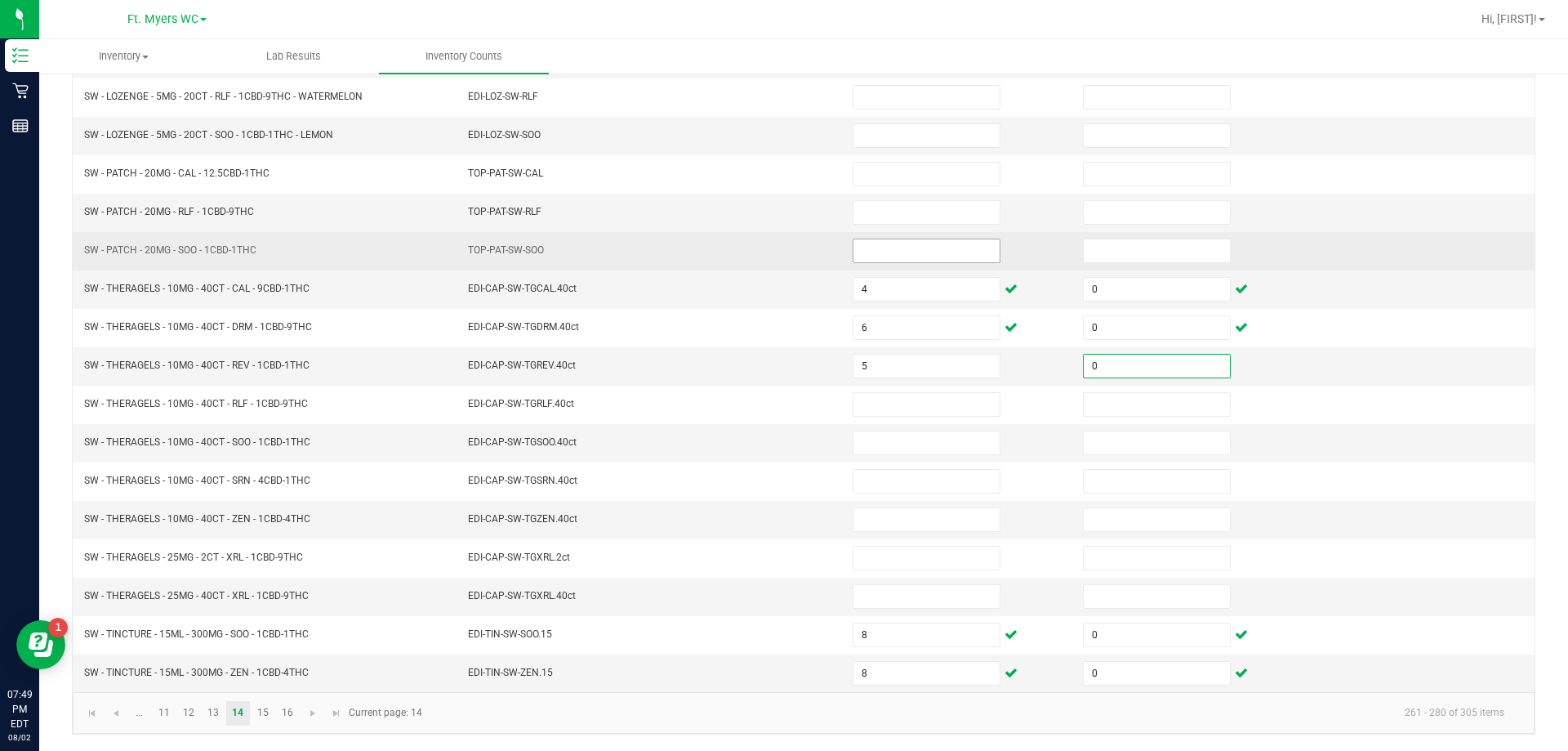 type on "0" 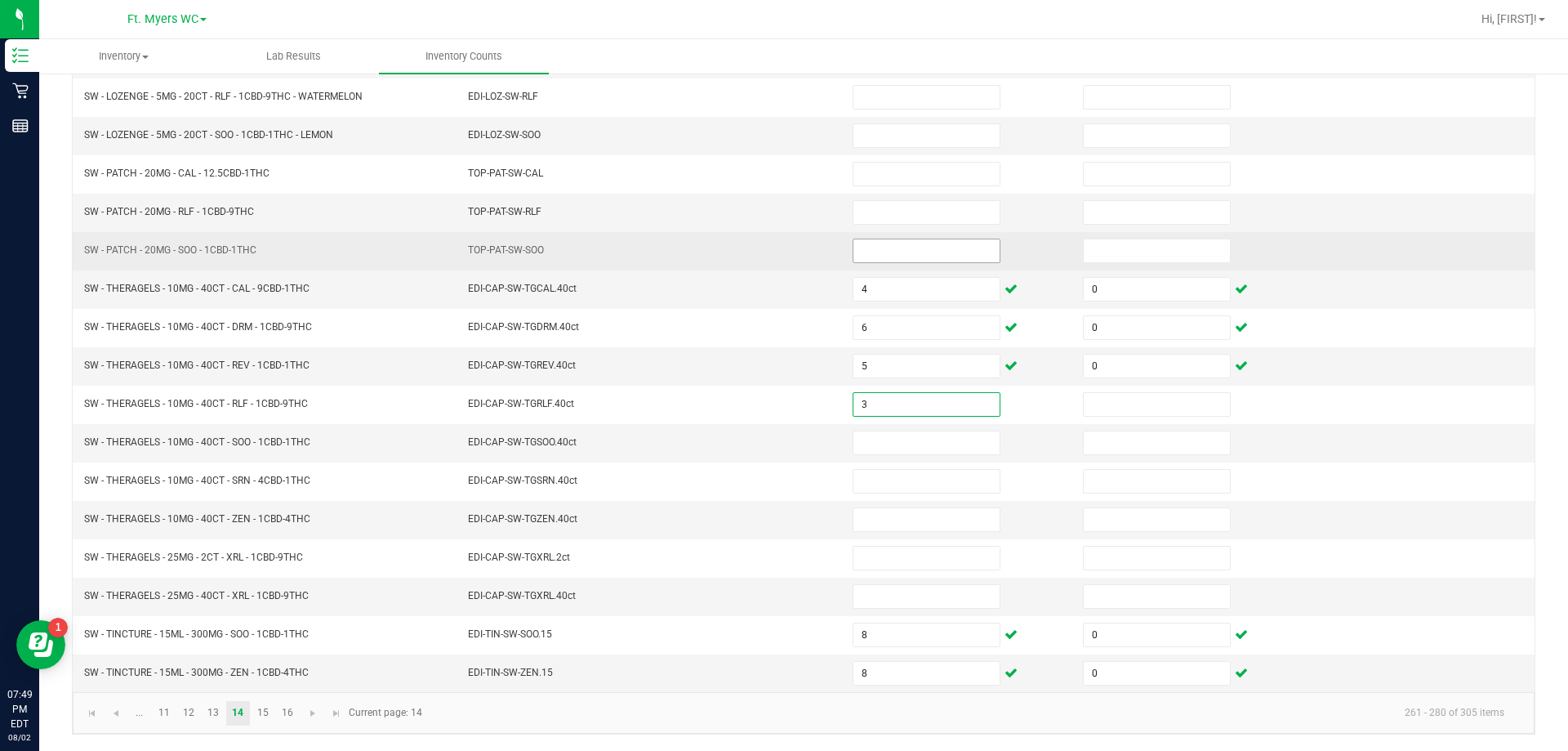 type on "3" 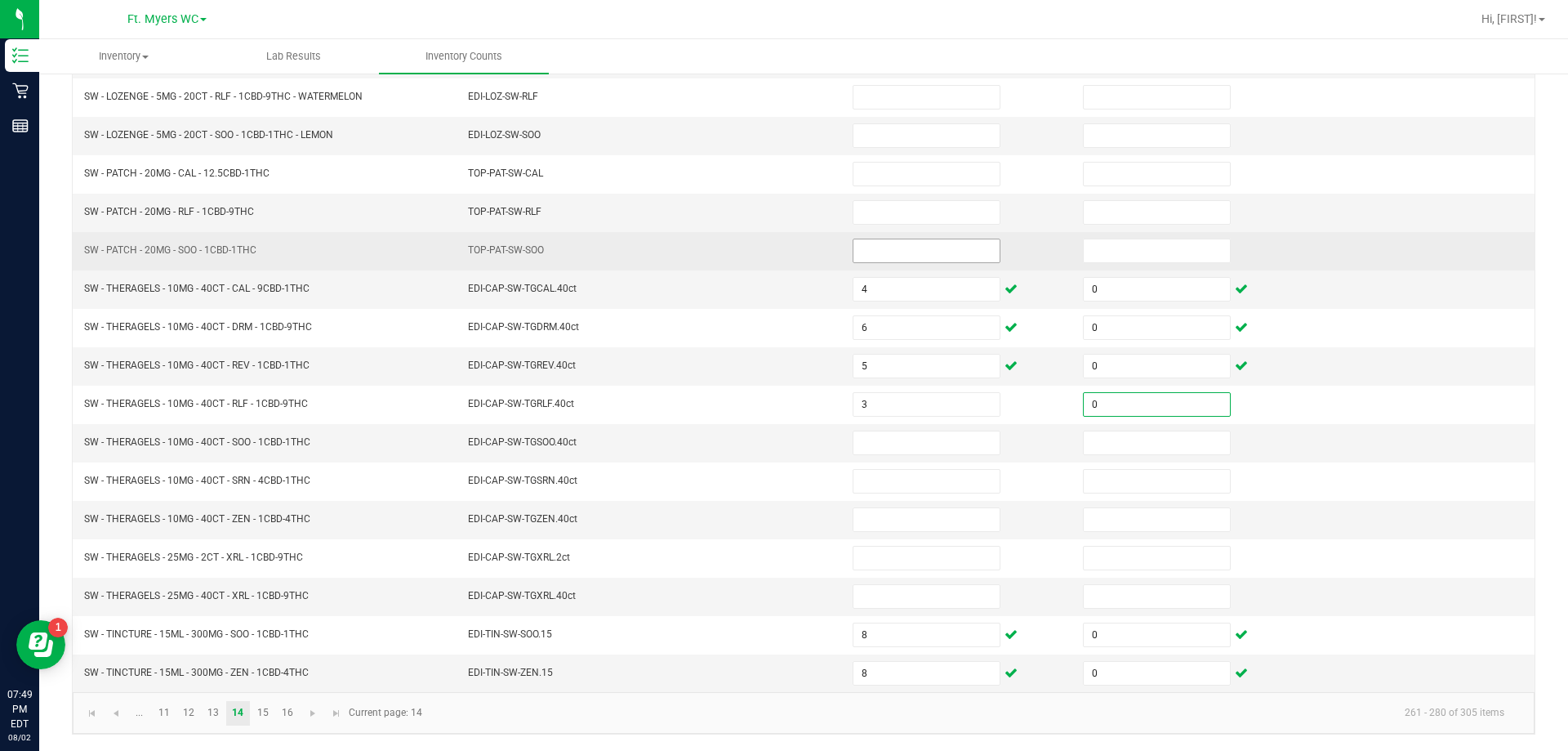 type on "0" 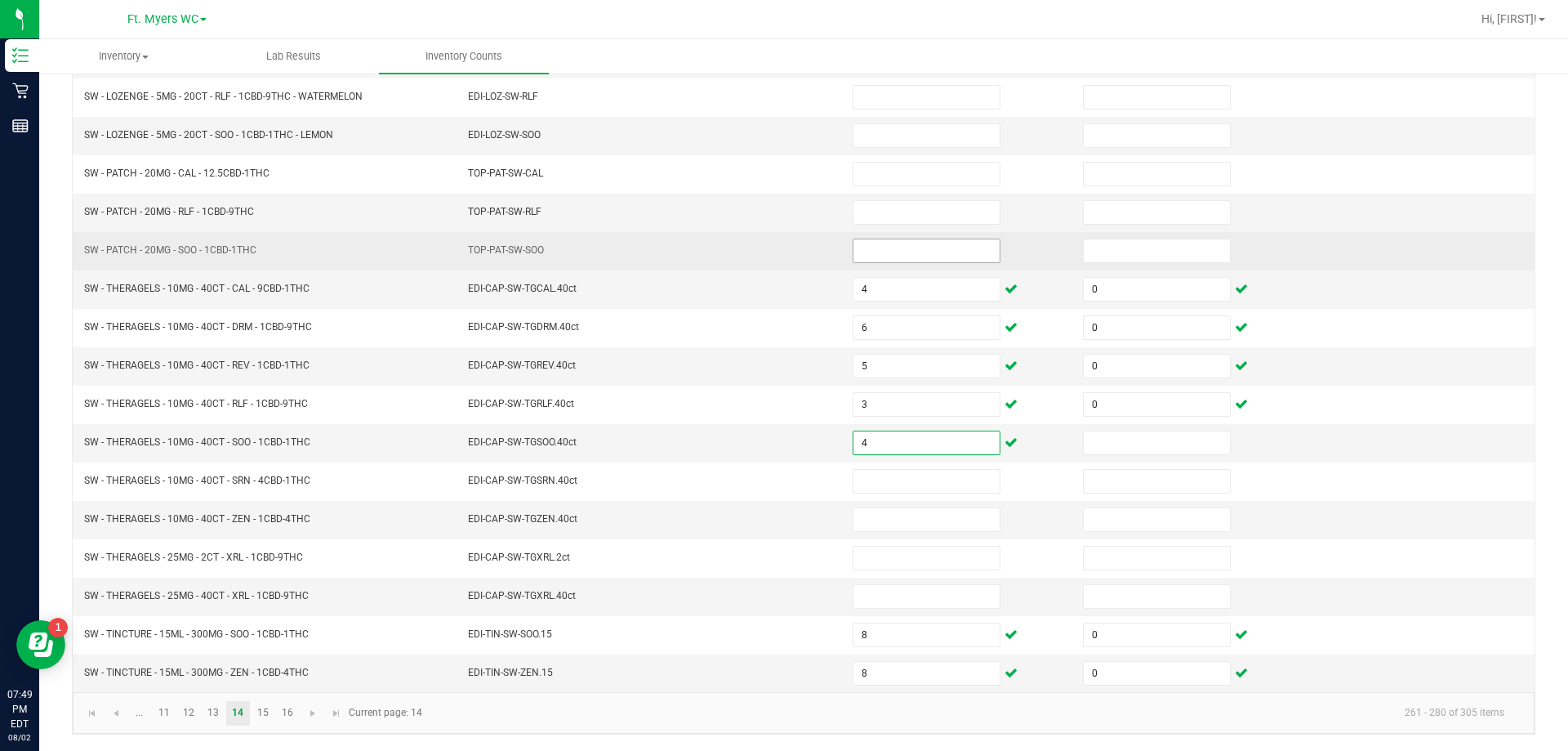 type on "4" 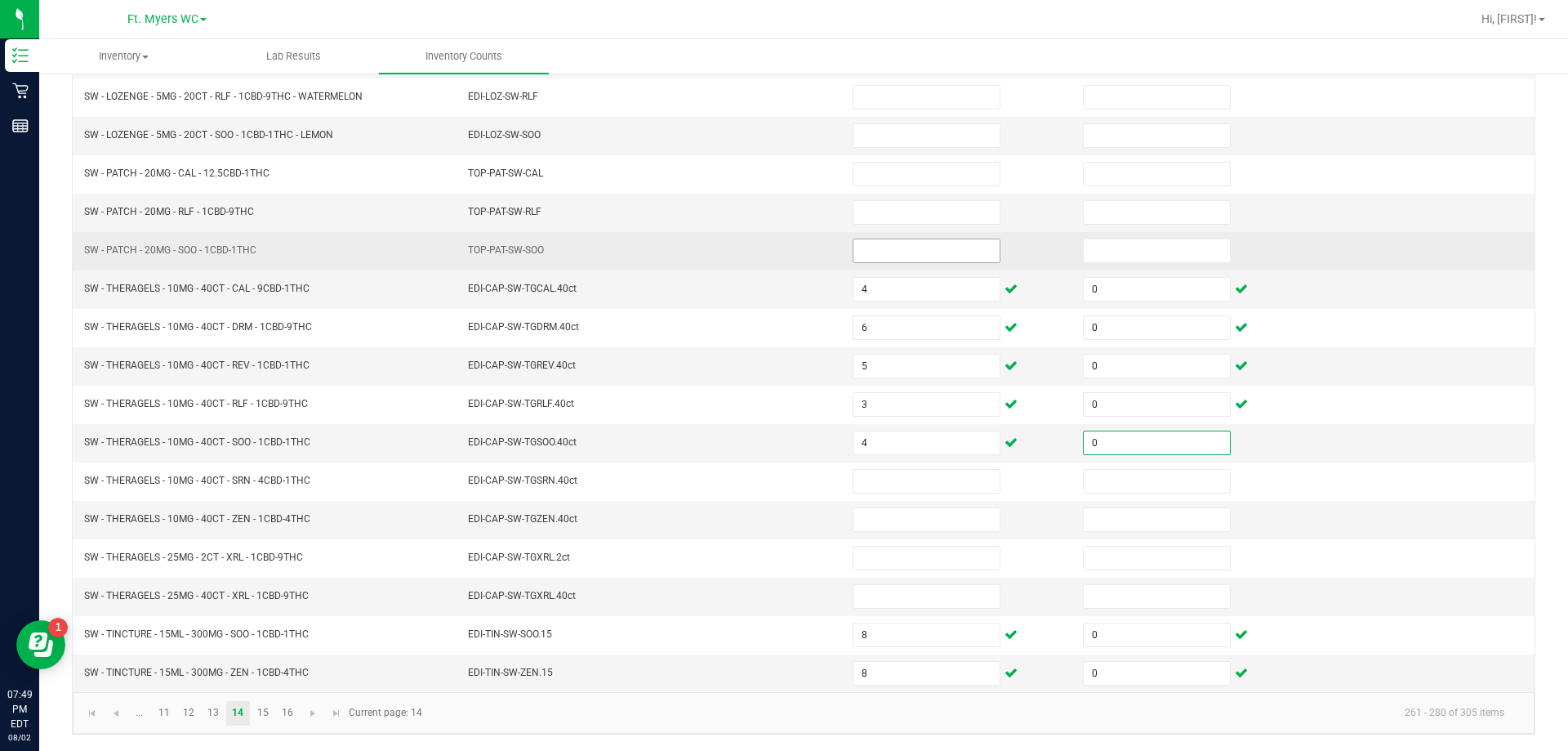 type on "0" 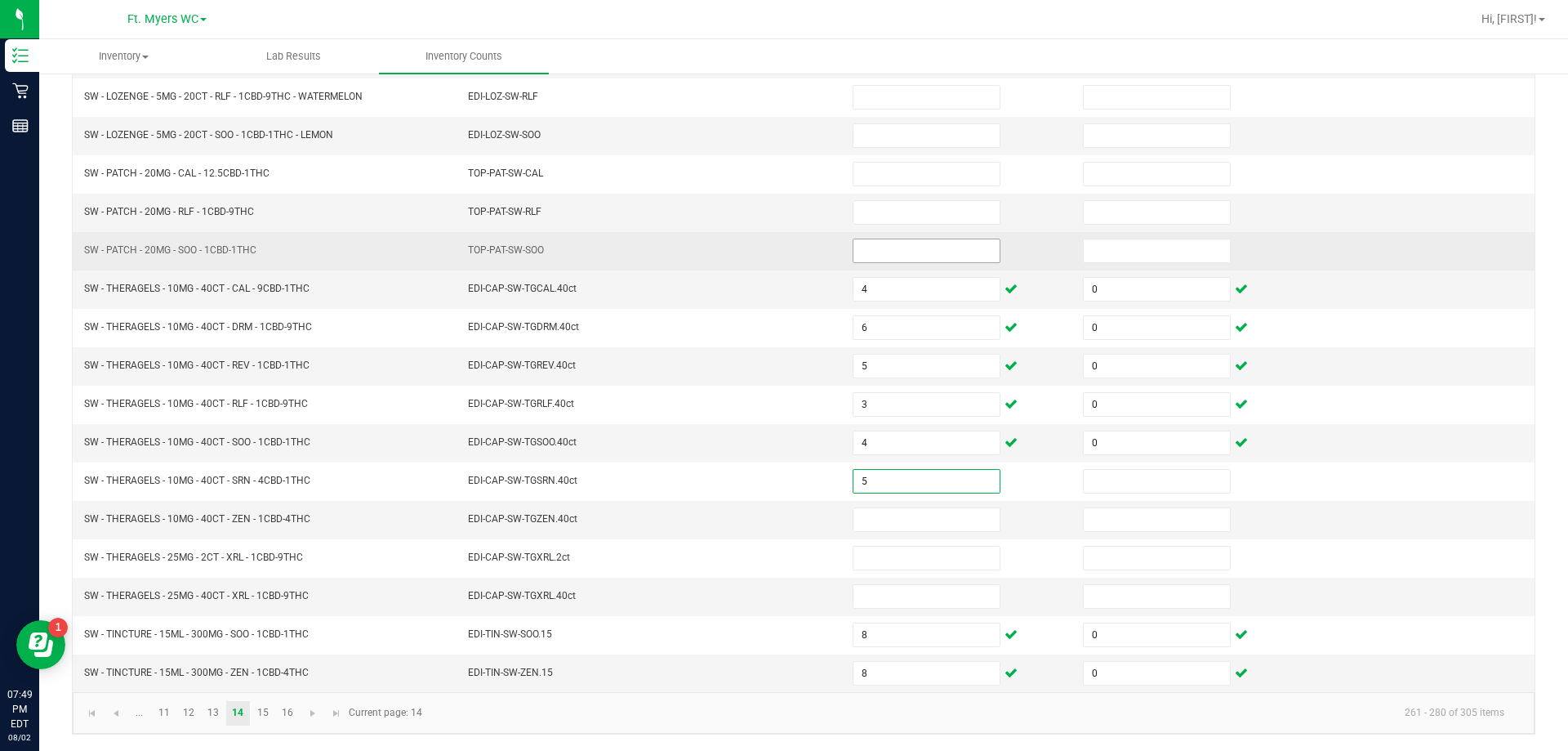 type on "5" 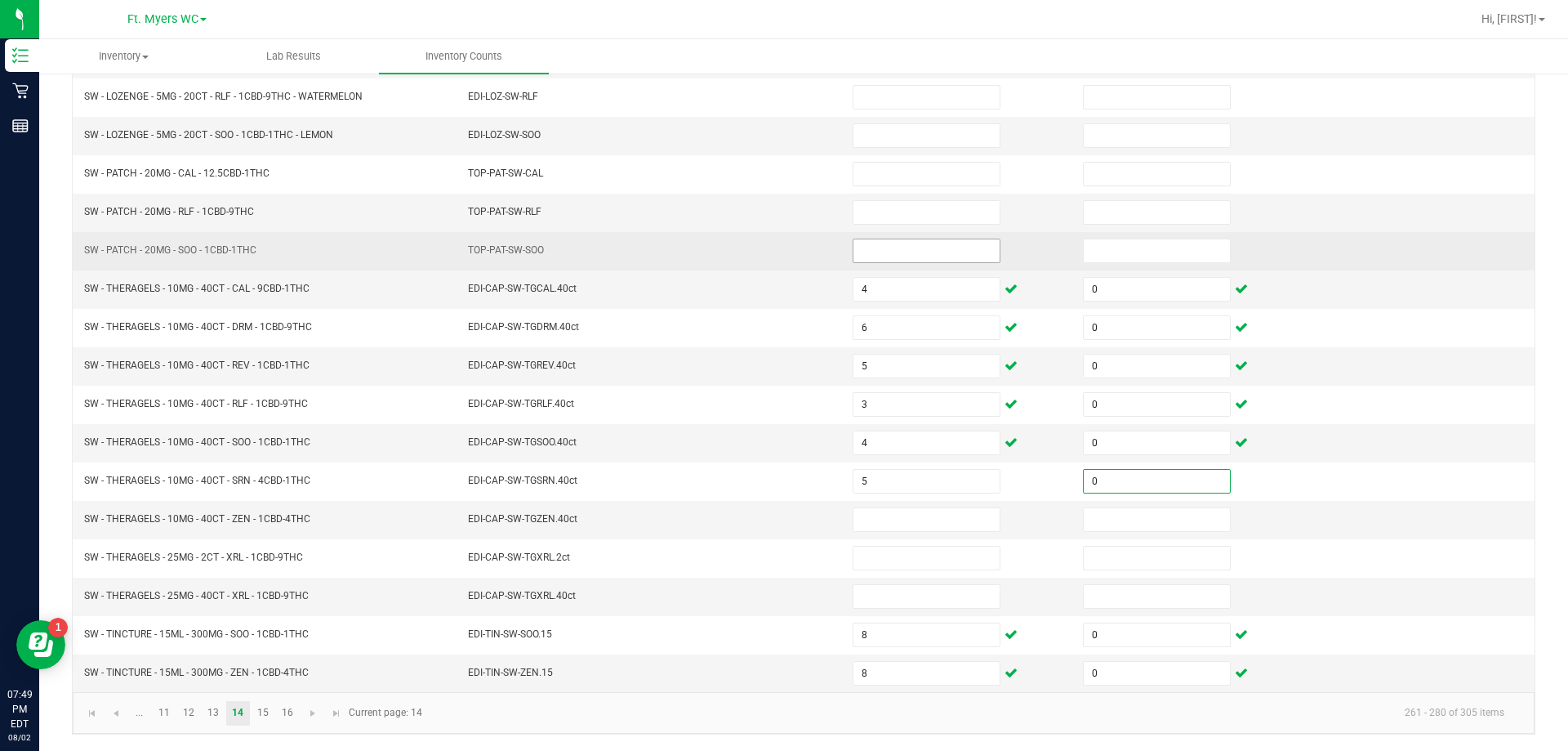 type on "0" 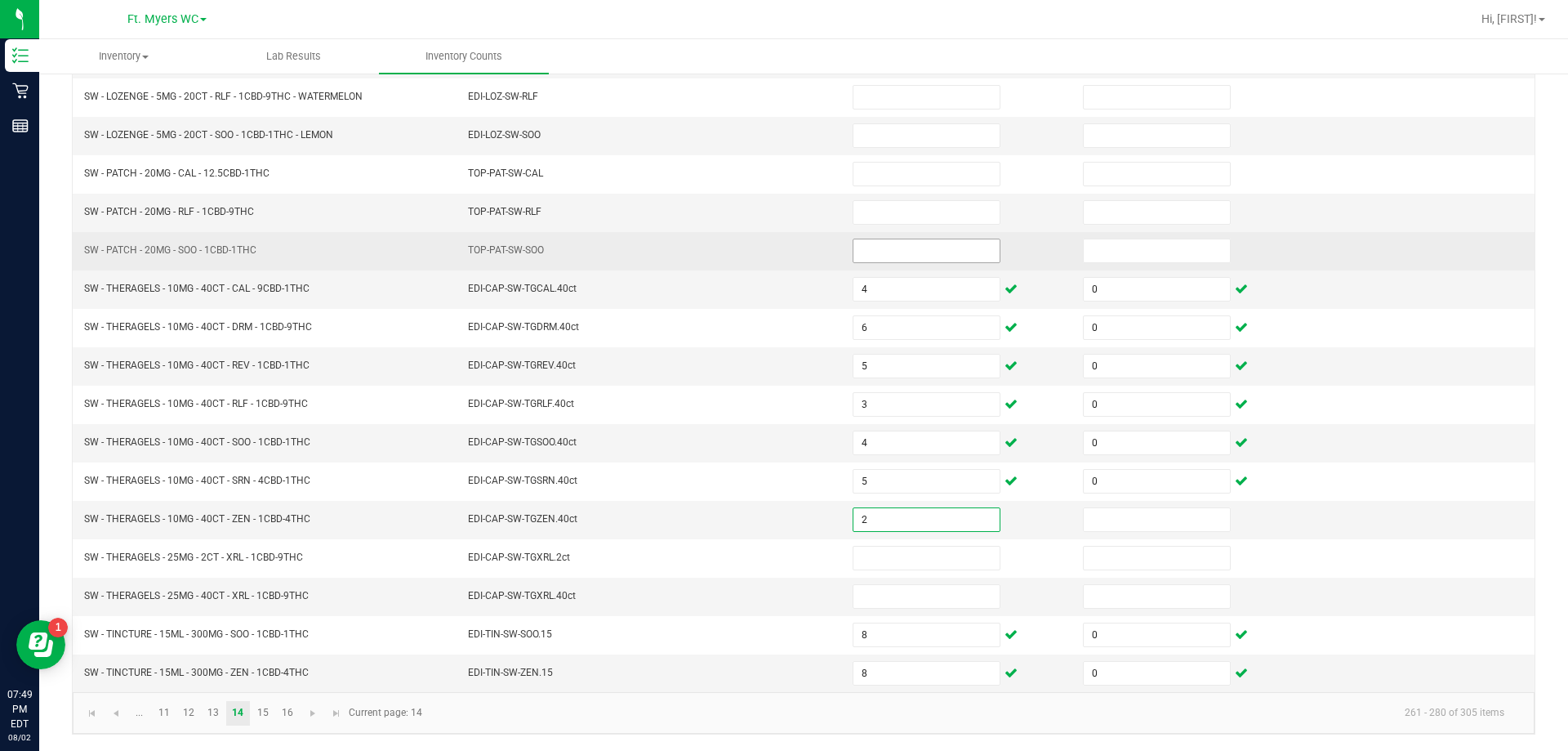 type on "2" 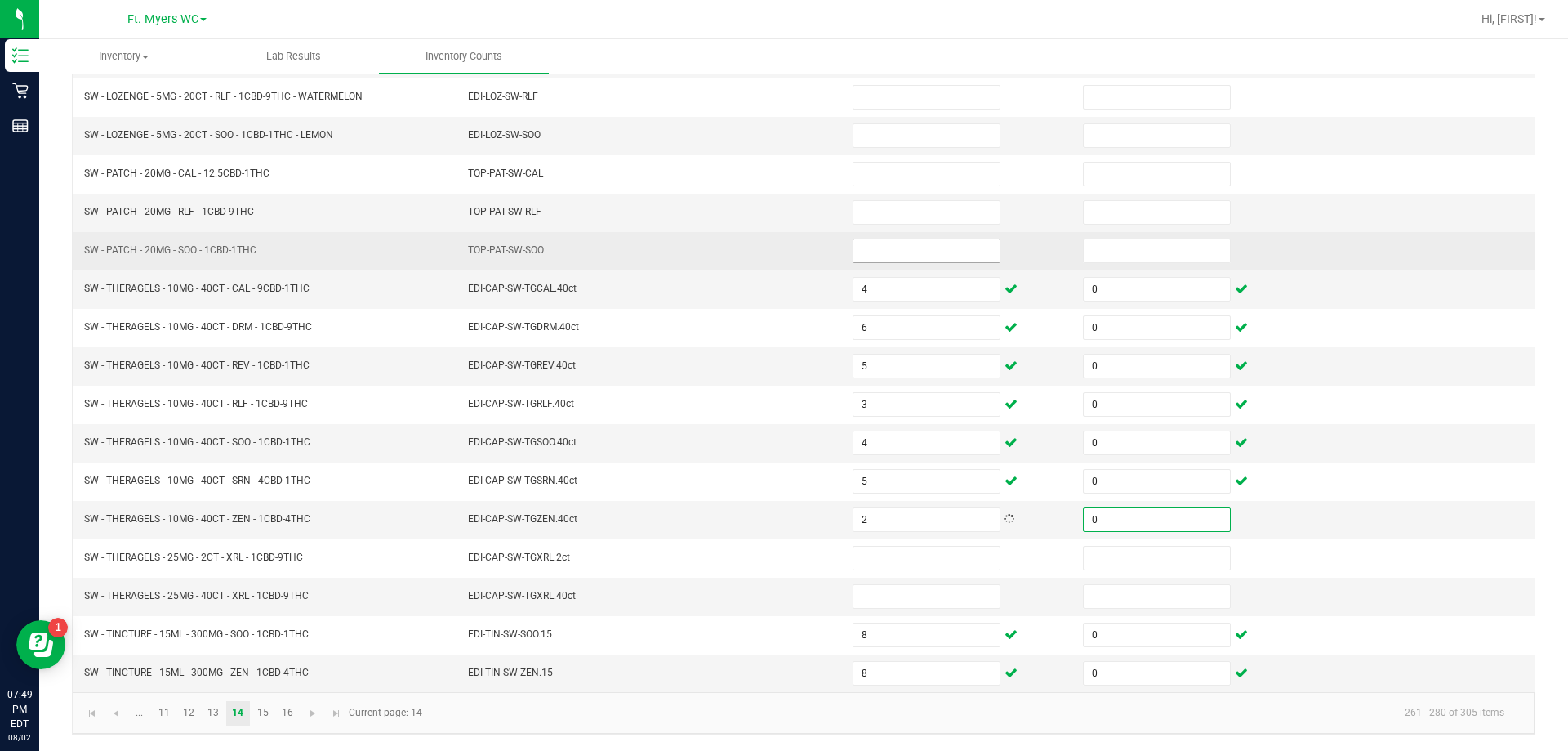 type on "0" 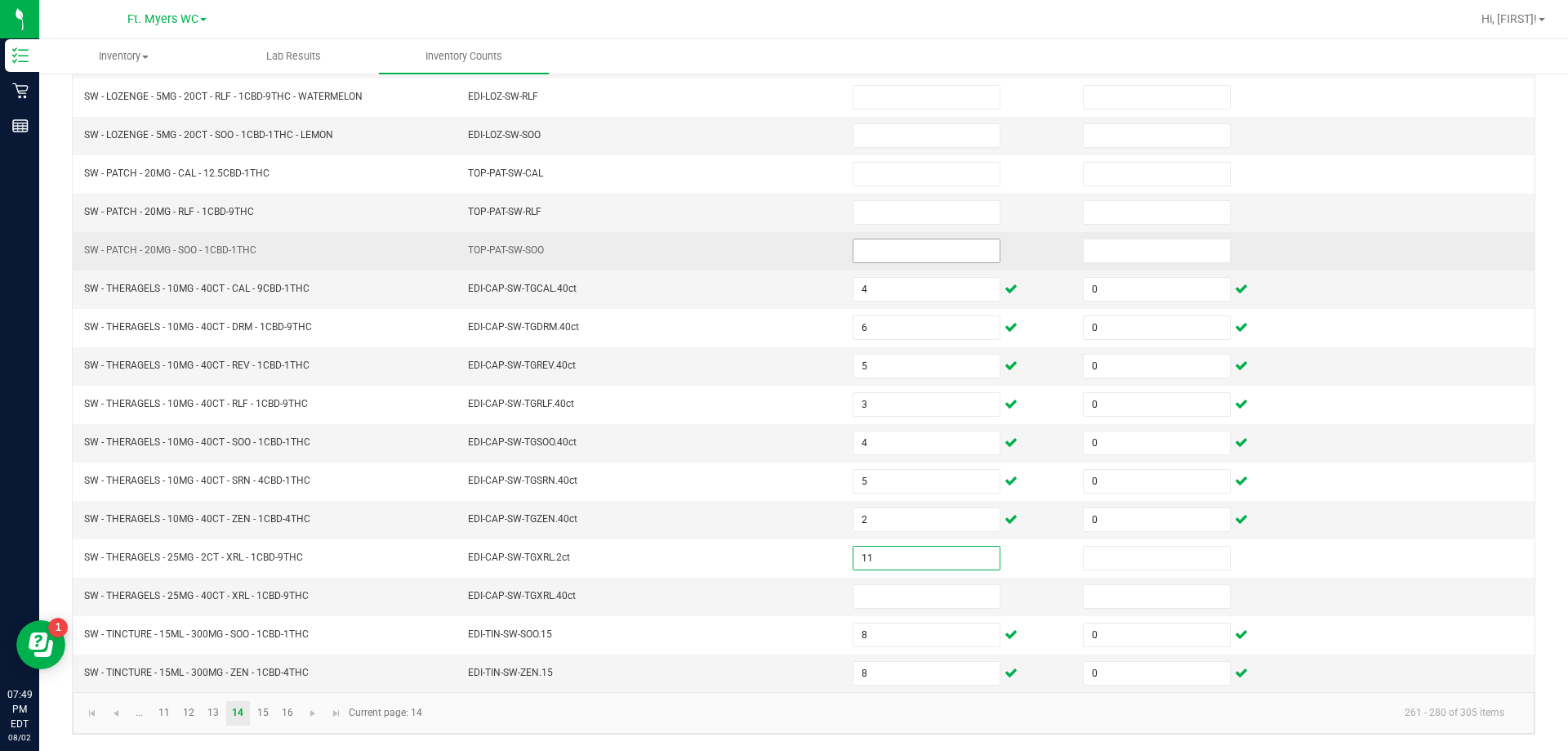 type on "11" 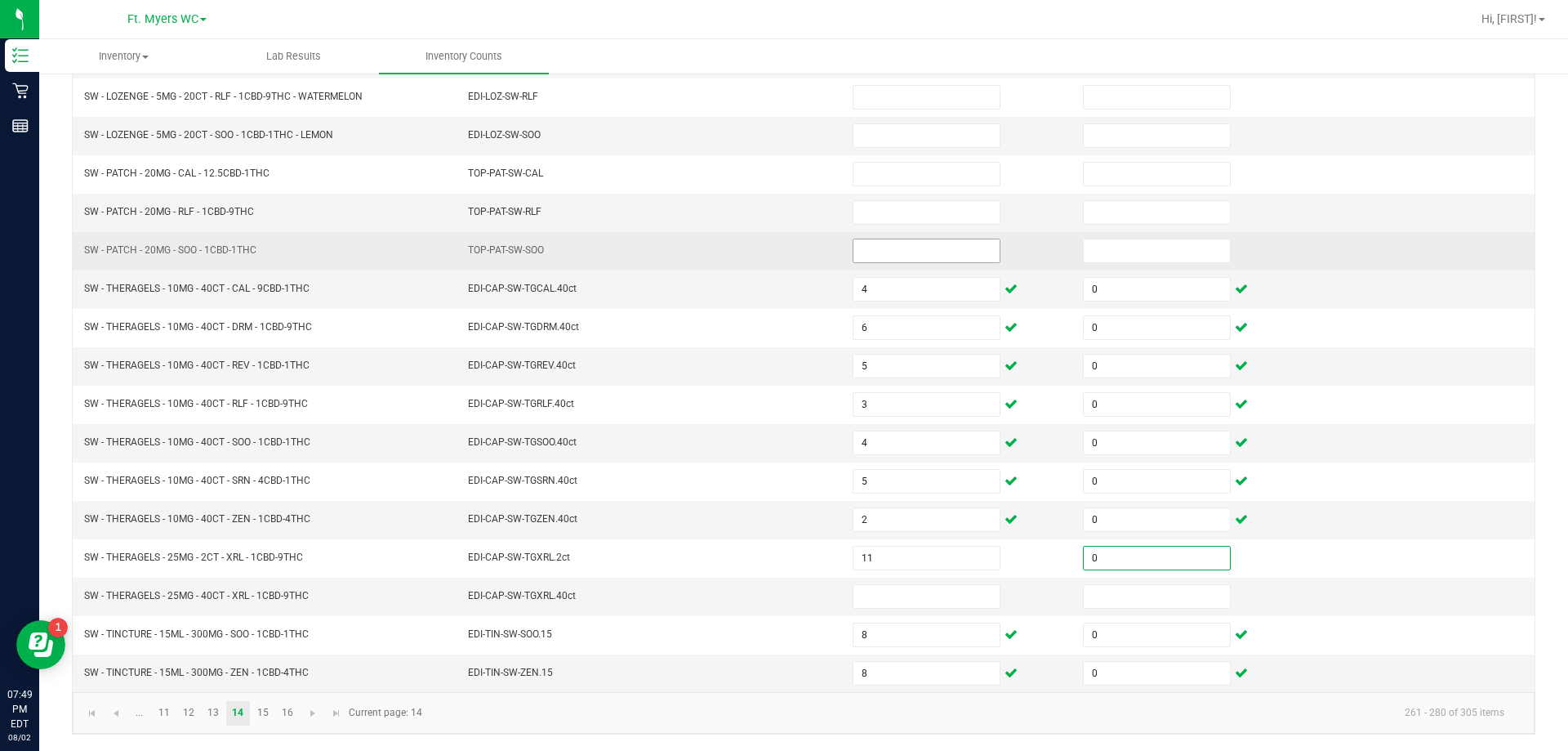 type on "0" 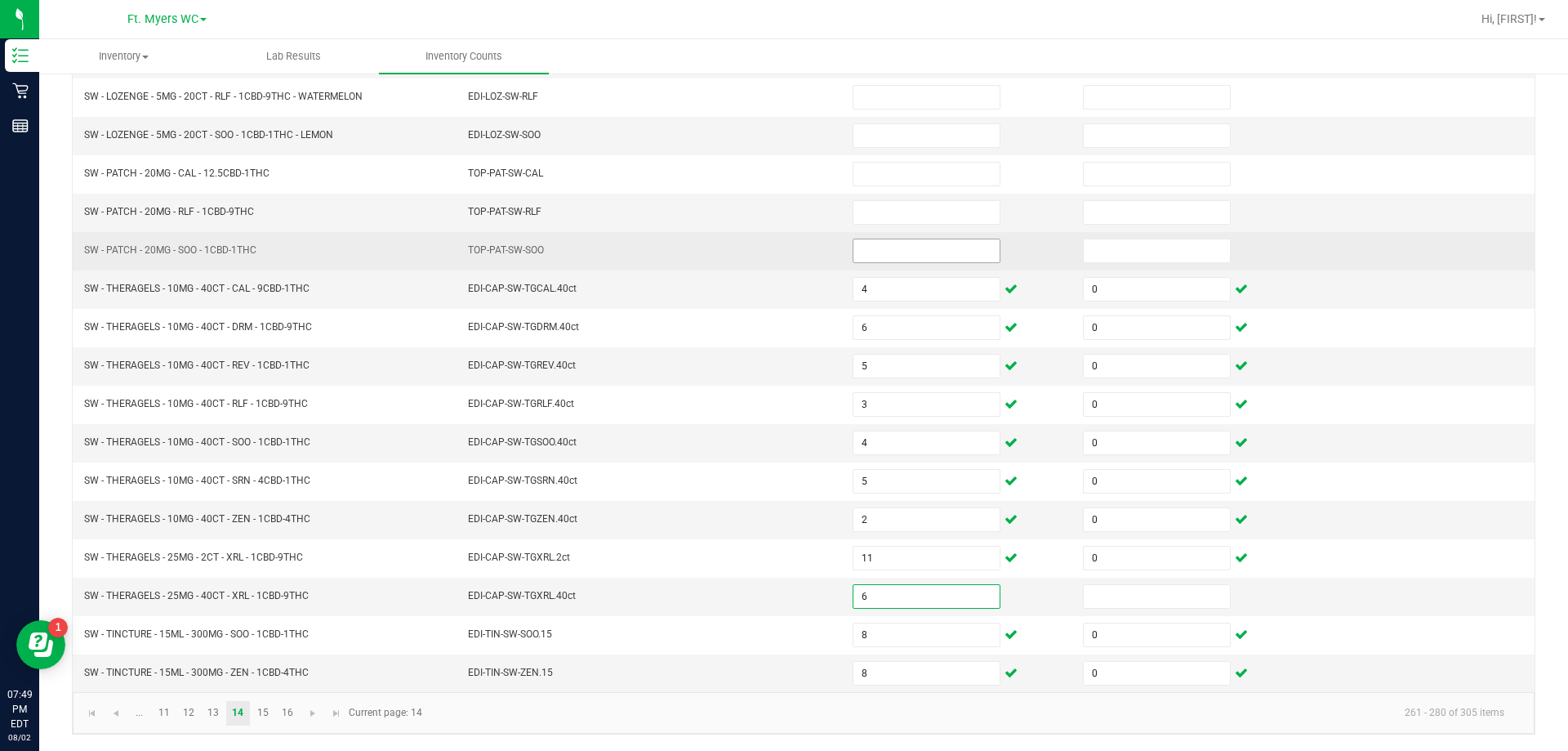 type on "6" 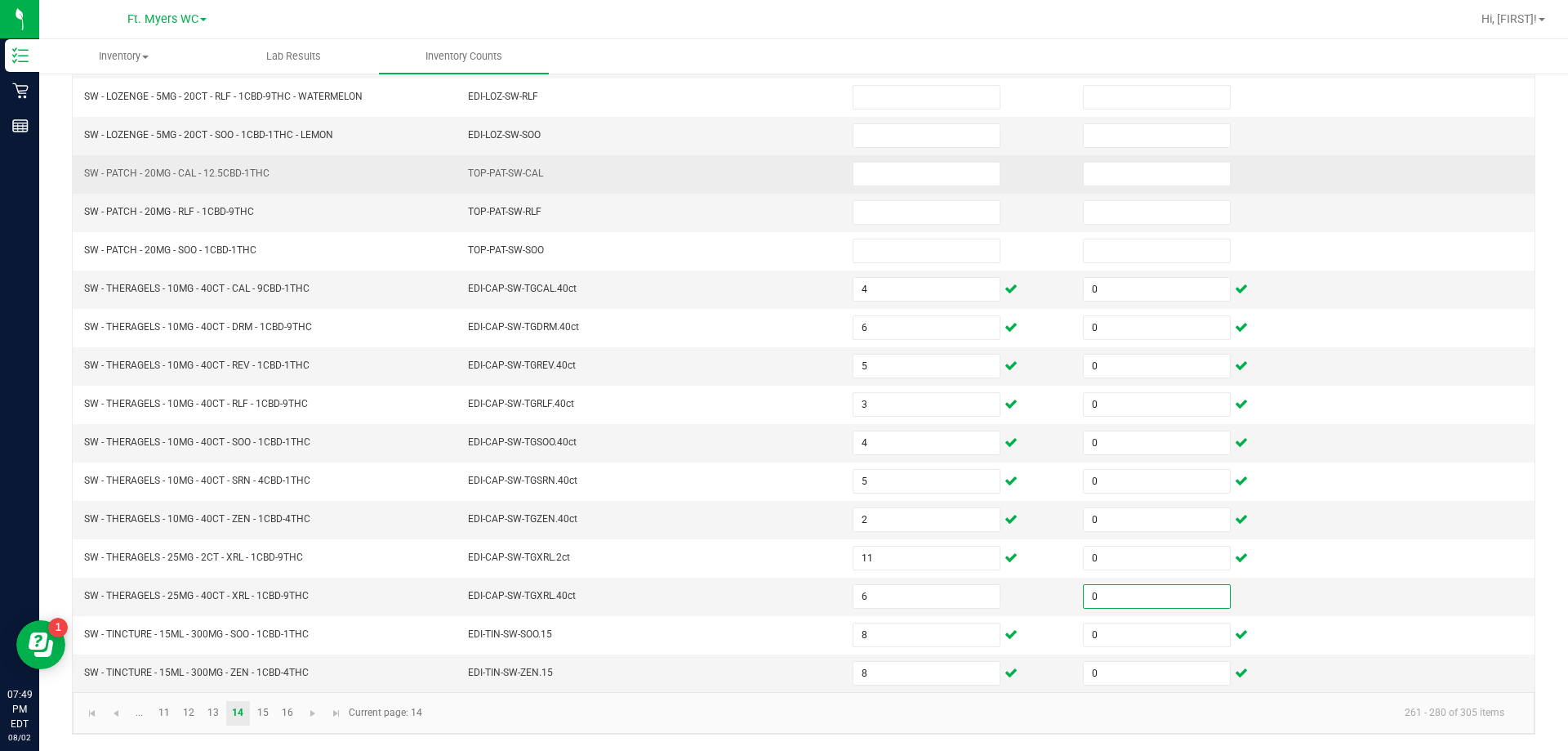 type on "0" 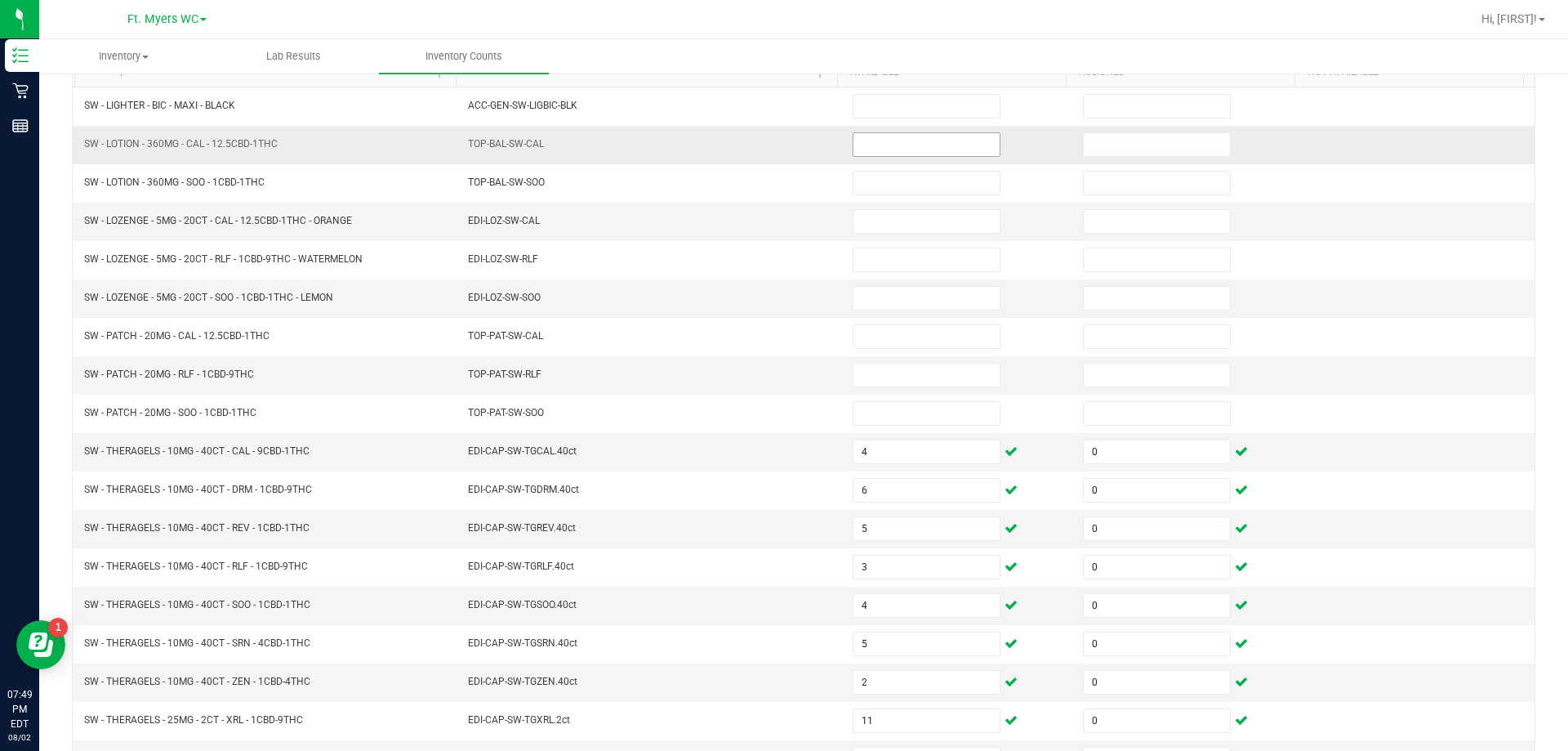 scroll, scrollTop: 176, scrollLeft: 0, axis: vertical 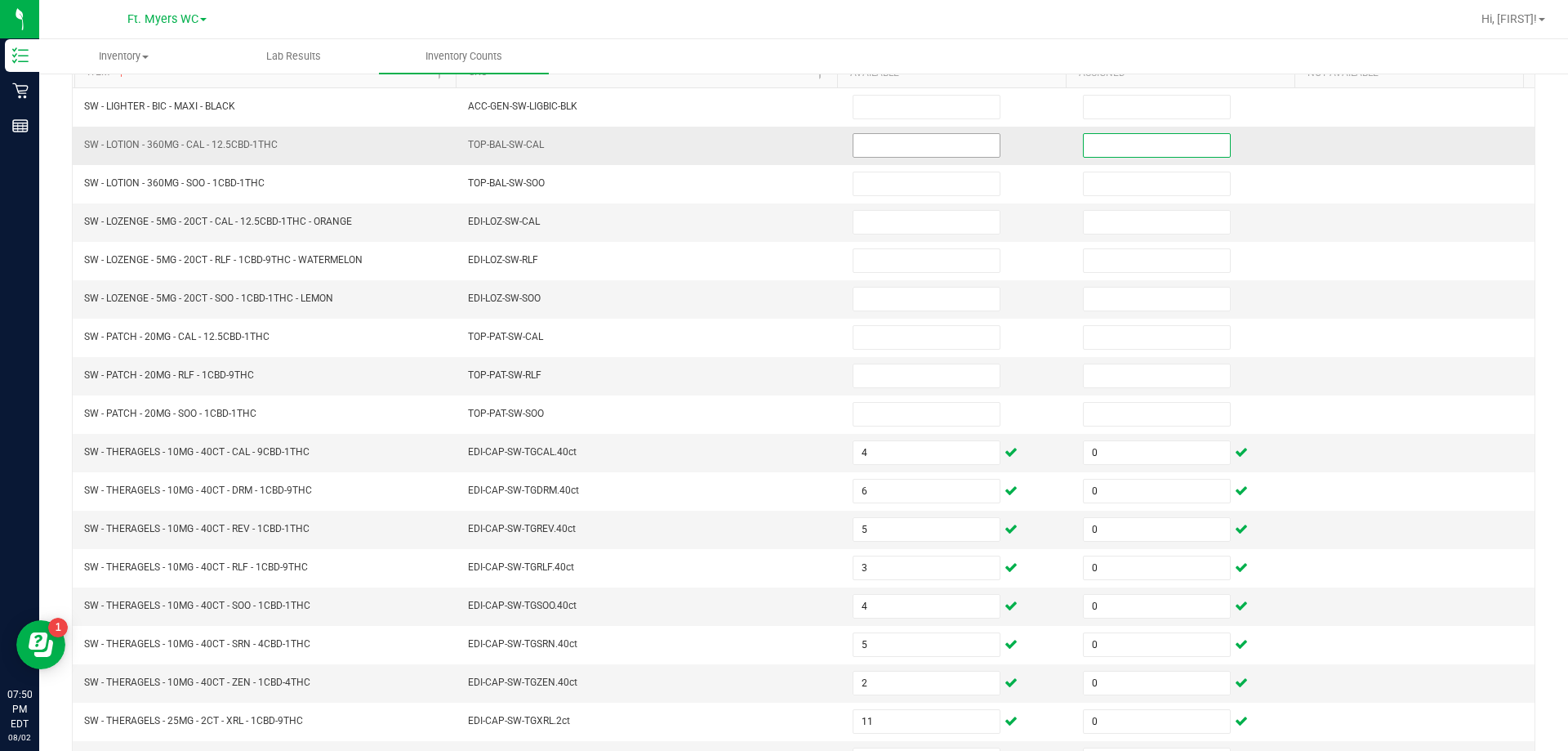 click at bounding box center (926, 145) 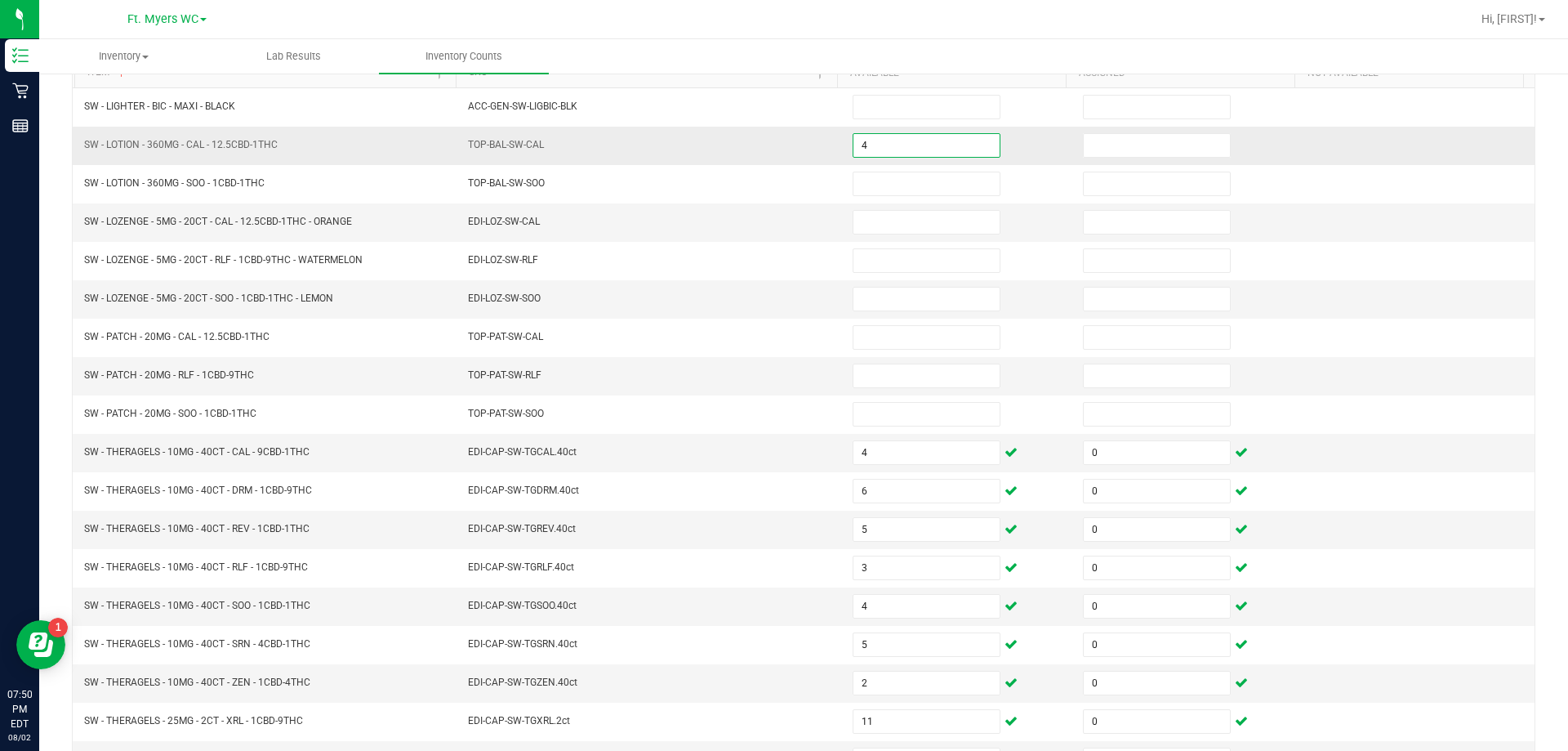 type on "4" 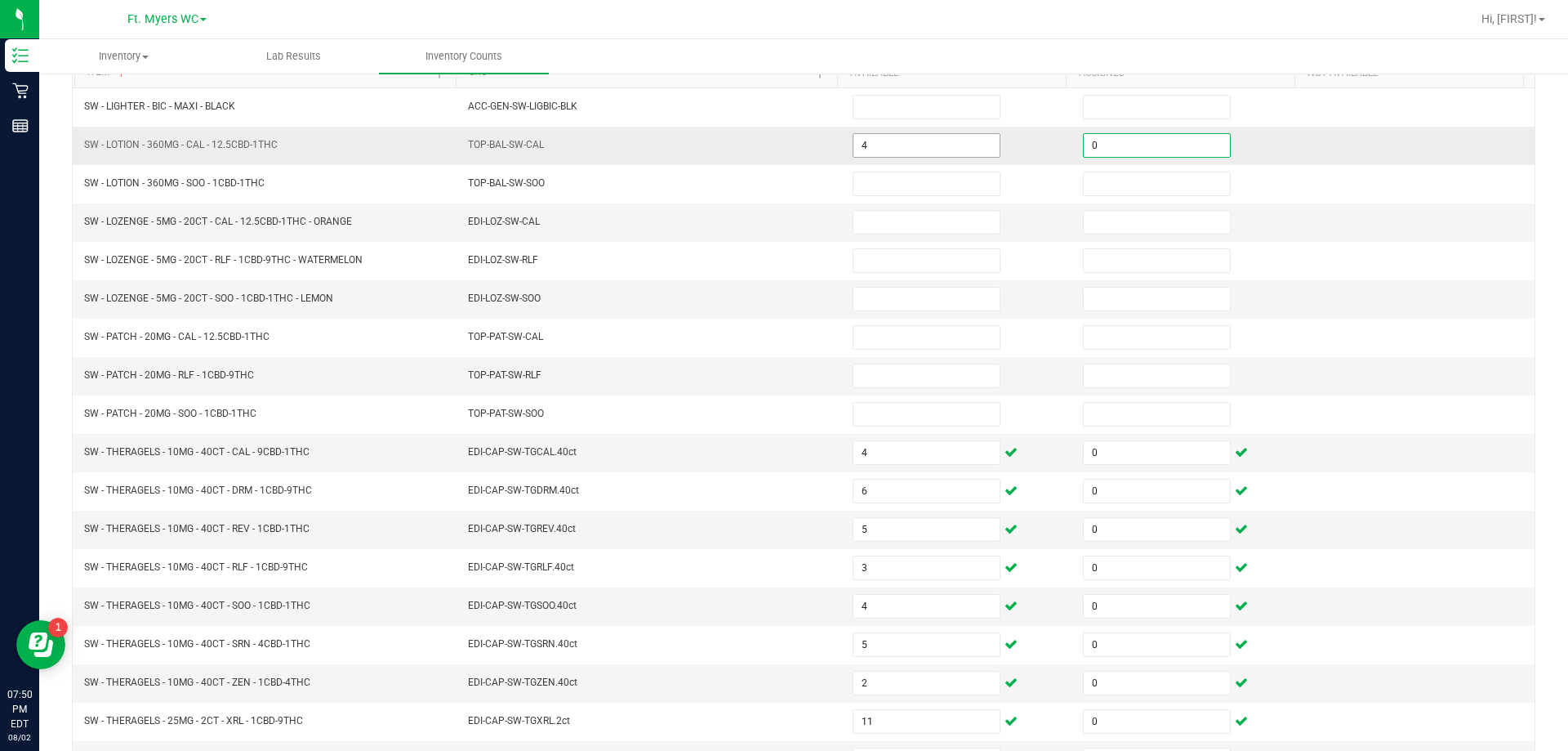 type on "0" 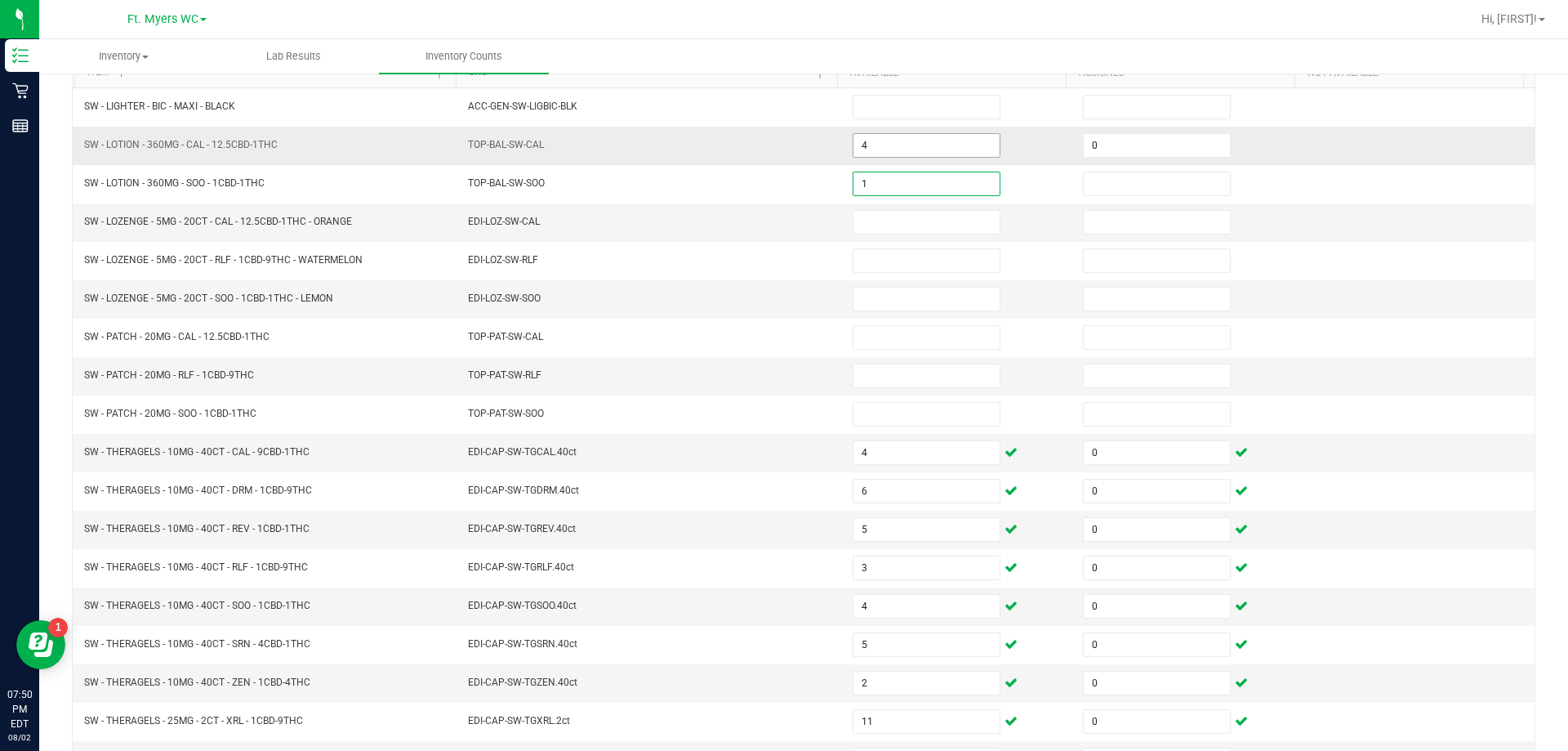 type on "1" 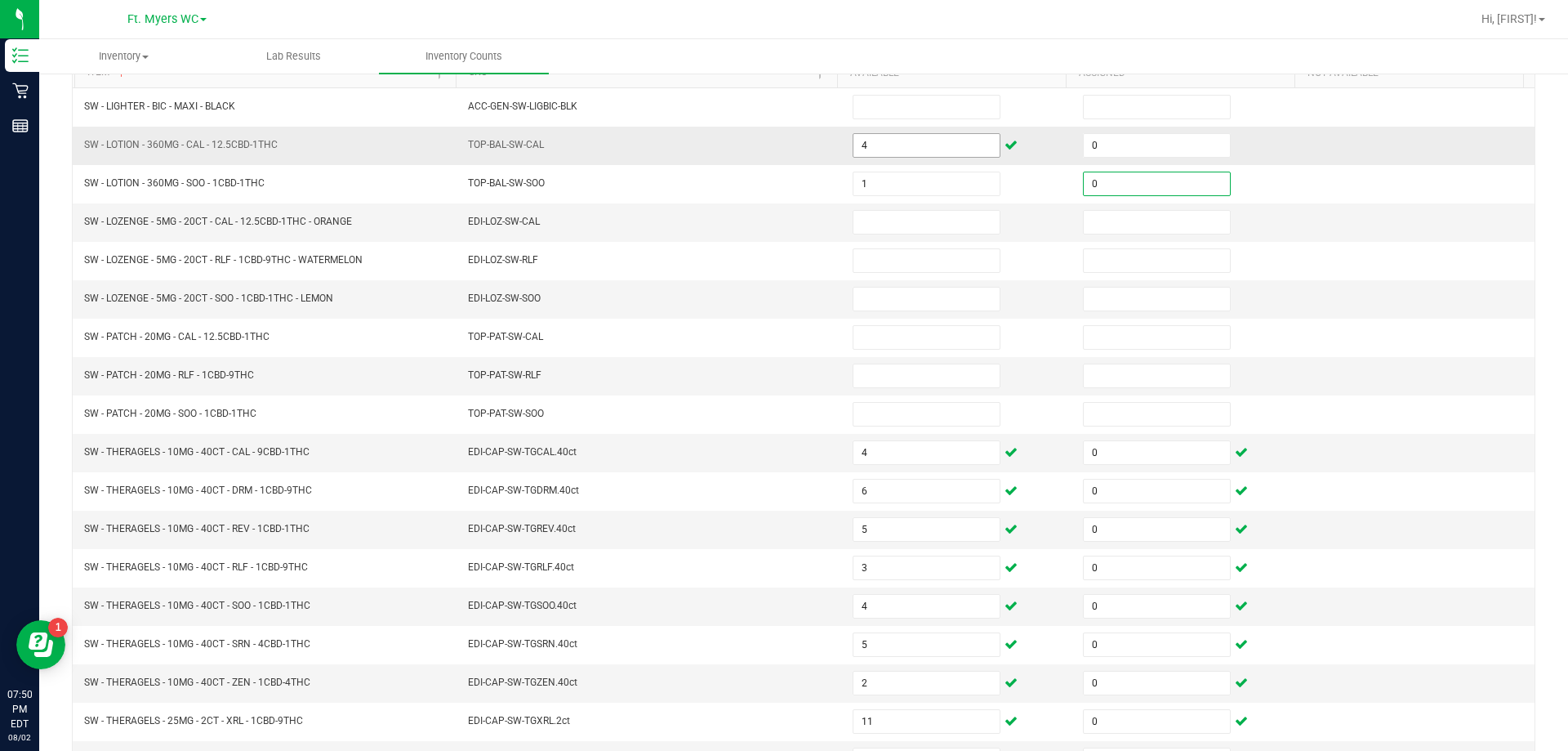 type on "0" 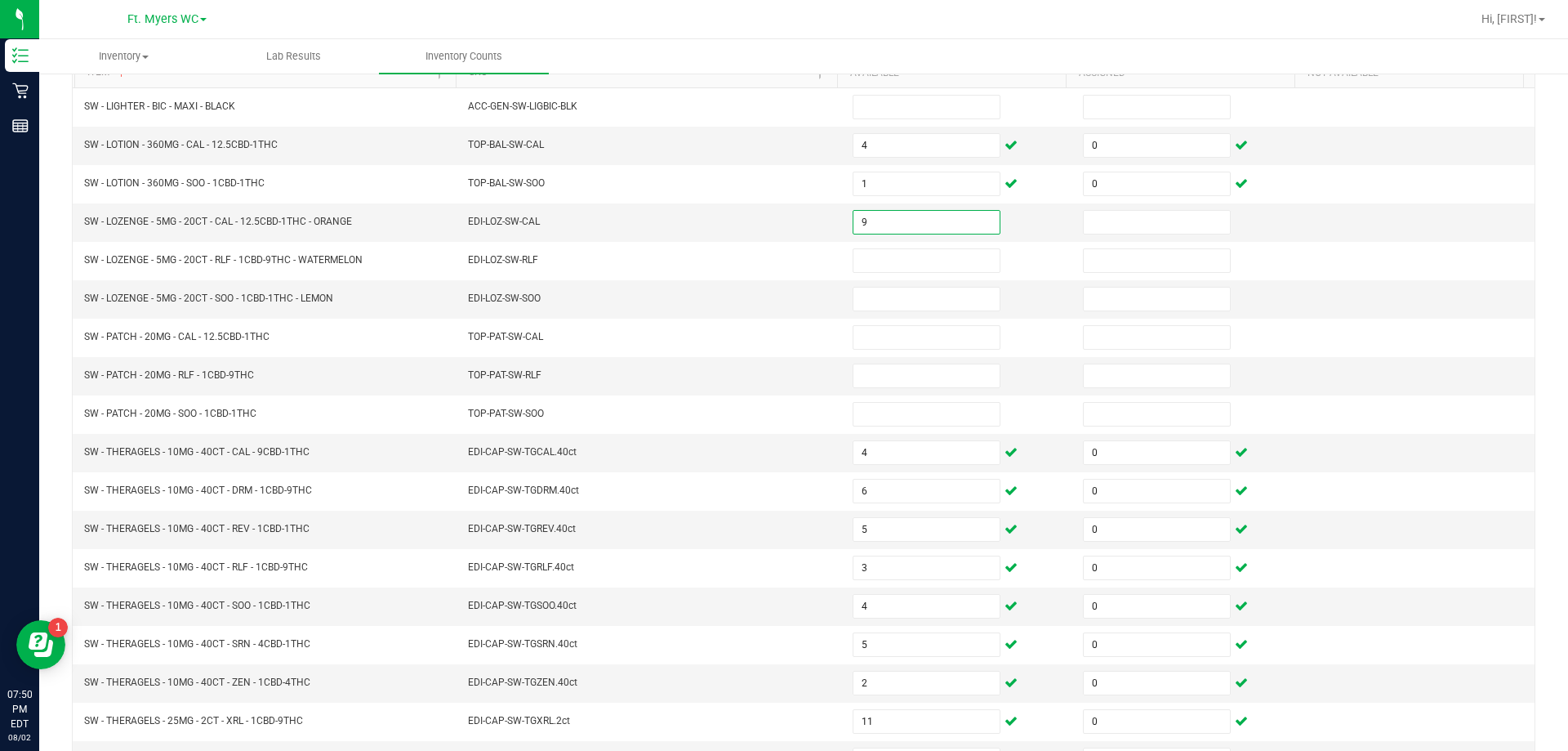 type on "9" 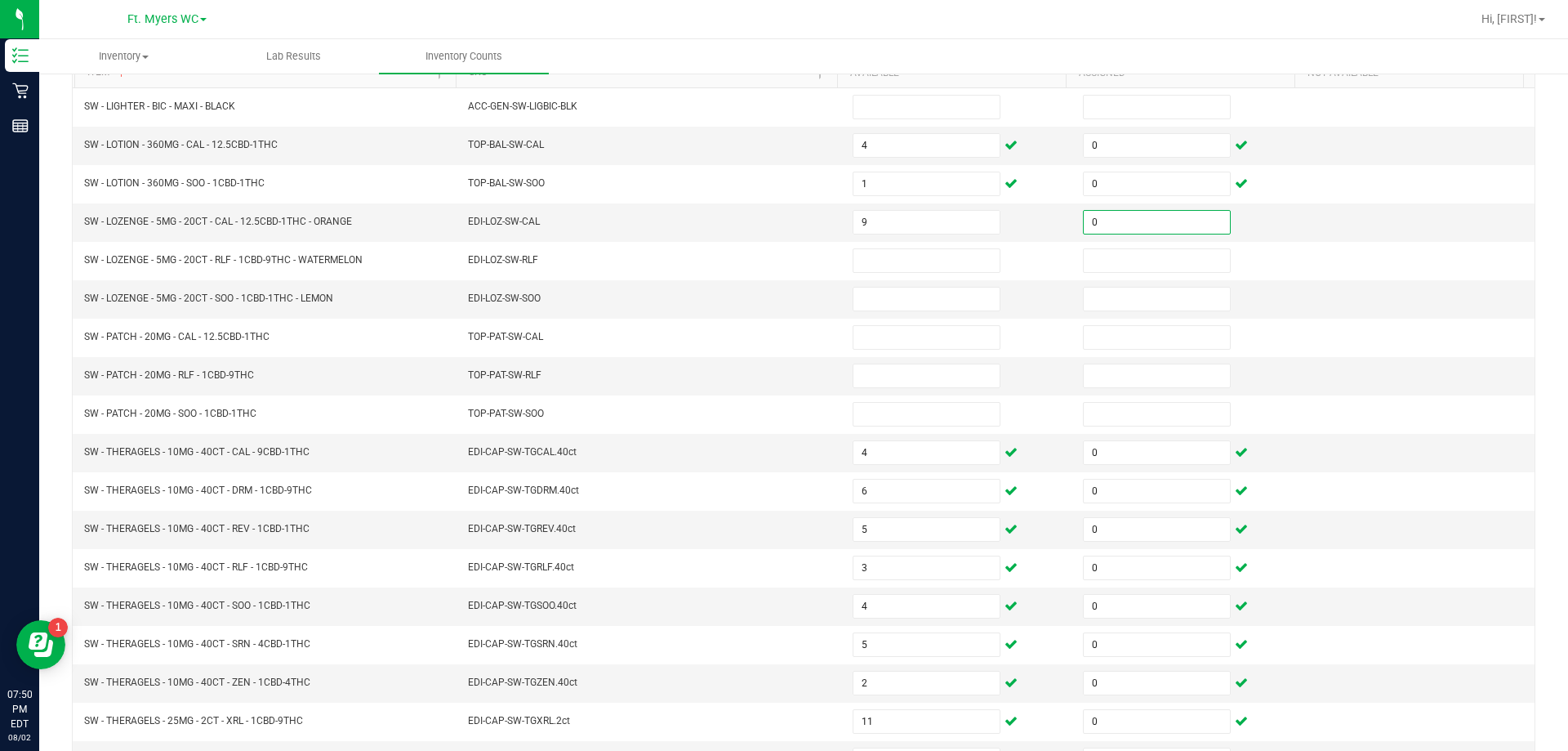 type on "0" 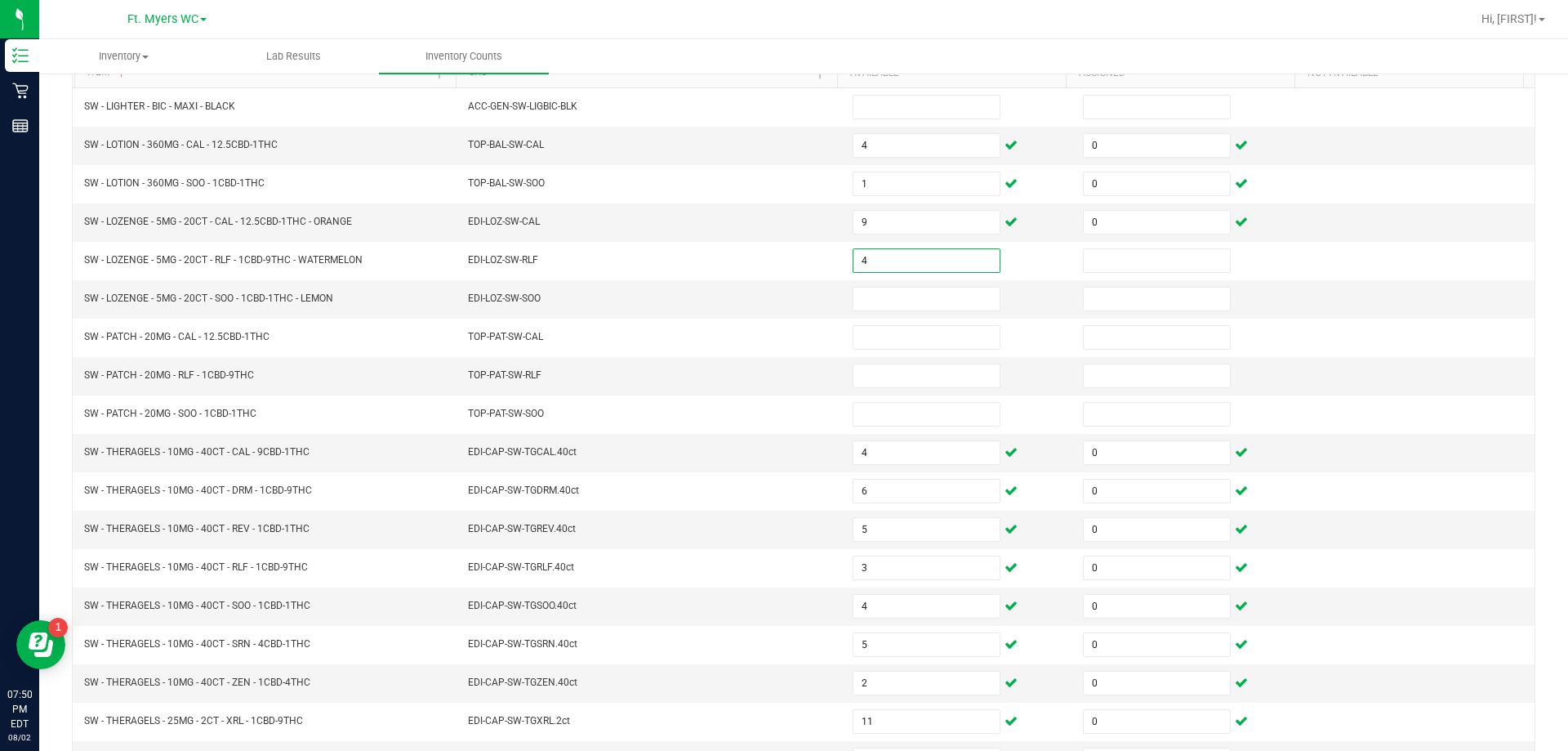 type on "4" 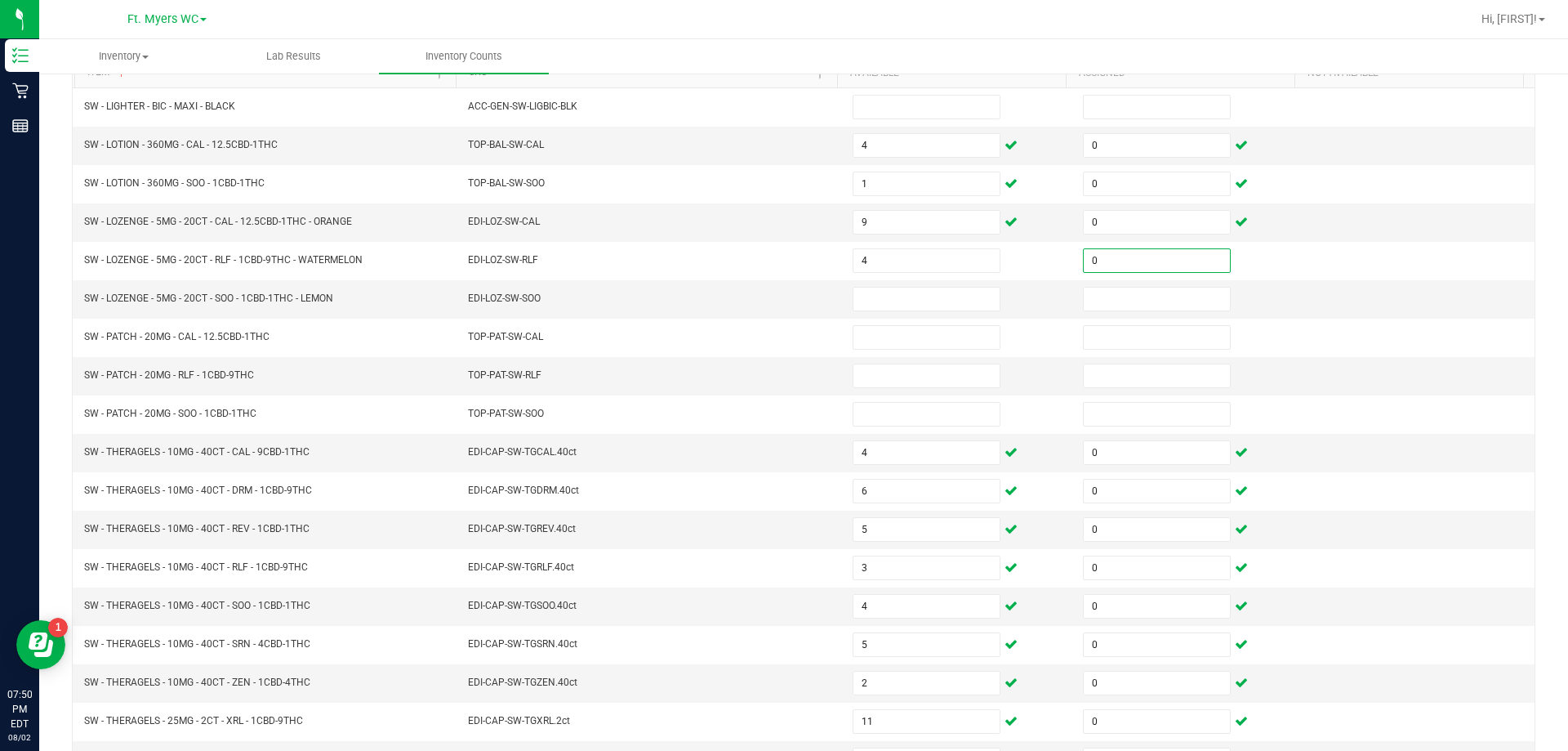 type on "0" 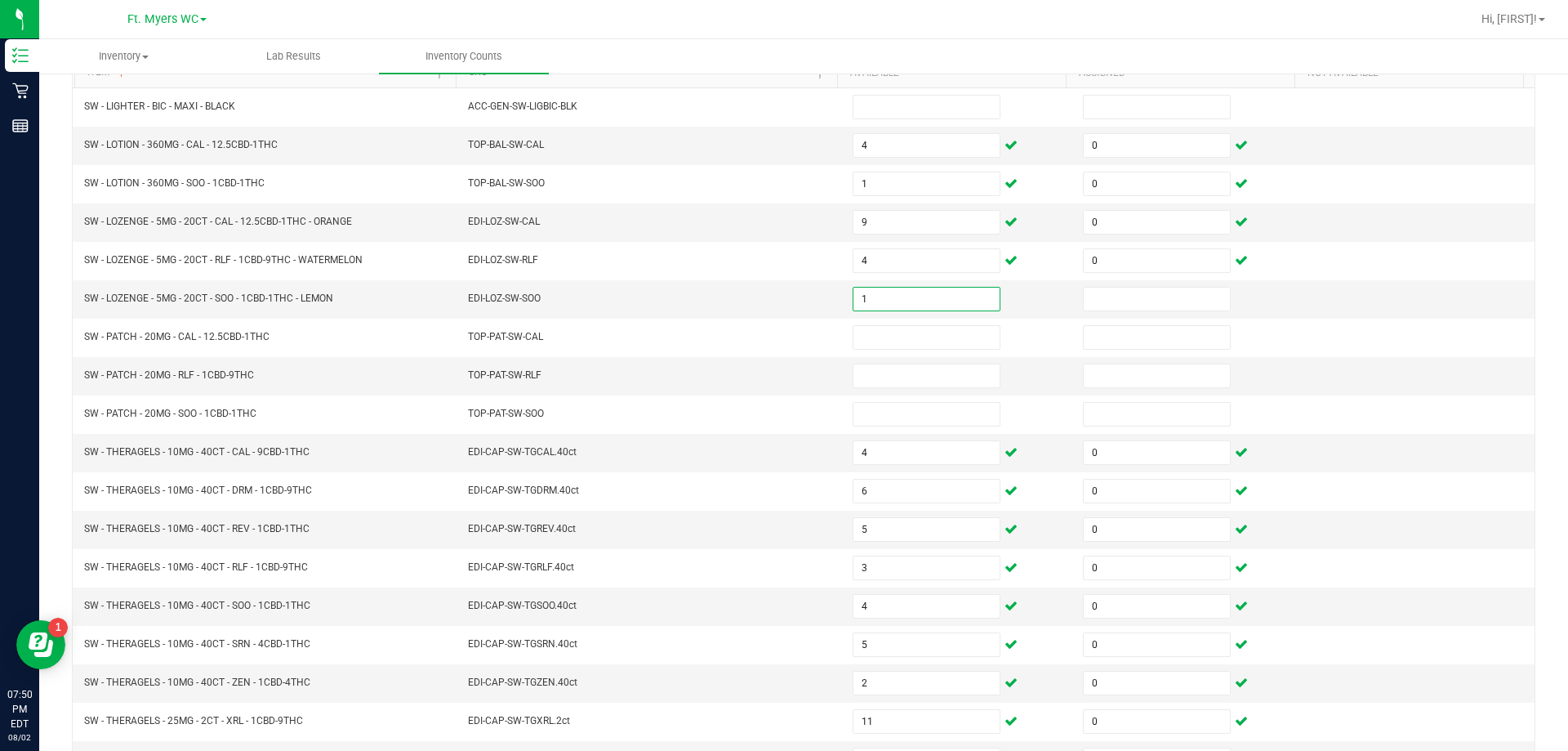 type on "1" 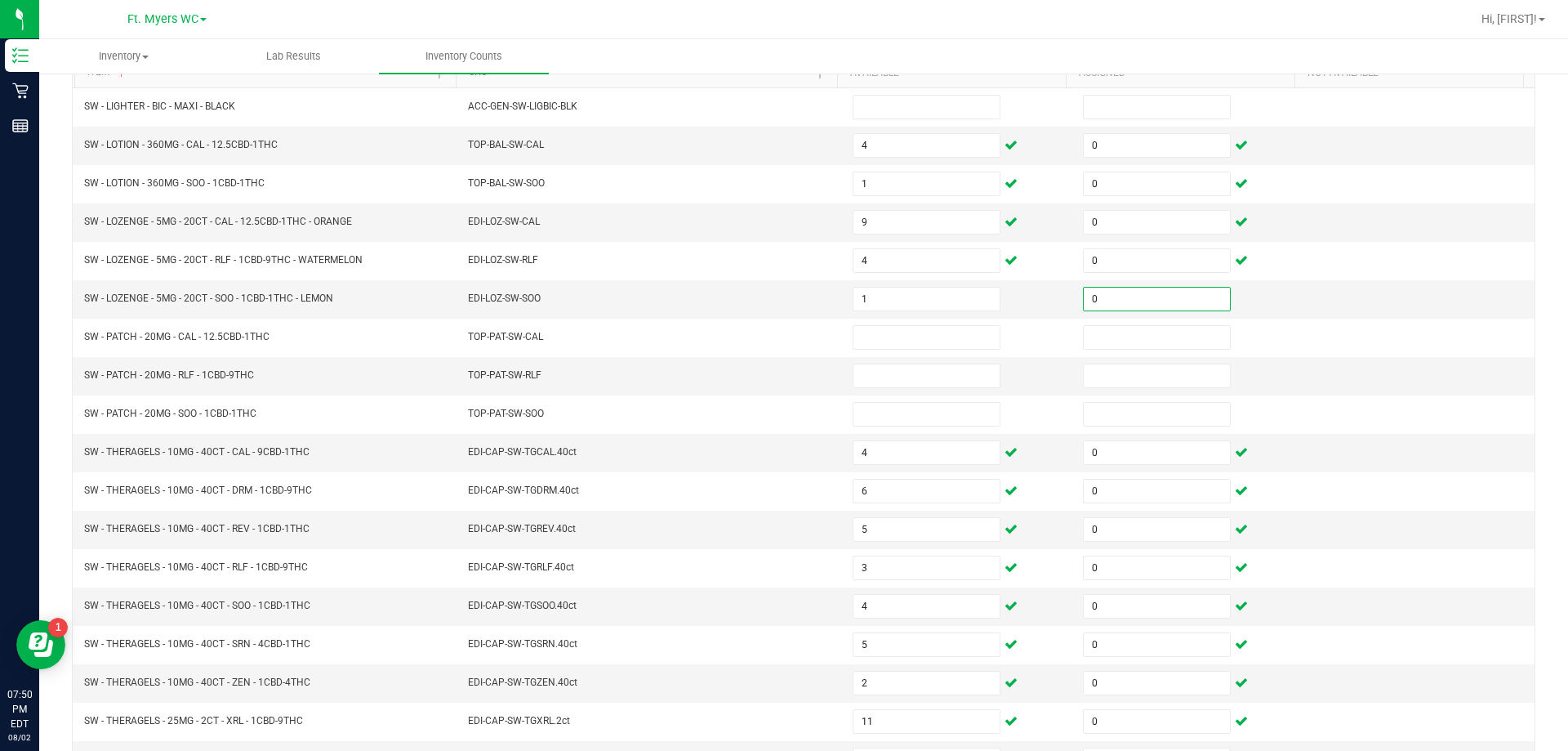 type on "0" 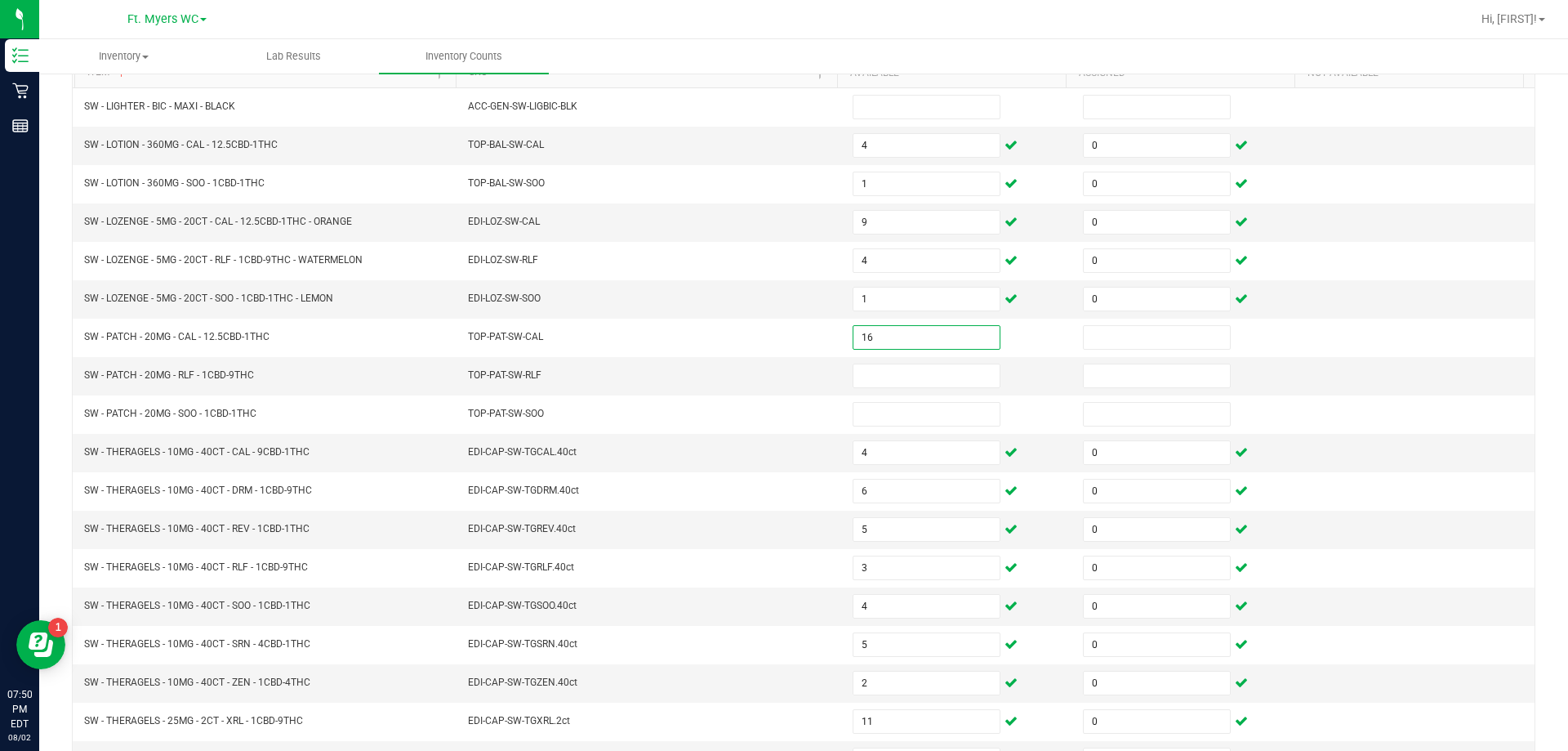 type on "16" 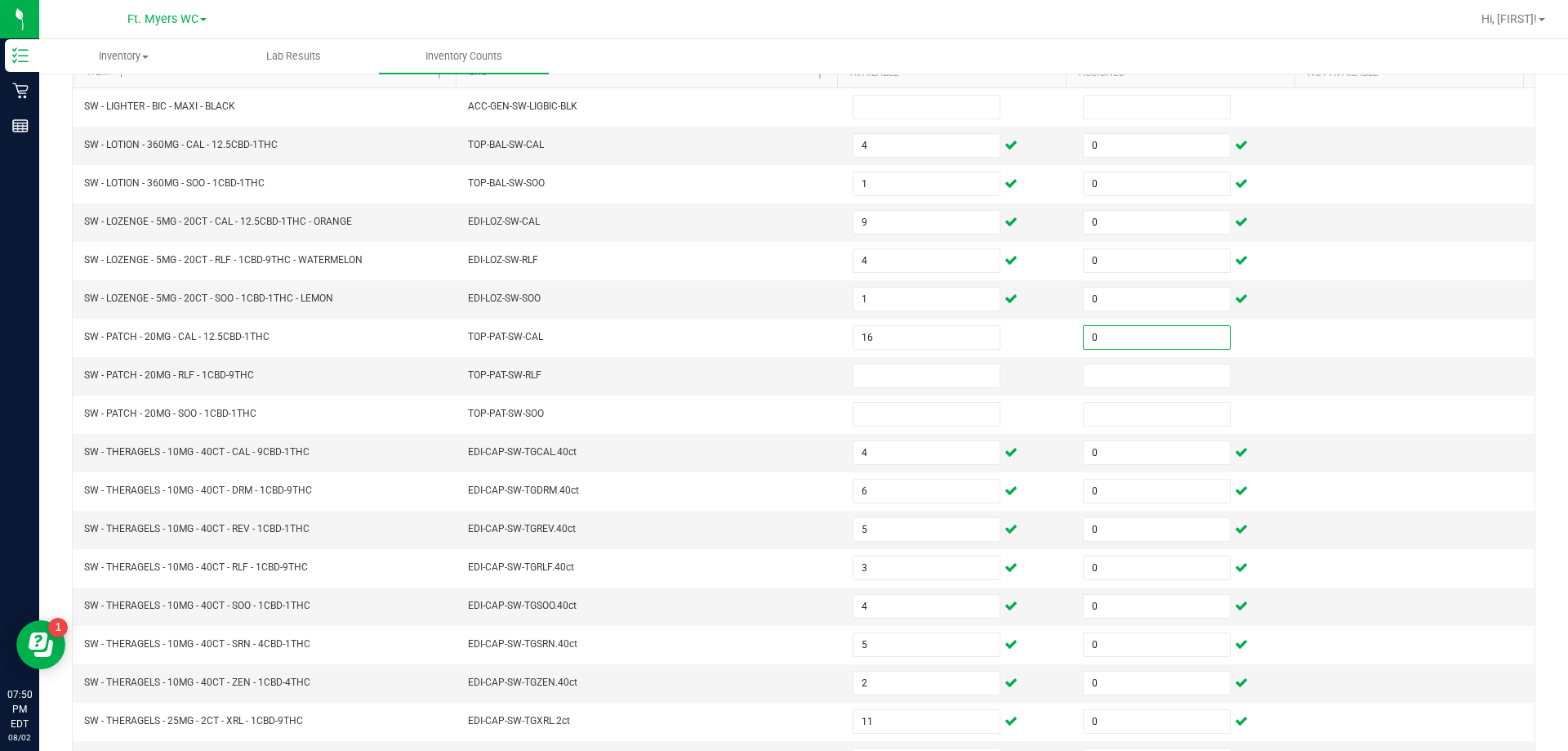 type on "0" 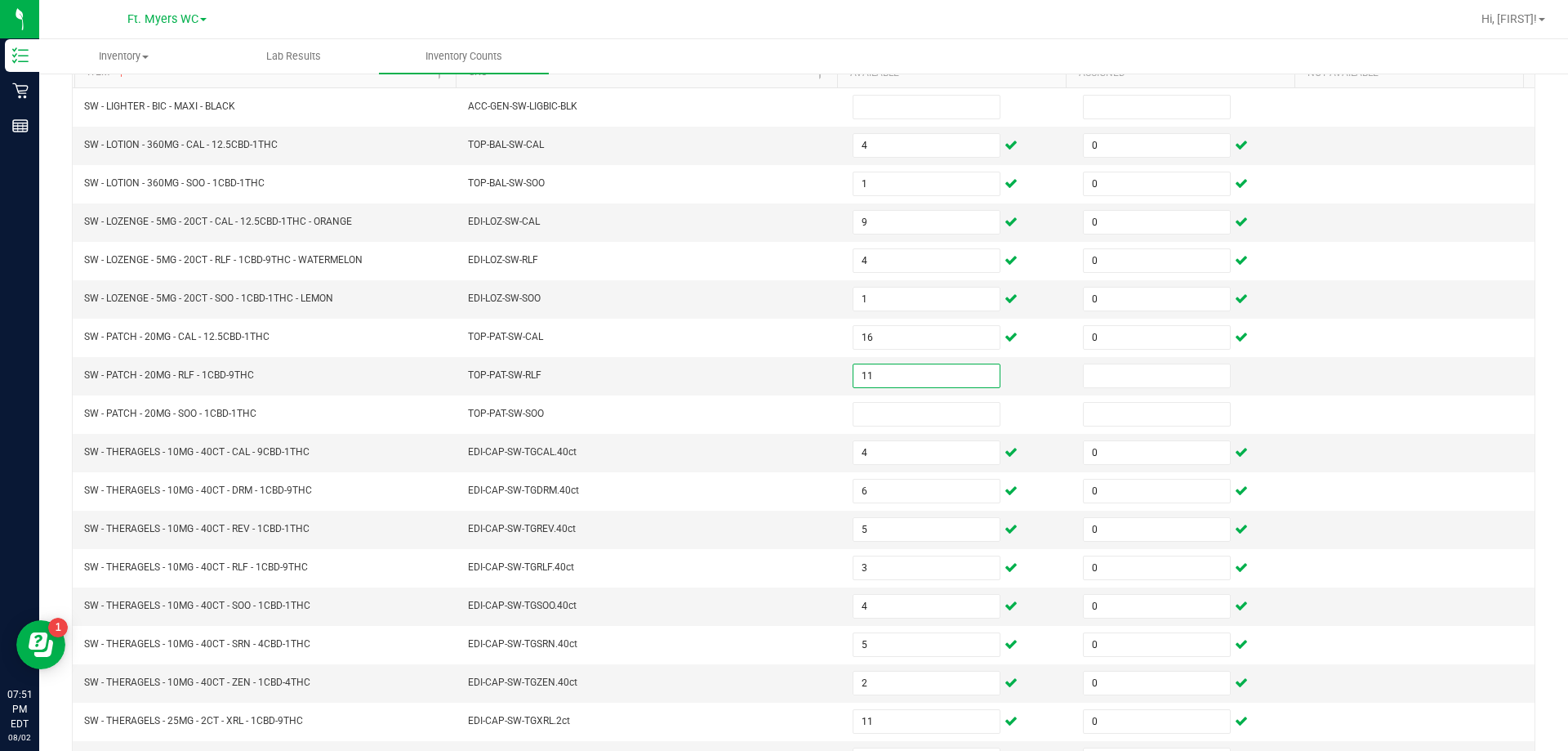 type on "11" 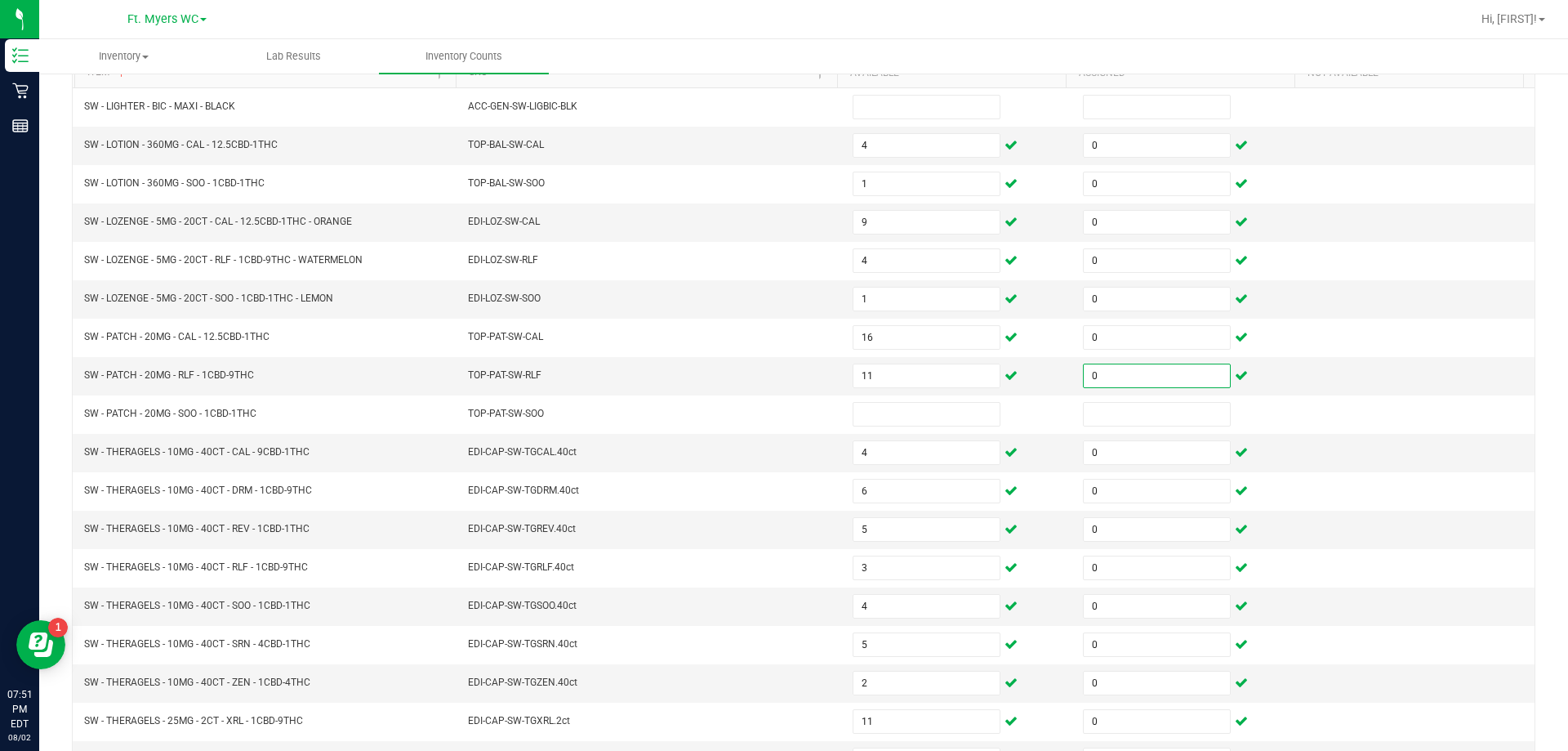 type on "0" 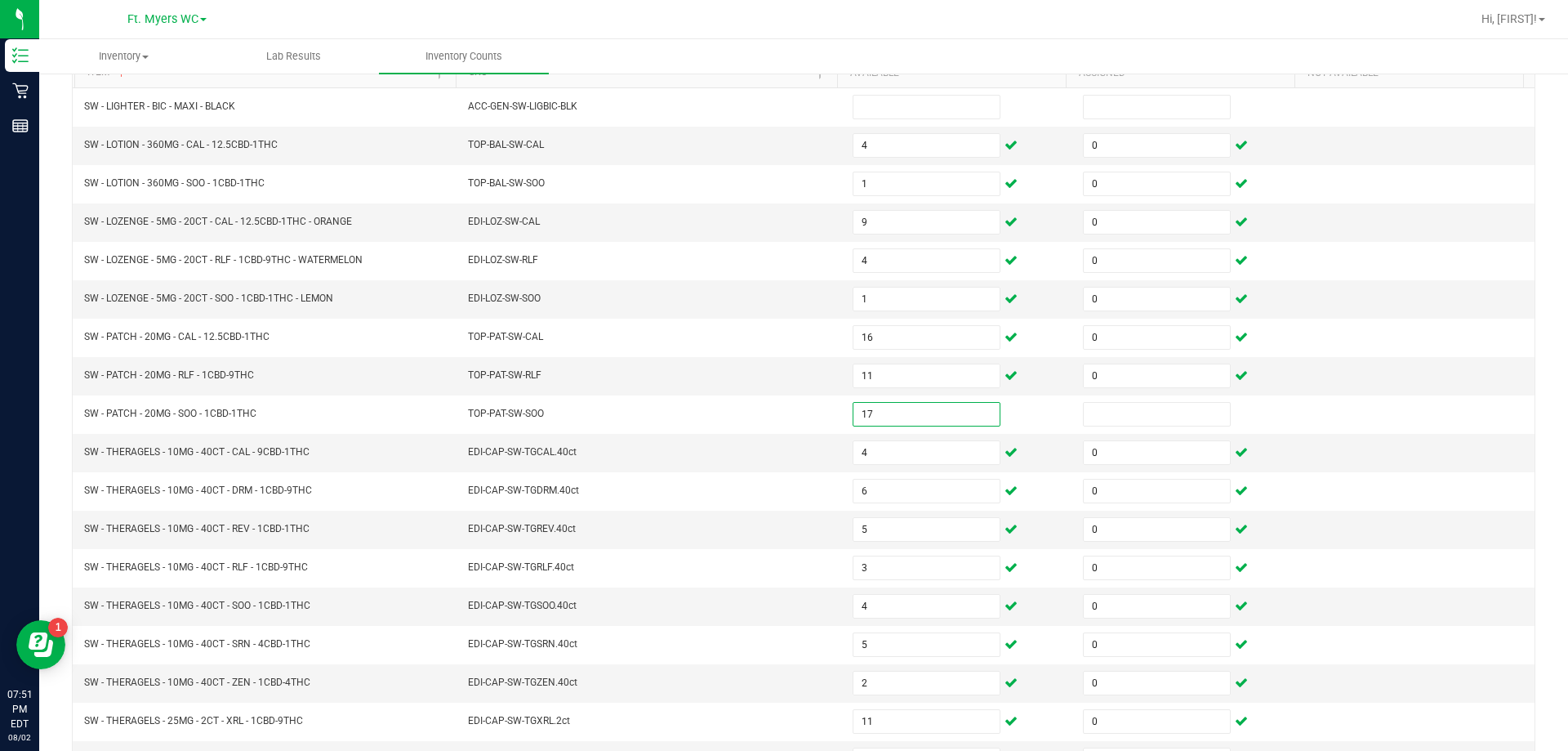type on "17" 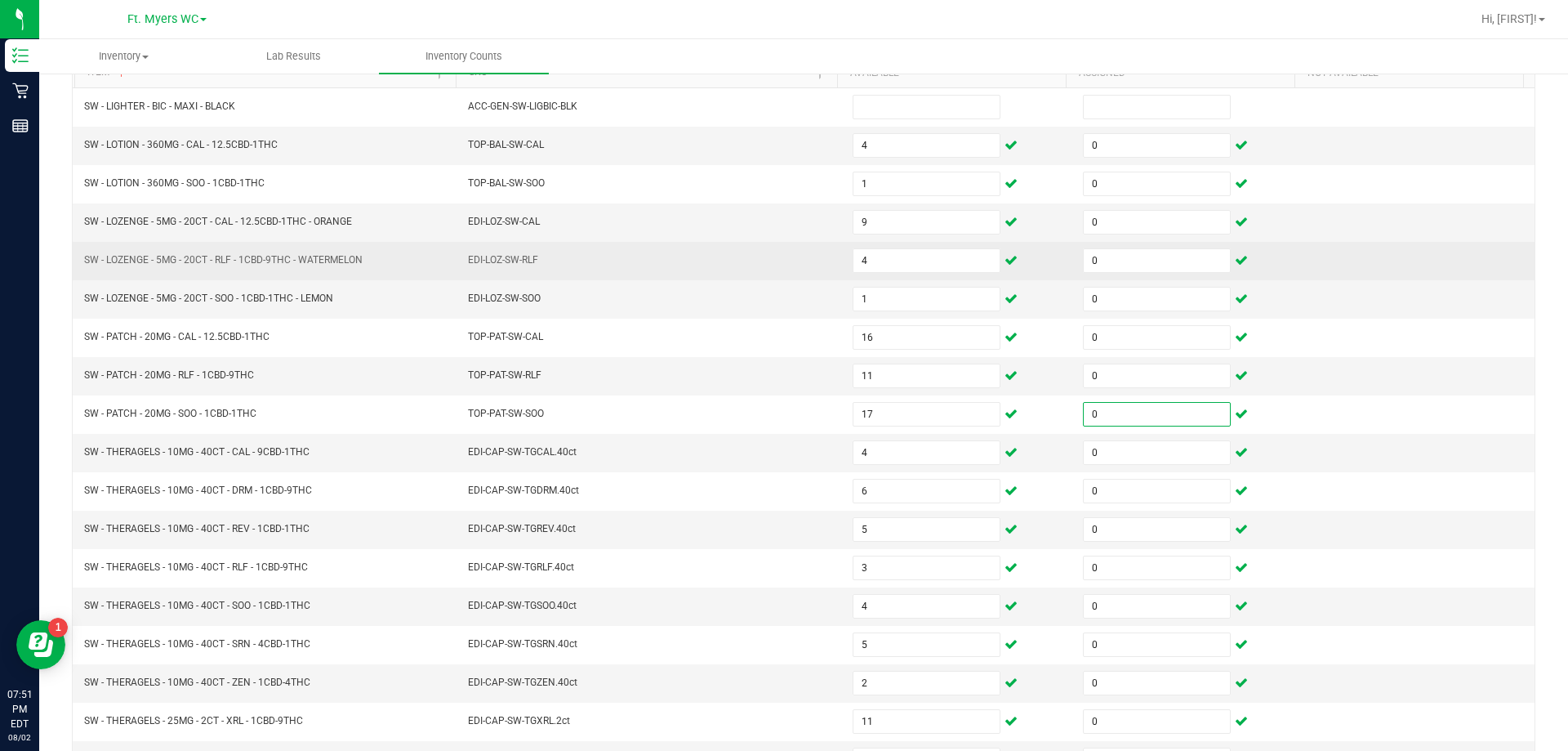 type on "0" 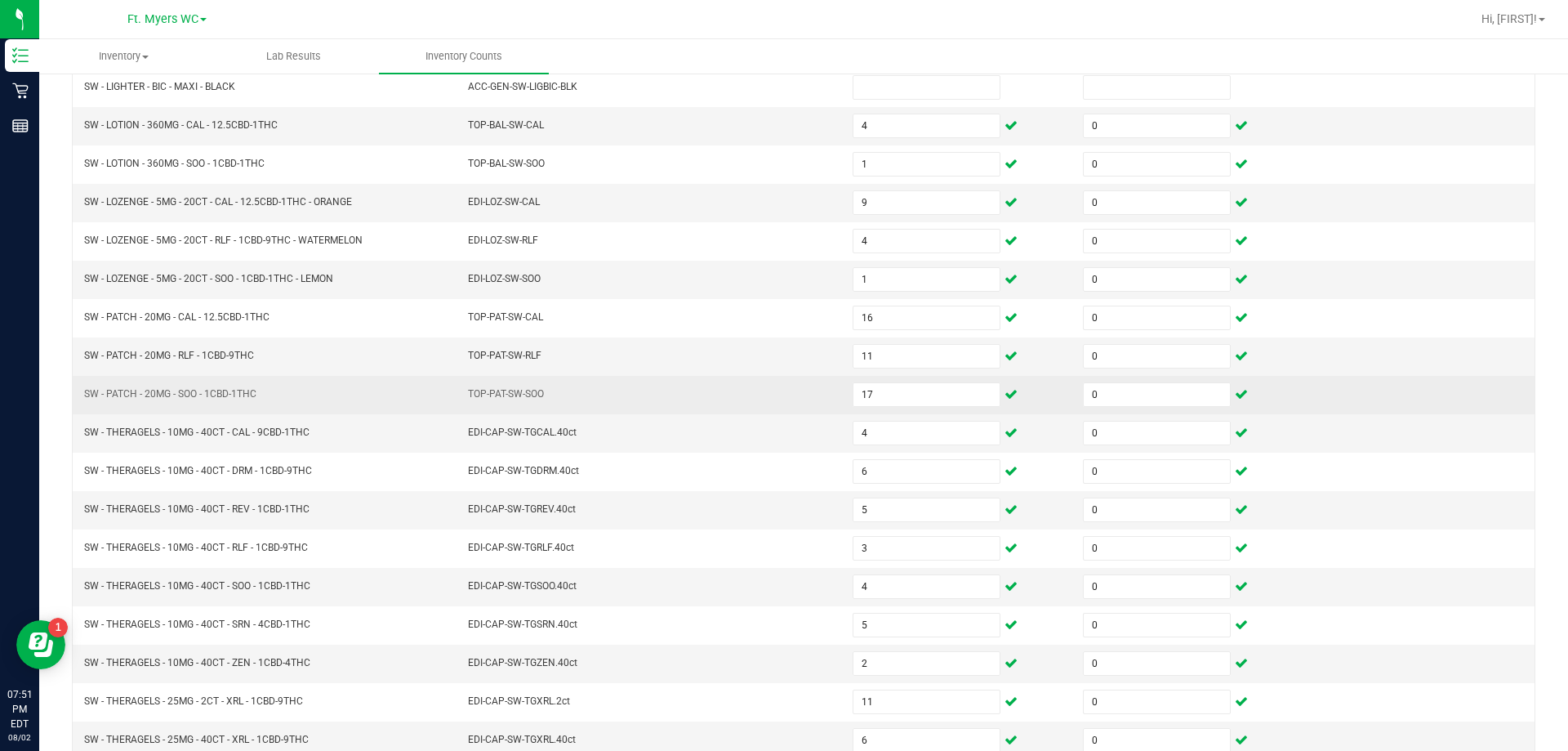 scroll, scrollTop: 339, scrollLeft: 0, axis: vertical 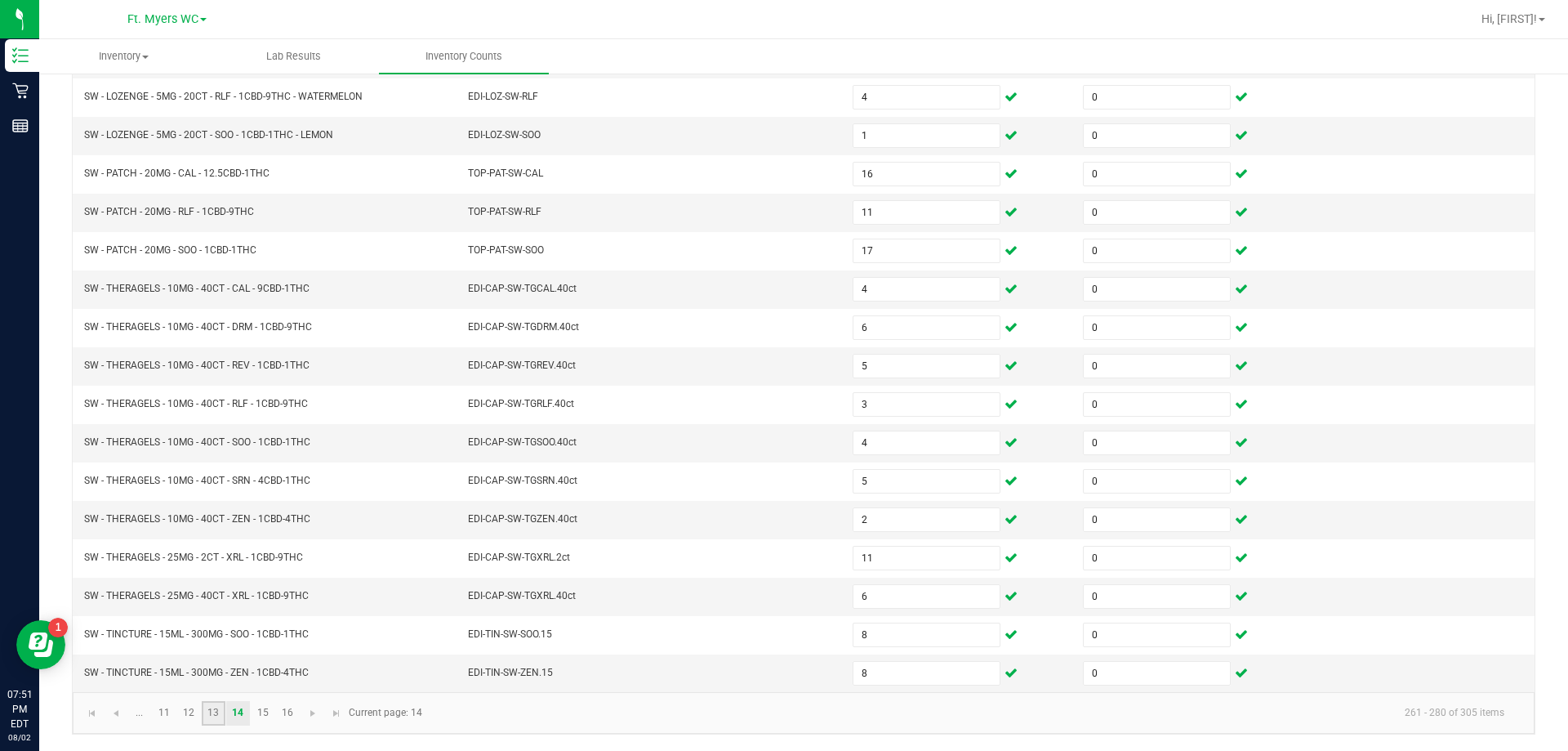 click on "13" 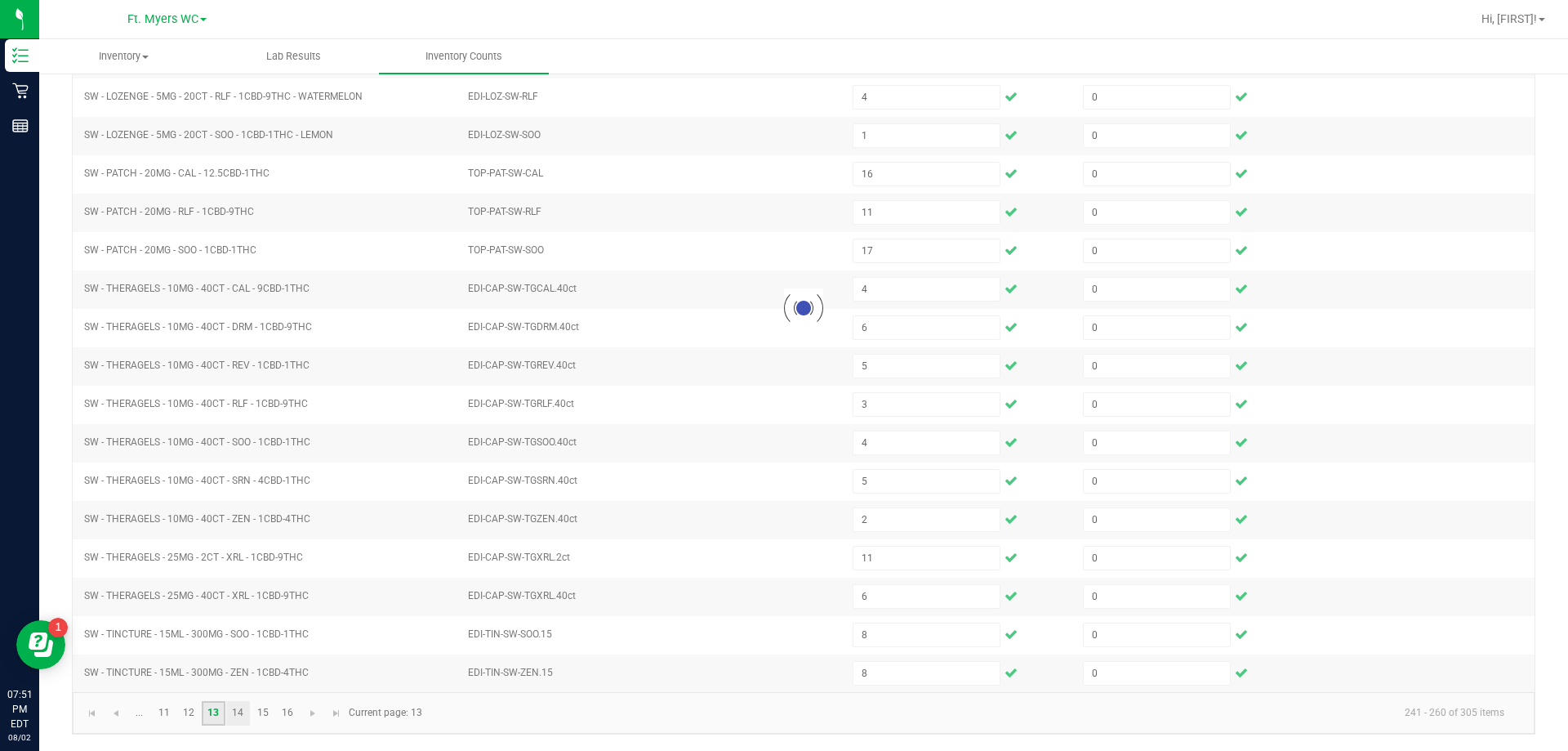 type 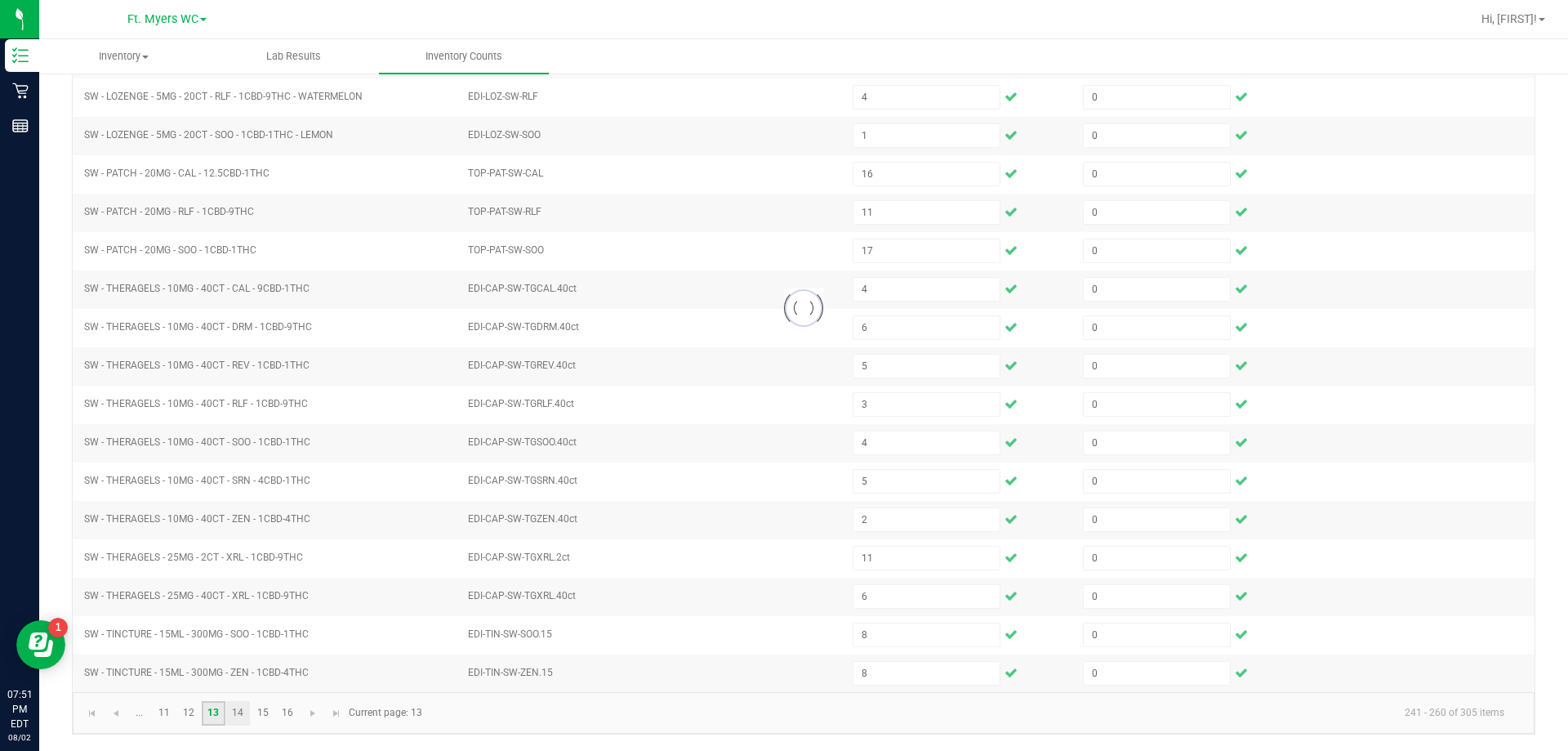type 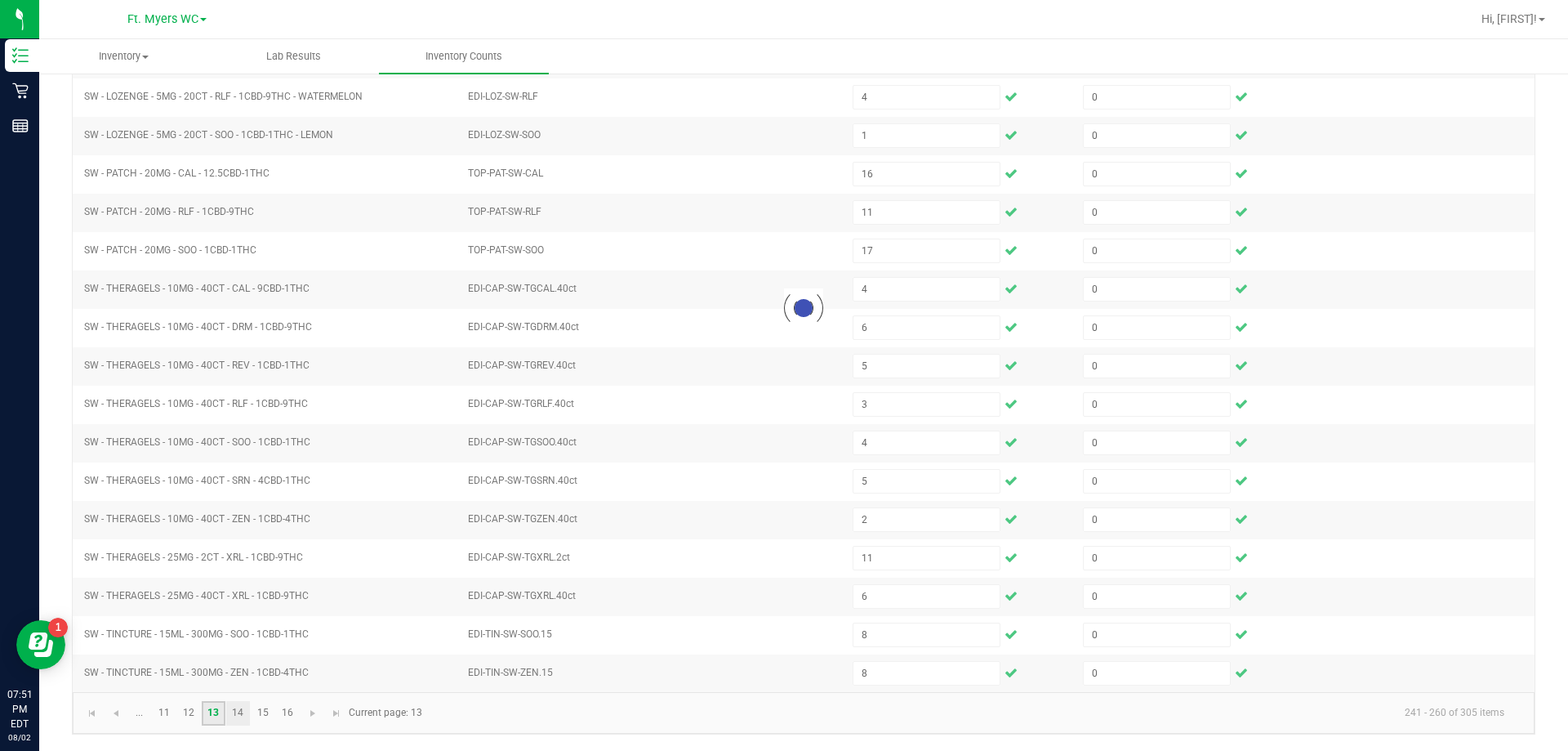 type 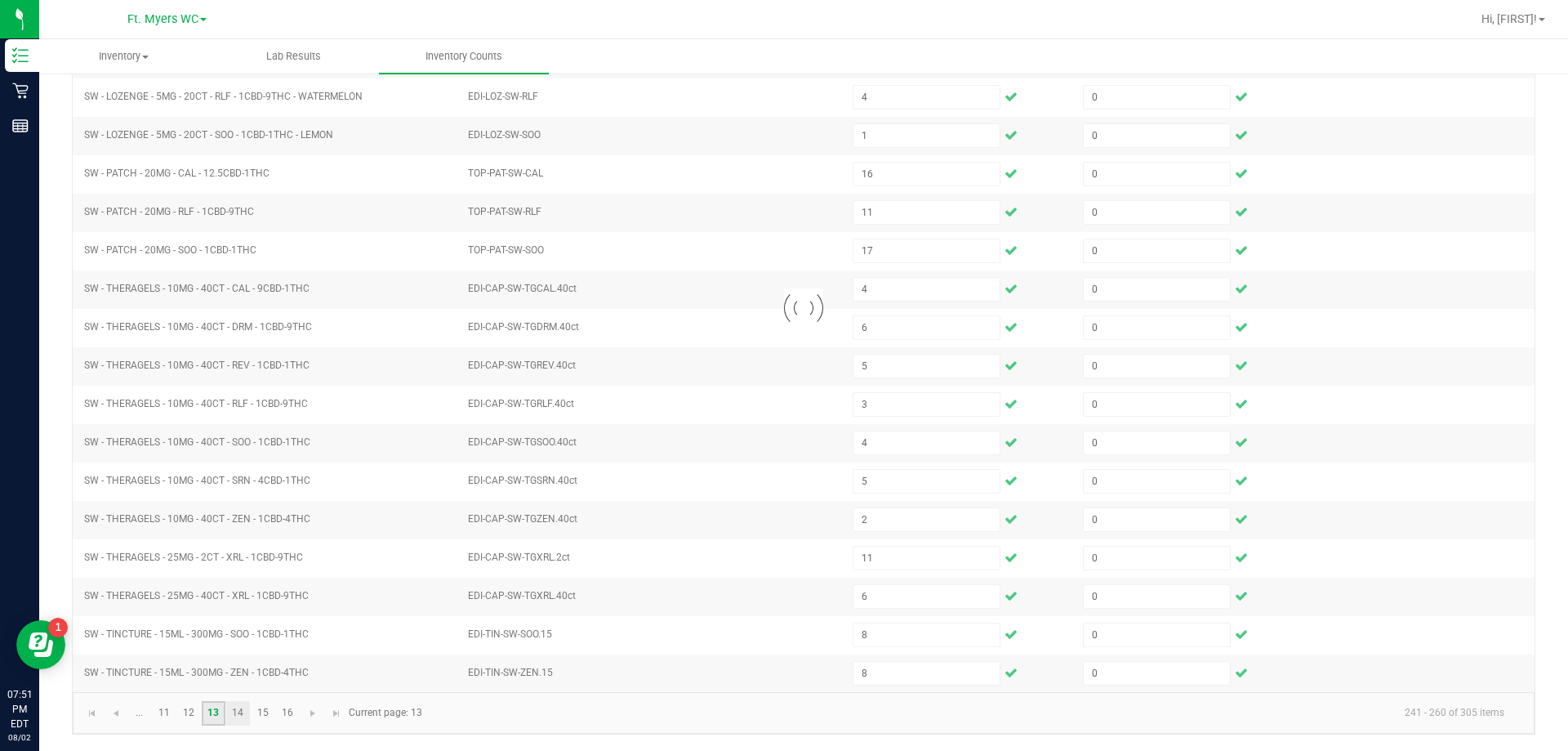 type 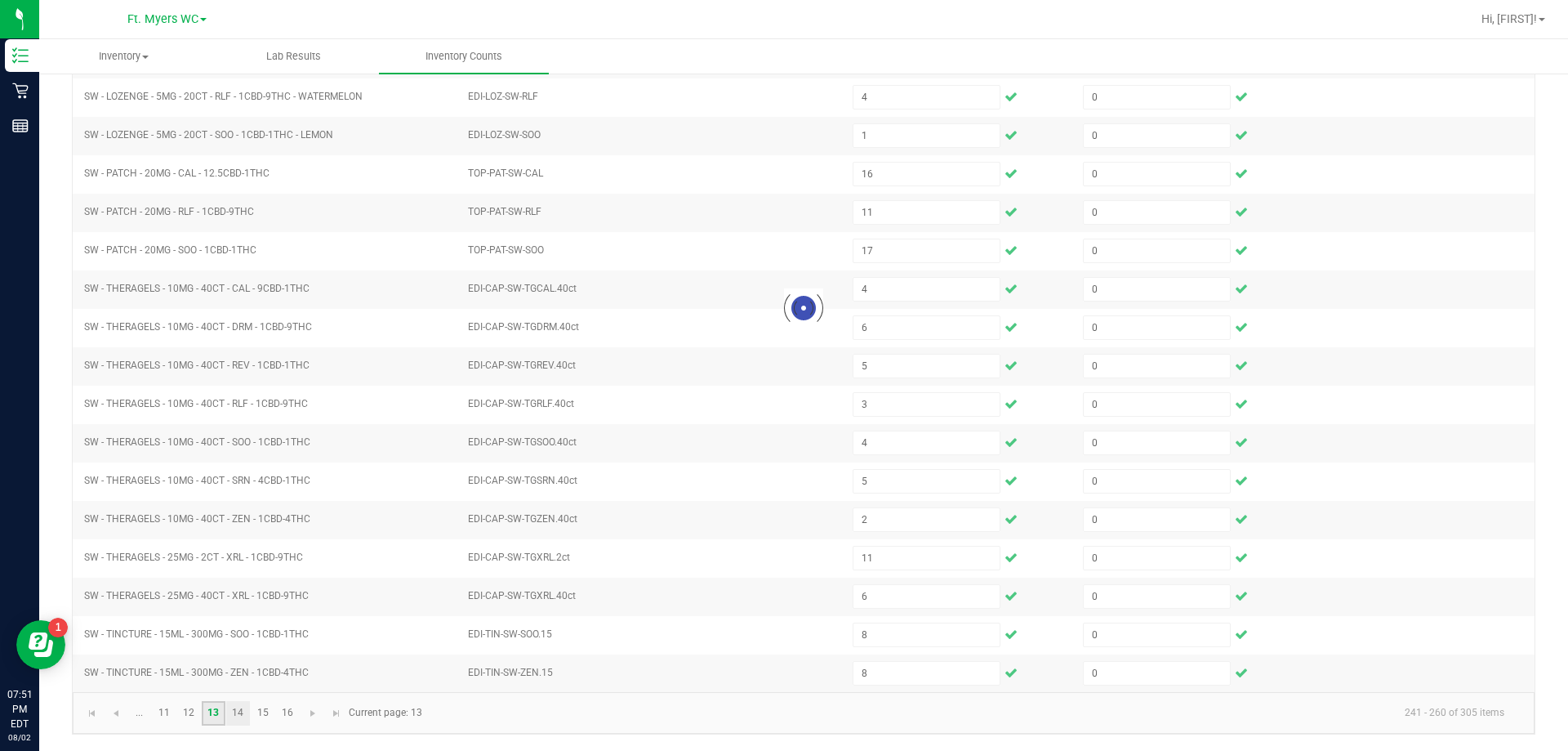 type 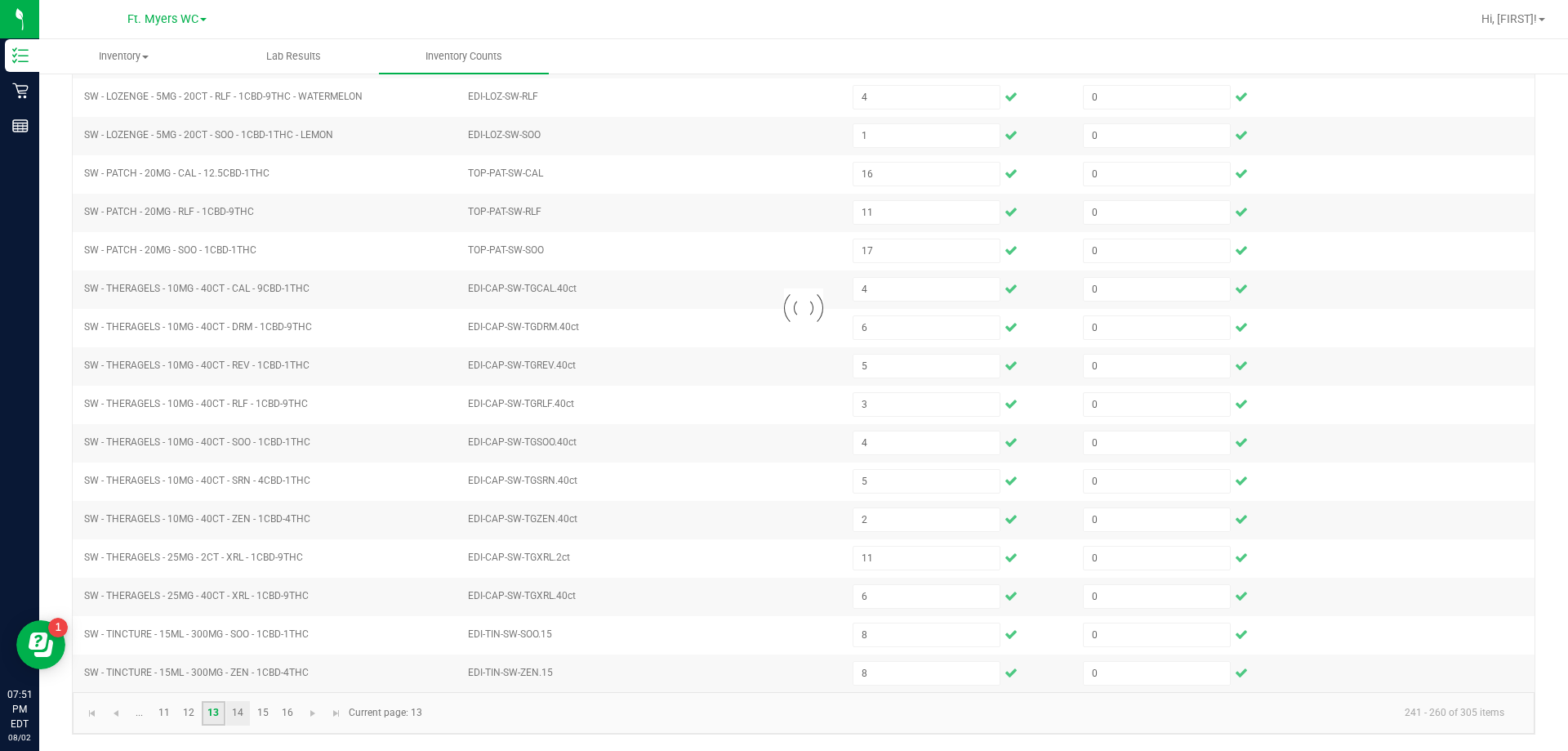 type 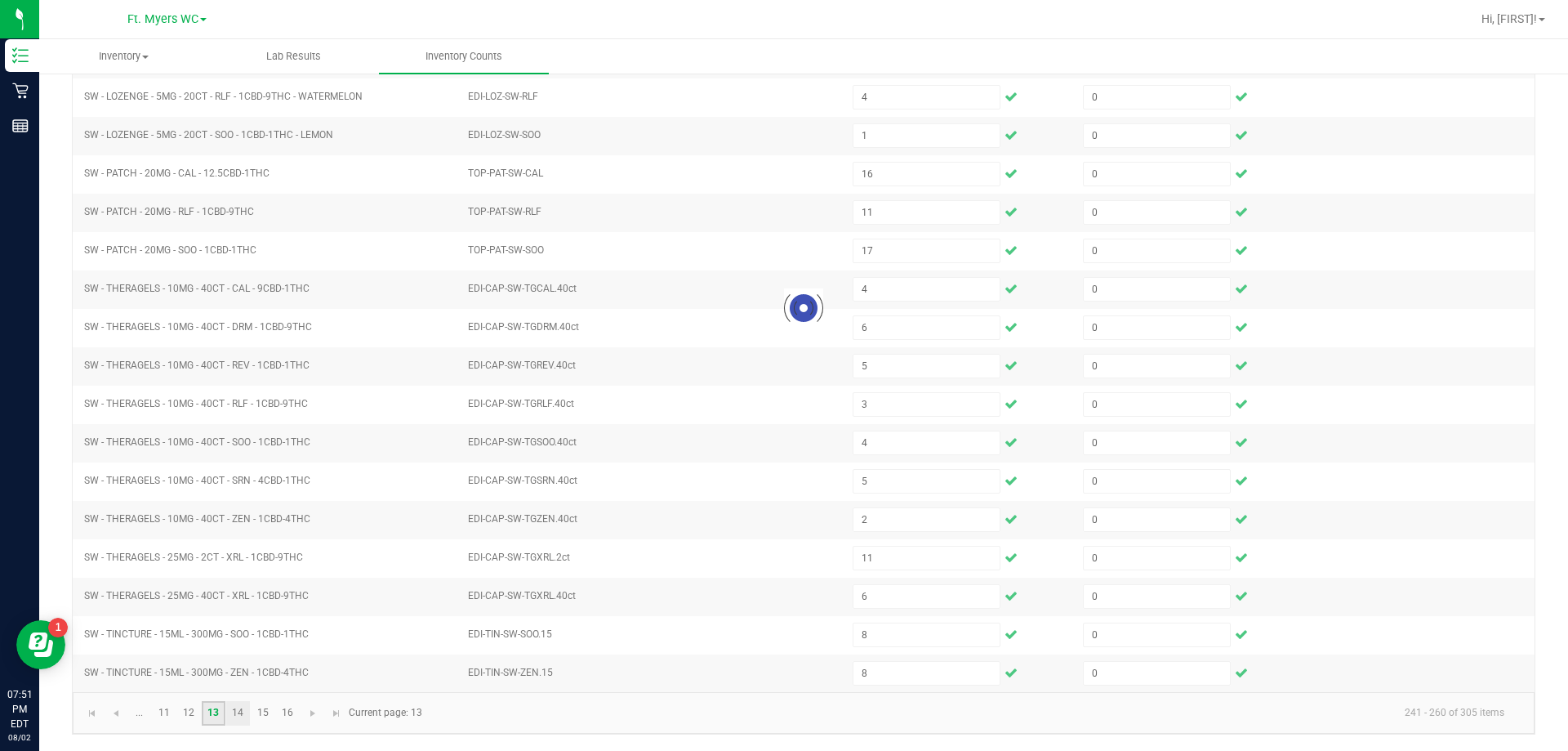 type 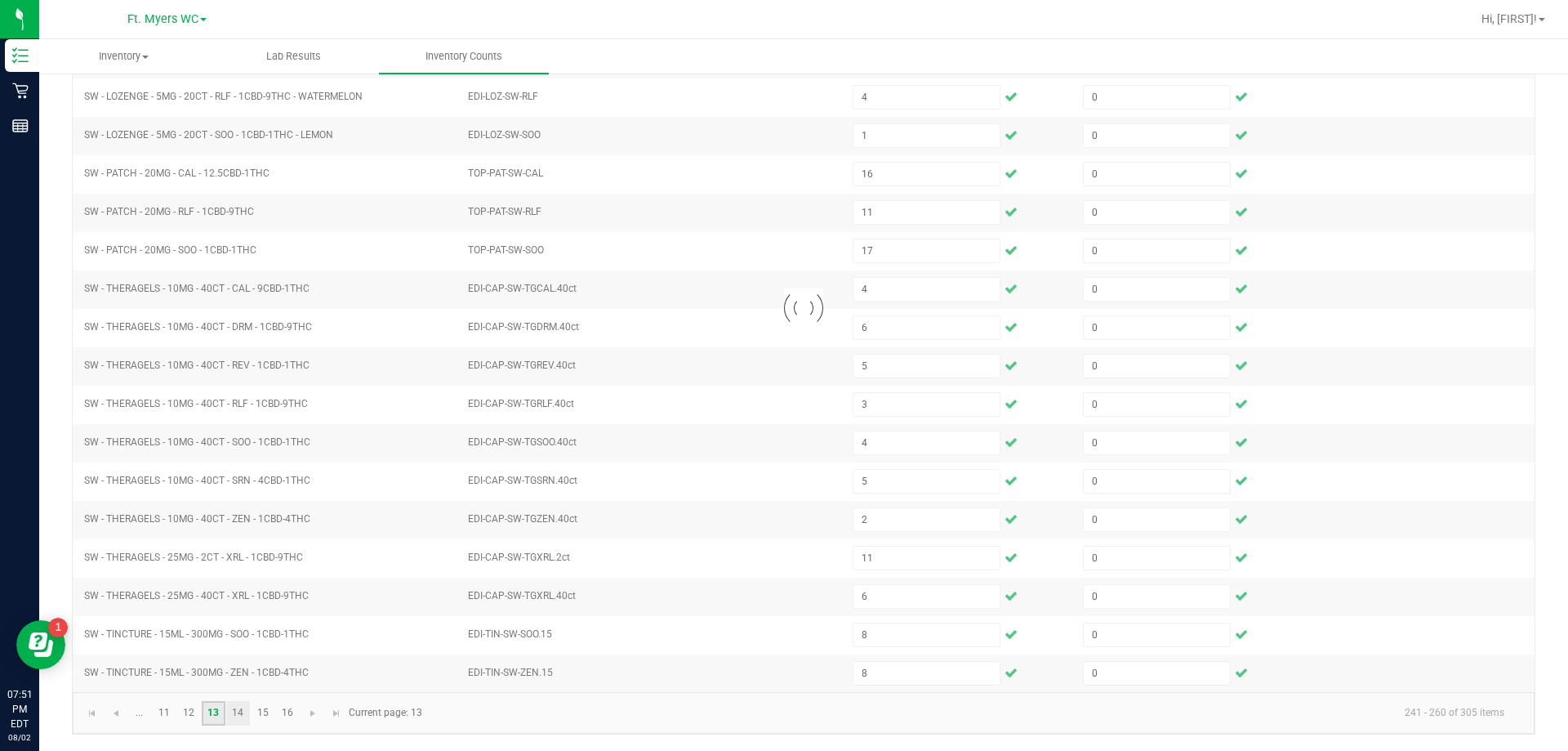 type 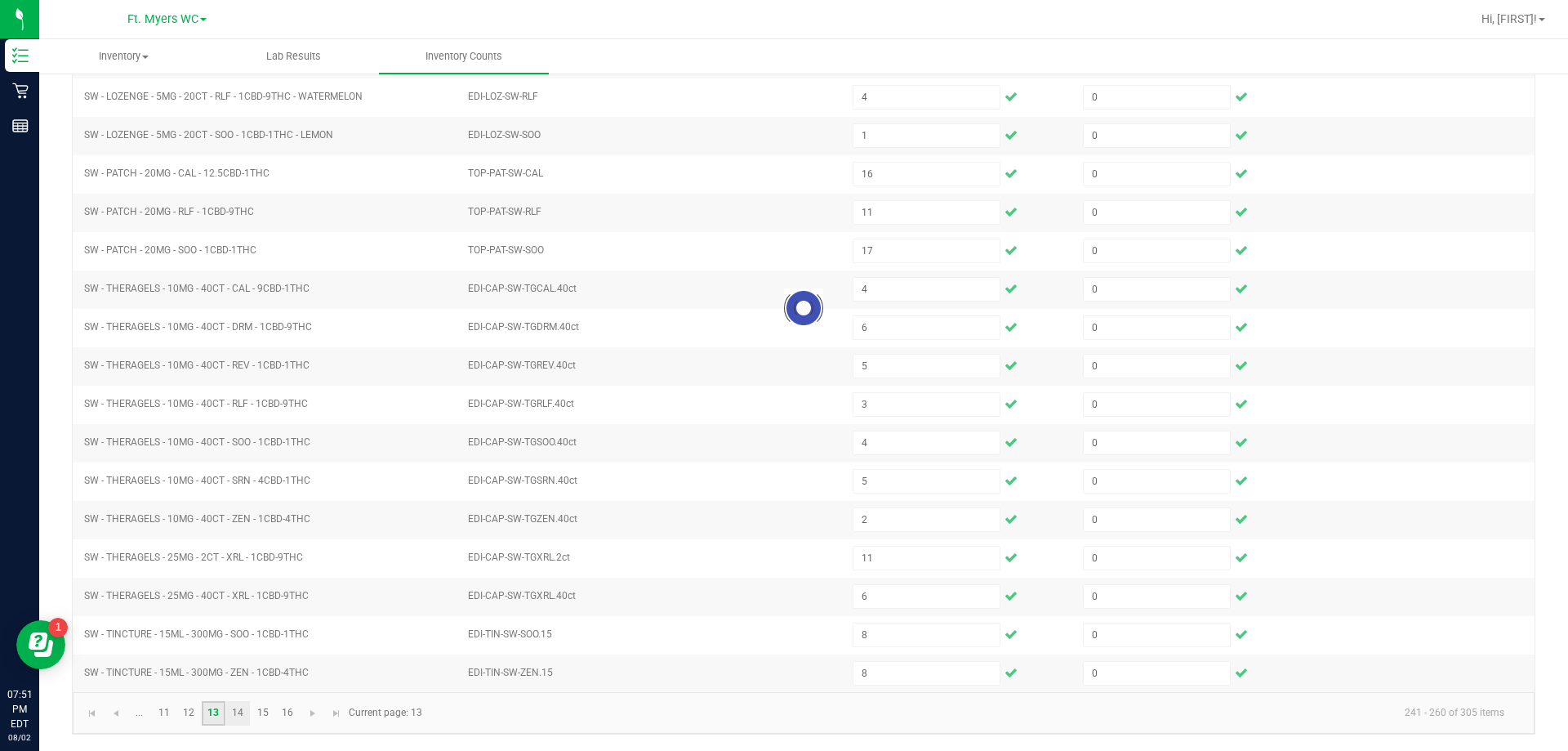 type 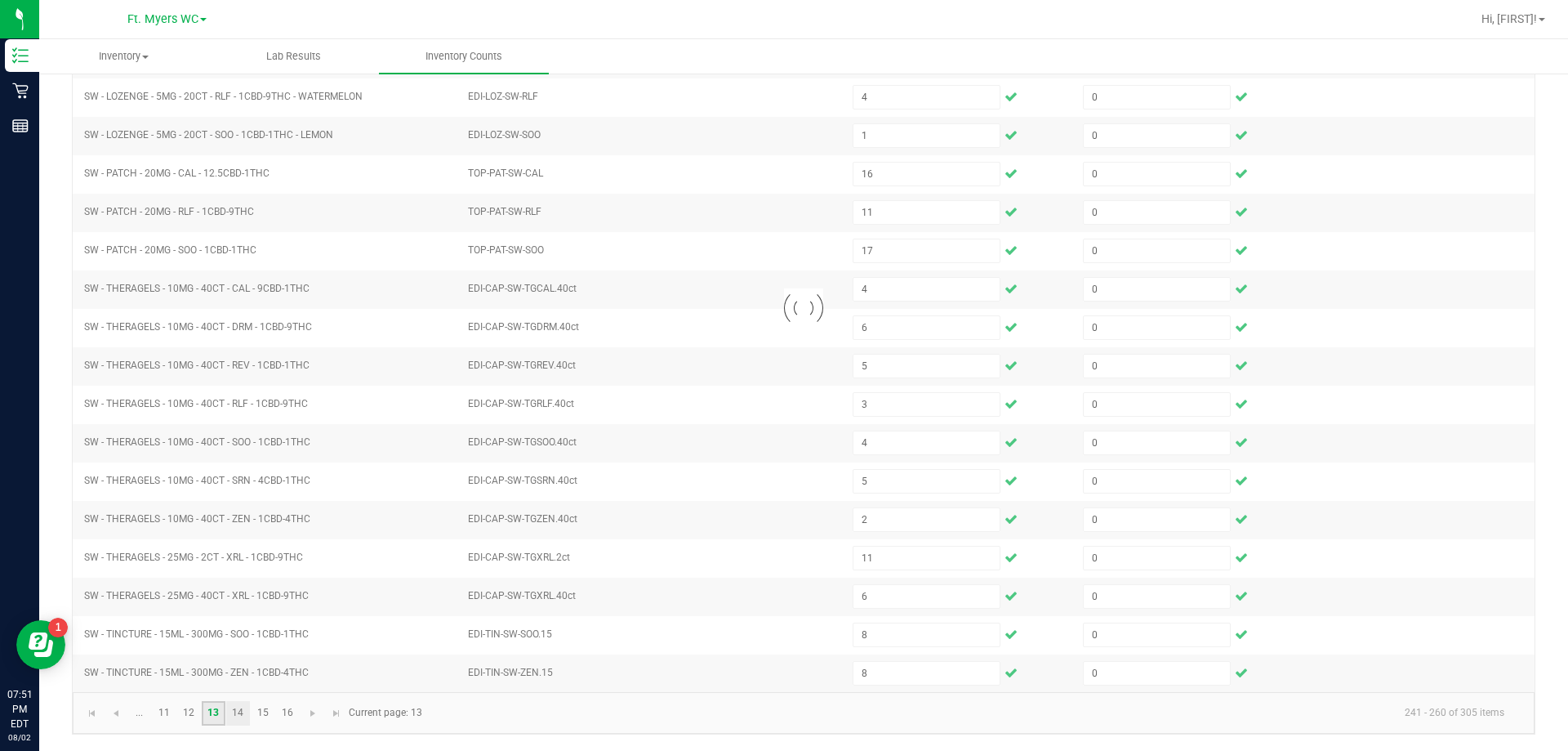 type 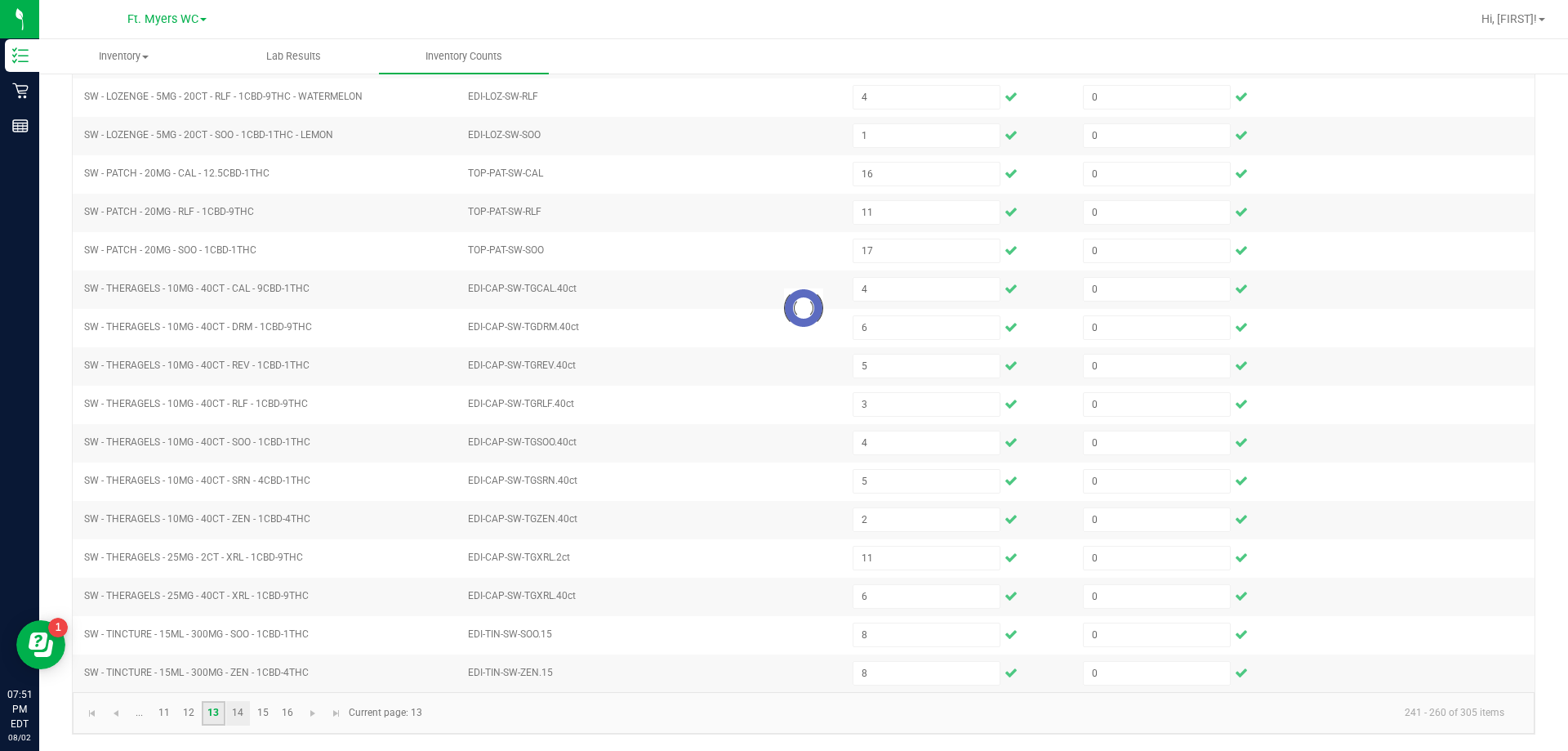type 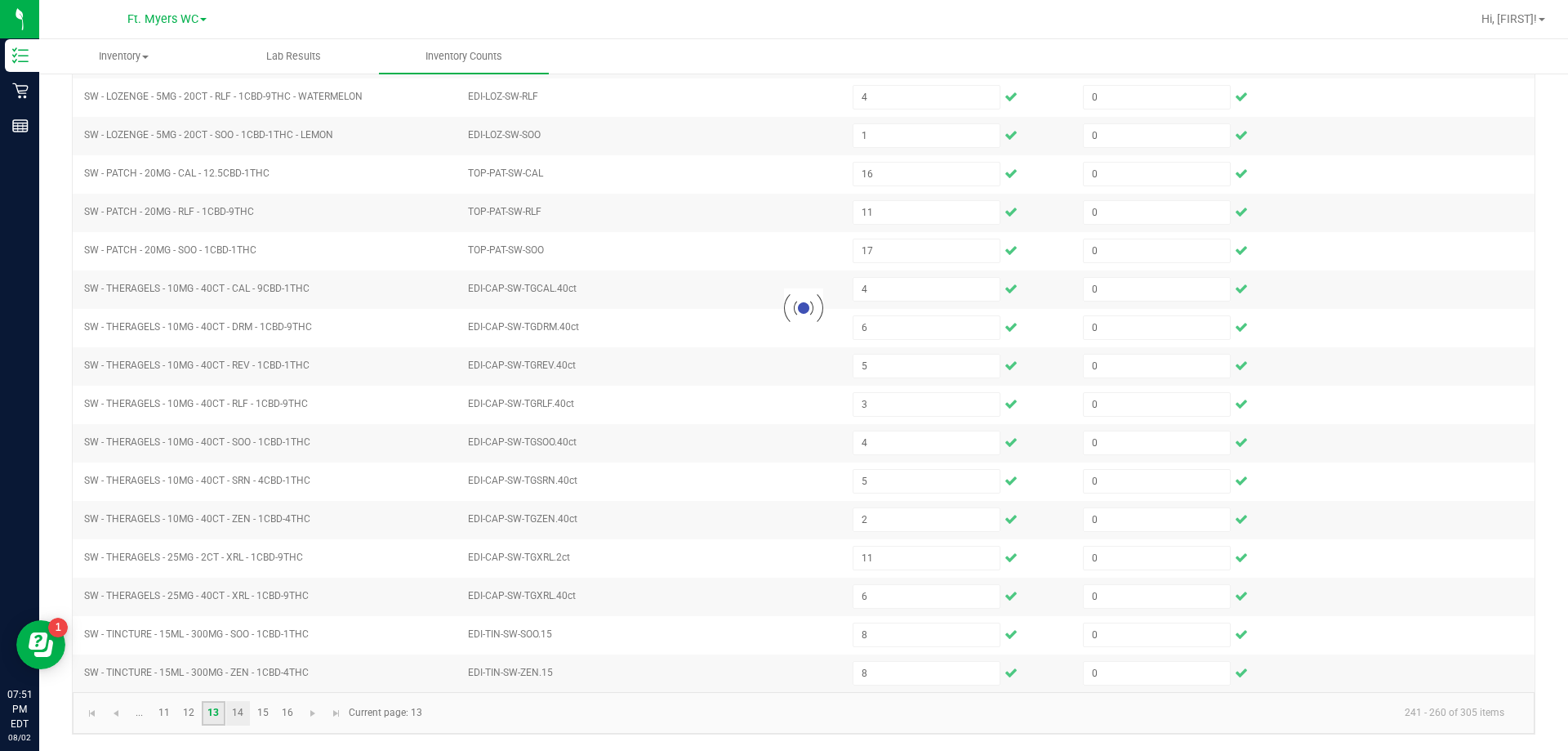 type 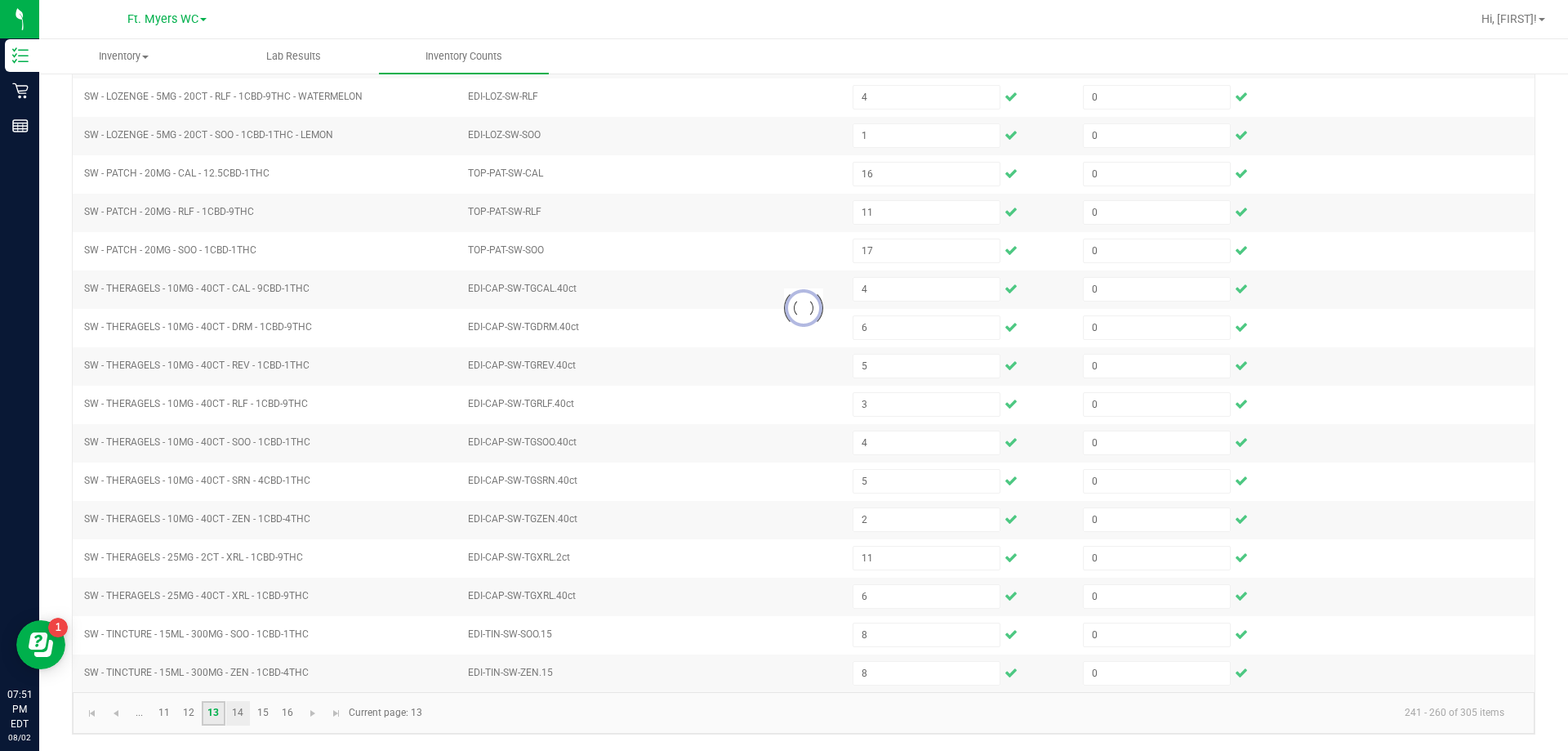 type 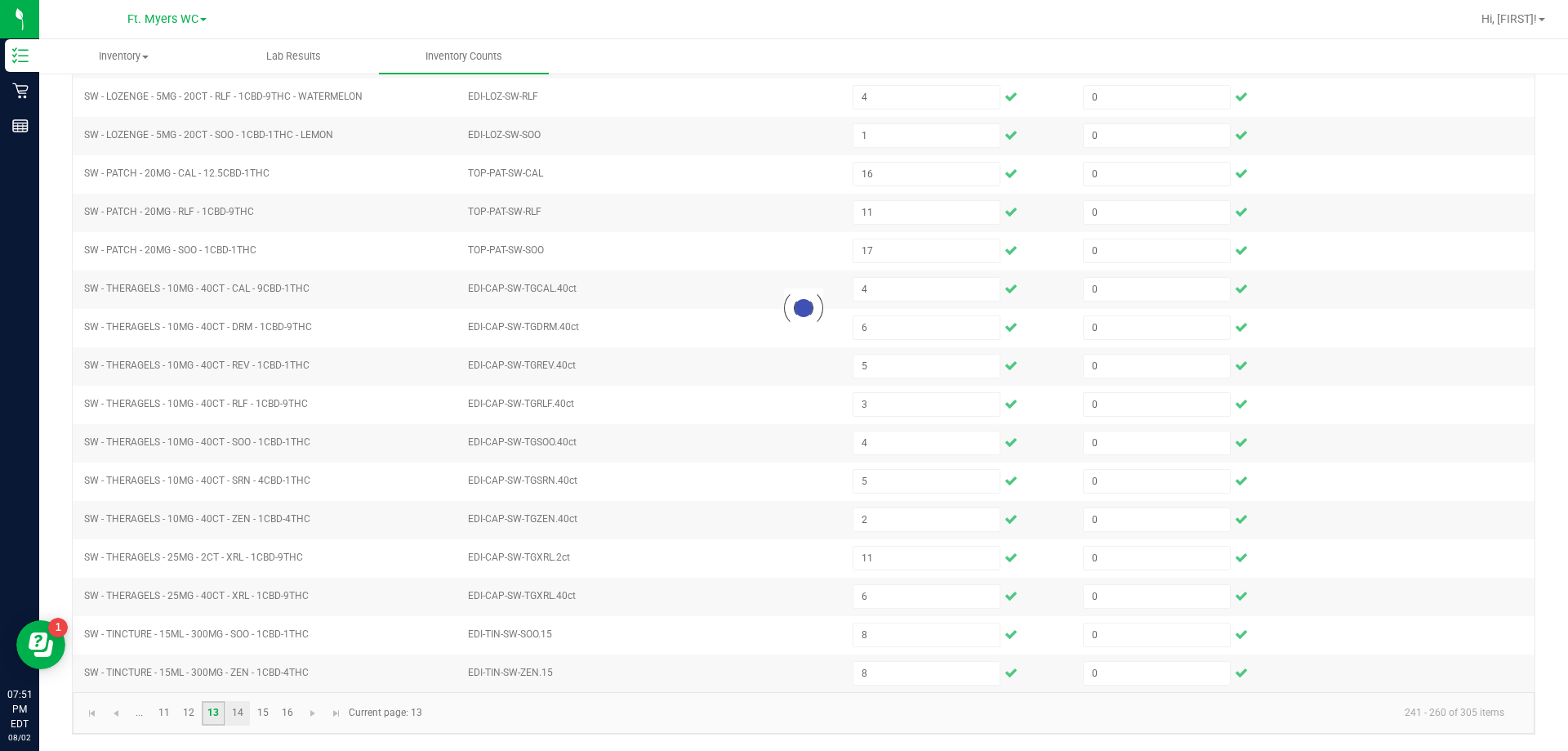 type 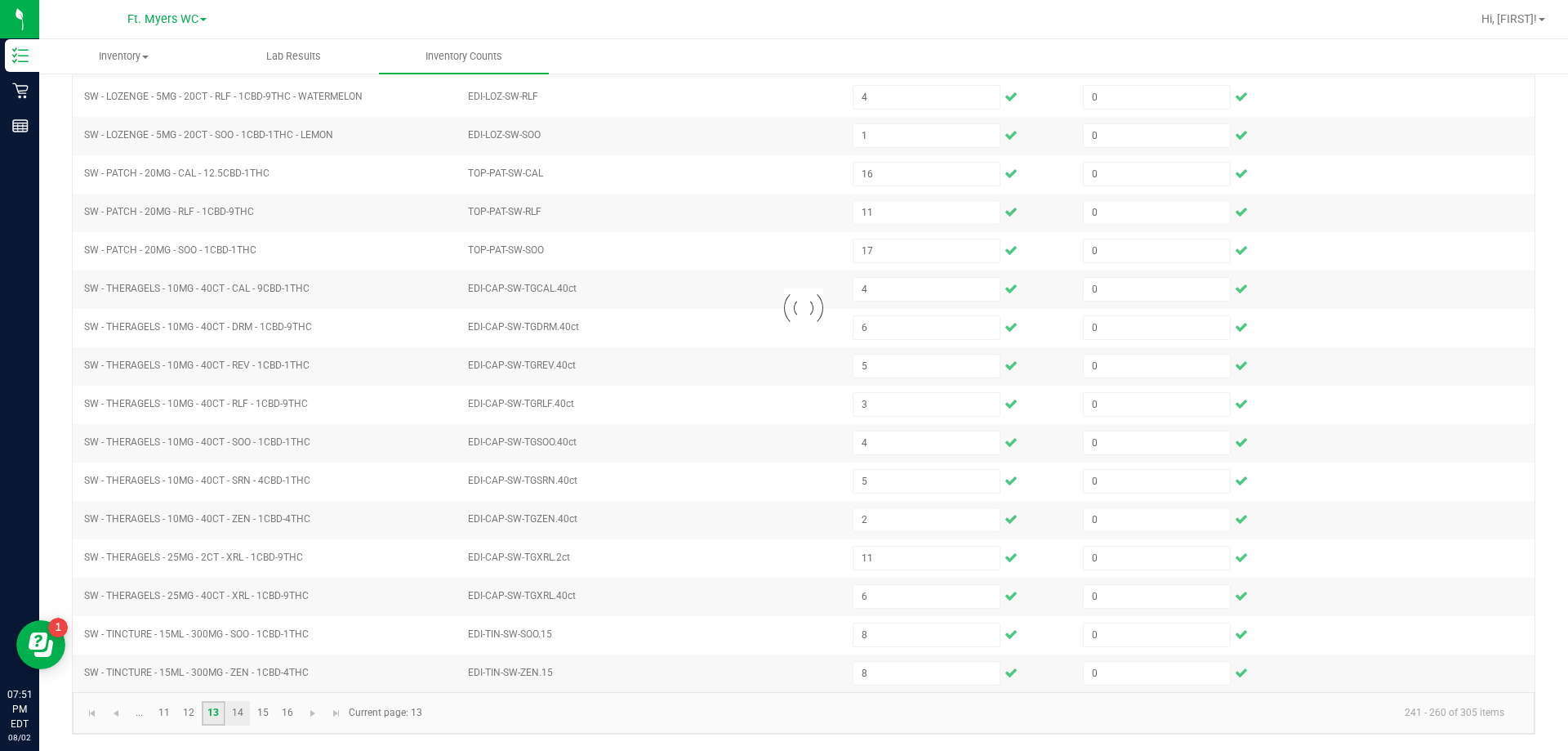 type 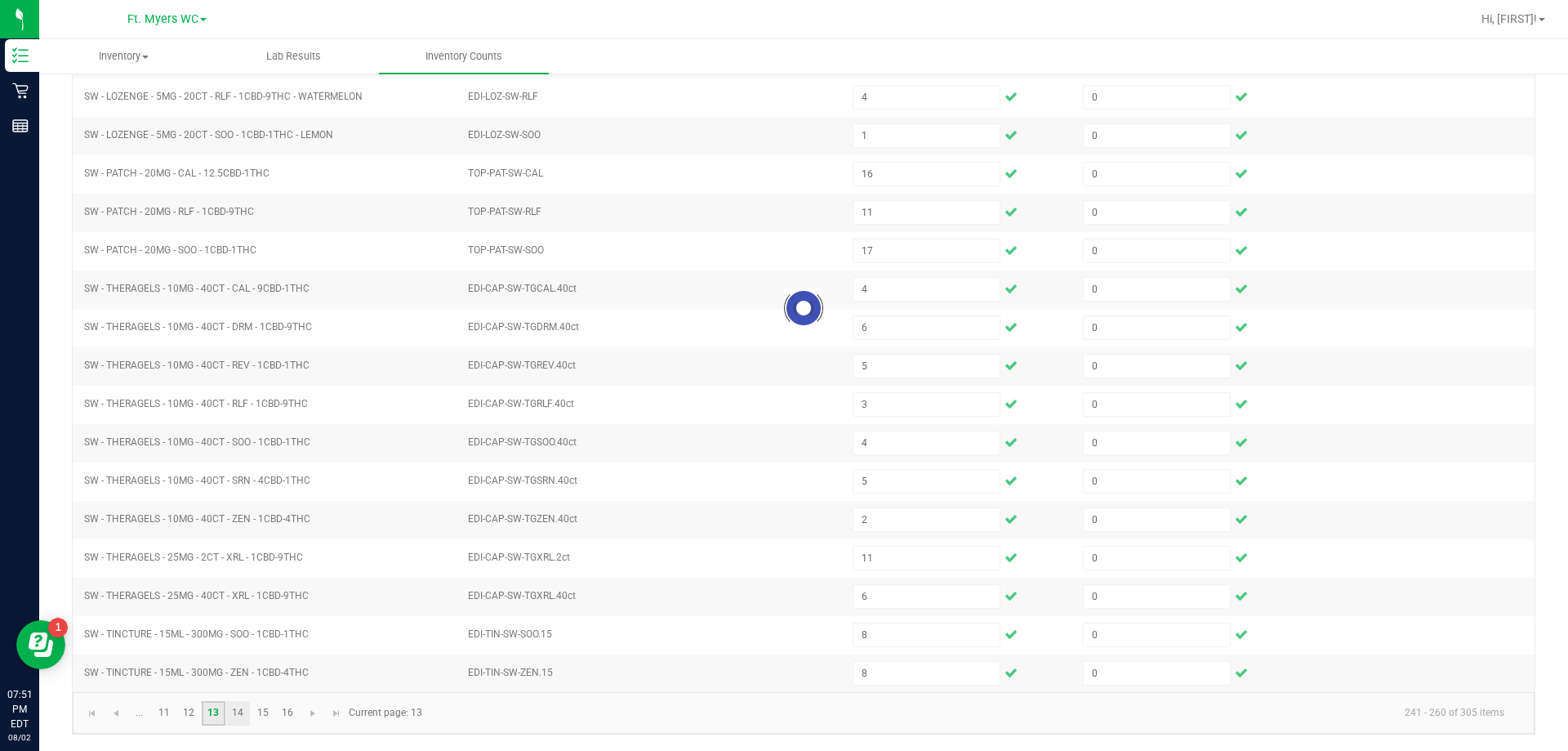 type 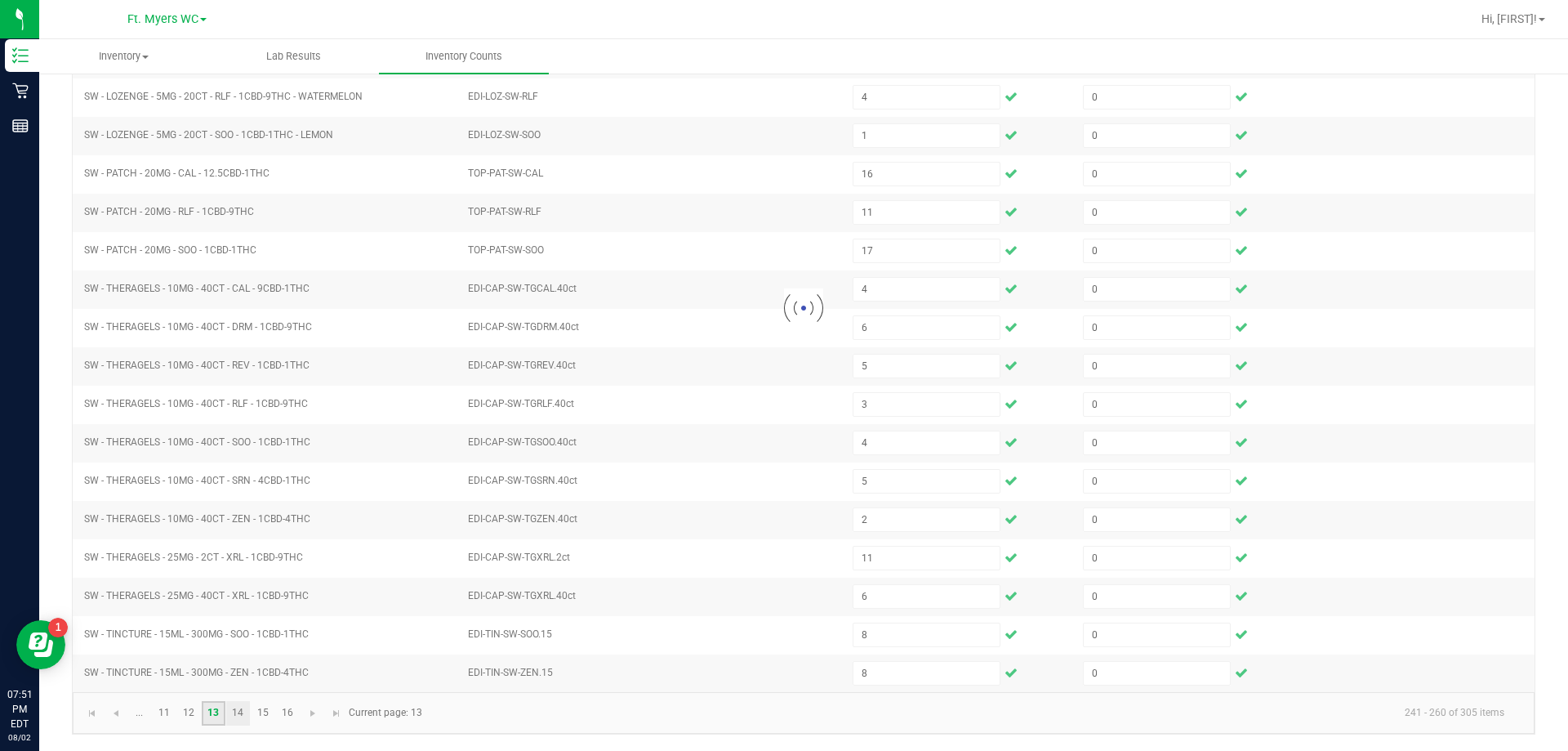 type 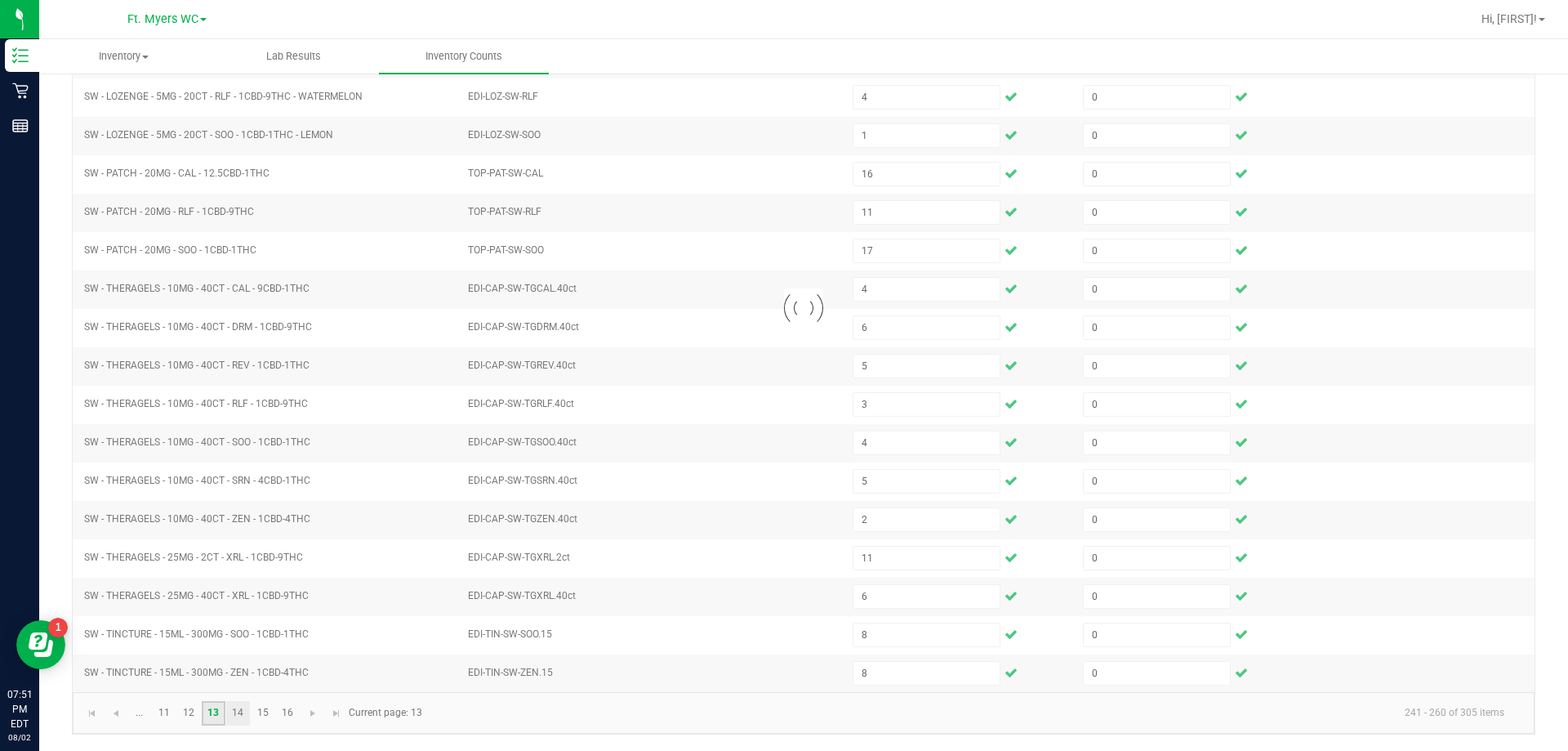 type 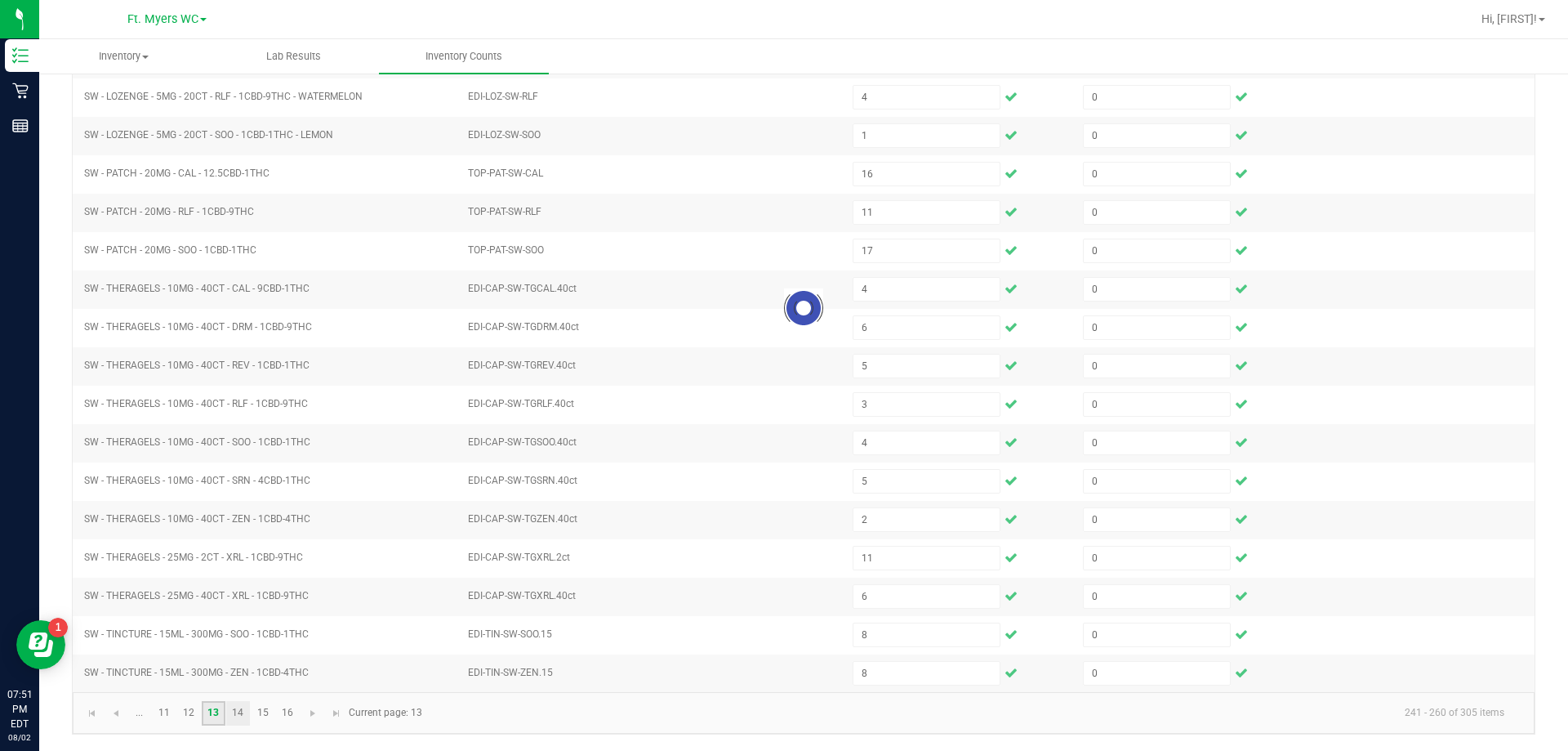 type 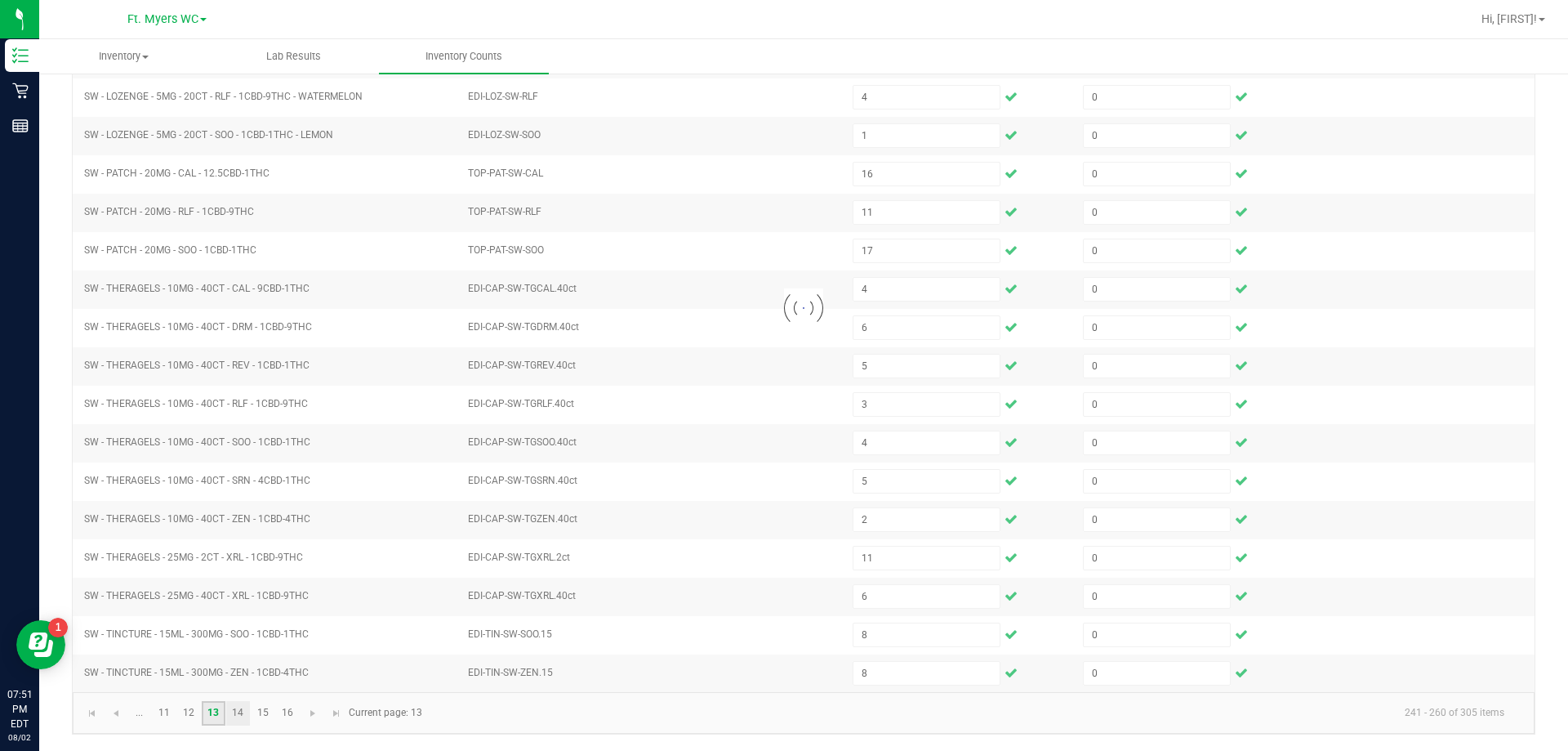 type 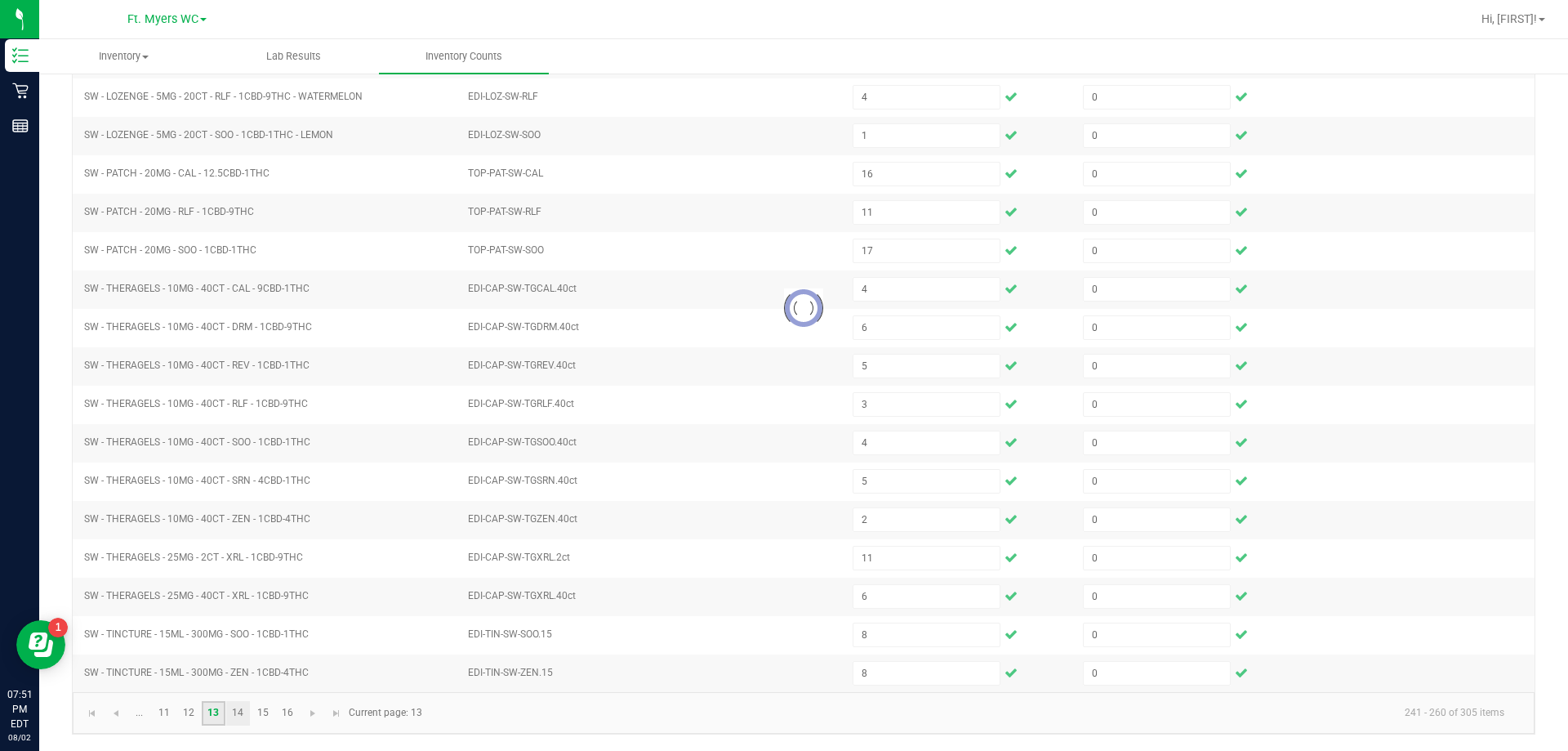 type 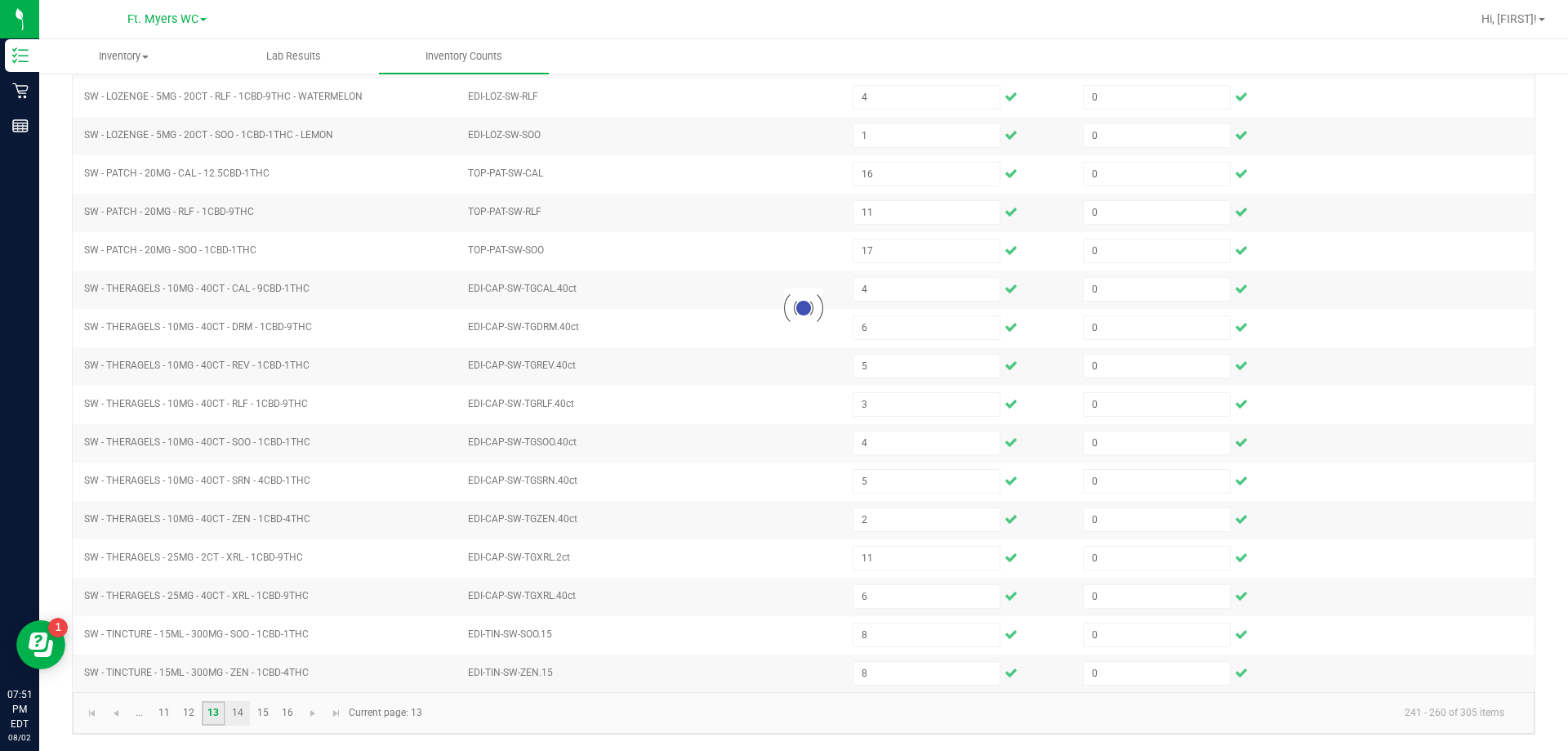 type 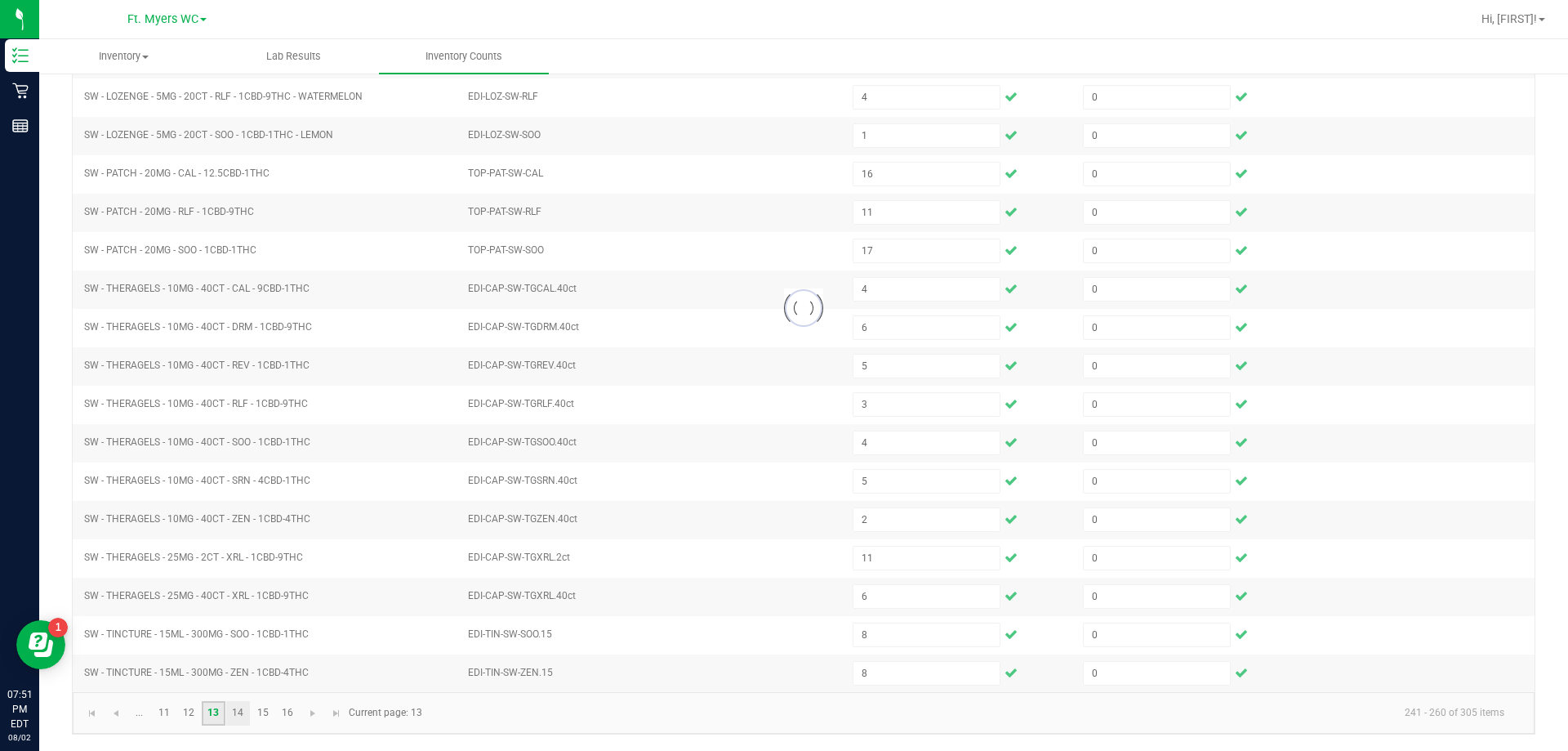 type 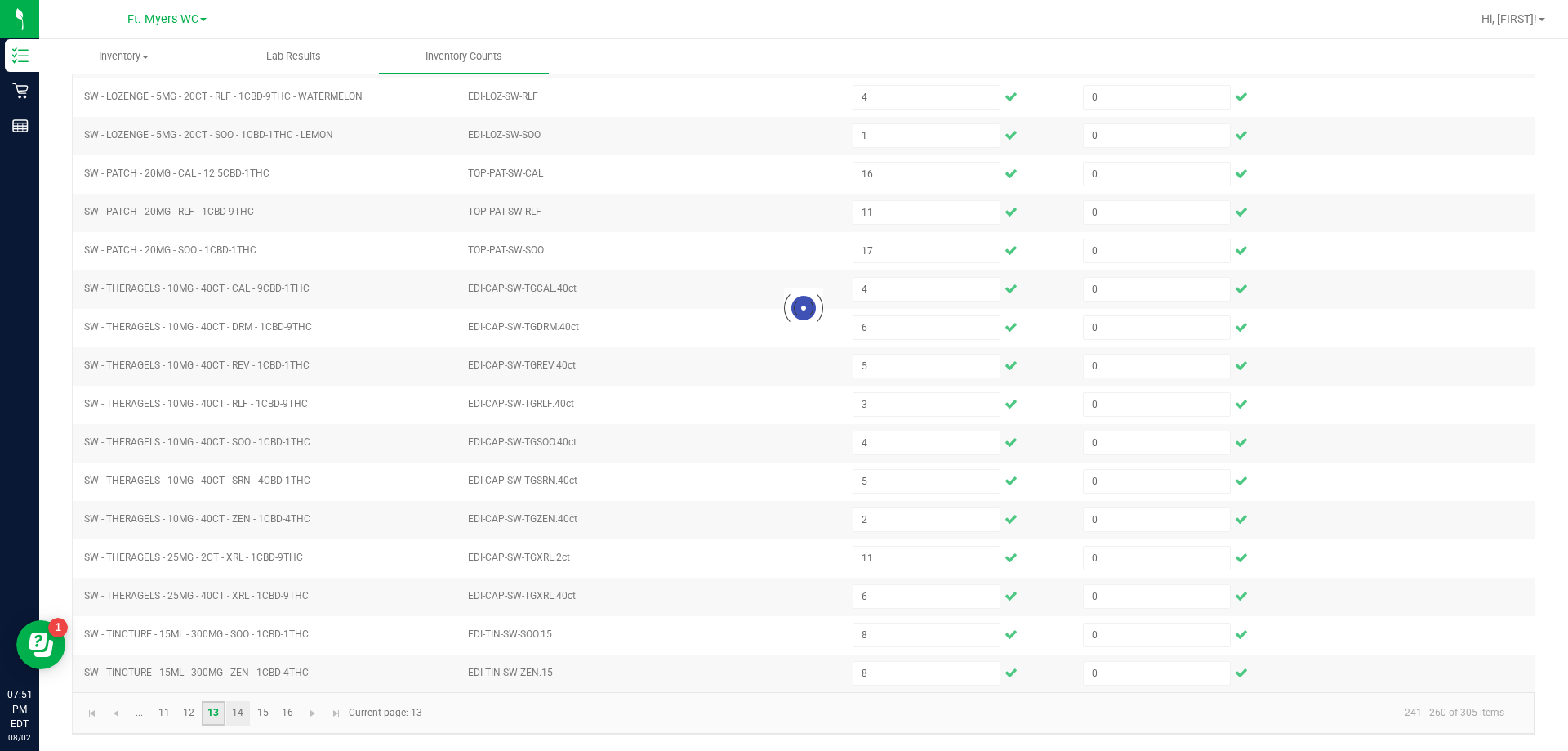 type 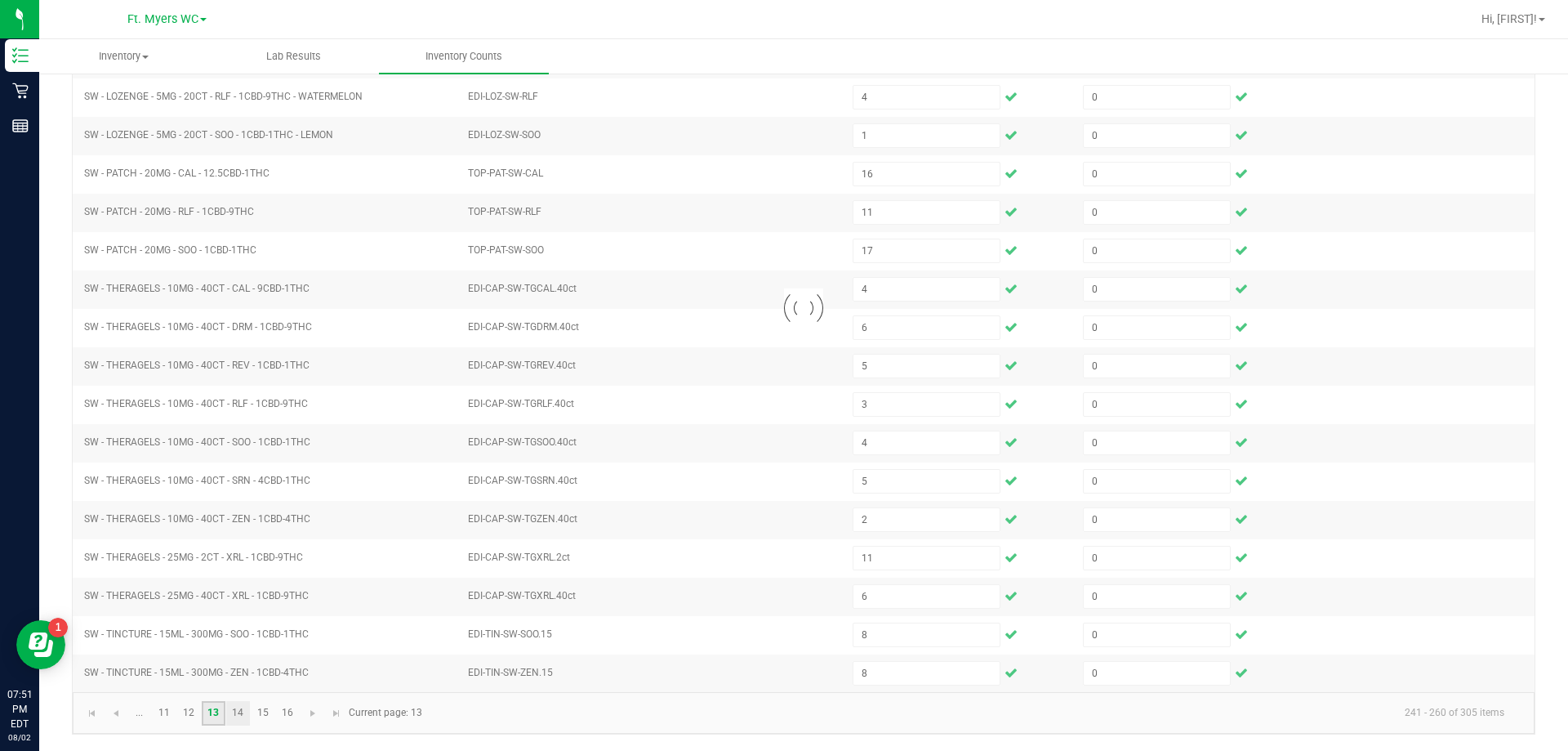 type 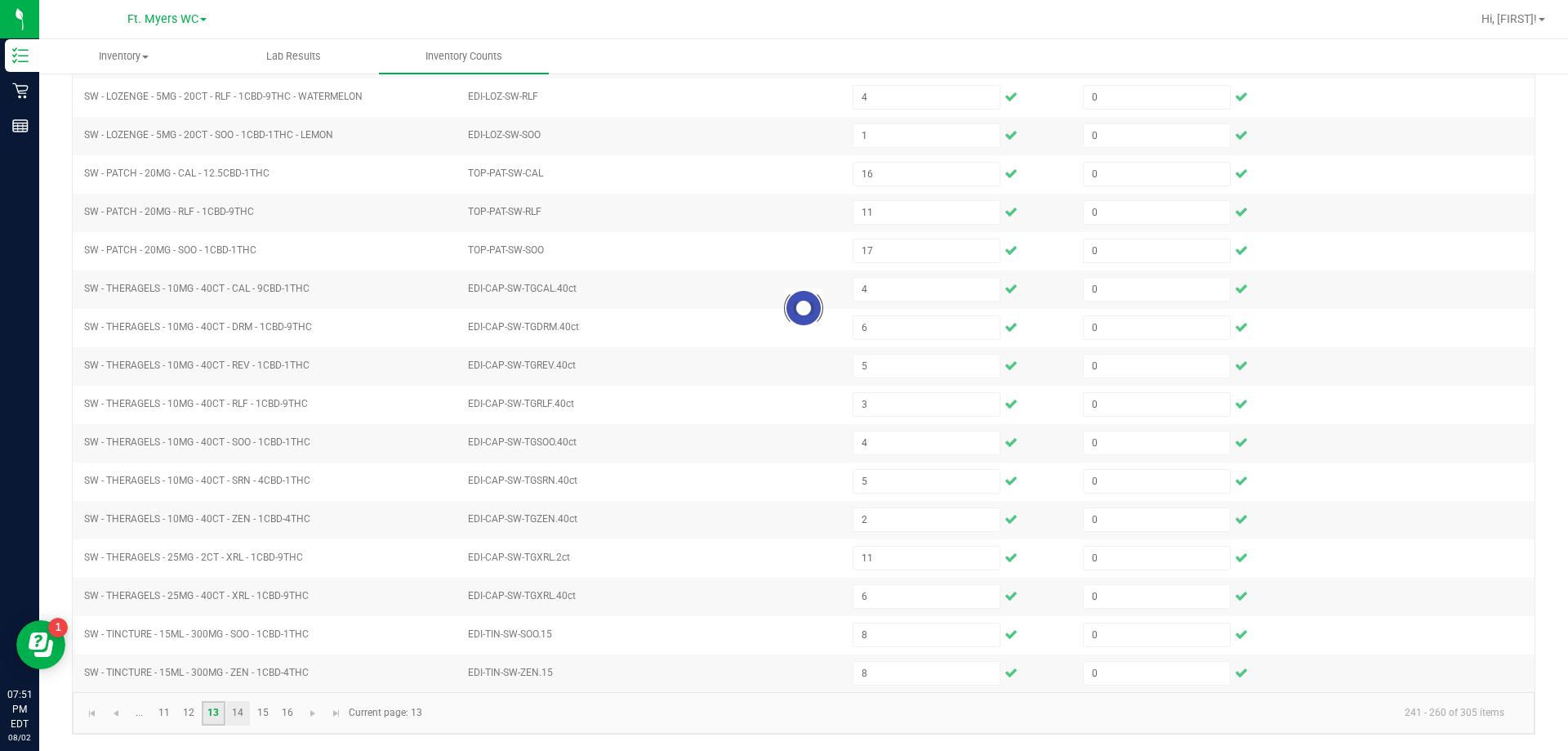 type 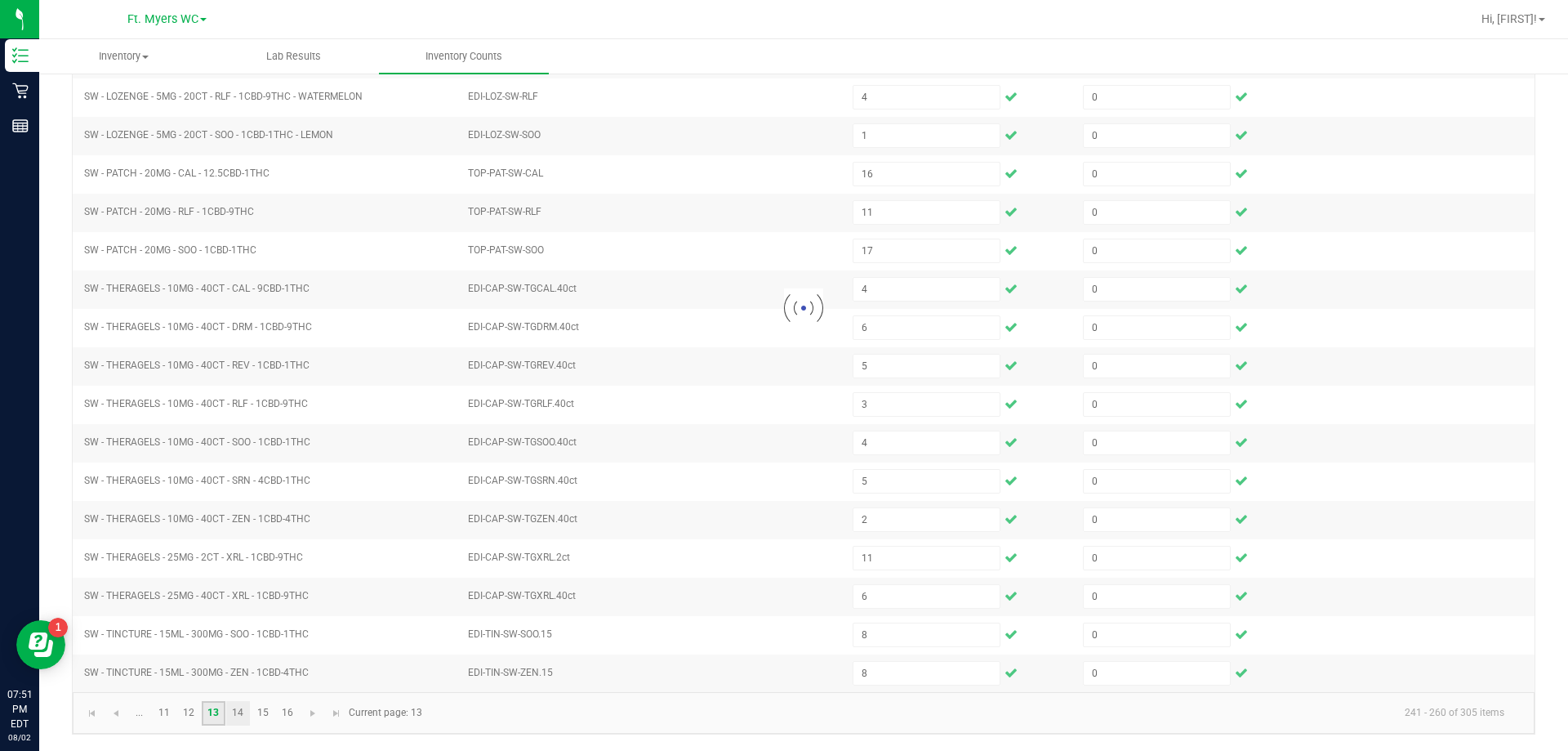 type 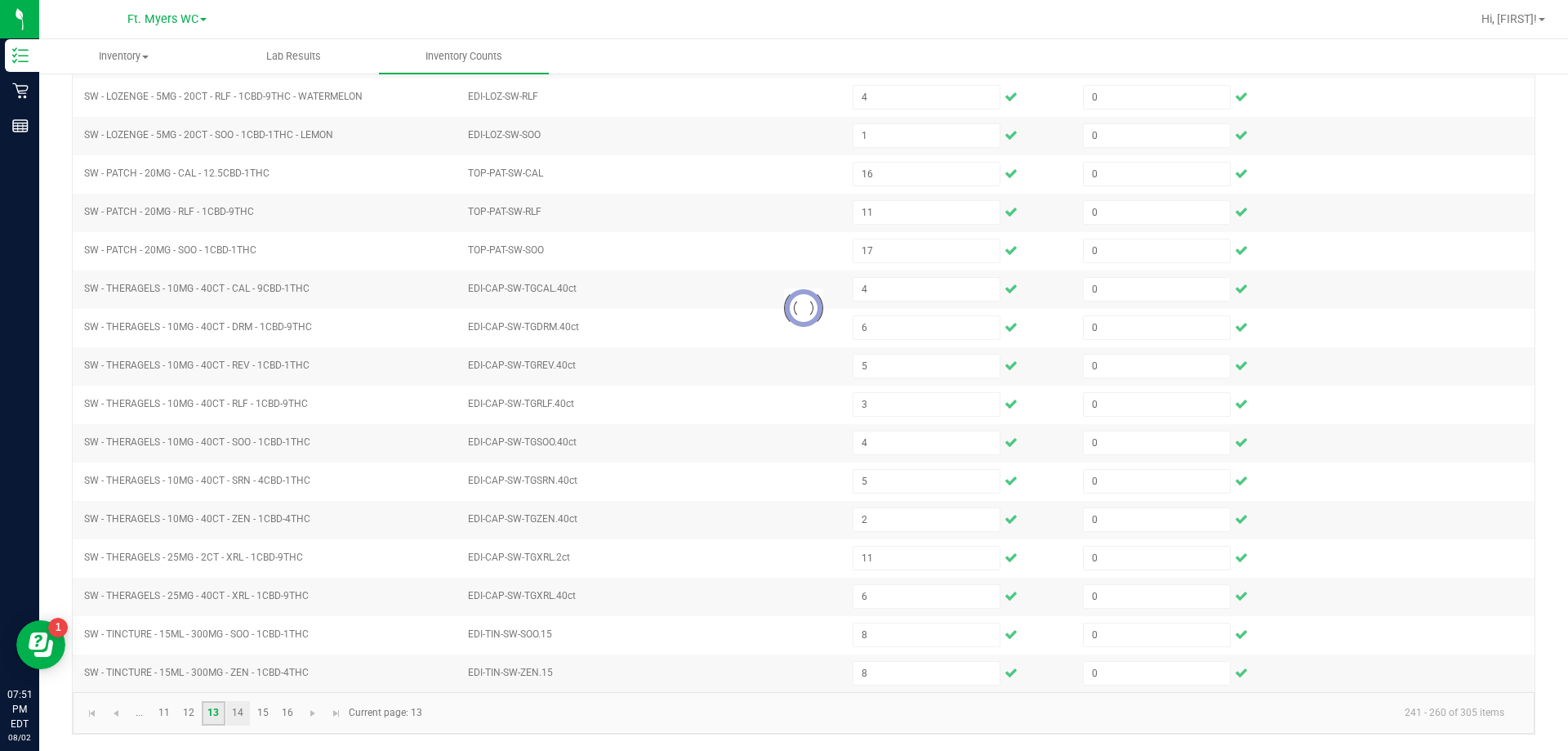 type 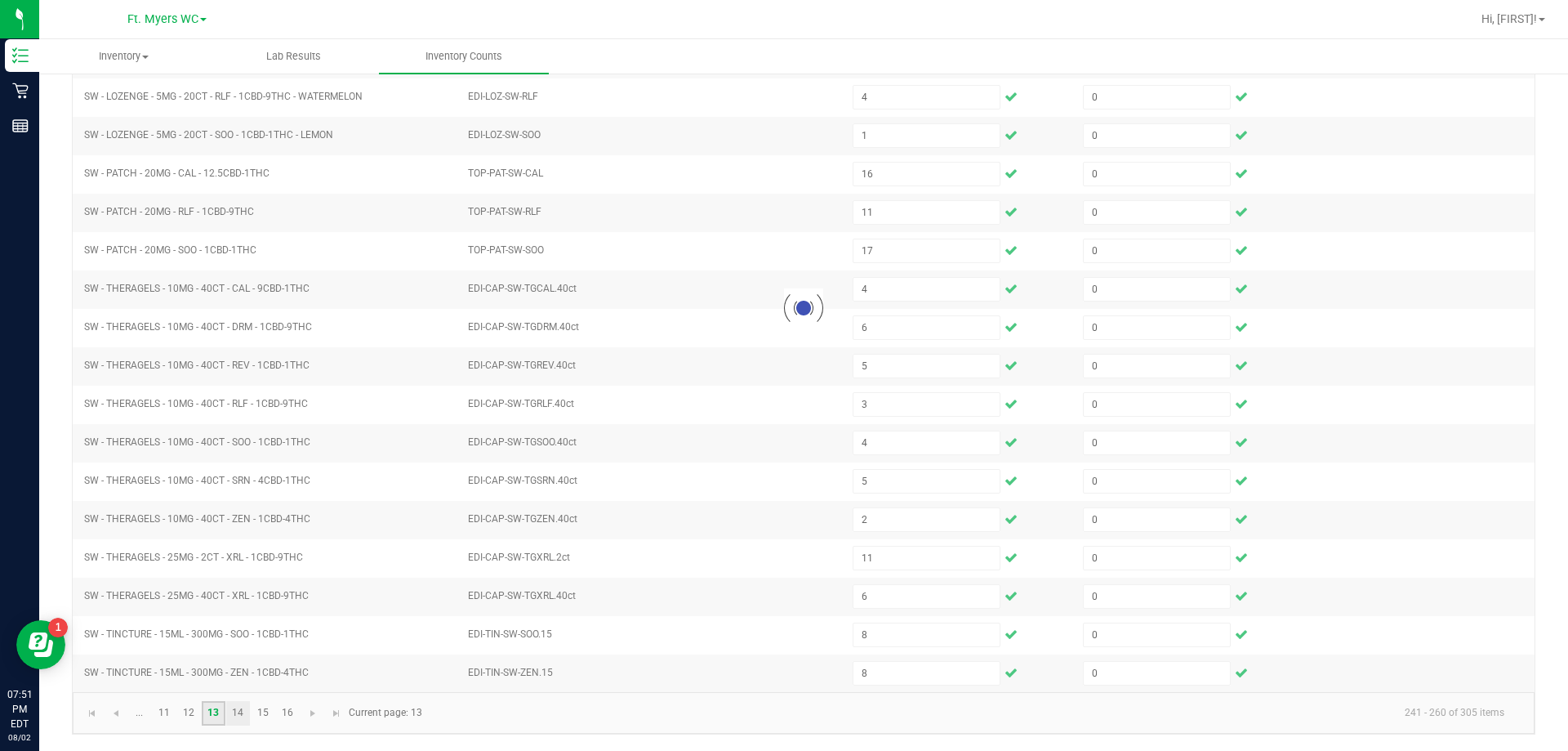 type 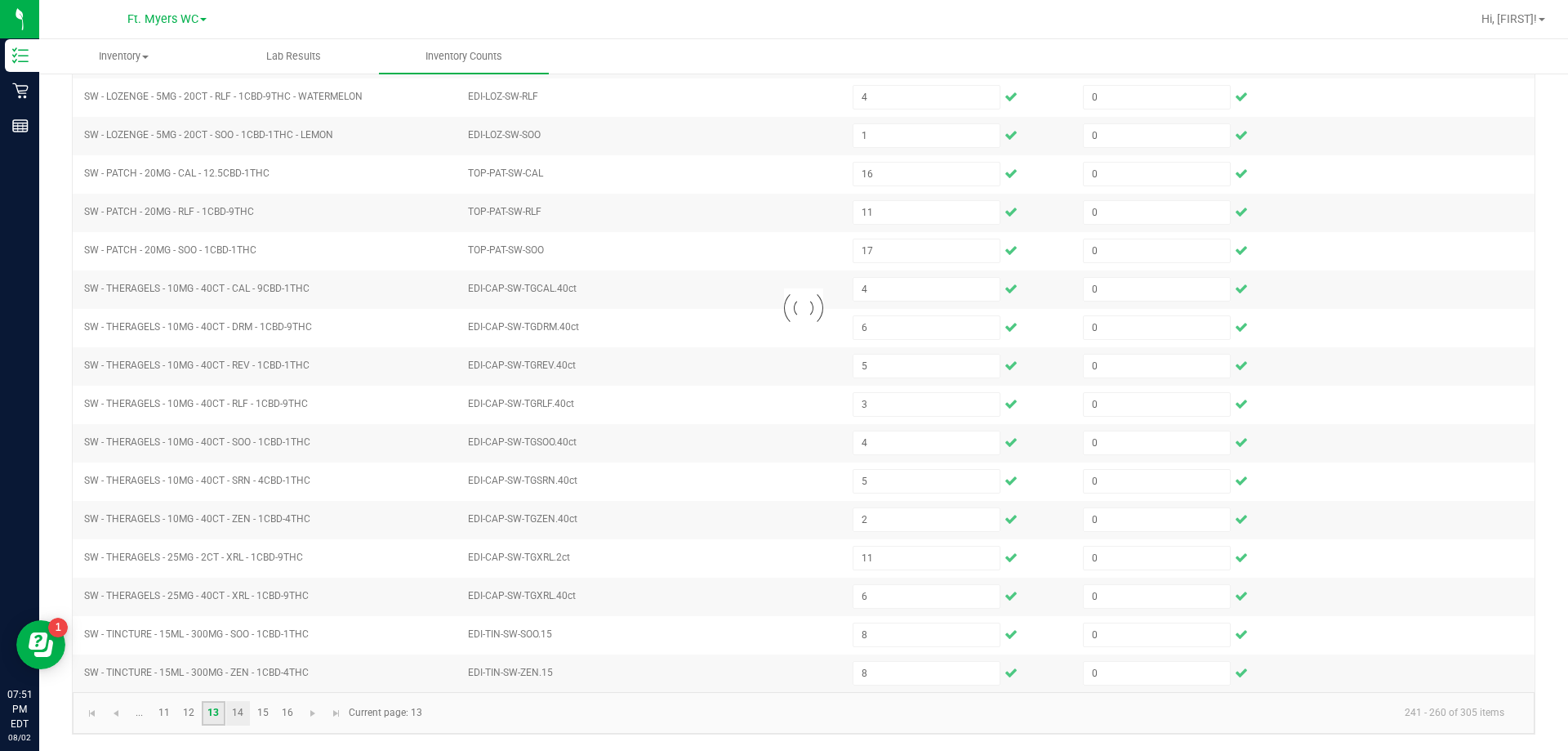 type 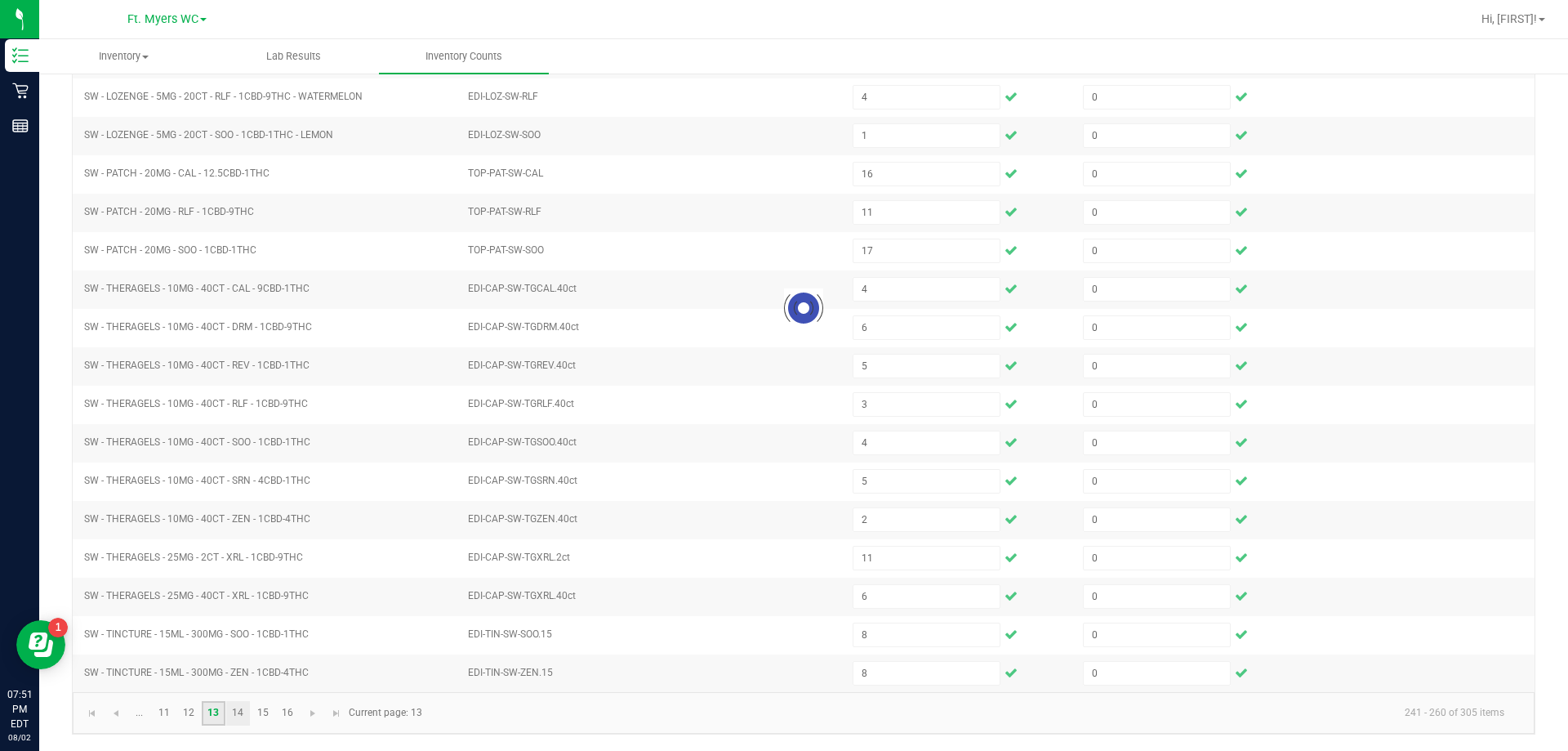 type 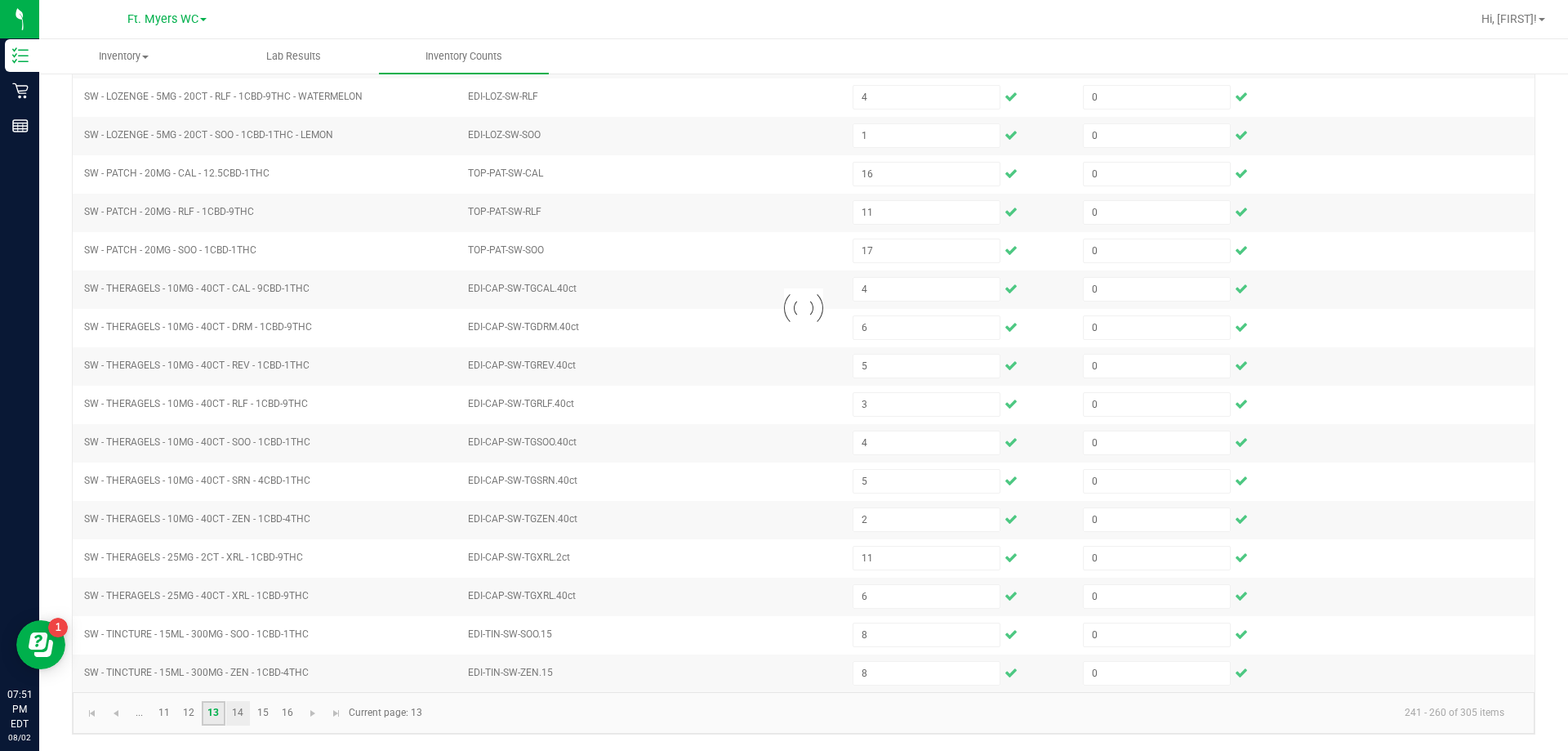 type 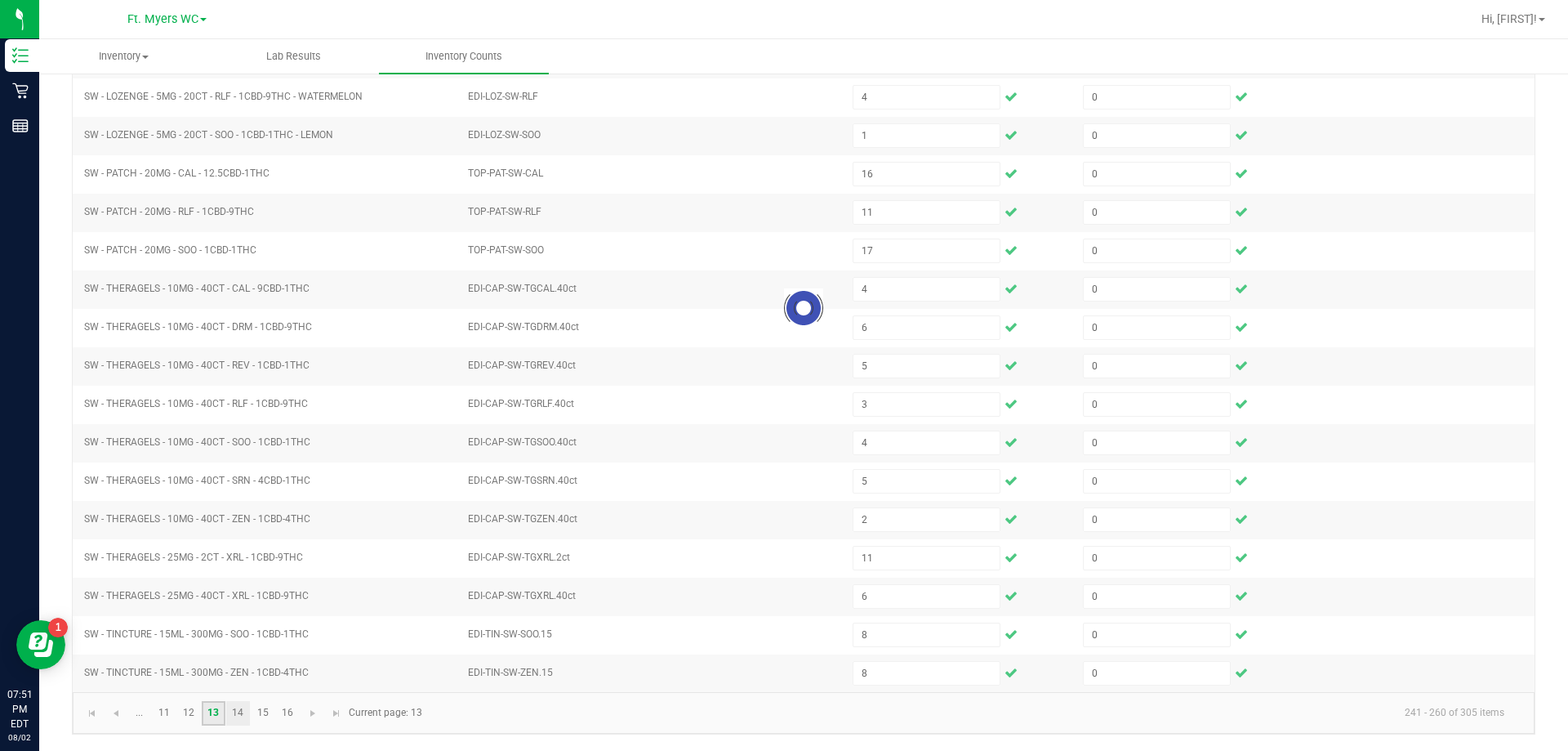 type 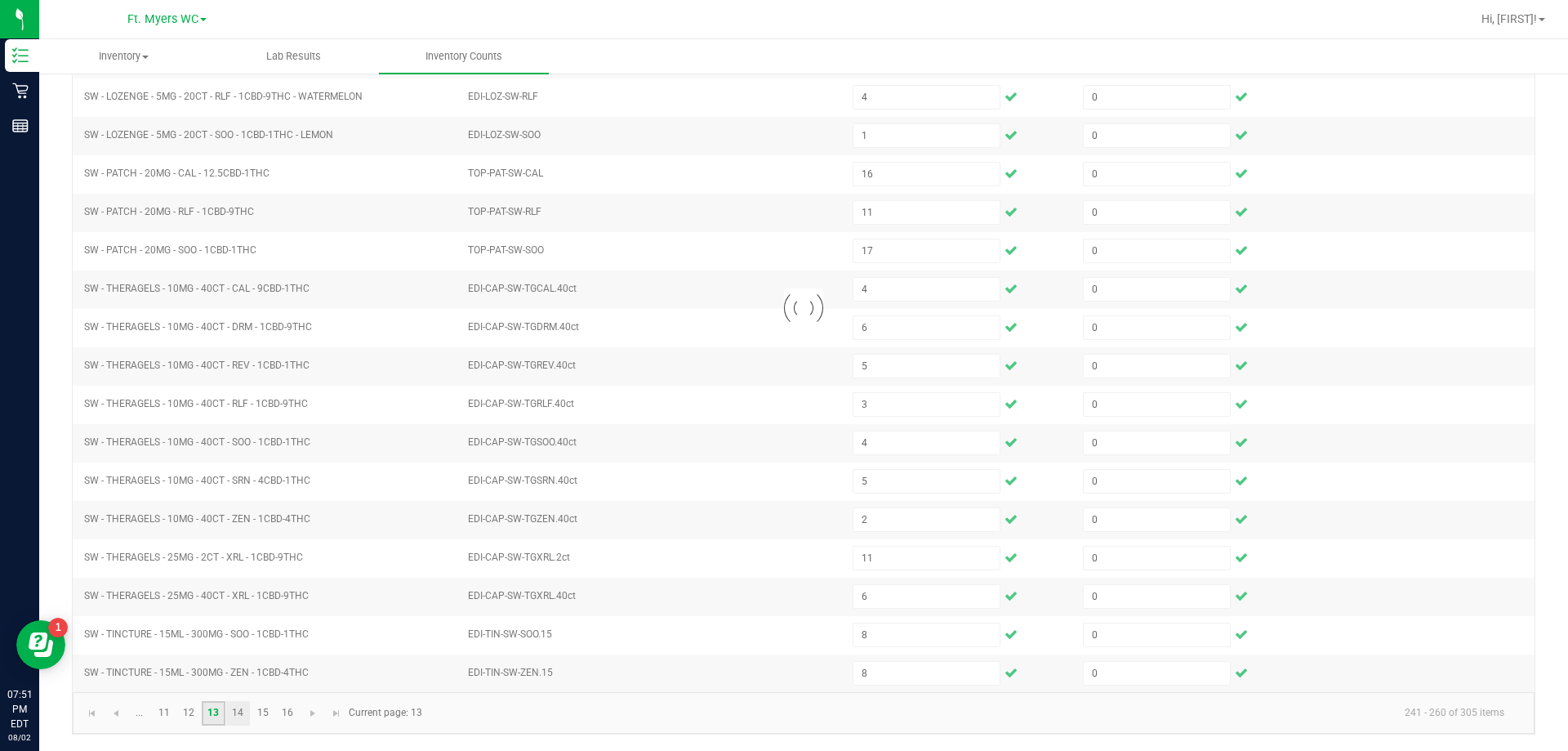 type 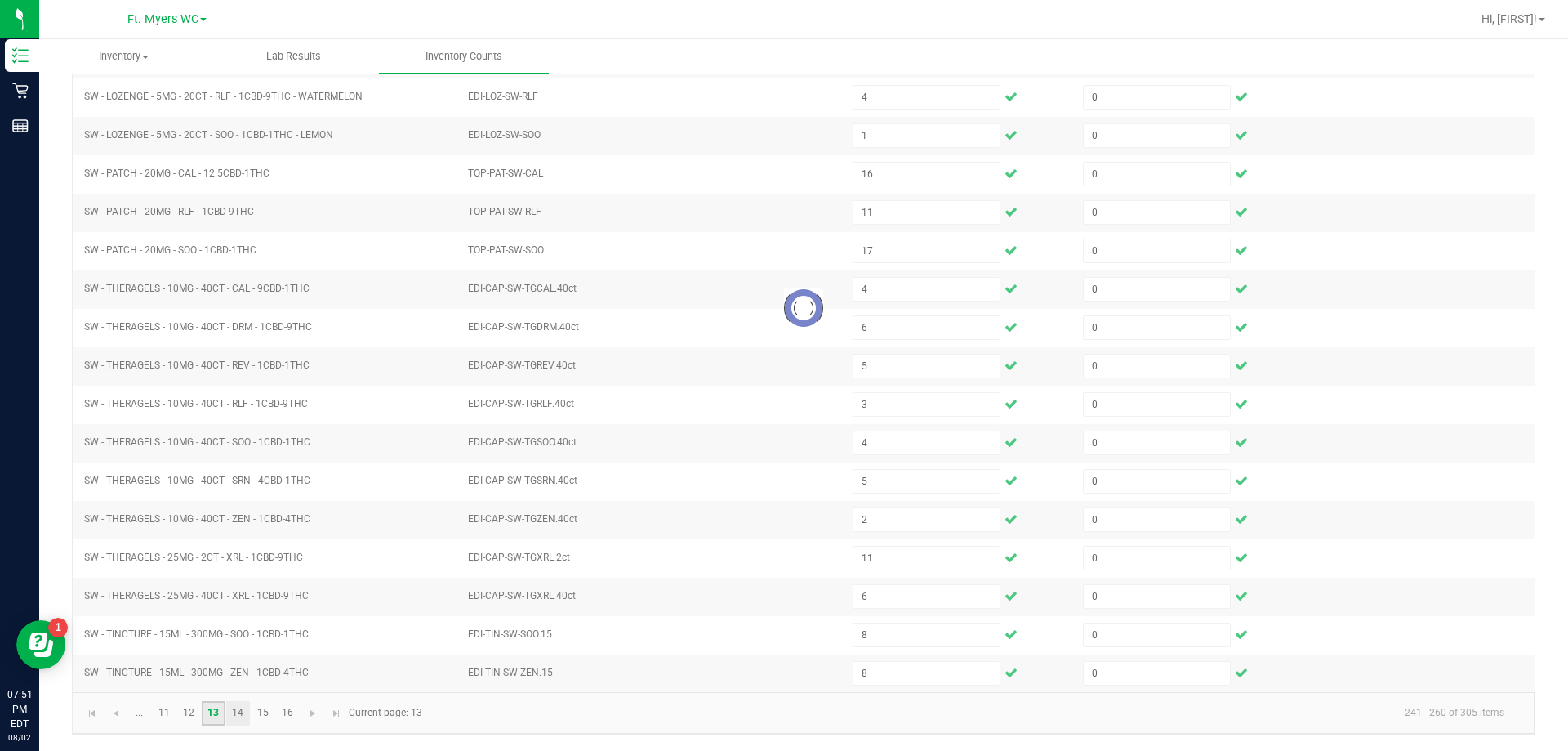 type 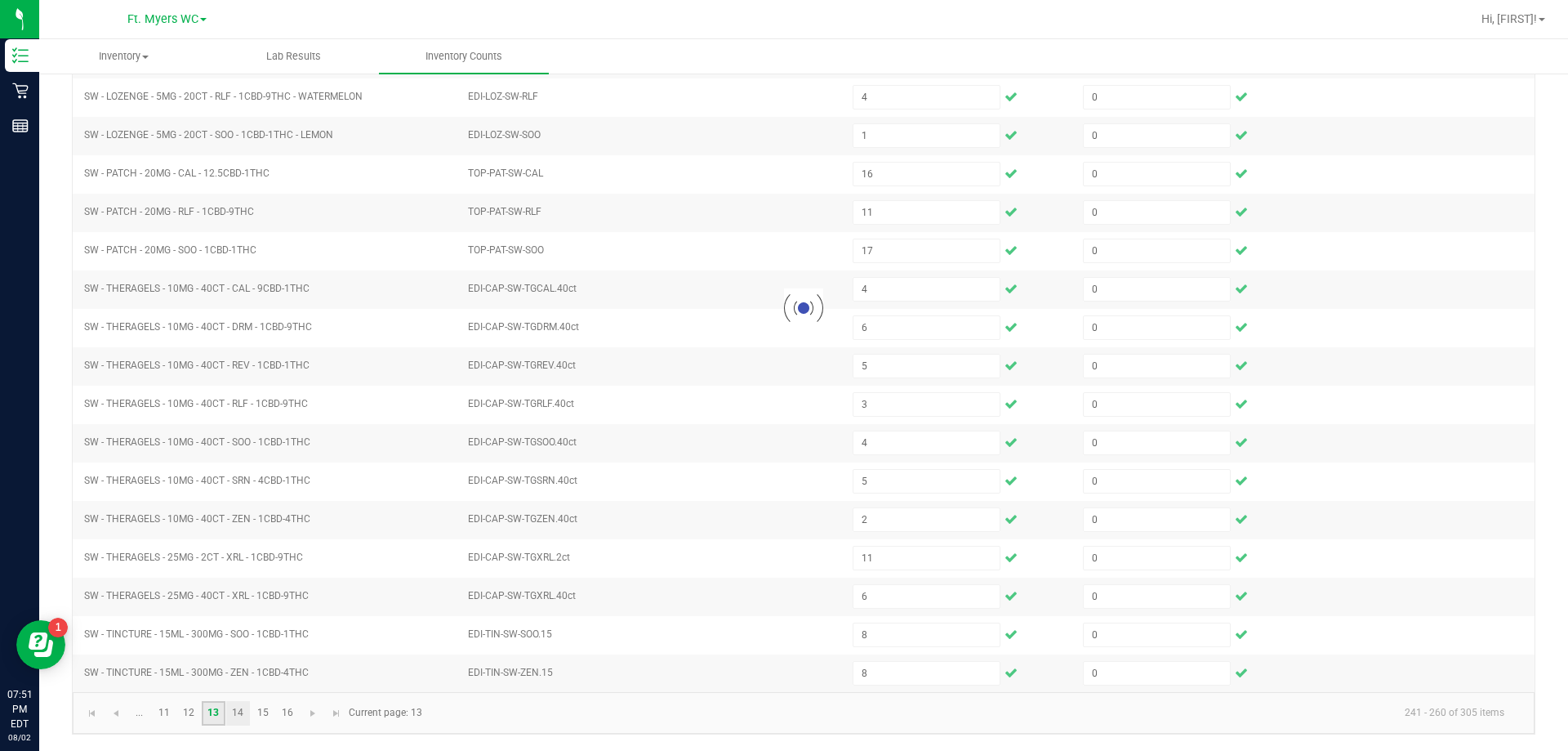 type 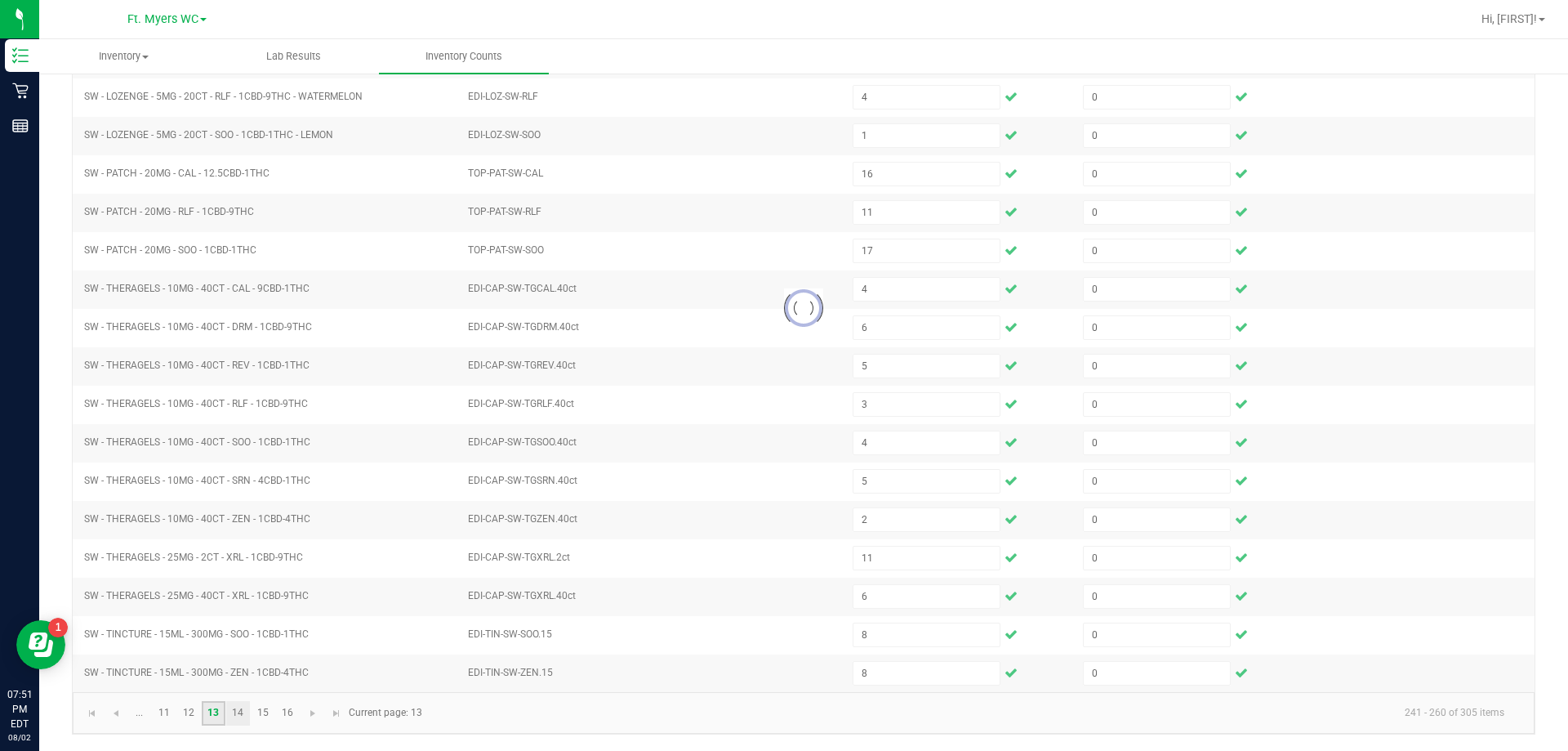 type 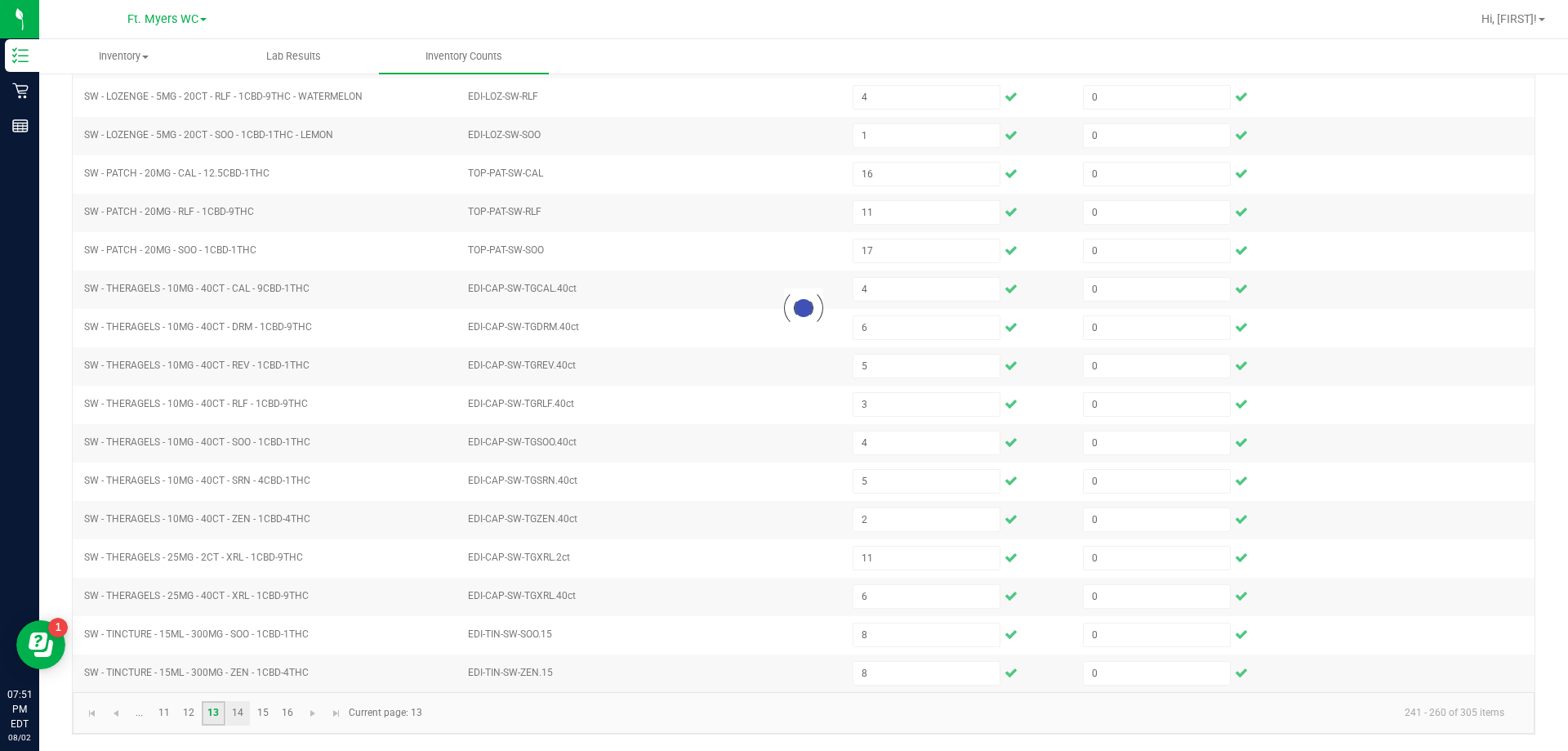 type 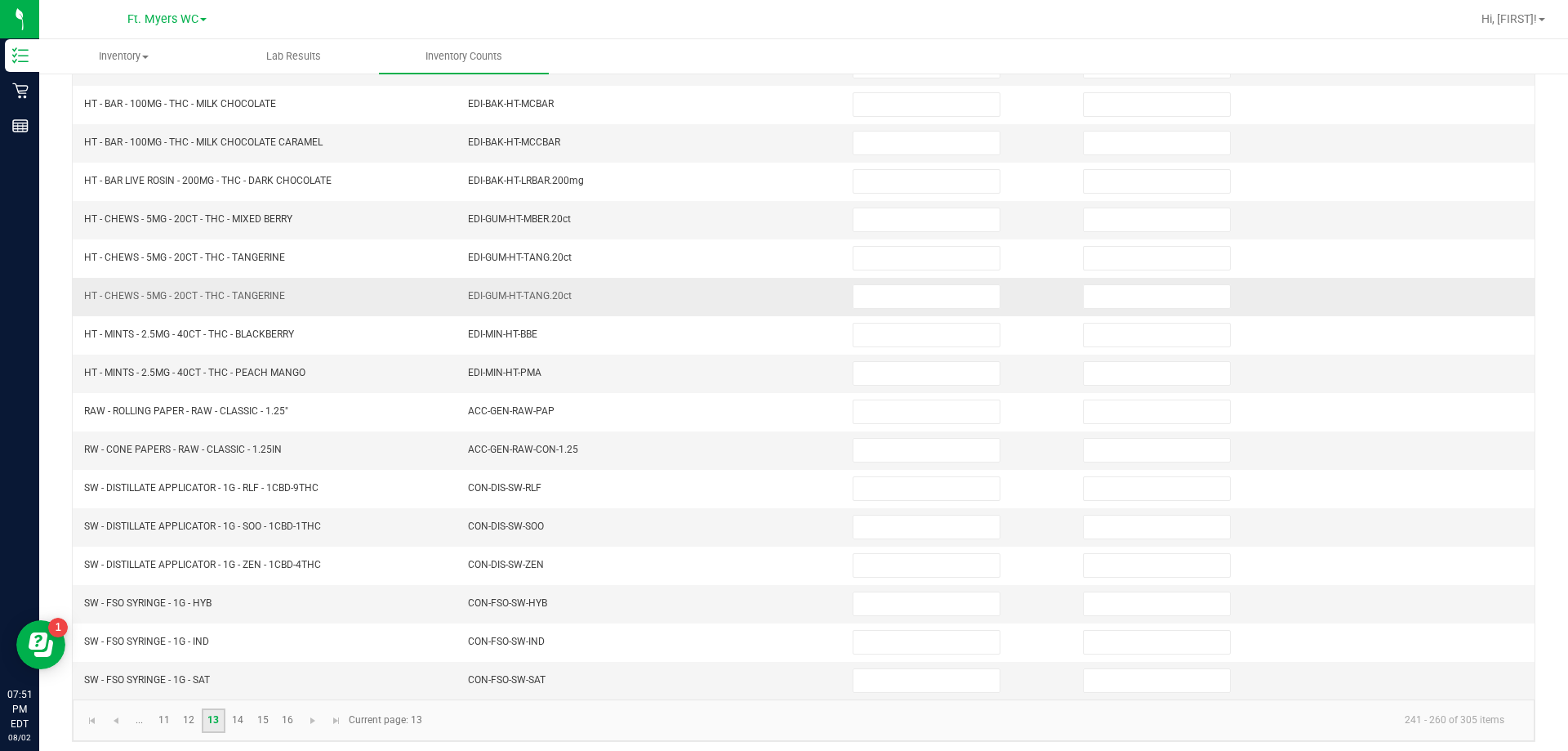 scroll, scrollTop: 339, scrollLeft: 0, axis: vertical 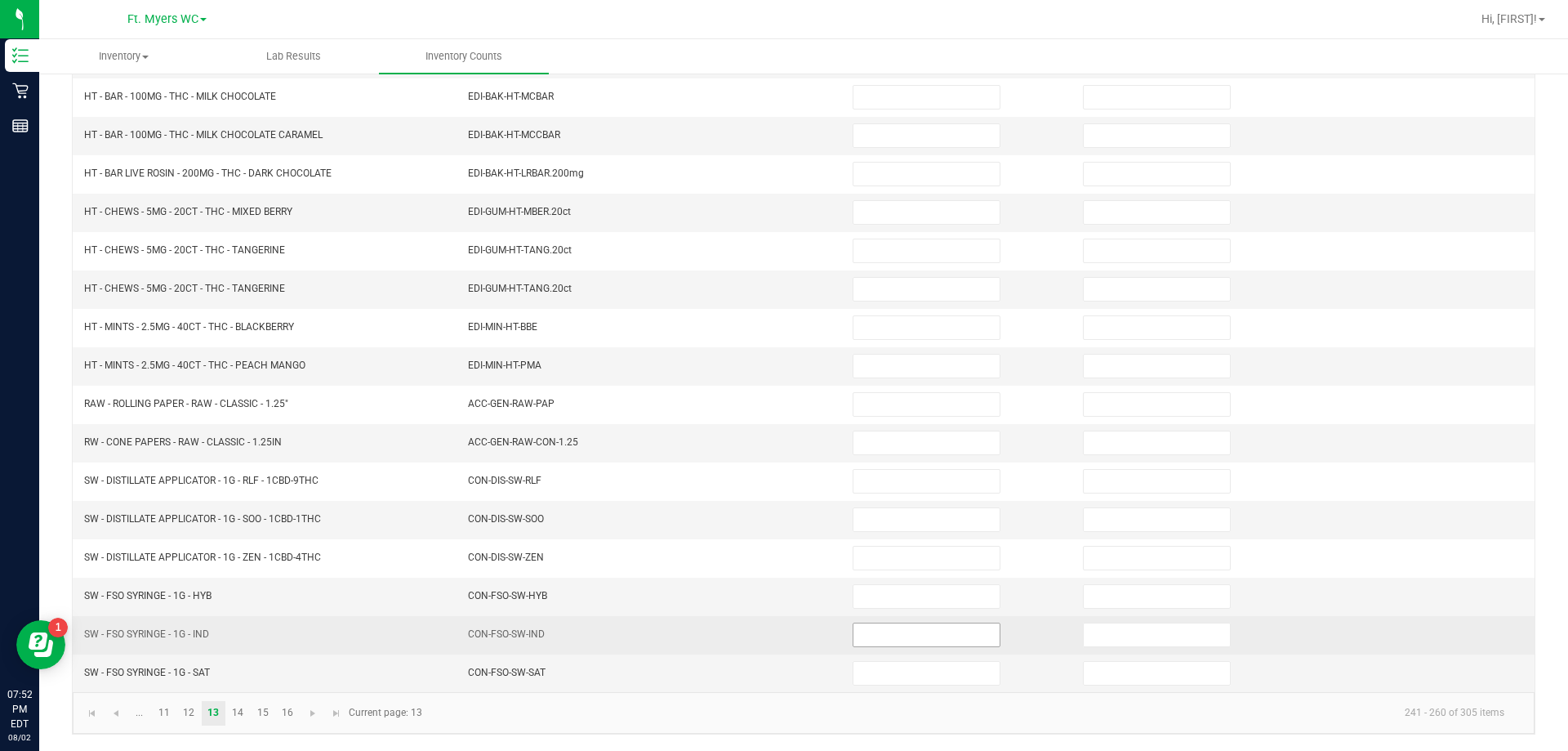 click at bounding box center (926, 635) 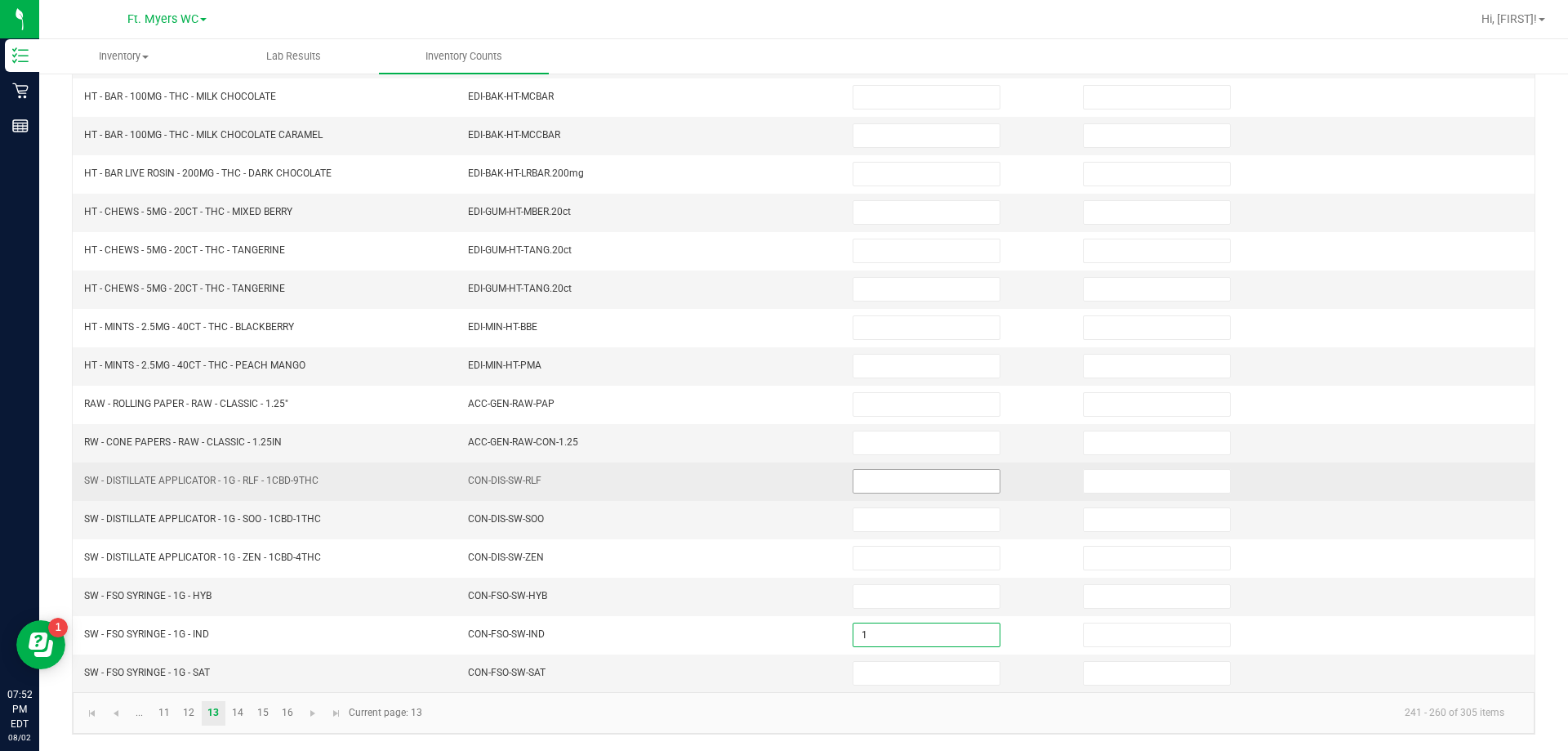 type on "1" 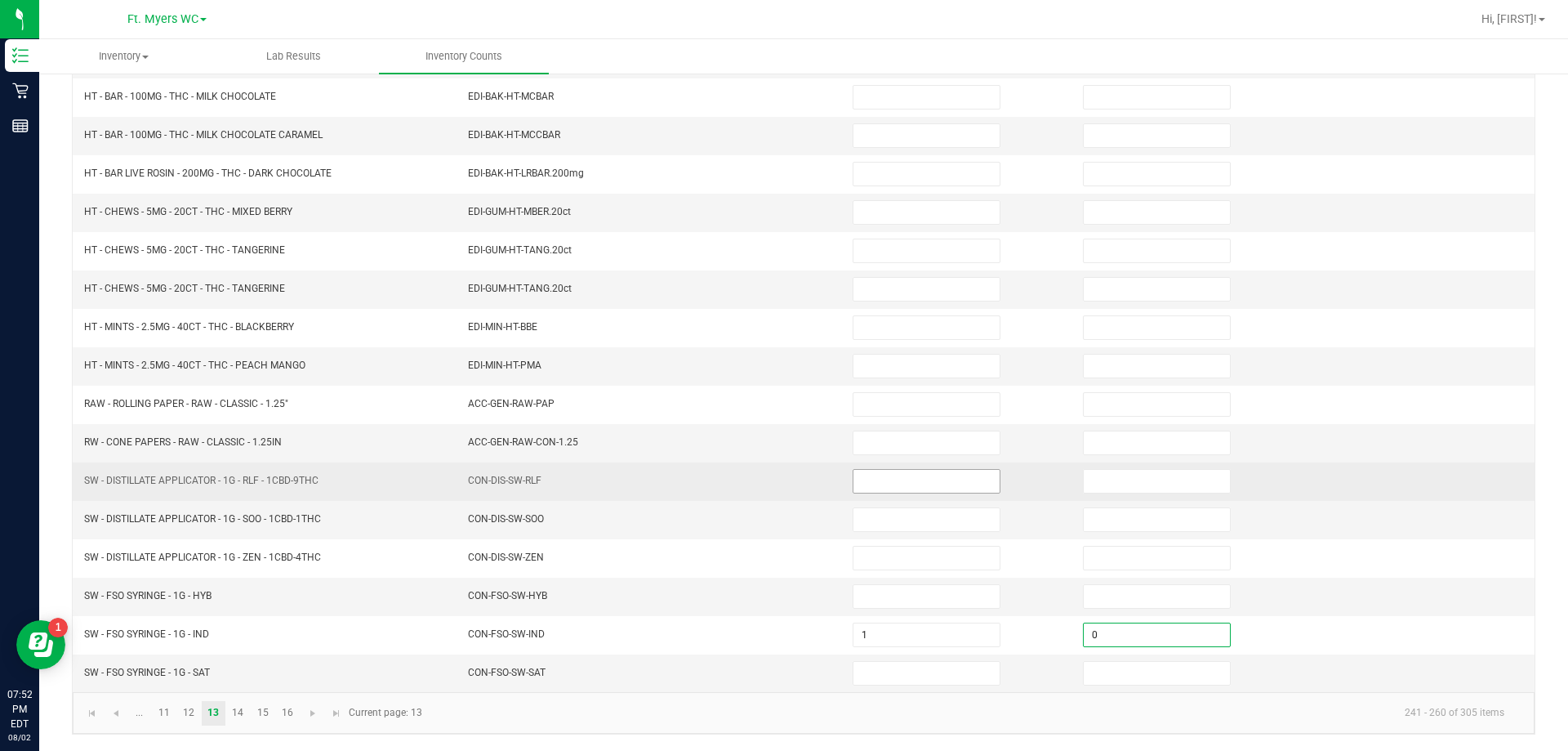 type on "0" 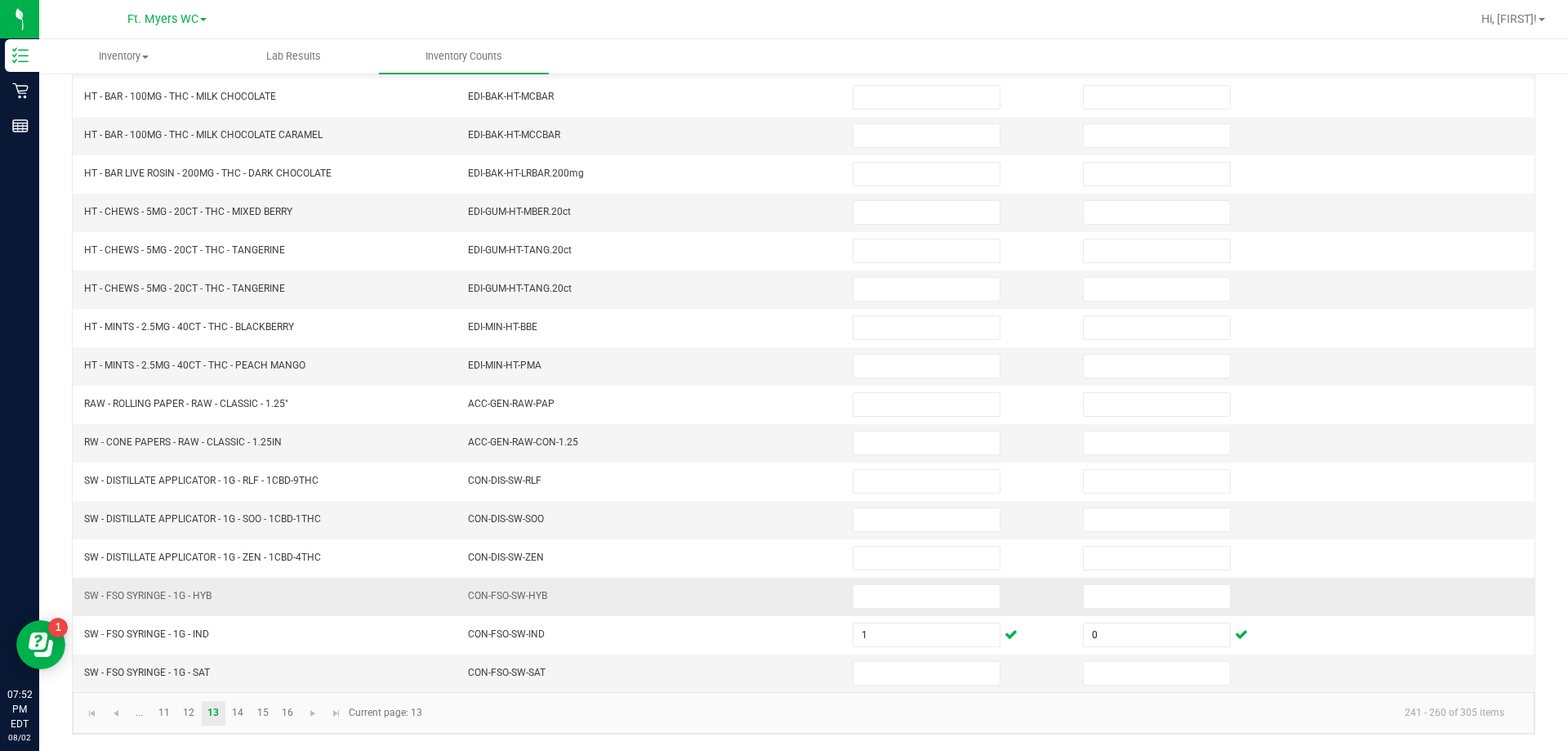 click at bounding box center (958, 597) 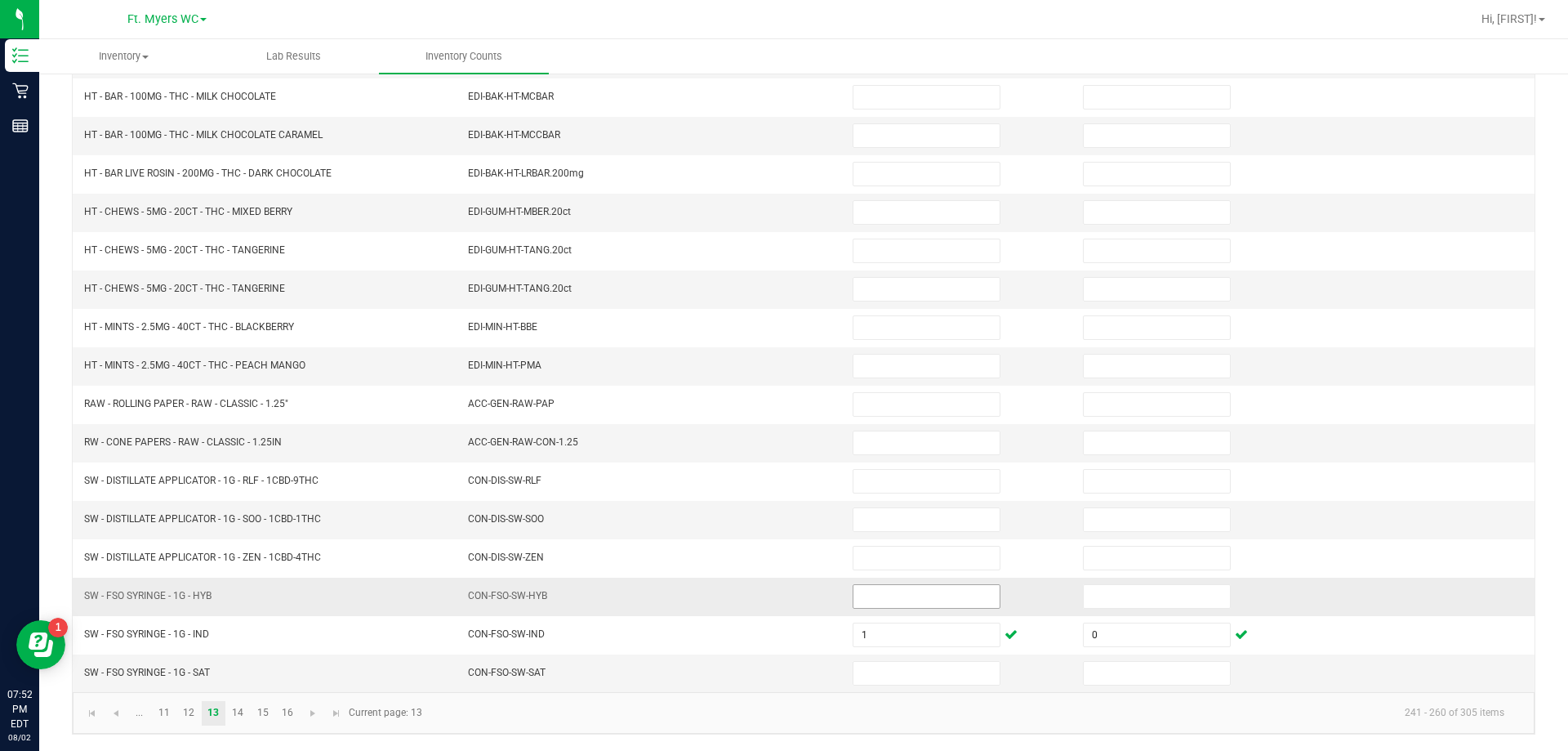 click at bounding box center (926, 597) 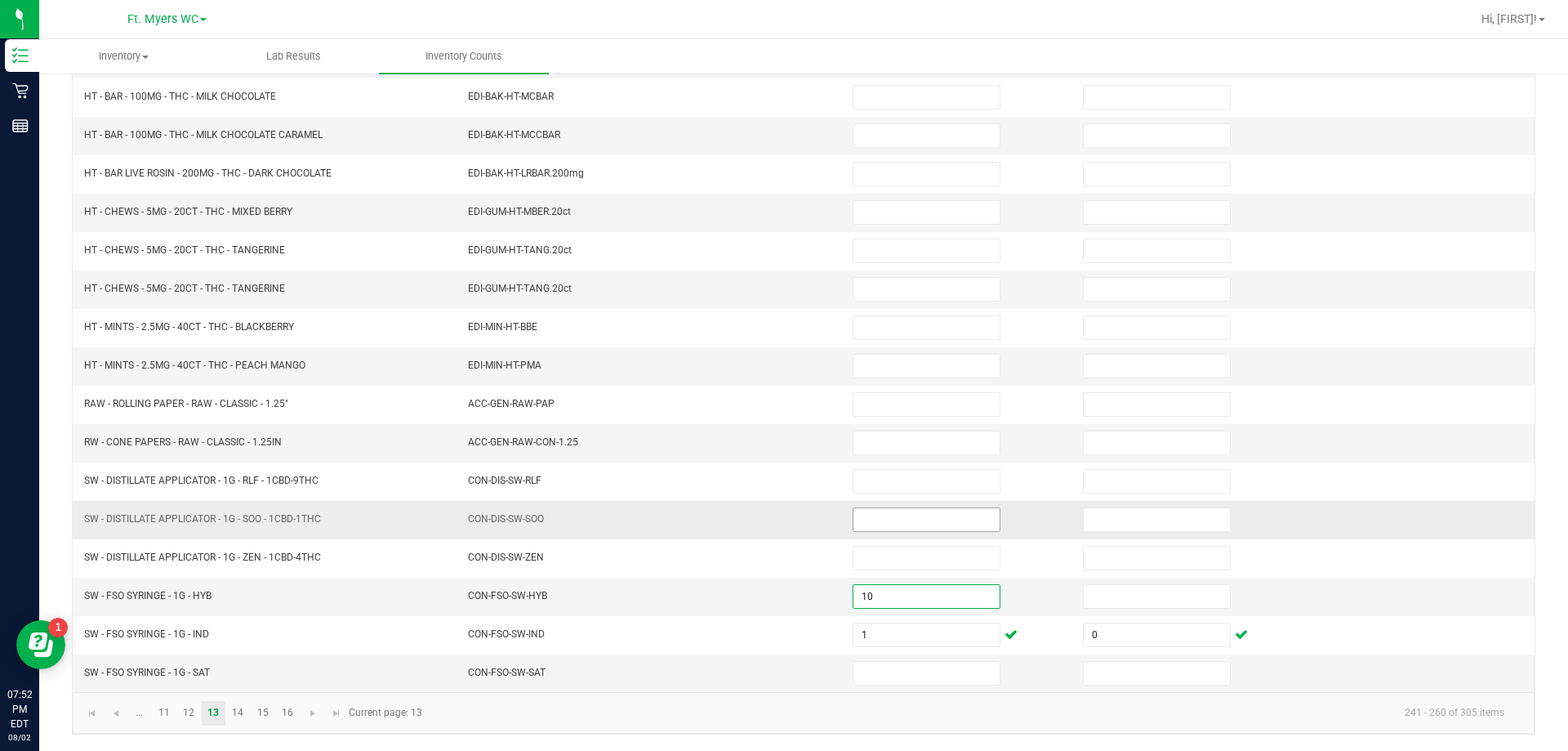 type on "10" 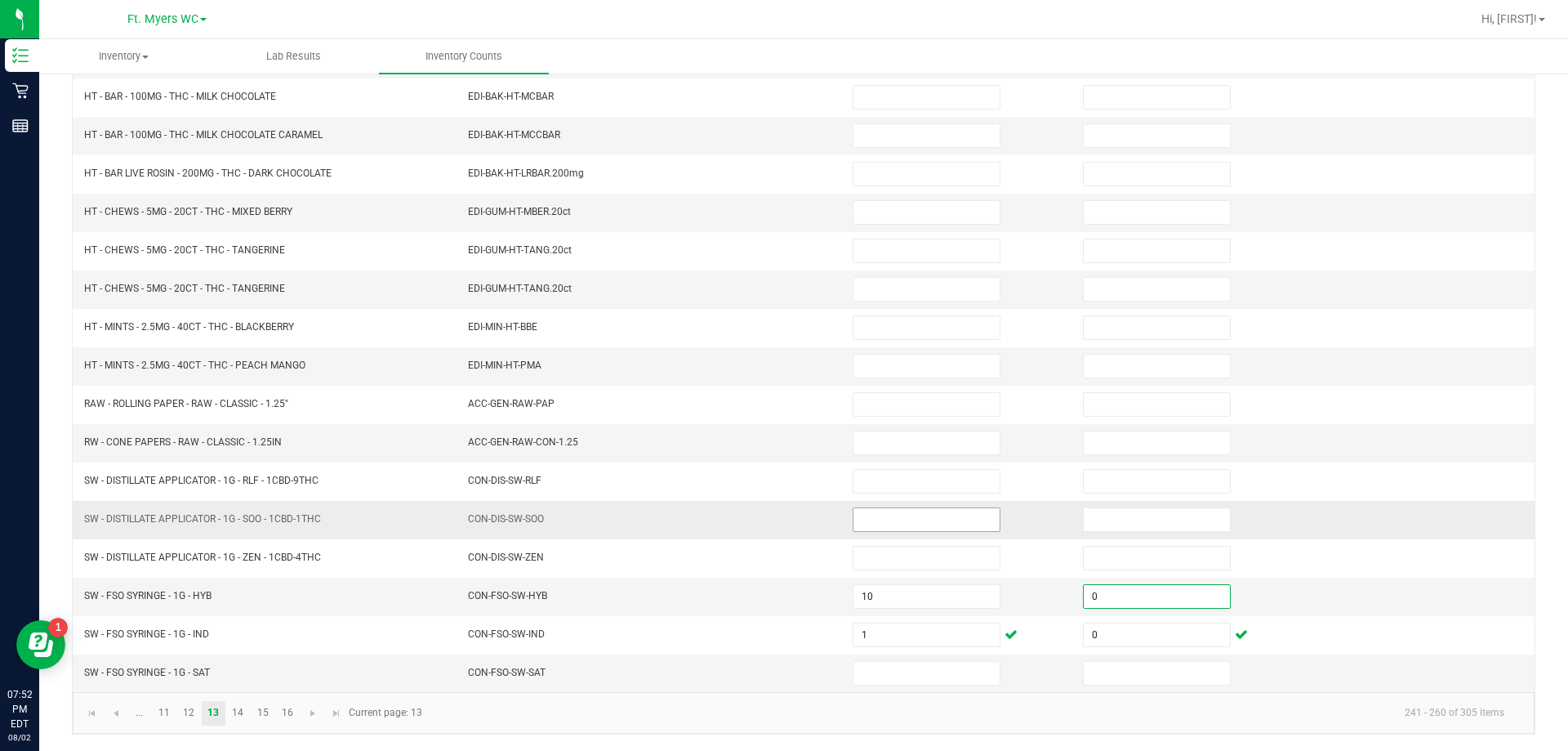 type on "0" 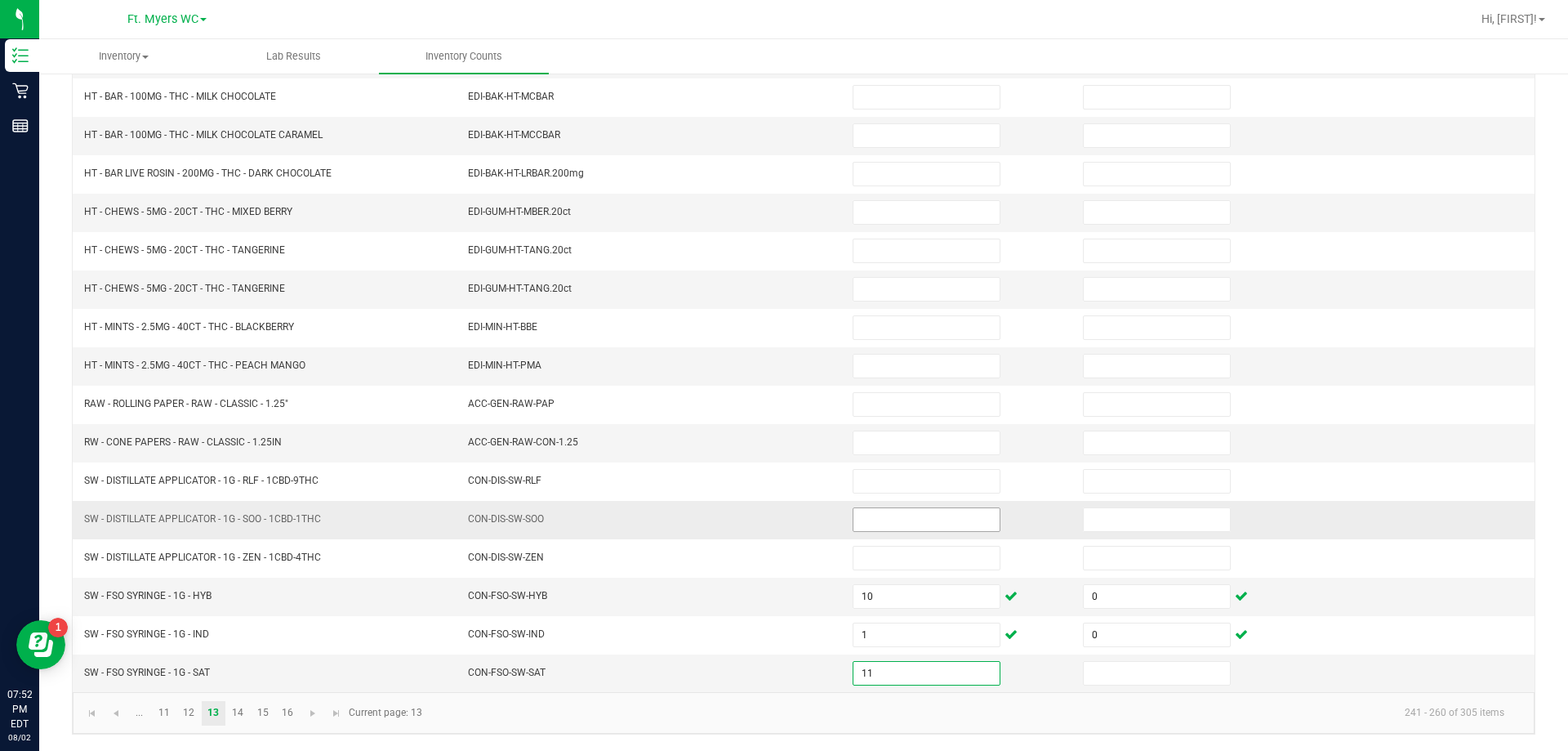 type on "11" 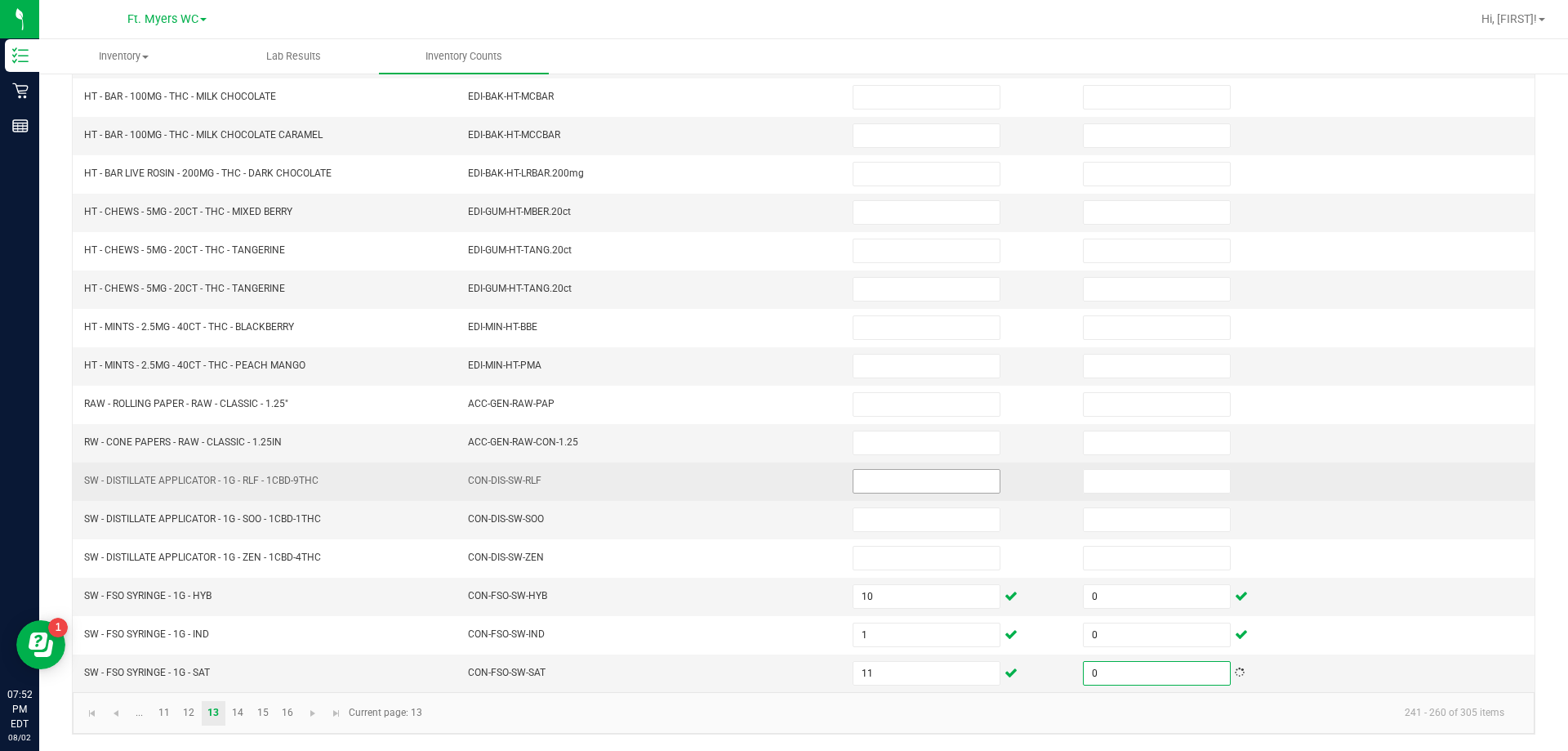 type on "0" 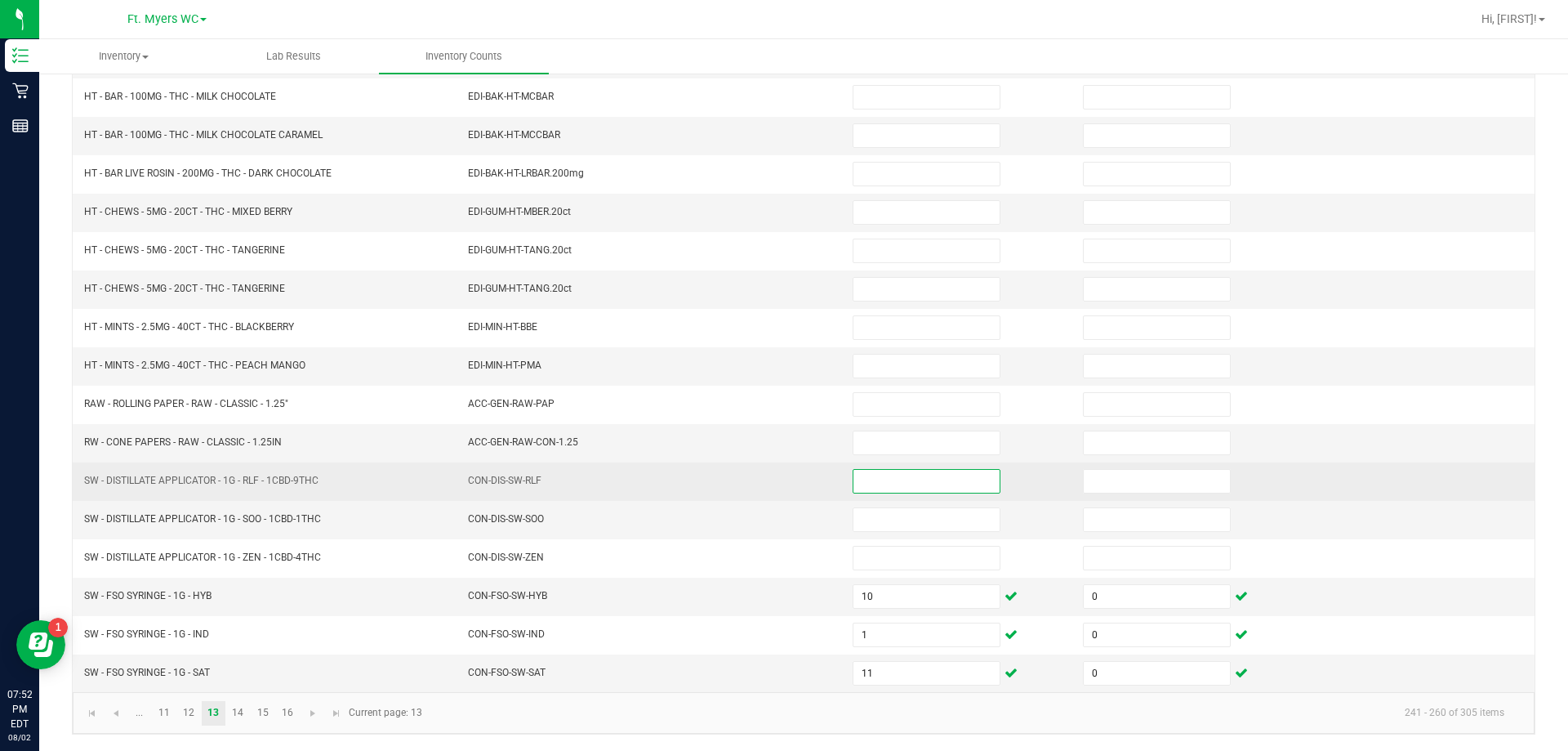 click at bounding box center [926, 481] 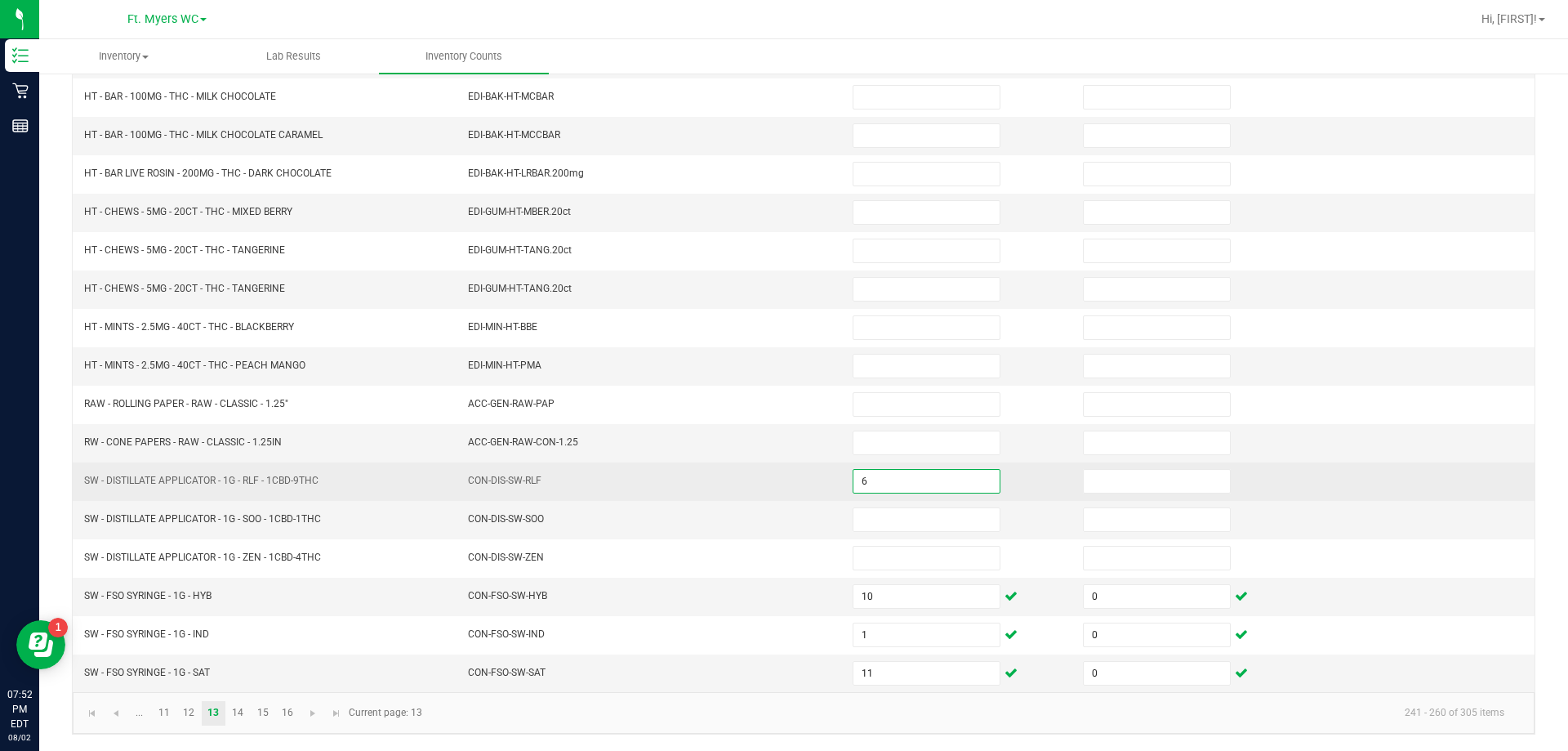 type on "6" 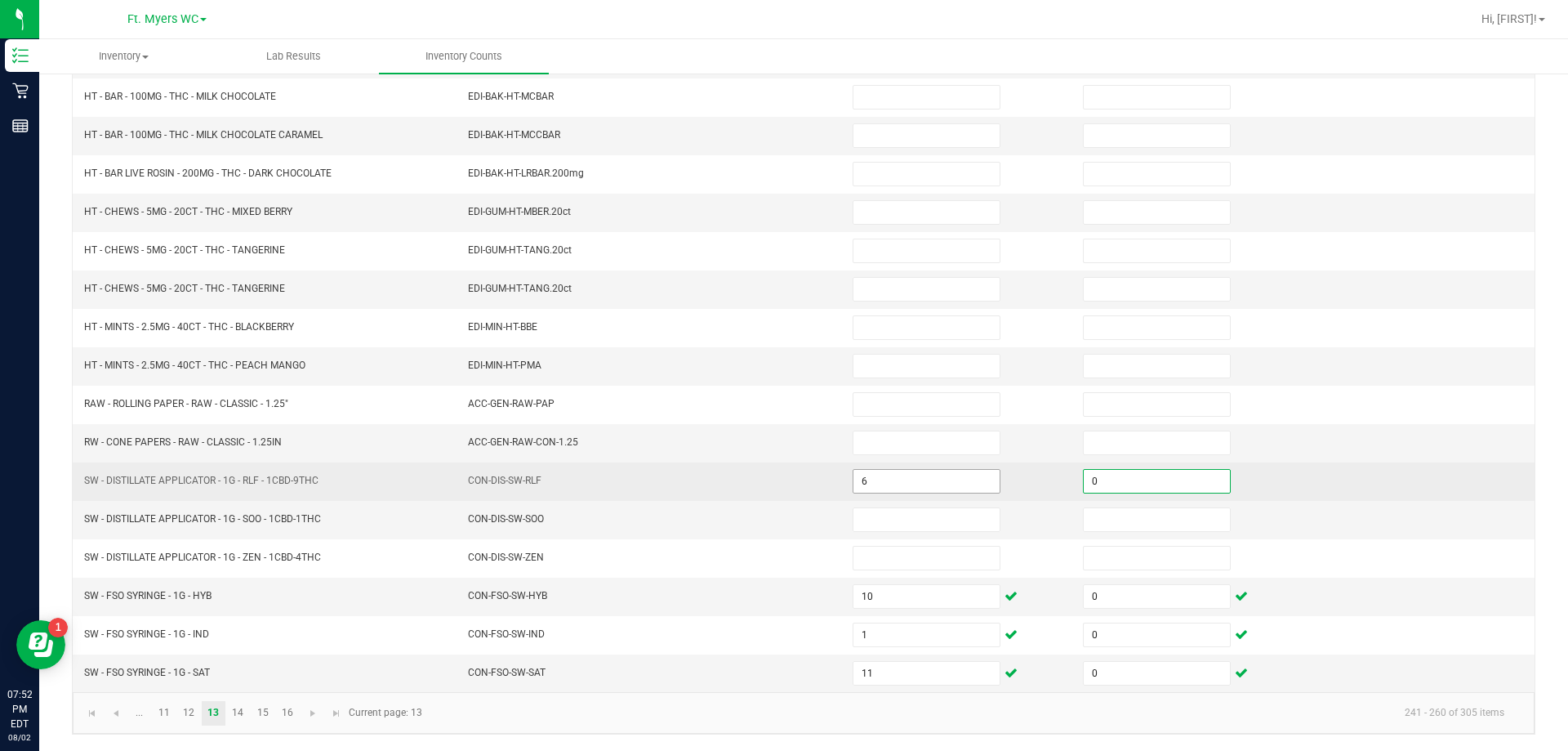 type on "0" 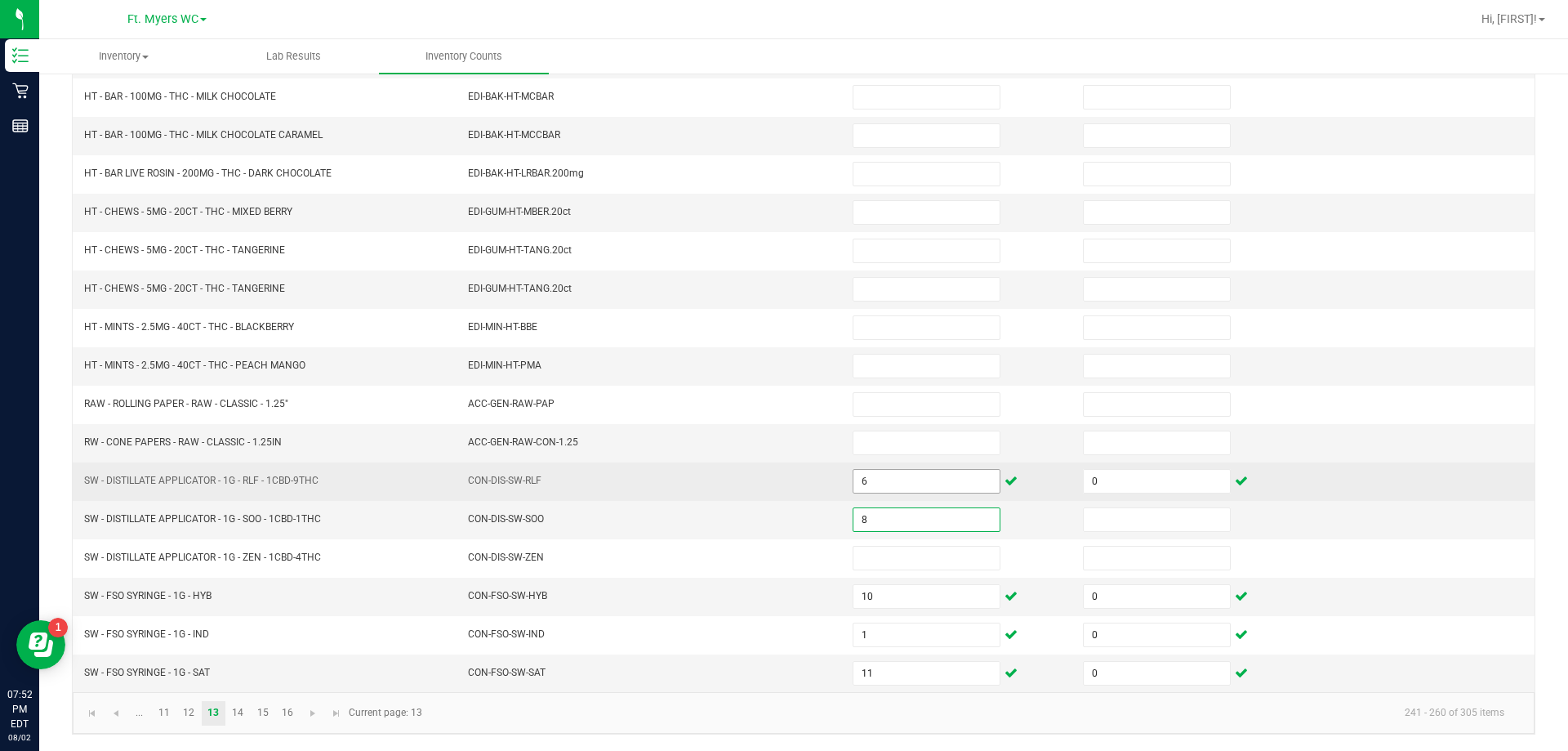 type on "8" 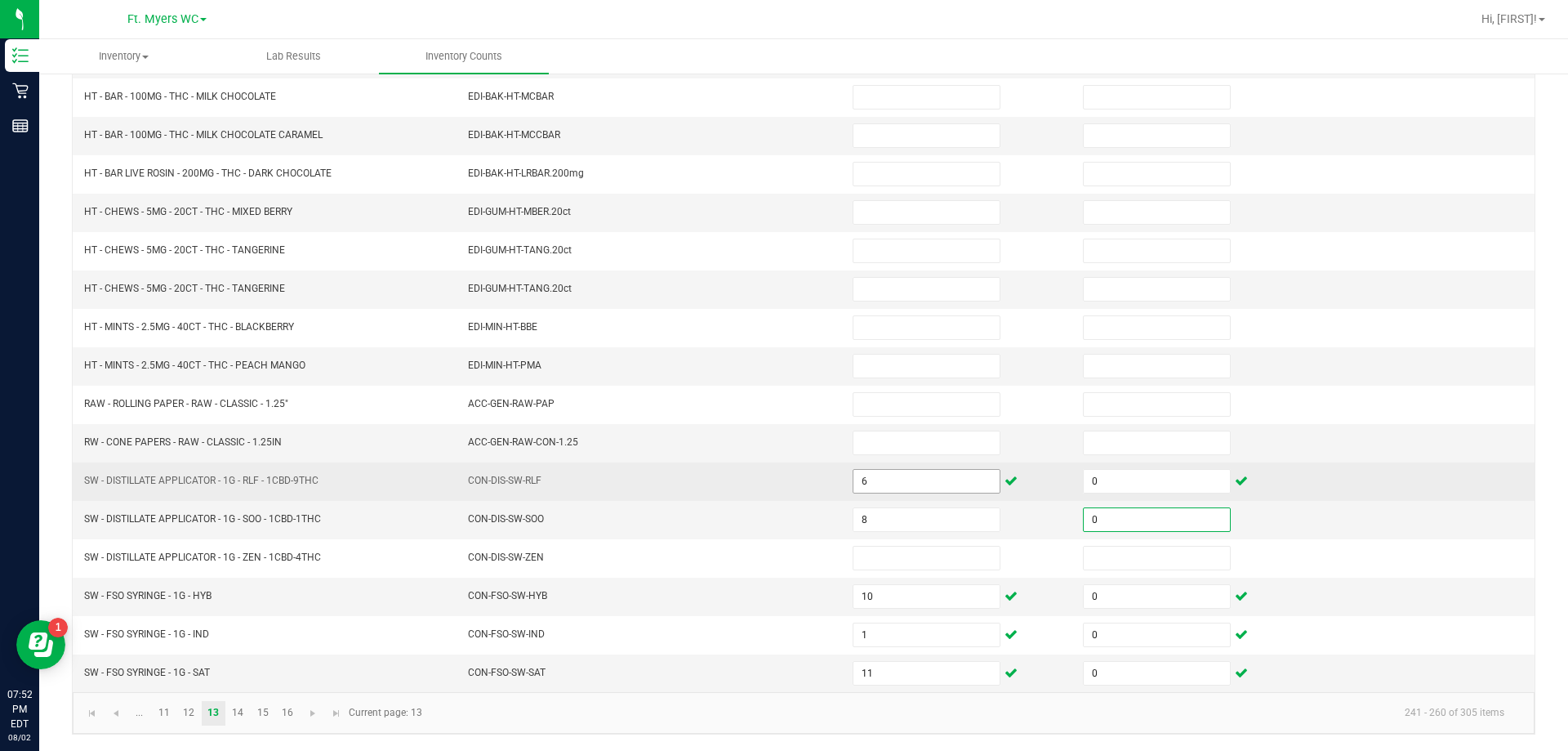 type on "0" 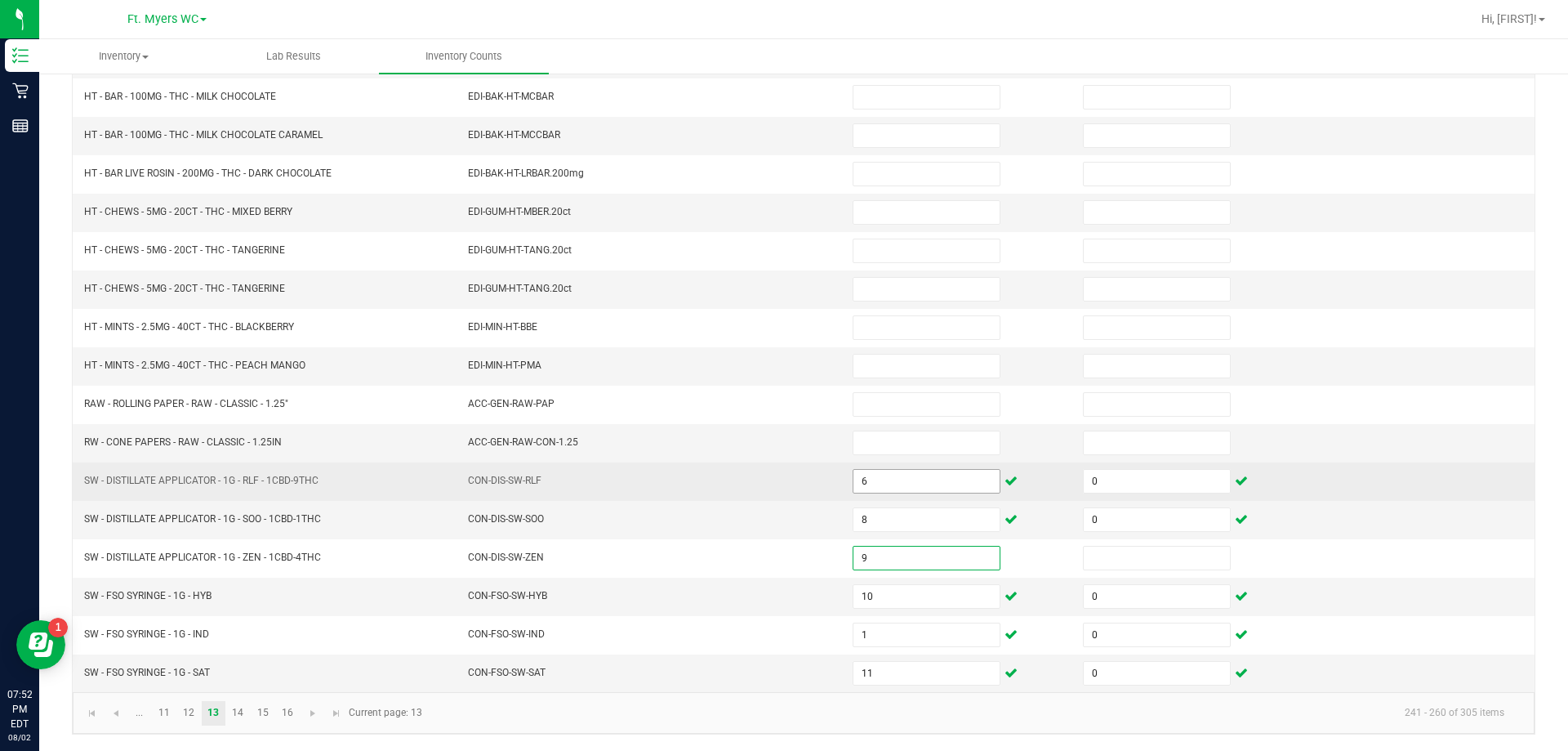 type on "9" 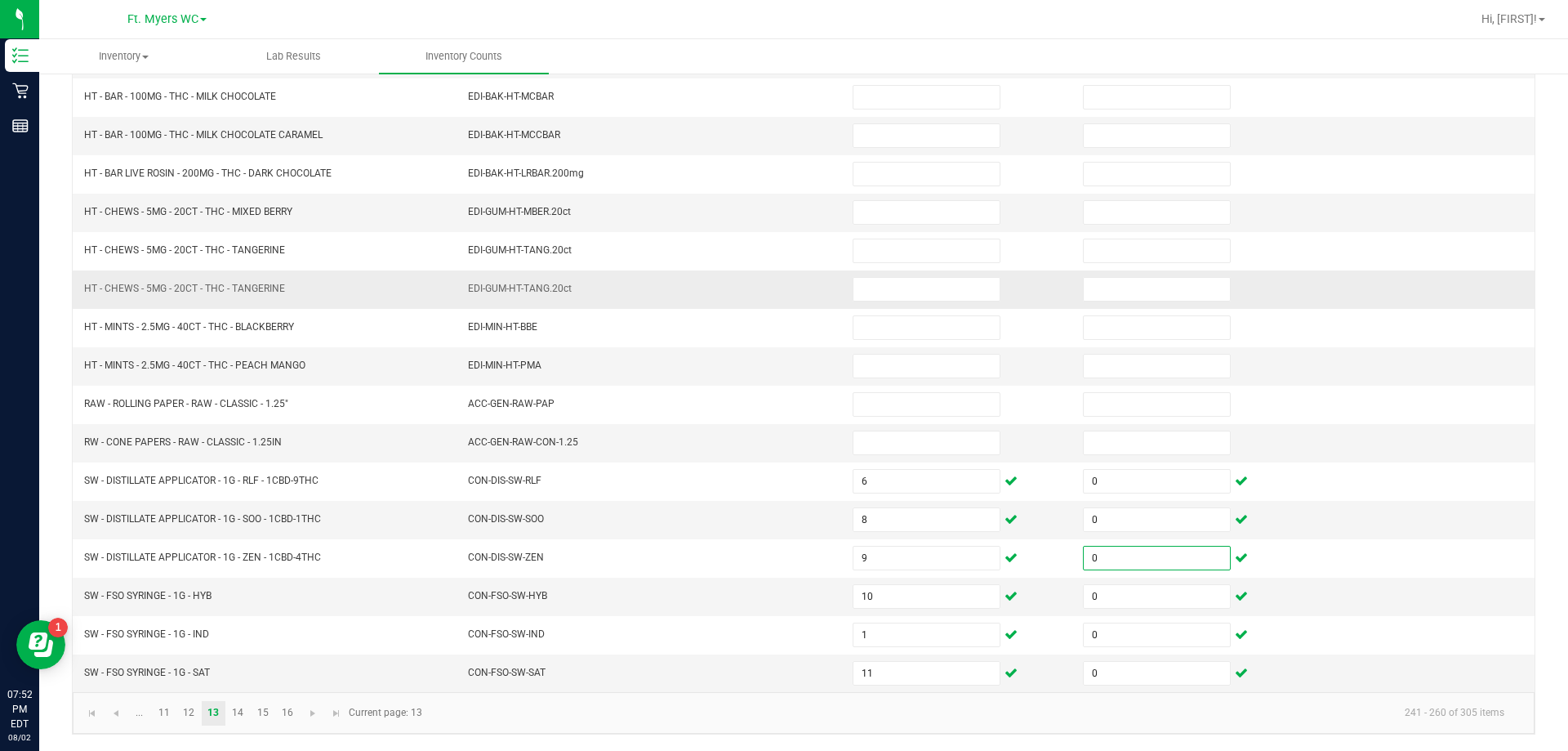 type on "0" 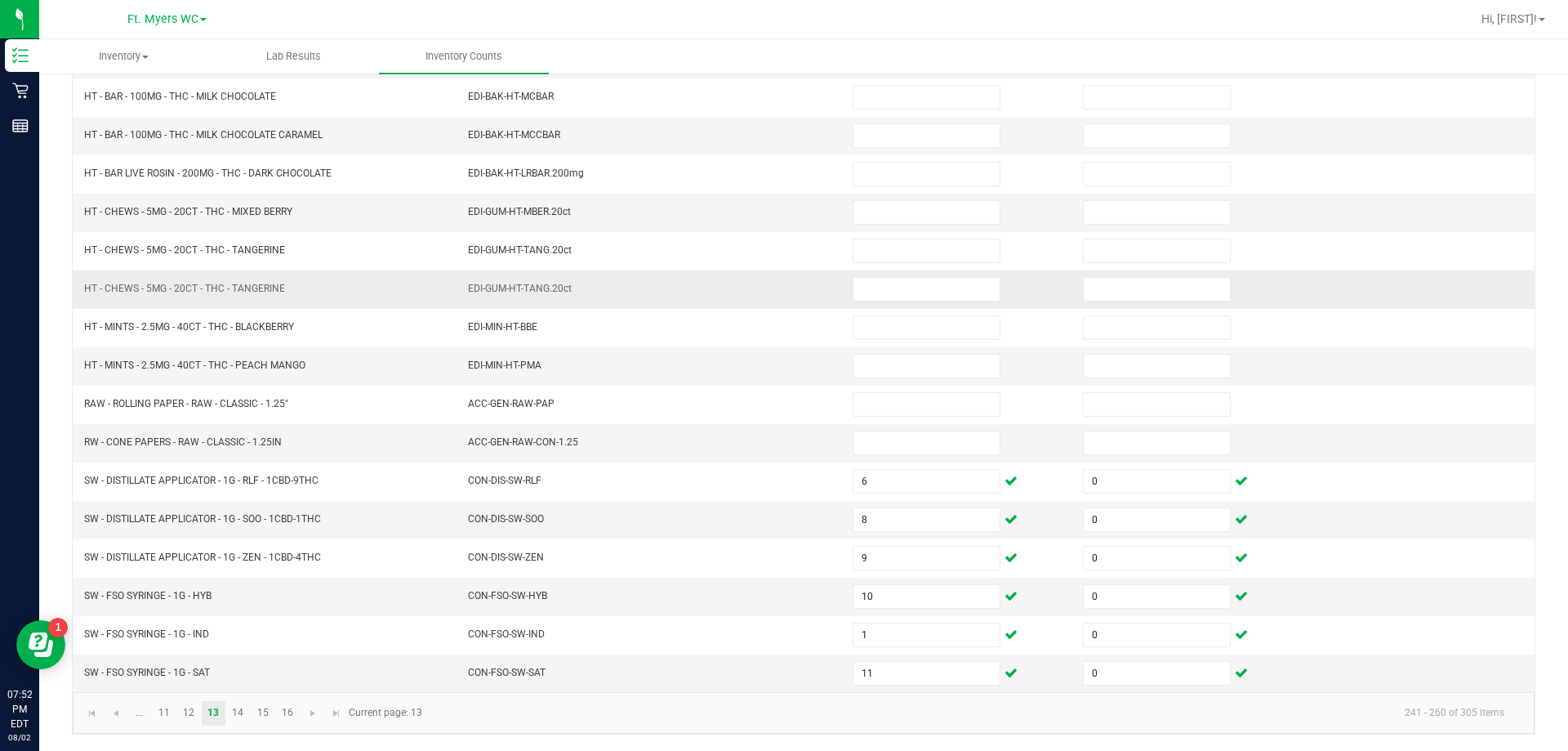 click on "EDI-GUM-HT-TANG.20ct" at bounding box center [650, 289] 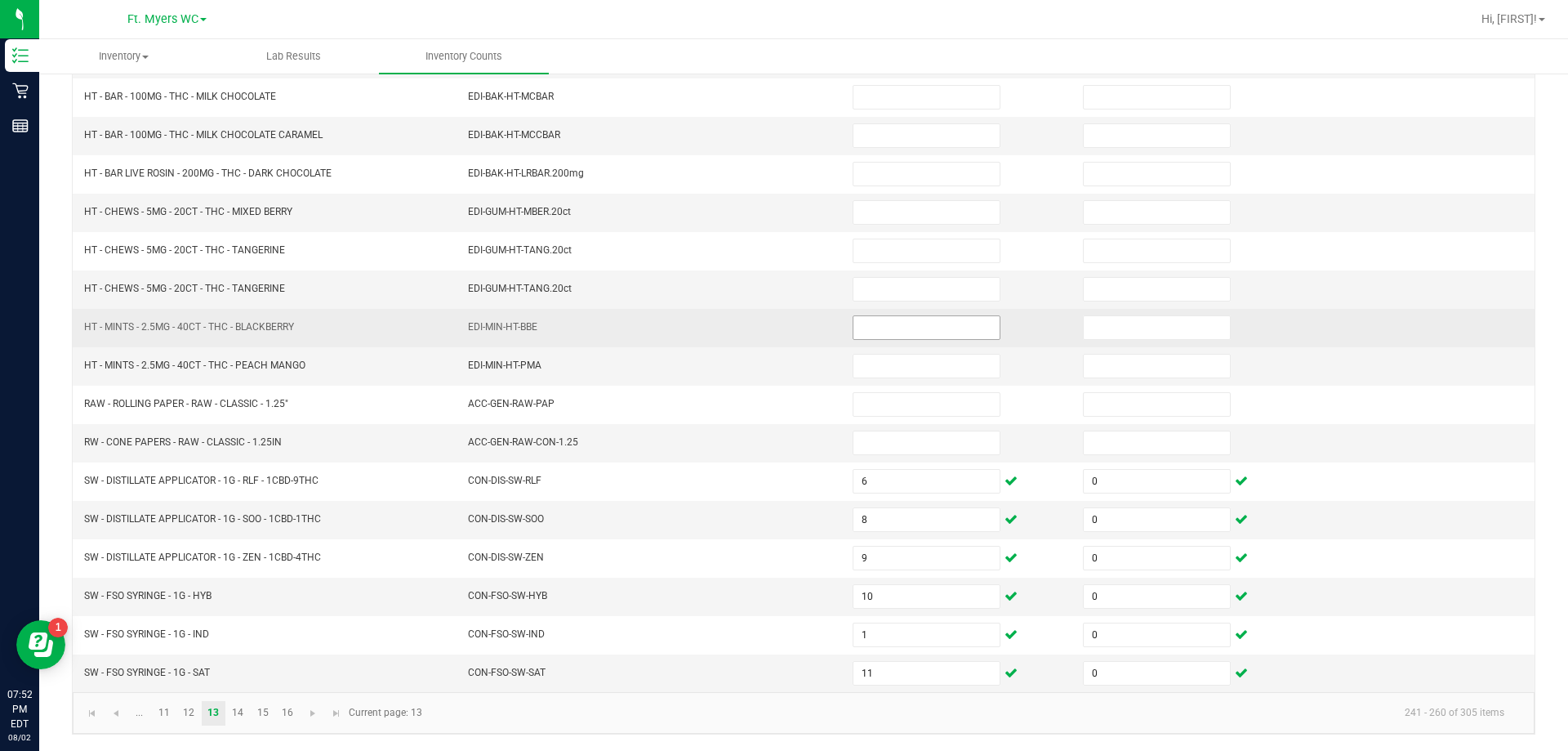 click at bounding box center [926, 328] 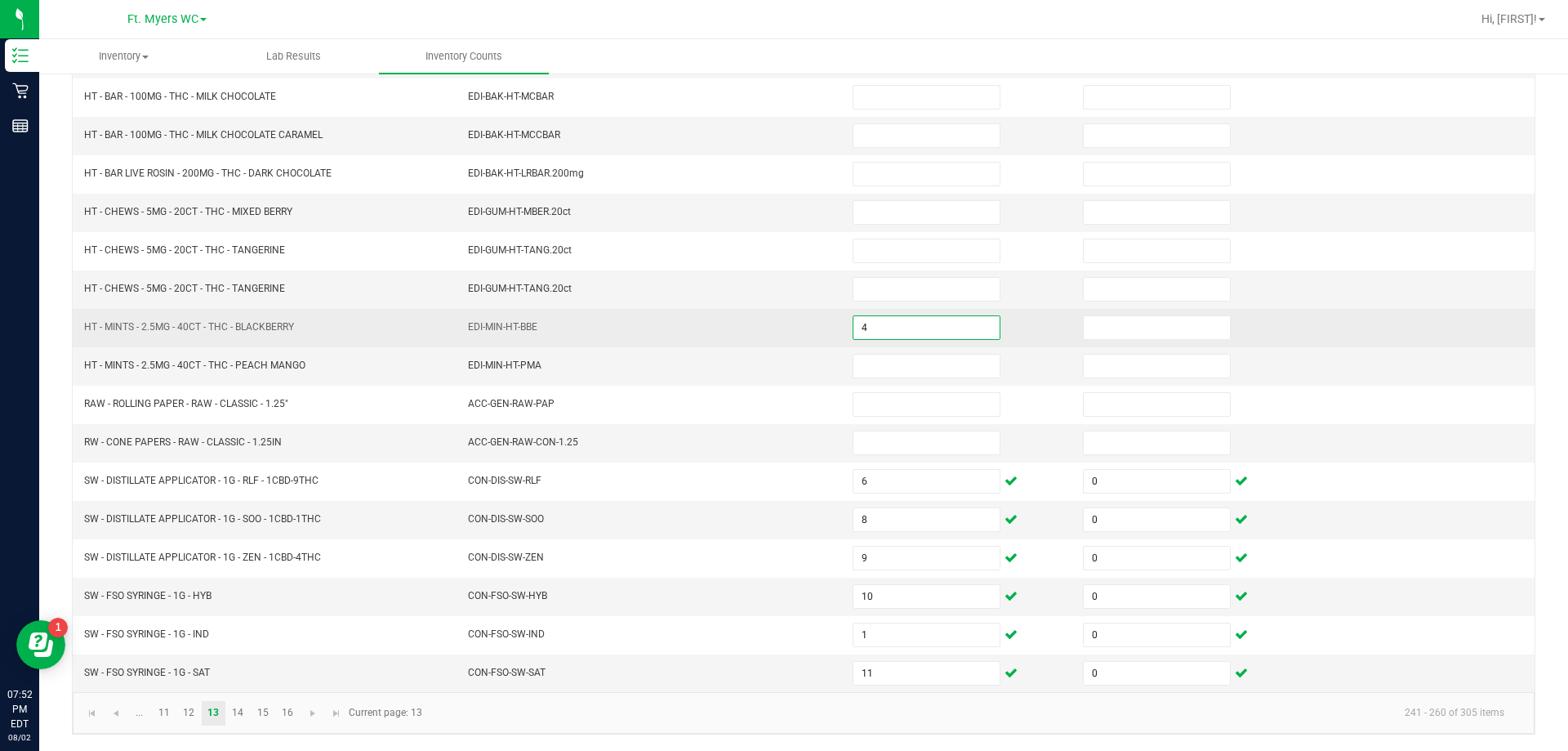 type on "4" 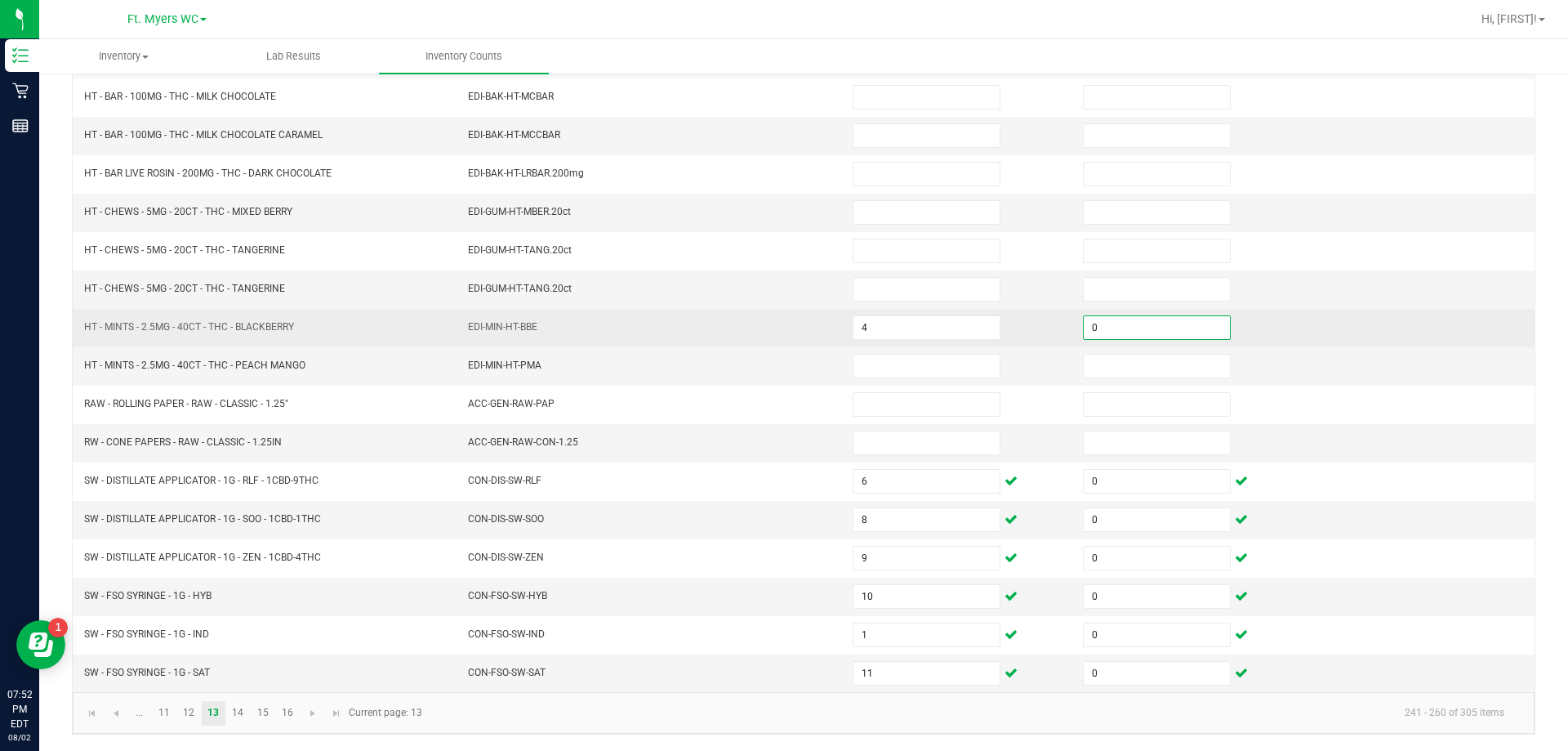 type on "0" 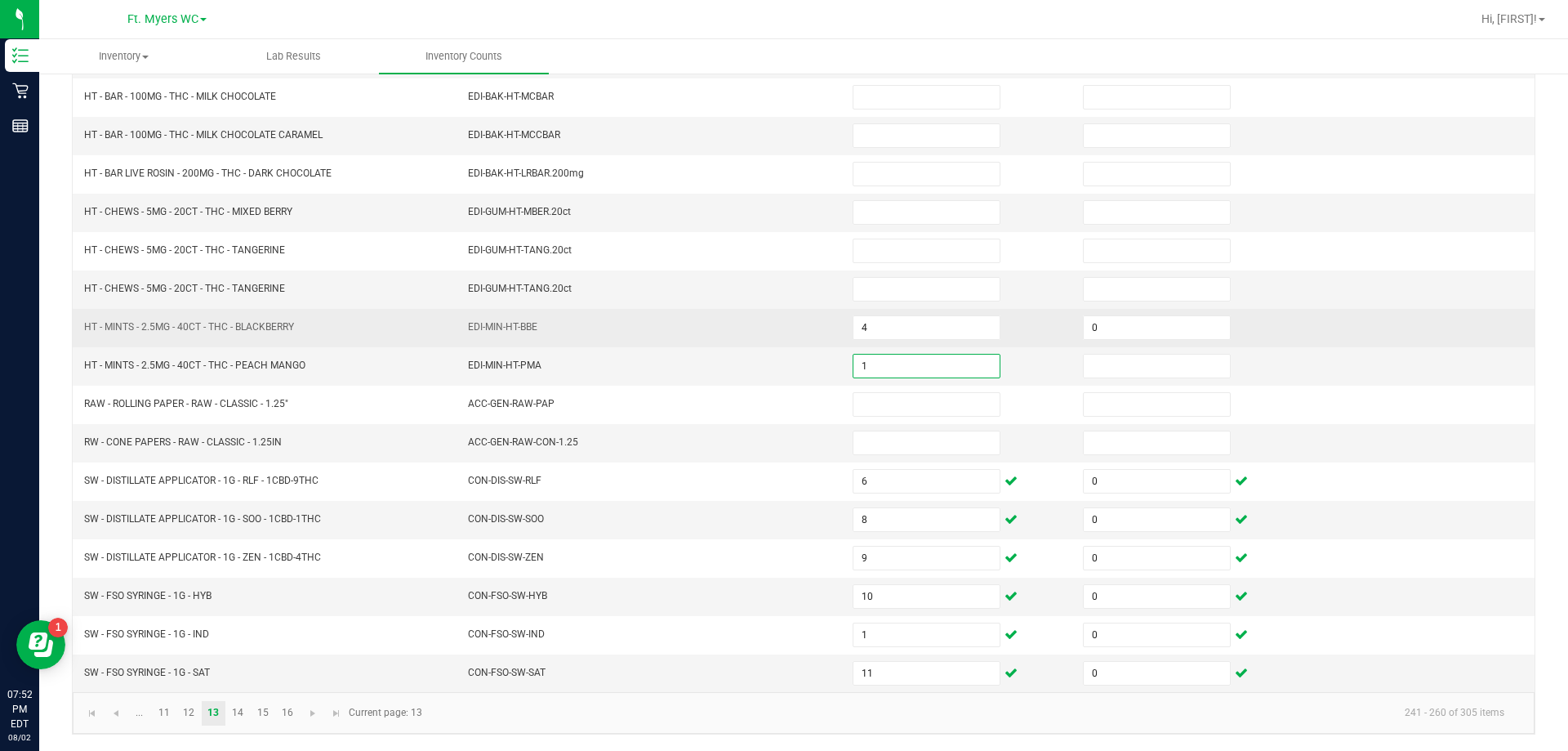 type on "1" 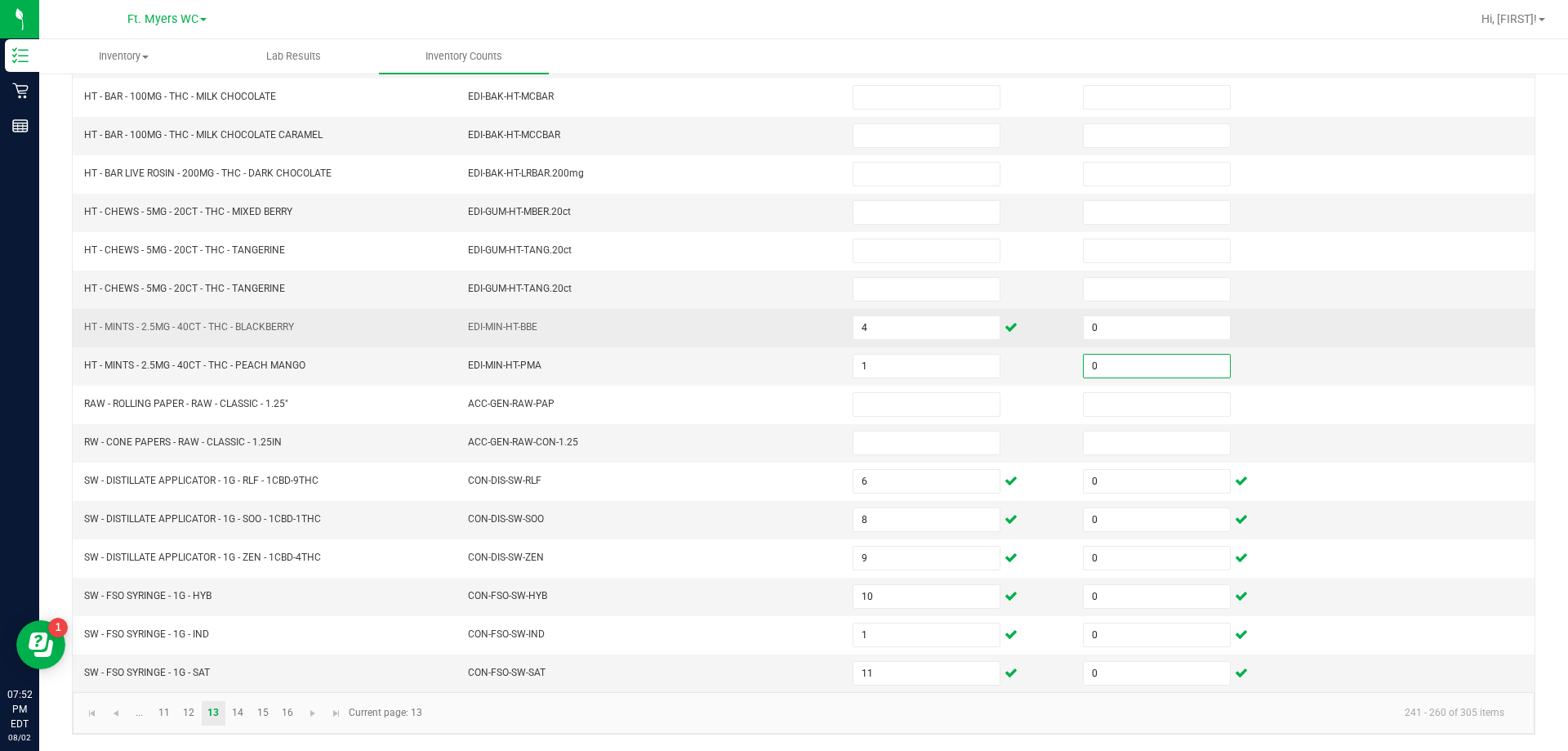 type on "0" 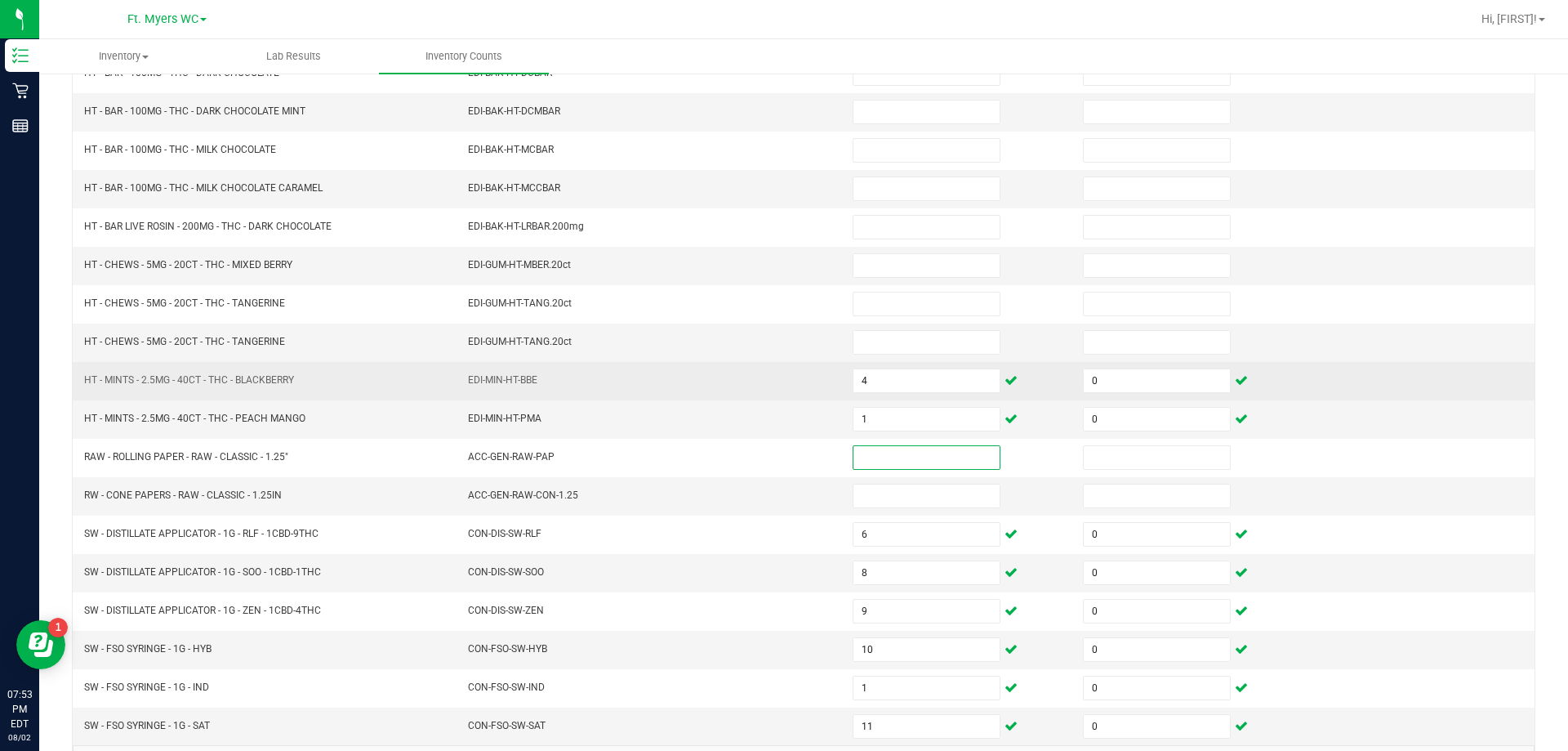 scroll, scrollTop: 257, scrollLeft: 0, axis: vertical 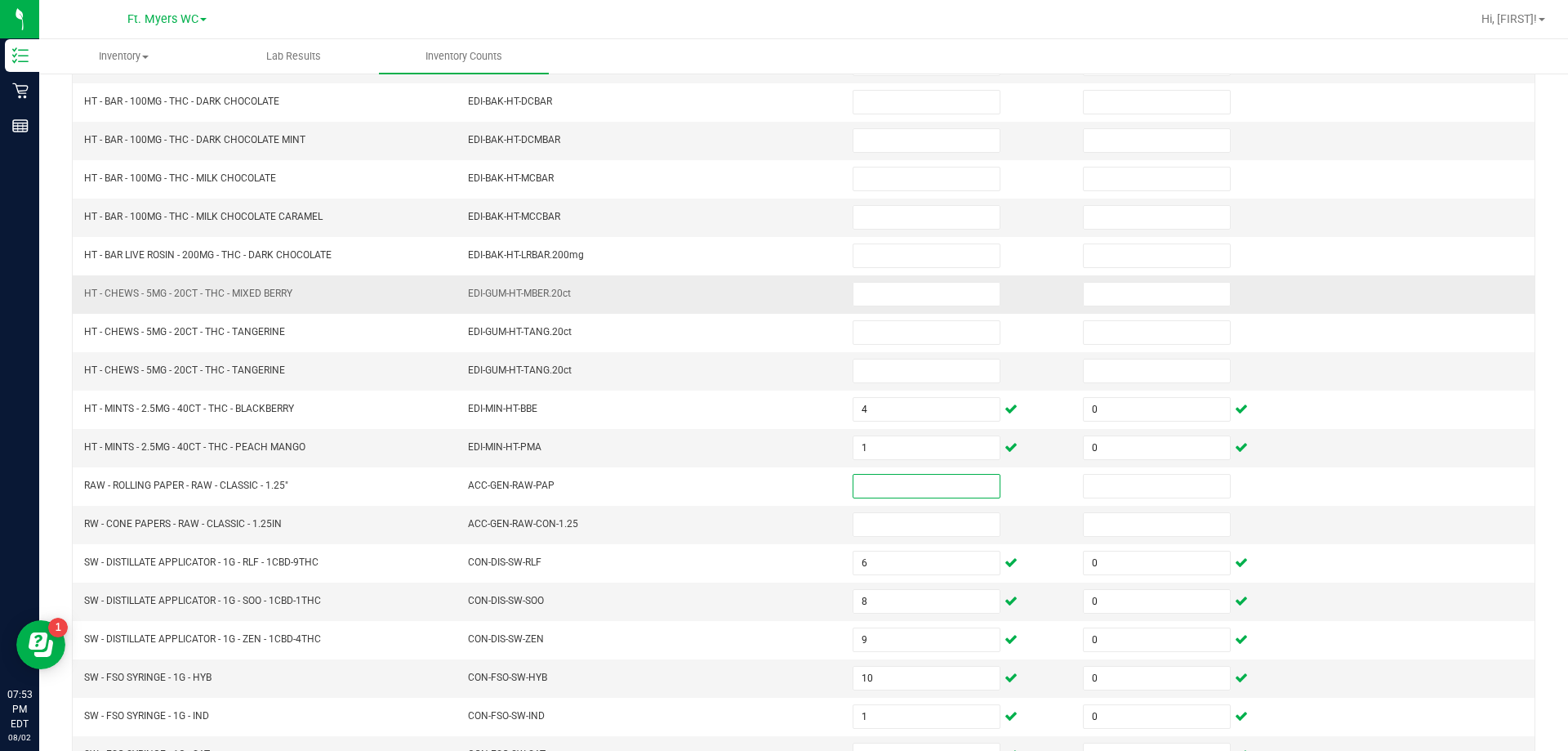 click at bounding box center [958, 294] 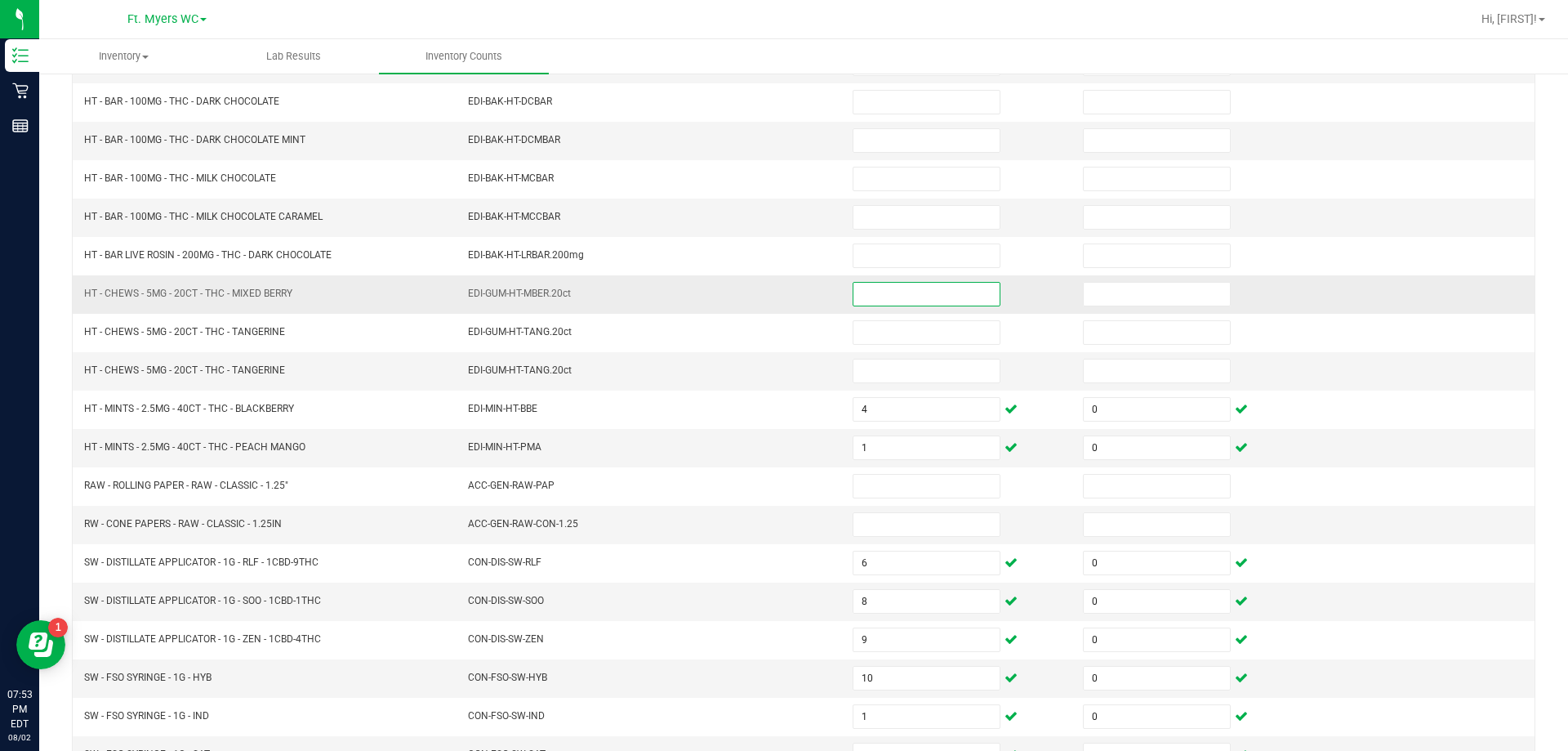 click at bounding box center (926, 294) 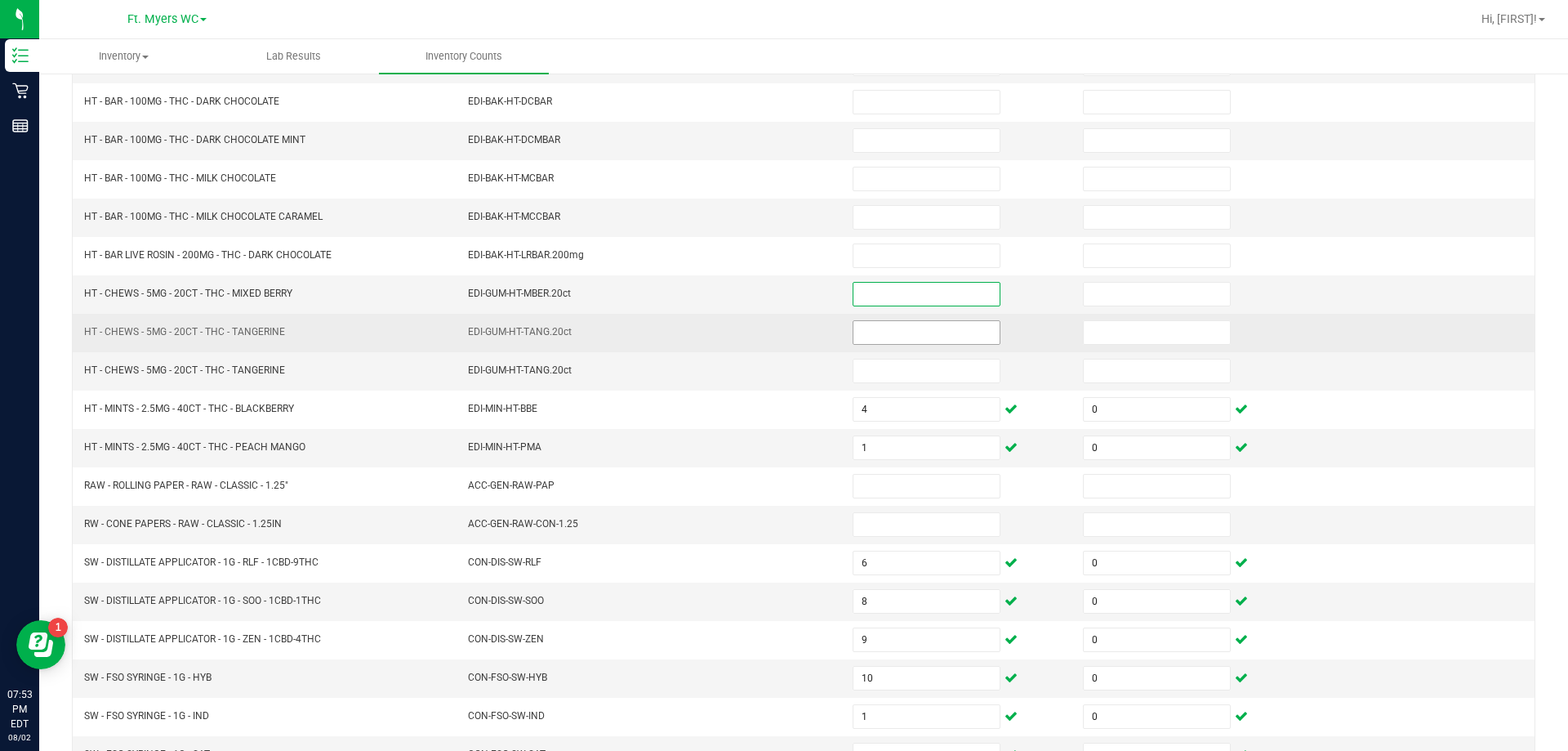 click at bounding box center [926, 333] 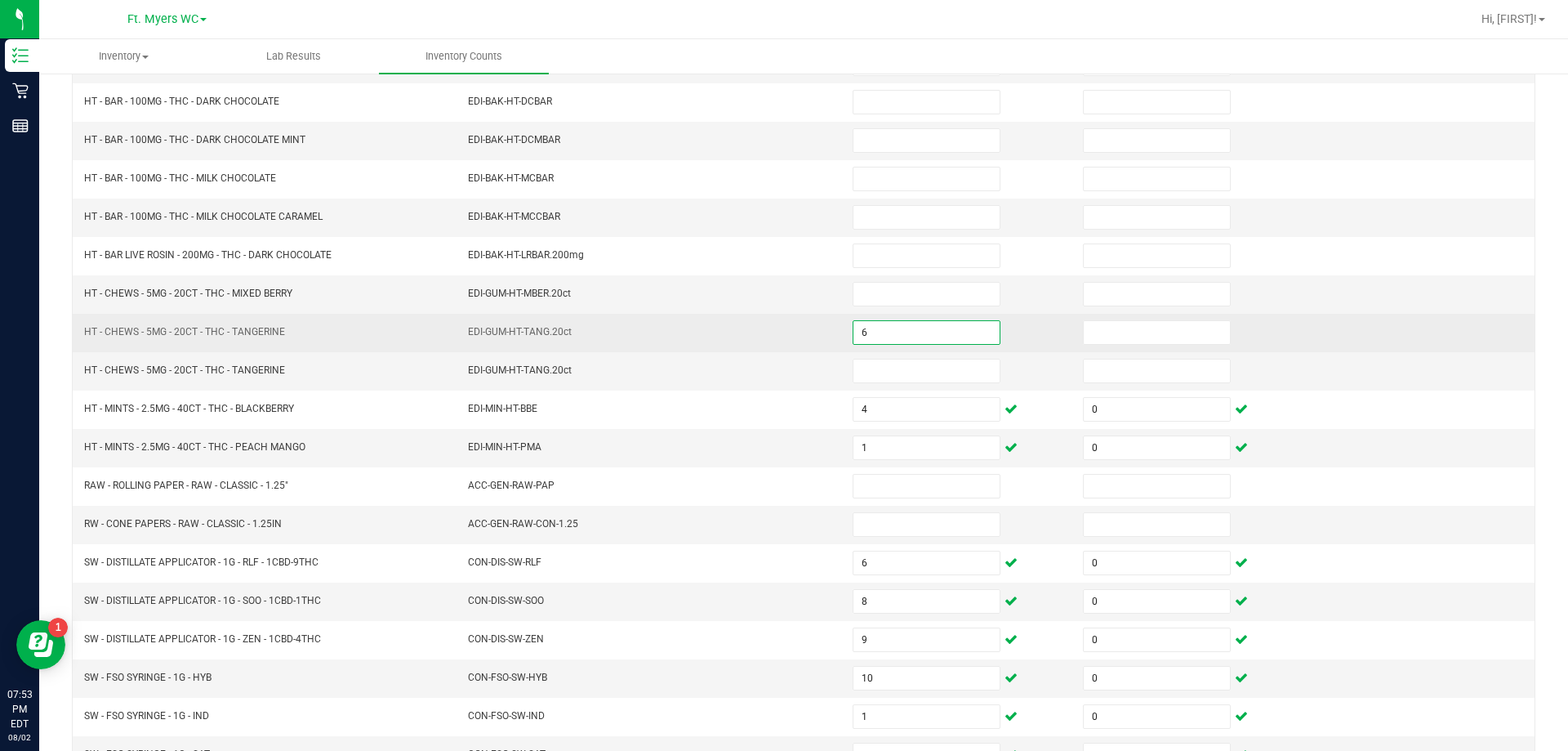 type on "6" 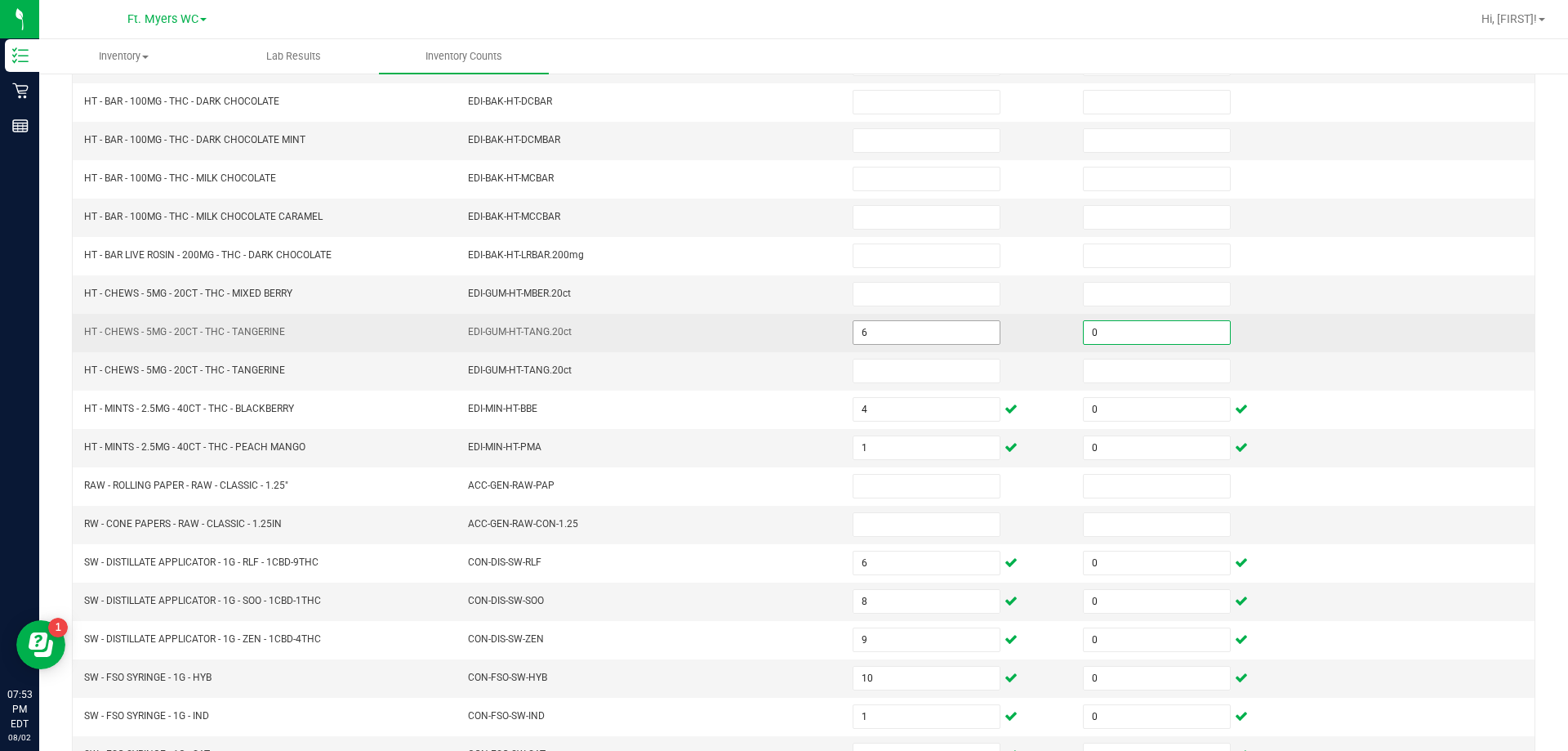 type on "0" 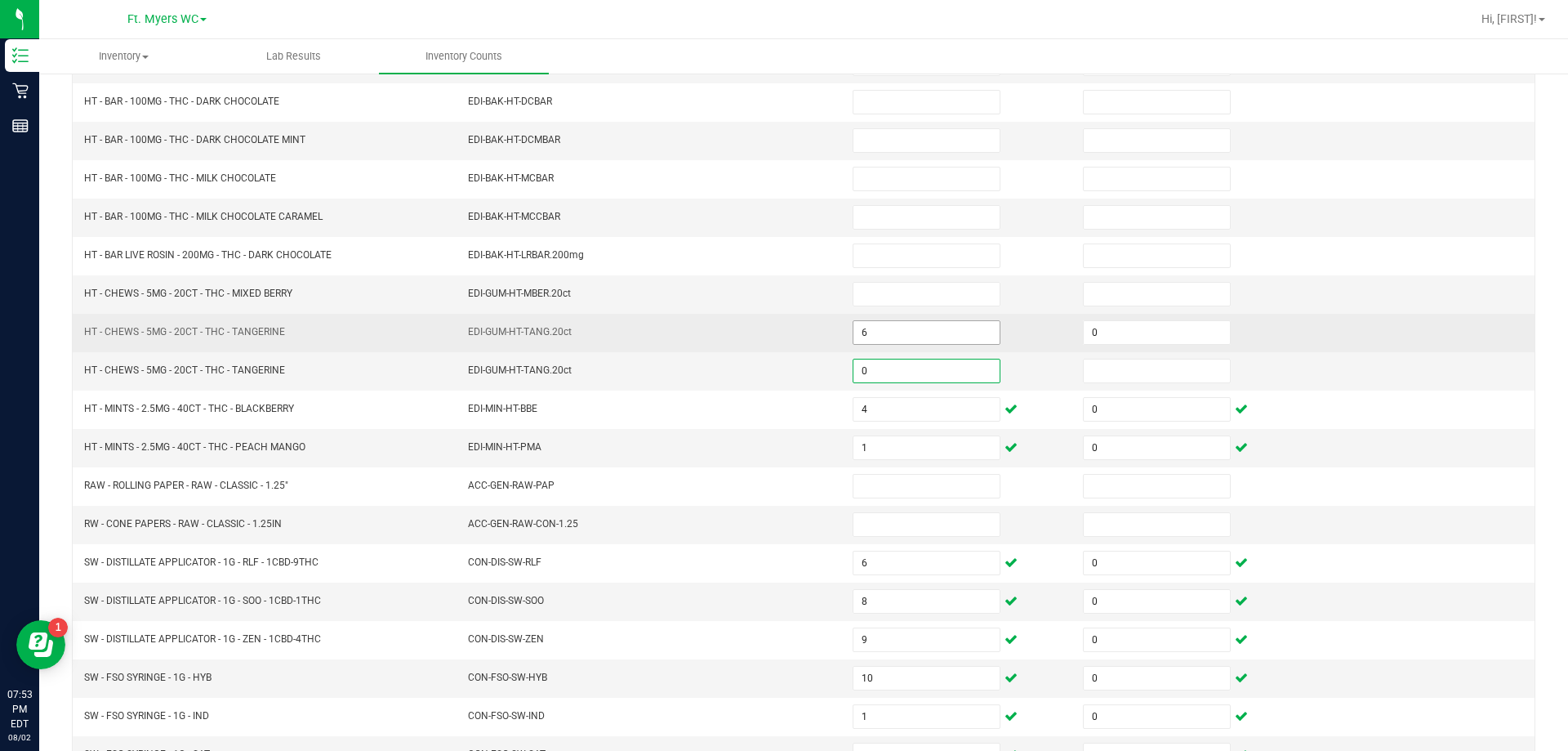 type on "0" 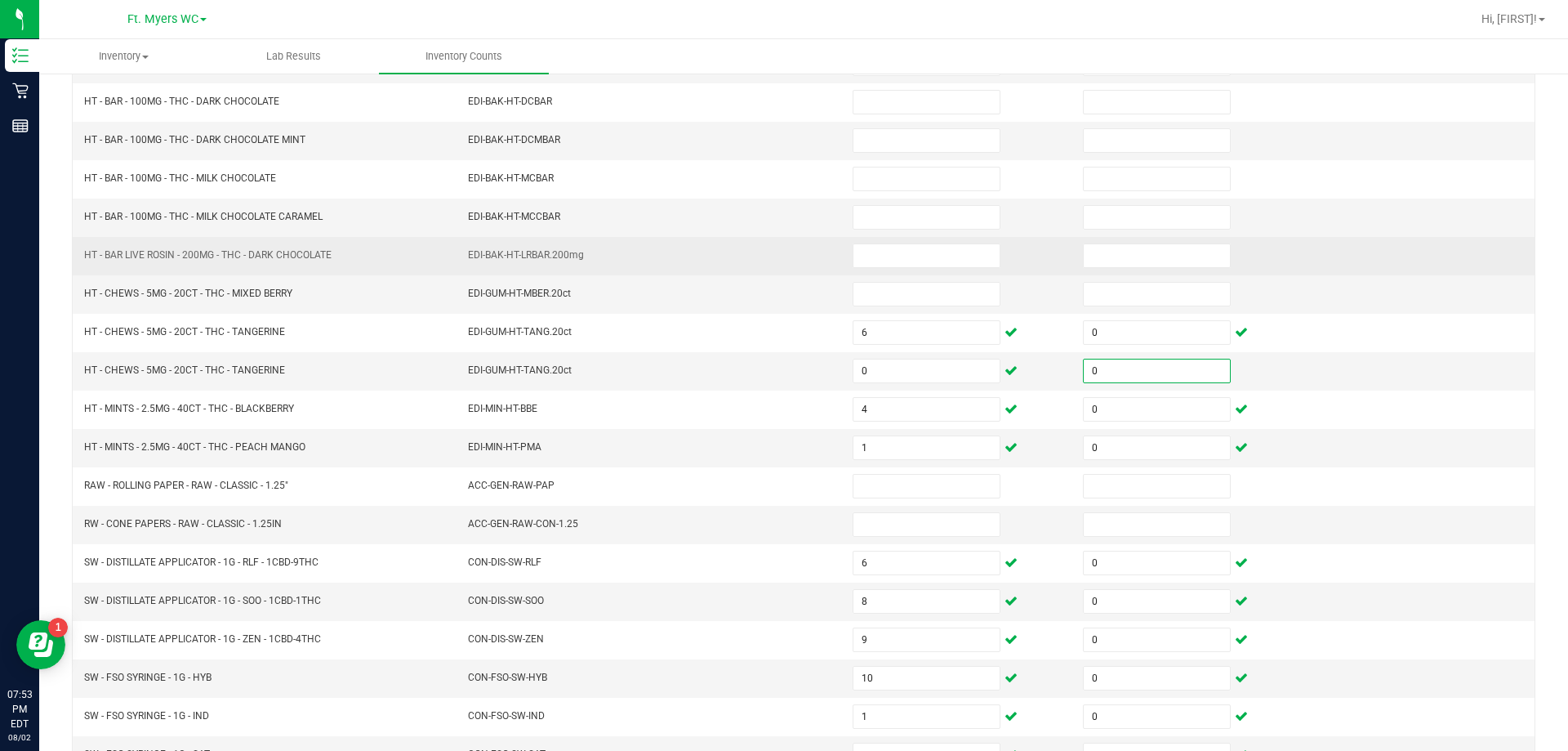 type on "0" 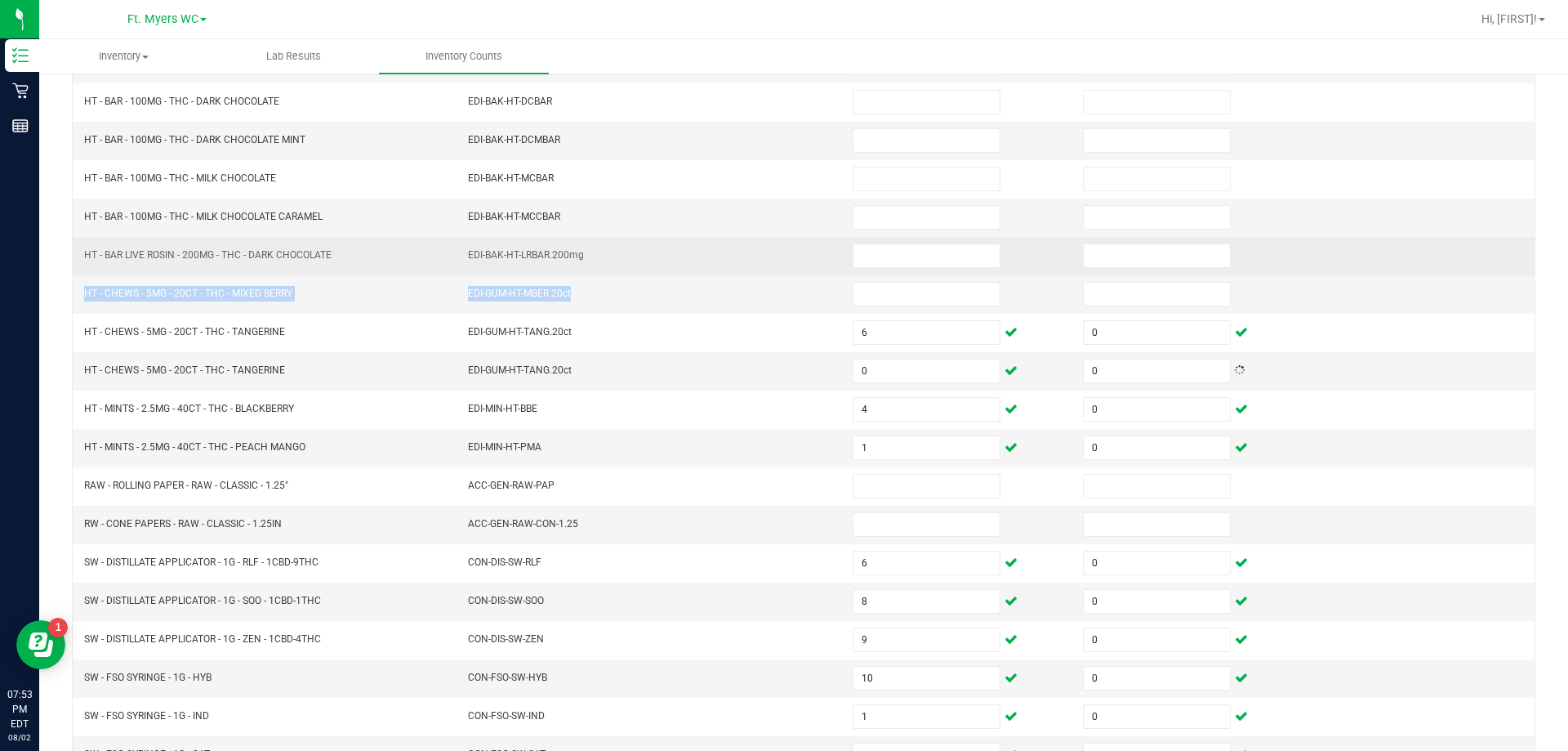 click on "GRV - BOWL - GRAV - SANDBLASTED SPOON - 4IN - SMOKE   ACC-GEN-GRV-SNDSPN4-SMK   GRV - BOWL - GRAV - STANDARD SPOON - 4IN - BLUE   ACC-GEN-GRV-STNSPN4-BLU   HT - BAR - 100MG - THC - DARK CHOCOLATE   EDI-BAK-HT-DCBAR   HT - BAR - 100MG - THC - DARK CHOCOLATE MINT   EDI-BAK-HT-DCMBAR   HT - BAR - 100MG - THC - MILK CHOCOLATE   EDI-BAK-HT-MCBAR   HT - BAR - 100MG - THC - MILK CHOCOLATE CARAMEL   EDI-BAK-HT-MCCBAR   HT - BAR LIVE ROSIN - 200MG - THC - DARK CHOCOLATE   EDI-BAK-HT-LRBAR.200mg   HT - CHEWS - 5MG - 20CT - THC - MIXED BERRY   EDI-GUM-HT-MBER.20ct   HT - CHEWS - 5MG - 20CT - THC - TANGERINE   EDI-GUM-HT-TANG.20ct  6 0  HT - CHEWS - 5MG - 20CT - THC - TANGERINE   EDI-GUM-HT-TANG.20ct  0 0  HT - MINTS - 2.5MG - 40CT - THC - BLACKBERRY   EDI-MIN-HT-BBE  4 0  HT - MINTS - 2.5MG - 40CT - THC - PEACH MANGO   EDI-MIN-HT-PMA  1 0  RAW - ROLLING PAPER - RAW - CLASSIC - 1.25"   ACC-GEN-RAW-PAP   RW - CONE PAPERS - RAW - CLASSIC - 1.25IN   ACC-GEN-RAW-CON-1.25   SW - DISTILLATE APPLICATOR - 1G - RLF - 1CBD-9THC" at bounding box center (804, 390) 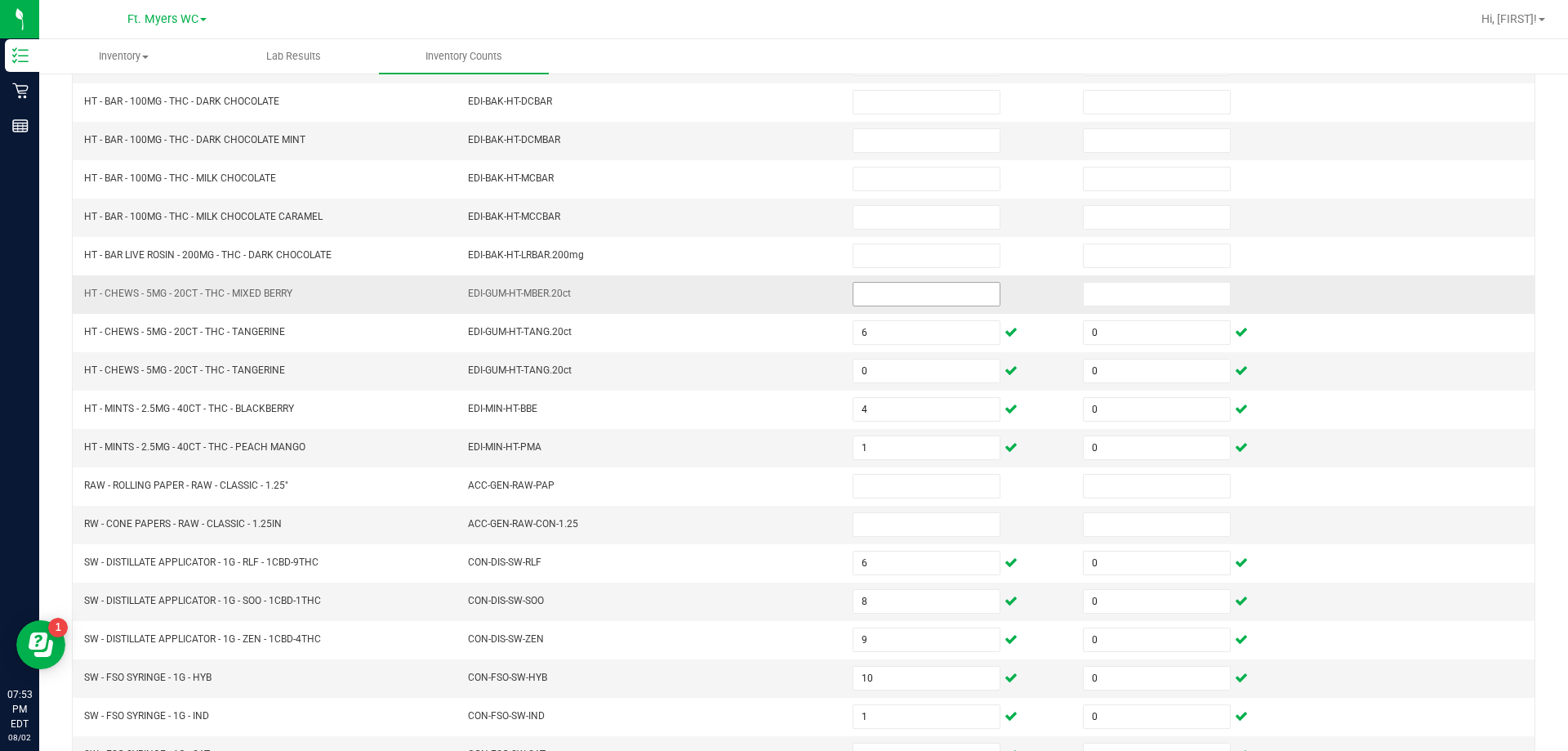 click at bounding box center [926, 294] 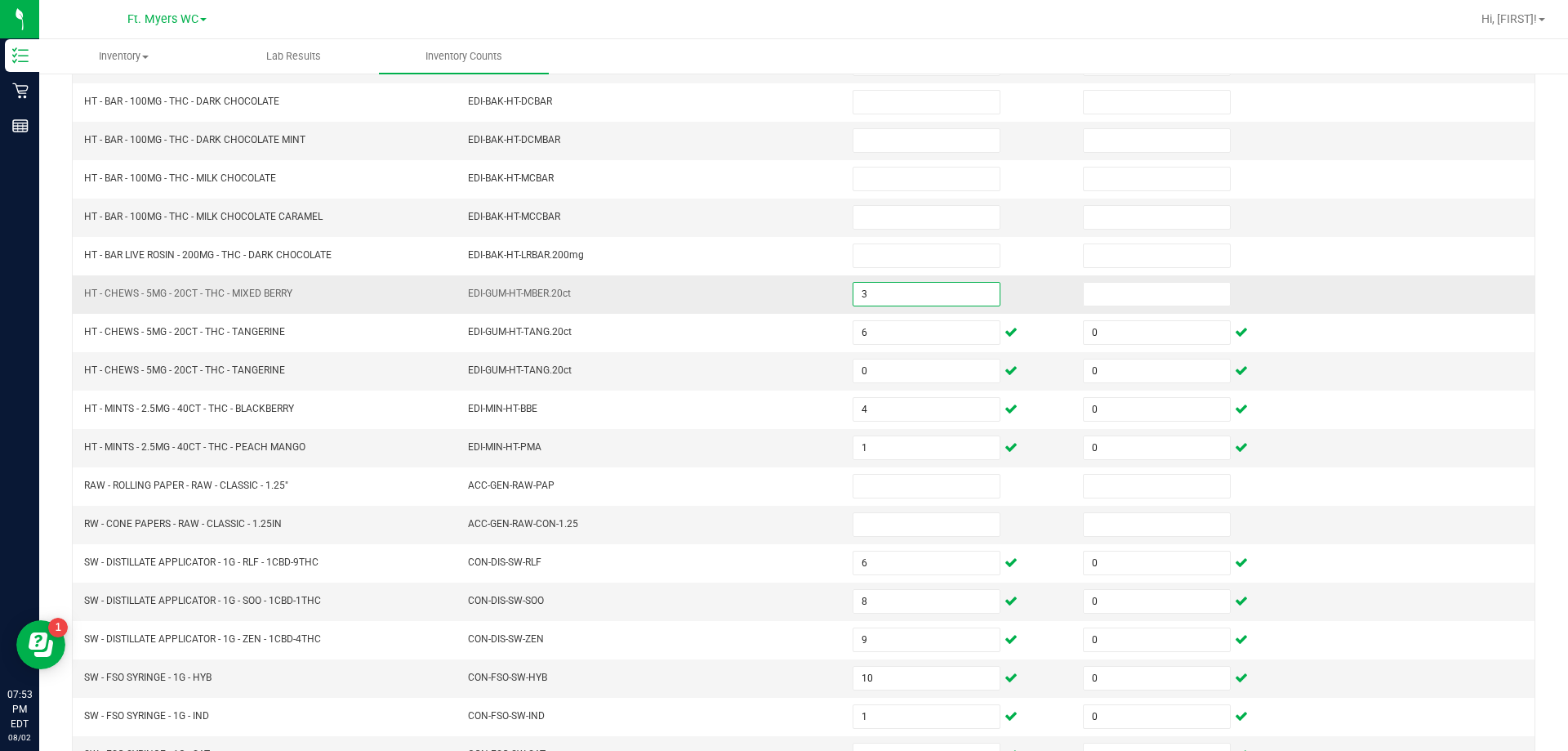 type on "3" 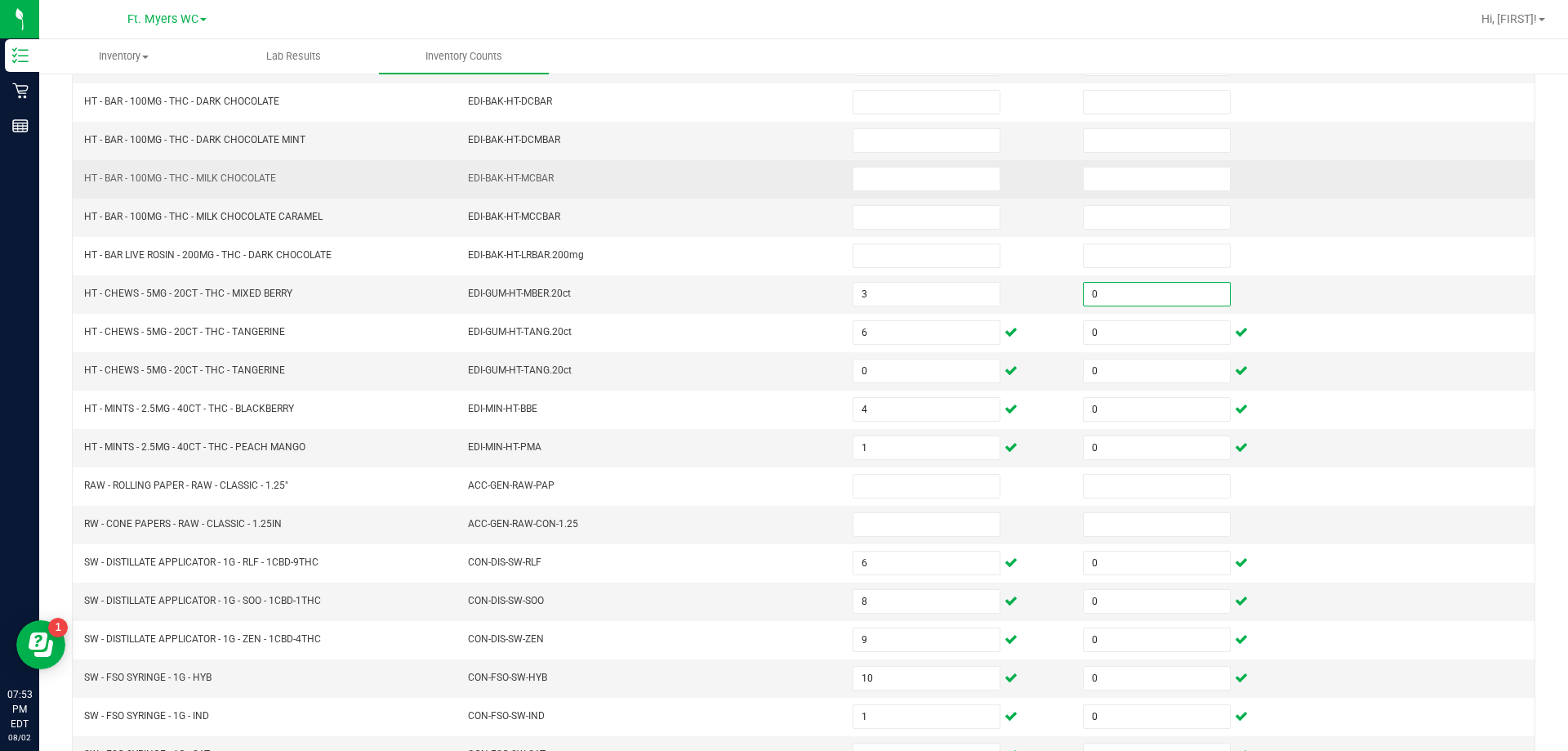 type on "0" 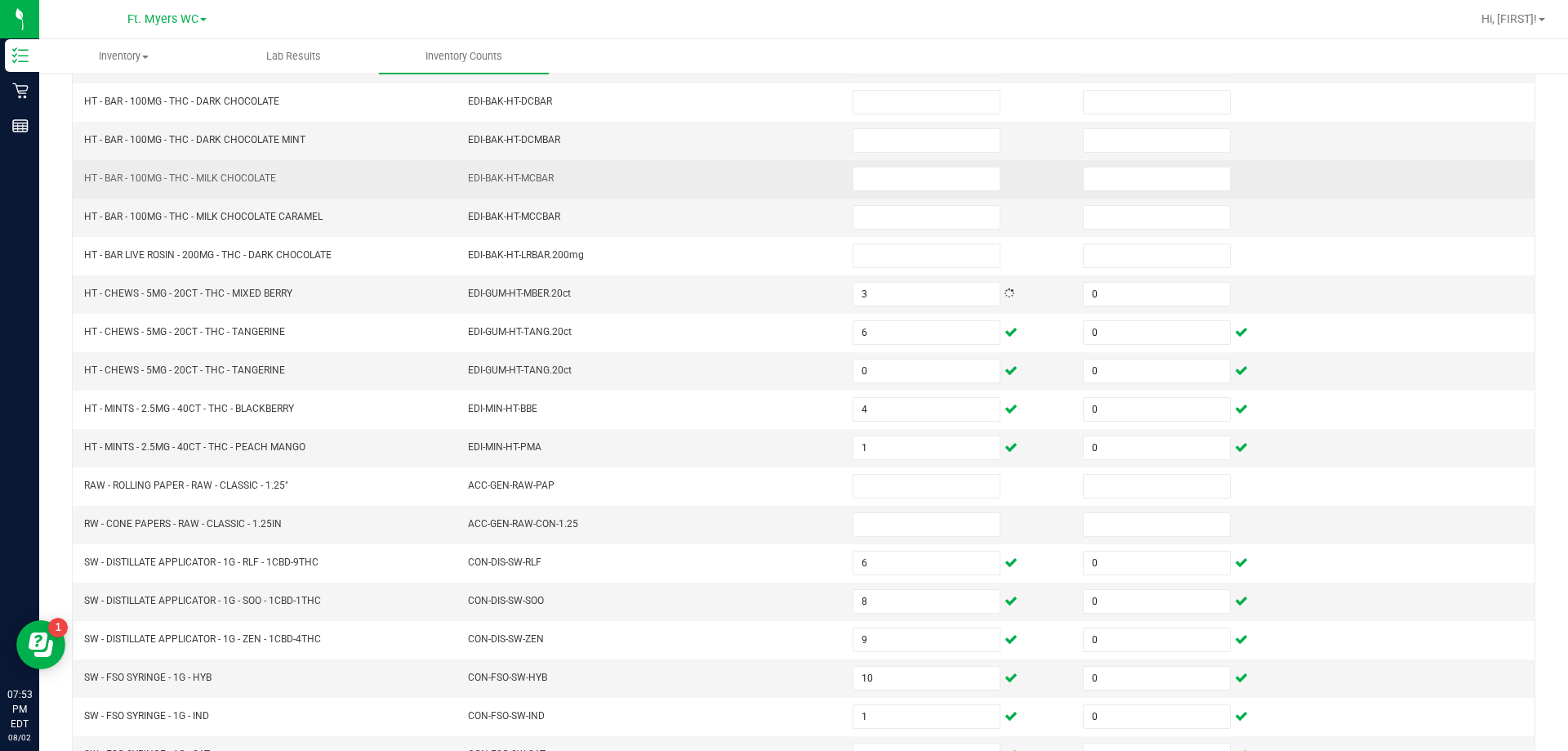 click at bounding box center [958, 179] 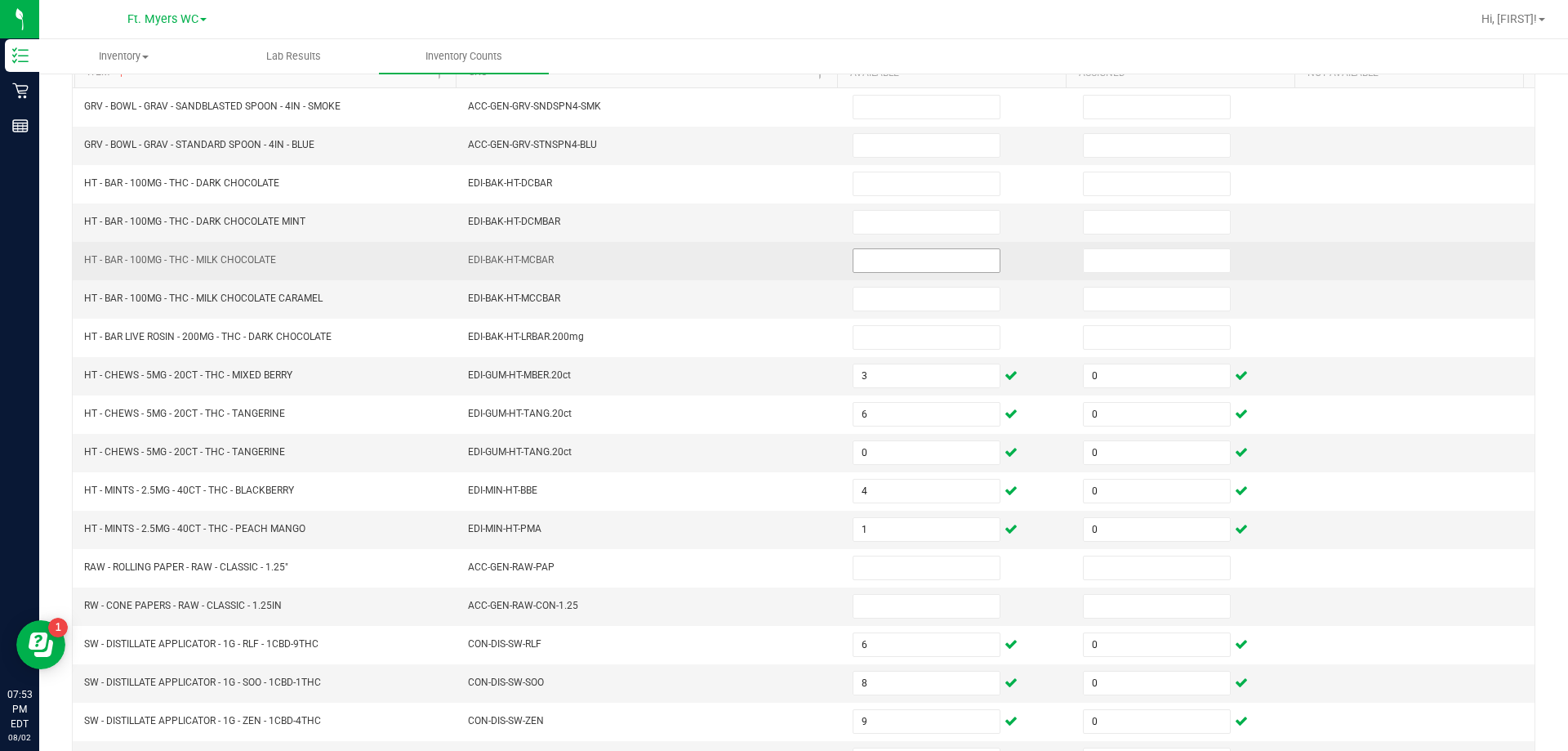 scroll, scrollTop: 94, scrollLeft: 0, axis: vertical 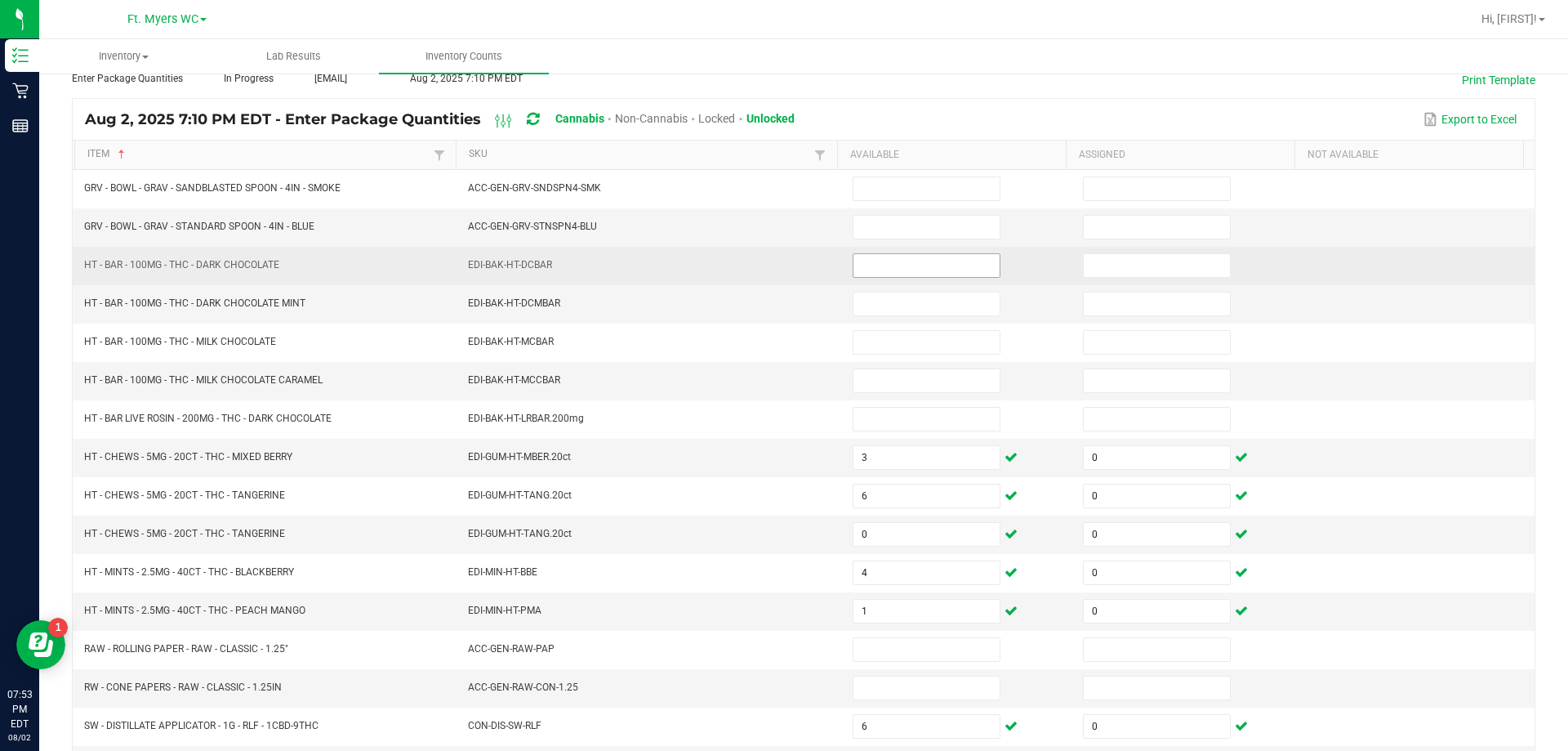 click at bounding box center (926, 266) 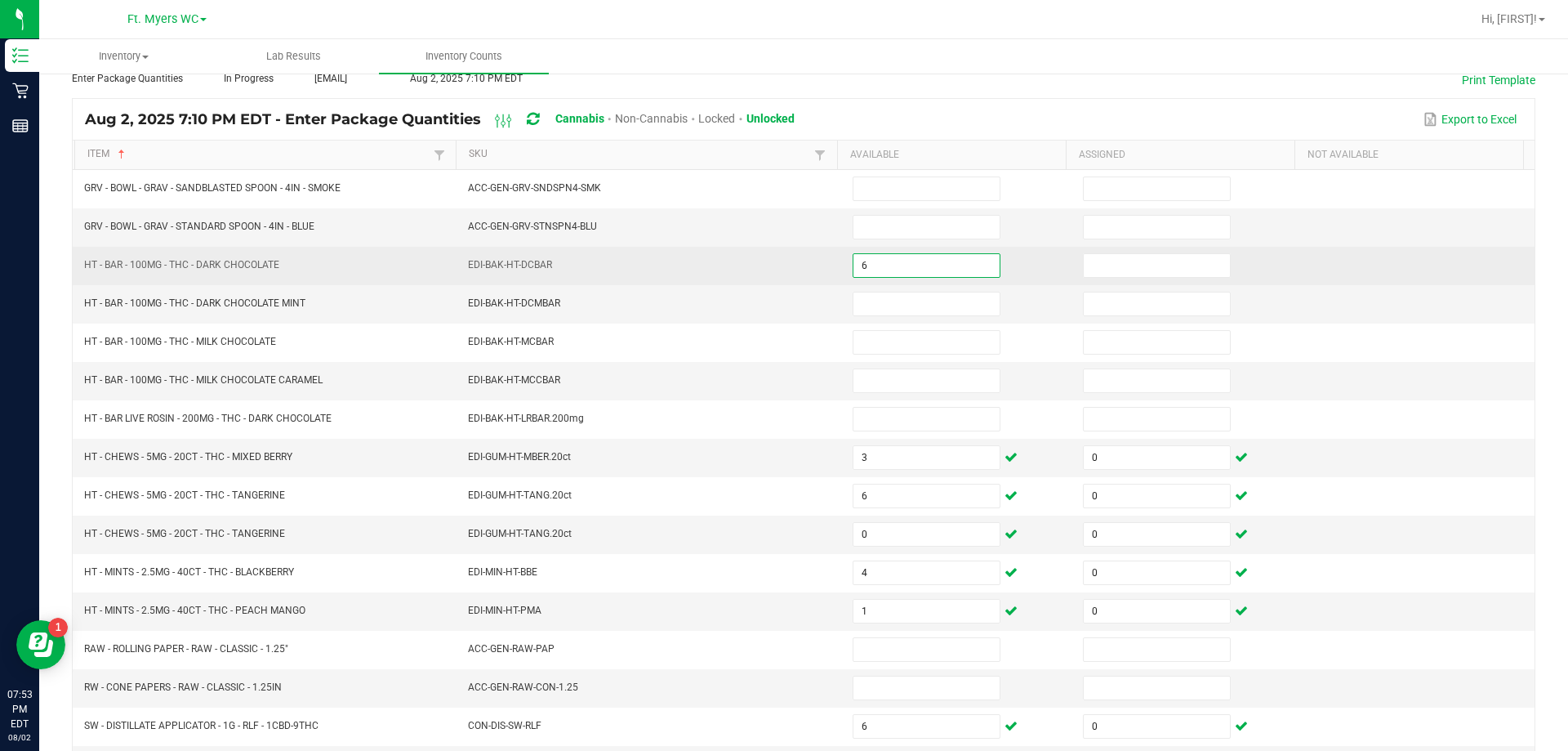 type on "6" 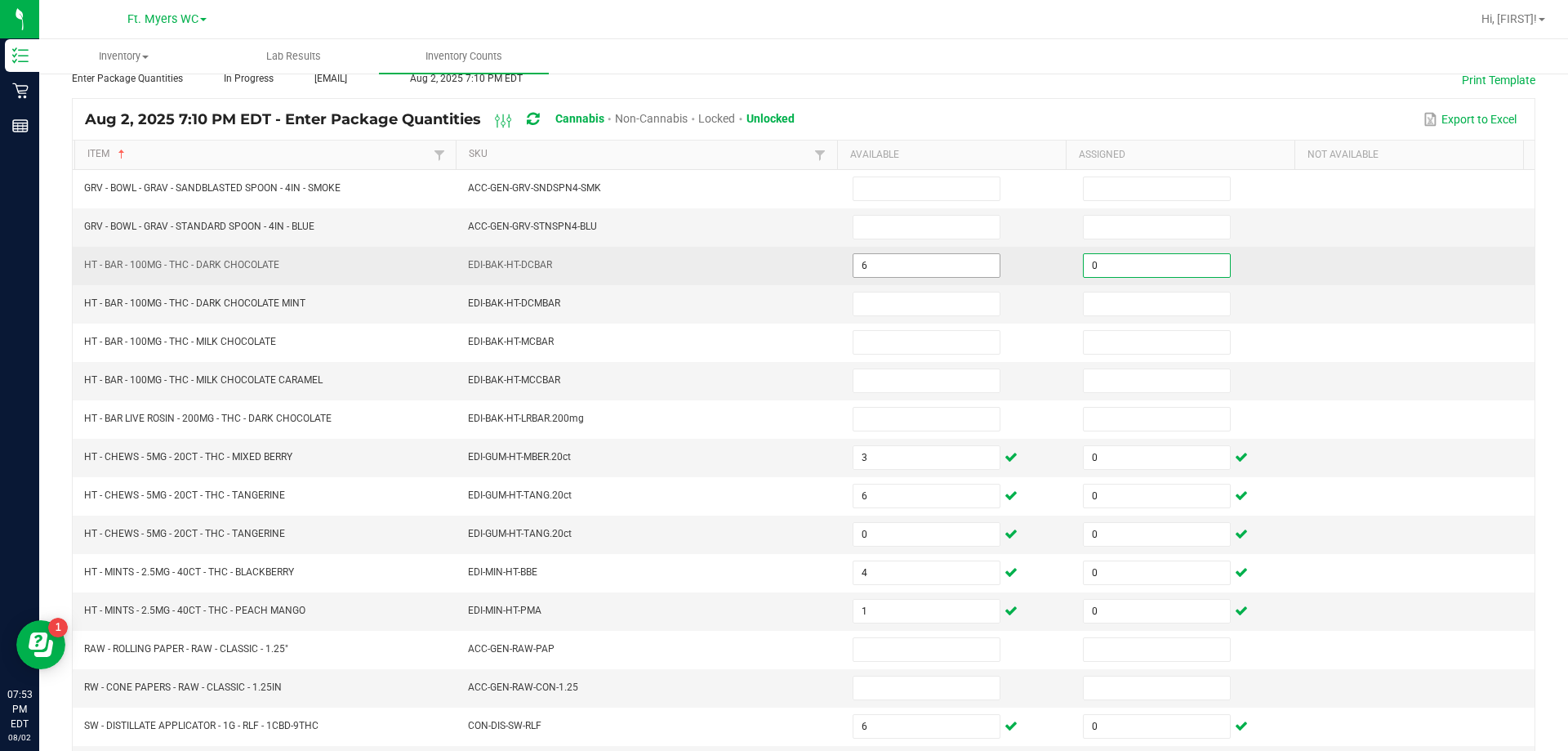 type on "0" 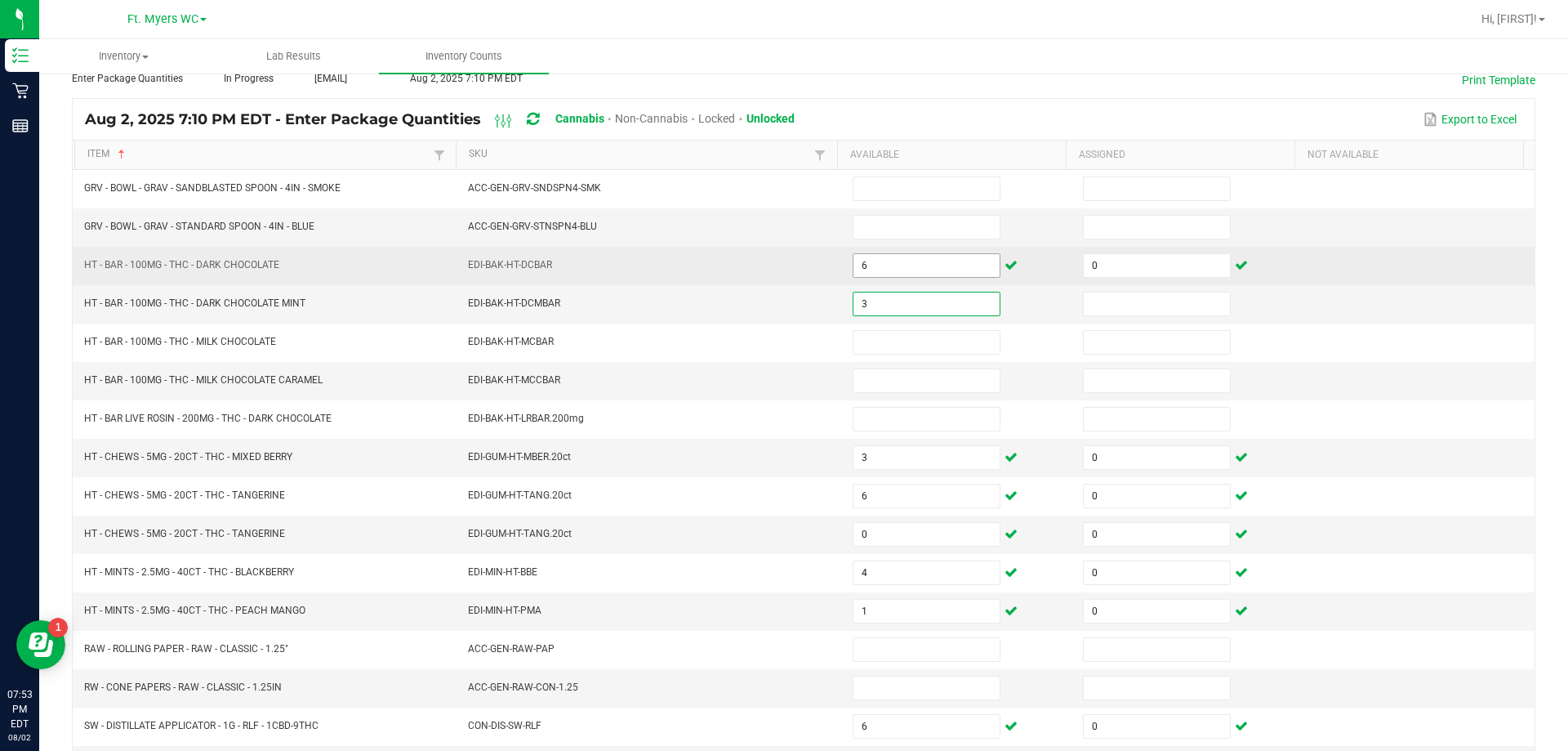 type on "3" 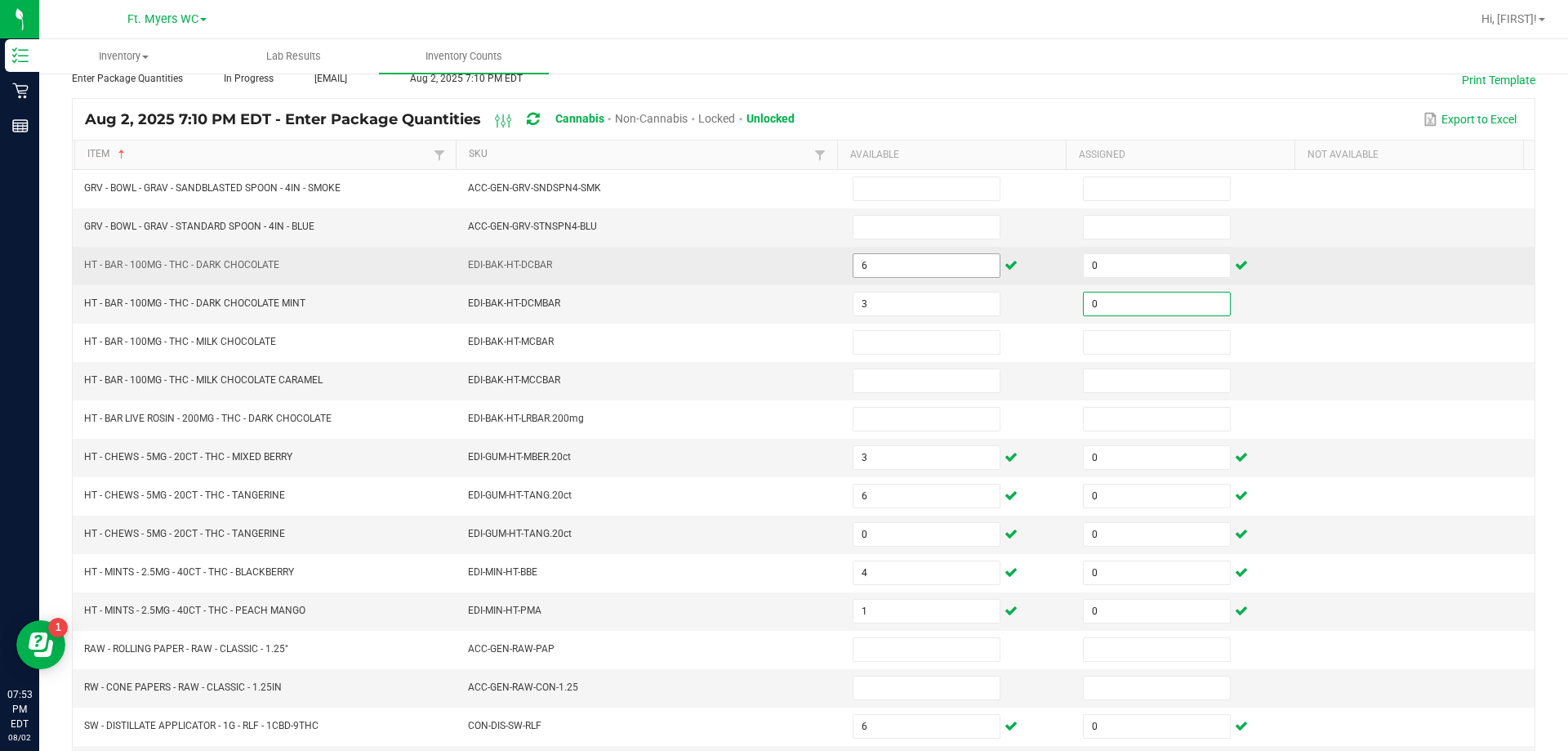 type on "0" 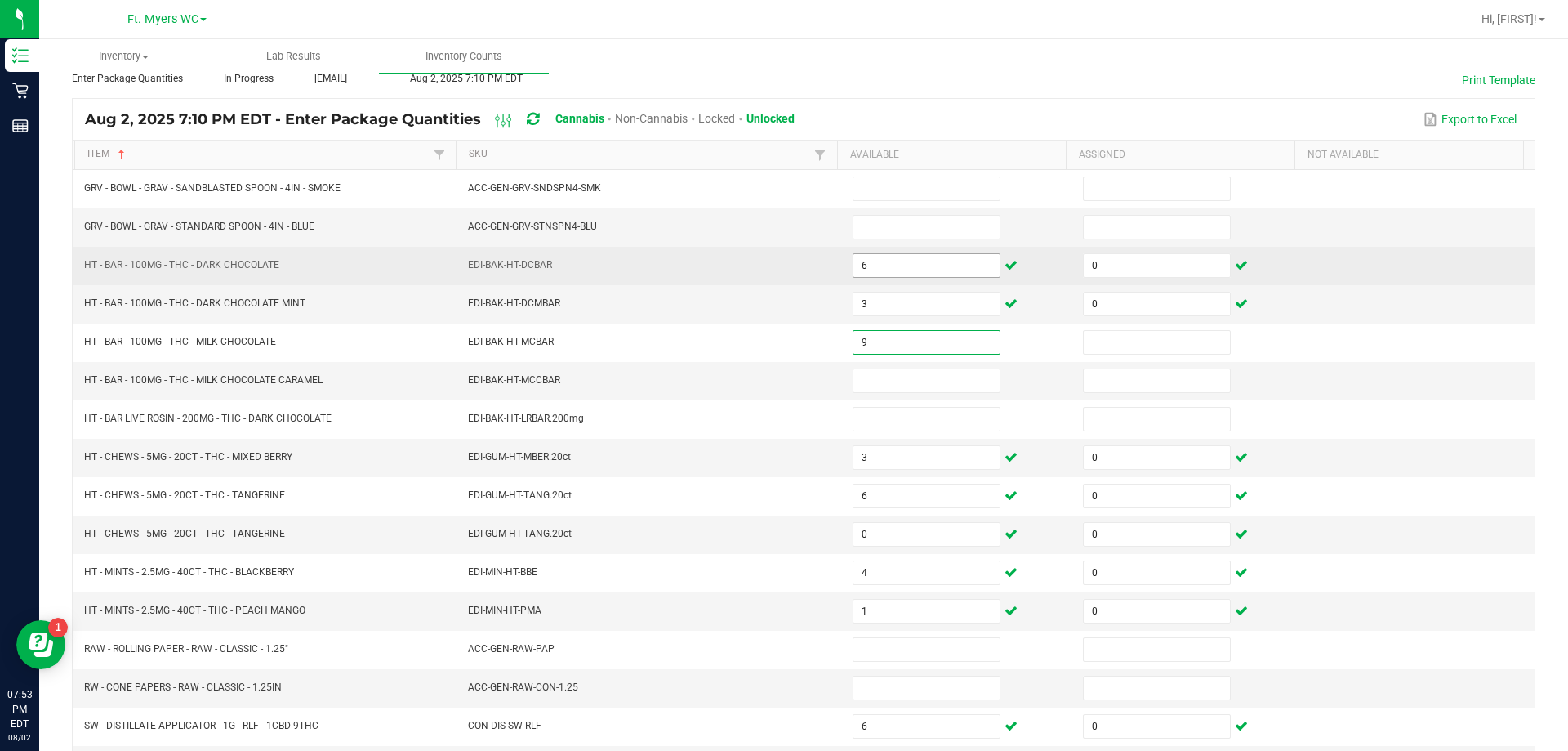 type on "9" 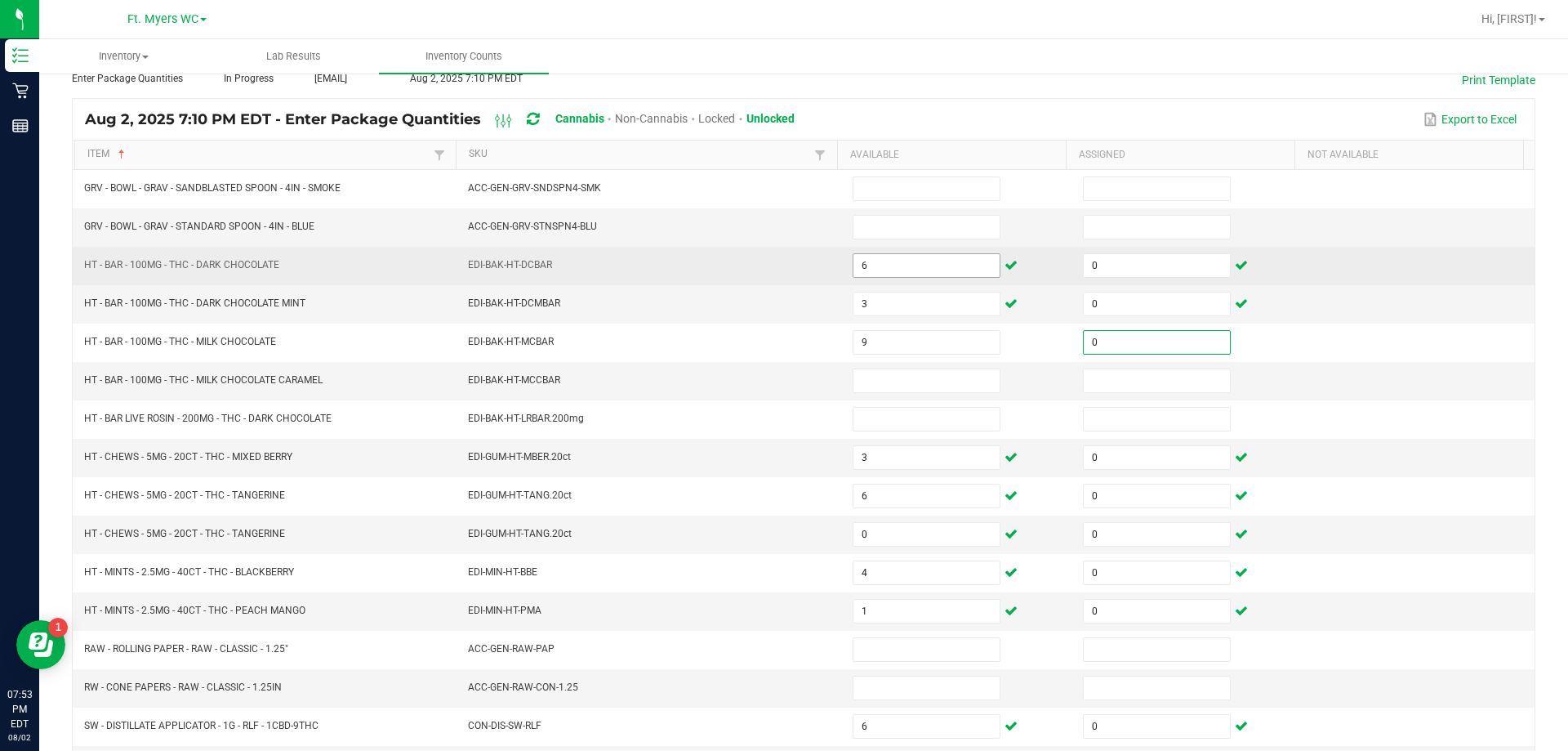 type on "0" 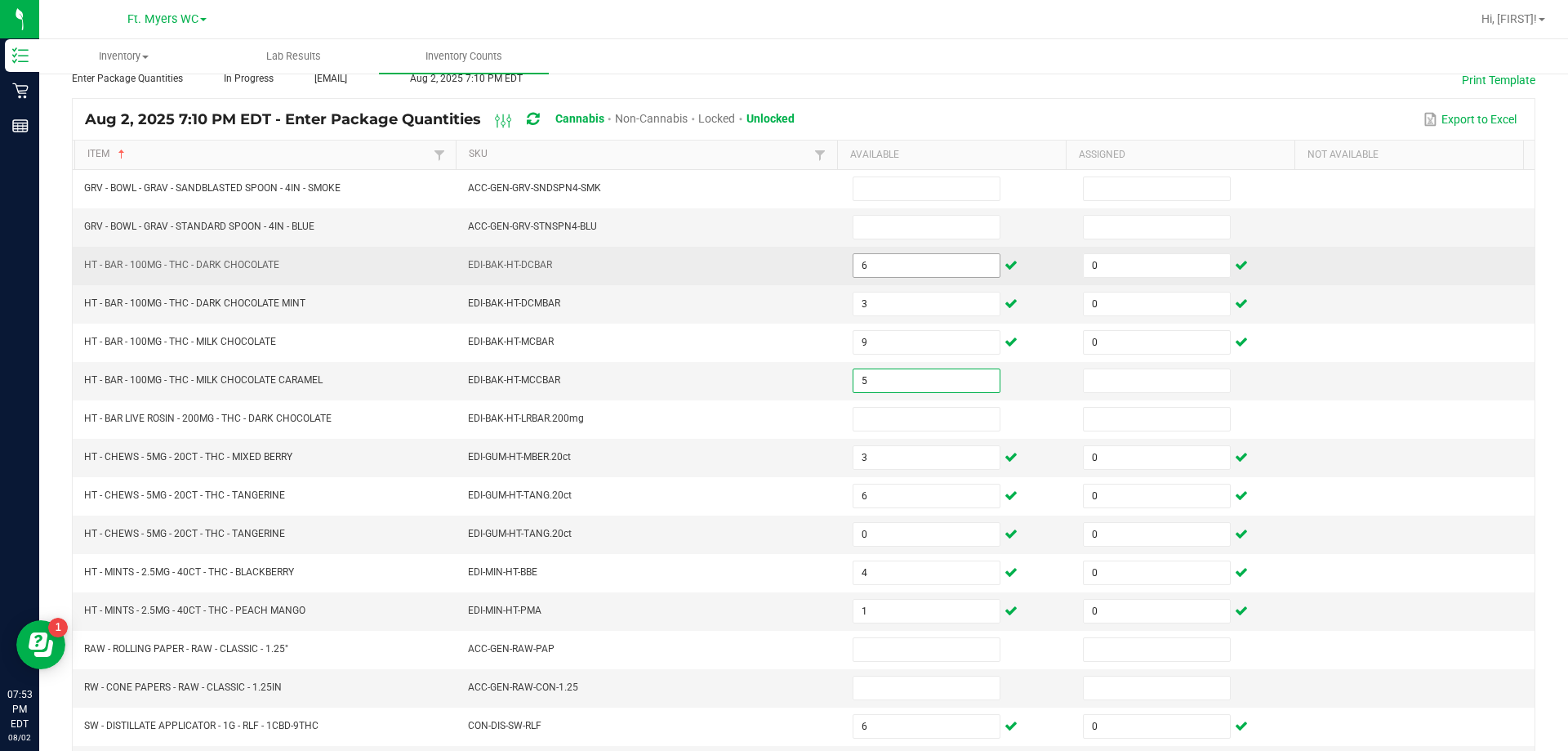 type 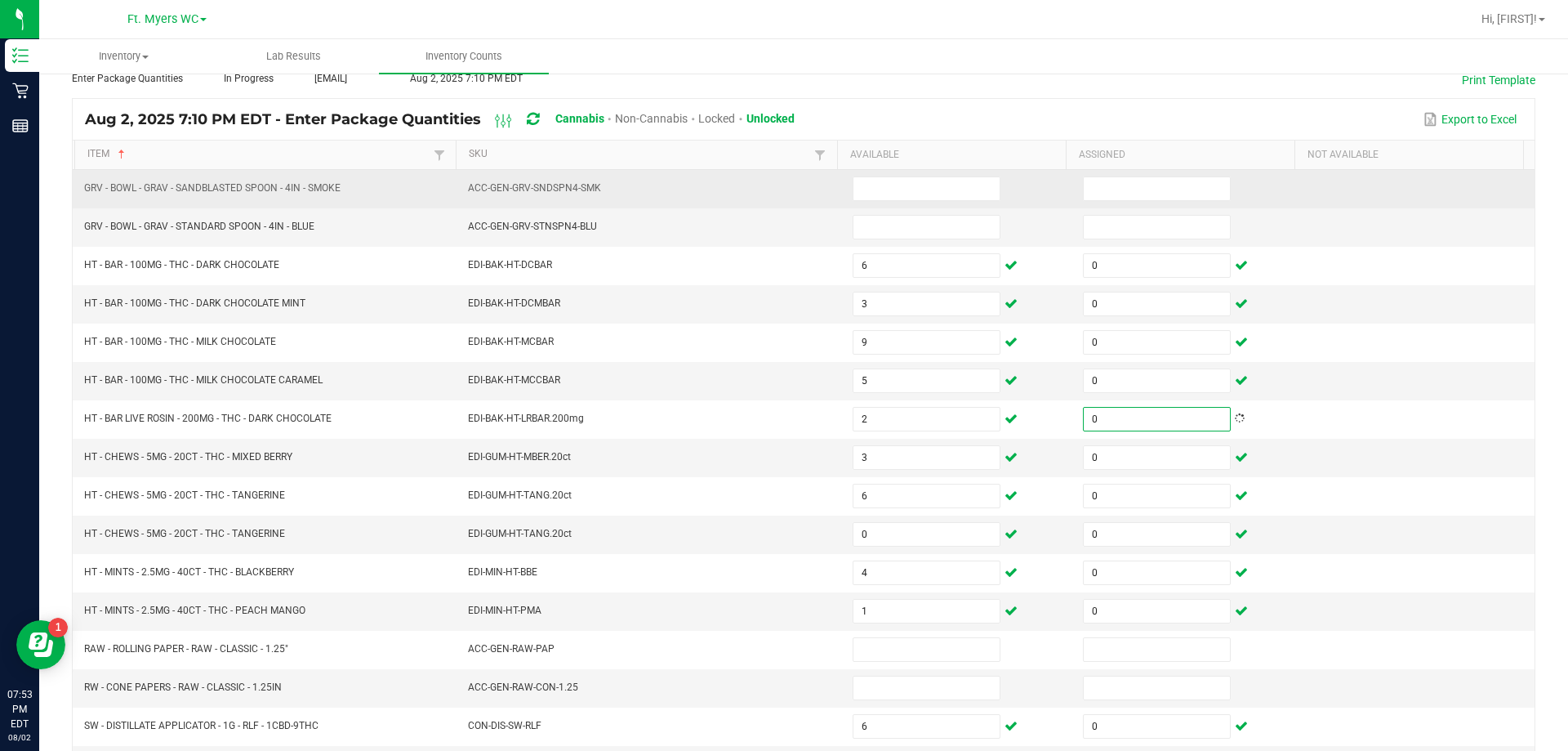 click on "ACC-GEN-GRV-SNDSPN4-SMK" at bounding box center (650, 189) 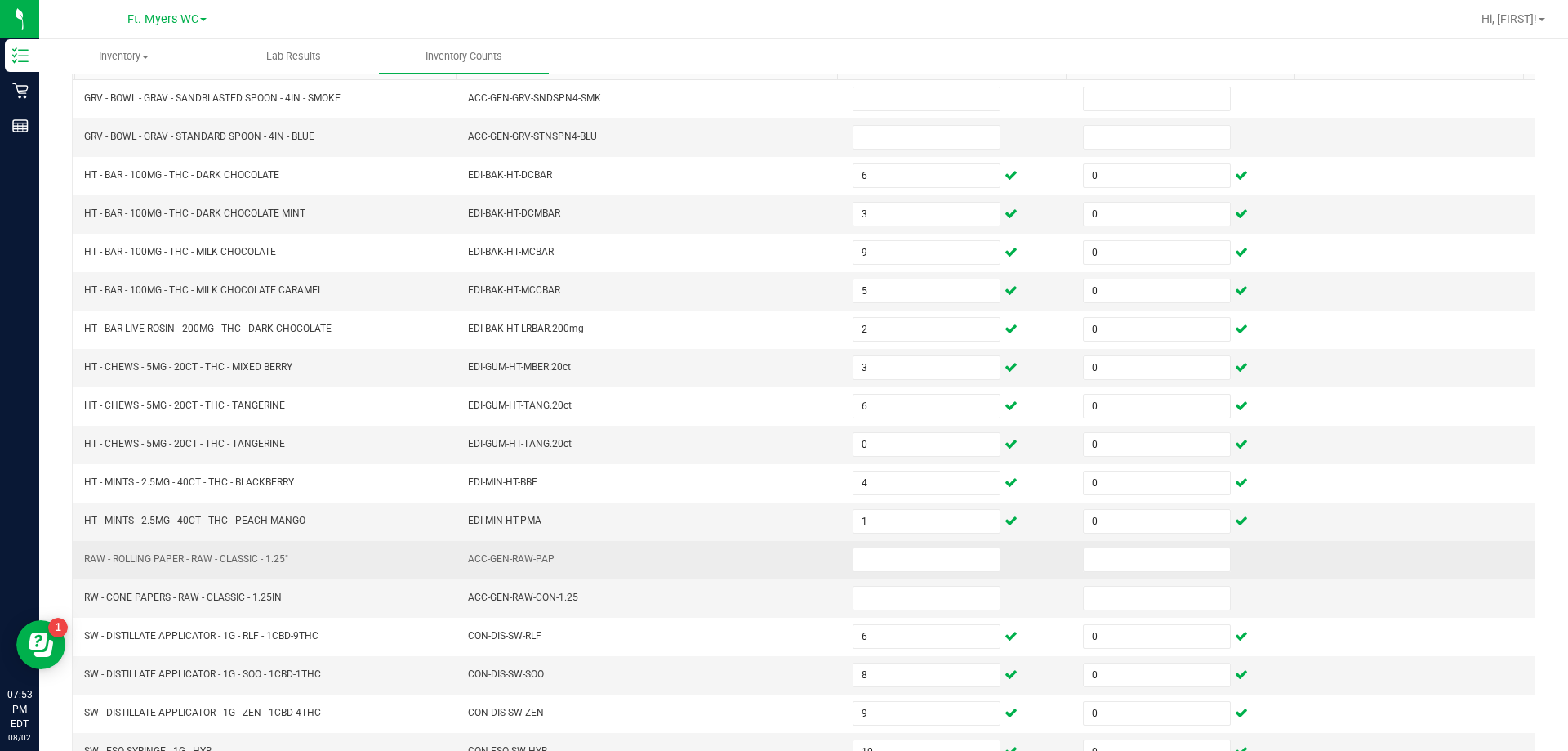 scroll, scrollTop: 339, scrollLeft: 0, axis: vertical 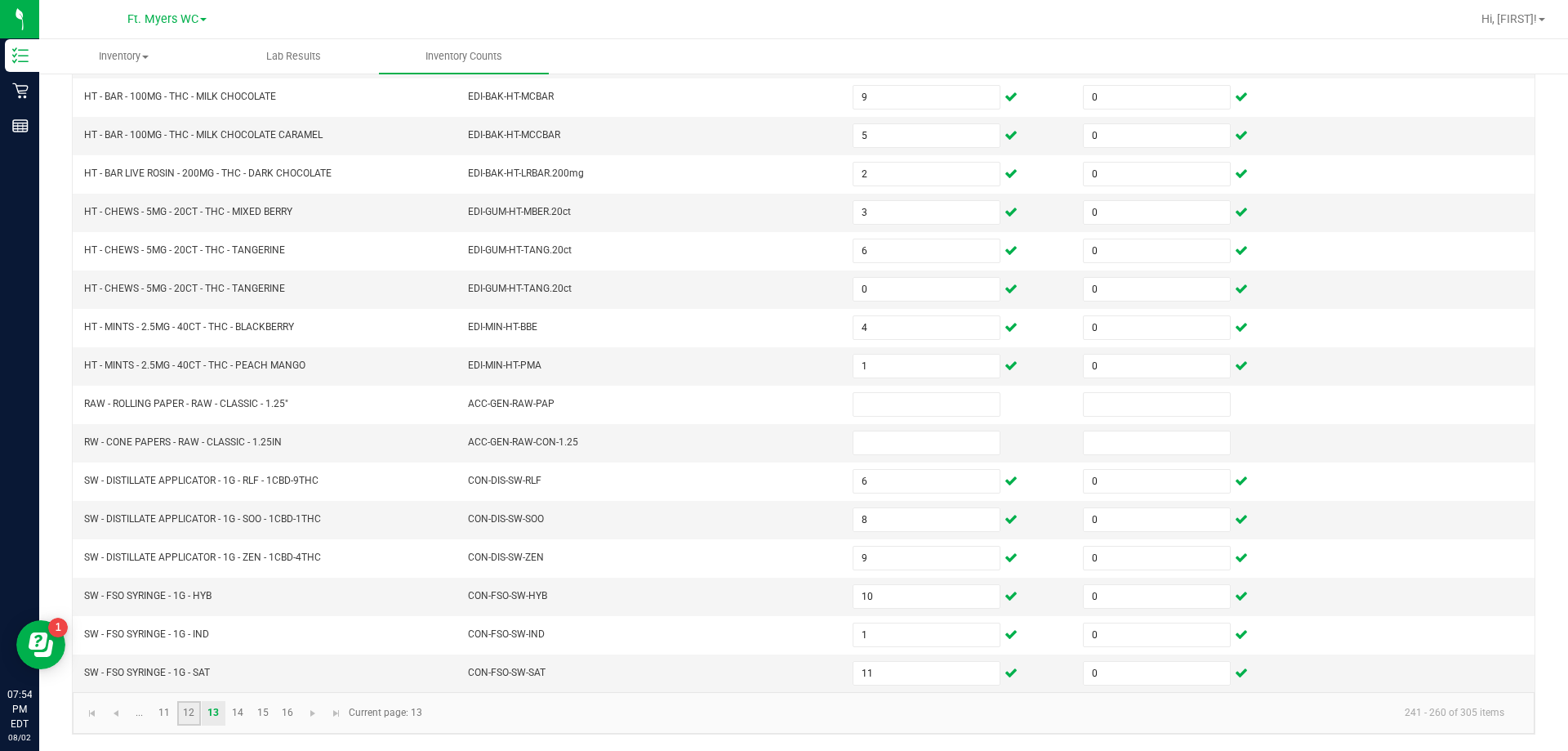 click on "12" 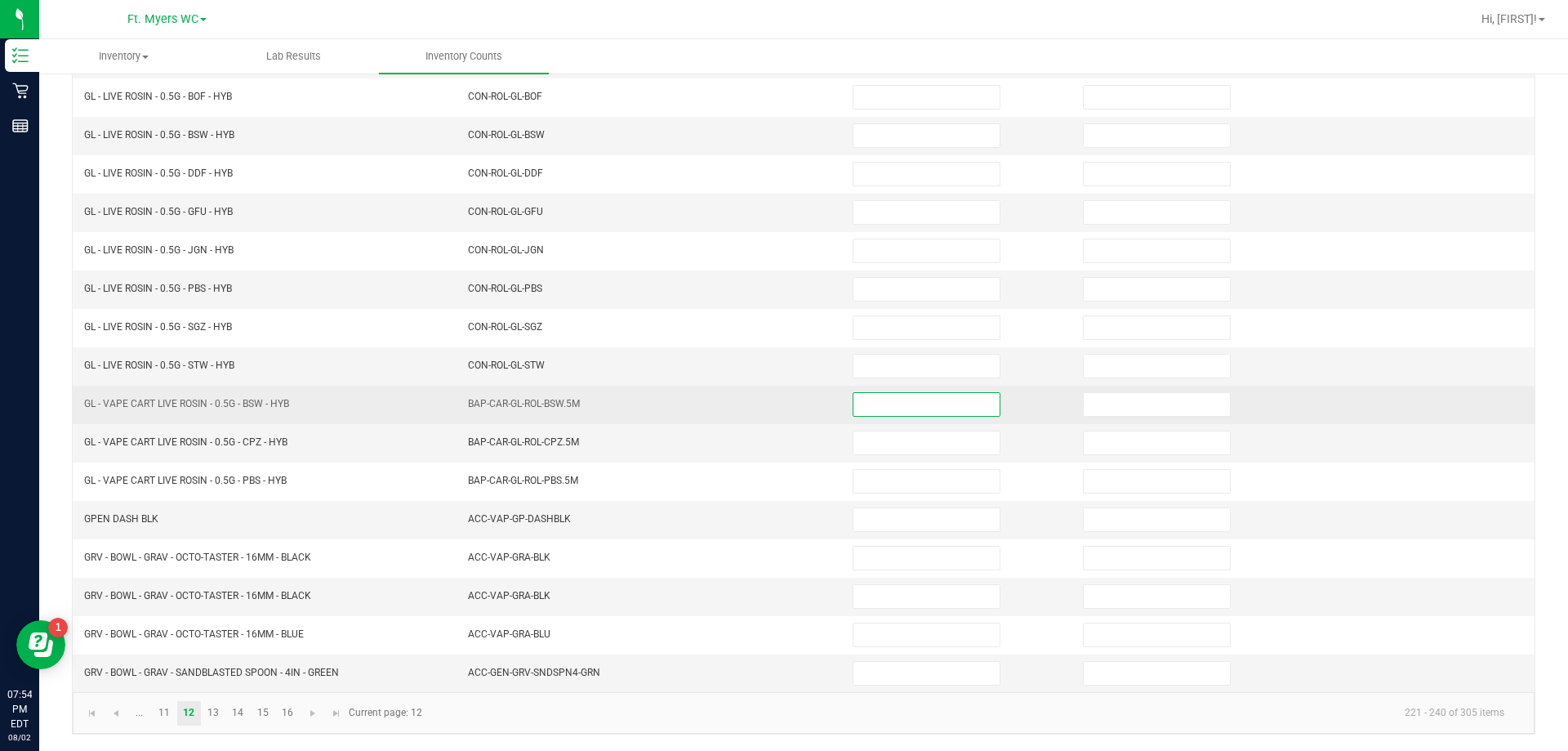 click at bounding box center (926, 405) 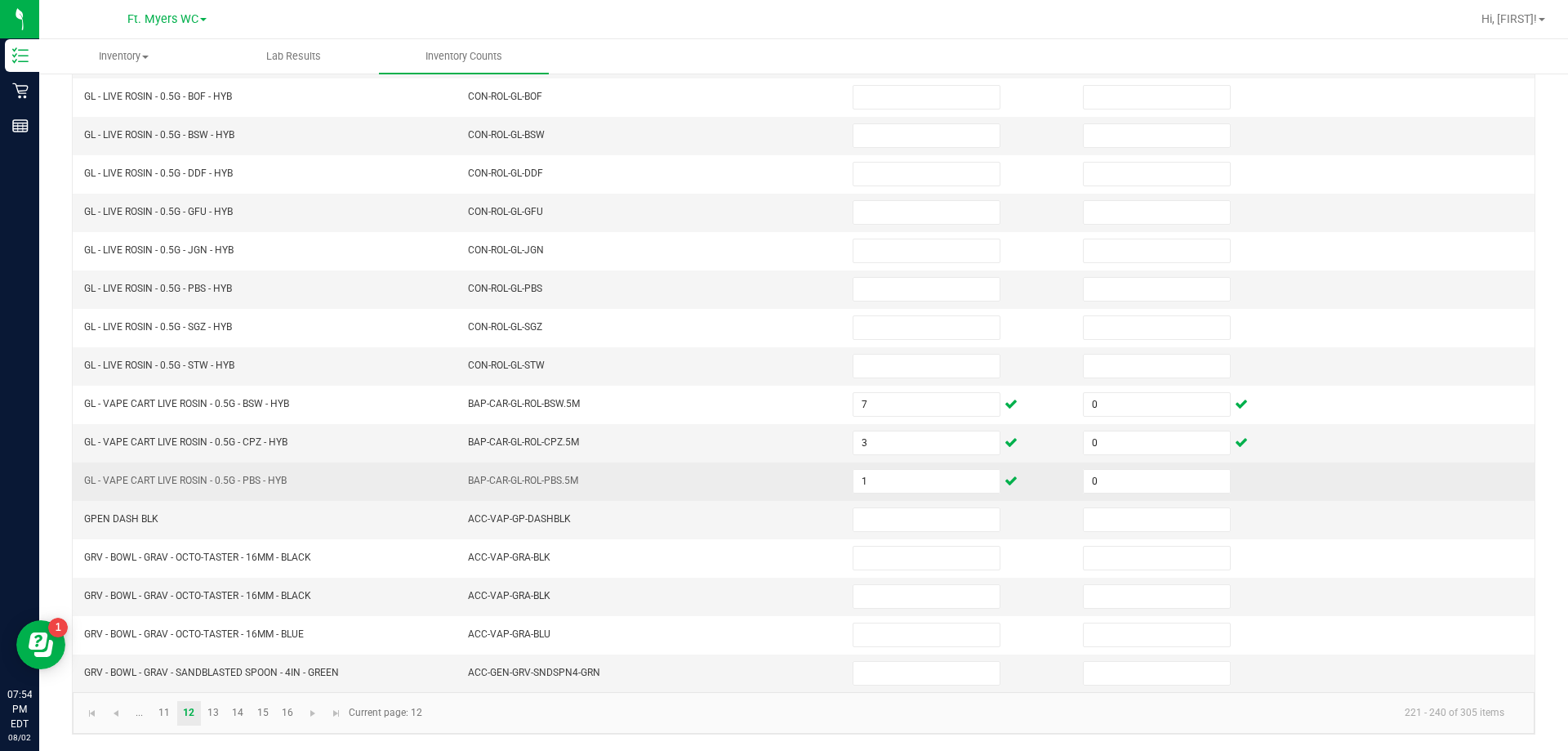 click on "BAP-CAR-GL-ROL-PBS.5M" at bounding box center (650, 481) 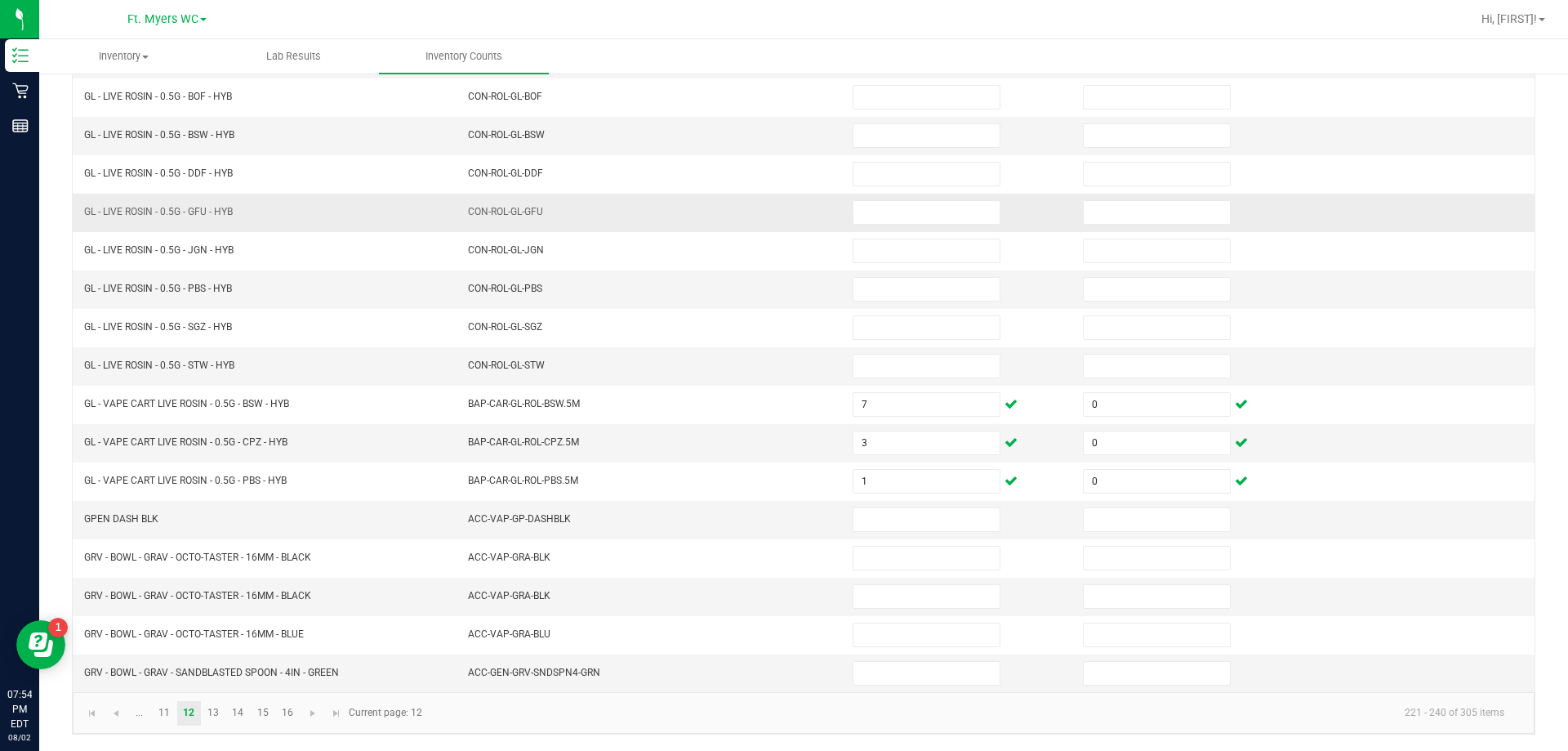 scroll, scrollTop: 94, scrollLeft: 0, axis: vertical 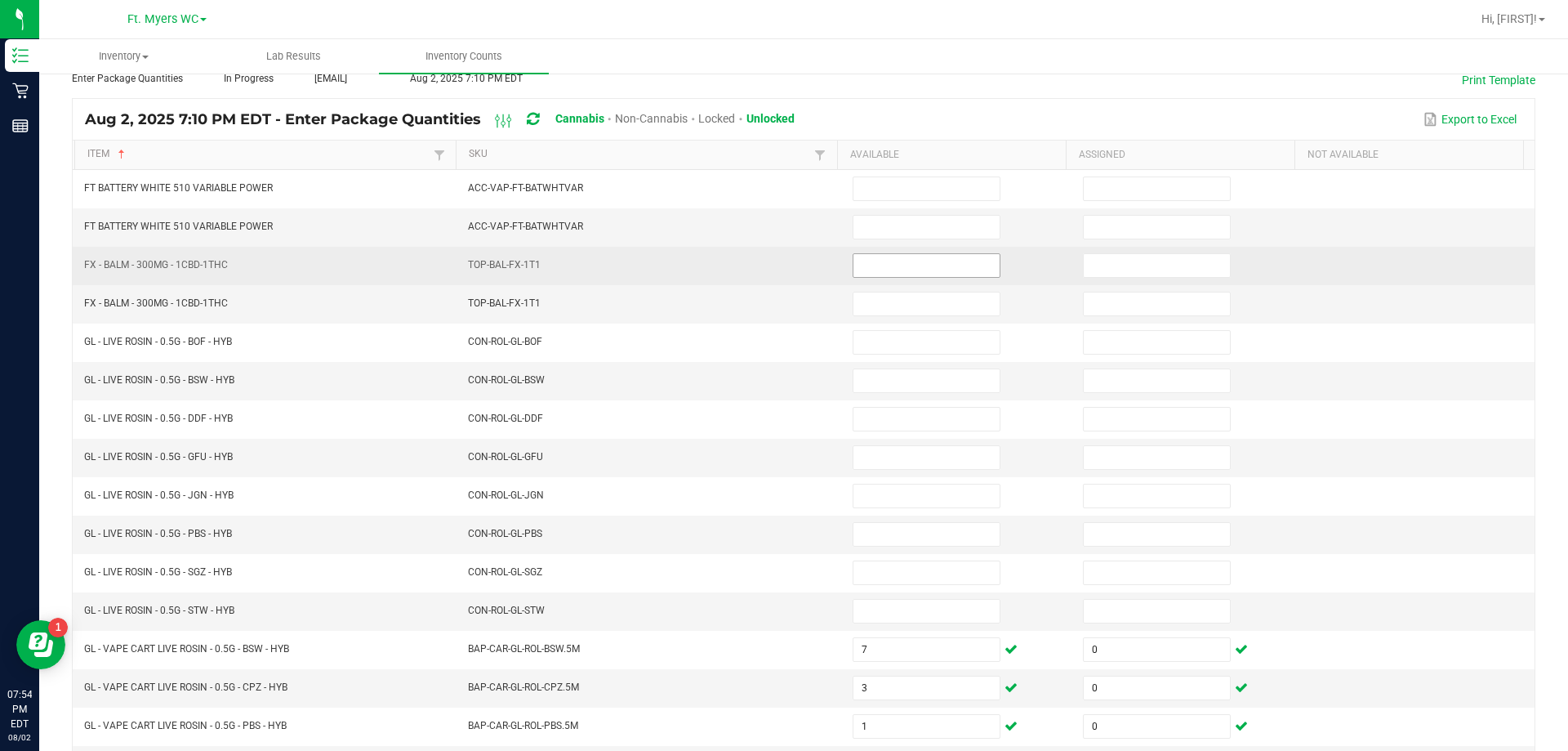 click at bounding box center (926, 266) 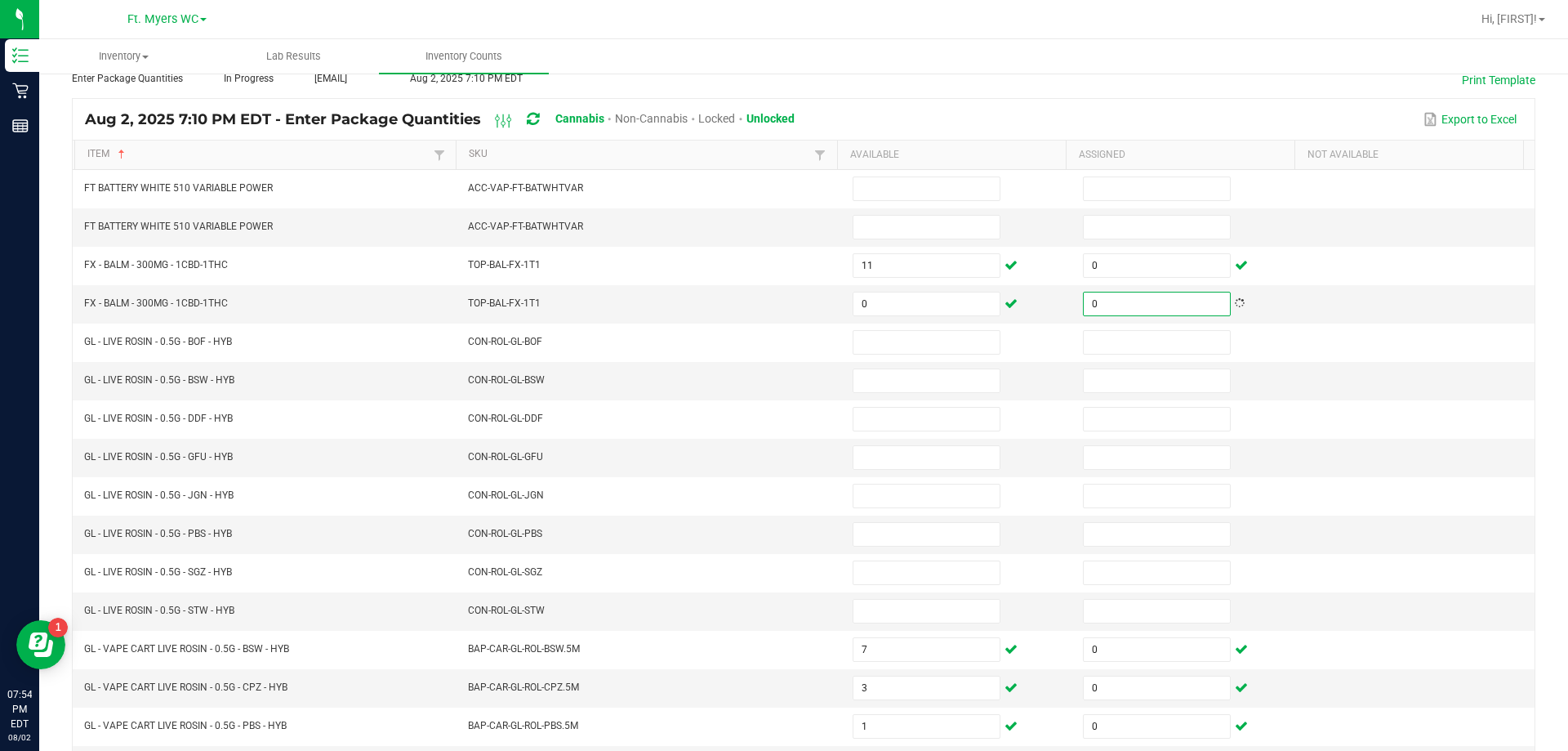 click on "﻿< All Inventory Counts  Inventory Count    Submit for Review   Type   Enter Package Quantities   Status   In Progress   Created by   [EMAIL]   Created at   Aug 2, 2025 7:10 PM EDT   Print Template   Aug 2, 2025 7:10 PM EDT
- Enter Package Quantities   Cannabis   Non-Cannabis   Locked   Unlocked   Export to Excel  Item Sorted Ascending SKU Available Assigned Not Available  FT BATTERY WHITE 510 VARIABLE POWER   ACC-VAP-FT-BATWHTVAR   FT BATTERY WHITE 510 VARIABLE POWER   ACC-VAP-FT-BATWHTVAR   FX - BALM - 300MG - 1CBD-1THC   TOP-BAL-FX-1T1  110   FX - BALM - 300MG - 1CBD-1THC   TOP-BAL-FX-1T1  0 0  GL - LIVE ROSIN - 0.5G - BOF - HYB   CON-ROL-GL-BOF   GL - LIVE ROSIN - 0.5G - BSW - HYB   CON-ROL-GL-BSW   GL - LIVE ROSIN - 0.5G - DDF - HYB   CON-ROL-GL-DDF   GL - LIVE ROSIN - 0.5G - GFU - HYB   CON-ROL-GL-GFU   GL - LIVE ROSIN - 0.5G - JGN - HYB   CON-ROL-GL-JGN   GL - LIVE ROSIN - 0.5G - PBS - HYB   CON-ROL-GL-PBS   GL - LIVE ROSIN - 0.5G - SGZ - HYB   CON-ROL-GL-SGZ   CON-ROL-GL-STW  70" at bounding box center [804, 487] 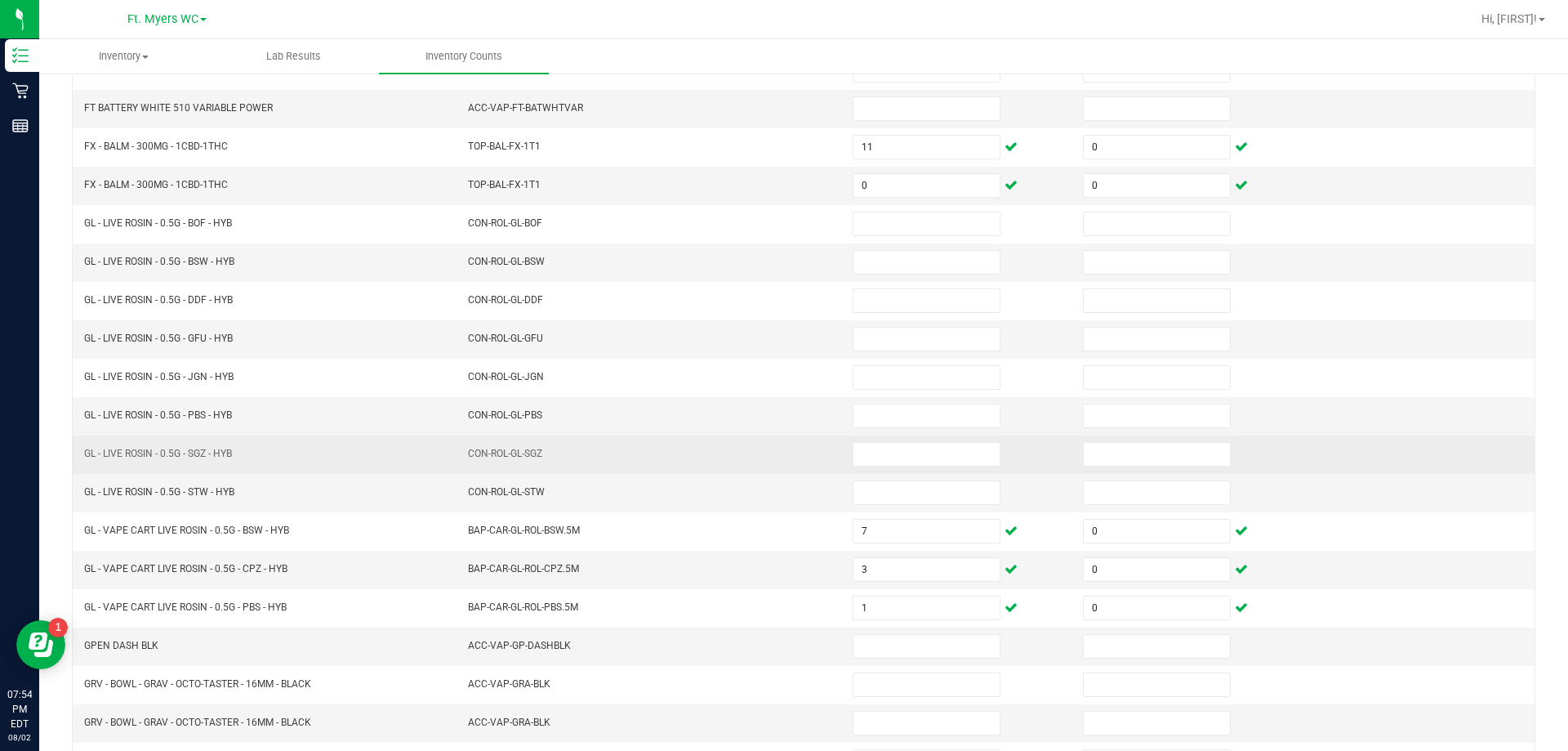 scroll, scrollTop: 339, scrollLeft: 0, axis: vertical 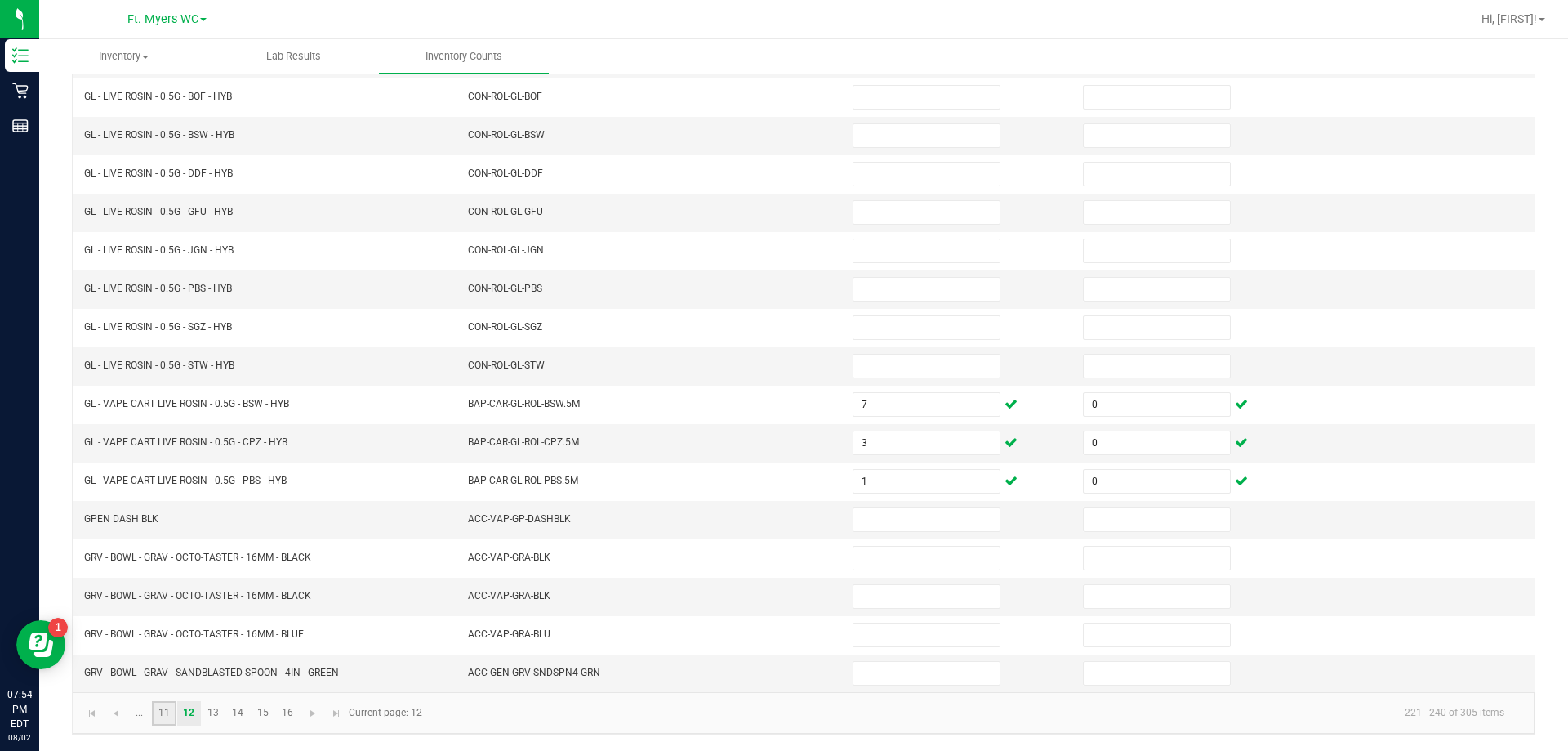 click on "11" 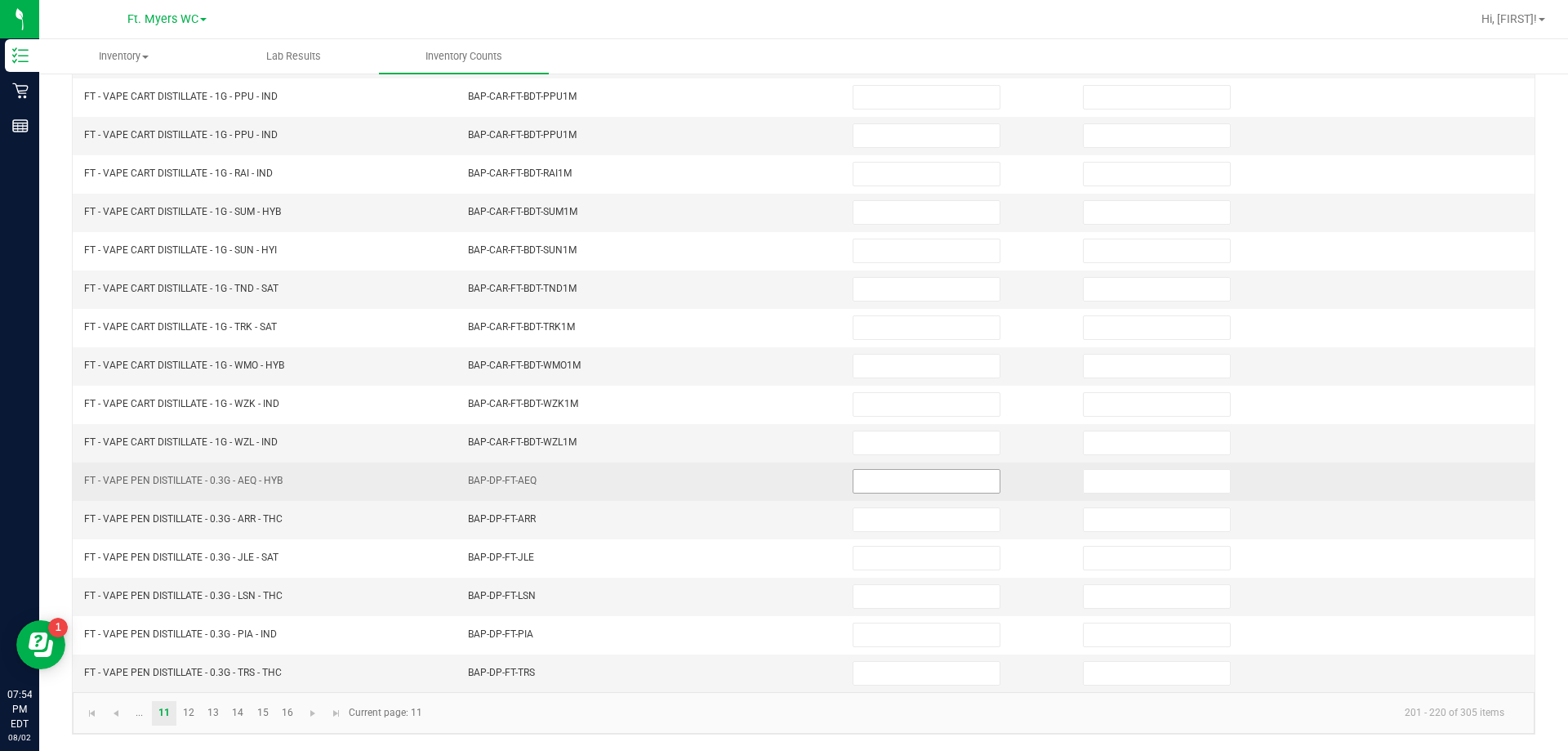 click at bounding box center (926, 481) 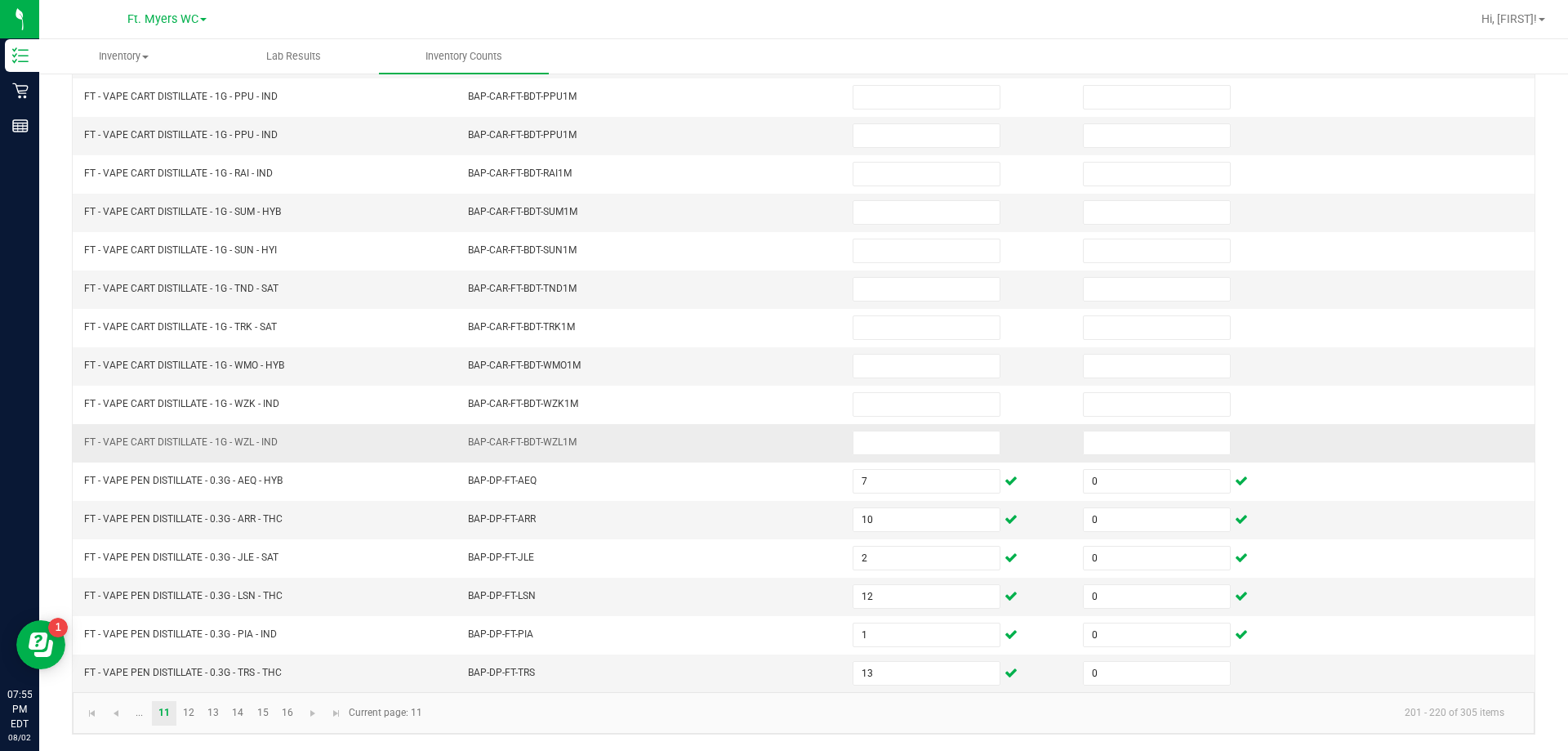 click on "BAP-CAR-FT-BDT-WZL1M" at bounding box center [650, 443] 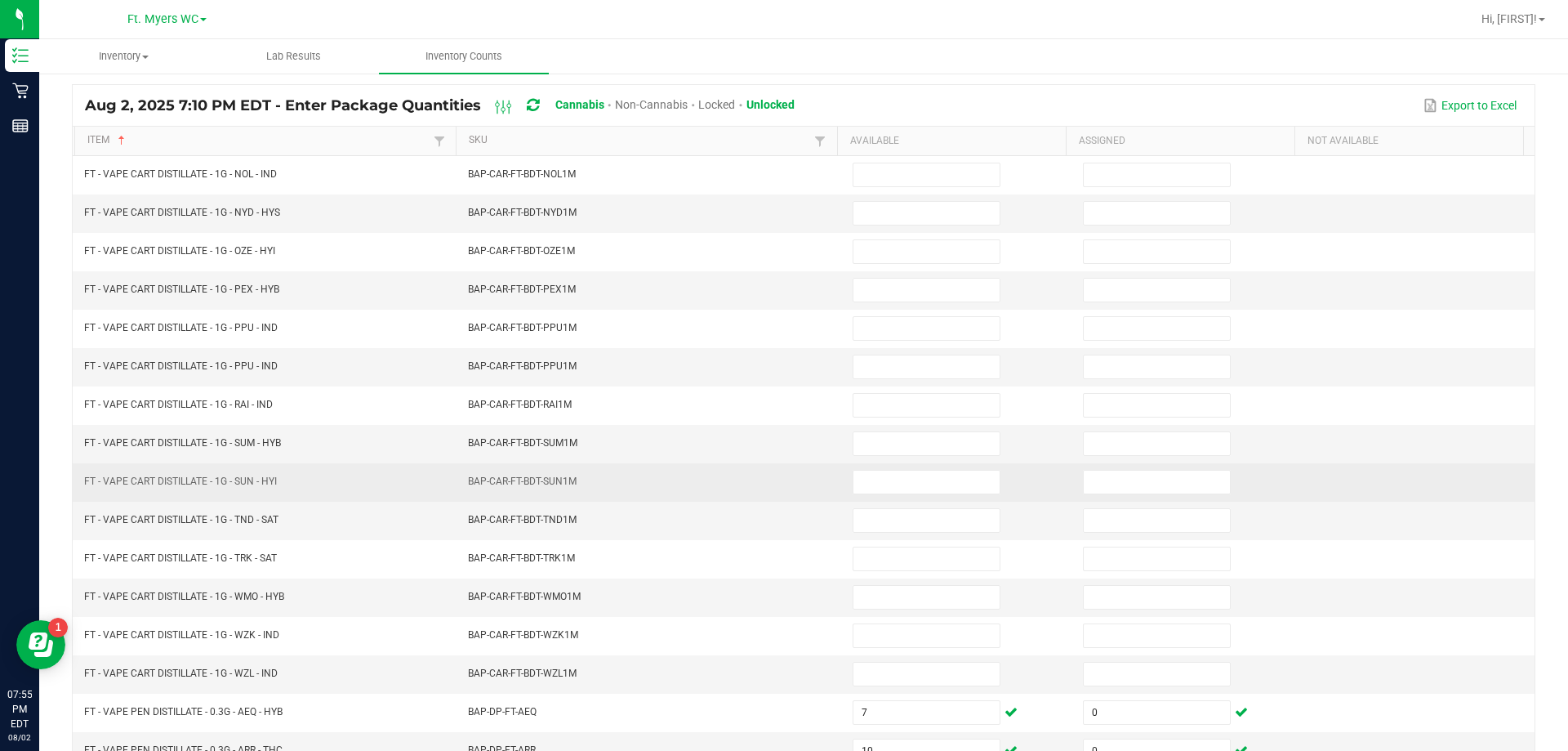 scroll, scrollTop: 94, scrollLeft: 0, axis: vertical 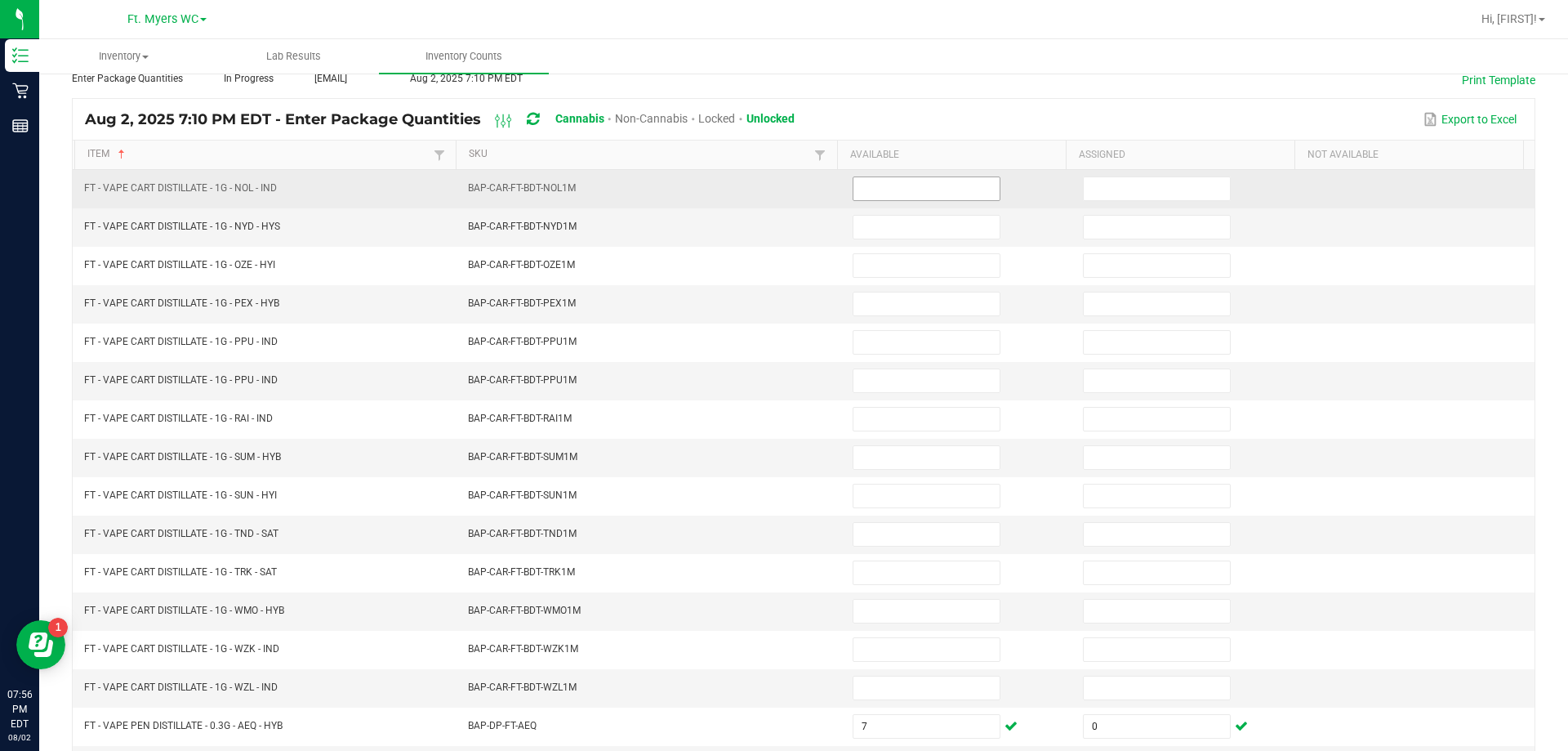 click at bounding box center [926, 189] 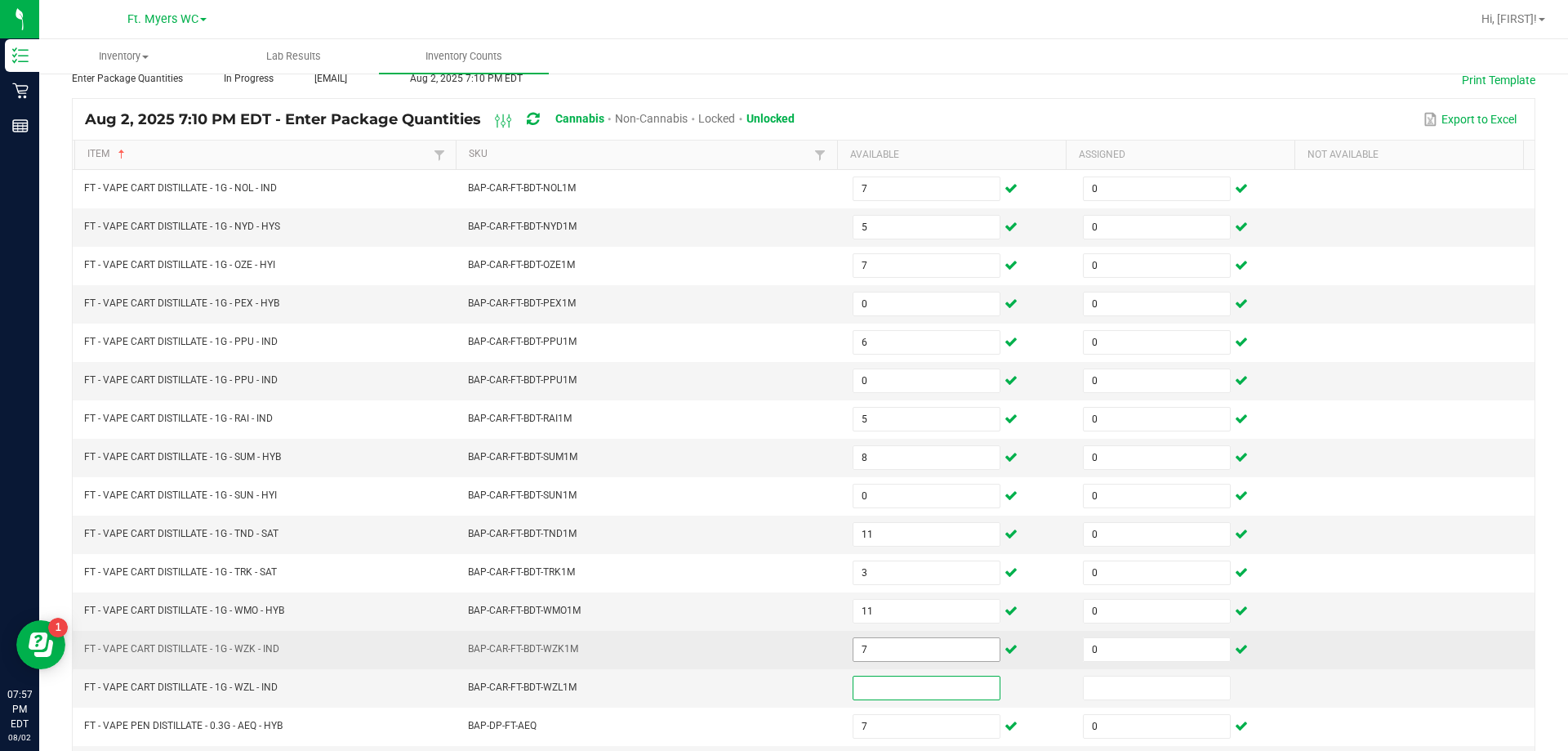 click on "7" at bounding box center [926, 650] 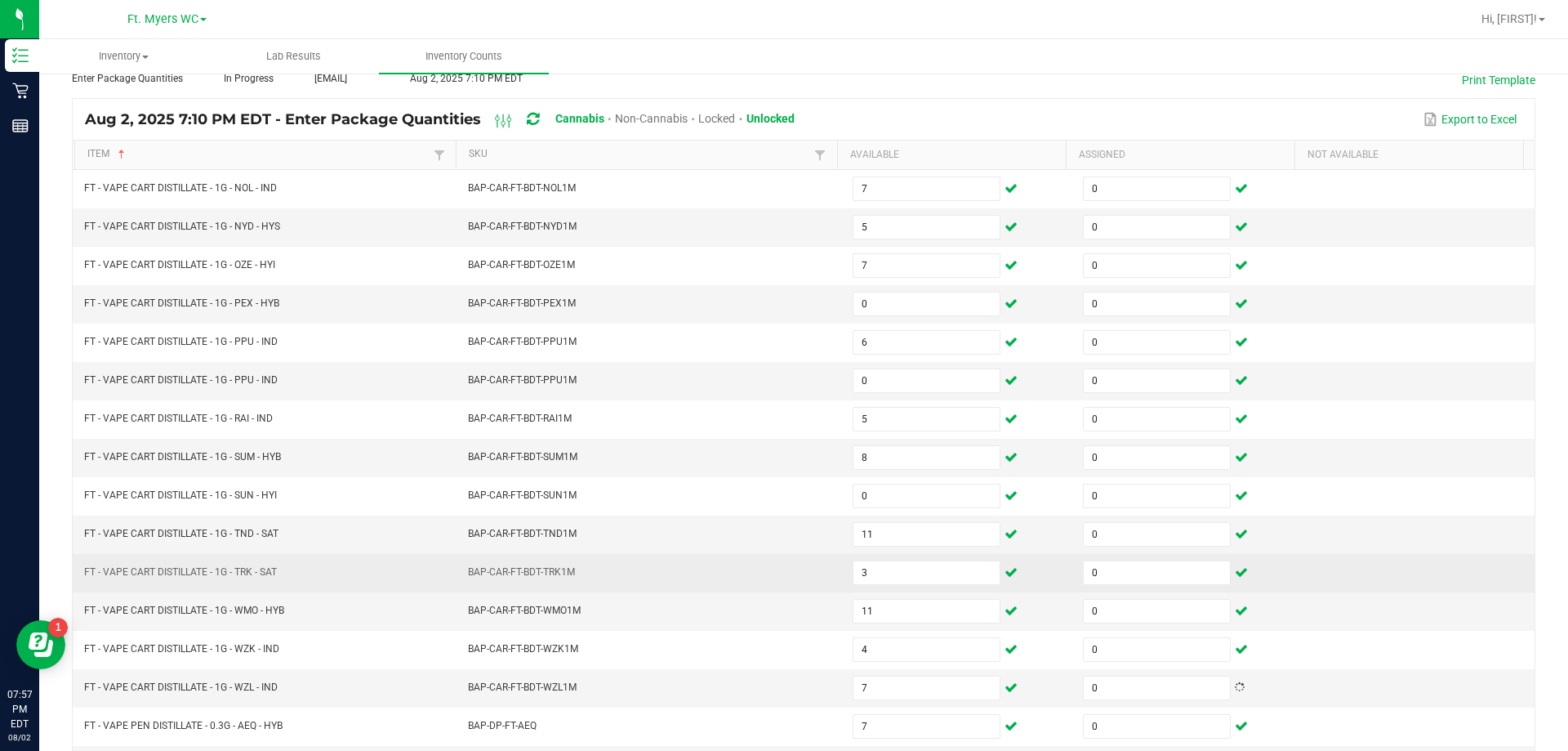 click on "BAP-CAR-FT-BDT-TRK1M" at bounding box center (650, 573) 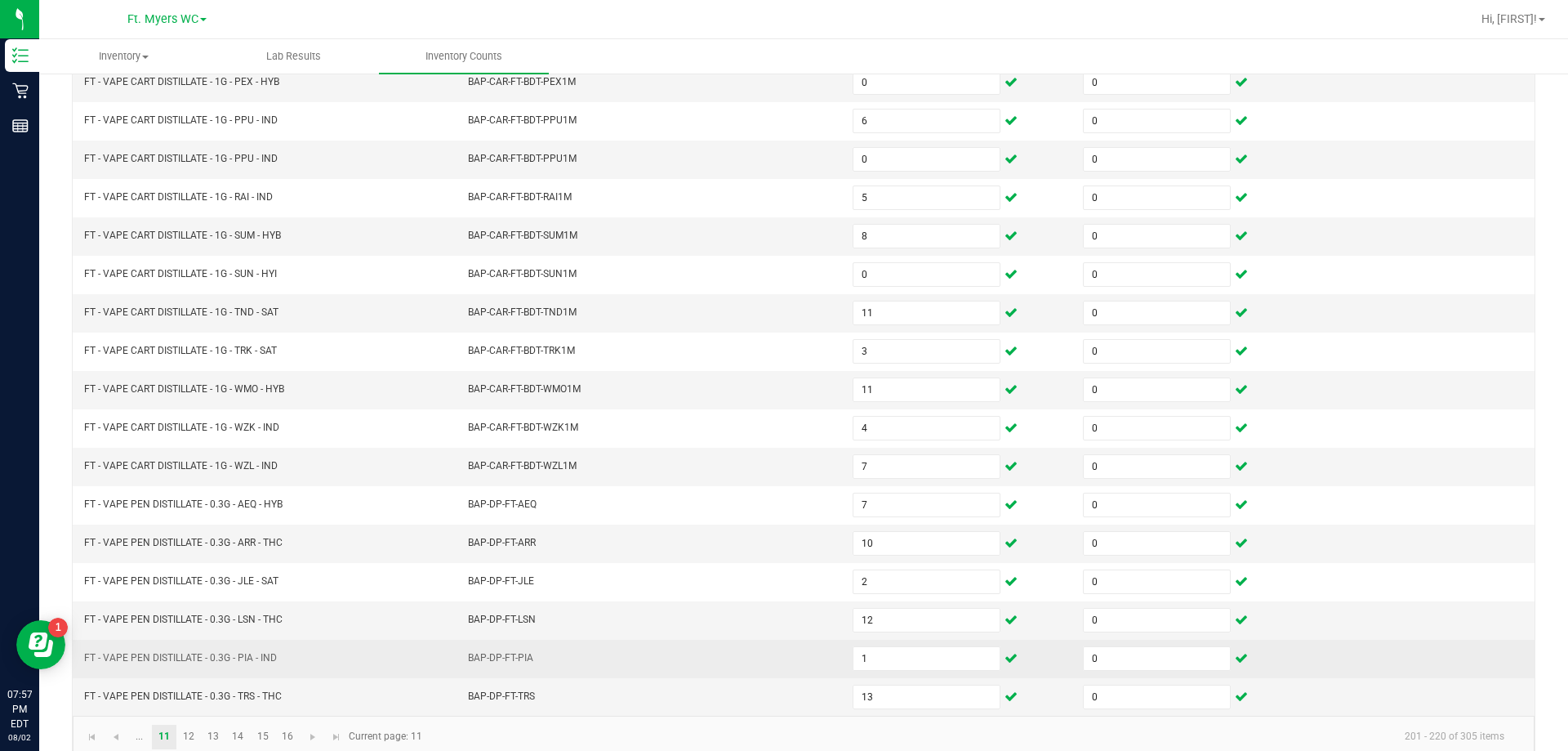 scroll, scrollTop: 339, scrollLeft: 0, axis: vertical 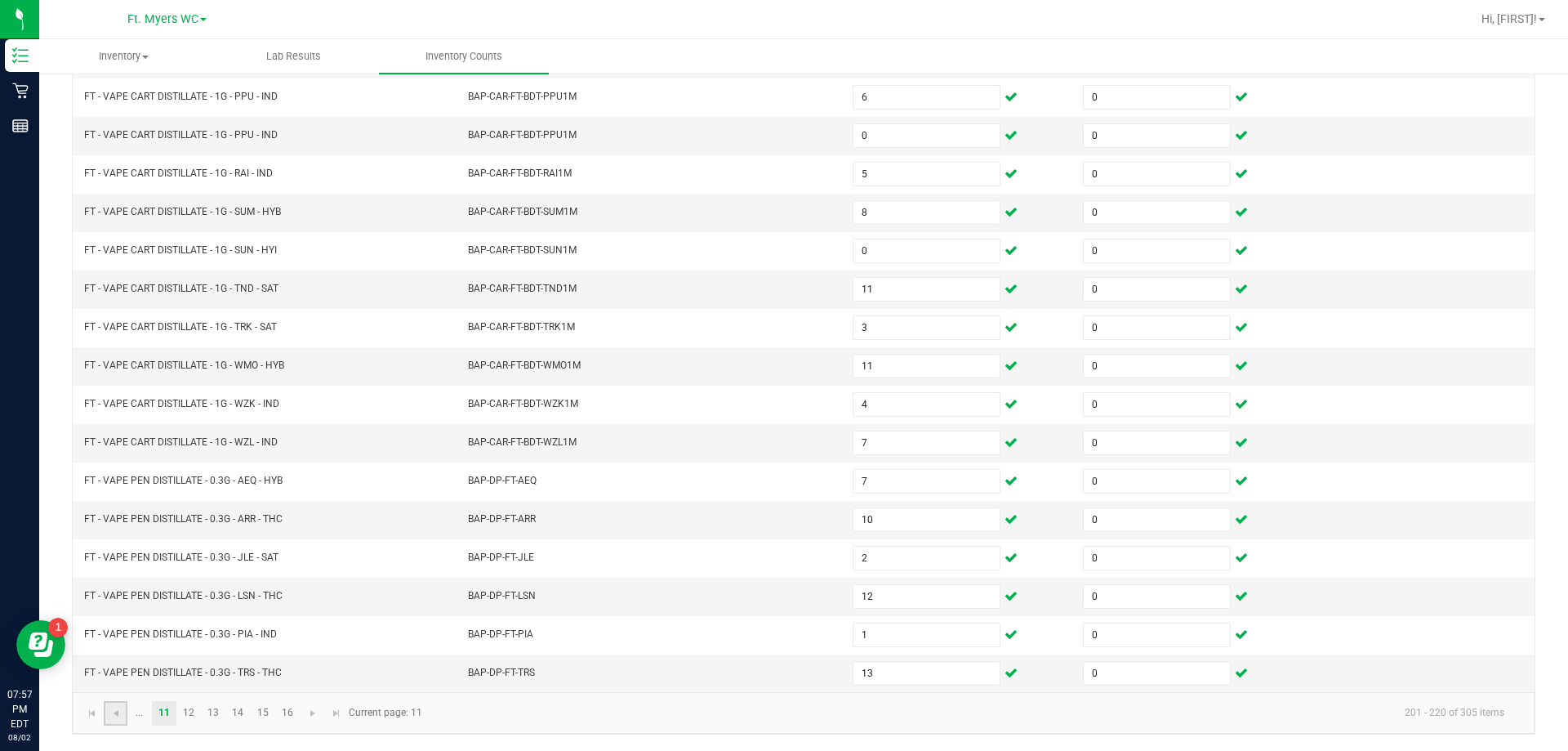 click 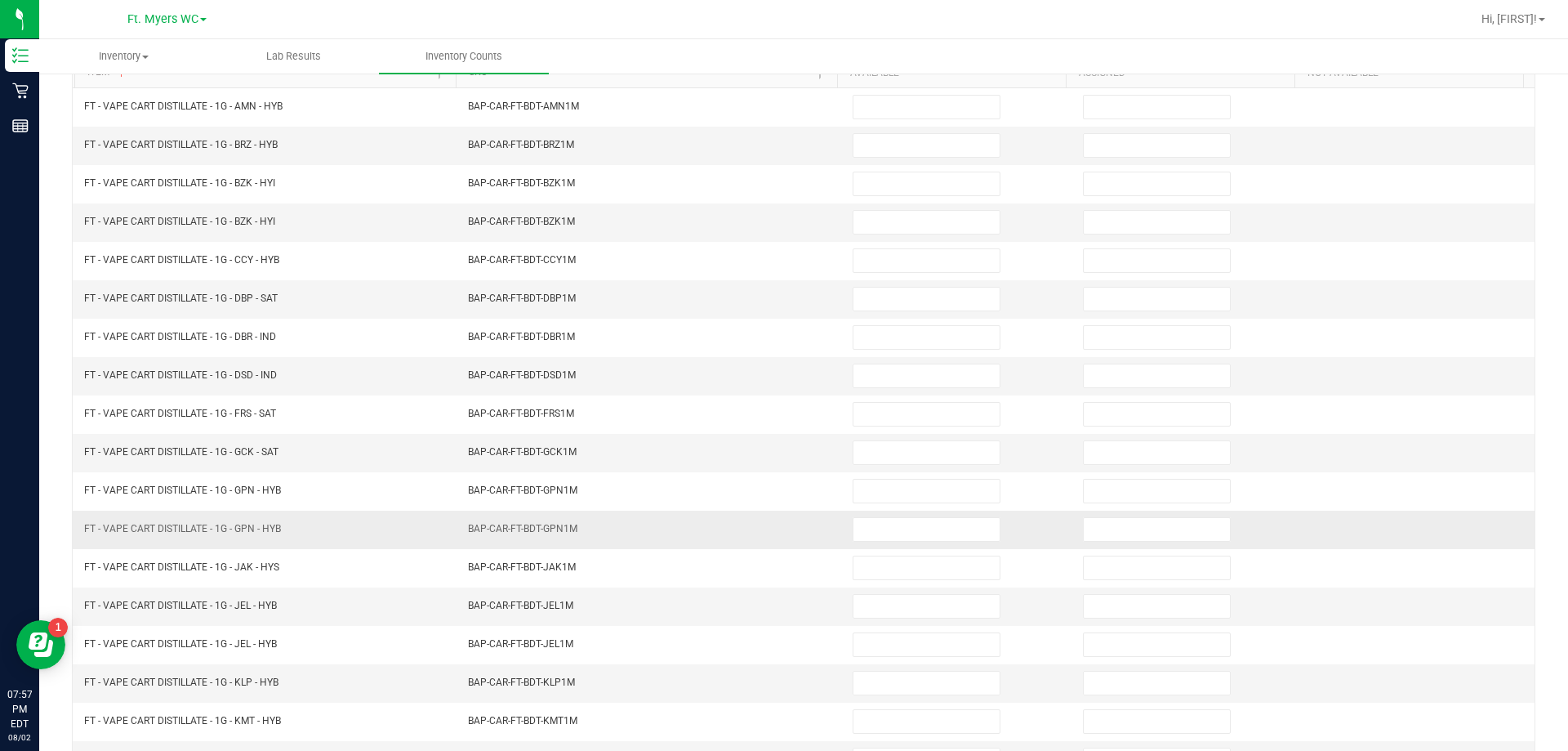 scroll, scrollTop: 94, scrollLeft: 0, axis: vertical 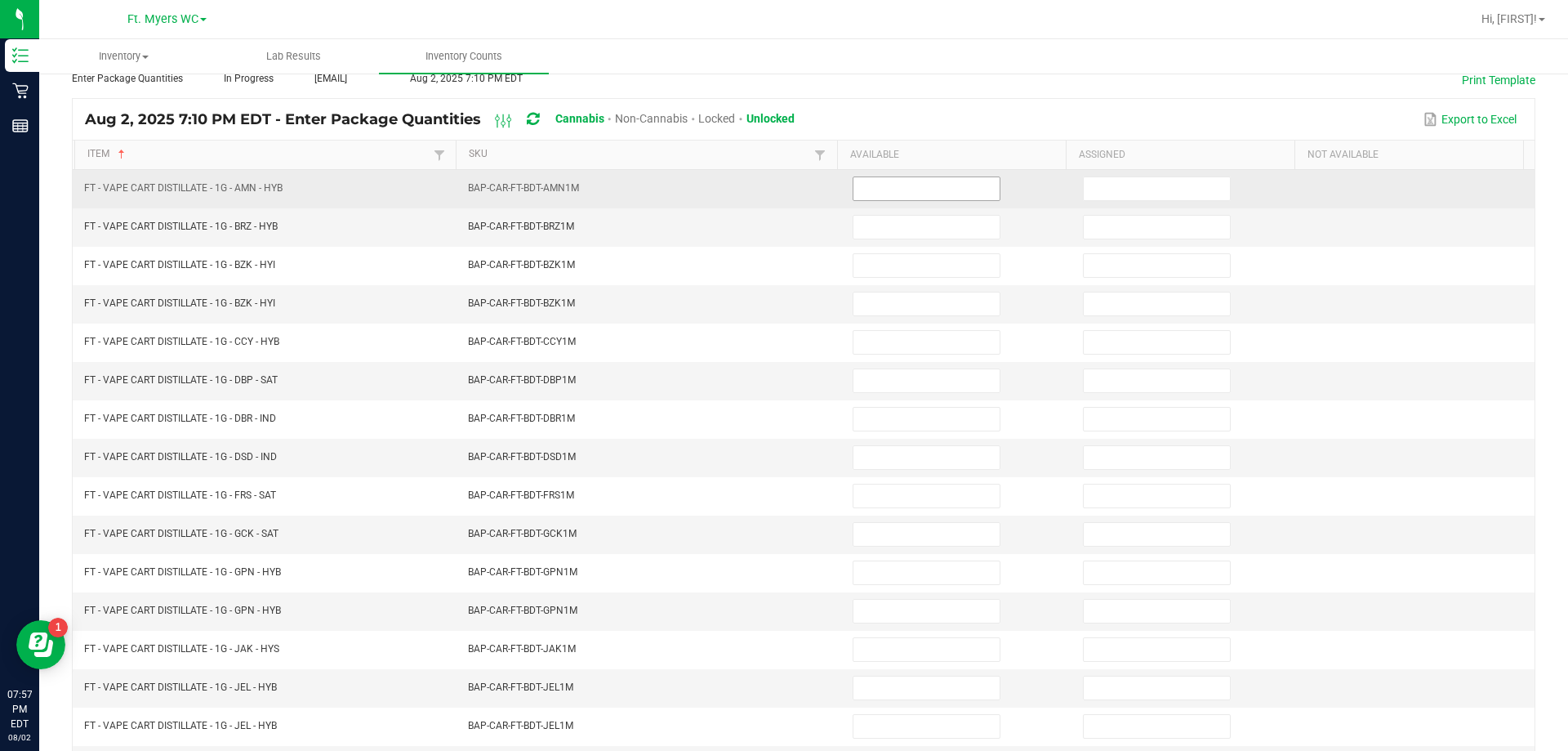 click at bounding box center (926, 189) 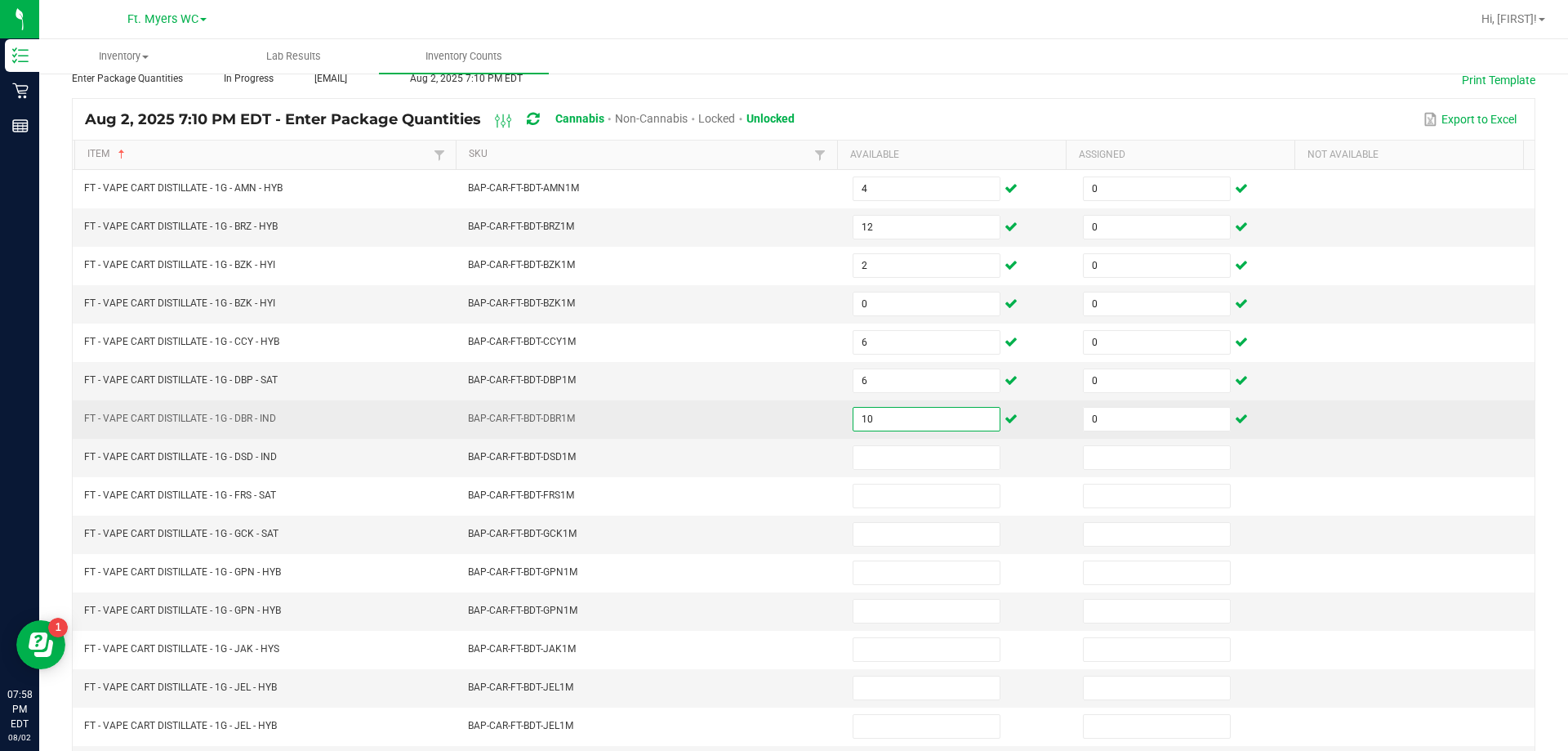click on "10" at bounding box center (926, 419) 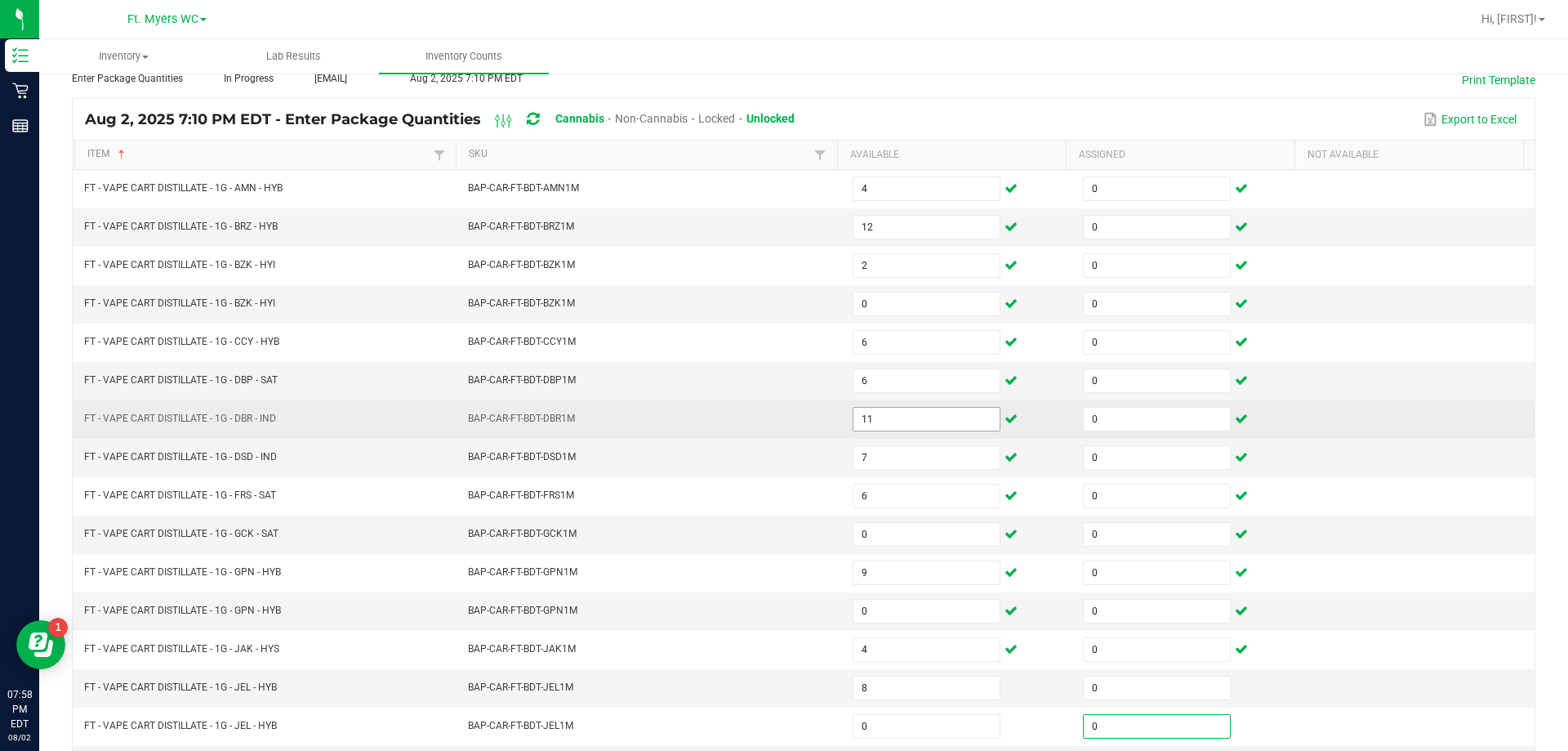 scroll, scrollTop: 339, scrollLeft: 0, axis: vertical 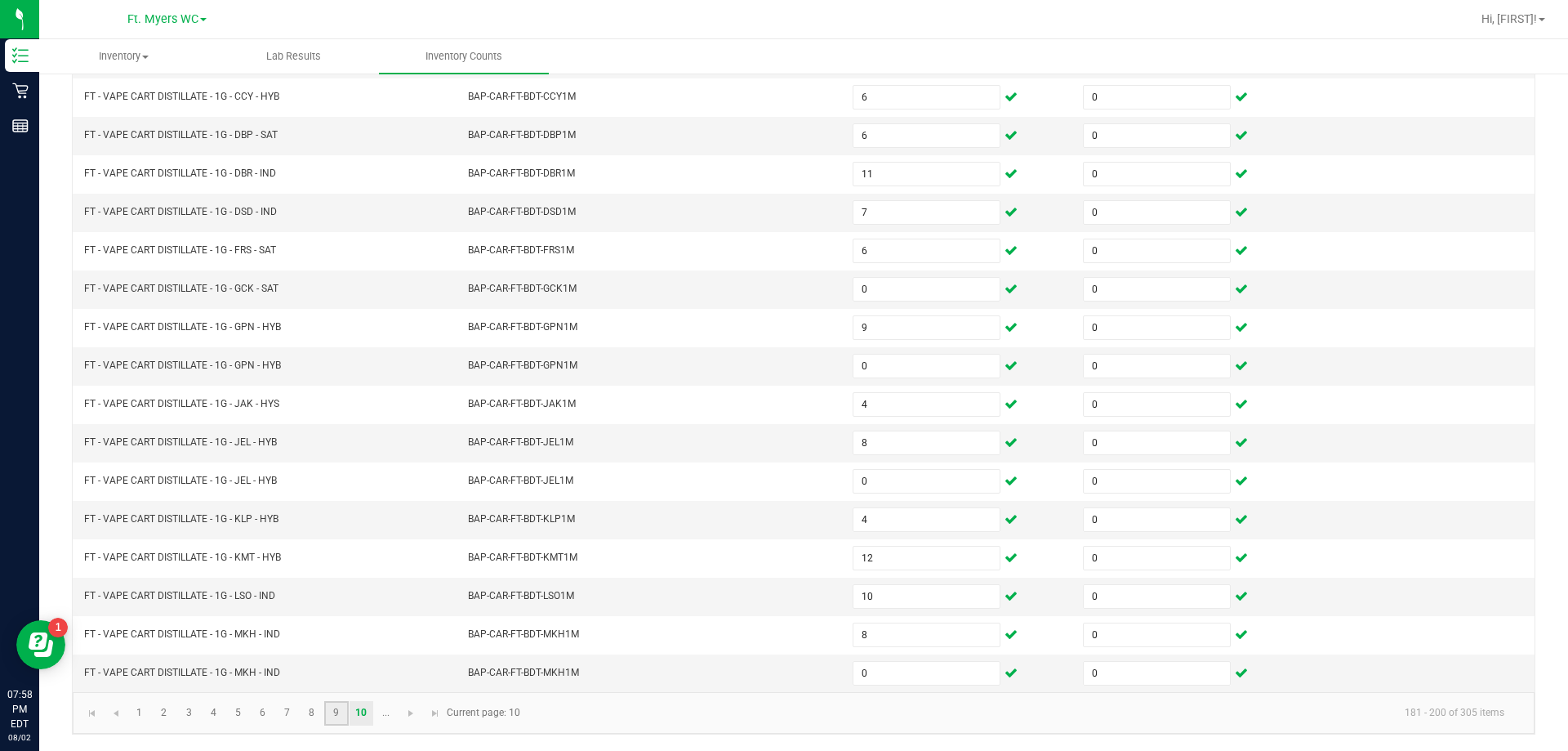 click on "9" 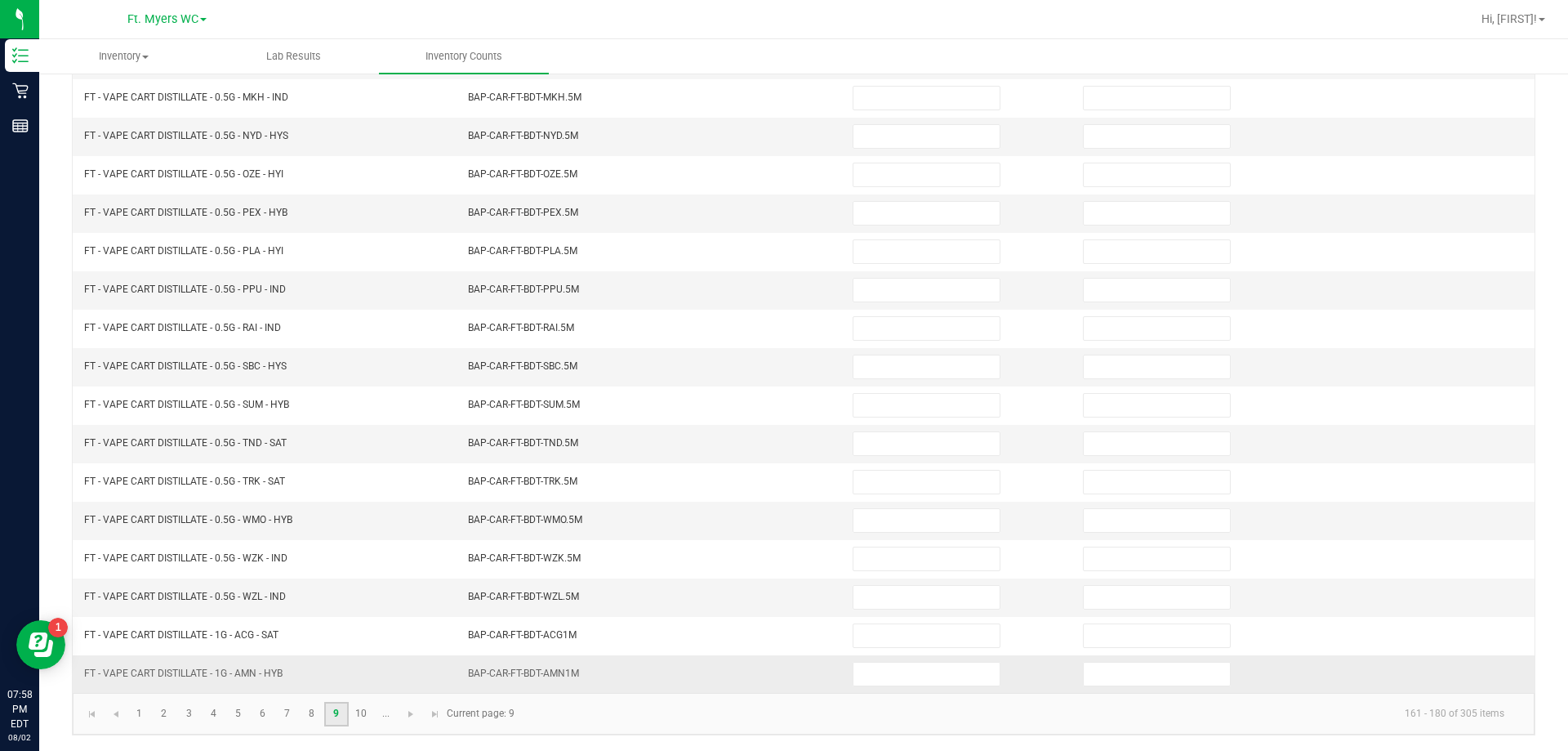 scroll, scrollTop: 339, scrollLeft: 0, axis: vertical 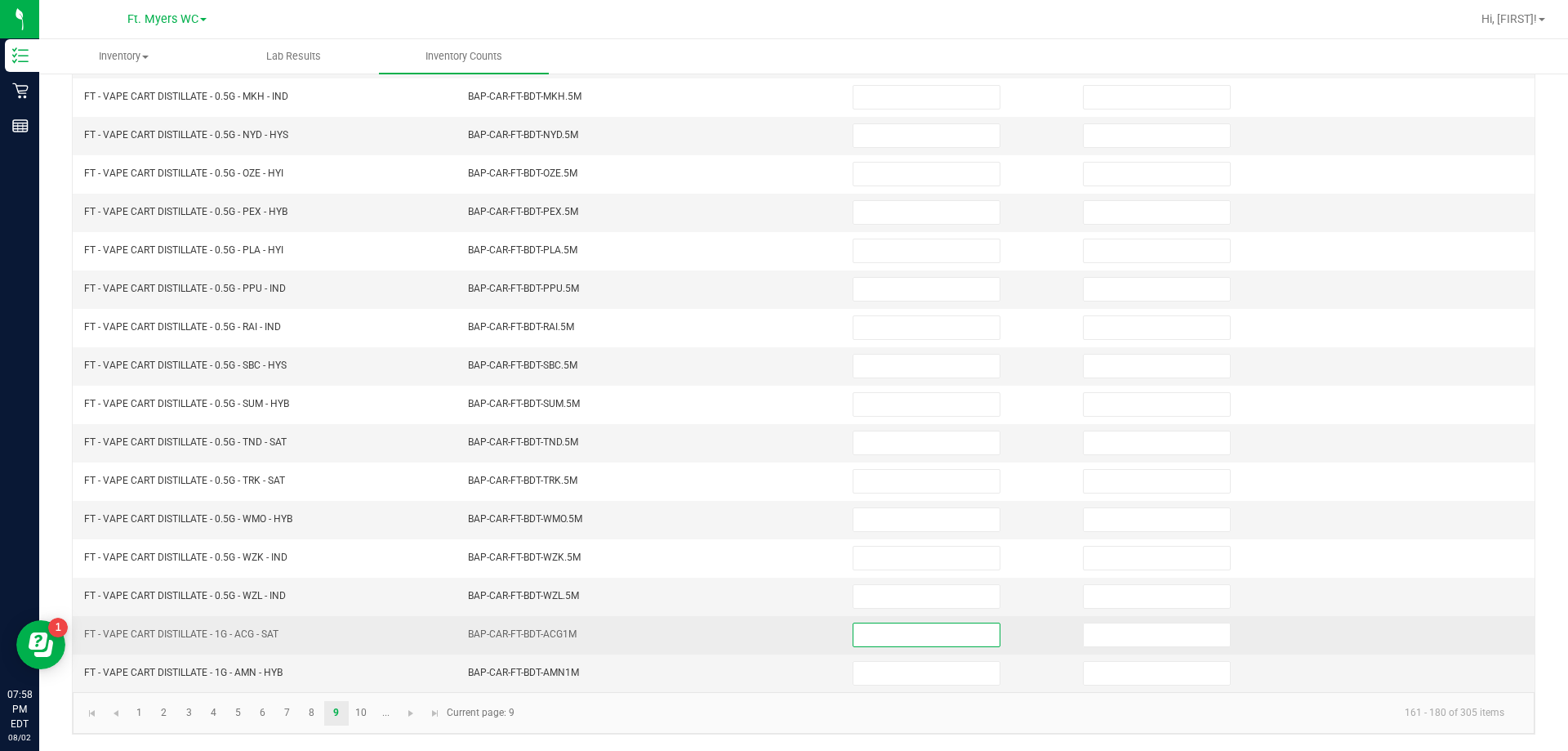 click at bounding box center [926, 635] 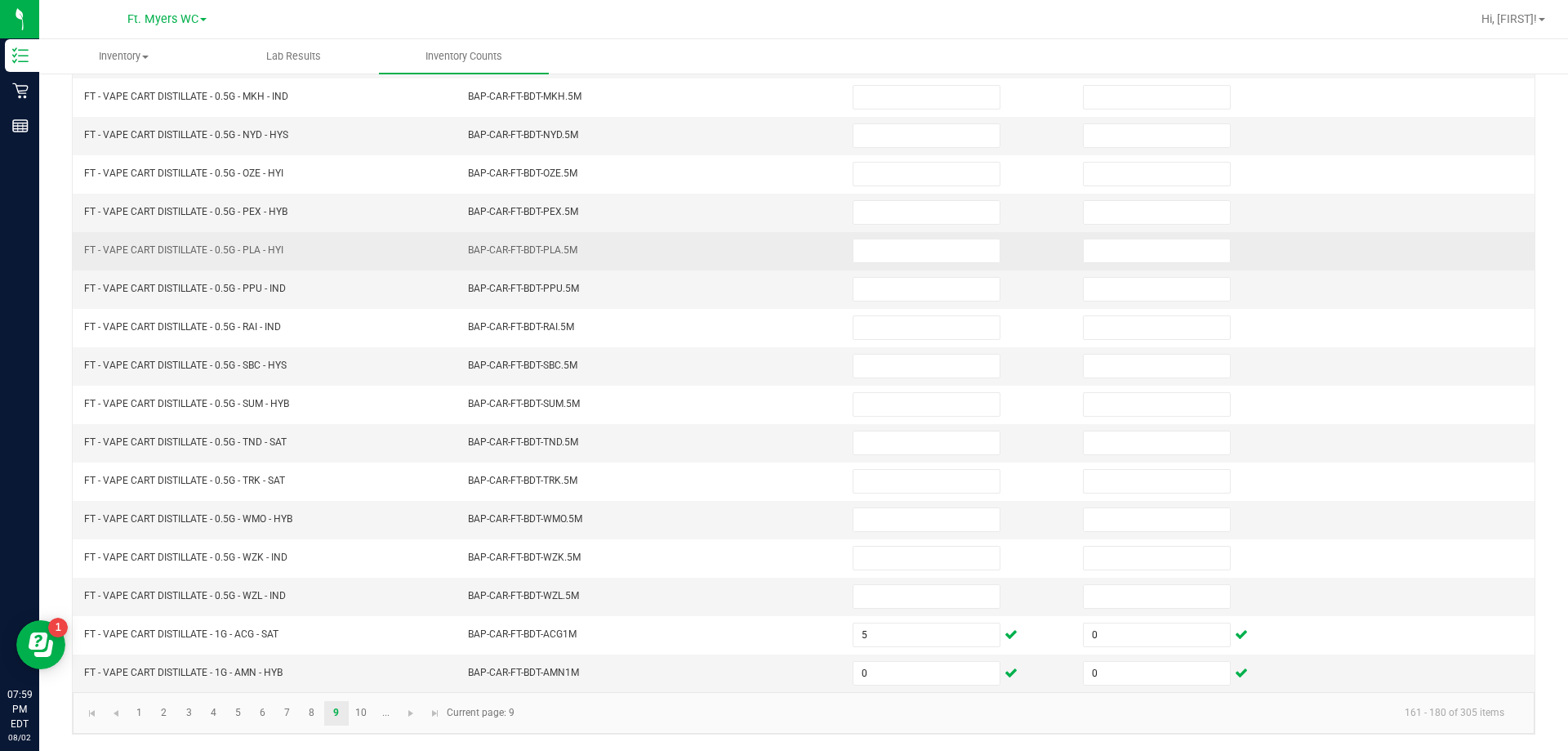 click on "BAP-CAR-FT-BDT-PLA.5M" at bounding box center (650, 251) 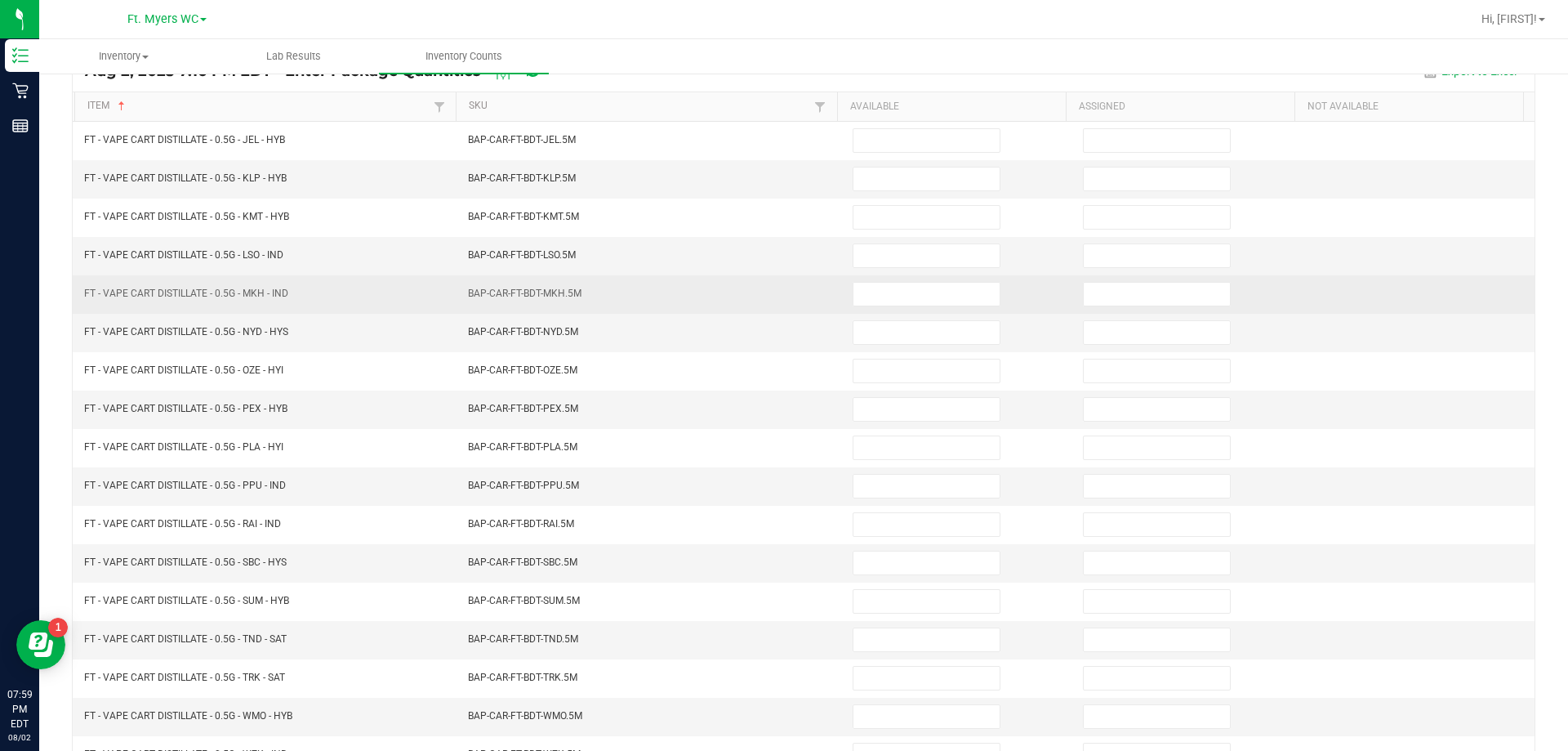 scroll, scrollTop: 12, scrollLeft: 0, axis: vertical 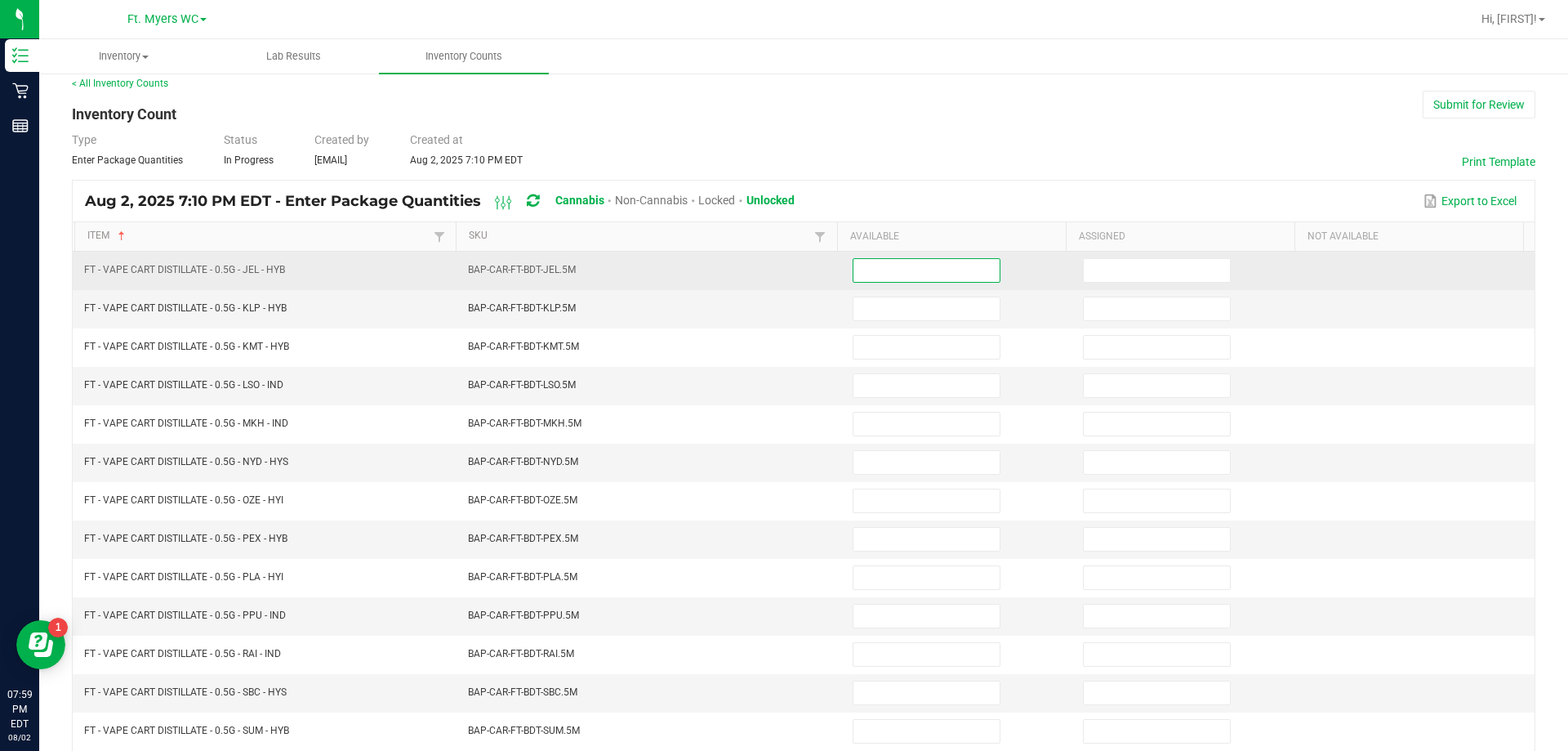 click at bounding box center [926, 270] 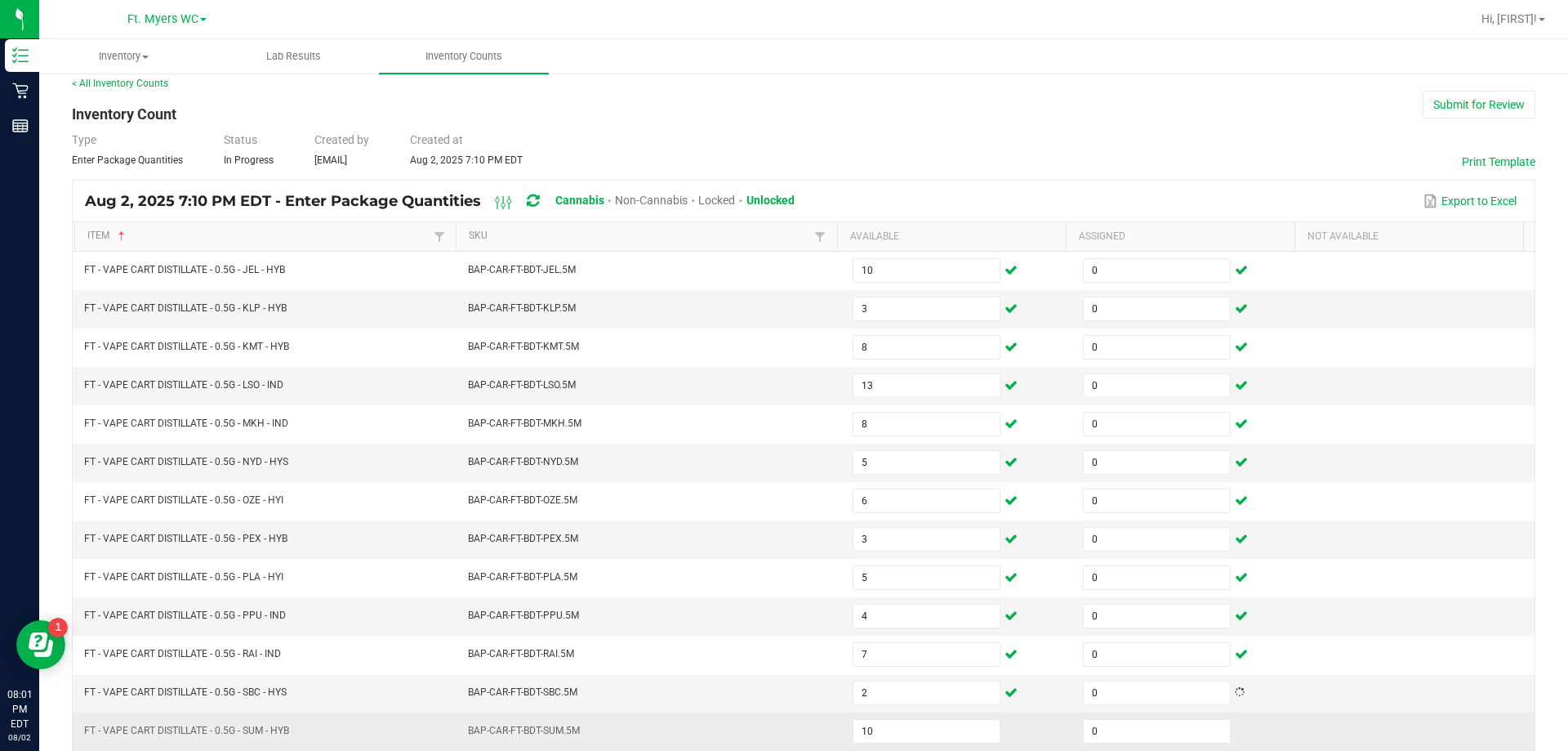 scroll, scrollTop: 339, scrollLeft: 0, axis: vertical 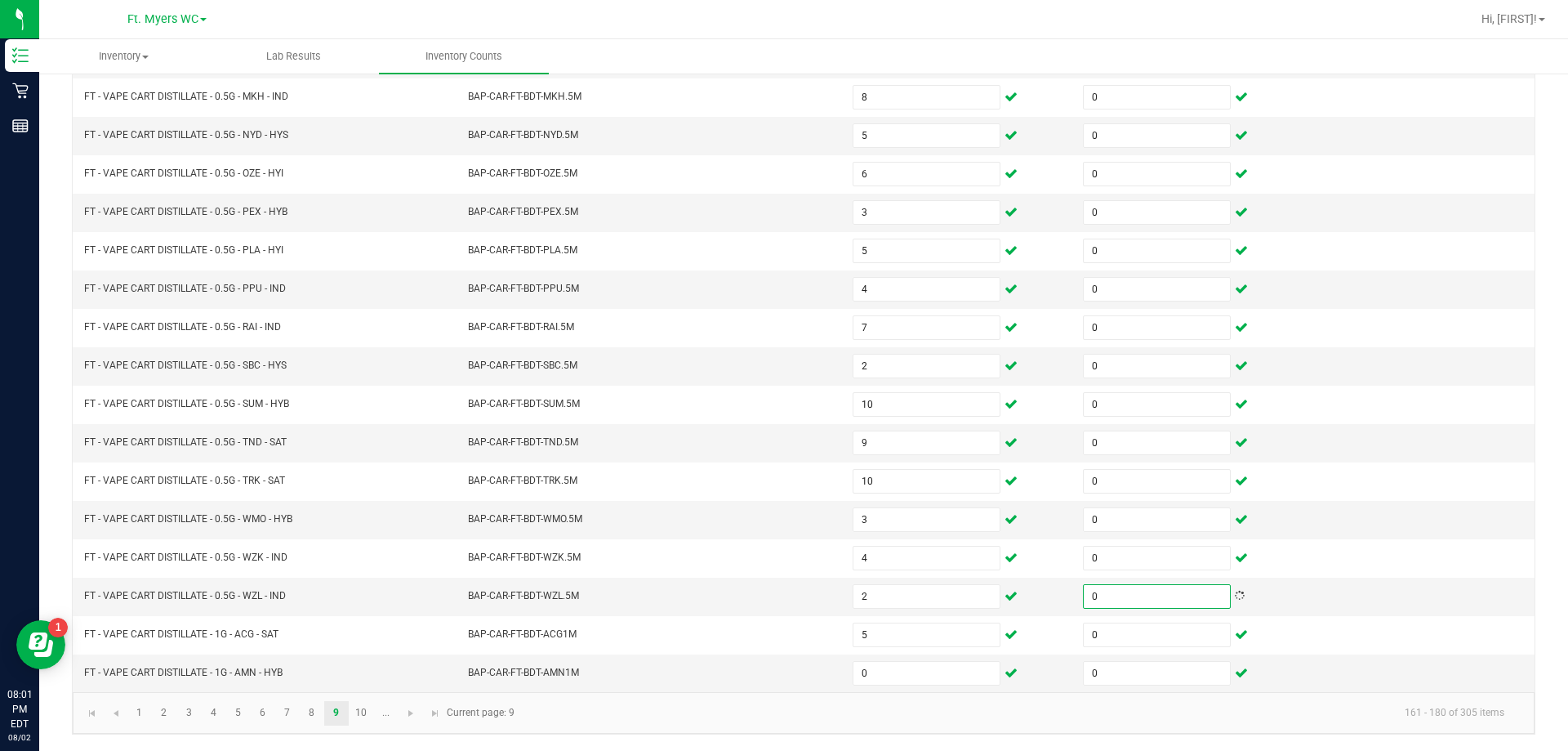 click on "1   2   3   4   5   6   7   8   9   10  ... 161 - 180 of 305 items  Current page: 9" 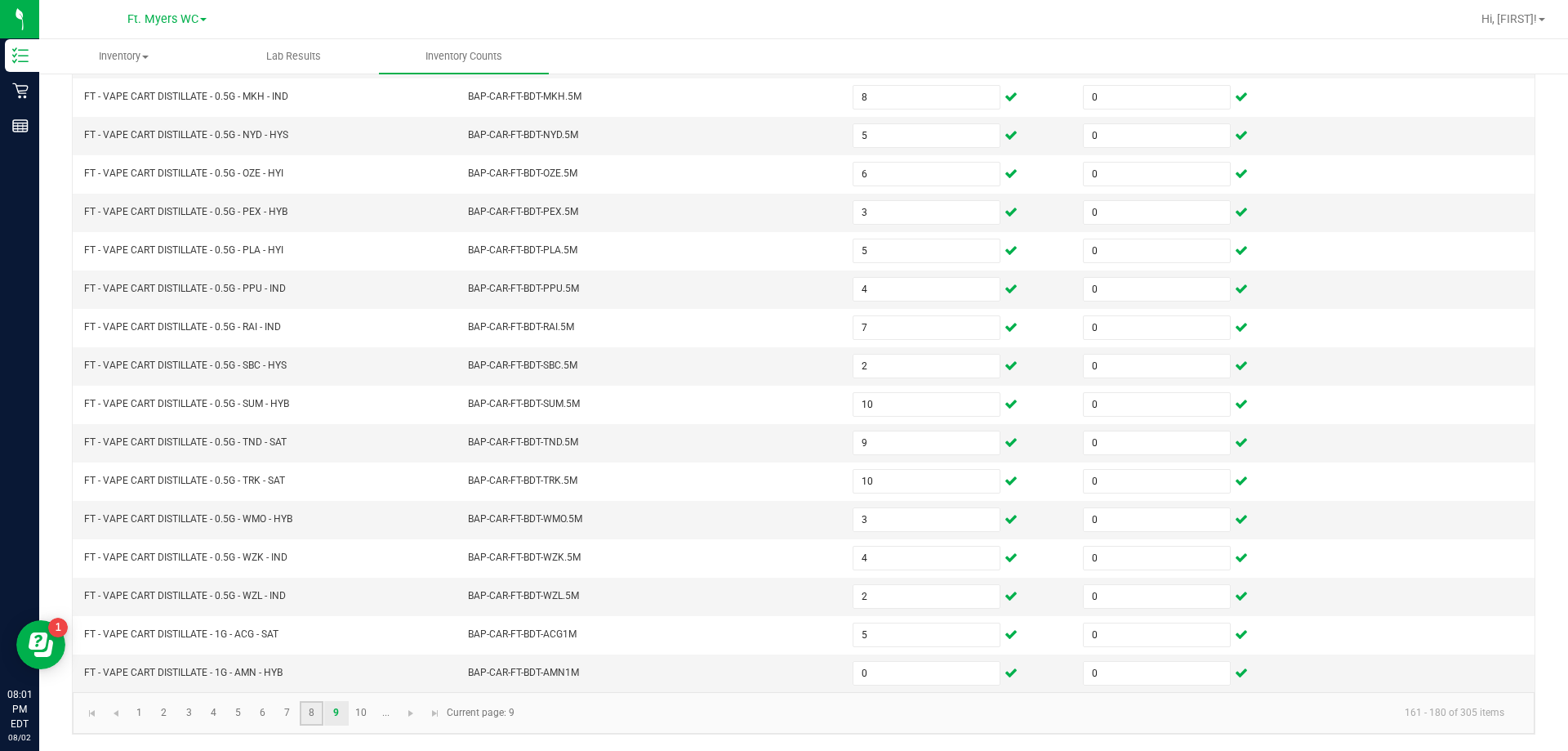 click on "8" 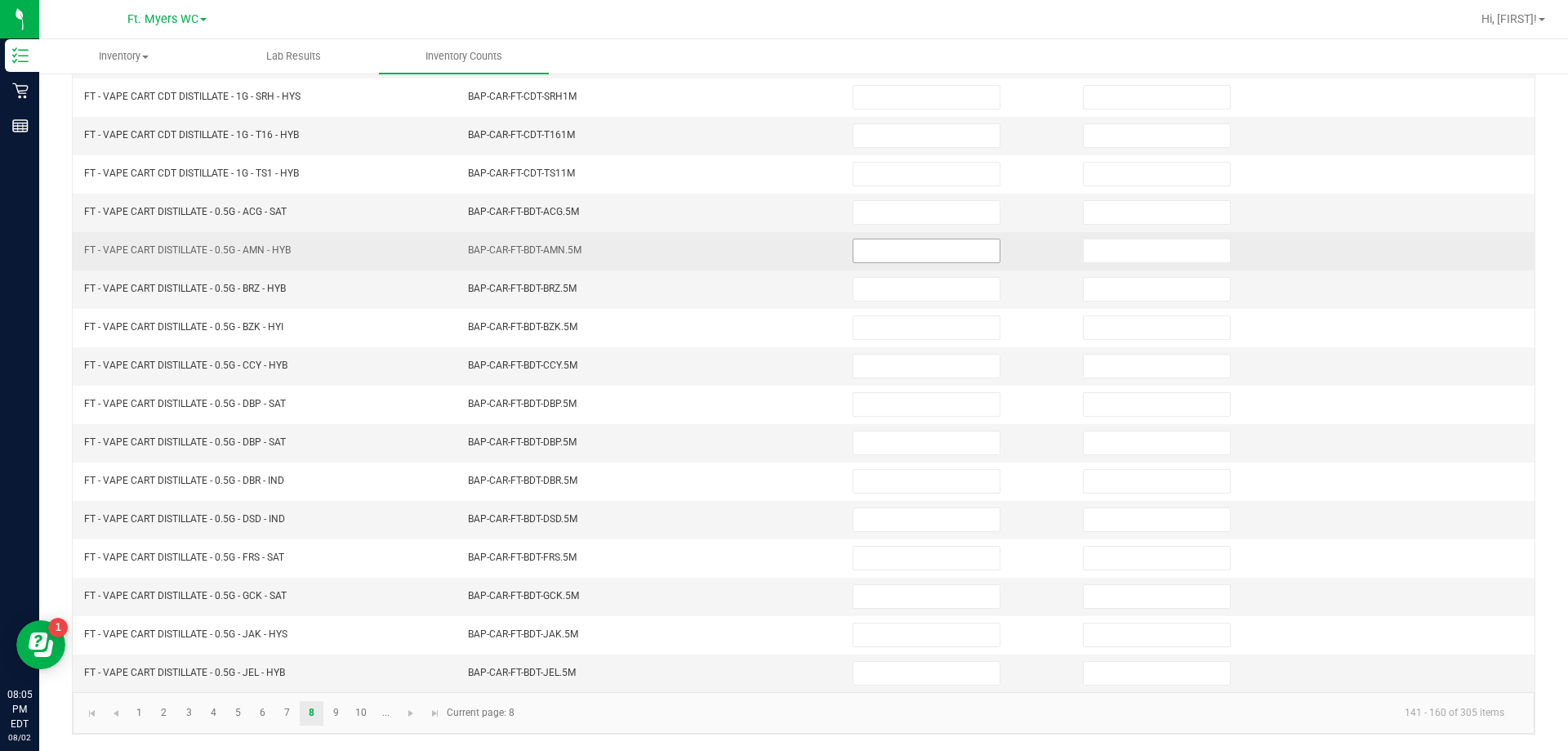 click at bounding box center (926, 251) 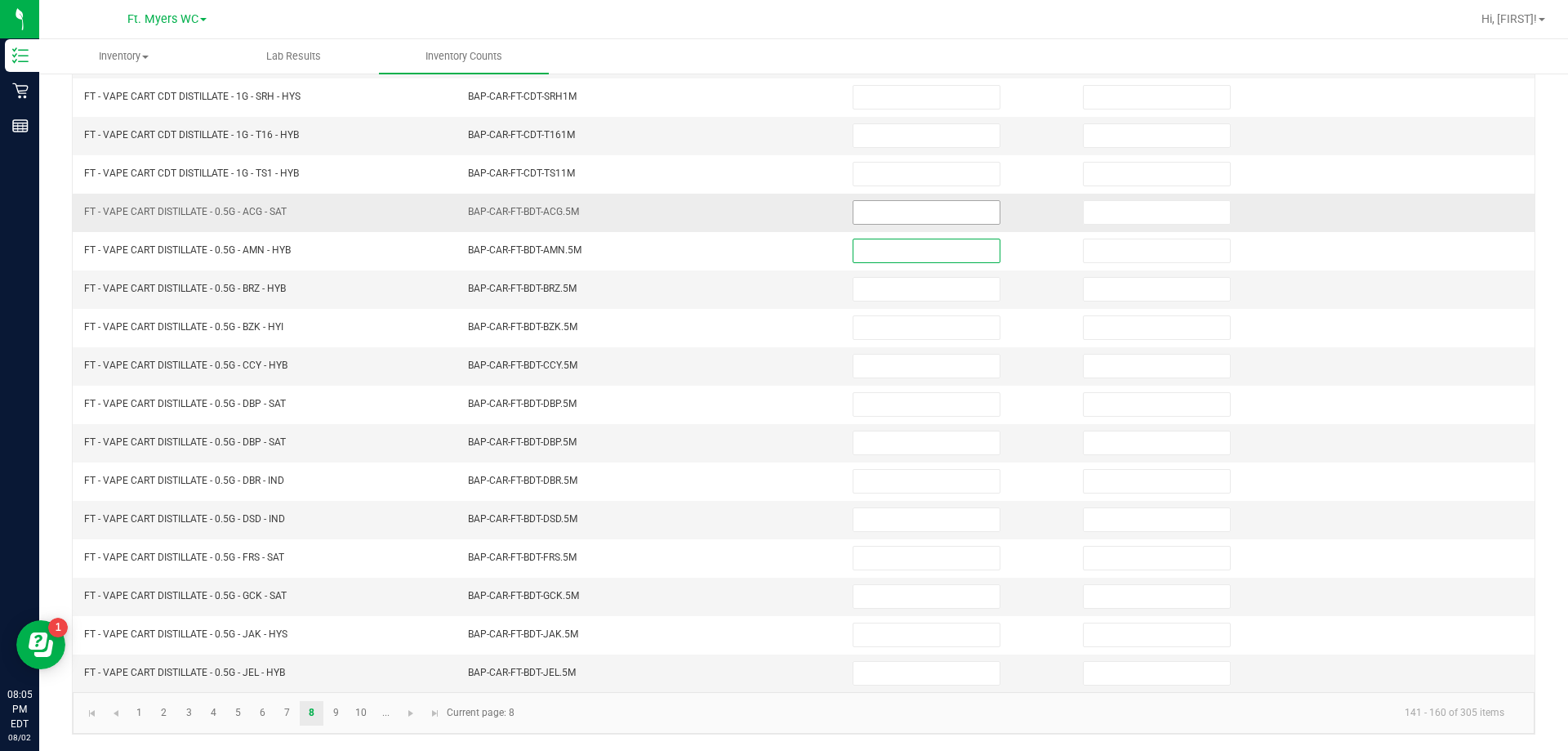 click at bounding box center (926, 212) 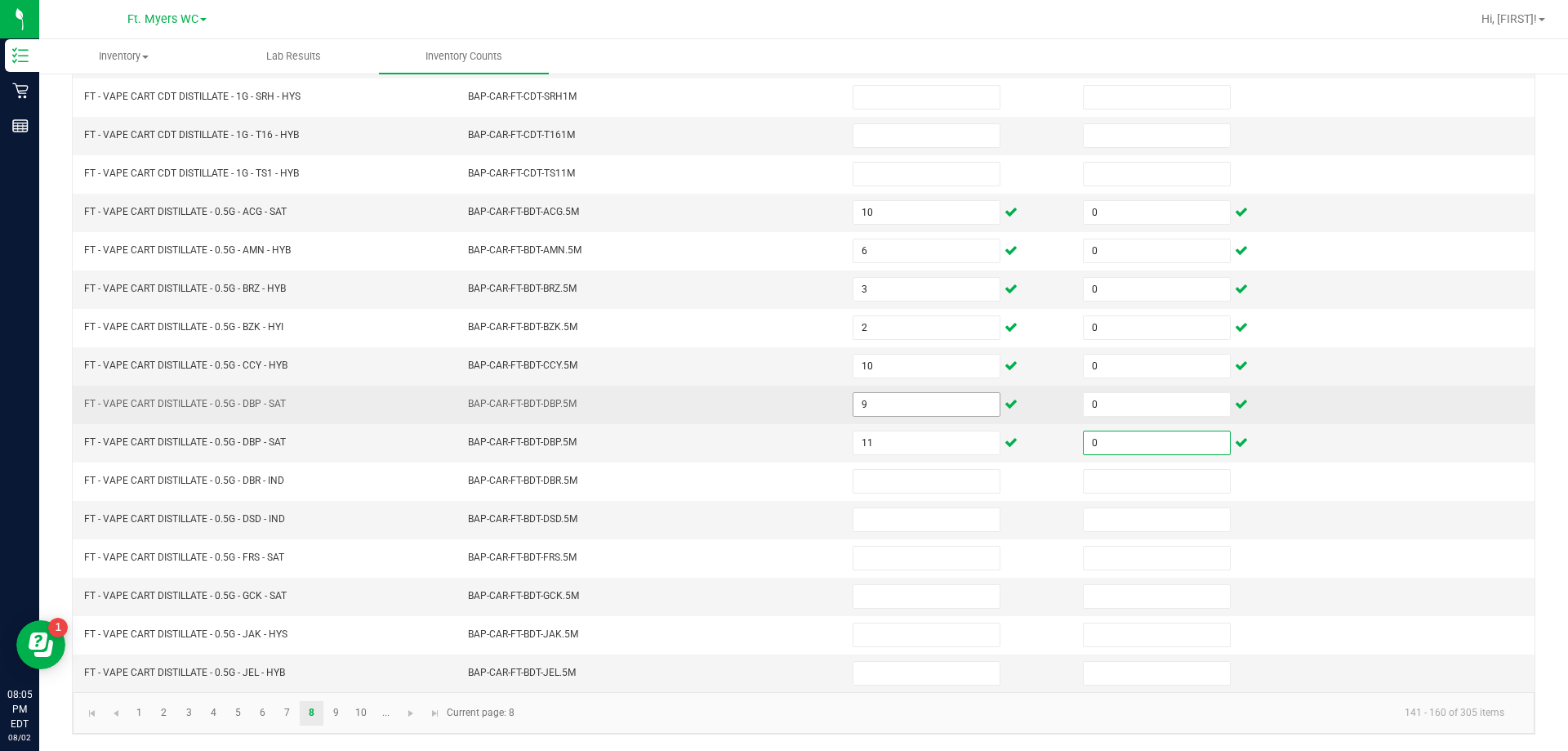 click on "9" at bounding box center (926, 405) 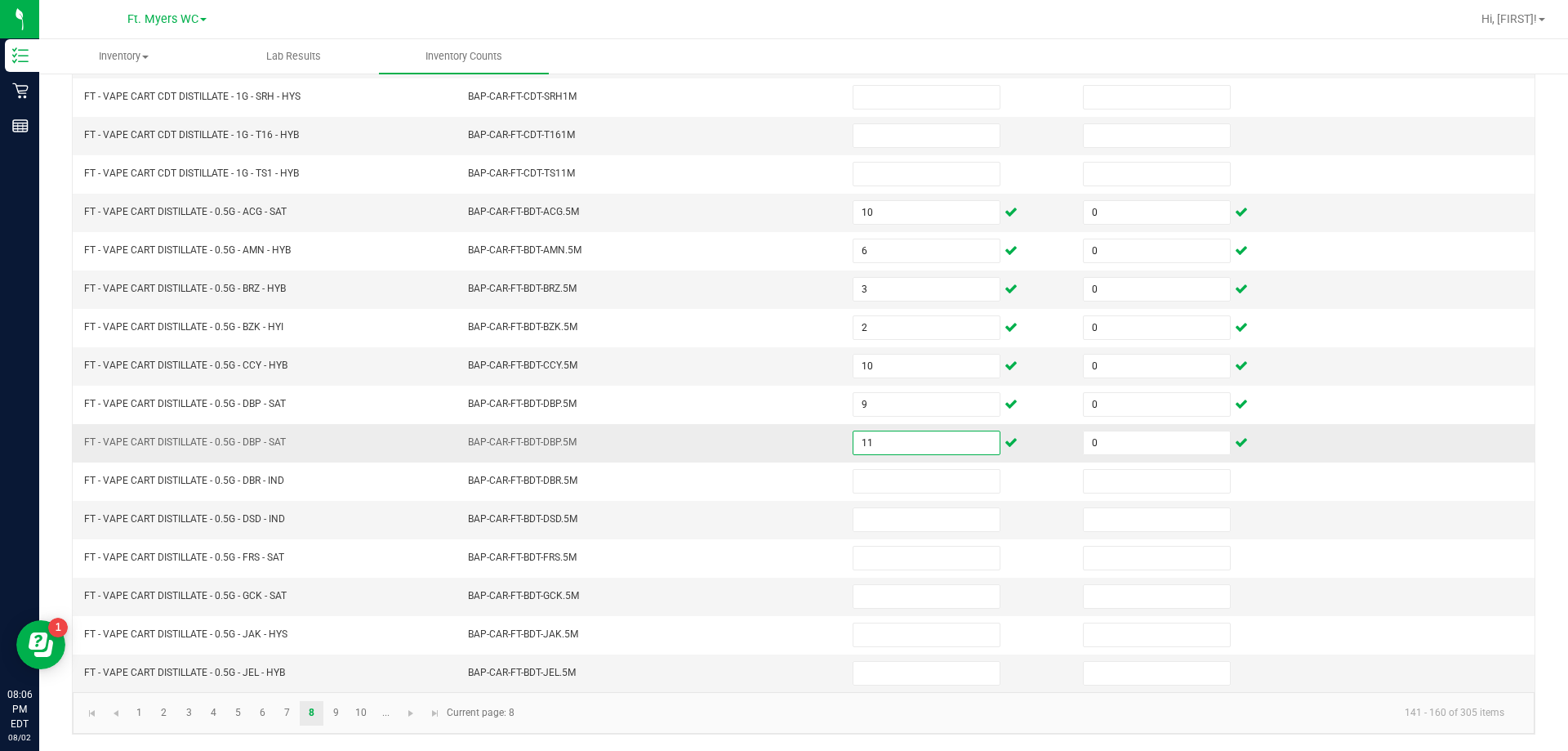 click on "11" at bounding box center [926, 443] 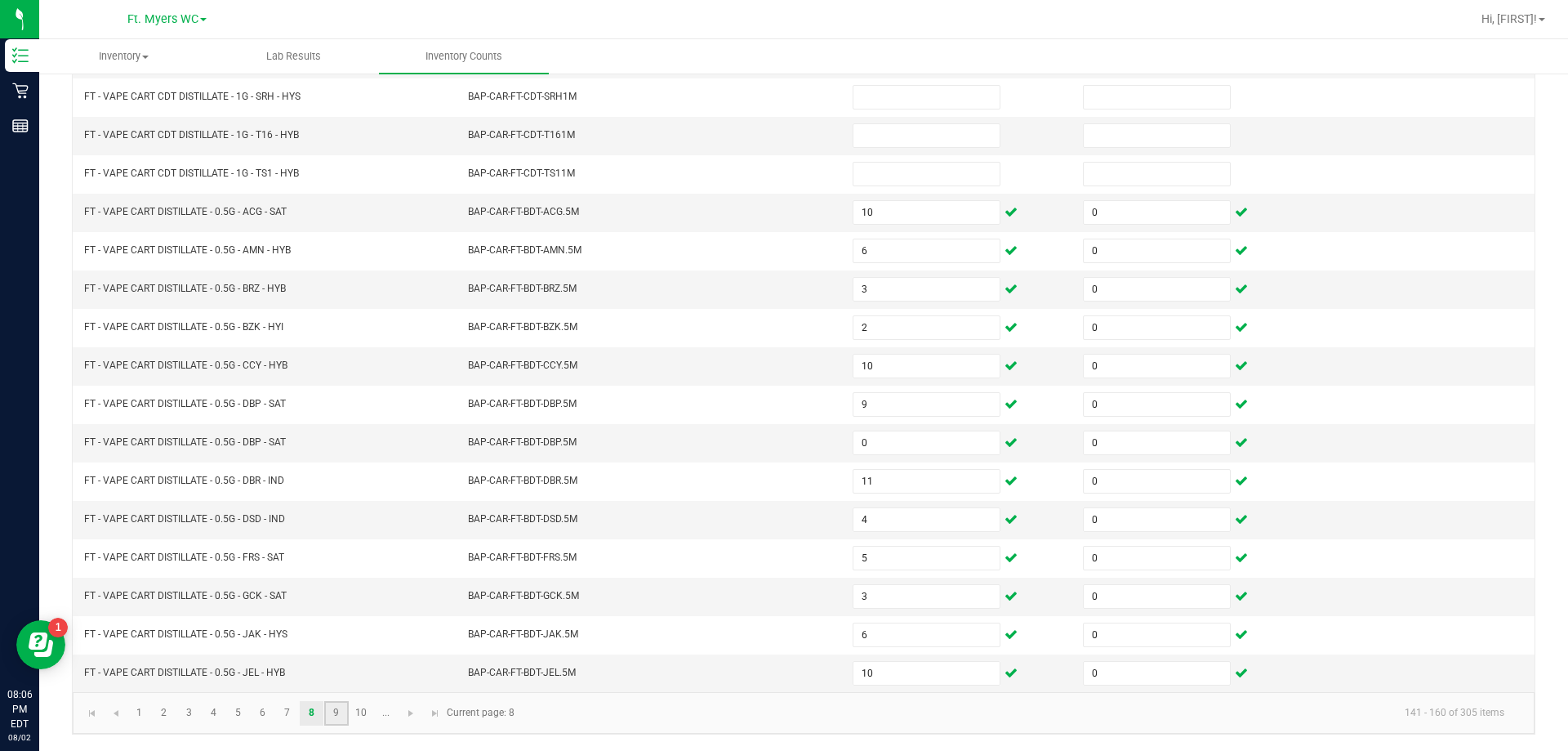 click on "9" 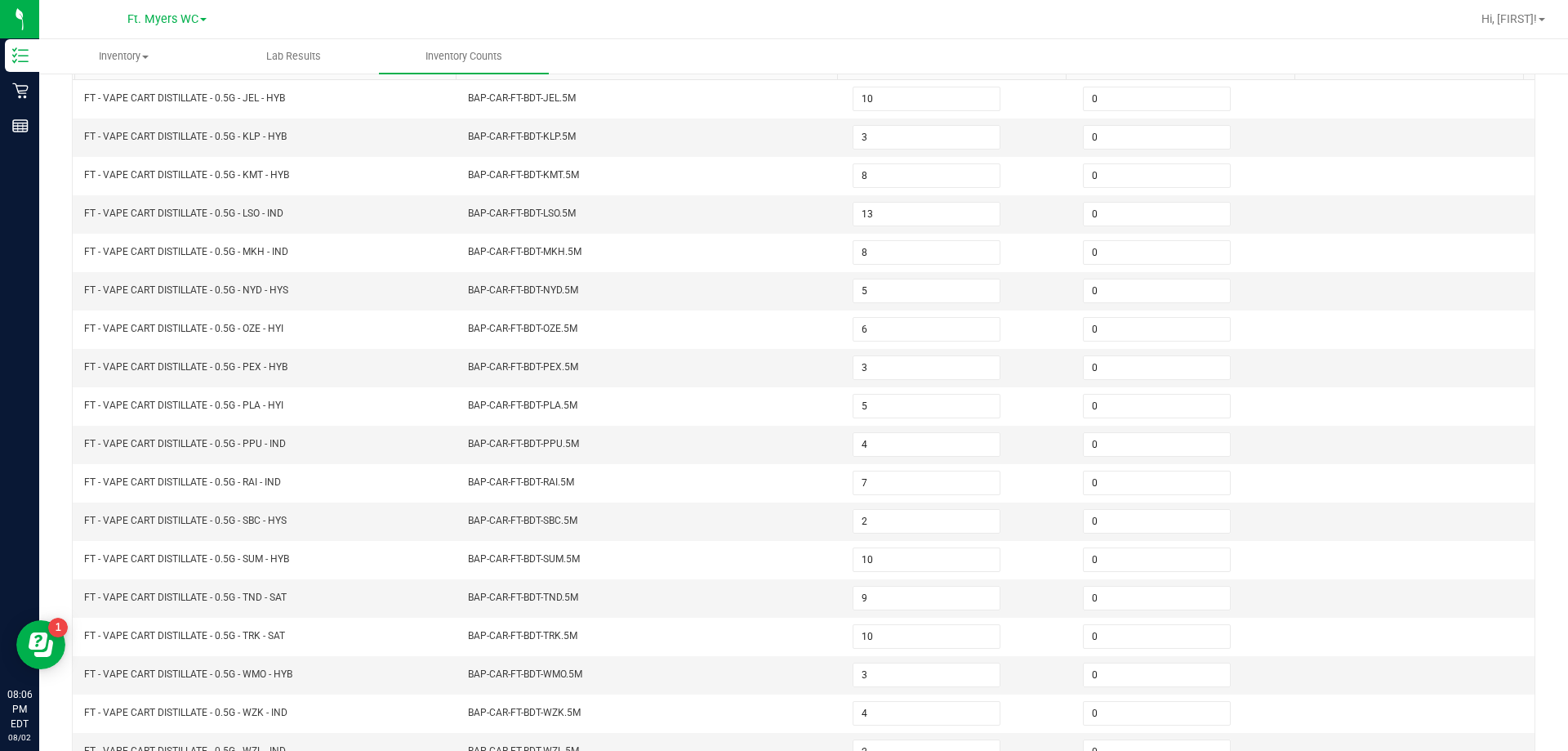 scroll, scrollTop: 339, scrollLeft: 0, axis: vertical 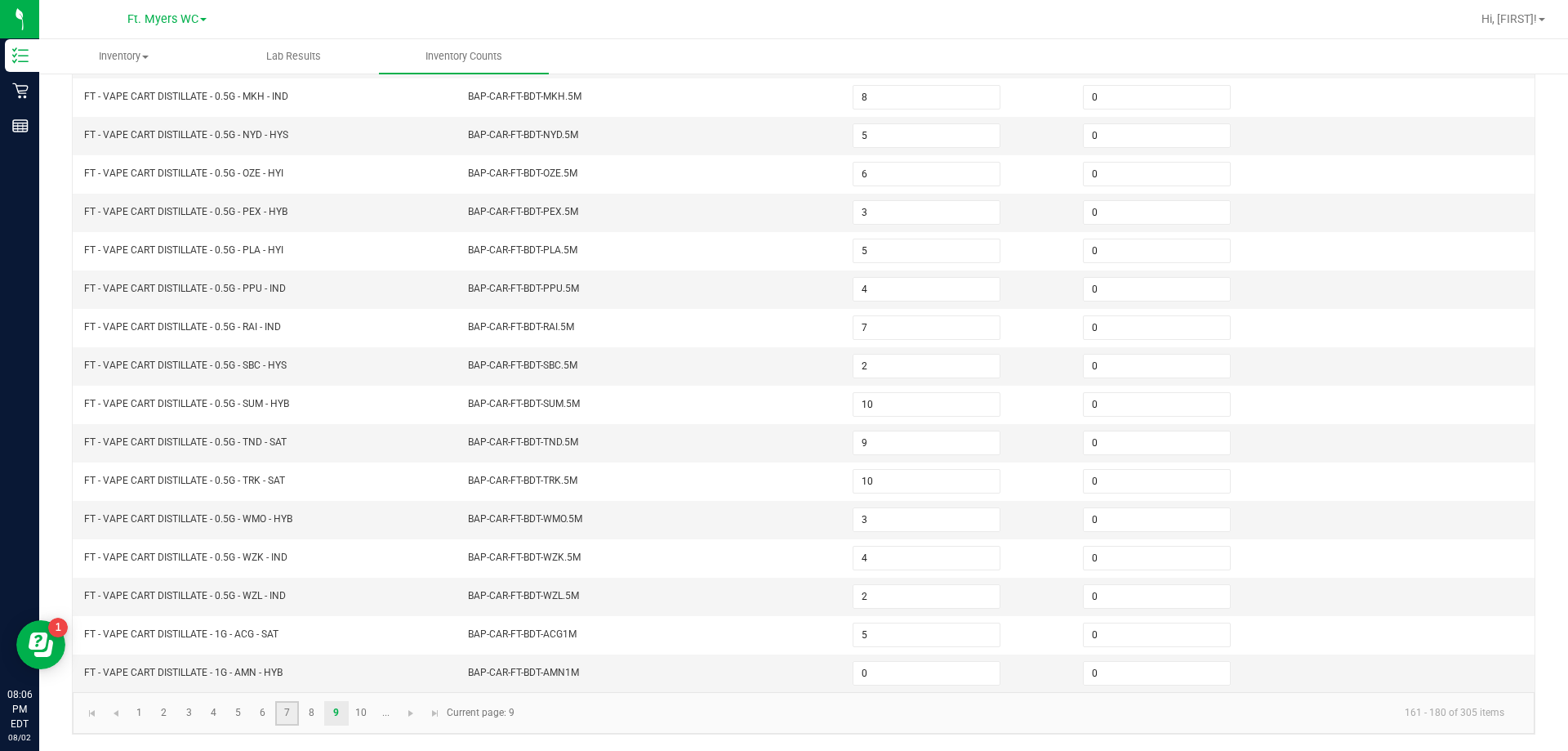 click on "7" 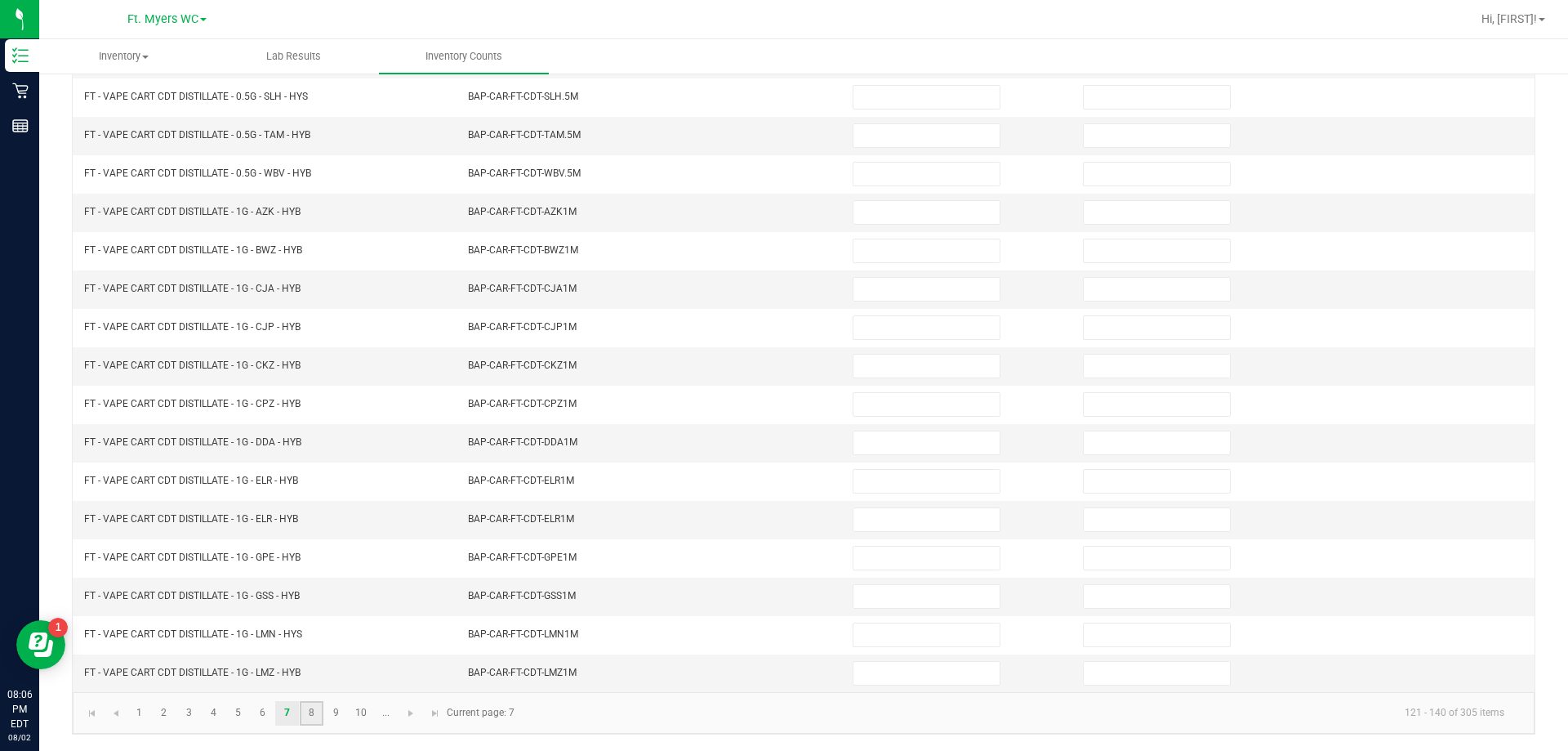 click on "8" 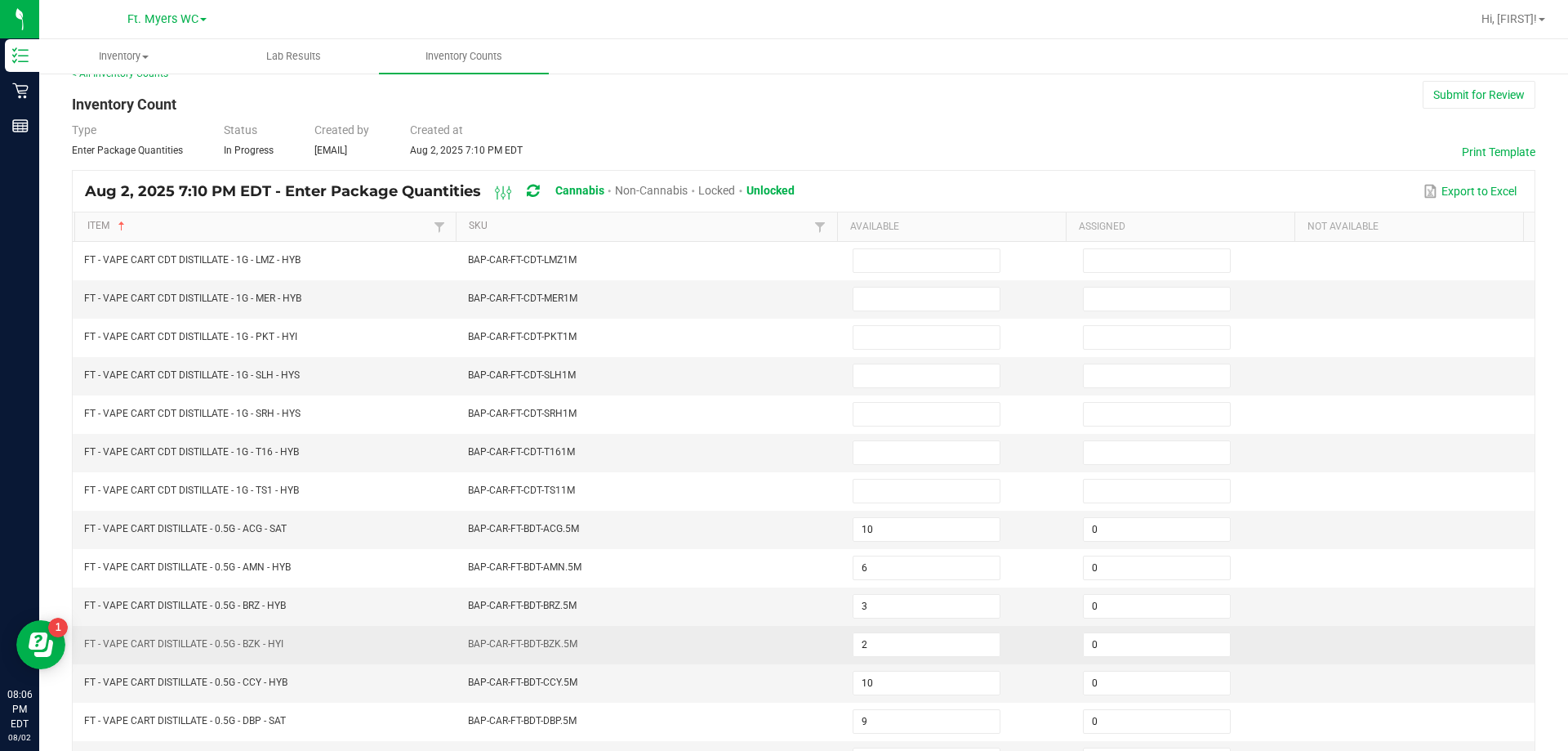 scroll, scrollTop: 12, scrollLeft: 0, axis: vertical 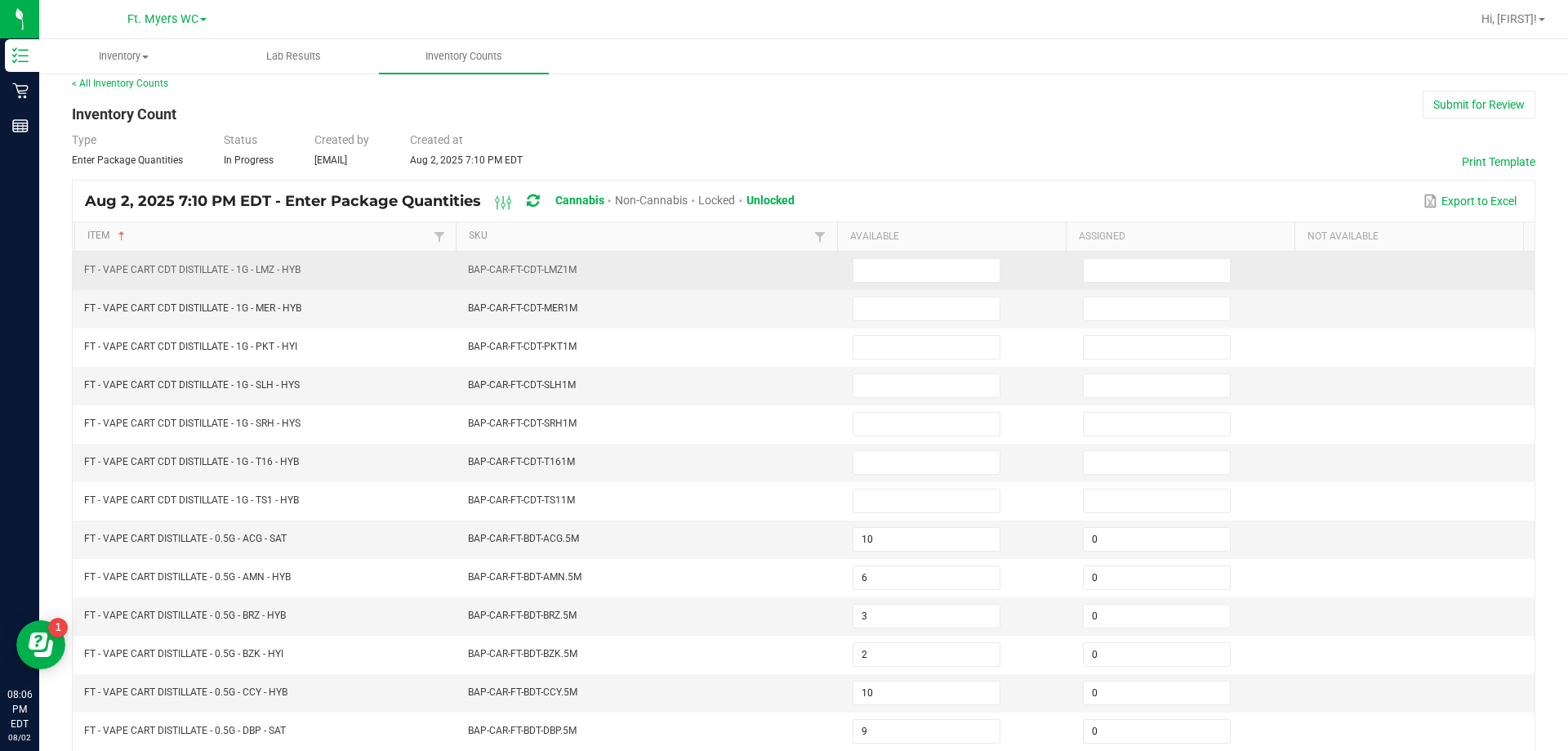 click at bounding box center (958, 270) 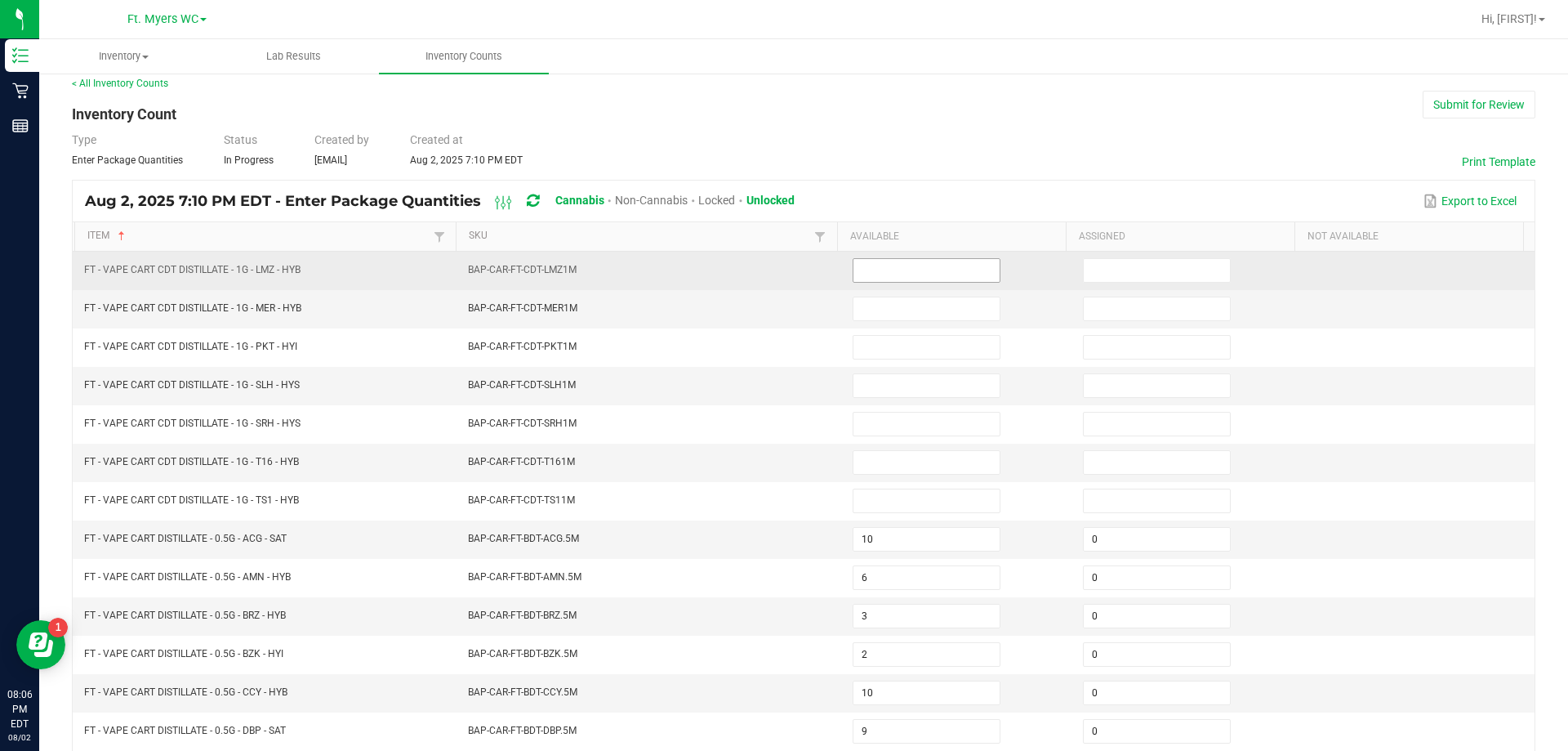 click at bounding box center (926, 270) 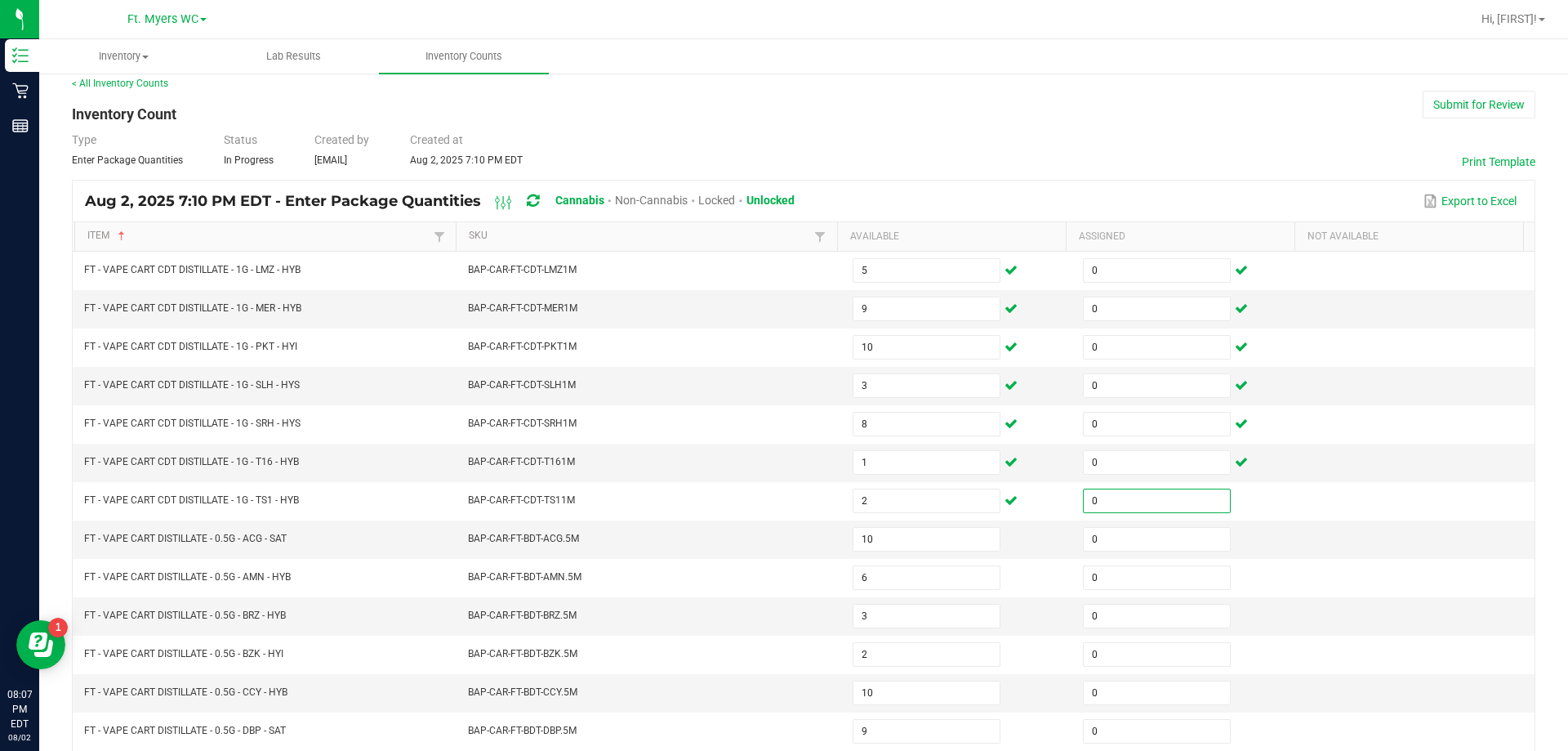 click on "Type   Enter Package Quantities   Status   In Progress   Created by   [EMAIL]   Created at   Aug 2, 2025 7:10 PM EDT" at bounding box center (804, 150) 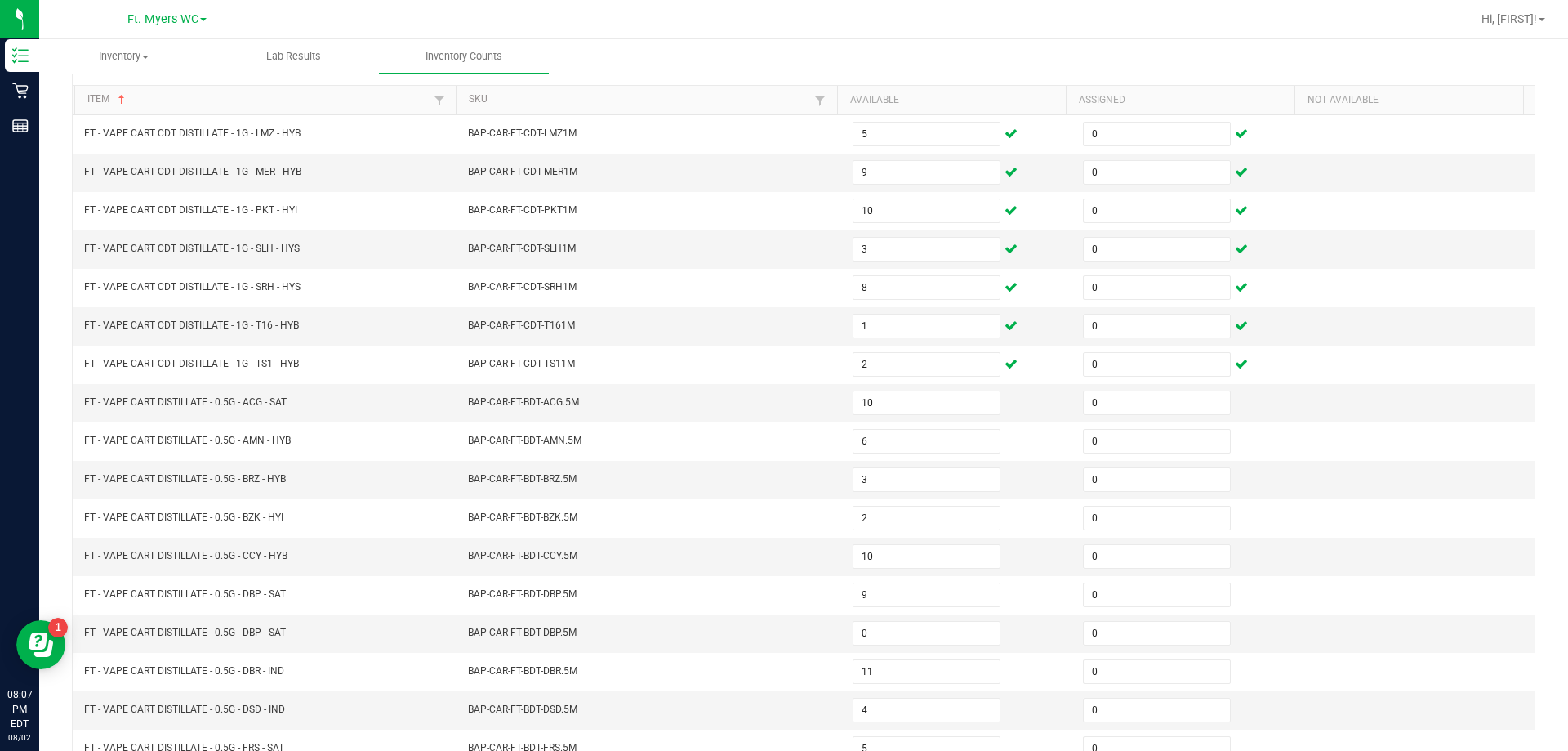 scroll, scrollTop: 339, scrollLeft: 0, axis: vertical 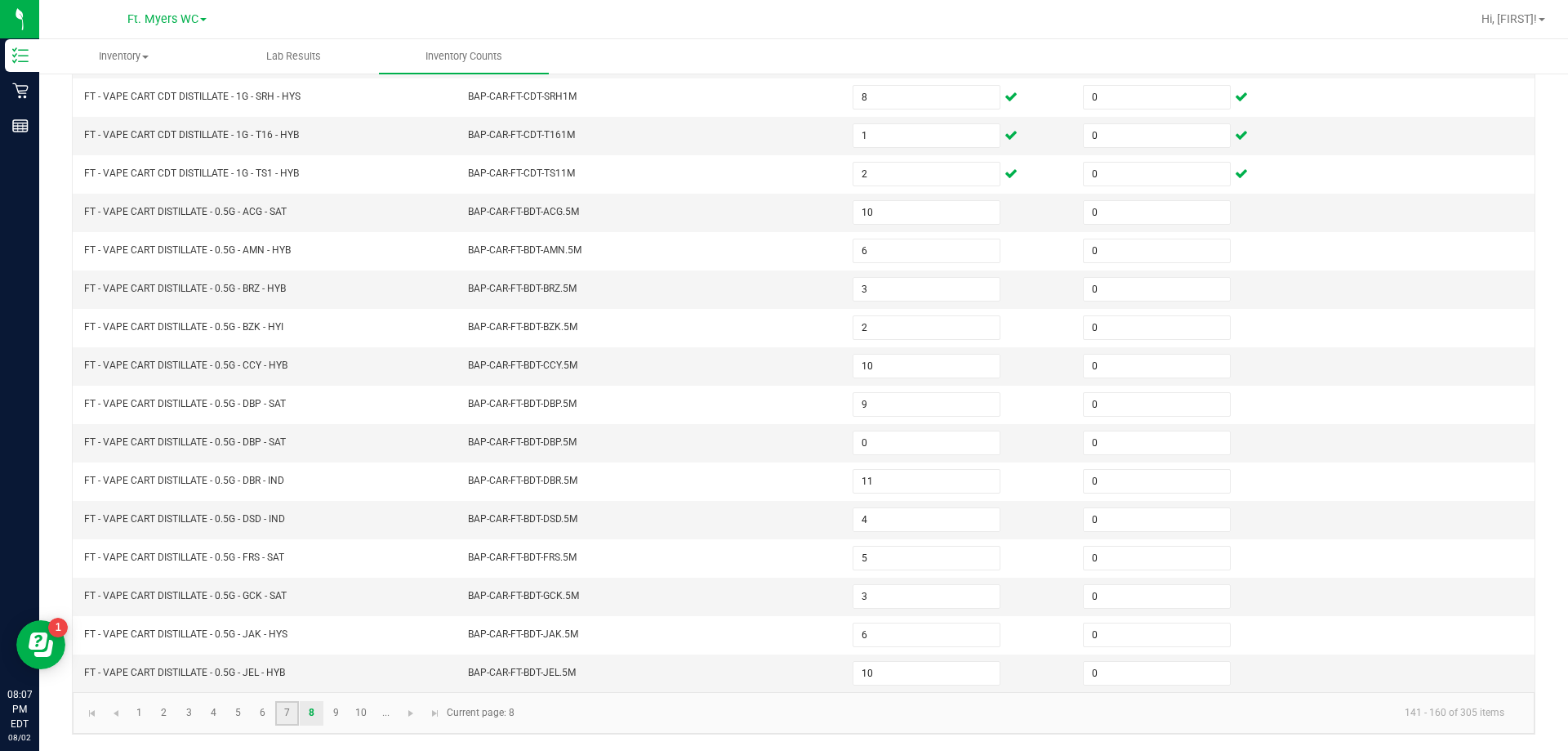 click on "7" 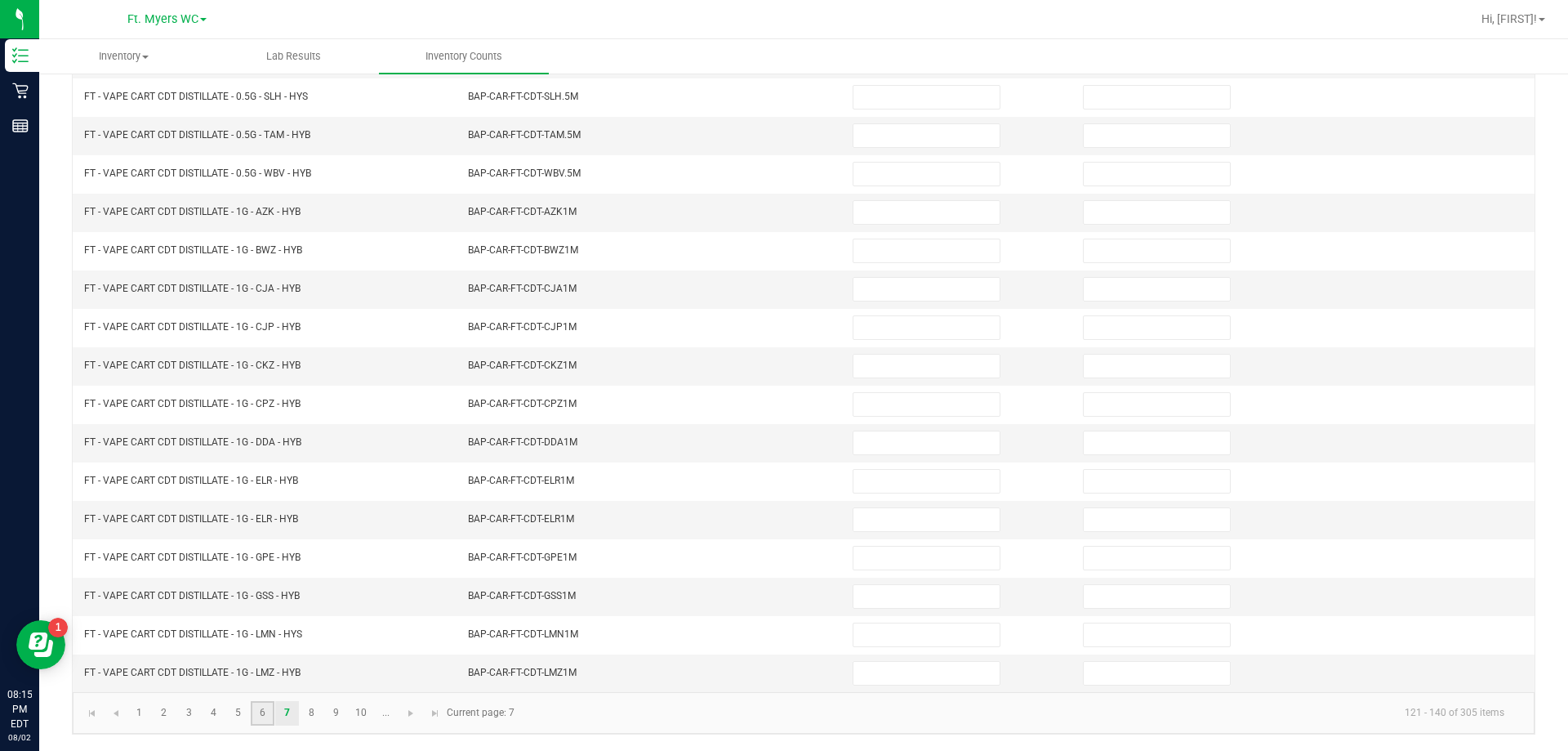 click on "6" 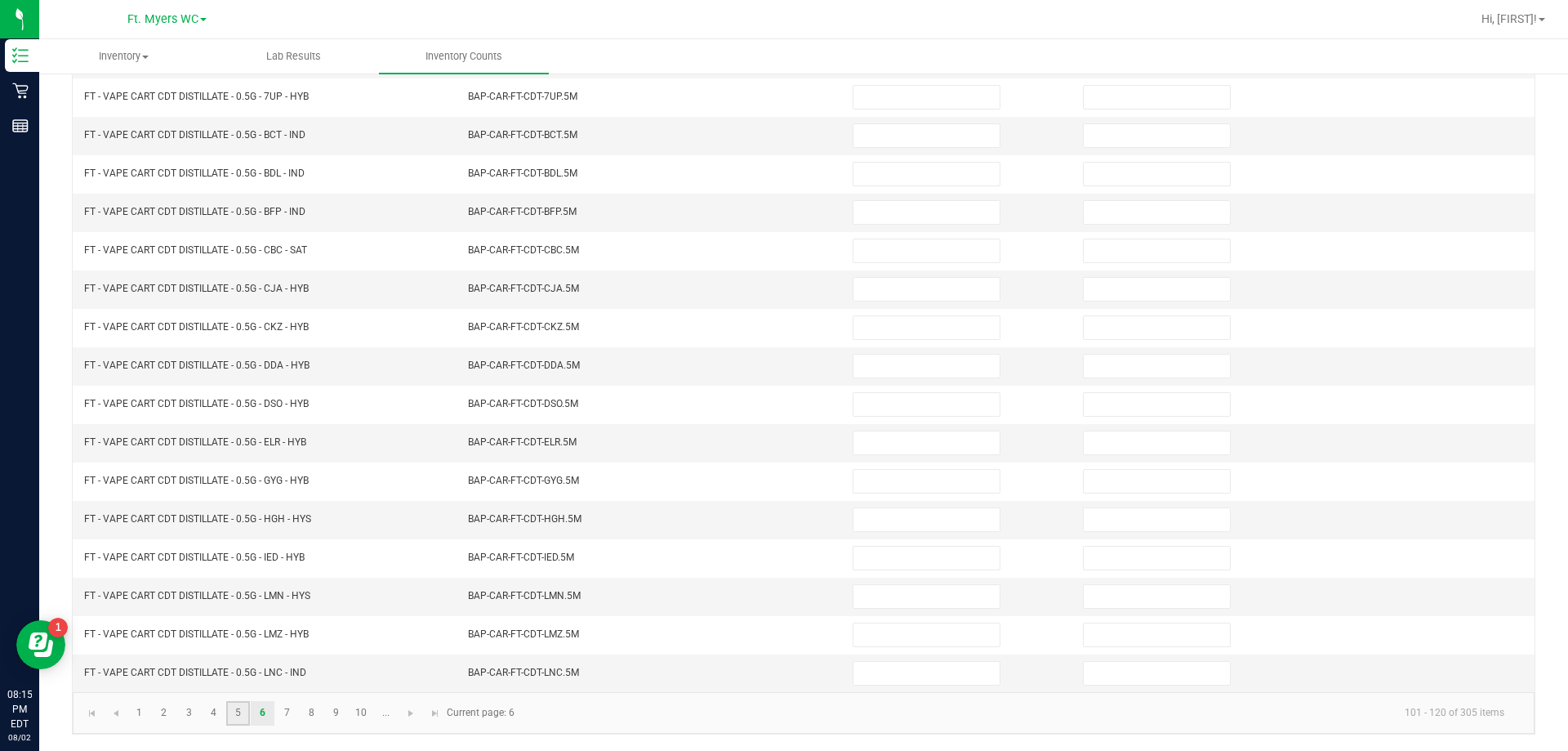 click on "5" 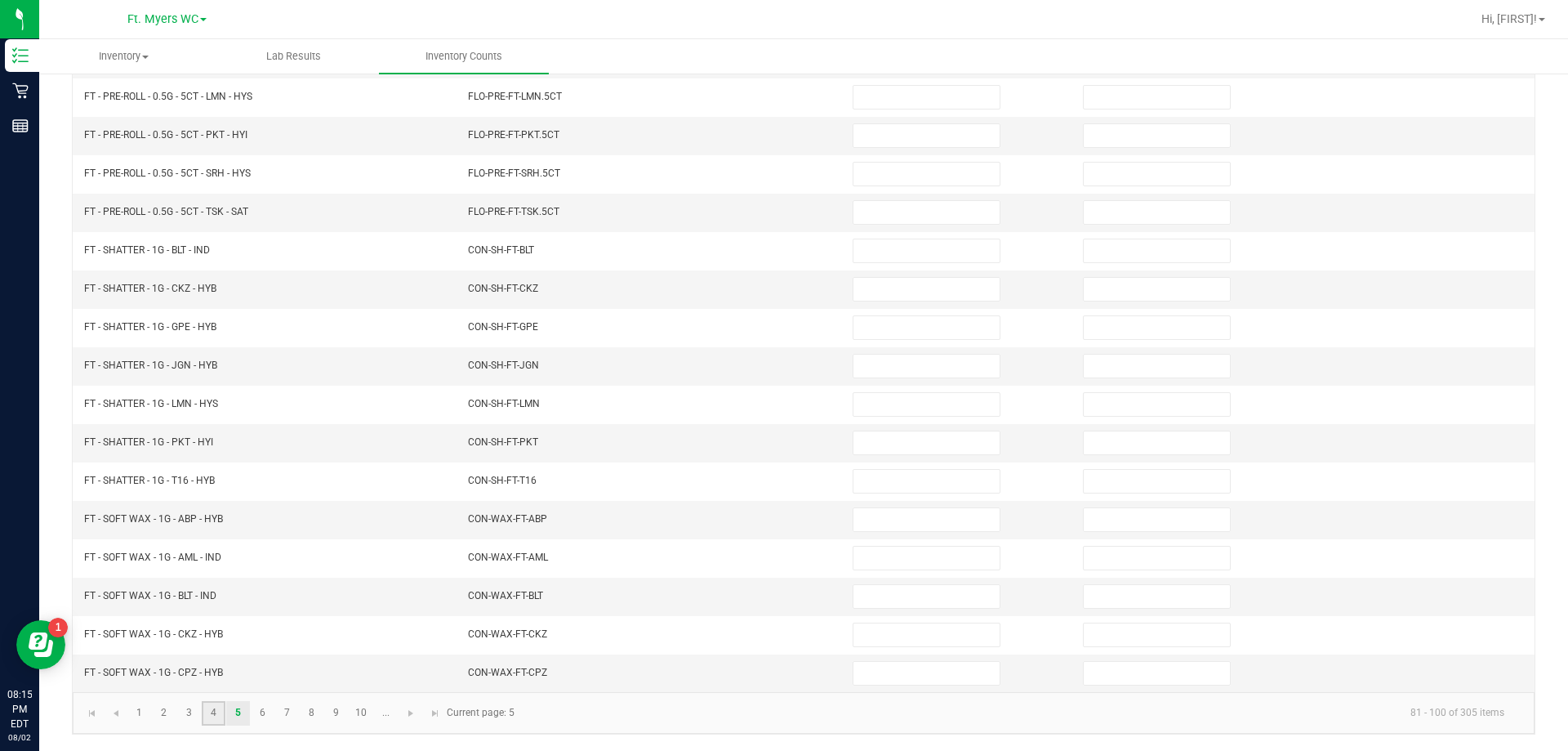 click on "4" 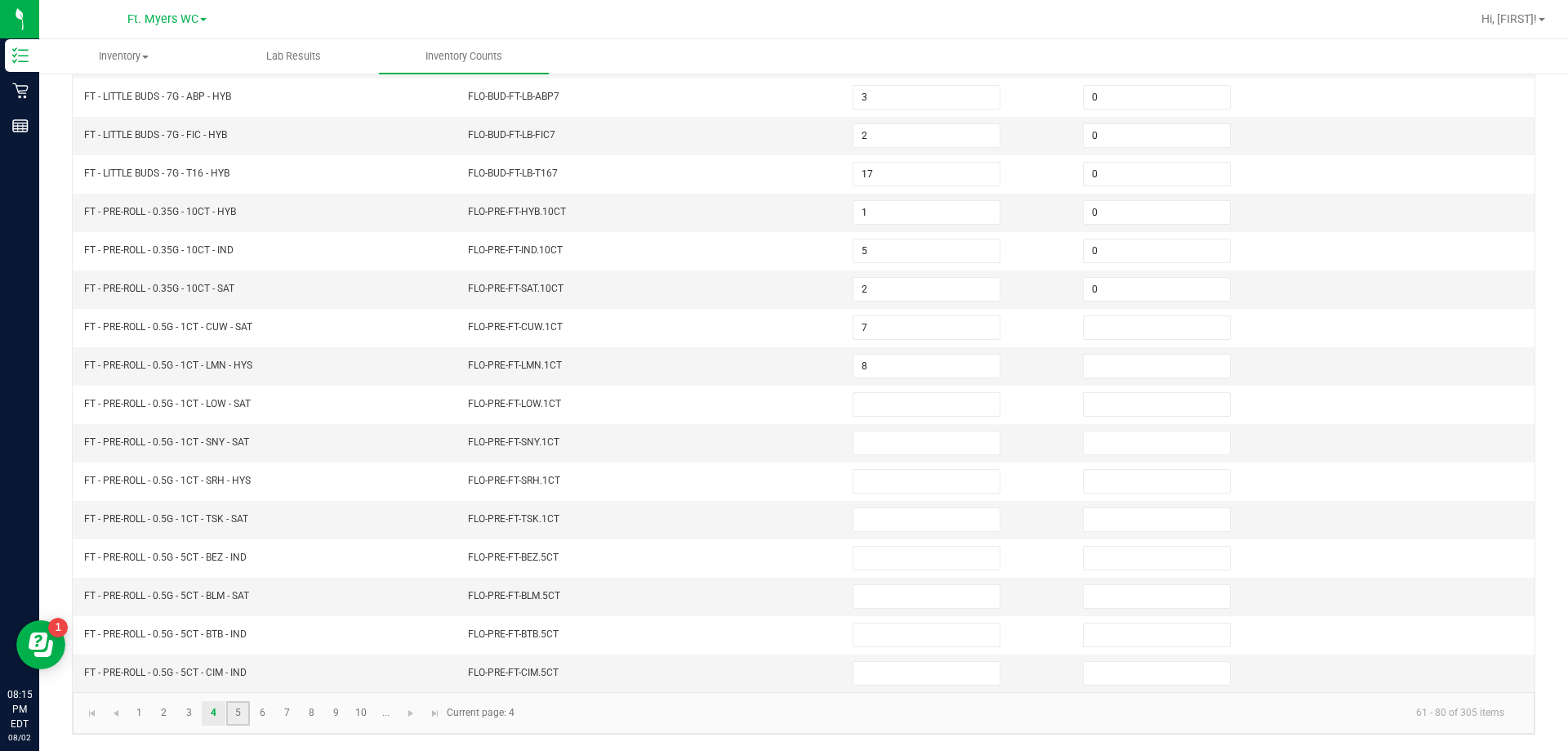 click on "5" 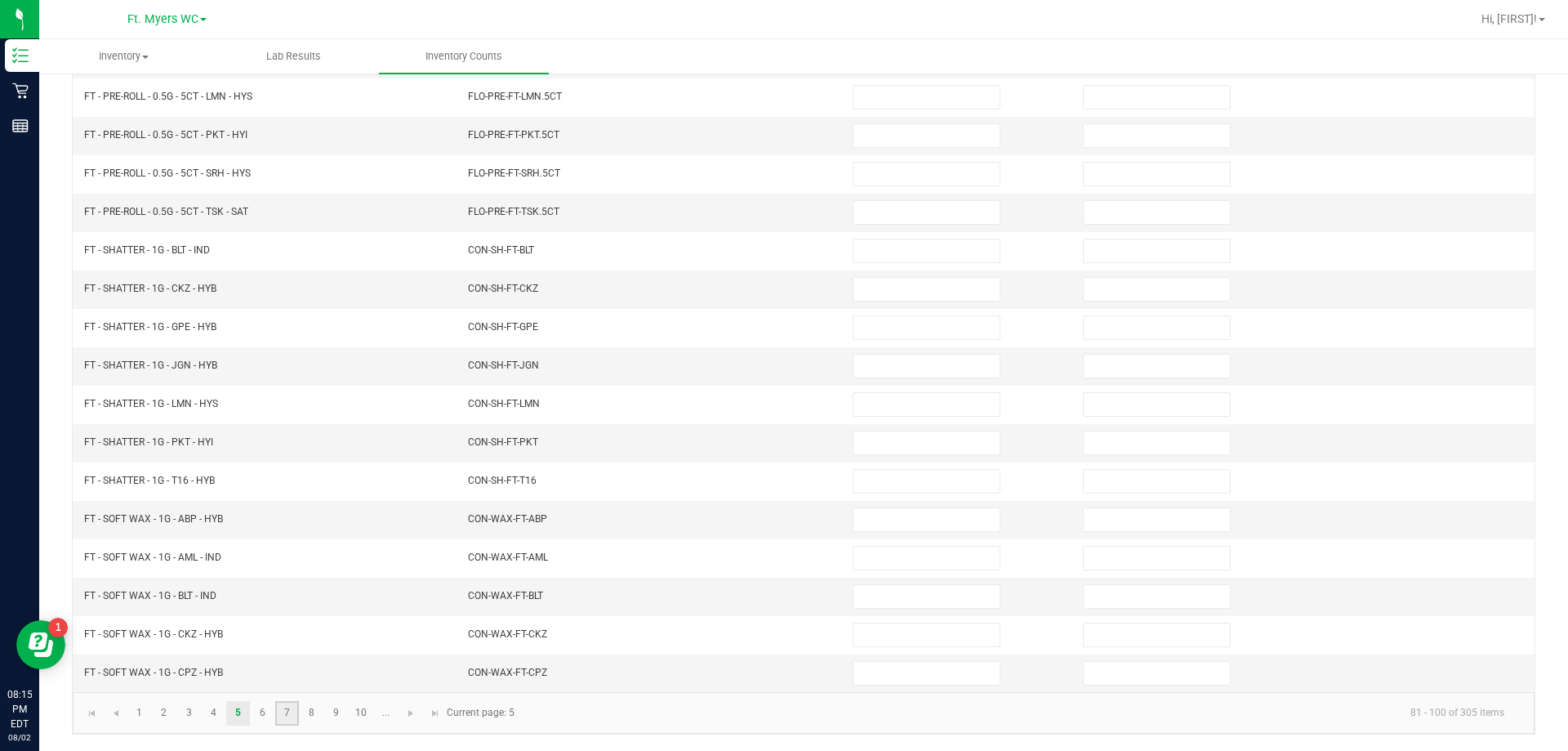 click on "7" 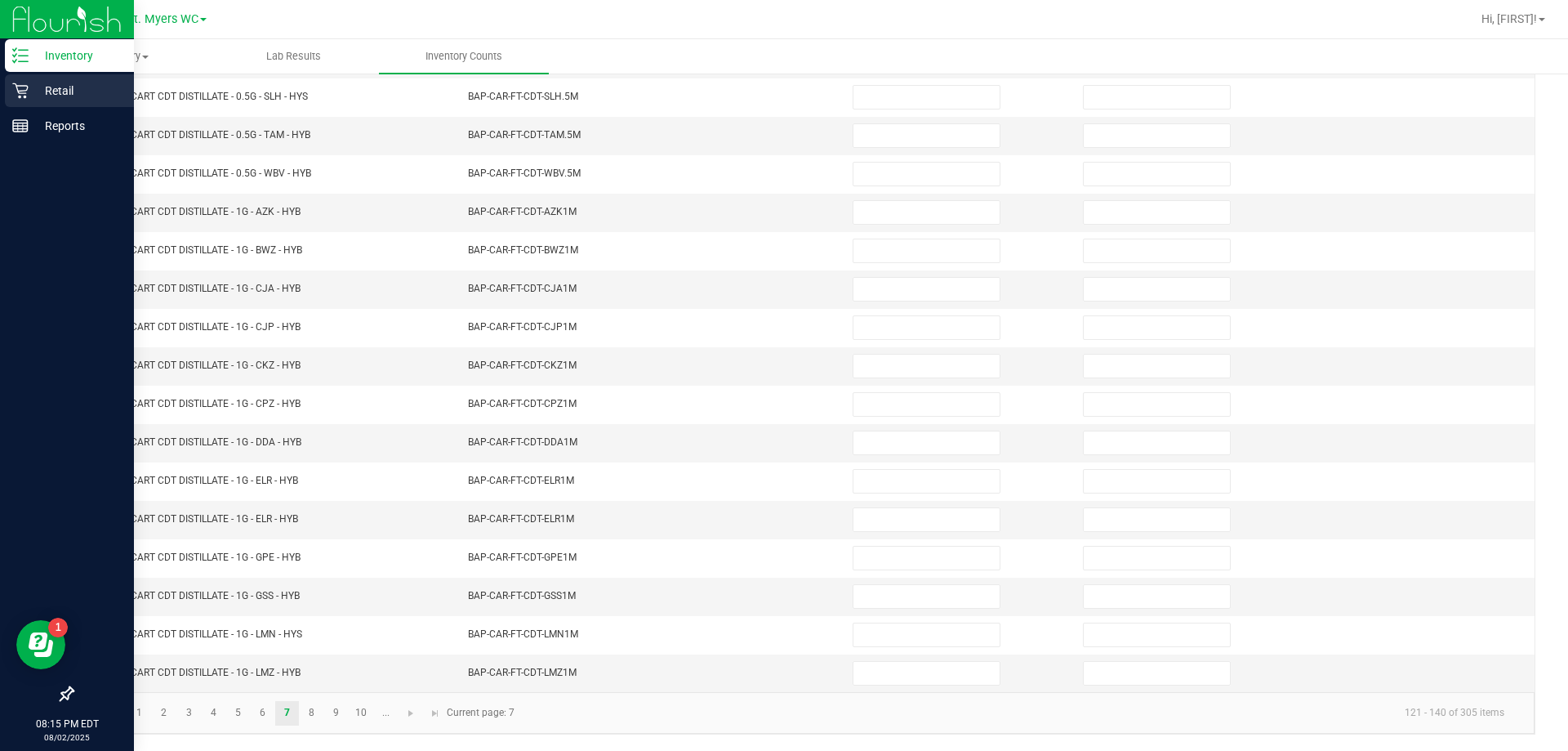click on "Retail" at bounding box center (69, 91) 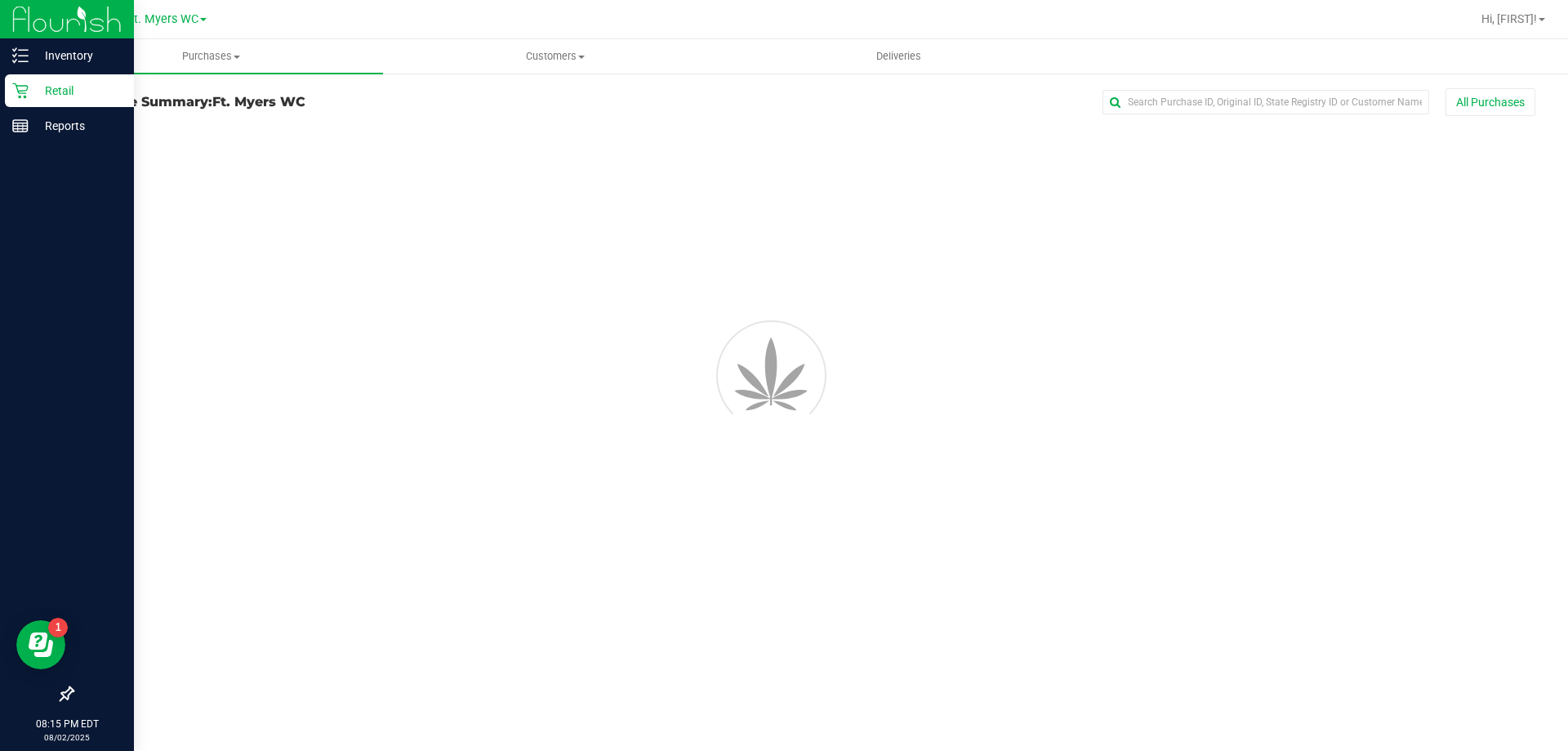 scroll, scrollTop: 0, scrollLeft: 0, axis: both 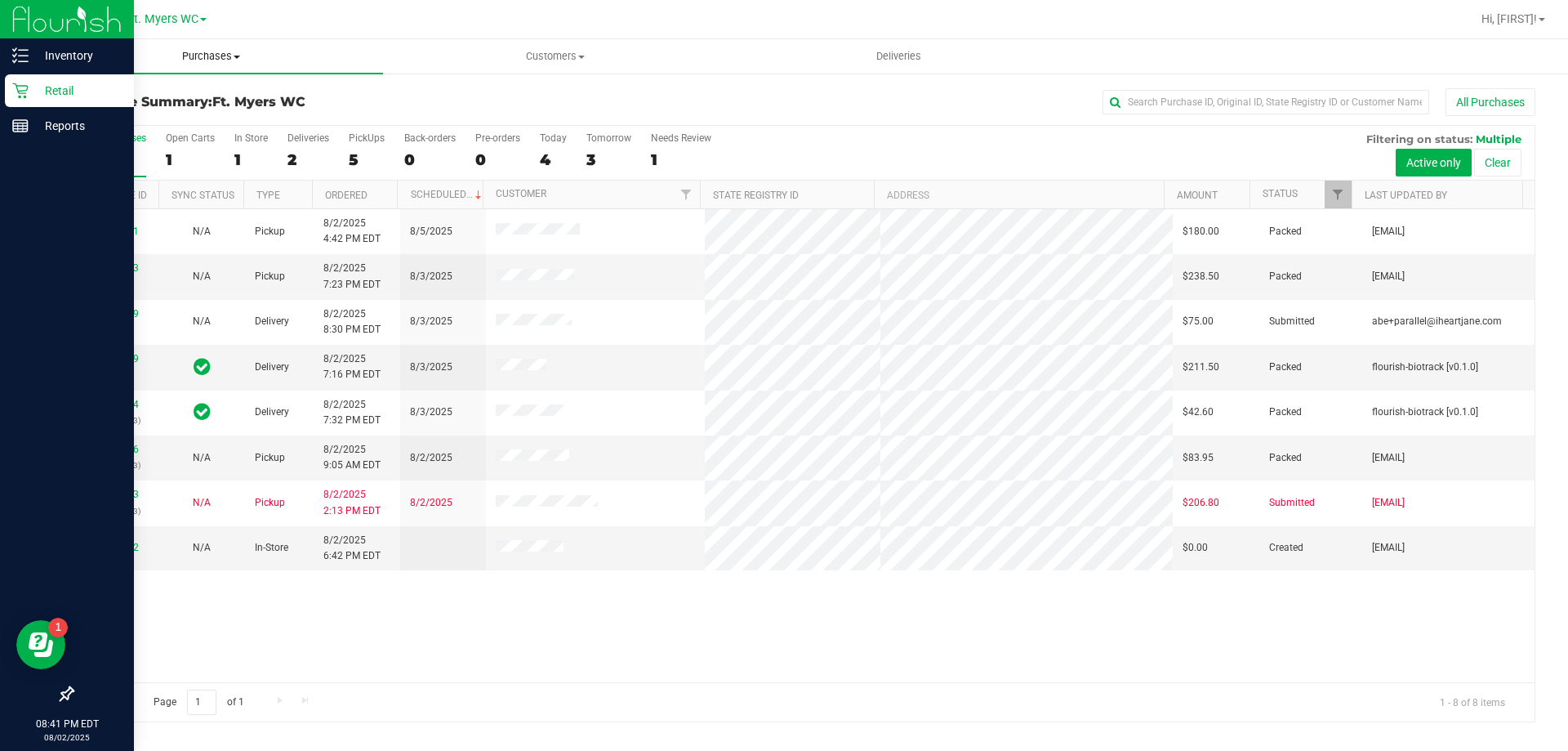 click on "Purchases" at bounding box center (211, 56) 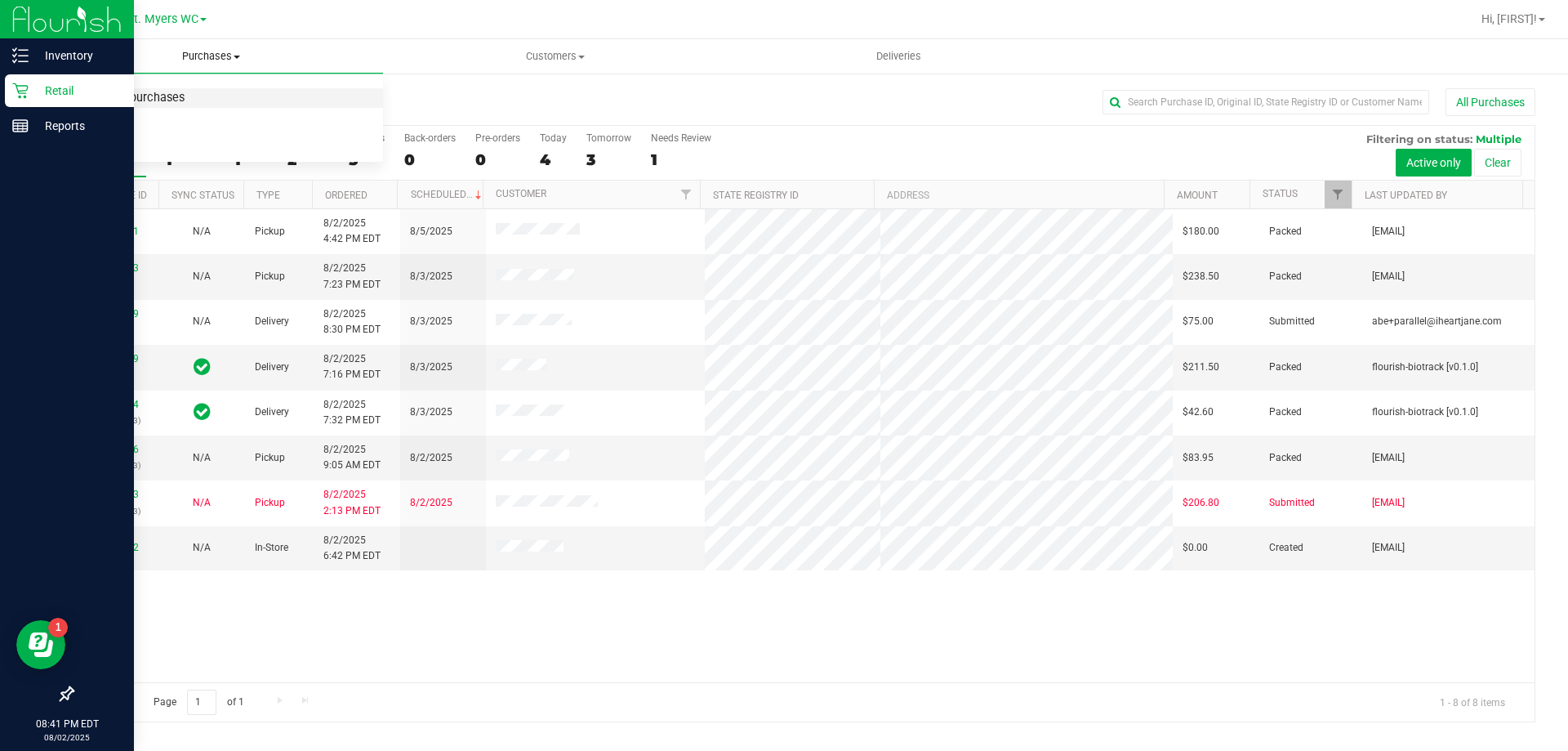 click on "Summary of purchases" at bounding box center [122, 98] 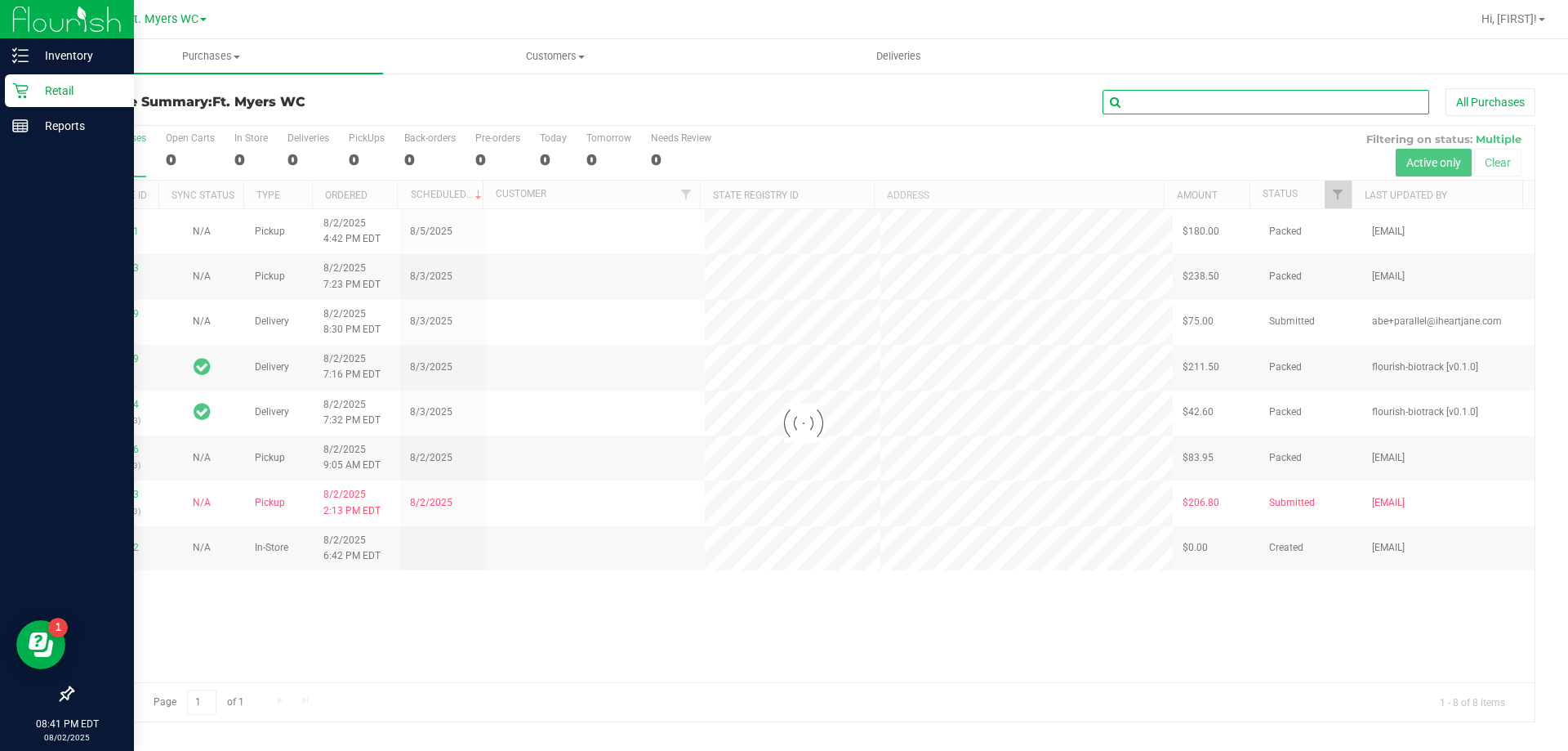 click at bounding box center (1266, 102) 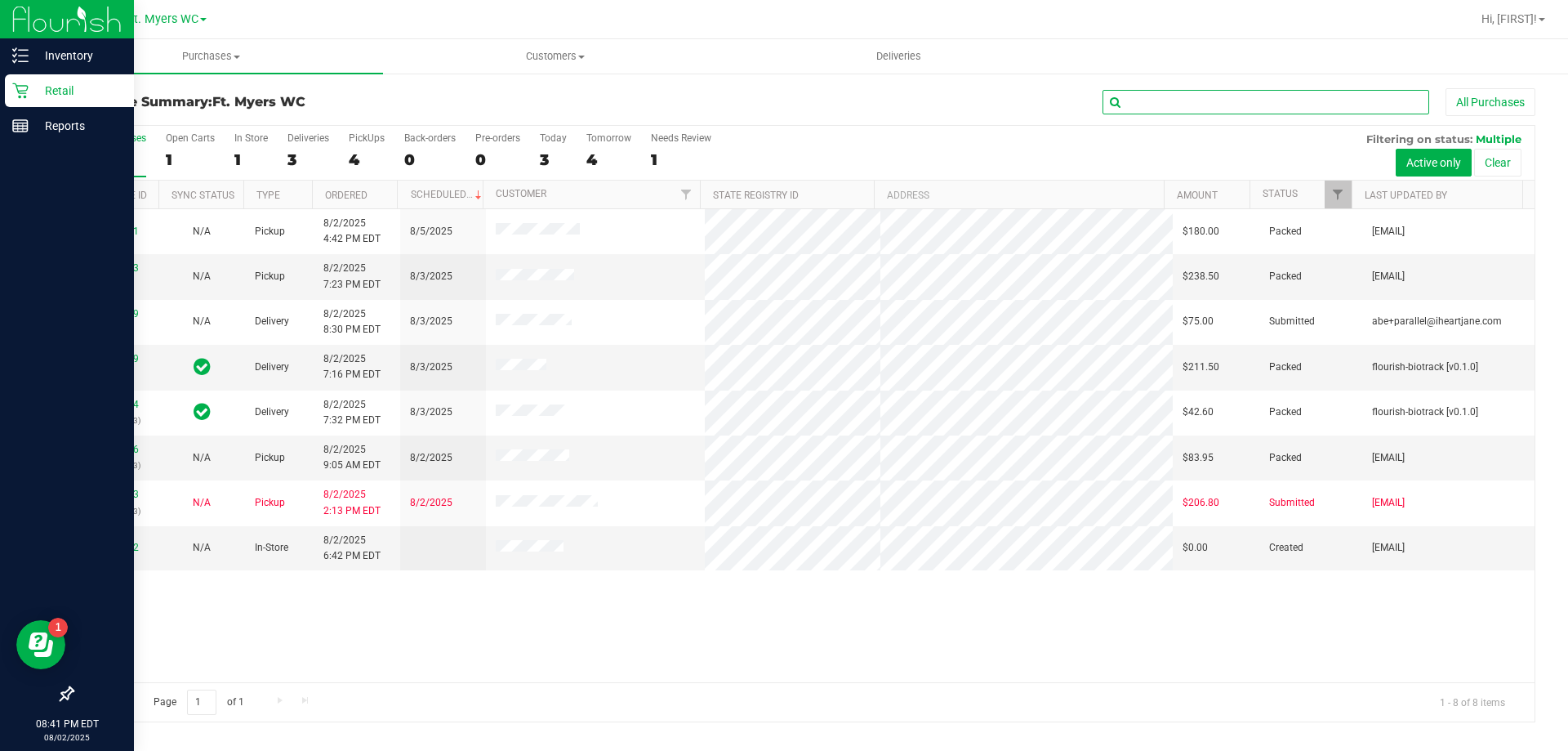 click at bounding box center (1266, 102) 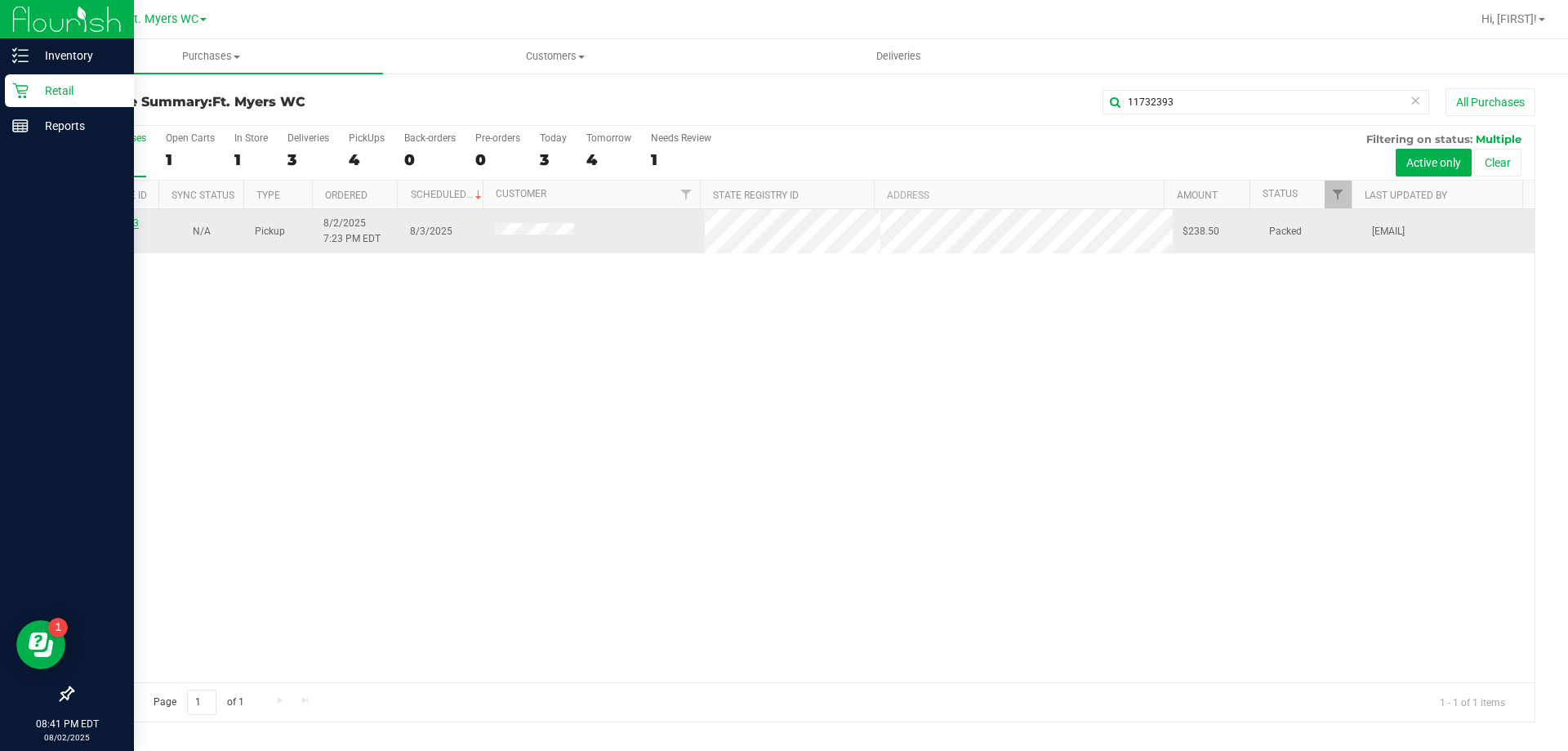 click on "11732393" at bounding box center [116, 223] 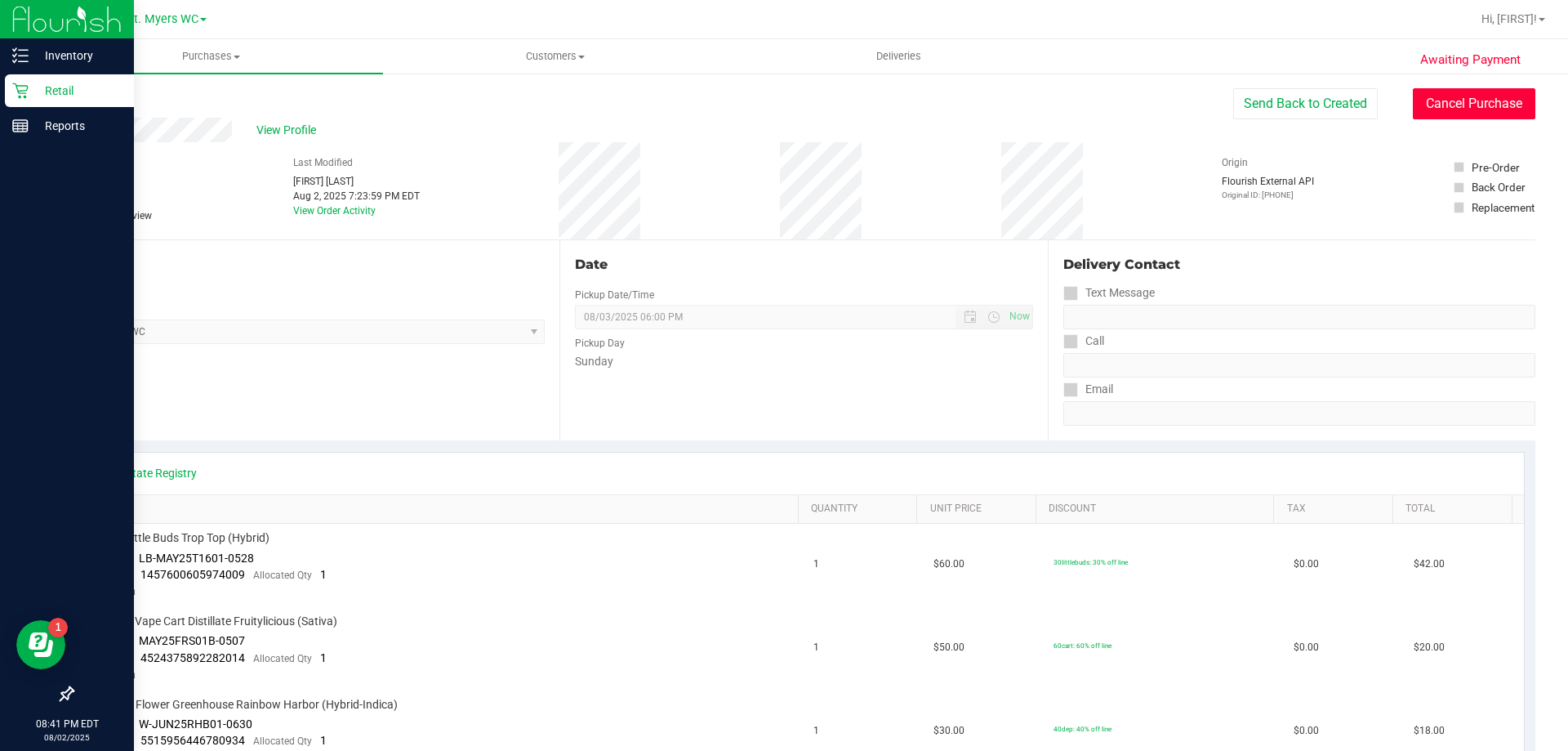 click on "Cancel Purchase" at bounding box center [1474, 104] 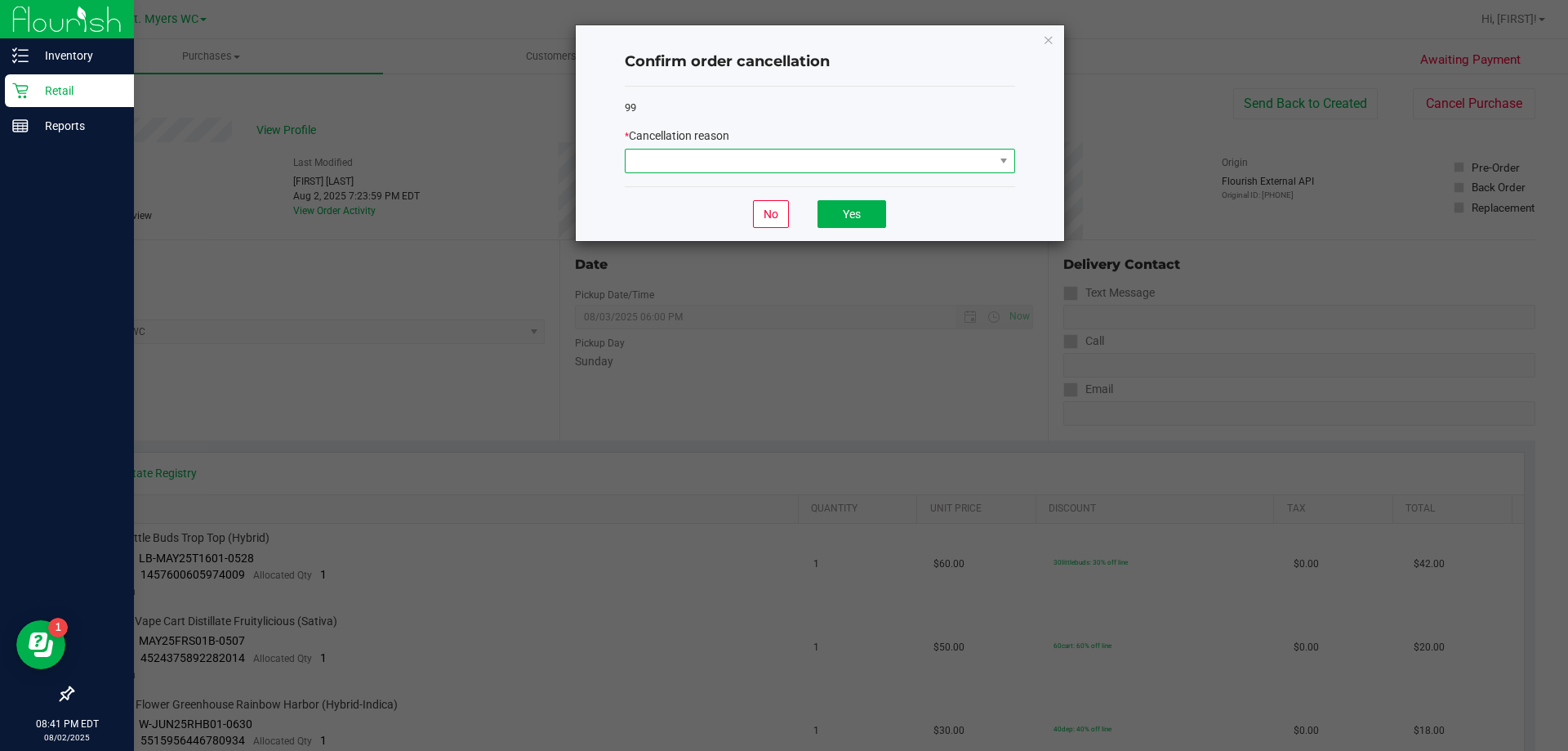 click at bounding box center (820, 161) 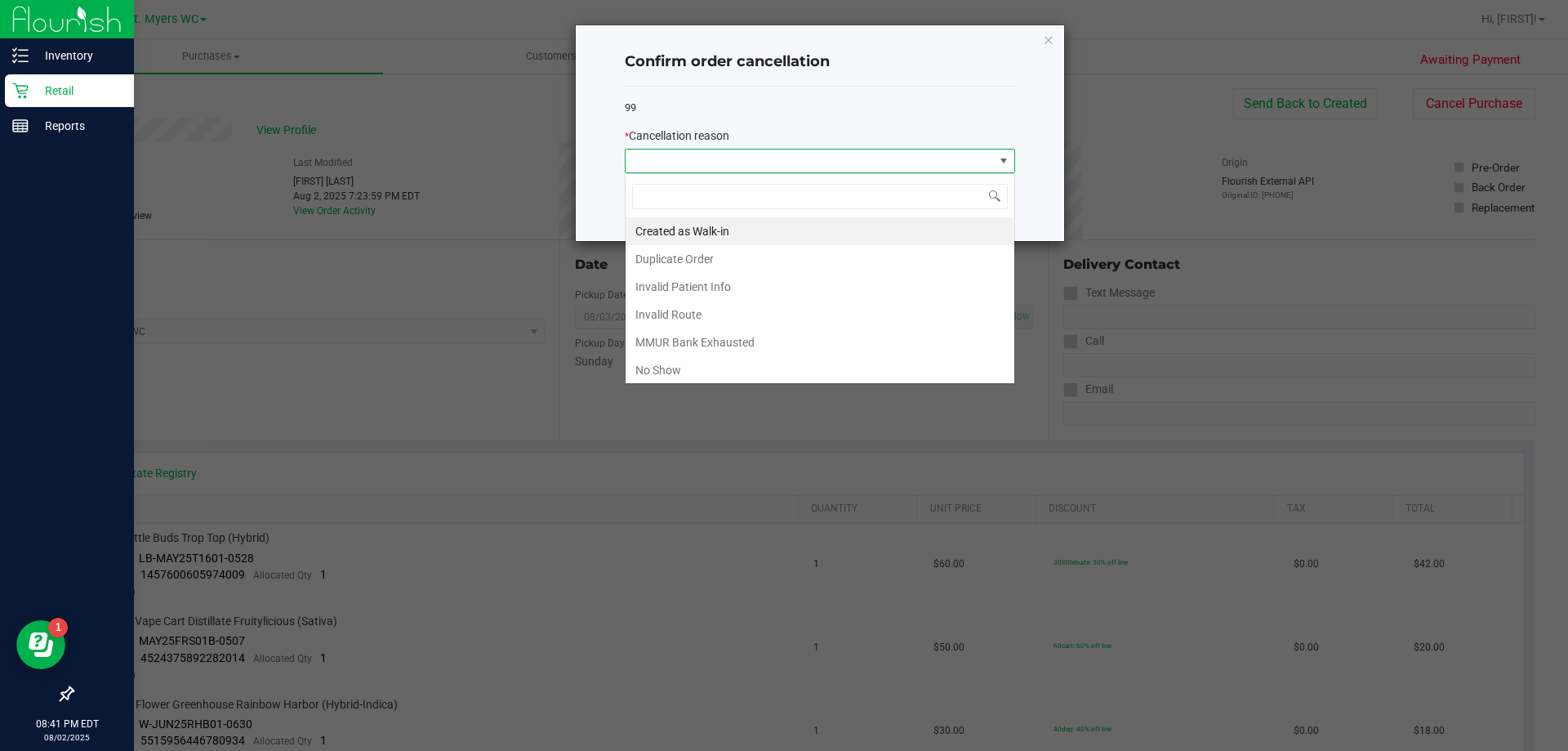 scroll, scrollTop: 81695, scrollLeft: 81276, axis: both 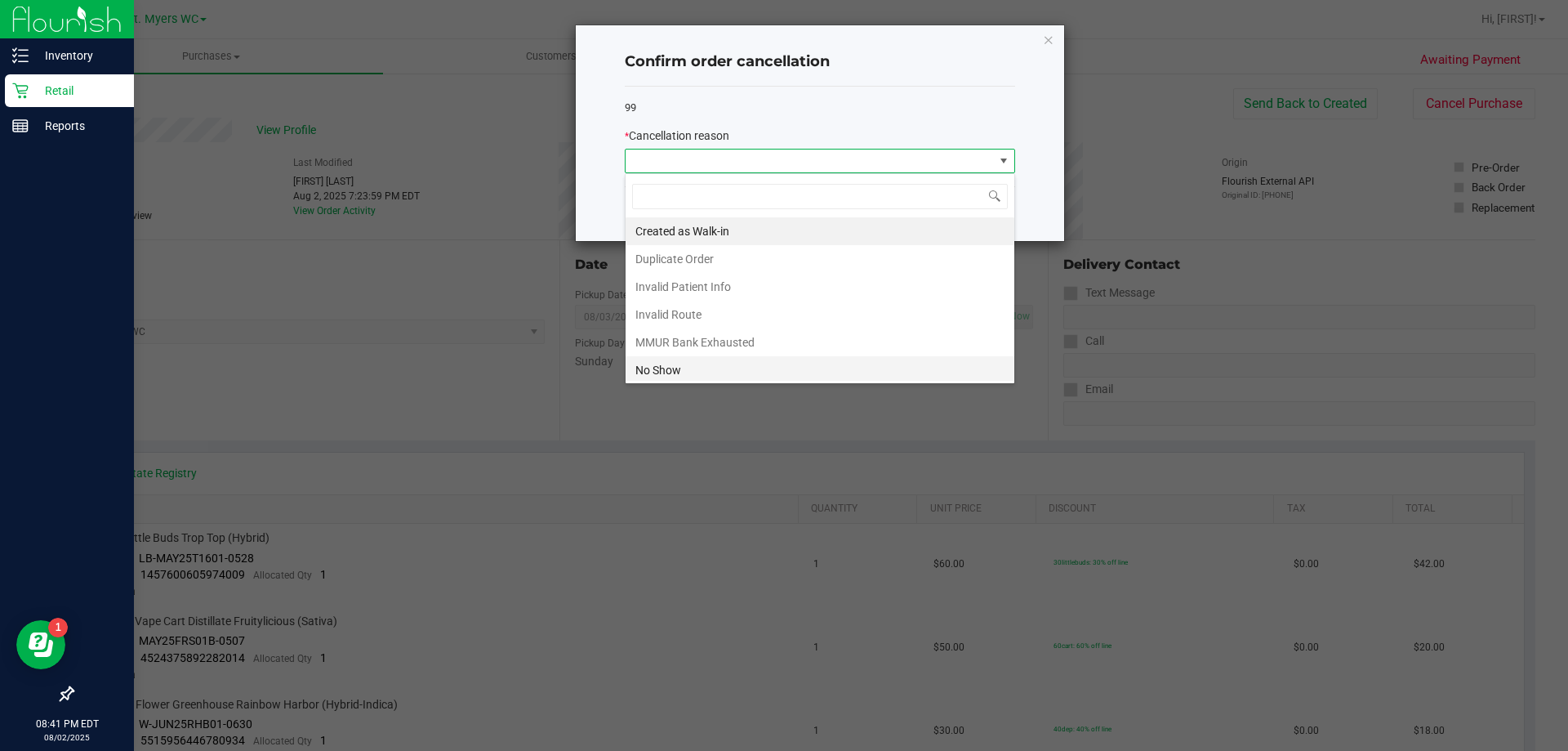 click on "No Show" at bounding box center [820, 370] 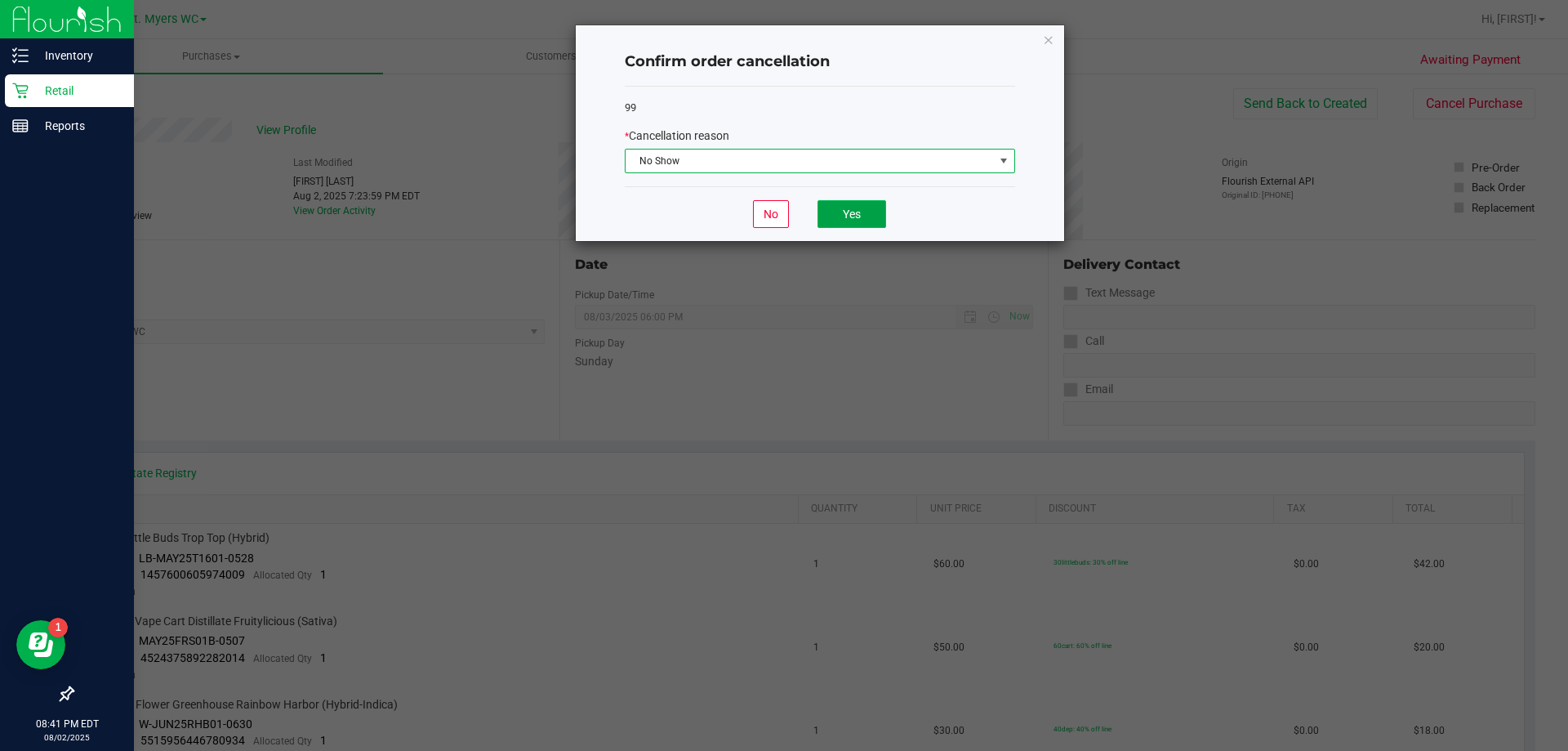 click on "Yes" 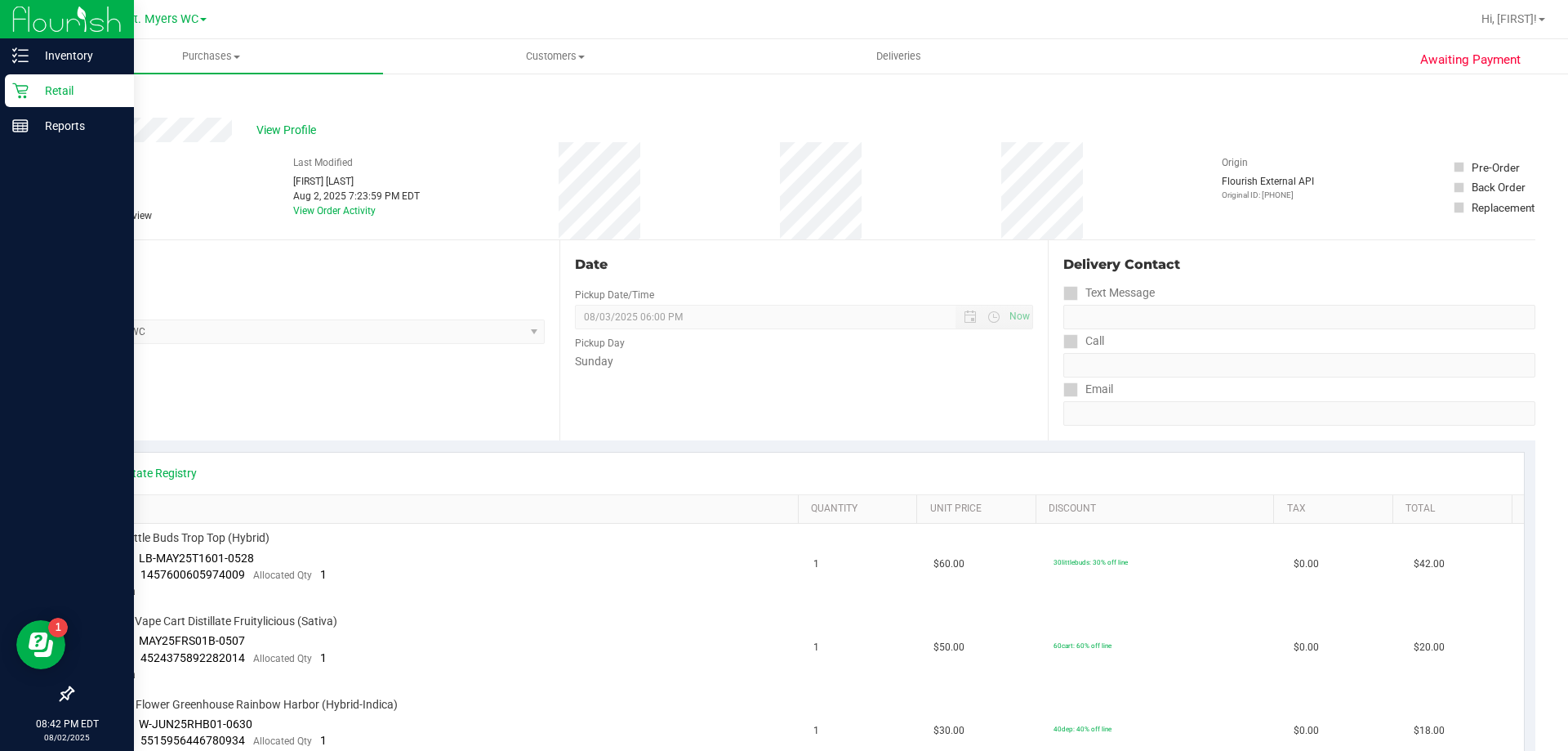 click on "Back" at bounding box center (84, 98) 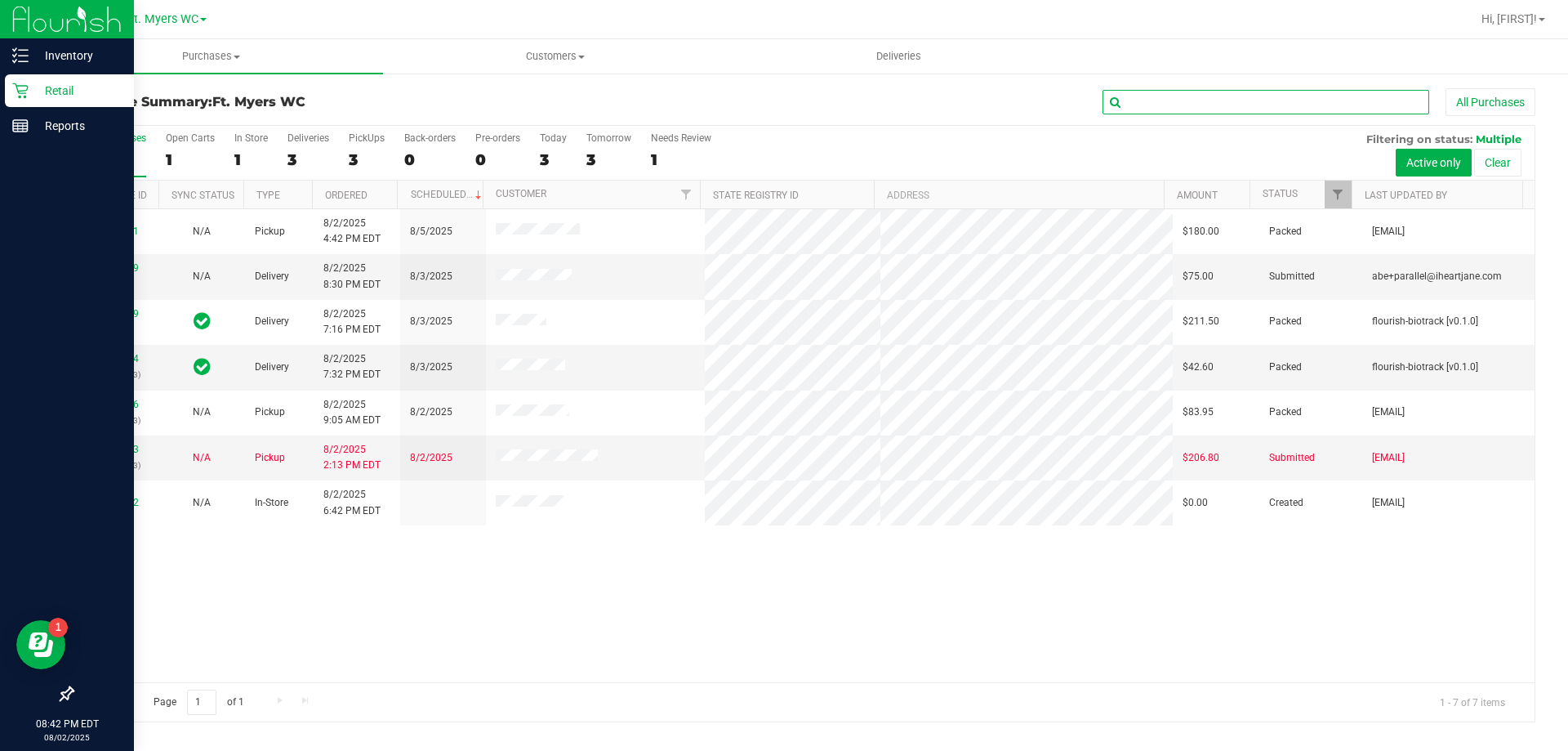 click at bounding box center (1266, 102) 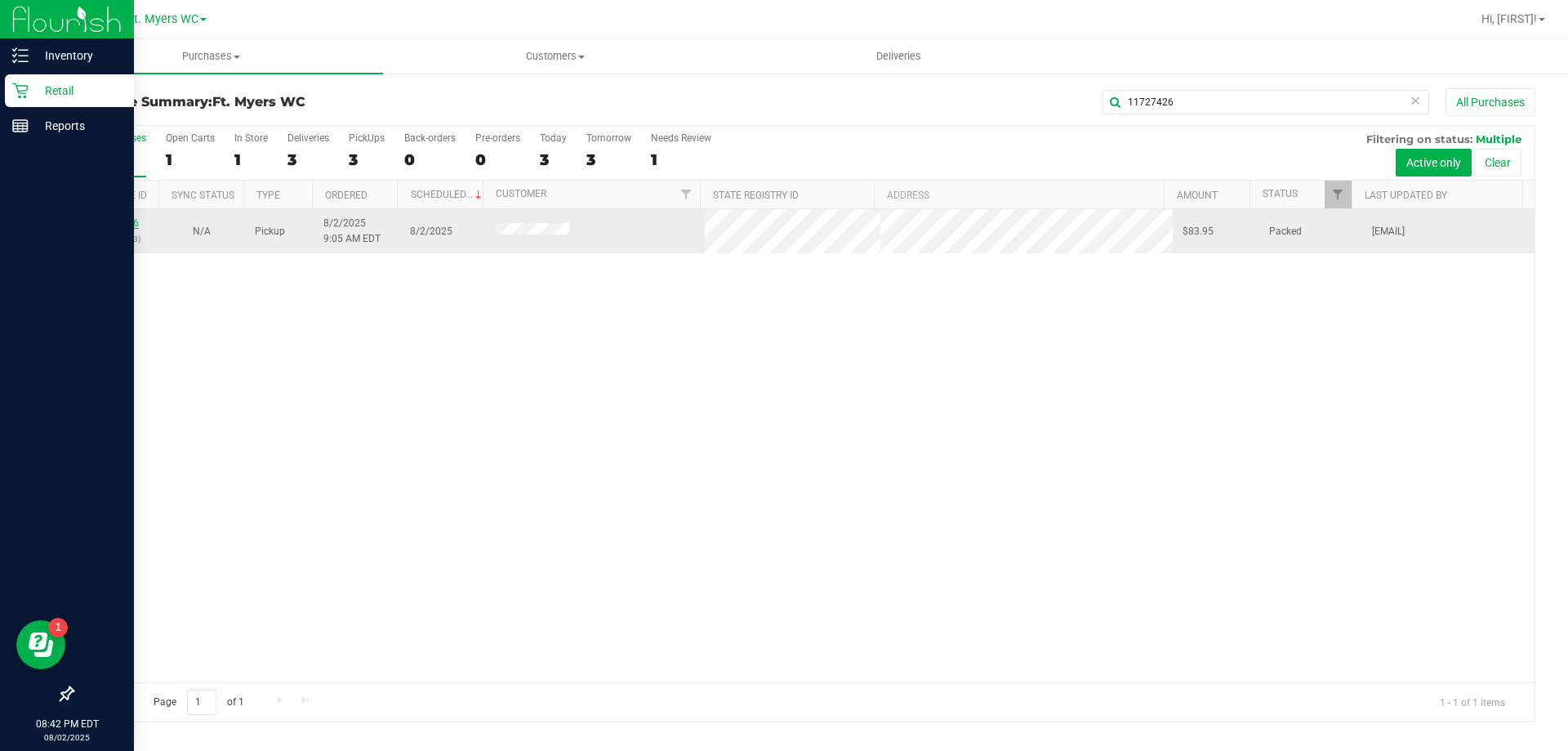 click on "11727426" at bounding box center (116, 223) 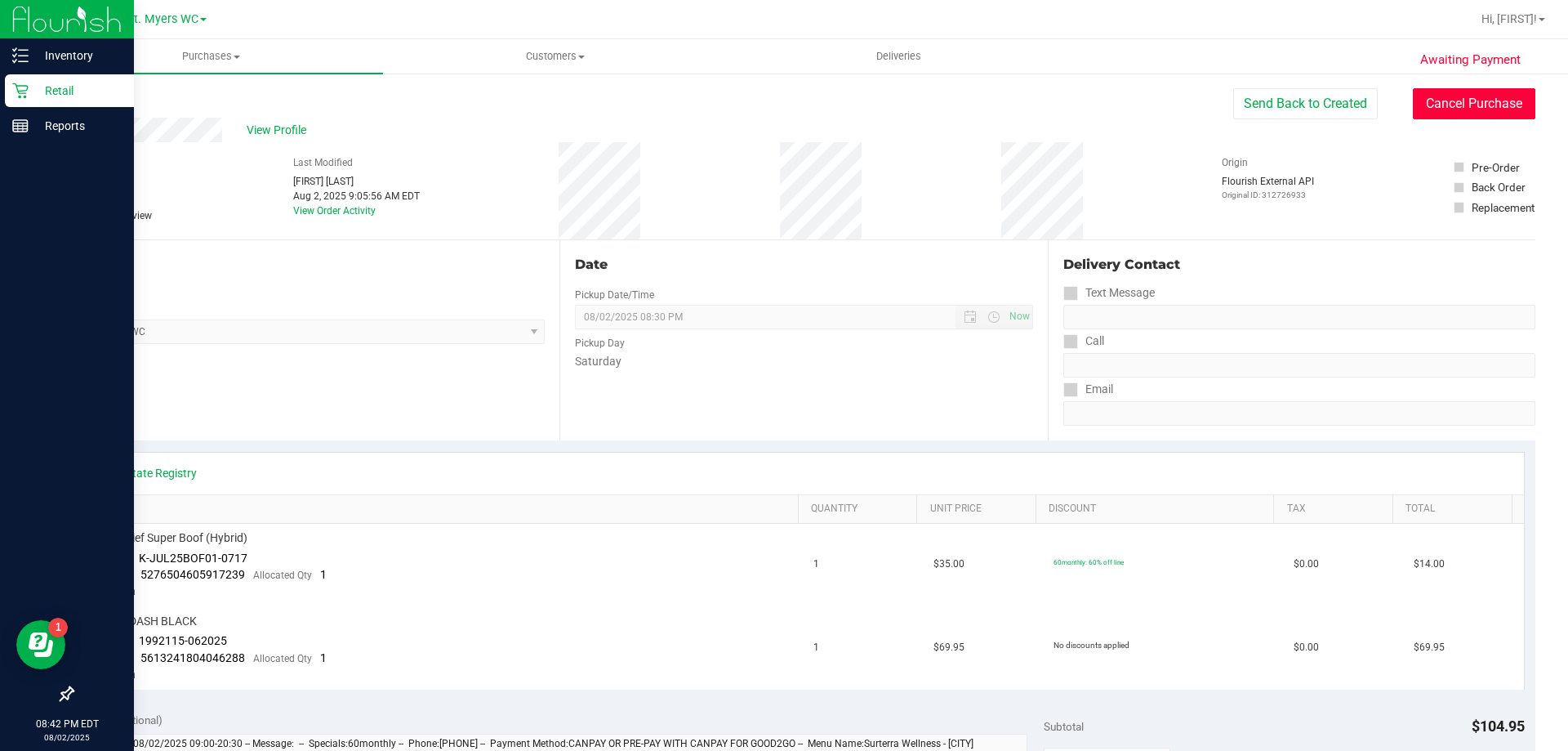 click on "Cancel Purchase" at bounding box center (1474, 104) 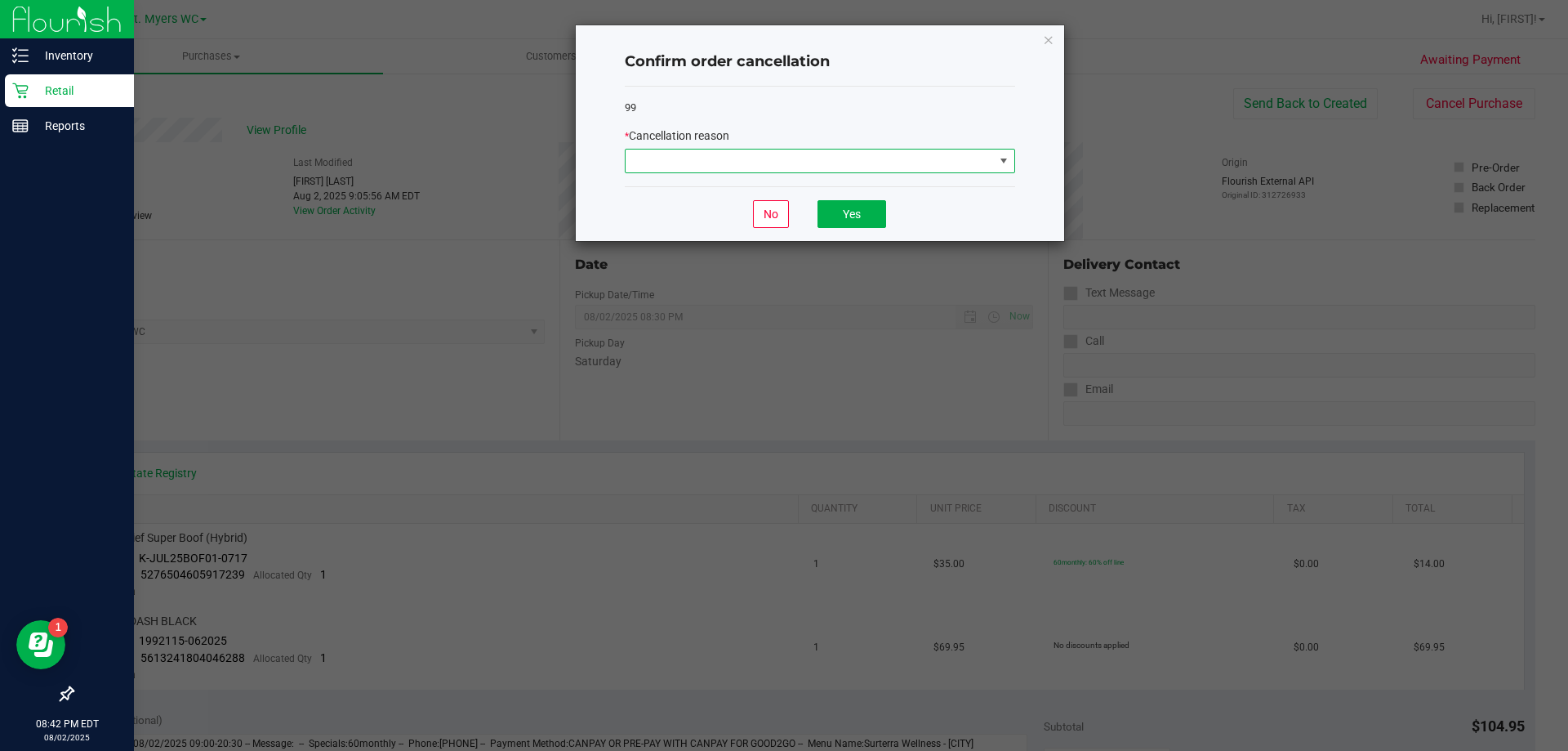 click at bounding box center [809, 161] 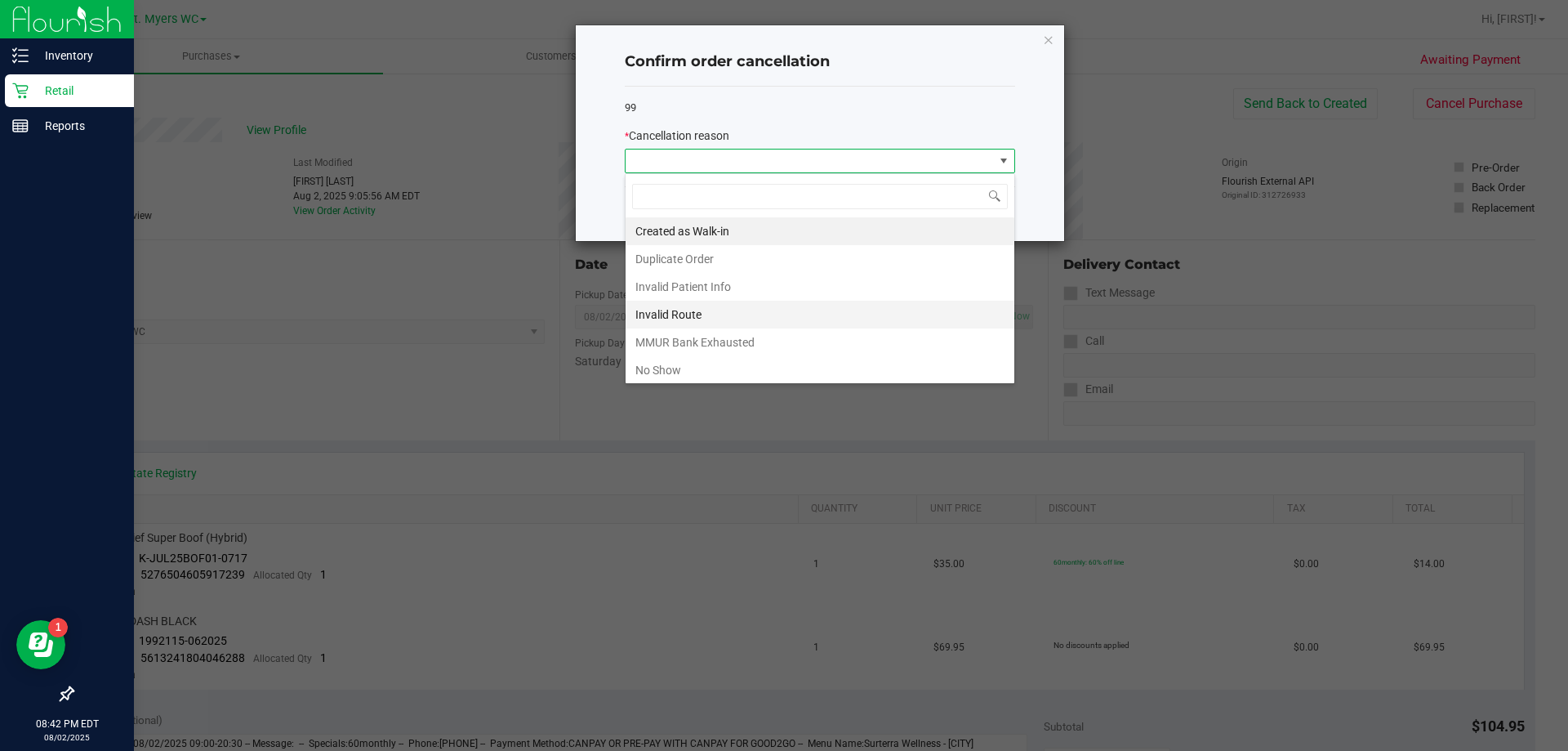 scroll, scrollTop: 81695, scrollLeft: 81276, axis: both 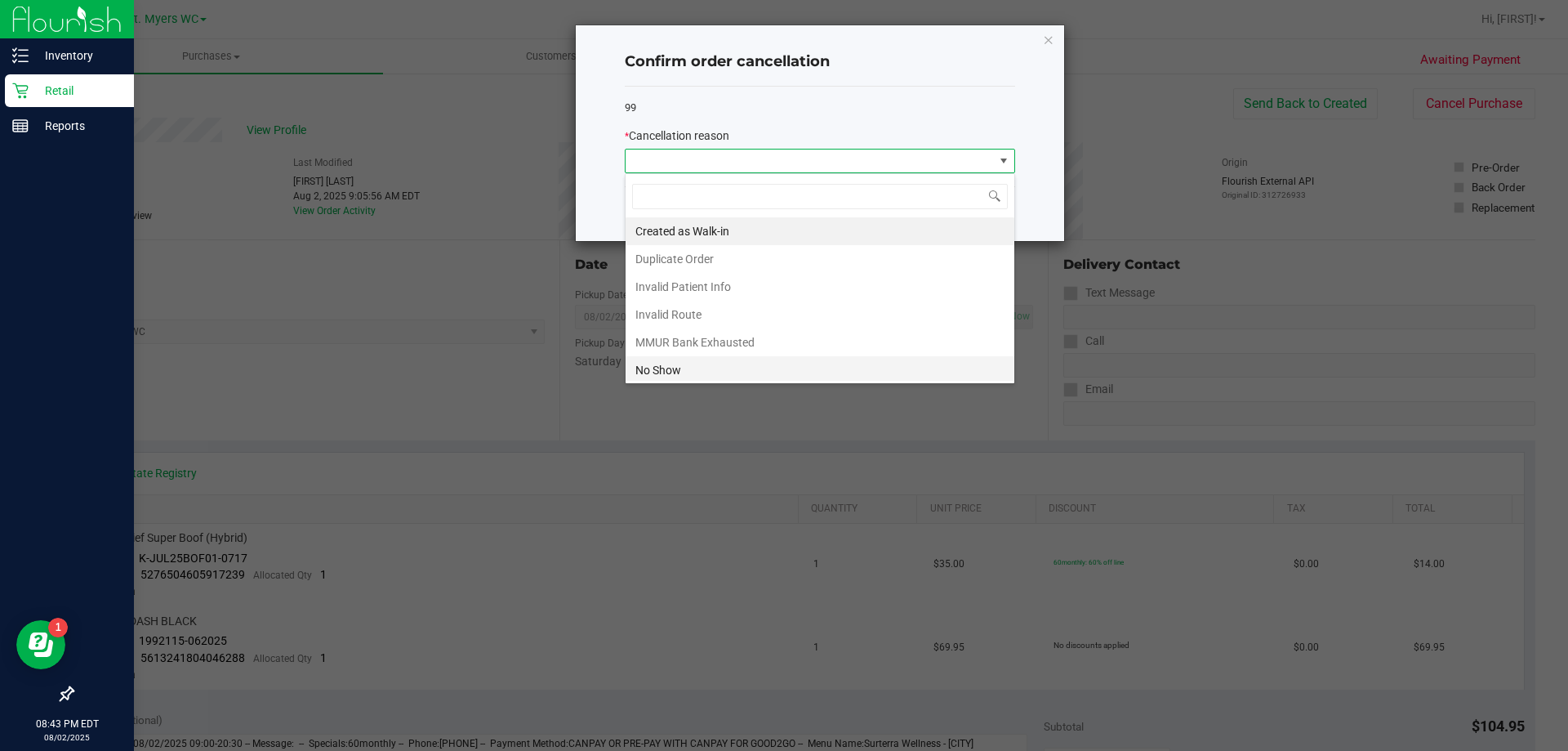 click on "No Show" at bounding box center (820, 370) 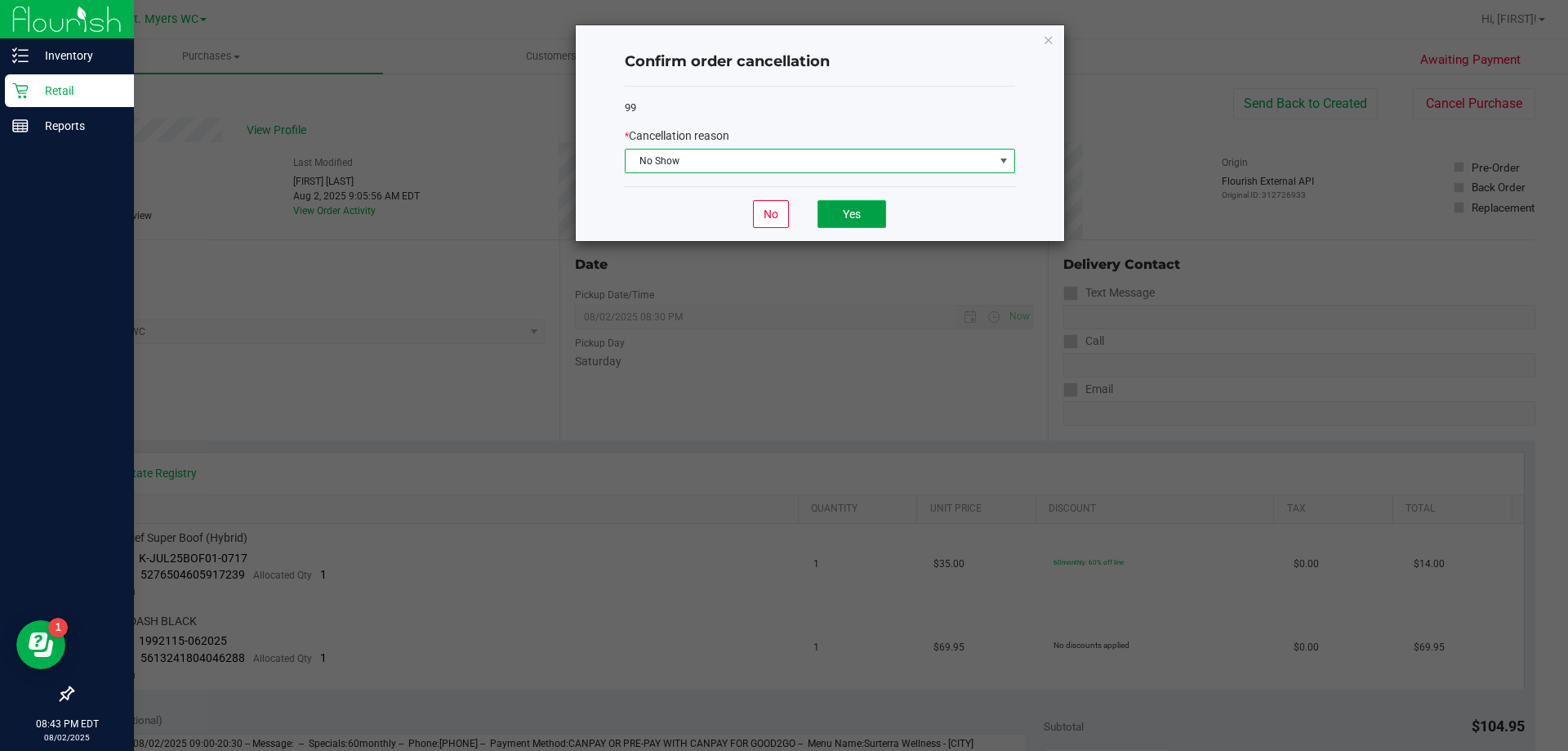 click on "Yes" 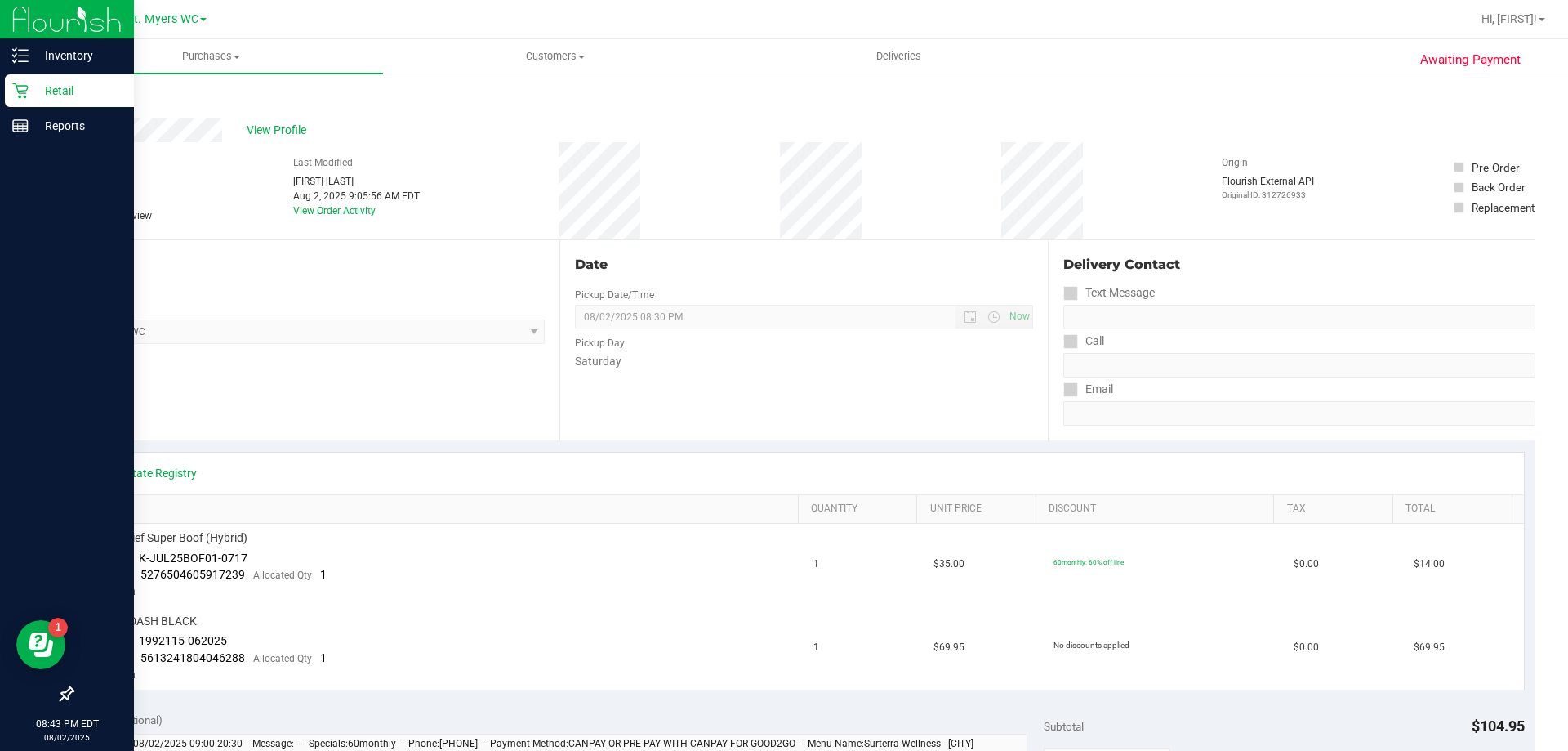 click on "Back" at bounding box center [84, 98] 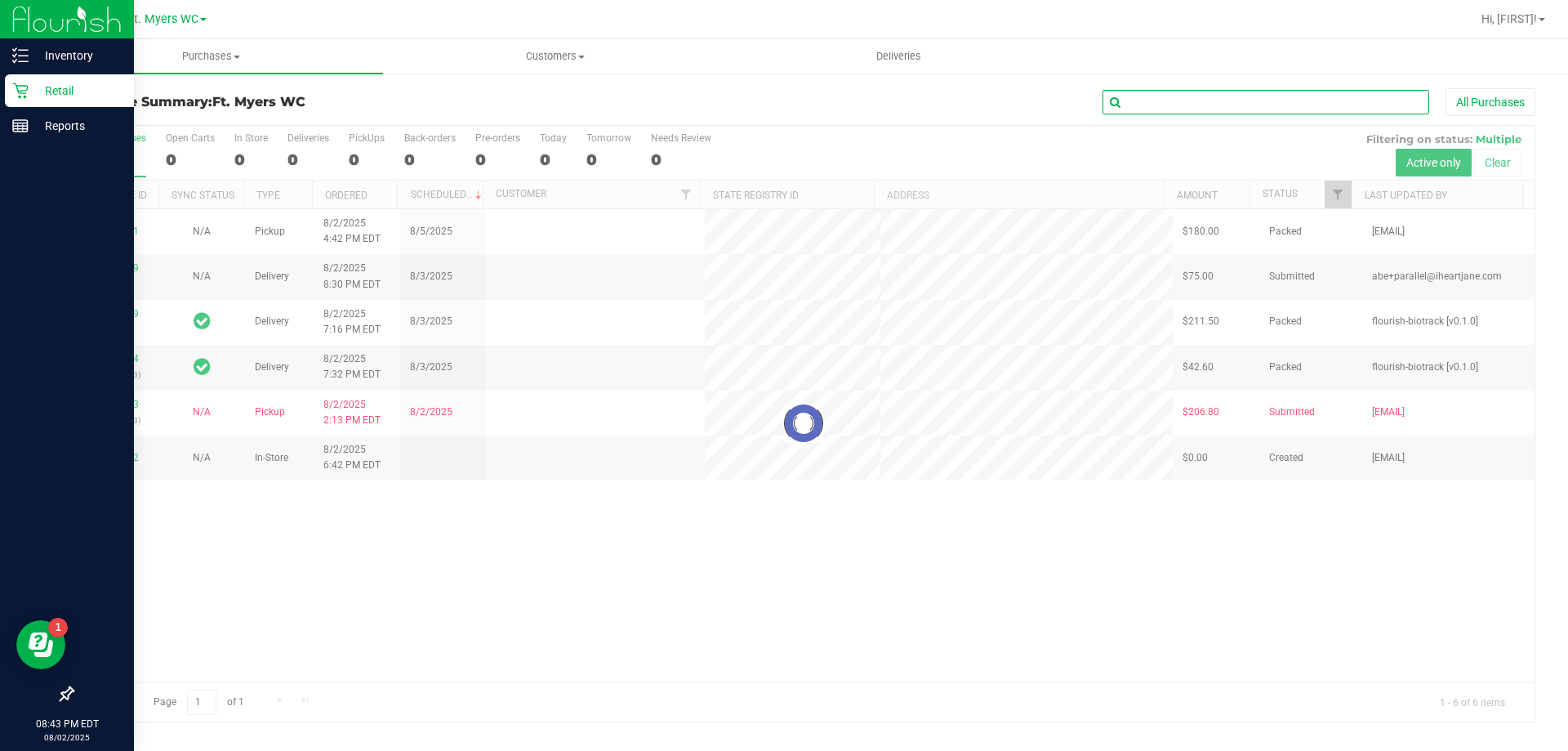 click at bounding box center [1266, 102] 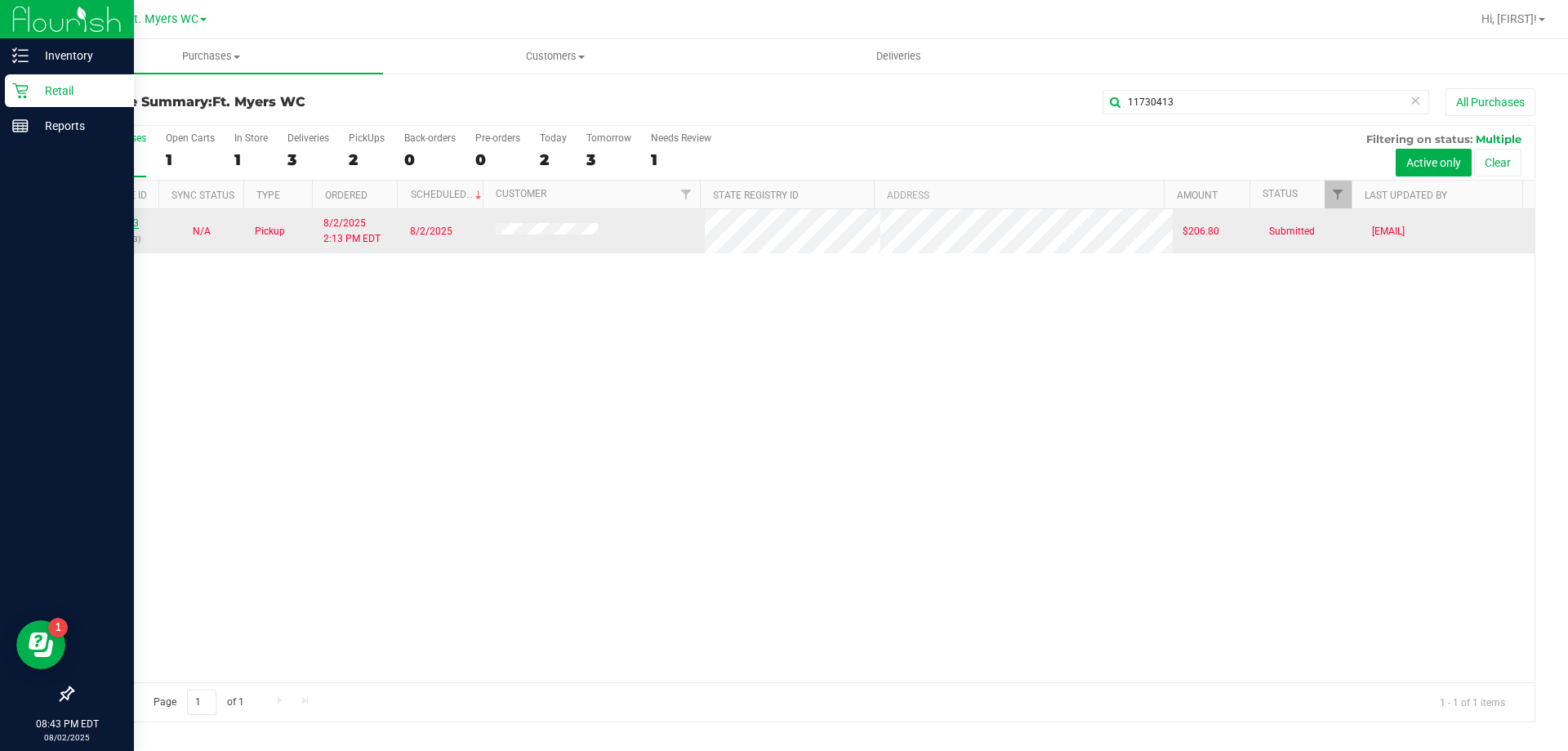 click on "11730413
([PHONE])" at bounding box center [115, 231] 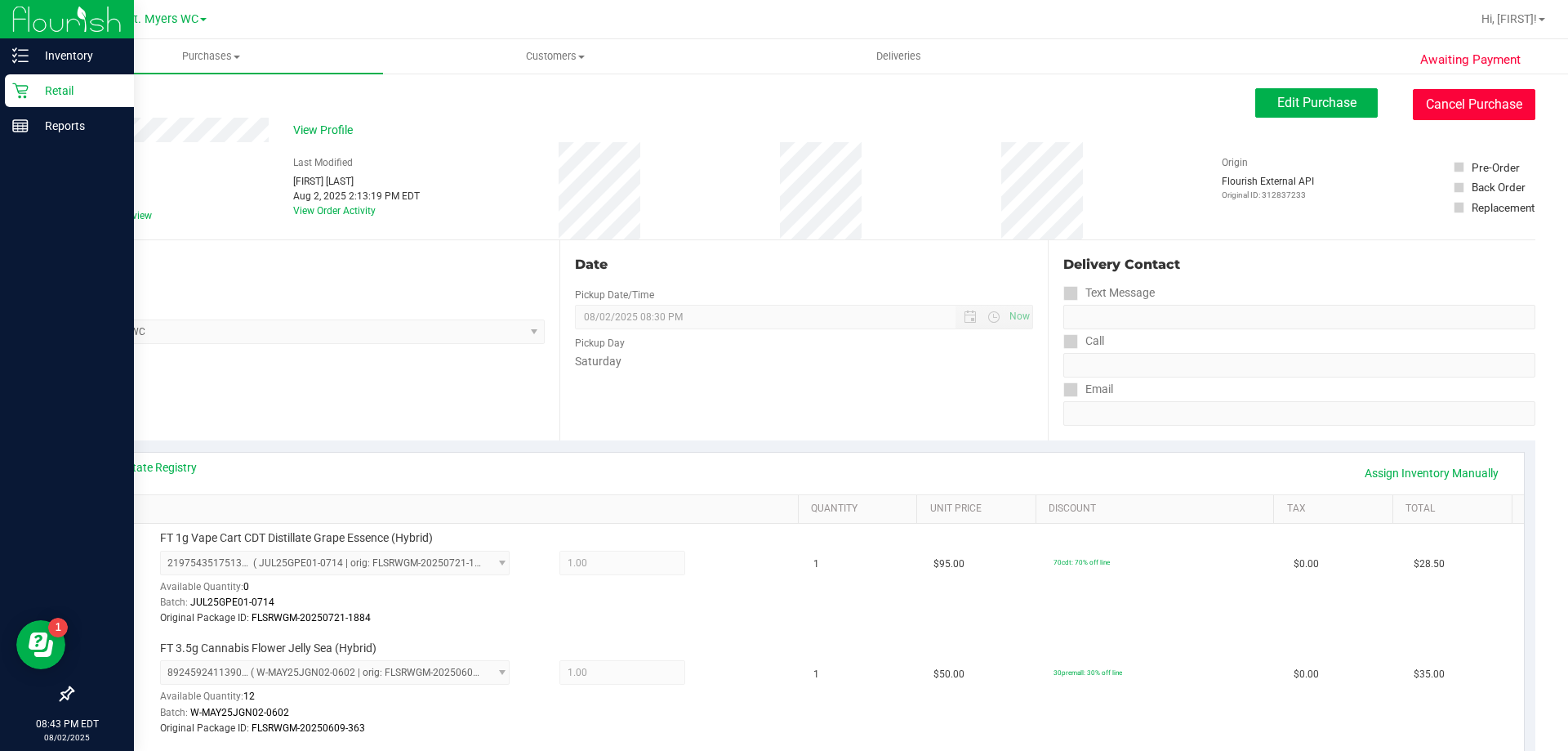 click on "Cancel Purchase" at bounding box center [1474, 105] 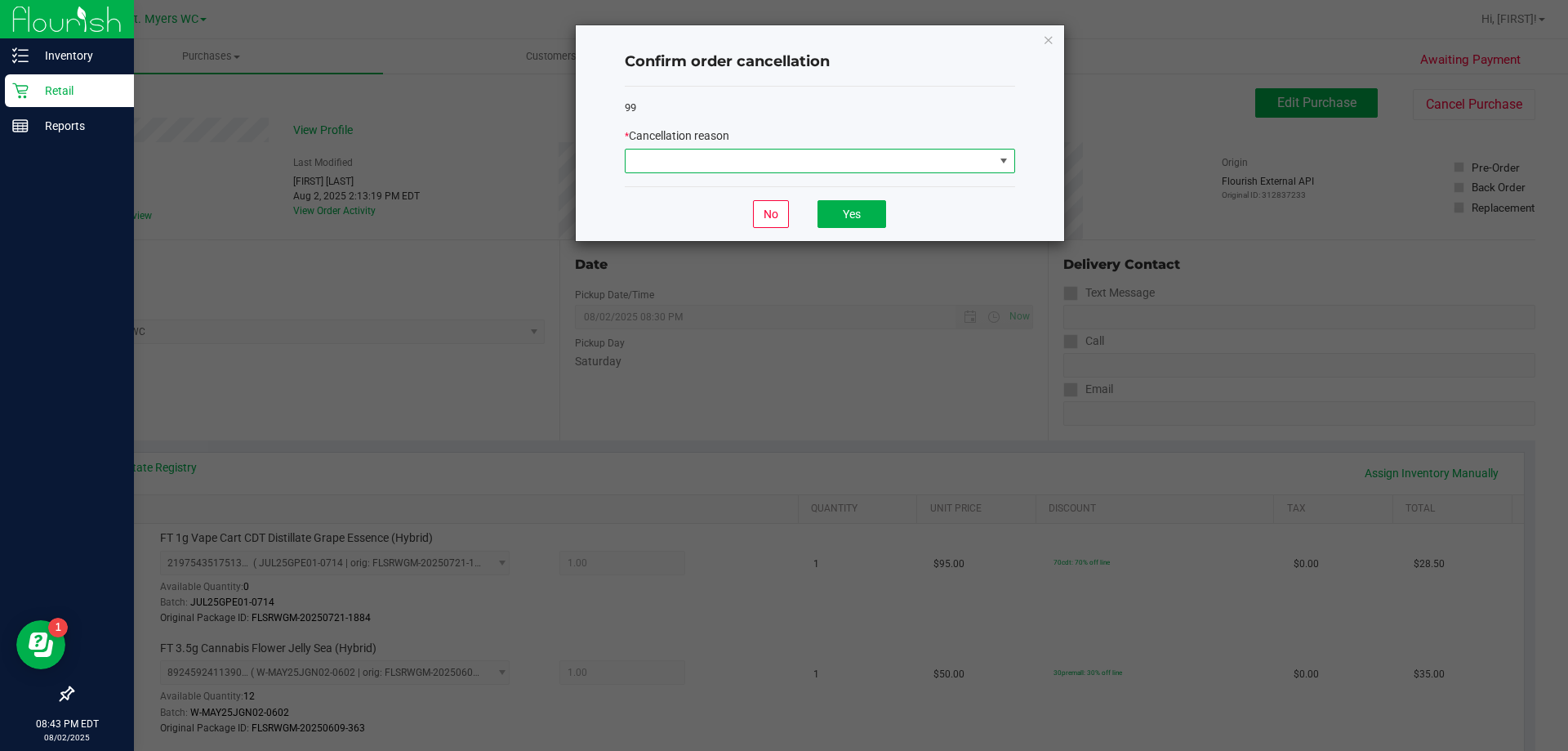 click at bounding box center [809, 161] 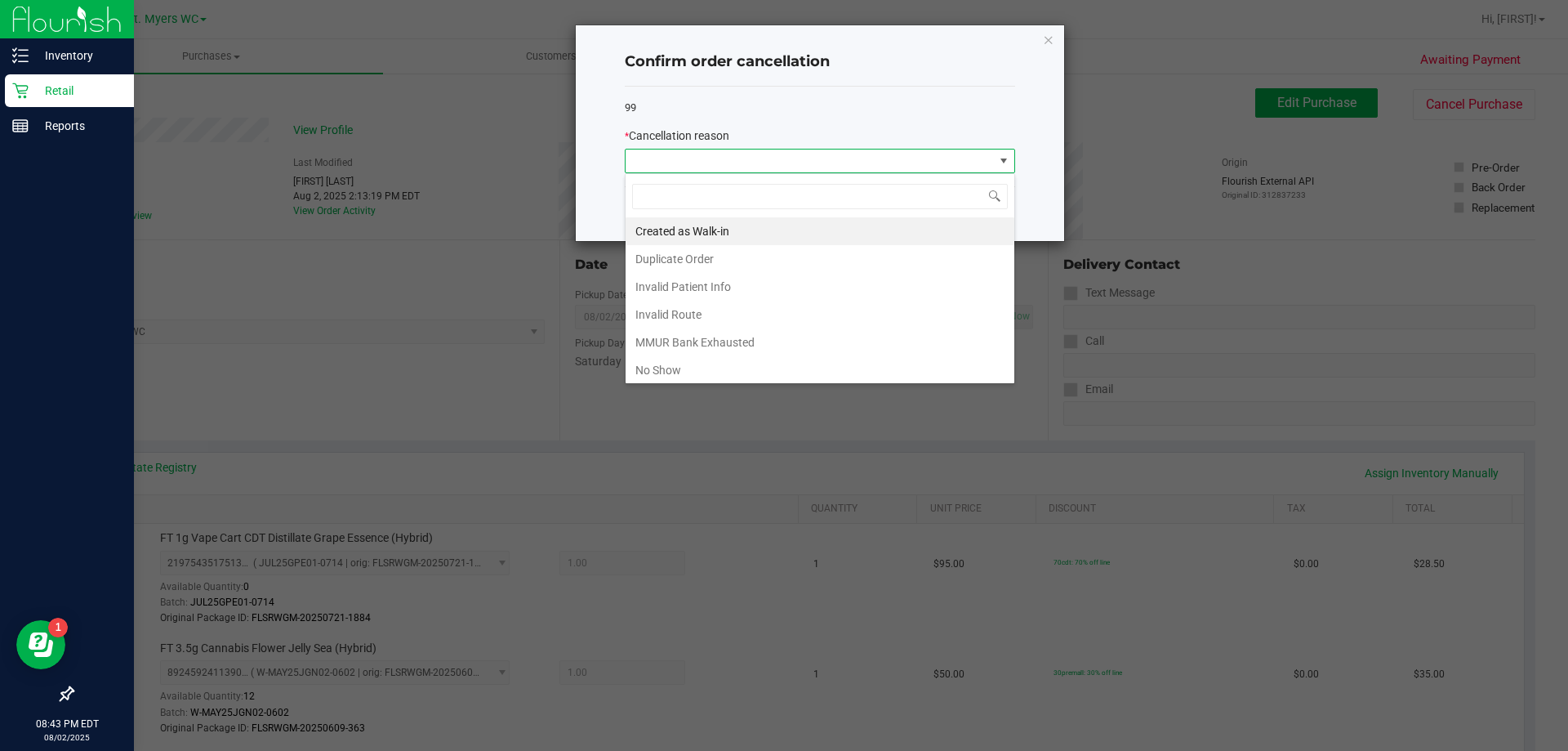 scroll, scrollTop: 81695, scrollLeft: 81276, axis: both 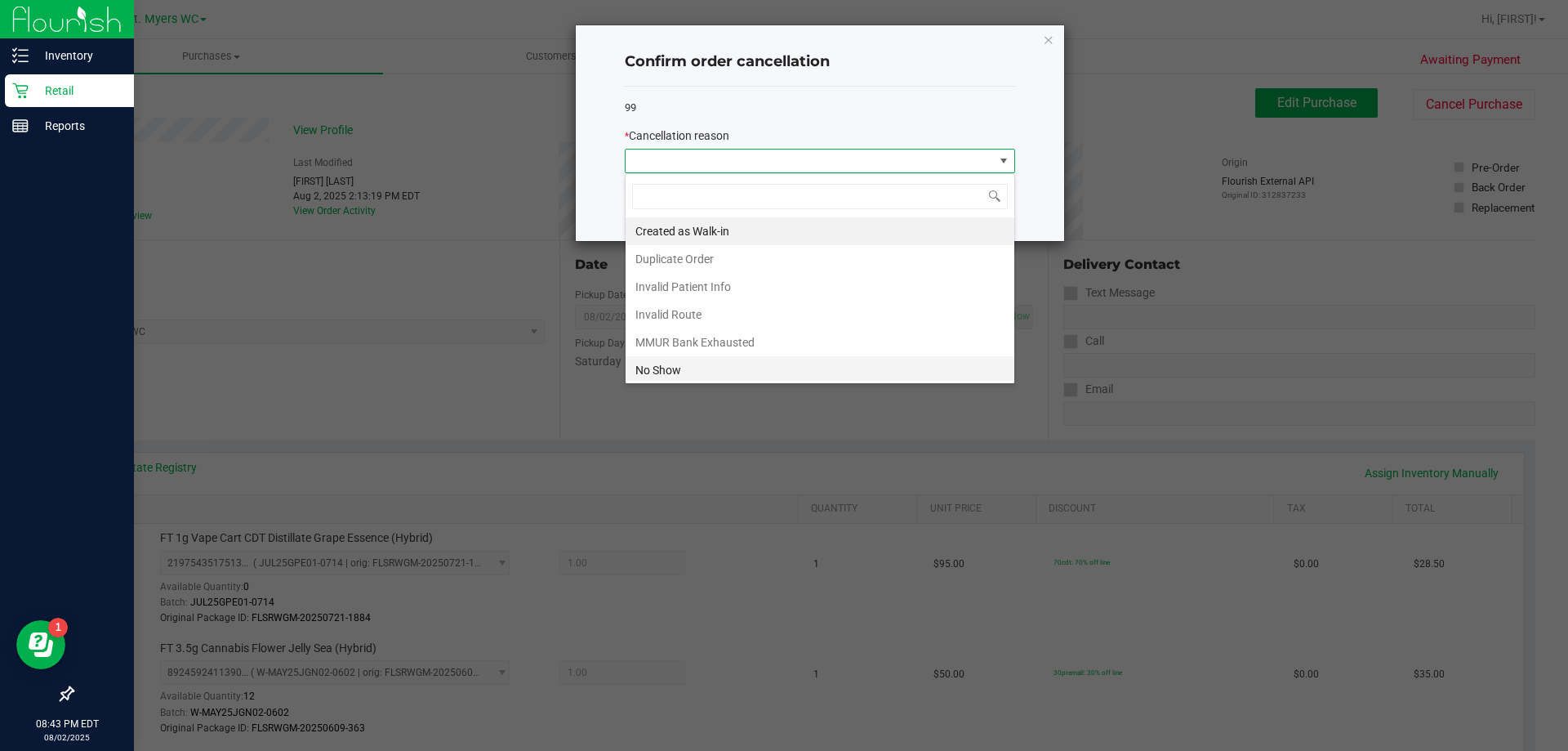 click on "No Show" at bounding box center (820, 370) 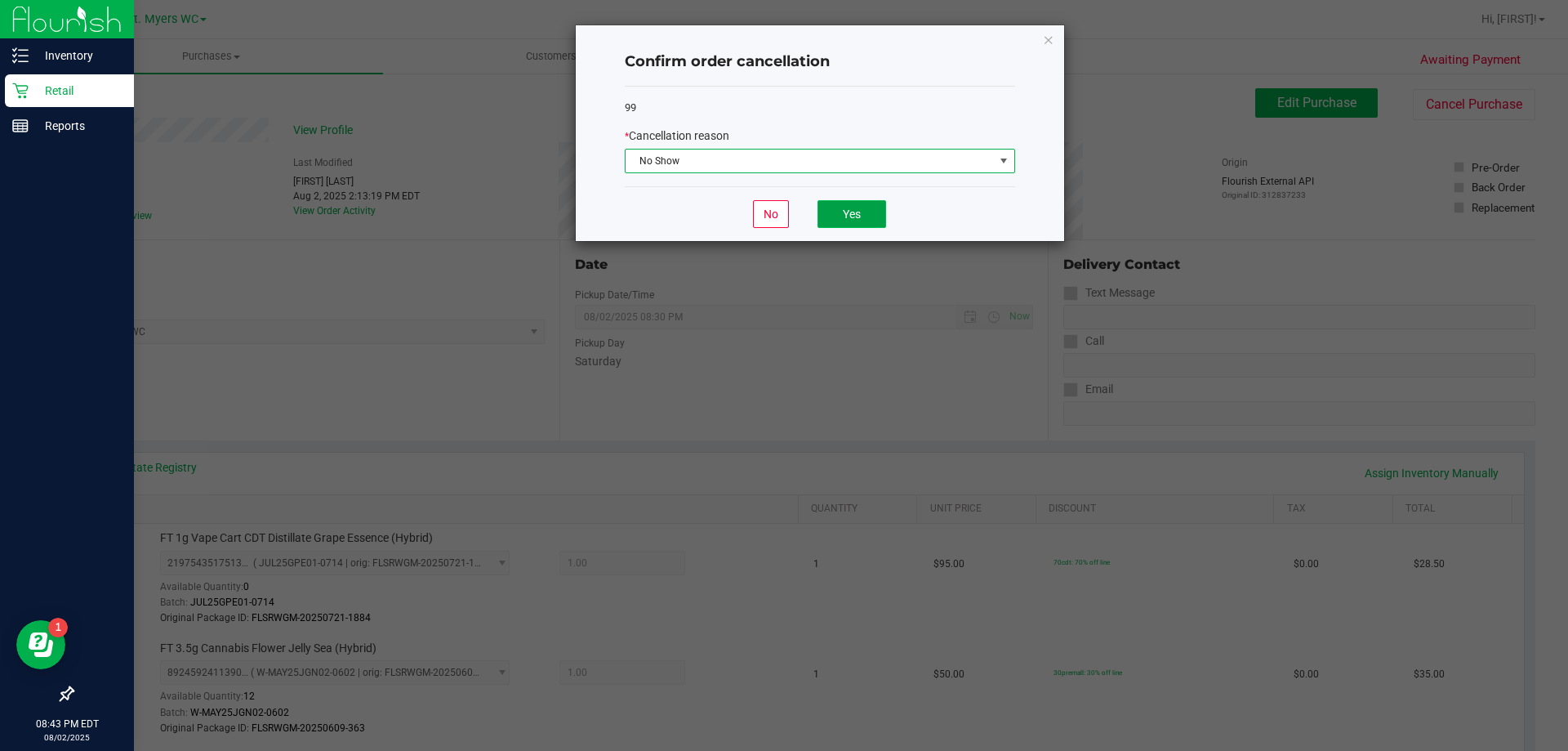 click on "Yes" 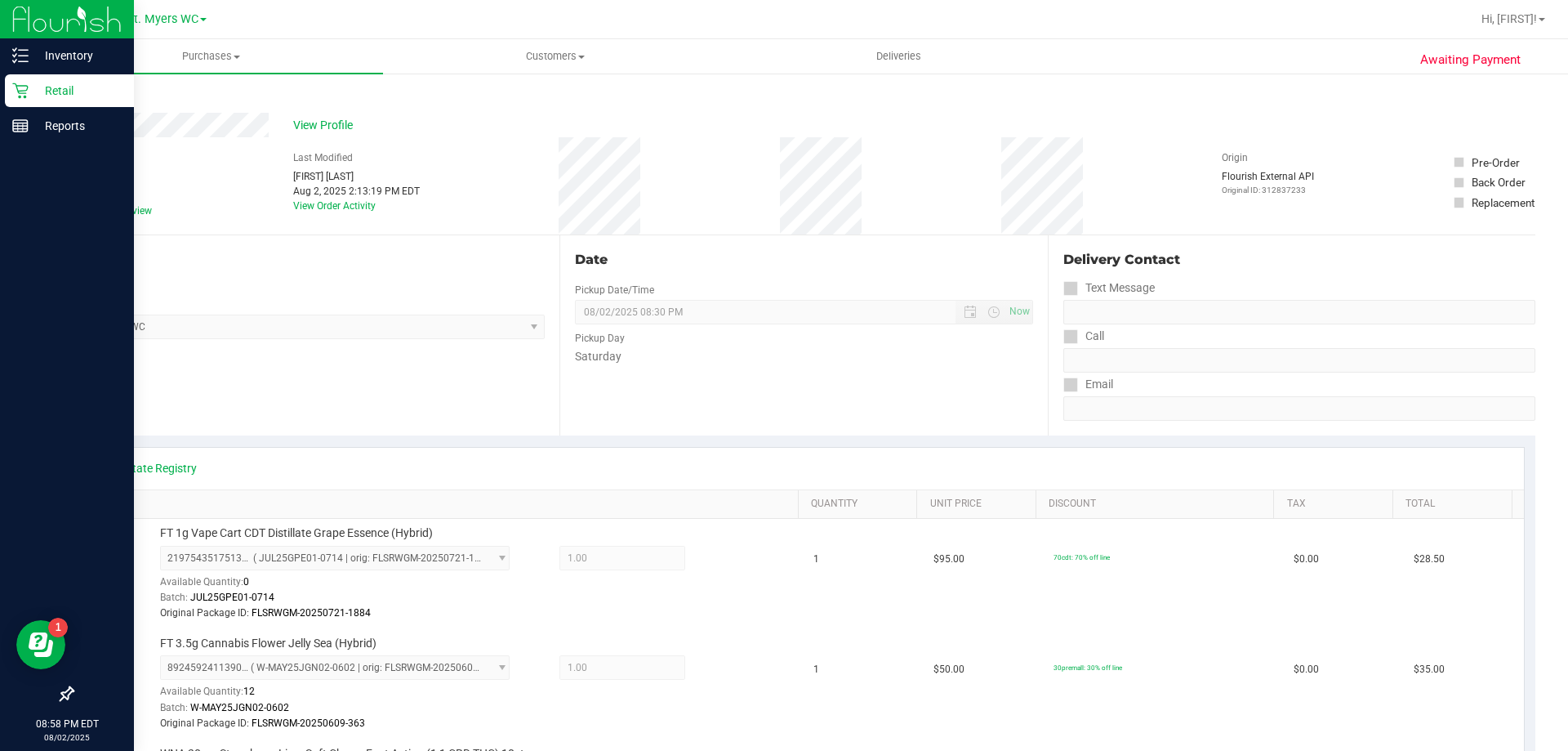 scroll, scrollTop: 0, scrollLeft: 0, axis: both 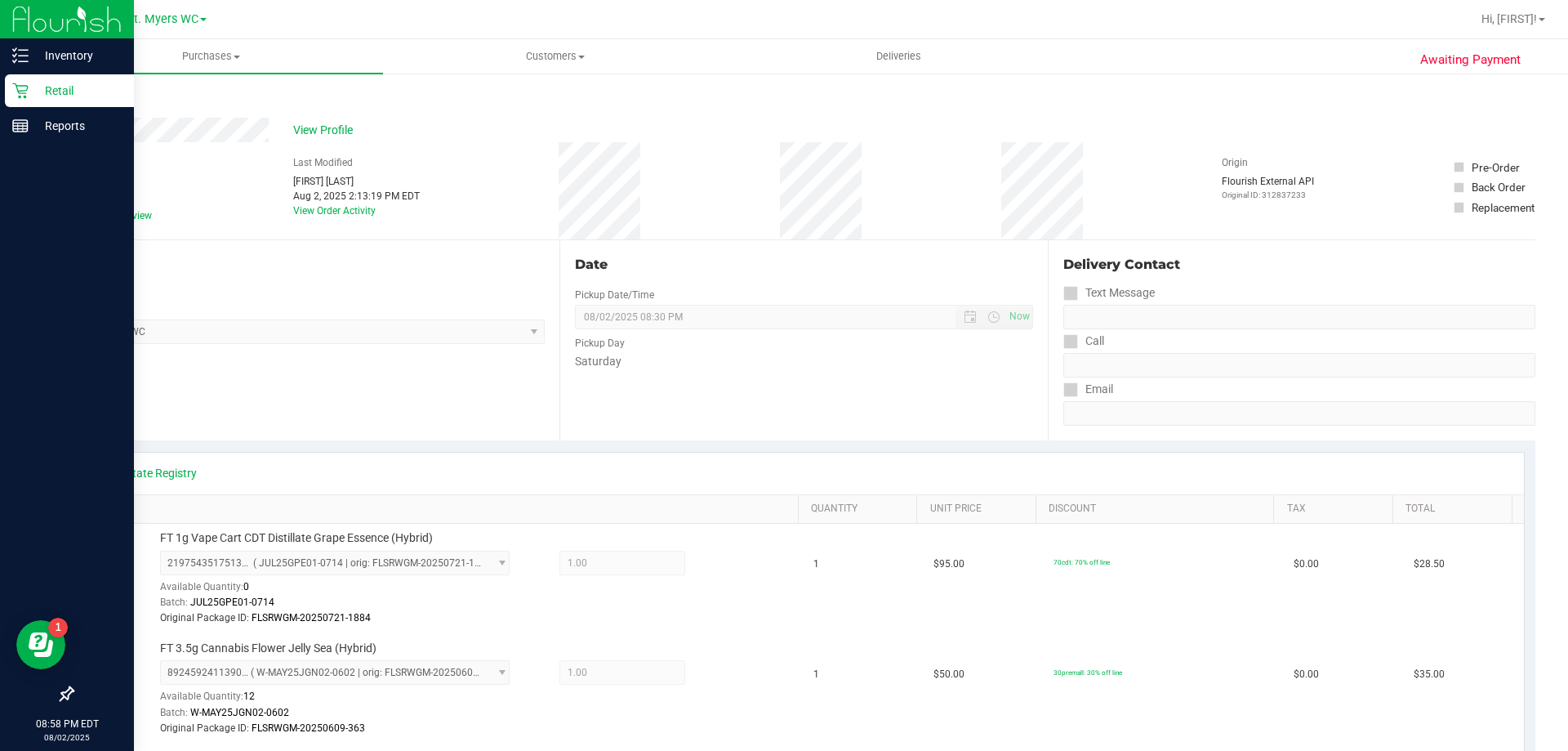 click on "Back" at bounding box center (84, 98) 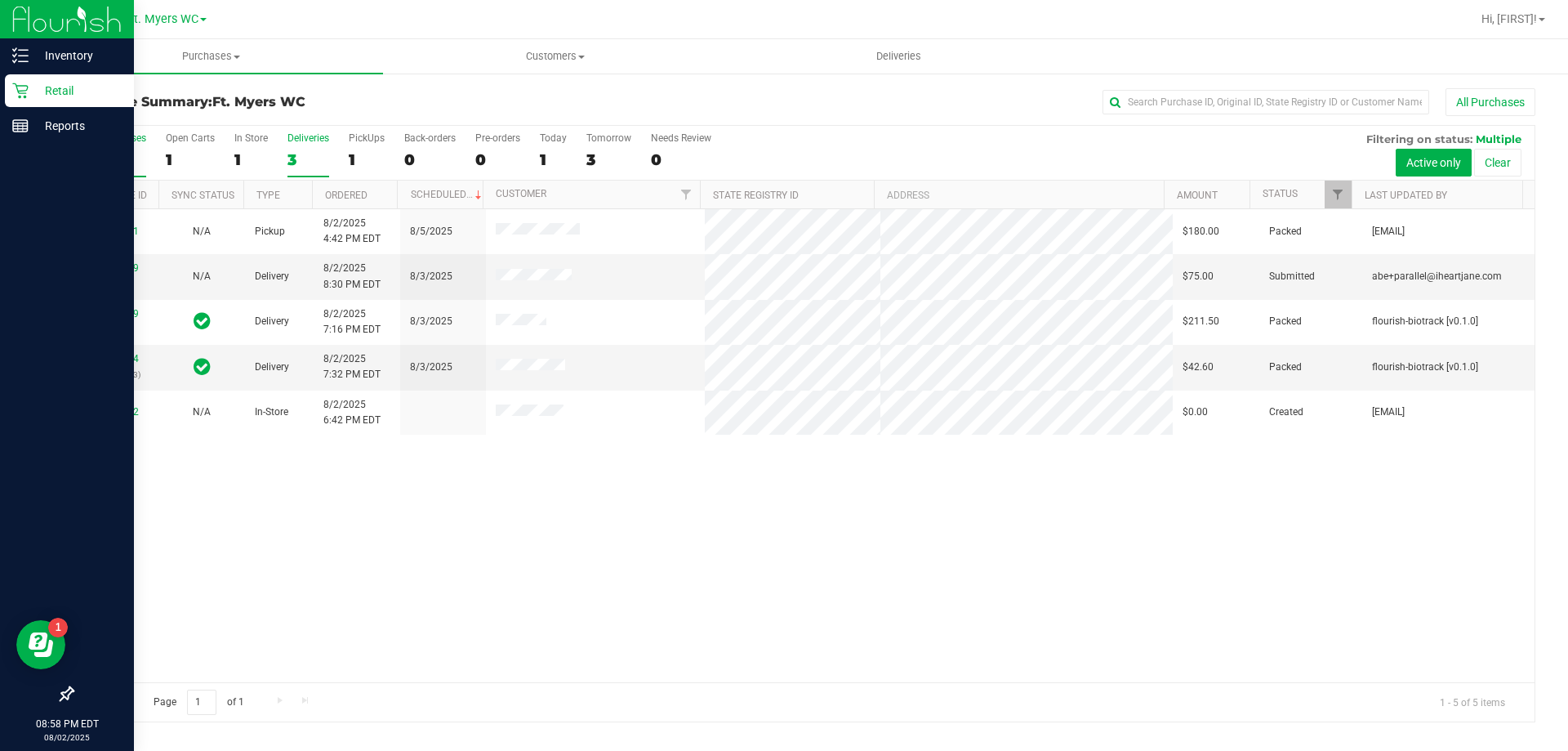 click on "Deliveries" at bounding box center [308, 138] 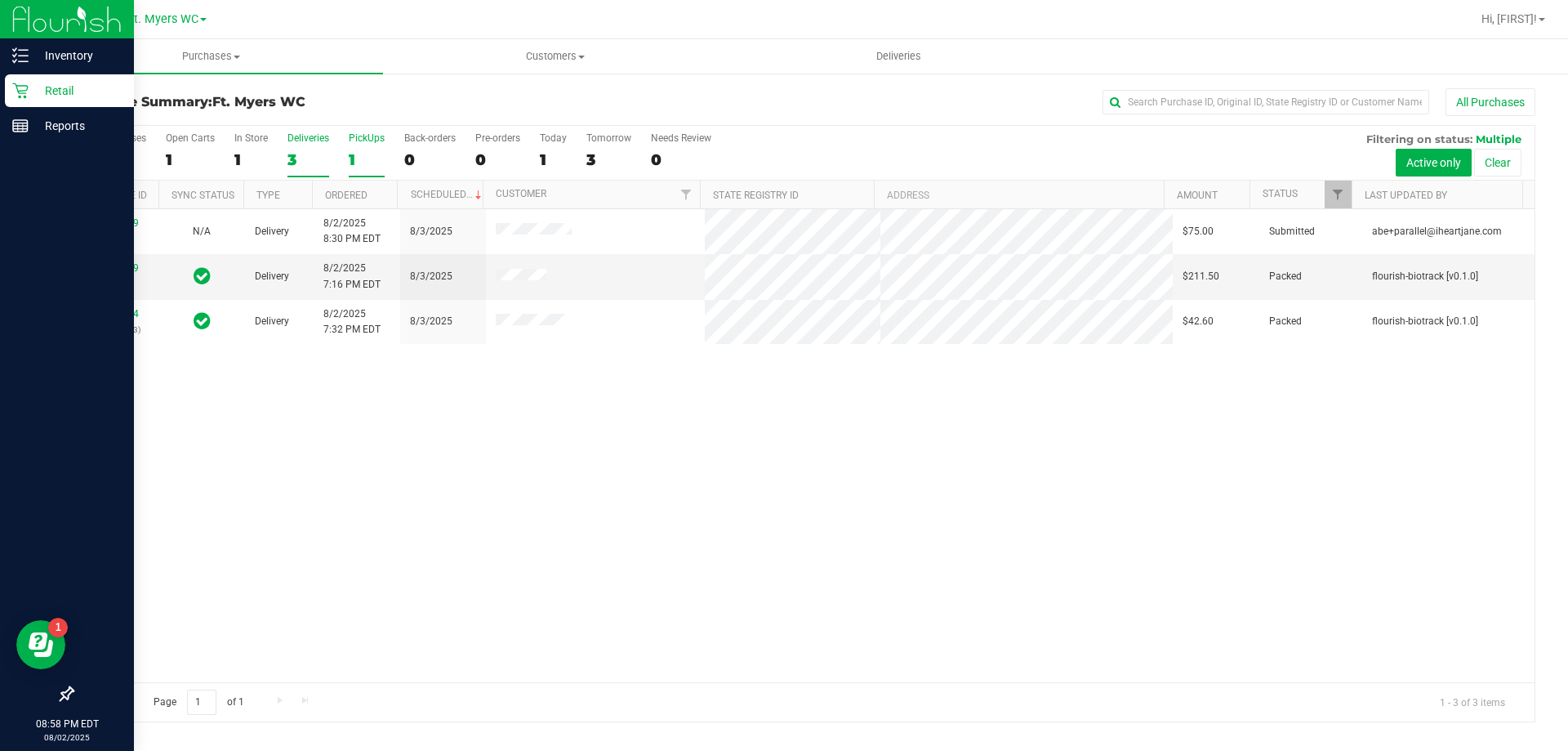 click on "PickUps" at bounding box center [367, 138] 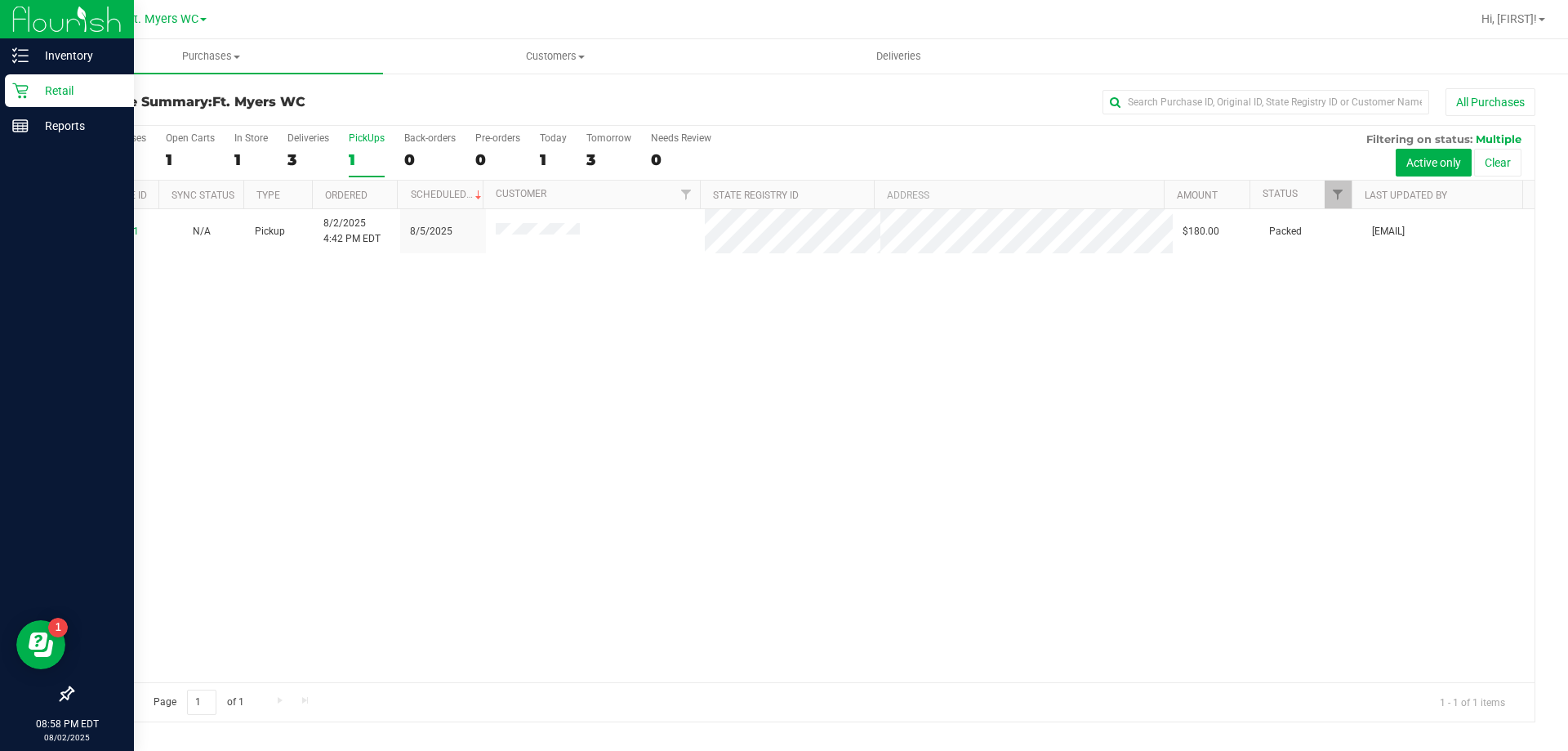 click on "PickUps" at bounding box center (367, 138) 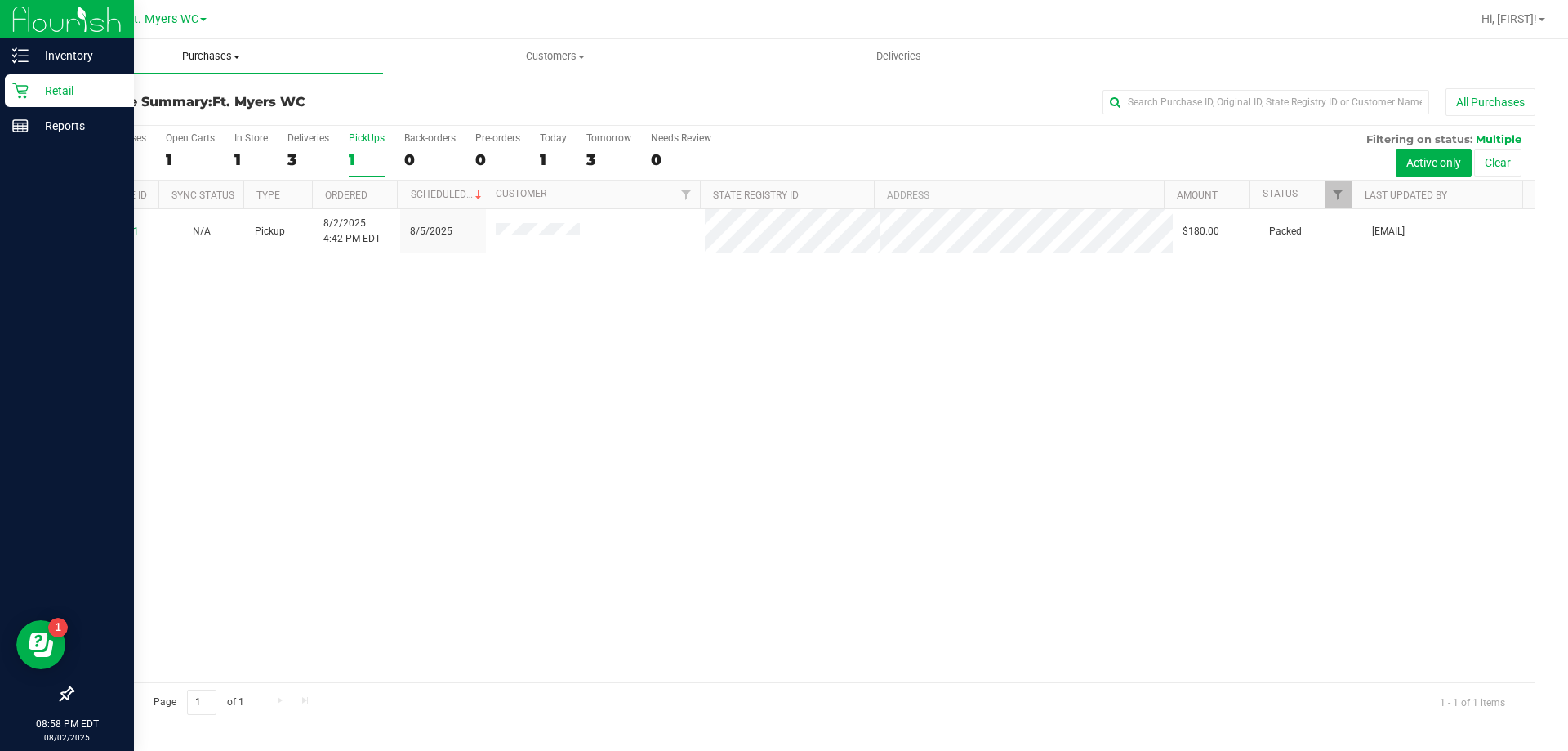 click on "Purchases
Summary of purchases
Fulfillment
All purchases" at bounding box center (211, 56) 